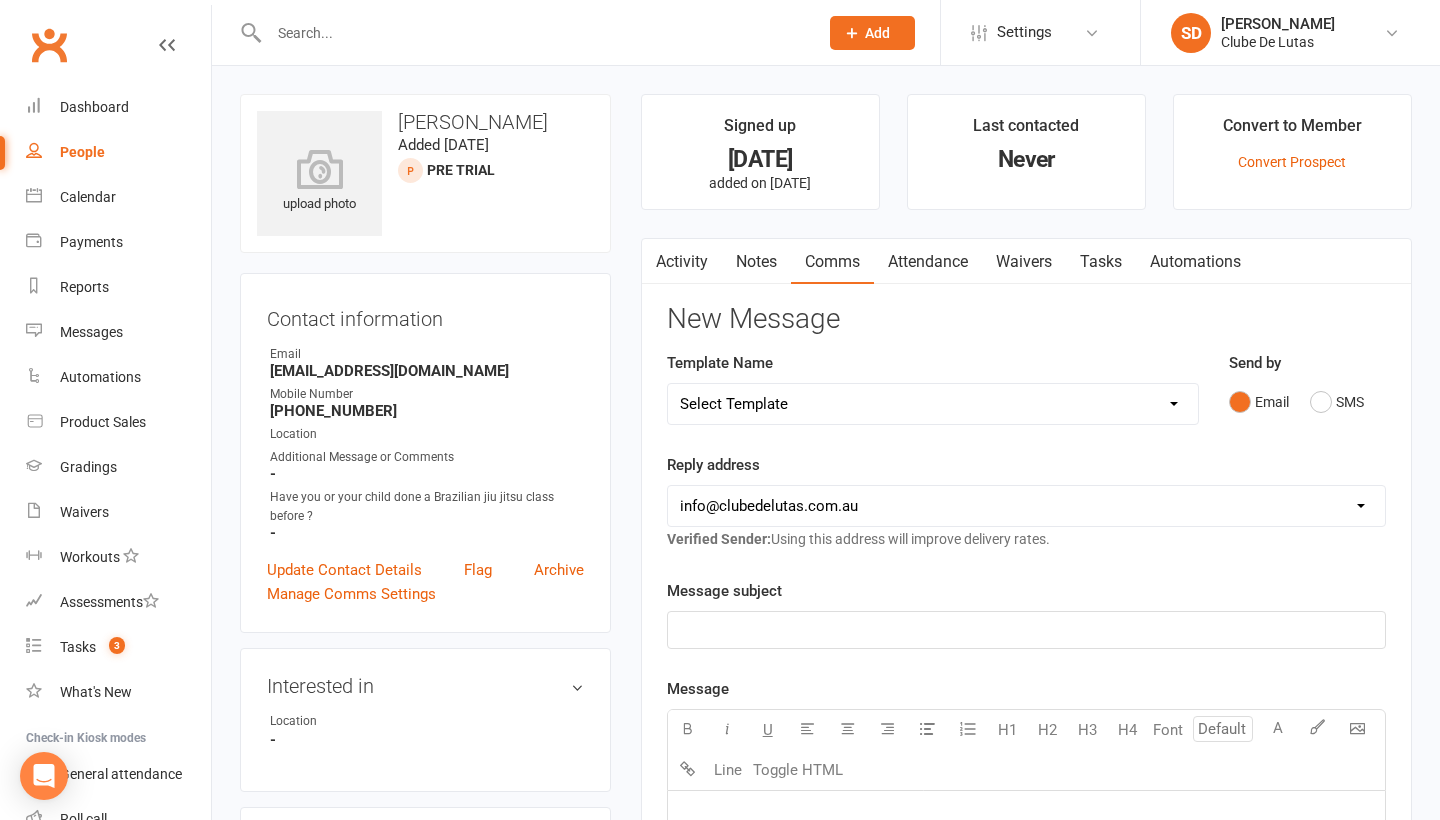 scroll, scrollTop: 525, scrollLeft: 0, axis: vertical 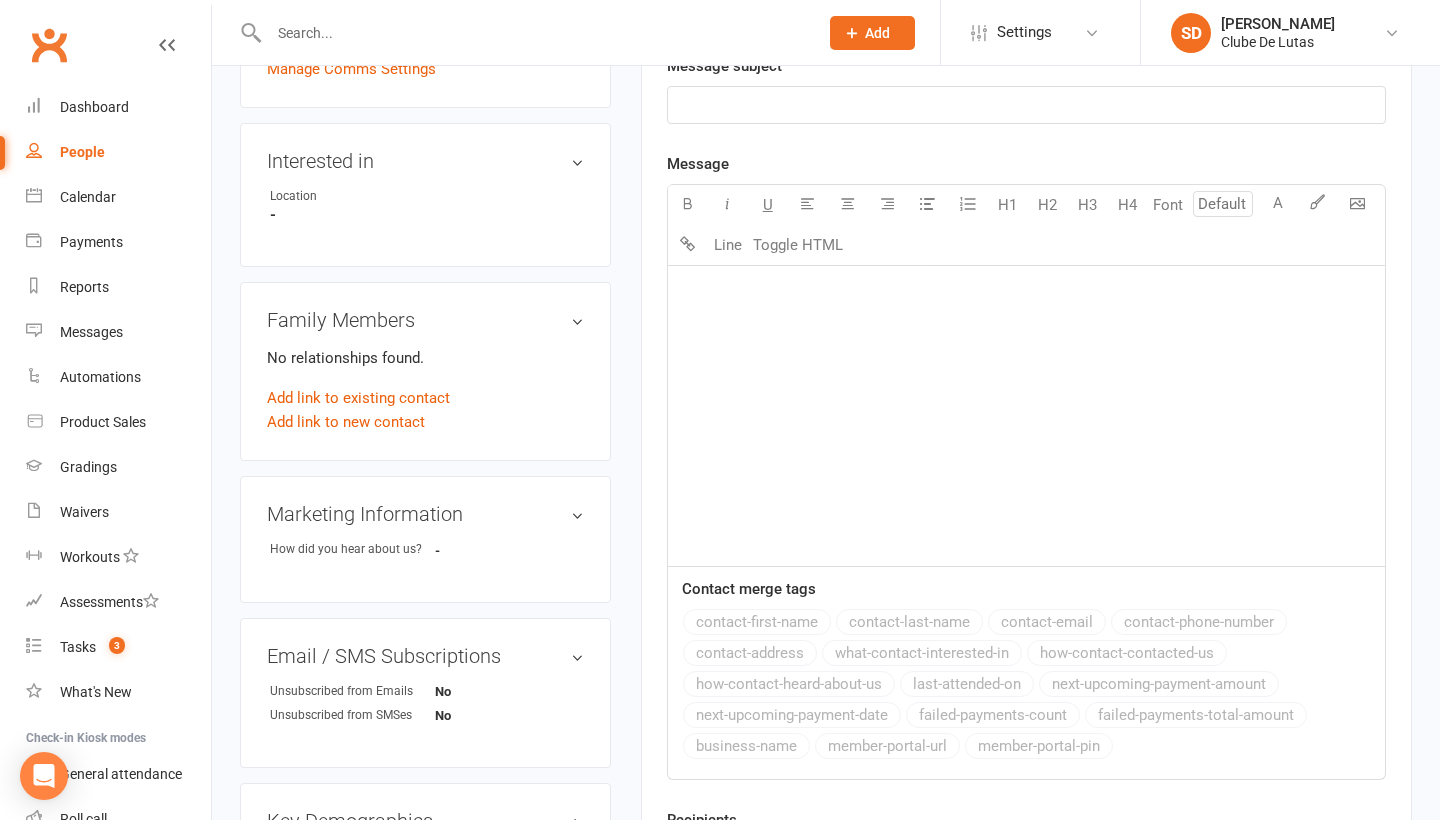 click on "Prospect
Member
Non-attending contact
Class / event
Appointment
Grading event
Task
Membership plan
Bulk message
Add" 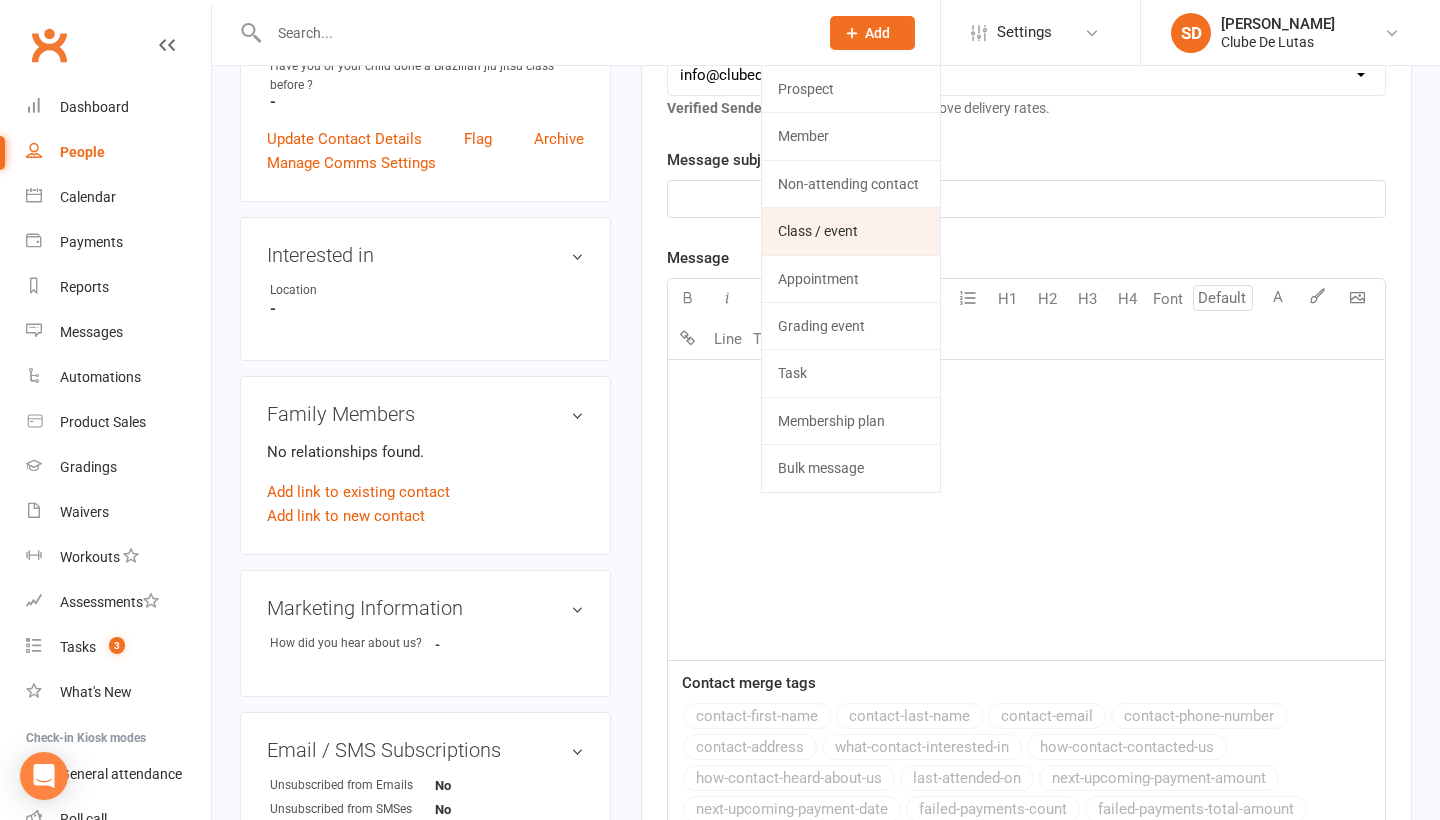 scroll, scrollTop: 412, scrollLeft: 0, axis: vertical 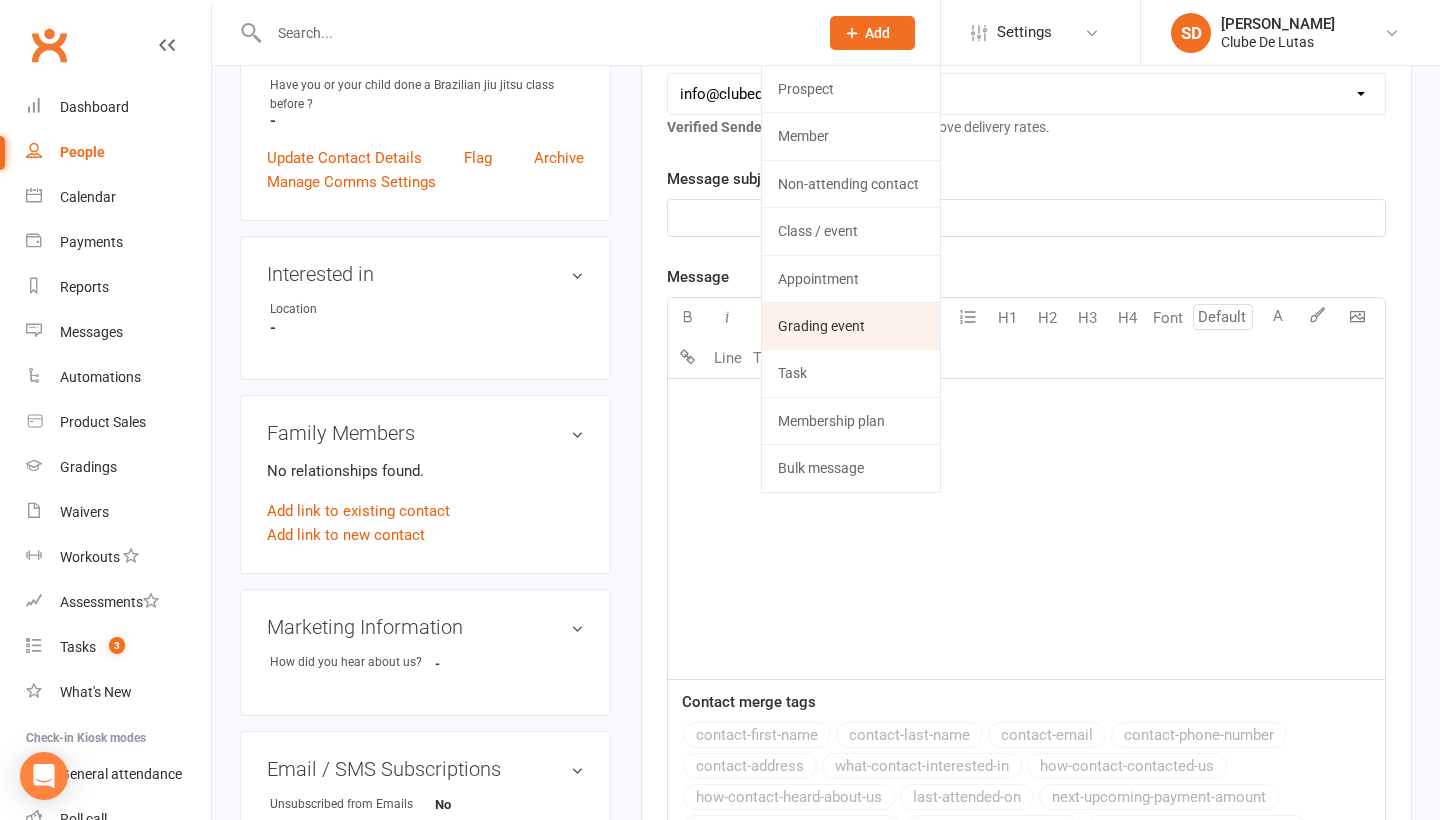 click on "Grading event" 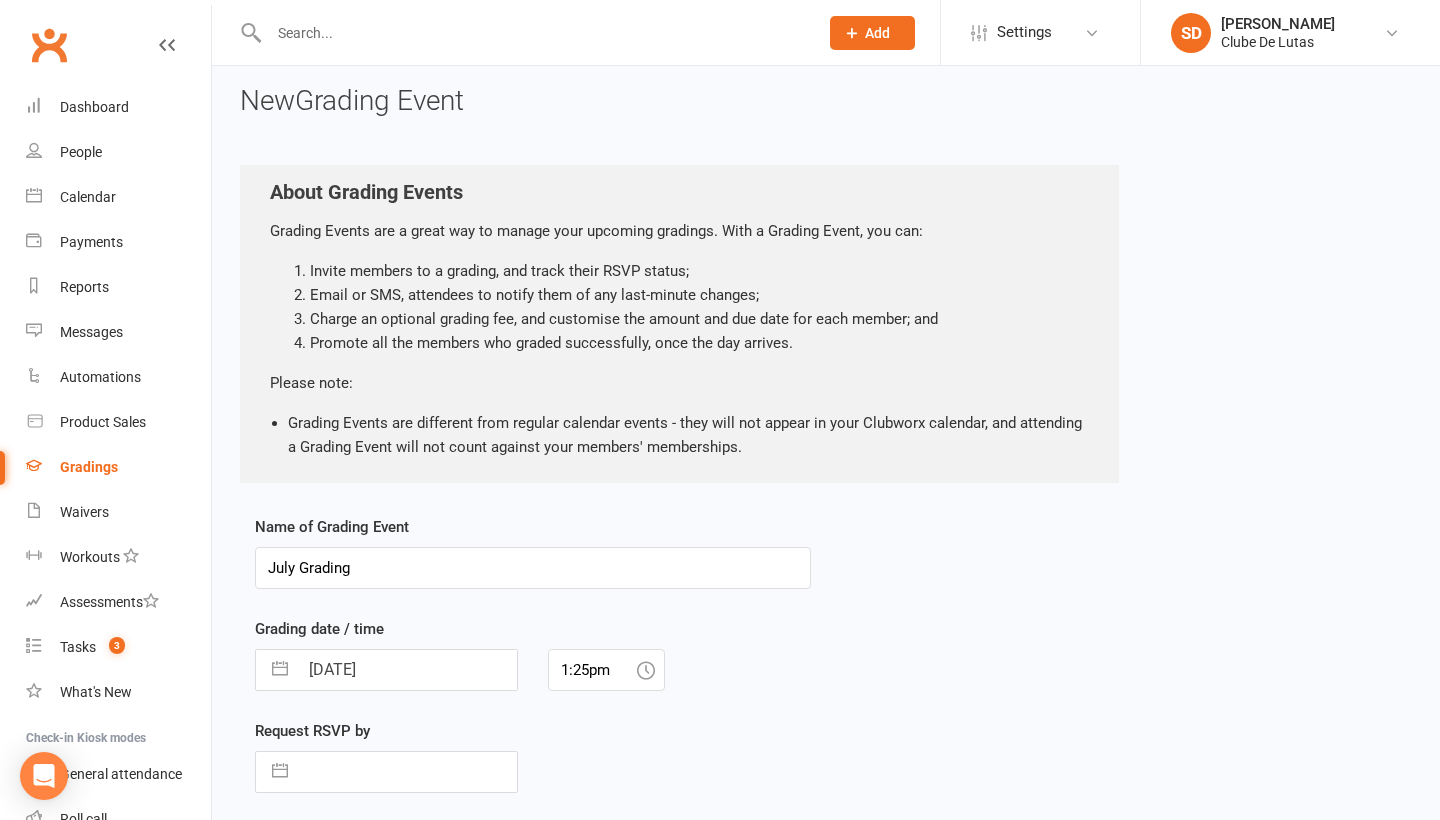 scroll, scrollTop: 14, scrollLeft: 0, axis: vertical 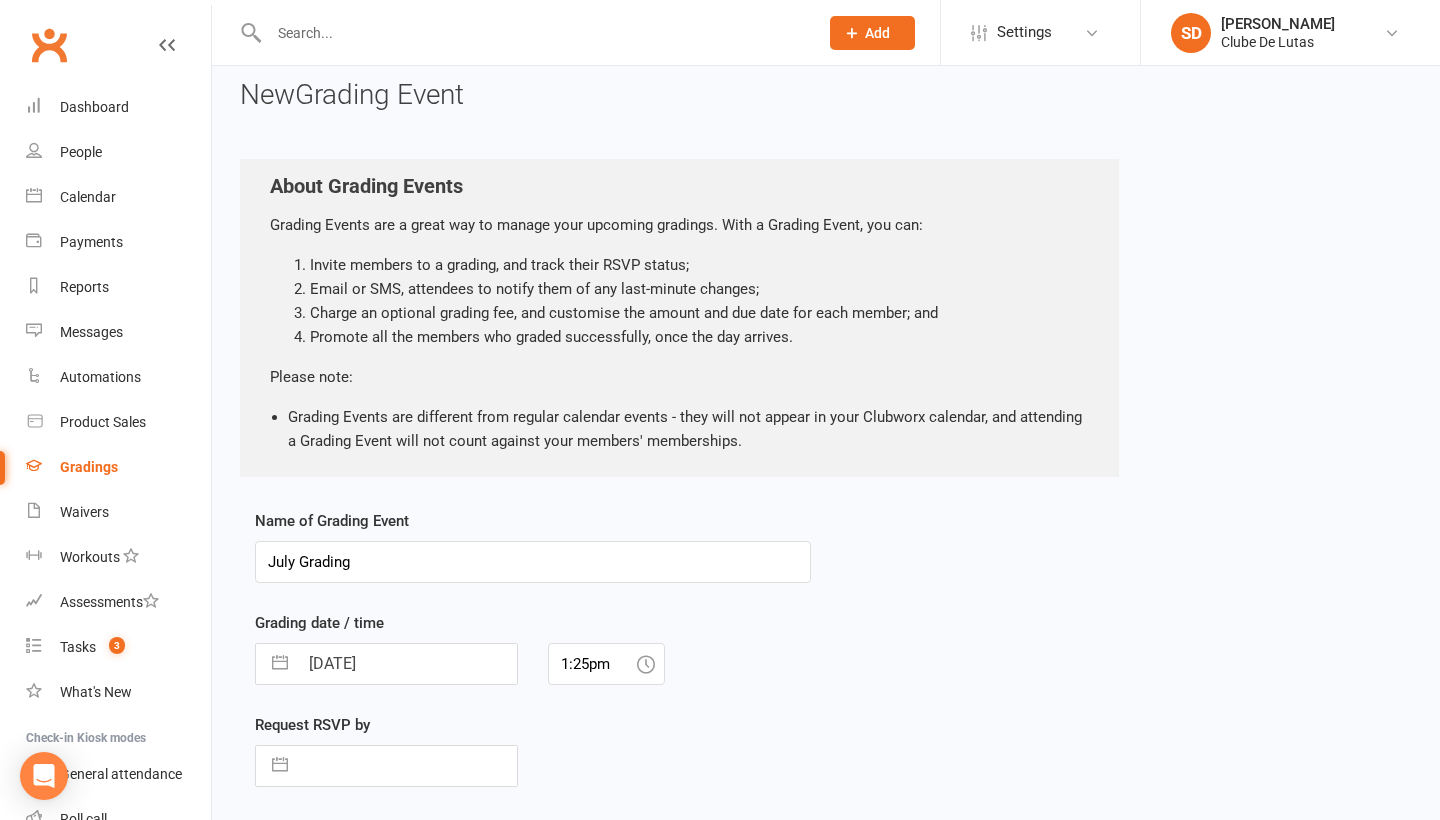 click on "Add" 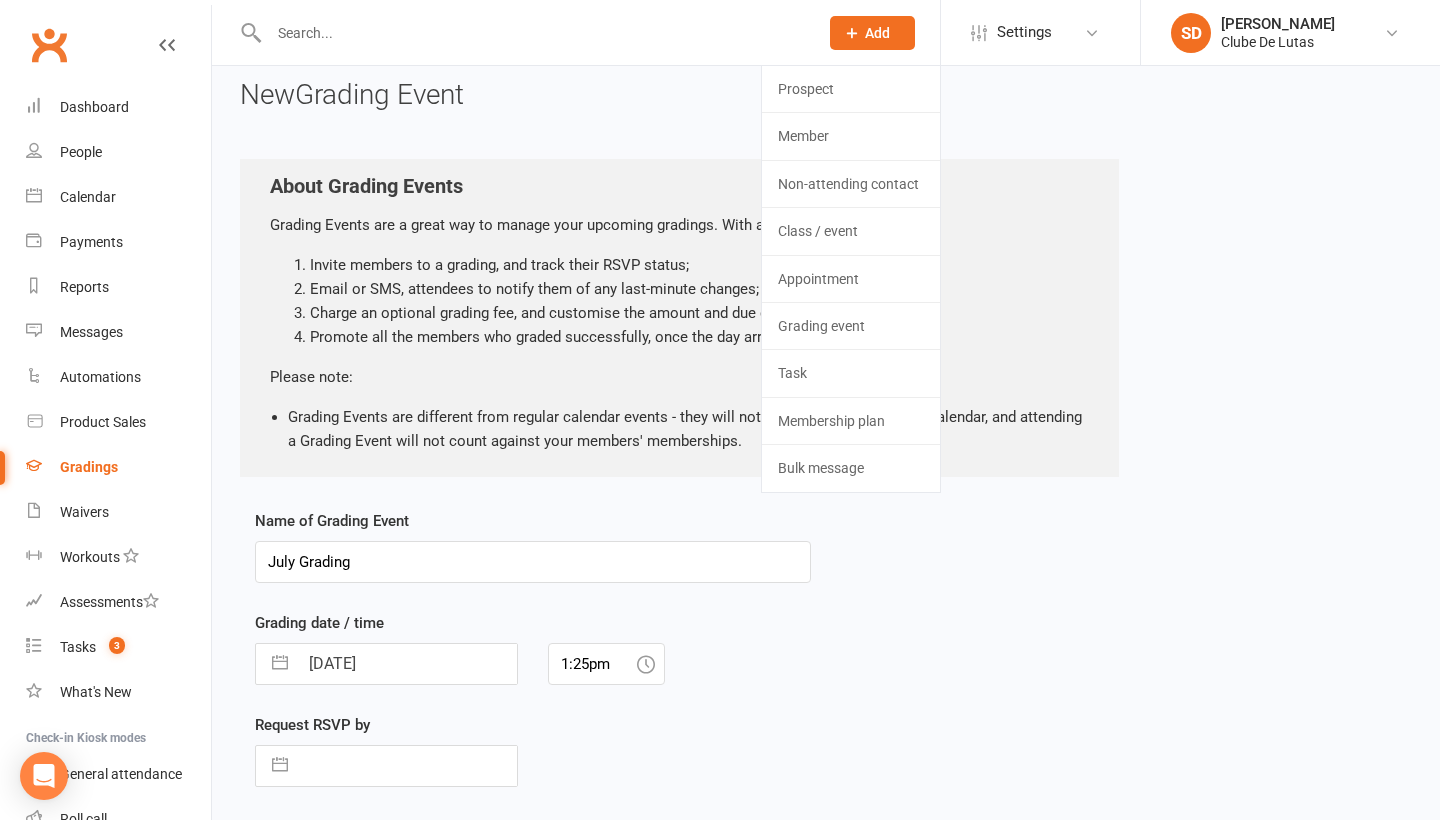 click on "New  Grading Event About Grading Events Grading Events are a great way to manage your upcoming gradings. With a Grading Event, you can: Invite members to a grading, and track their RSVP status; Email or SMS, attendees to notify them of any last-minute changes; Charge an optional grading fee, and customise the amount and due date for each member; and Promote all the members who graded successfully, once the day arrives. Please note: Grading Events are different from regular calendar events - they will not appear in your Clubworx calendar, and attending a Grading Event will not count against your members' memberships. Name of Grading Event July Grading Grading date / time 11 Jul 2025 Navigate forward to interact with the calendar and select a date. Press the question mark key to get the keyboard shortcuts for changing dates. 1:25pm Request RSVP by Navigate forward to interact with the calendar and select a date. Press the question mark key to get the keyboard shortcuts for changing dates. Grading Fee $ Save" at bounding box center [826, 549] 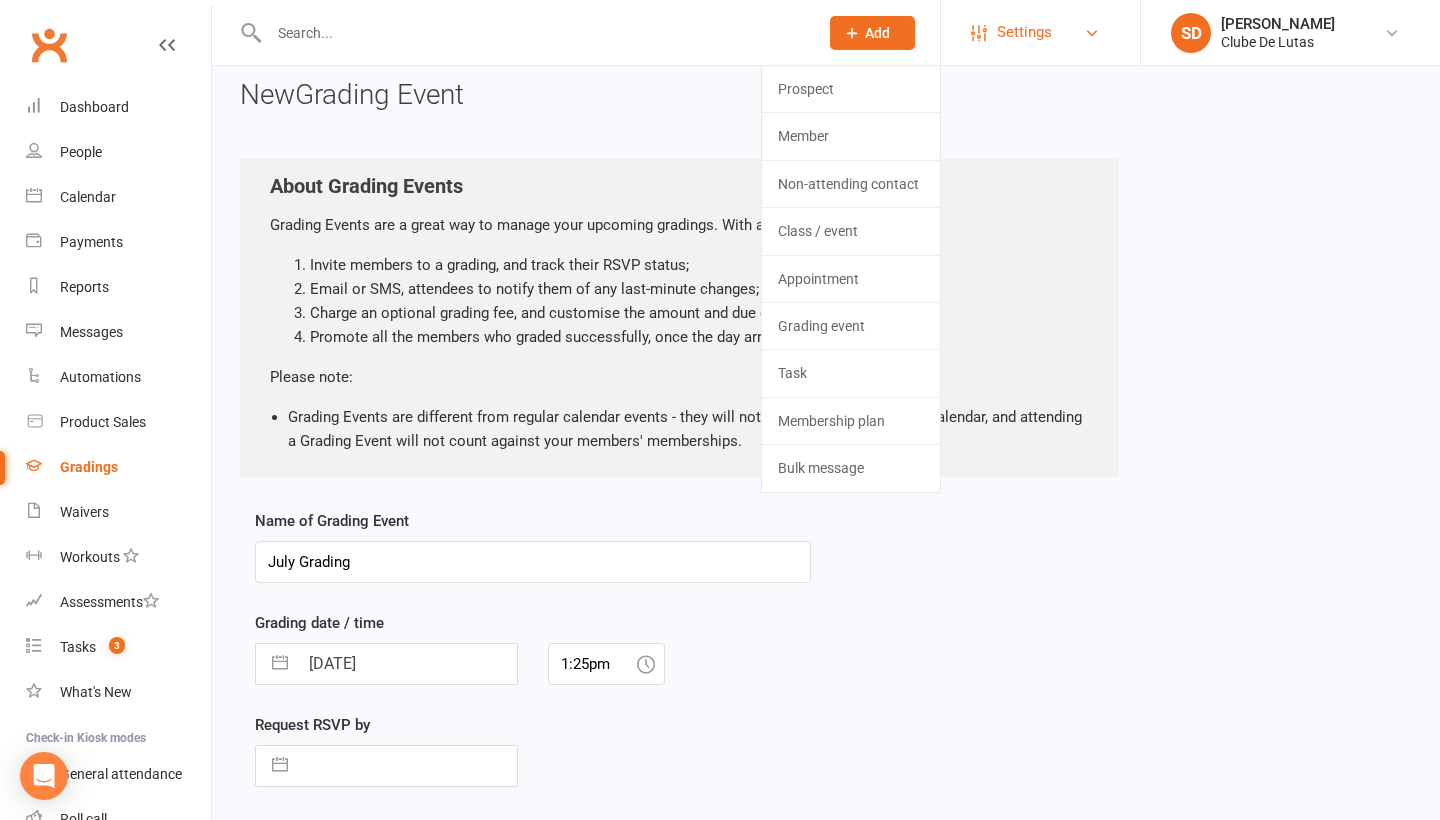 click on "Settings" at bounding box center [1040, 32] 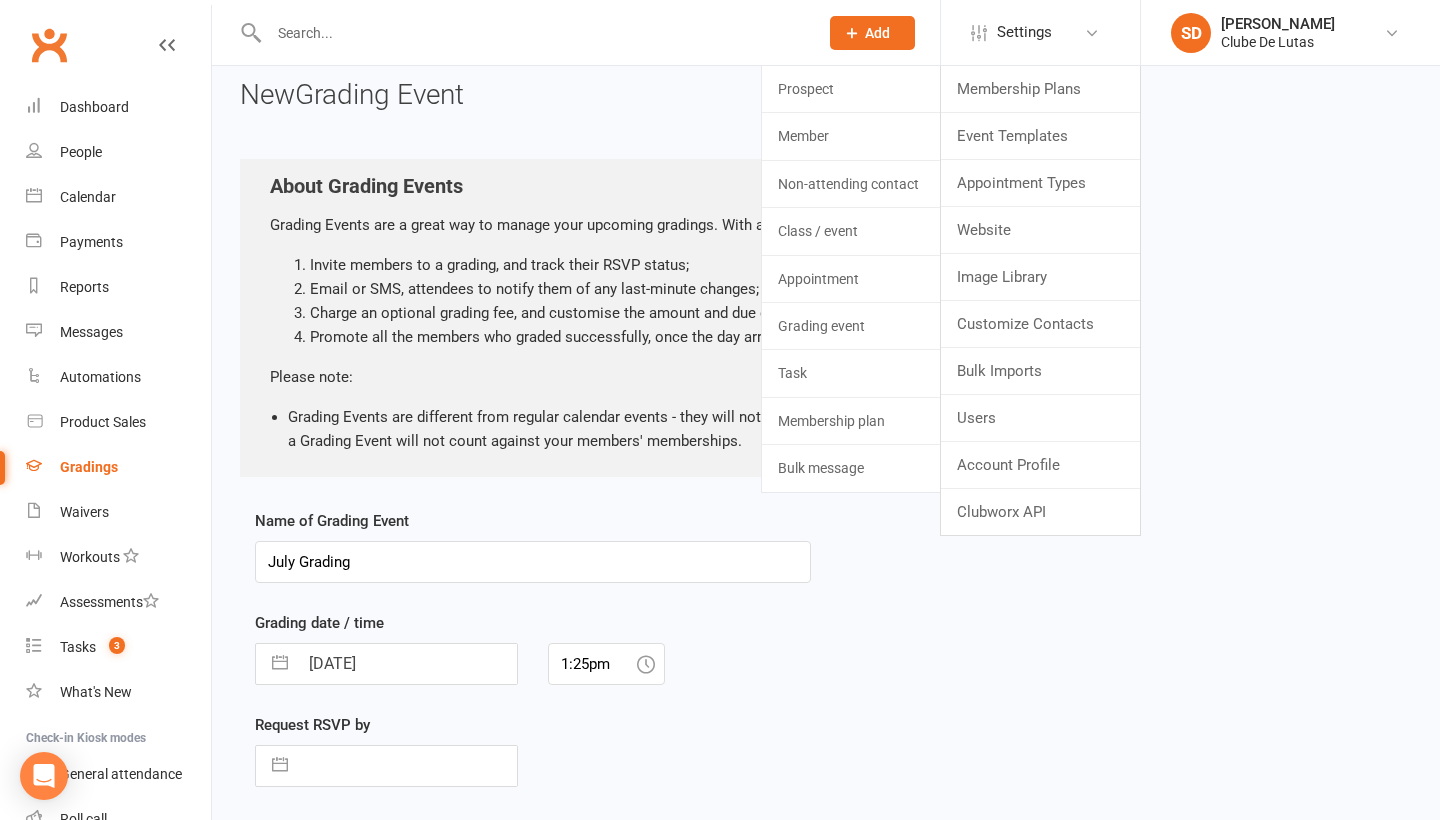 click on "New  Grading Event About Grading Events Grading Events are a great way to manage your upcoming gradings. With a Grading Event, you can: Invite members to a grading, and track their RSVP status; Email or SMS, attendees to notify them of any last-minute changes; Charge an optional grading fee, and customise the amount and due date for each member; and Promote all the members who graded successfully, once the day arrives. Please note: Grading Events are different from regular calendar events - they will not appear in your Clubworx calendar, and attending a Grading Event will not count against your members' memberships. Name of Grading Event July Grading Grading date / time 11 Jul 2025 Navigate forward to interact with the calendar and select a date. Press the question mark key to get the keyboard shortcuts for changing dates. 1:25pm Request RSVP by Navigate forward to interact with the calendar and select a date. Press the question mark key to get the keyboard shortcuts for changing dates. Grading Fee $ Save" at bounding box center [826, 549] 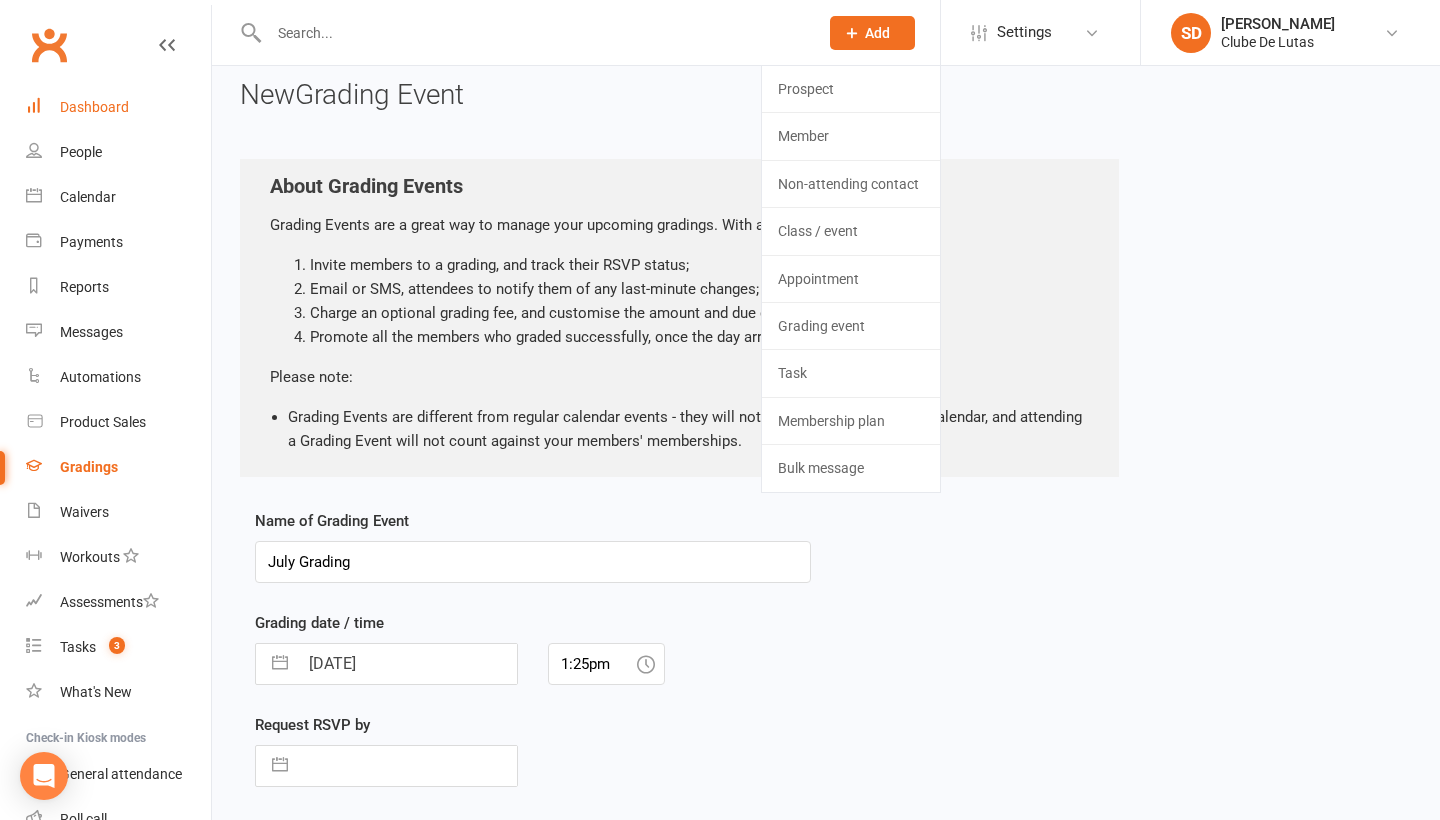 click on "Dashboard" at bounding box center [94, 107] 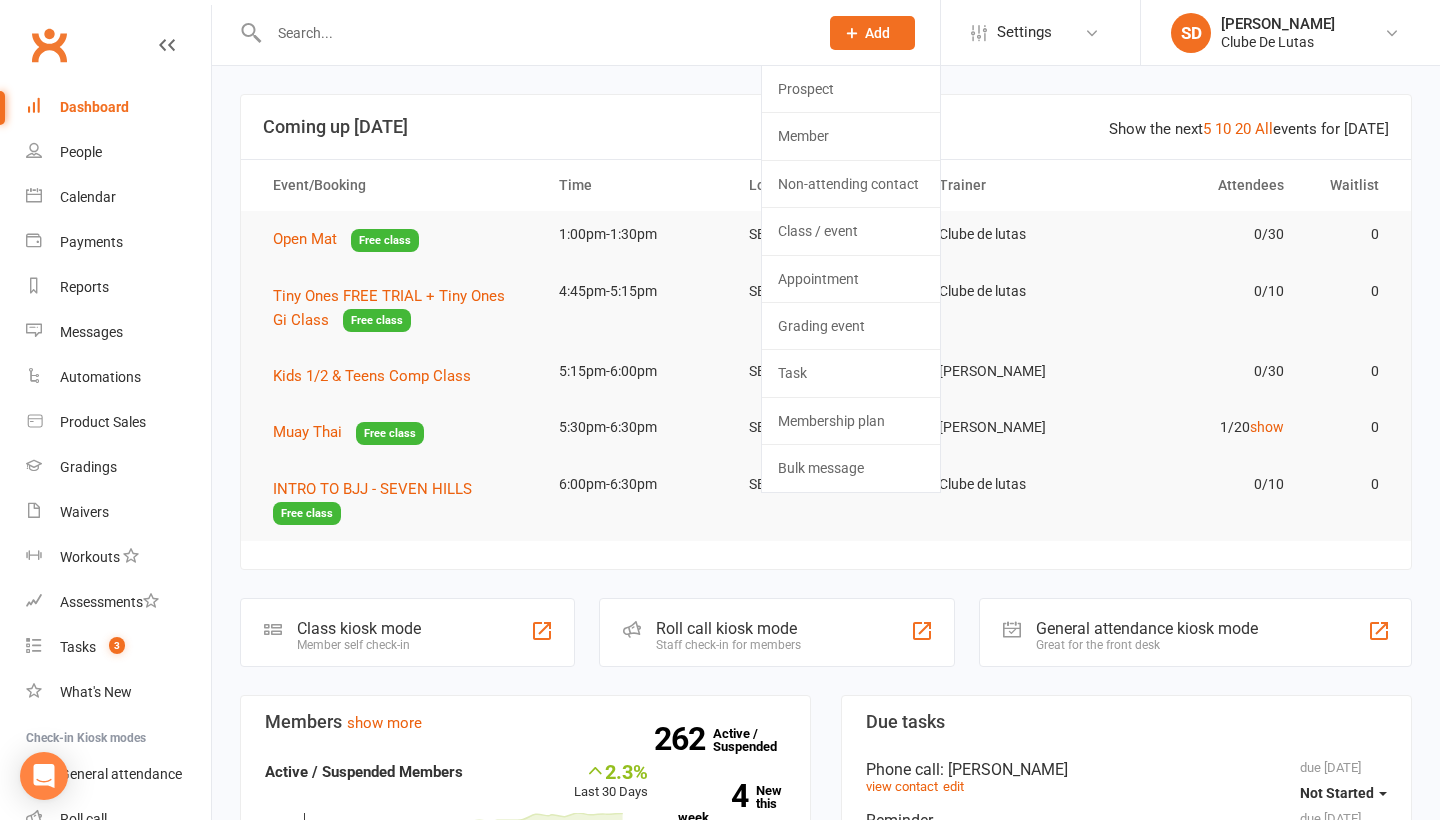 click at bounding box center (533, 33) 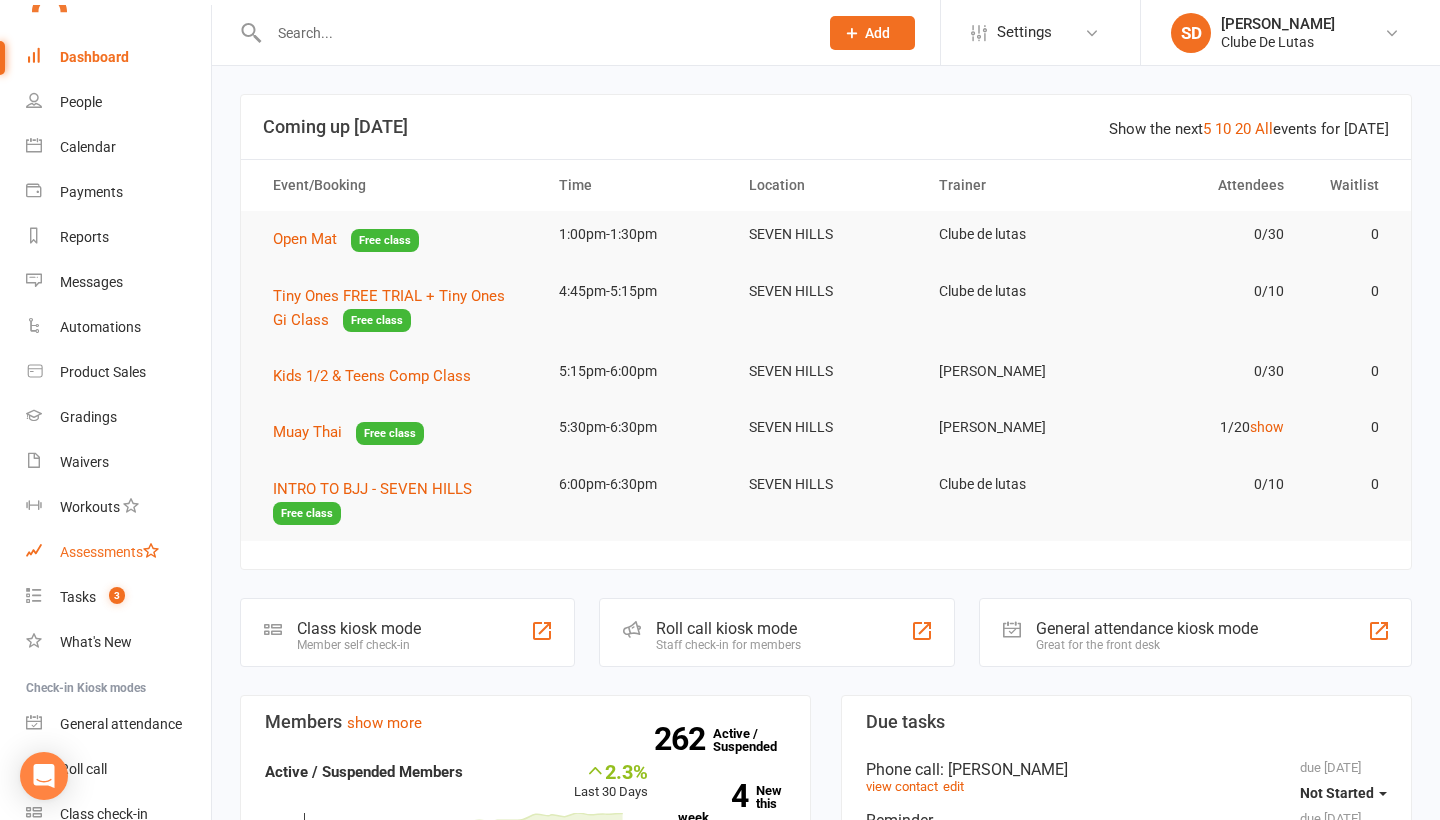 scroll, scrollTop: 142, scrollLeft: 0, axis: vertical 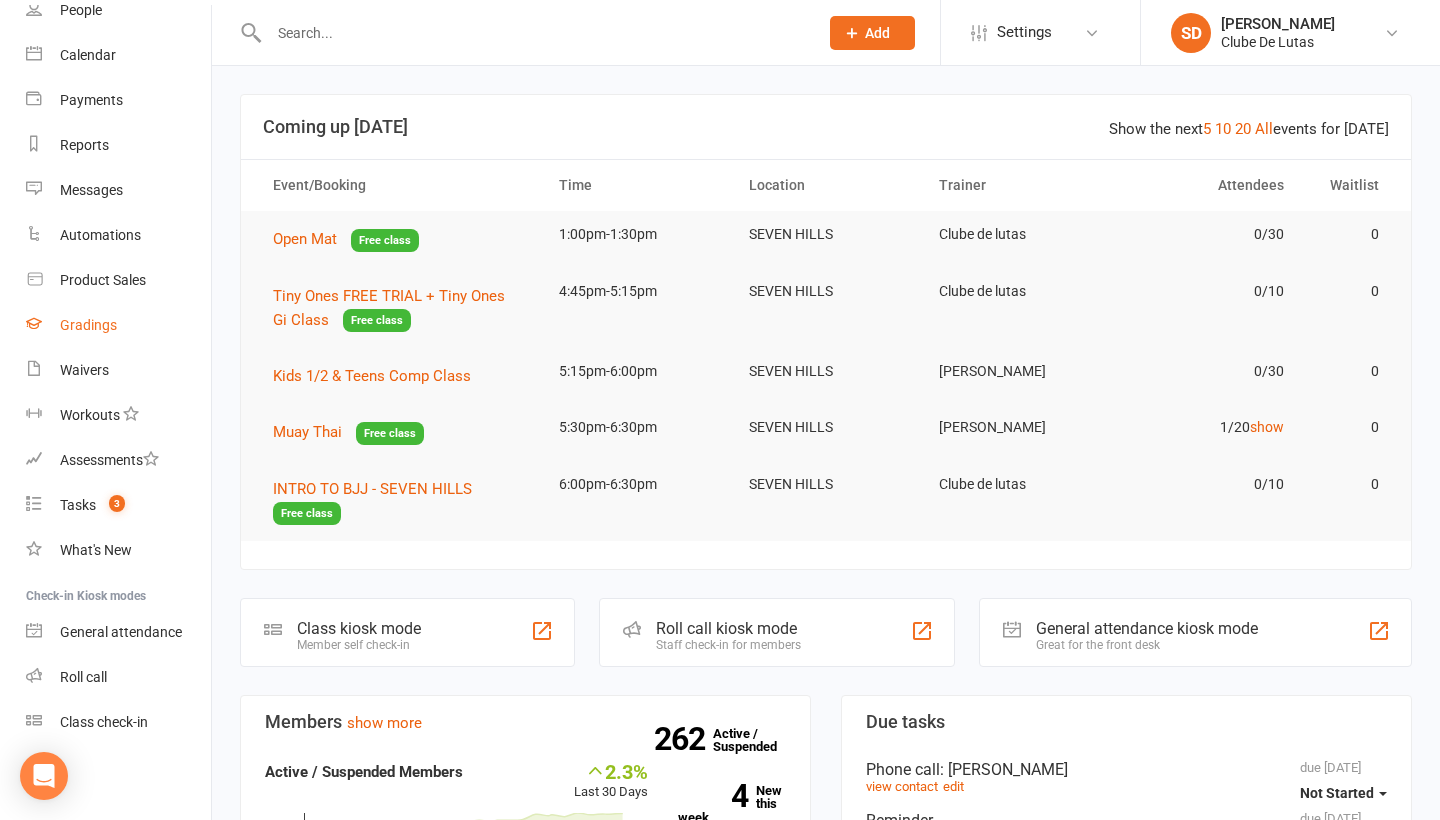 click on "Gradings" at bounding box center (88, 325) 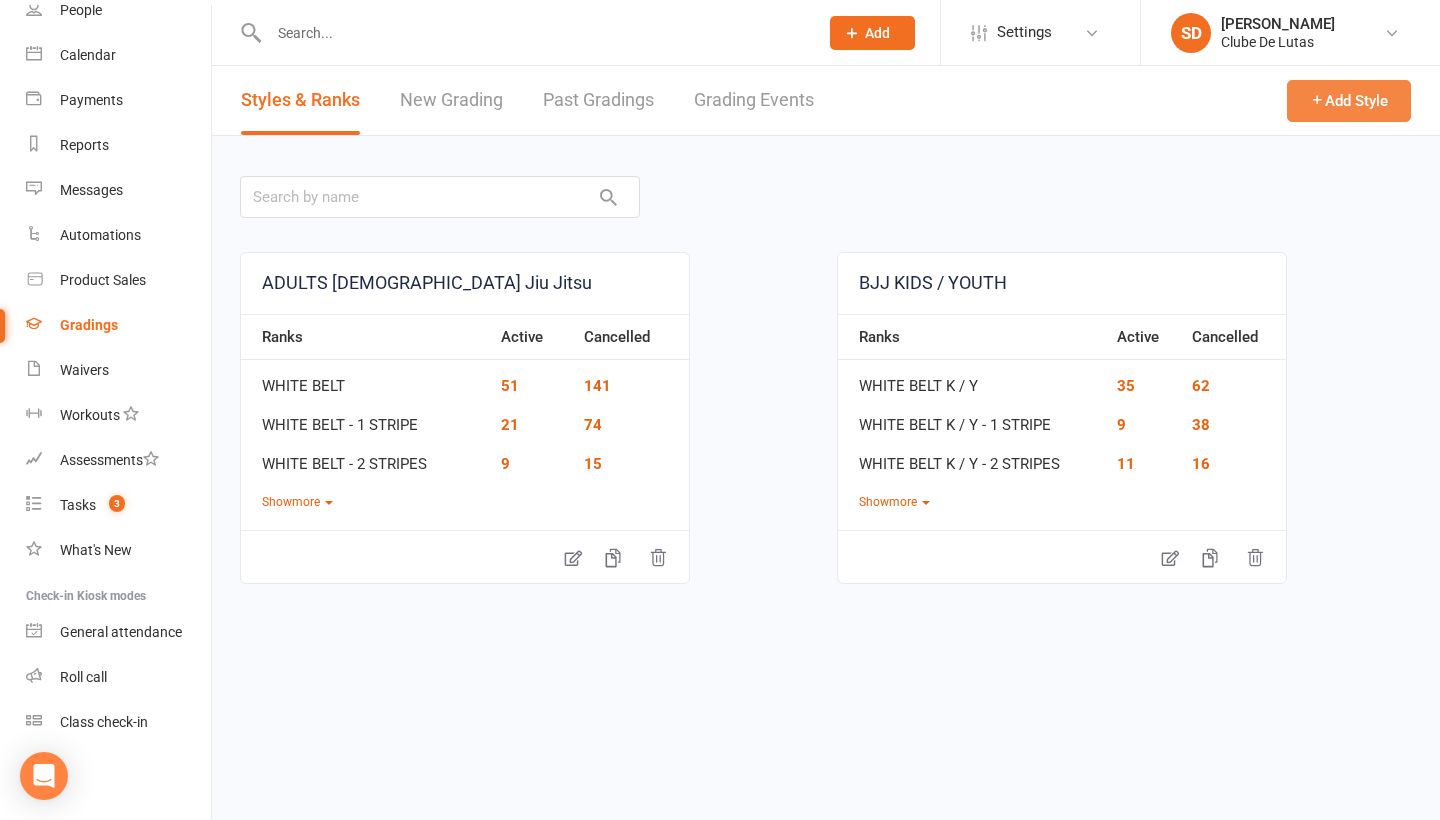 click on "Add Style" at bounding box center [1349, 101] 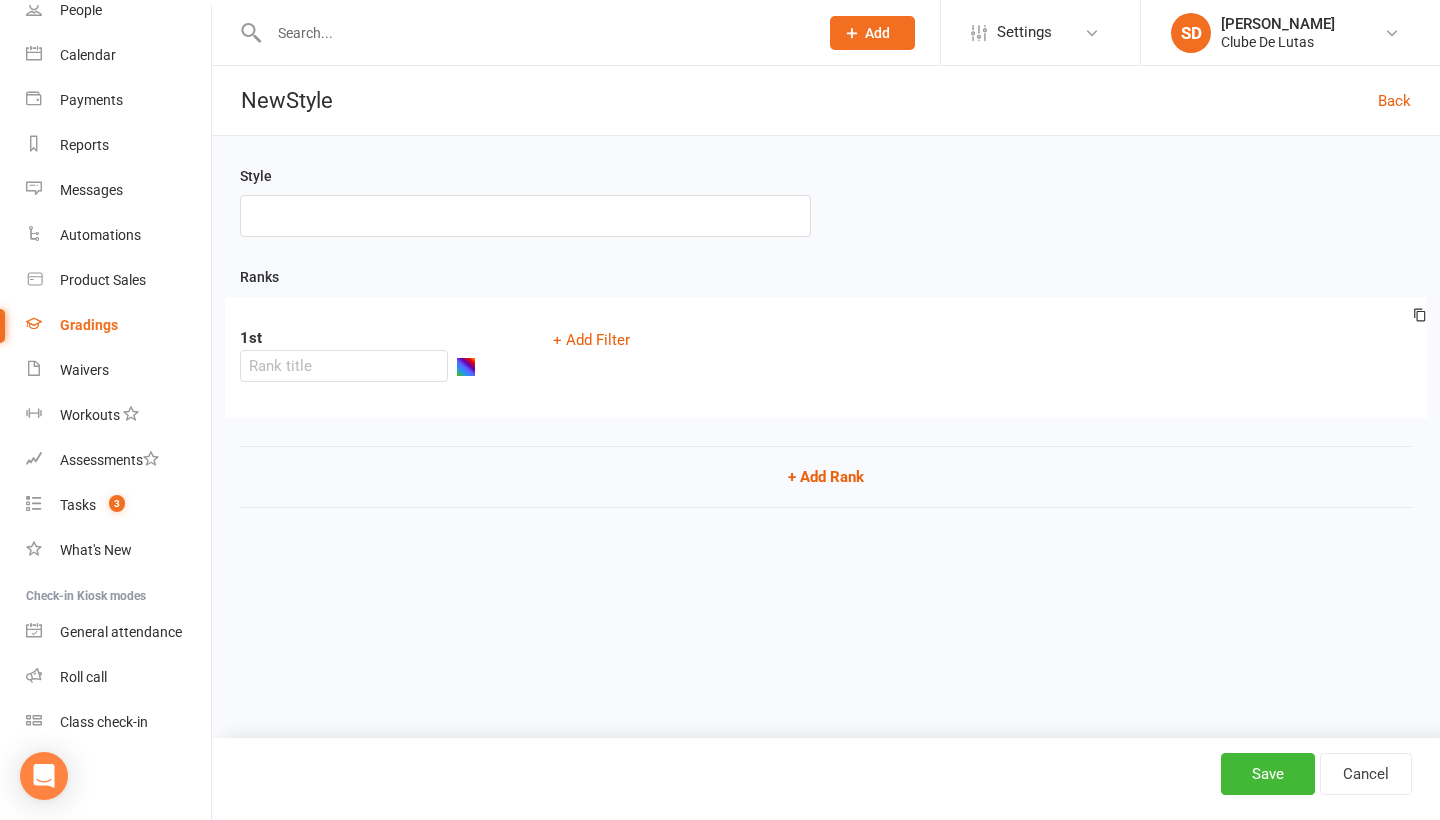 click at bounding box center [525, 216] 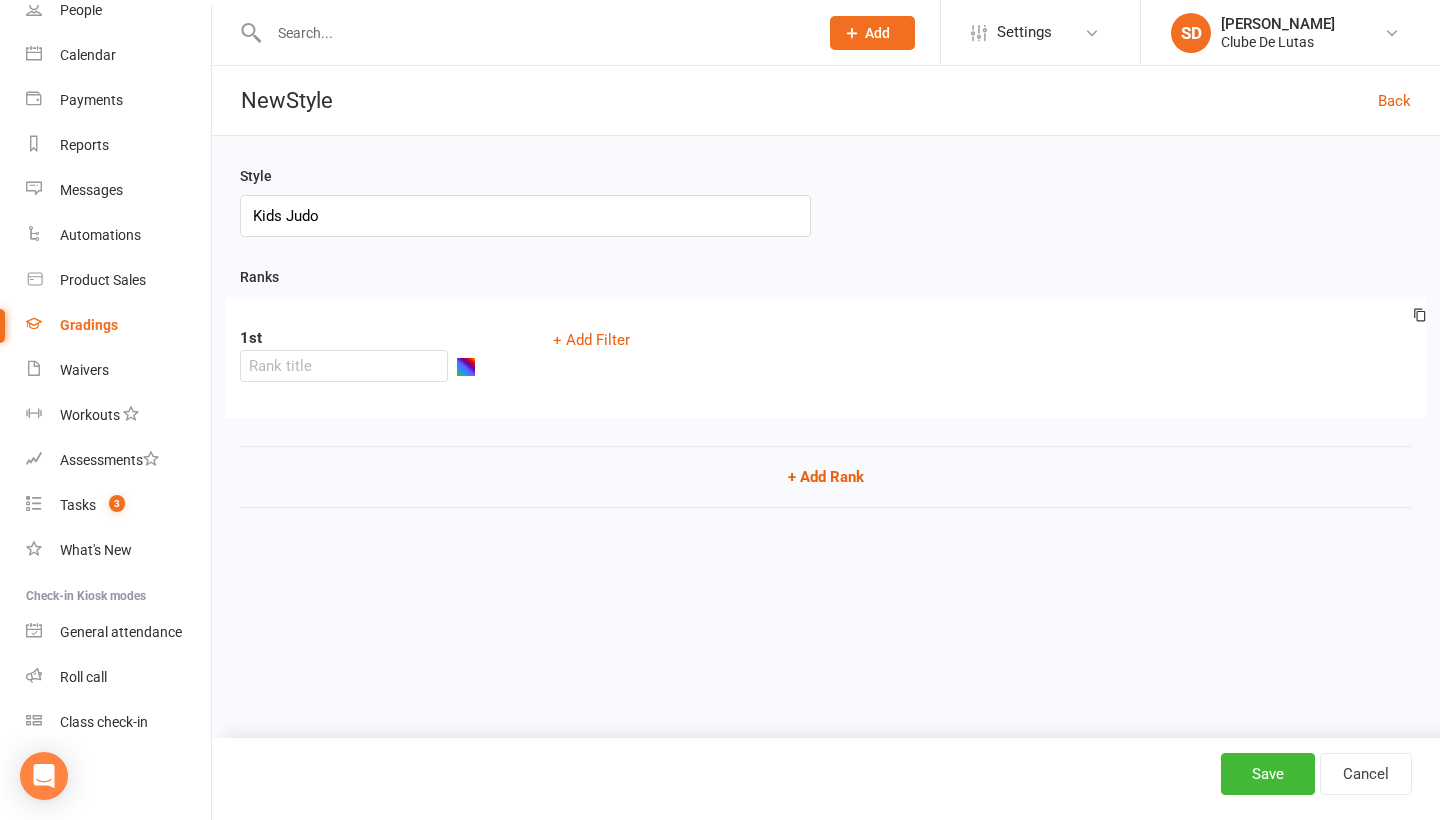 type on "Kids Judo" 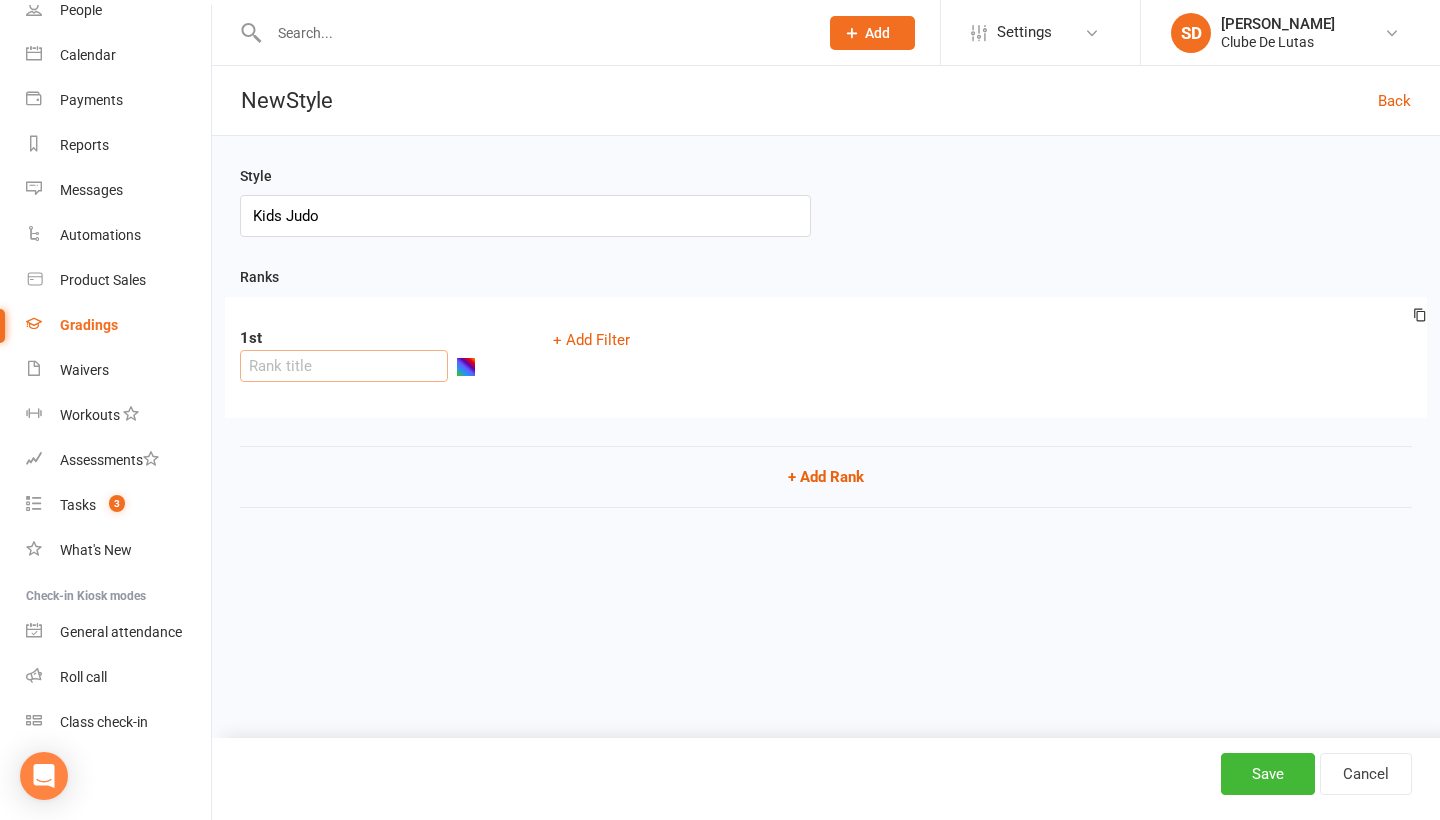click at bounding box center [344, 366] 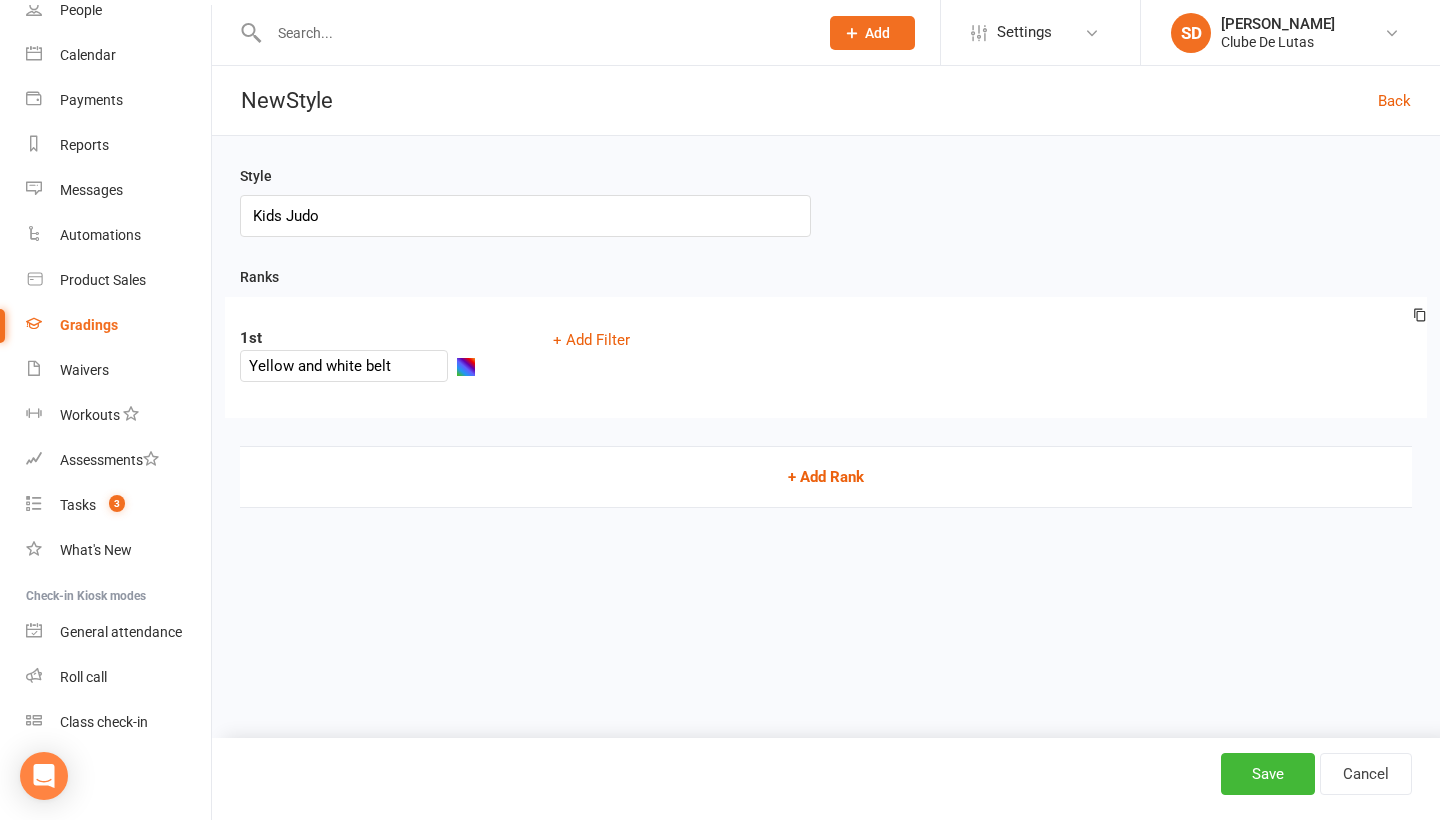 click on "+ Add Rank" at bounding box center (826, 477) 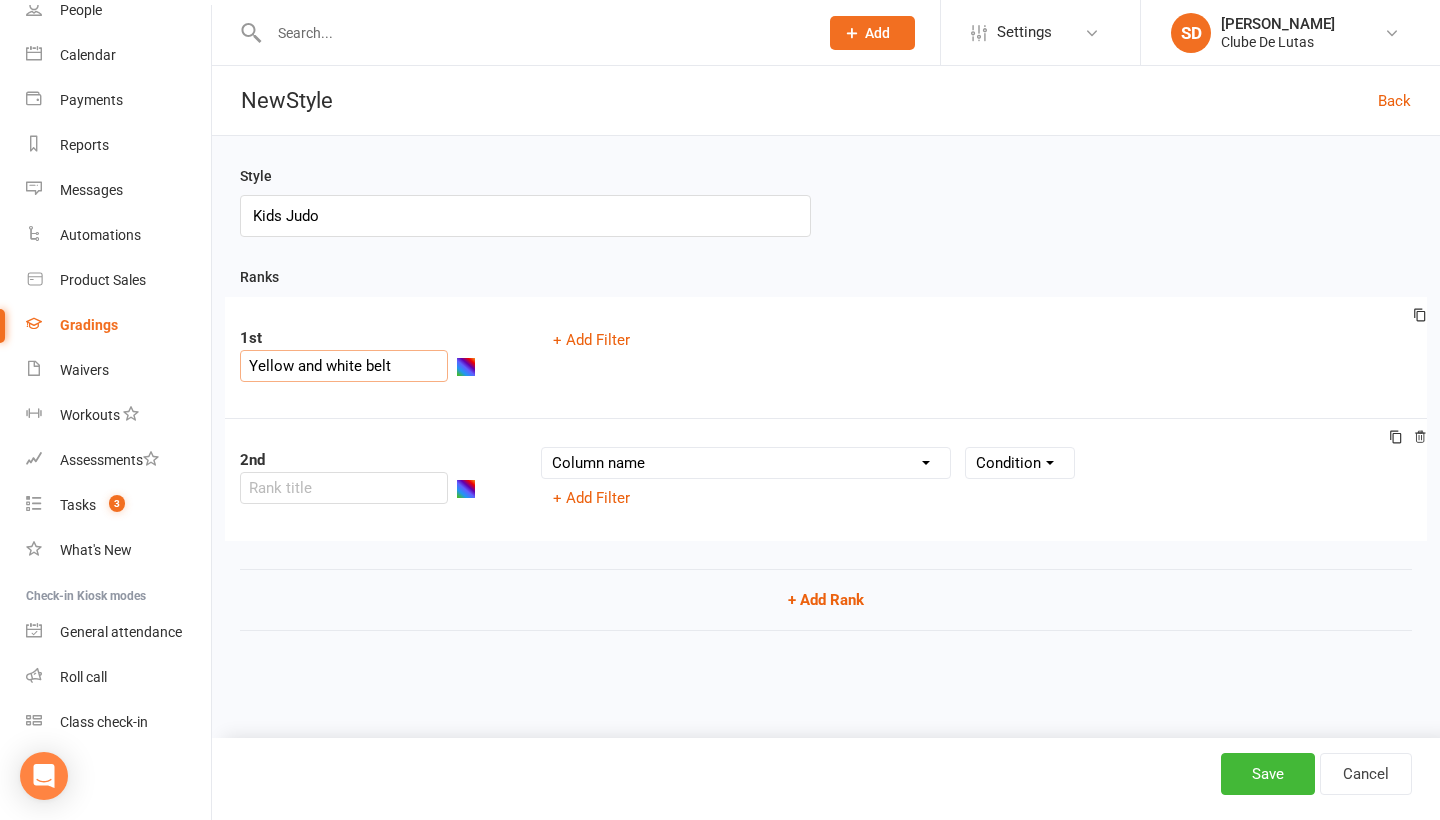 click on "Yellow and white belt" at bounding box center (344, 366) 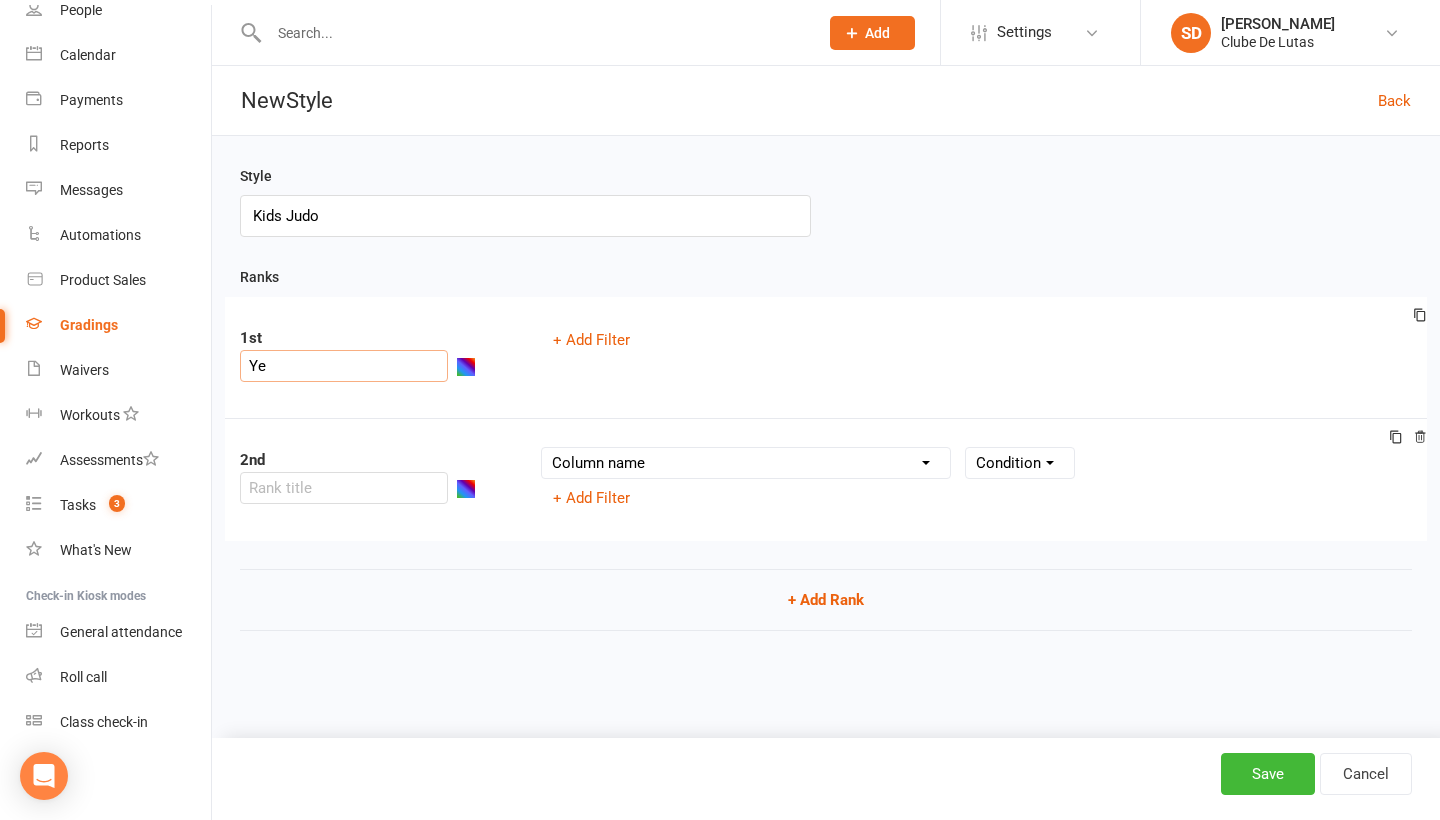 type on "Y" 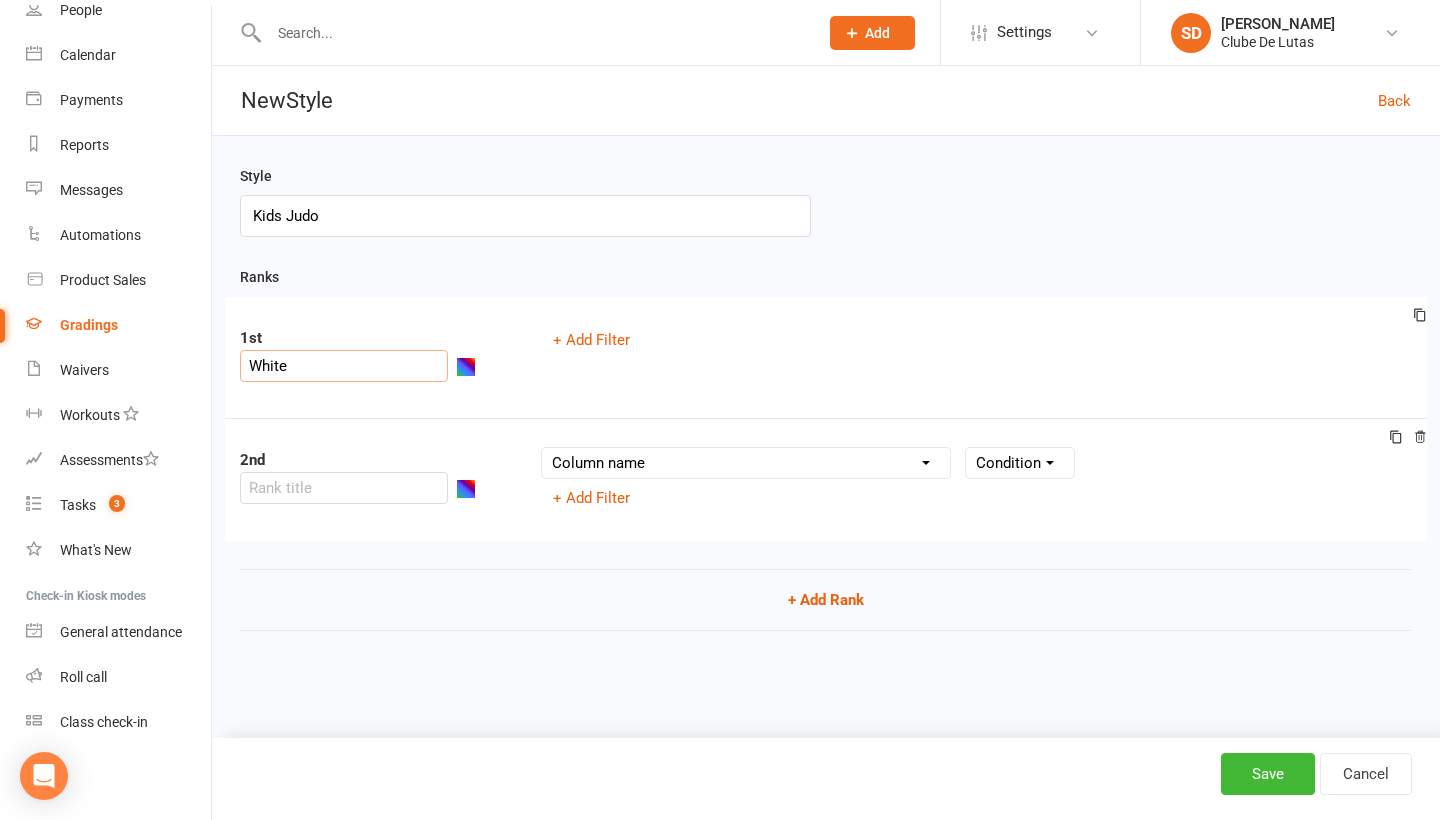 type on "White" 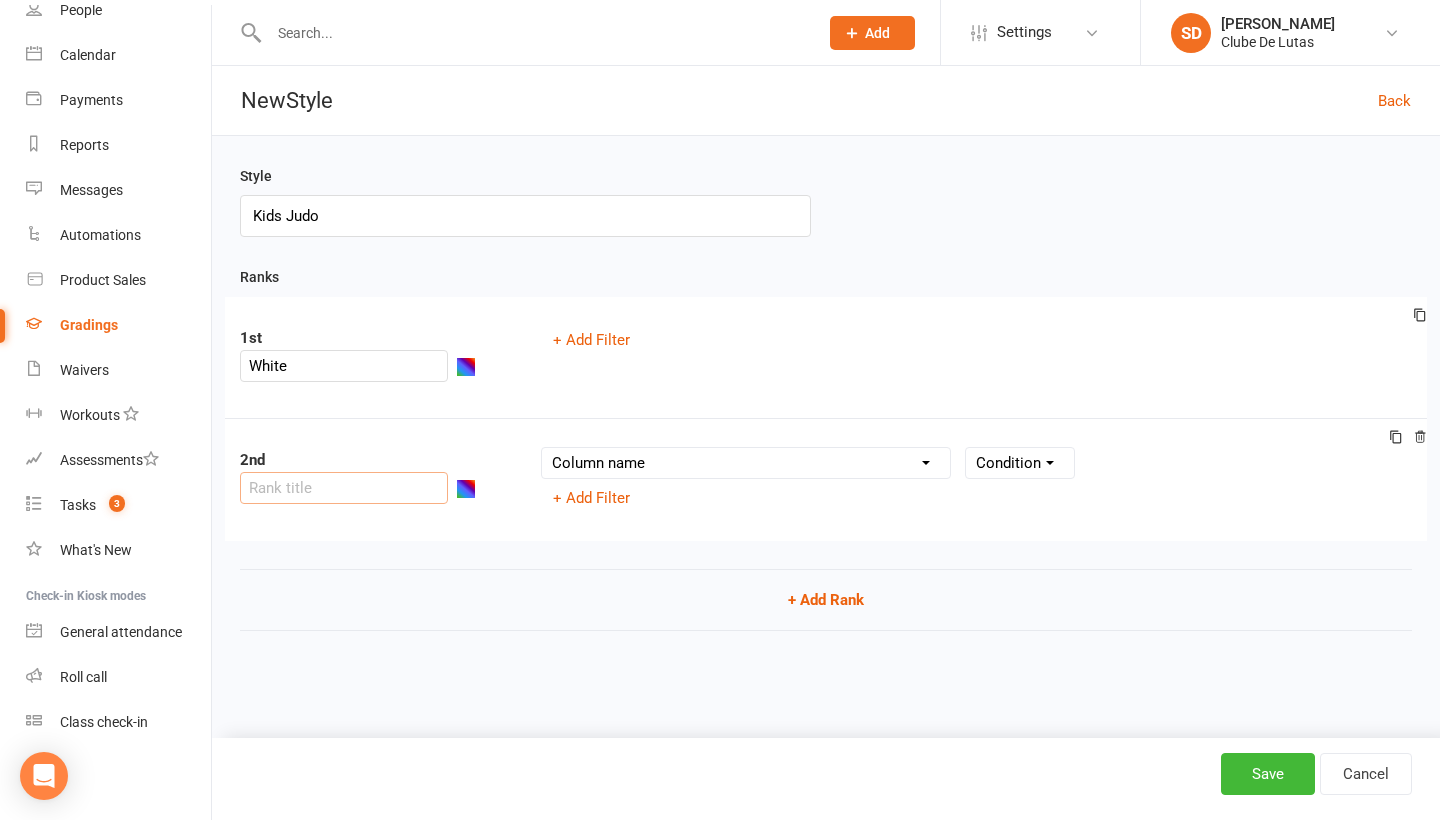 click at bounding box center (344, 488) 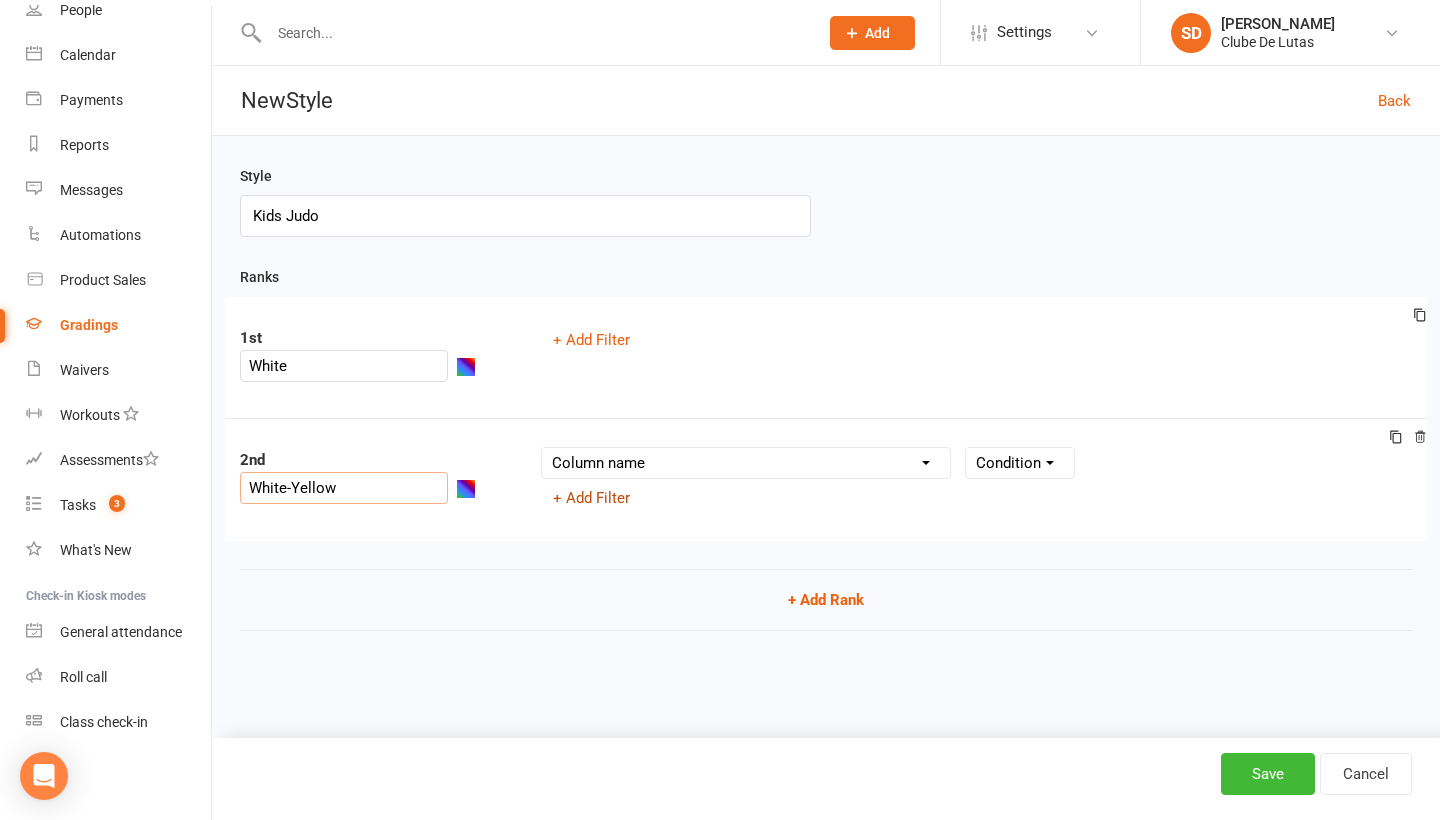 type on "White-Yellow" 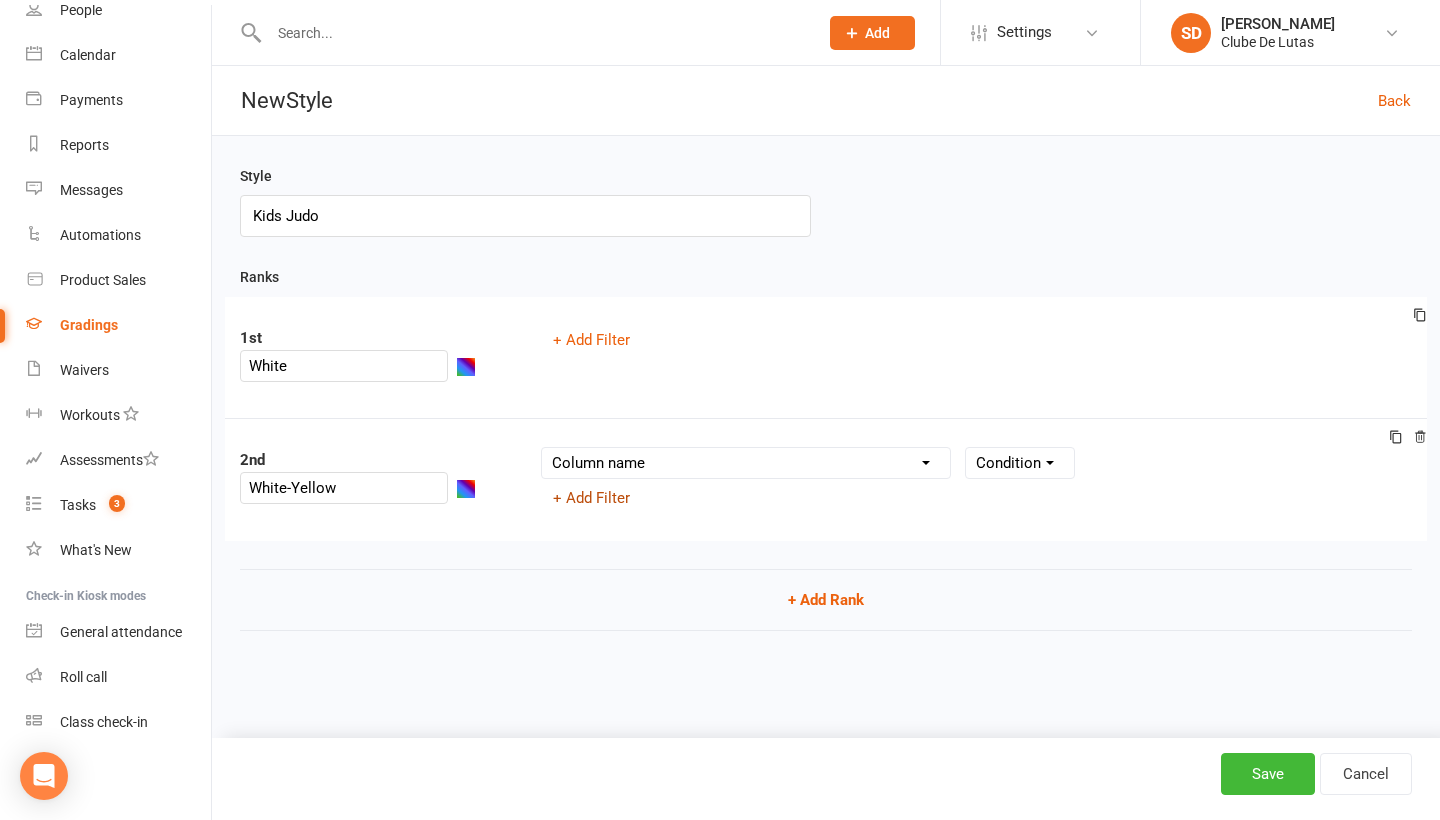 click on "+ Add Filter" at bounding box center [591, 498] 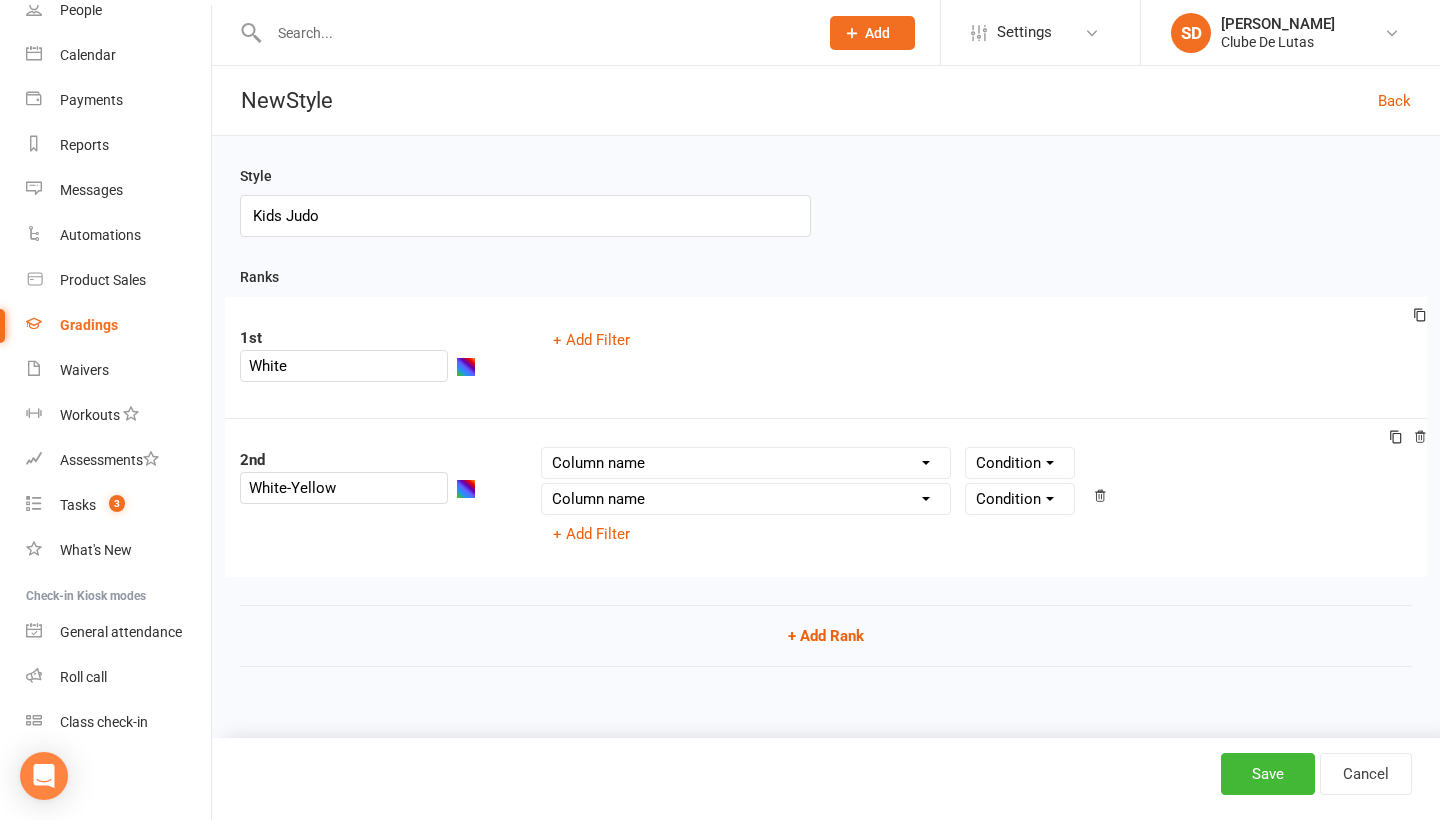click 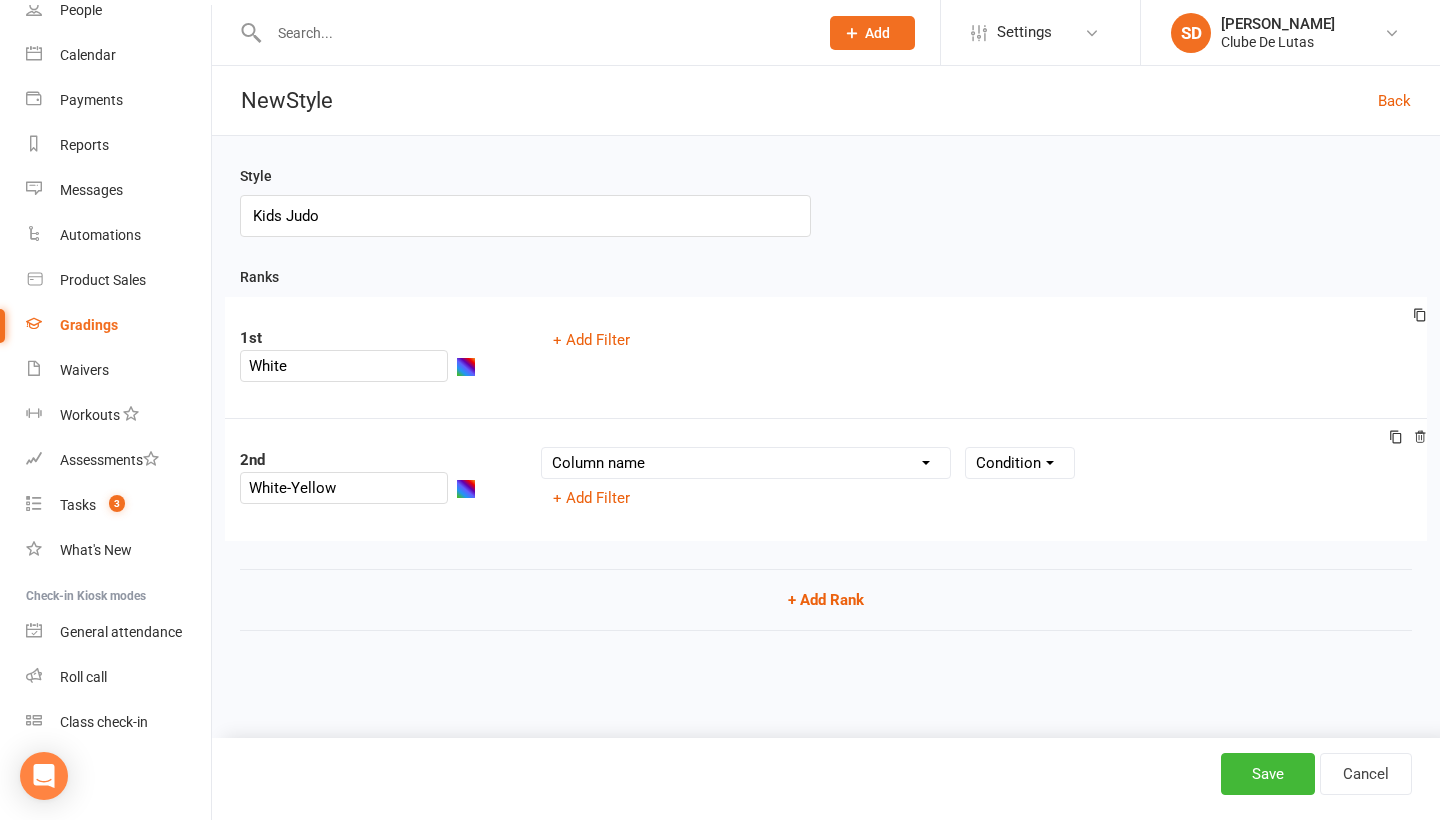 select on "member_styles:enabled" 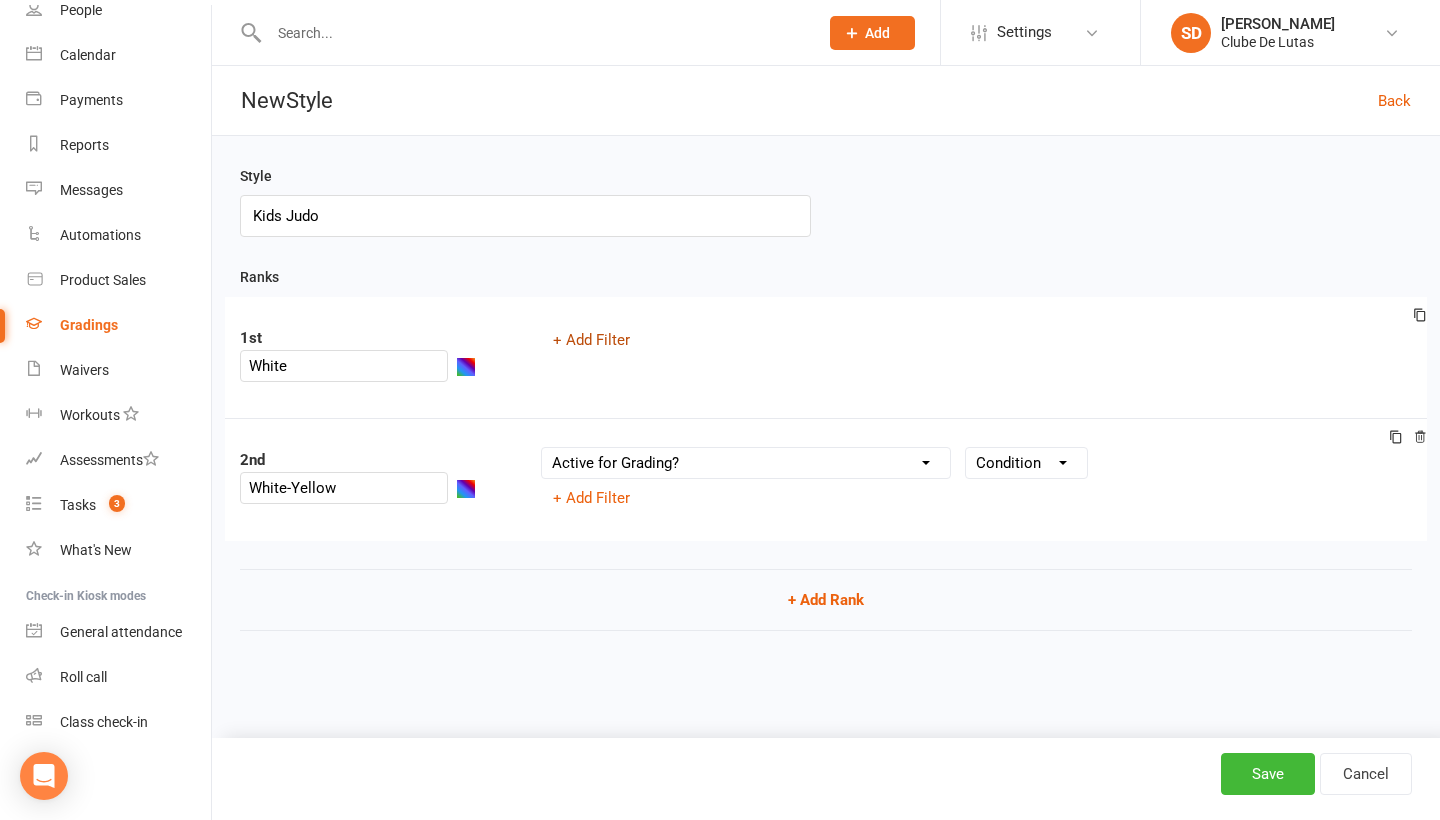 click on "+ Add Filter" at bounding box center (591, 340) 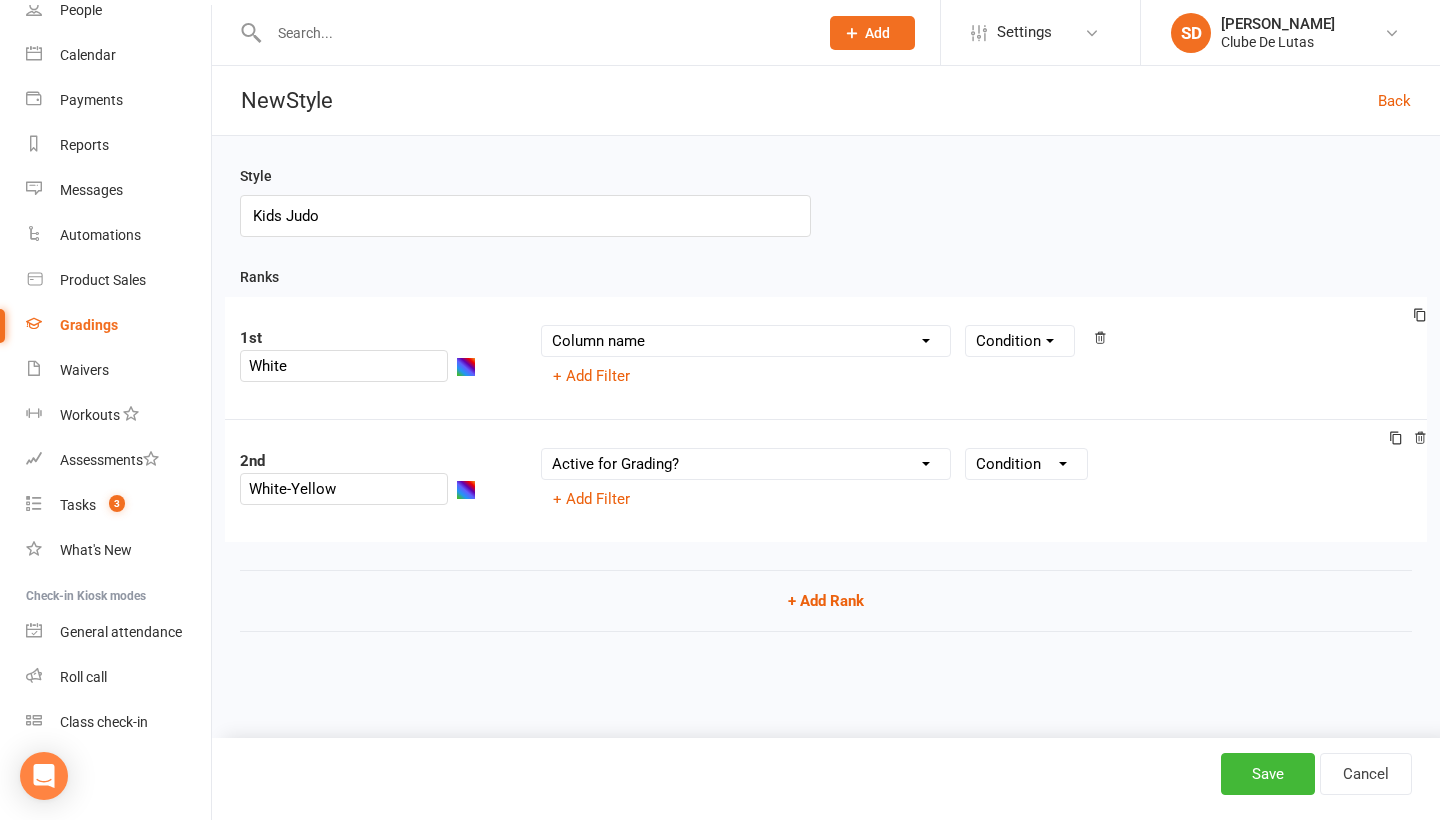 select on "member_styles:enabled" 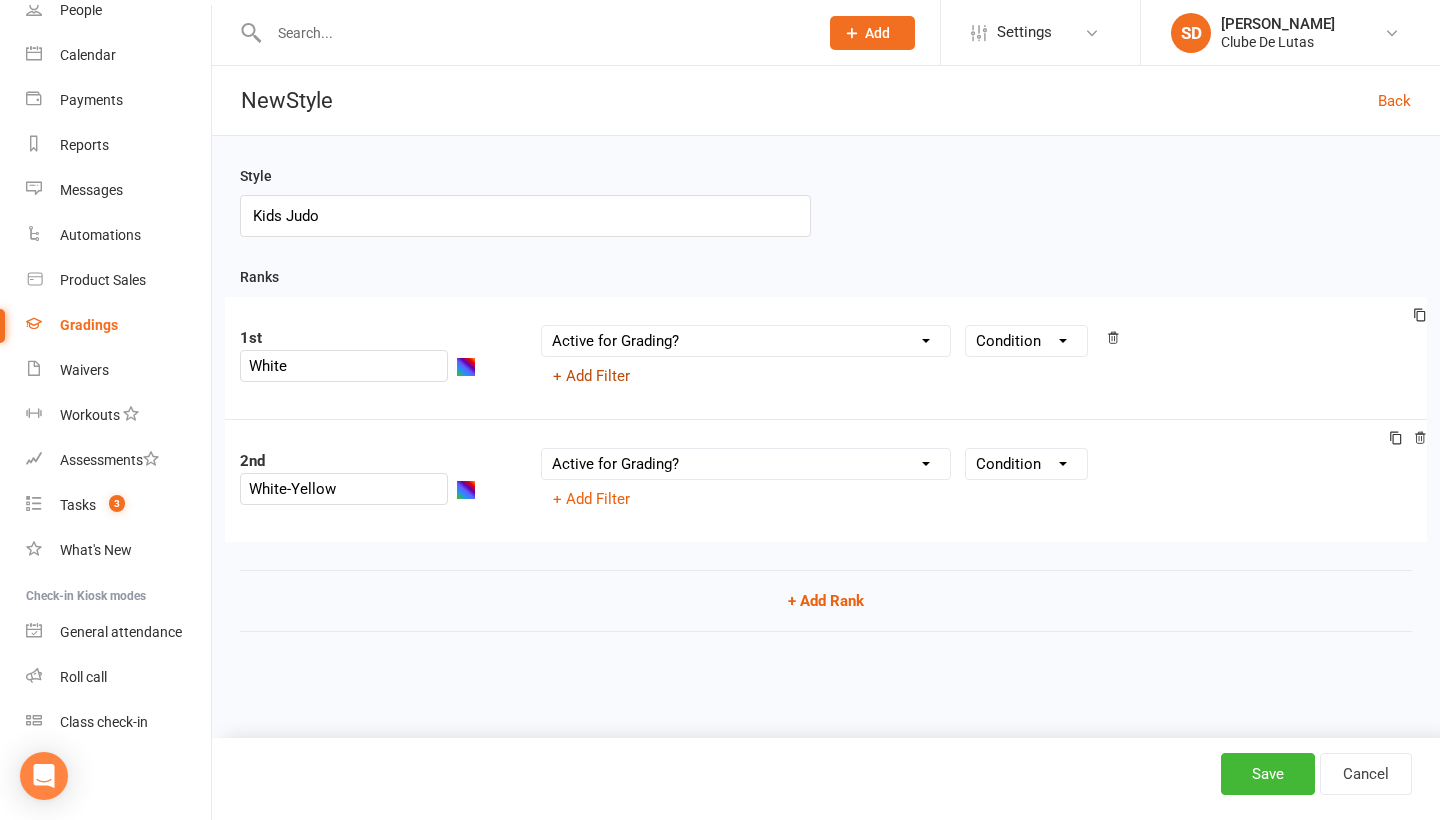 click on "+ Add Filter" at bounding box center [591, 376] 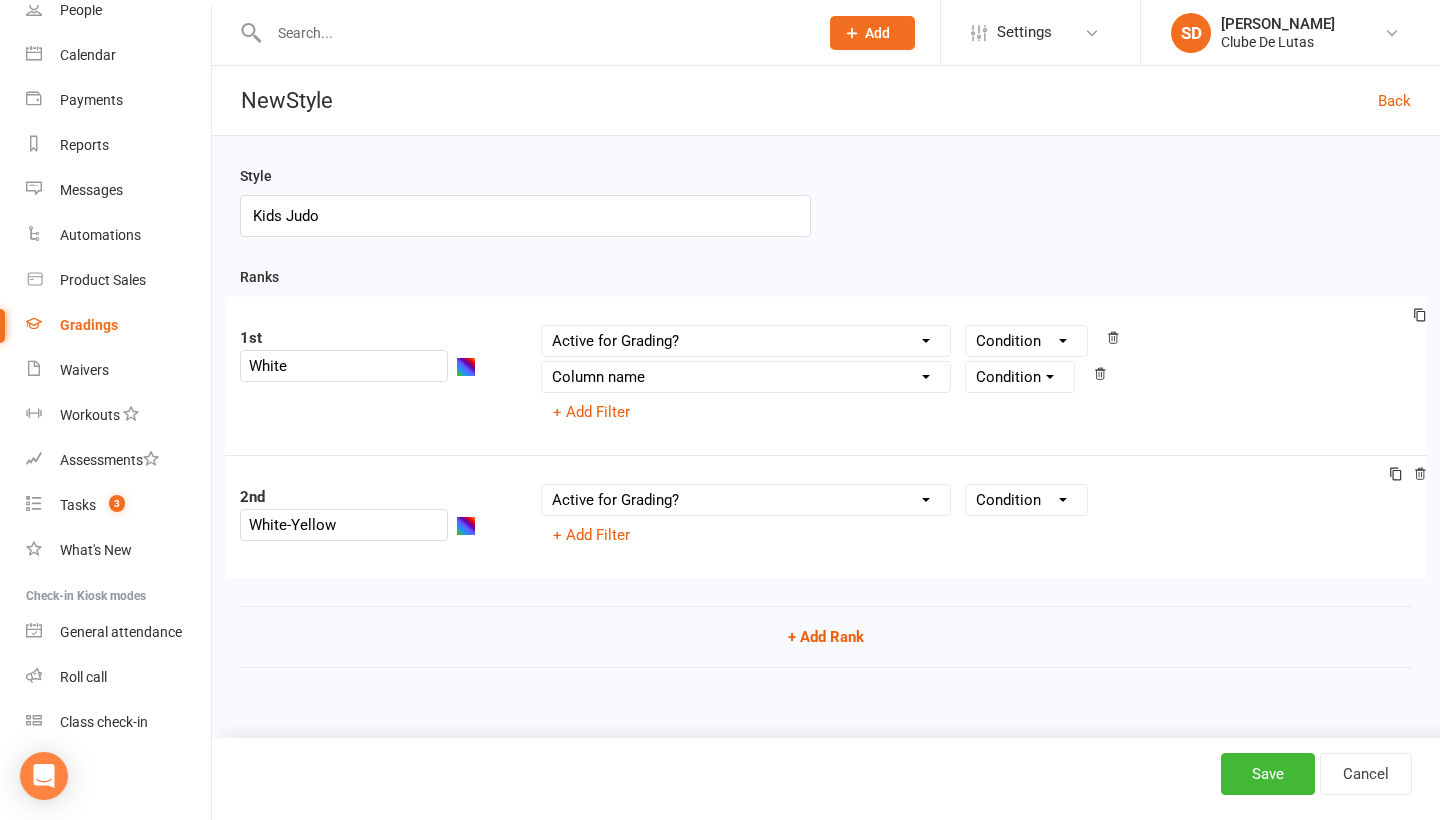 select on "contact_summaries:styles_style_class_attendances_since_last_promotion" 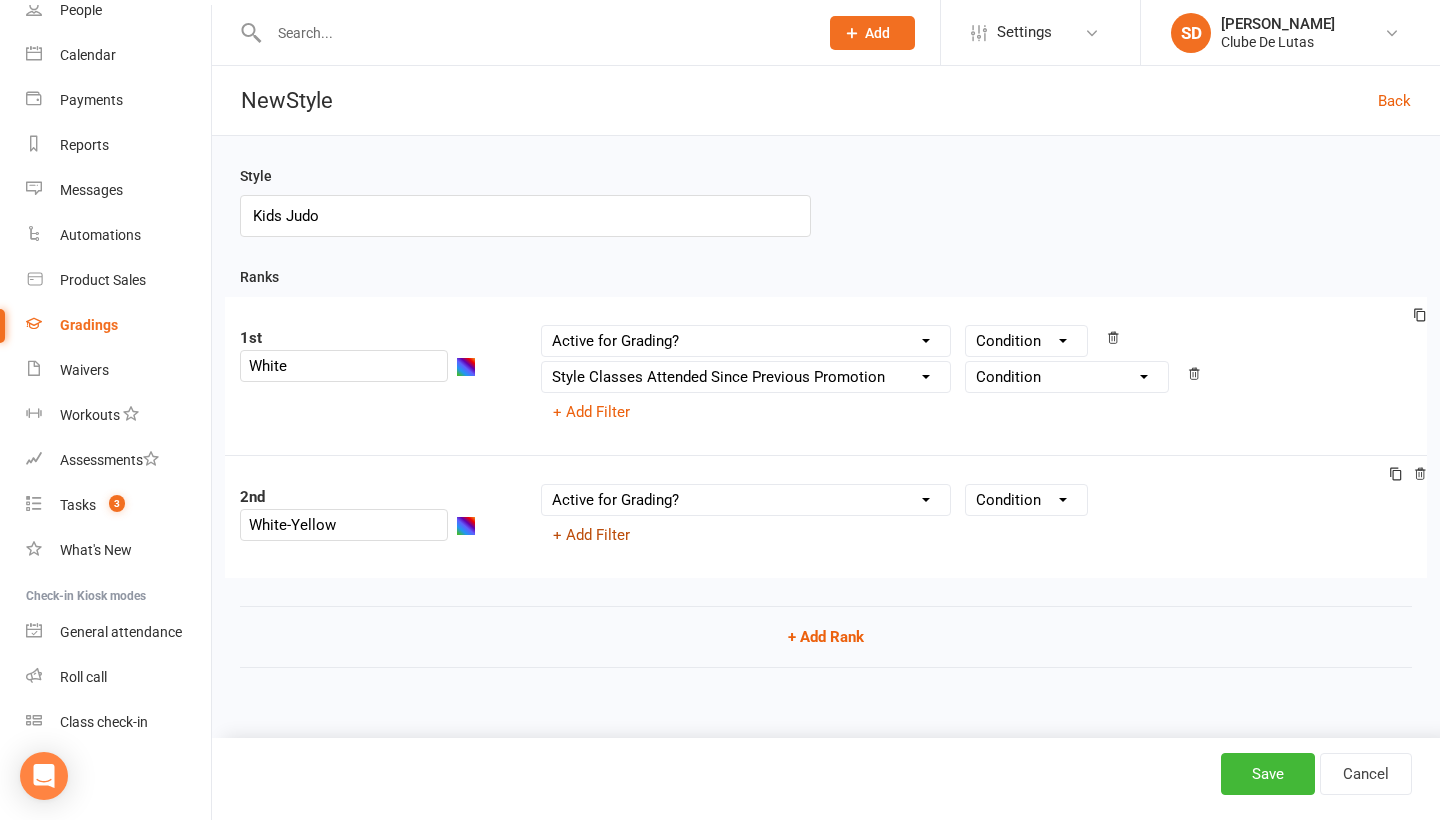 click on "+ Add Filter" at bounding box center (591, 535) 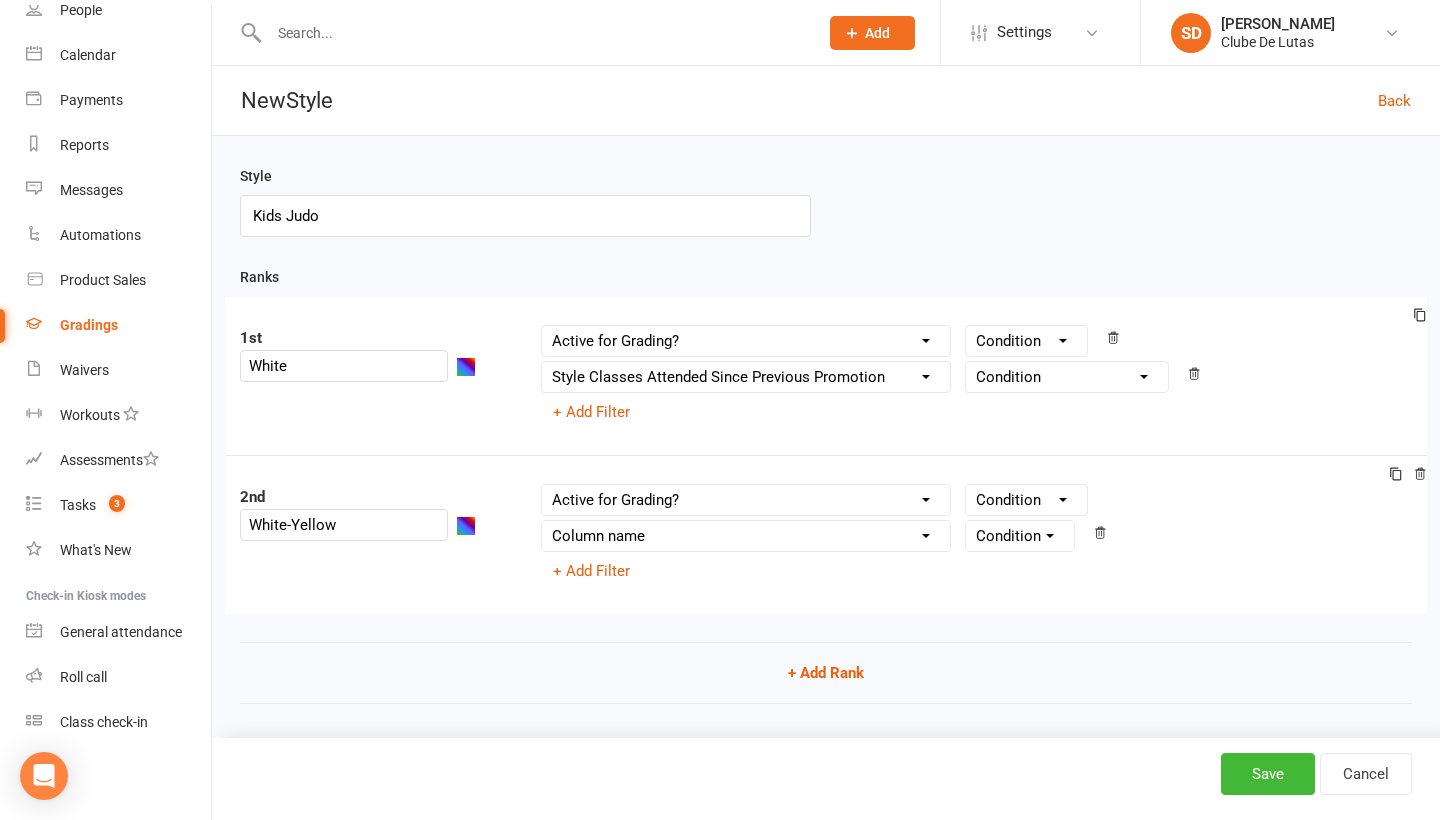 select on "contact_summaries:styles_style_class_attendances_since_last_promotion" 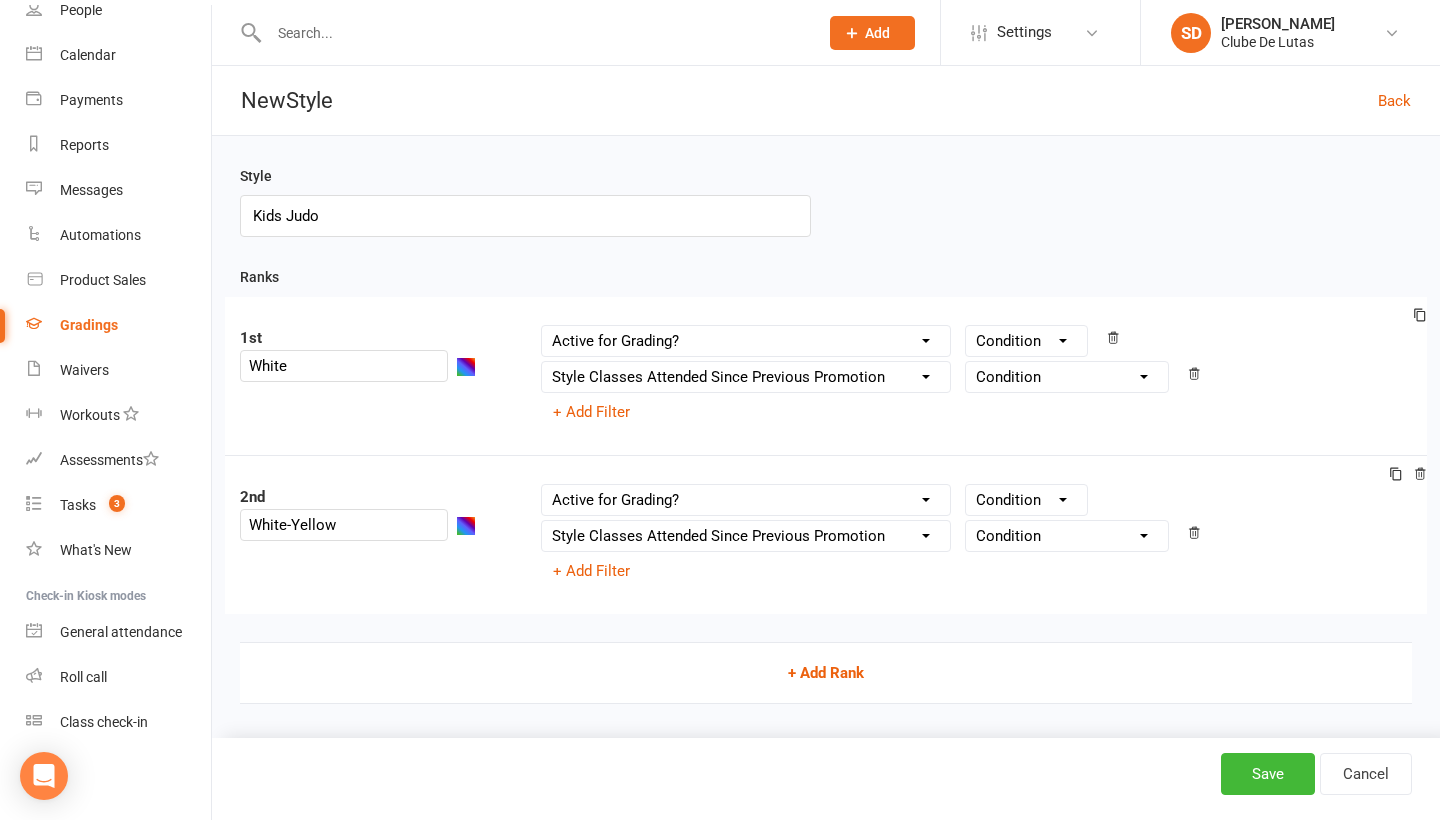 click on "+ Add Rank" at bounding box center [826, 673] 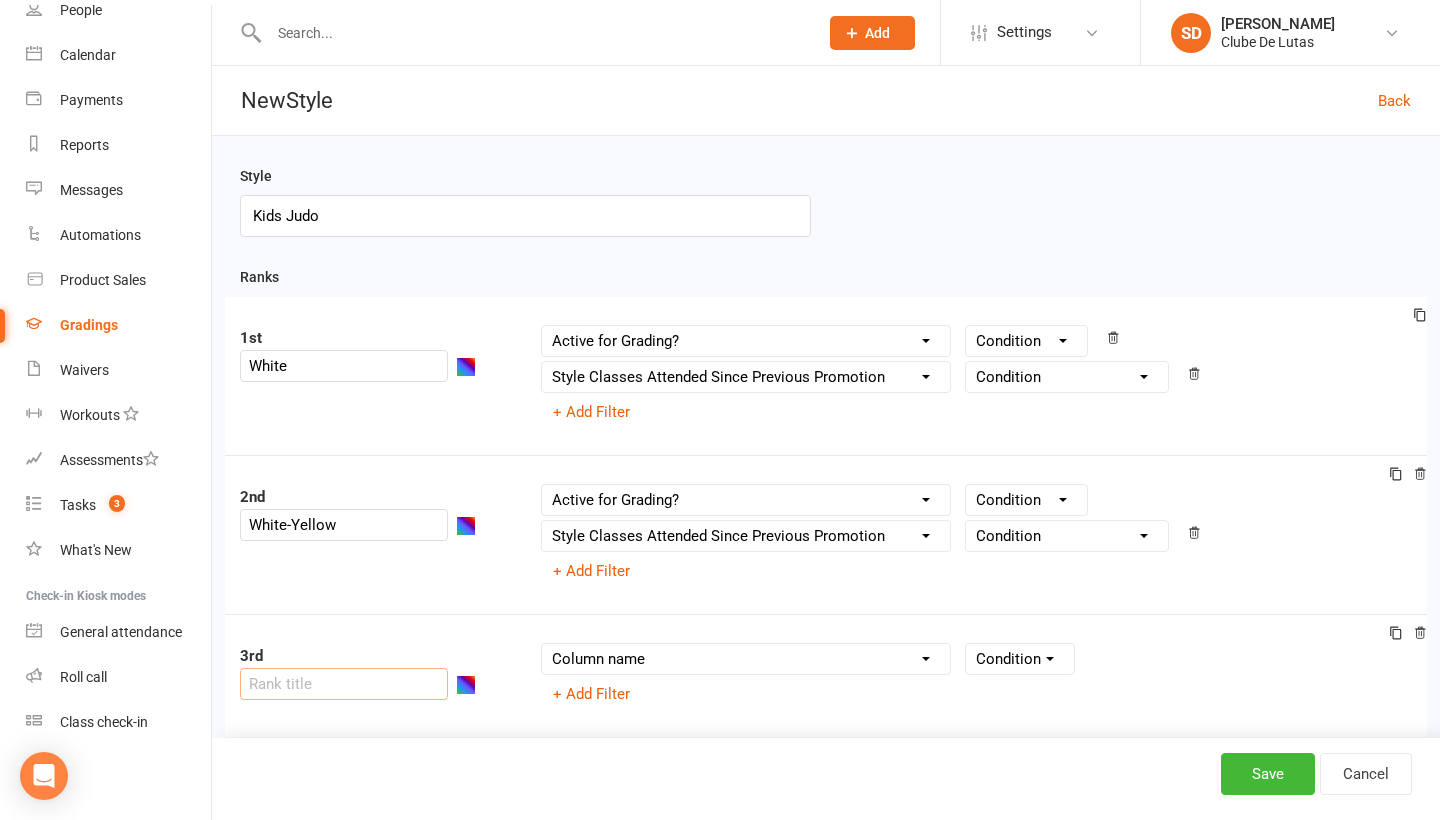 click at bounding box center [344, 684] 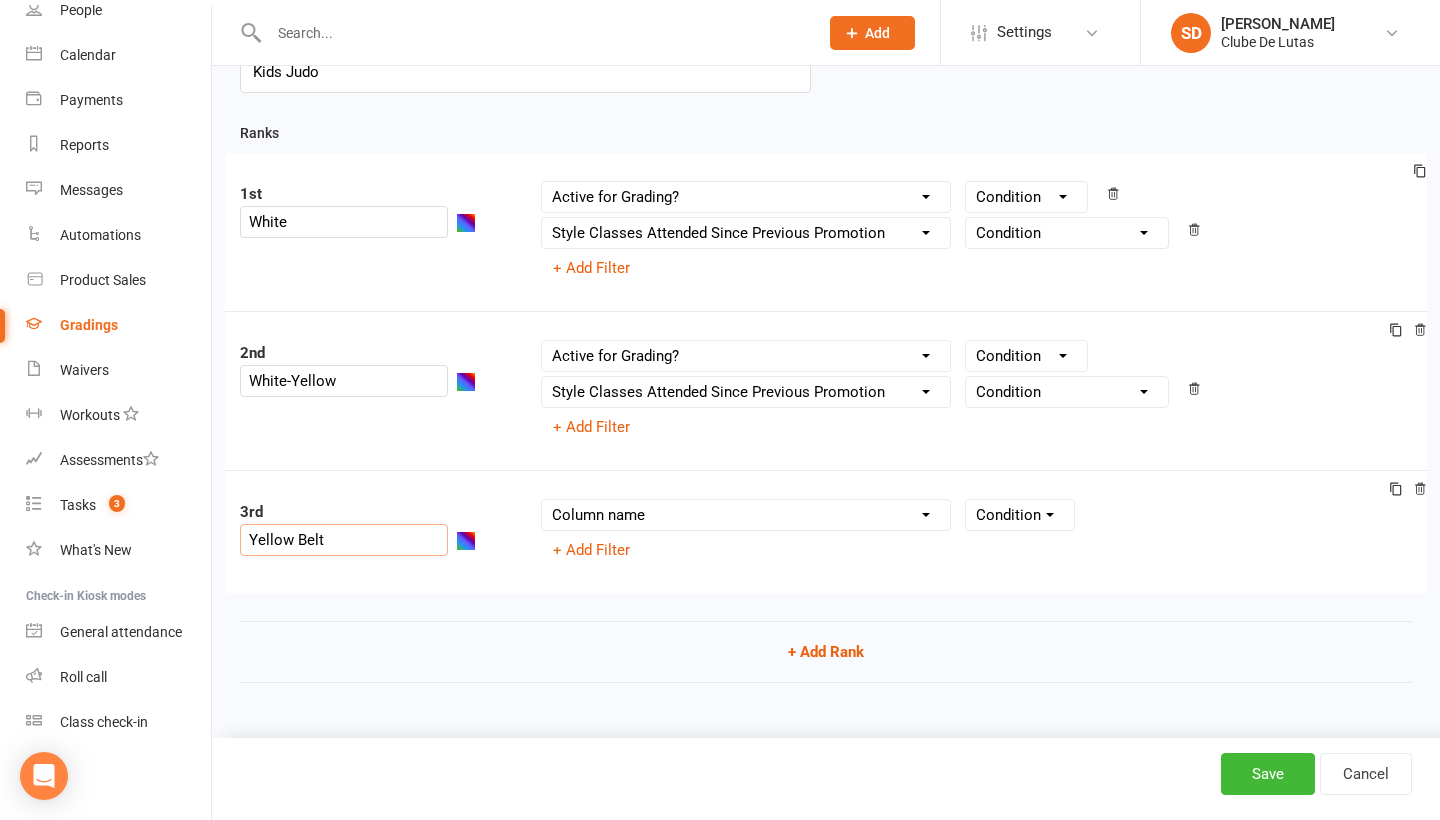 scroll, scrollTop: 160, scrollLeft: 0, axis: vertical 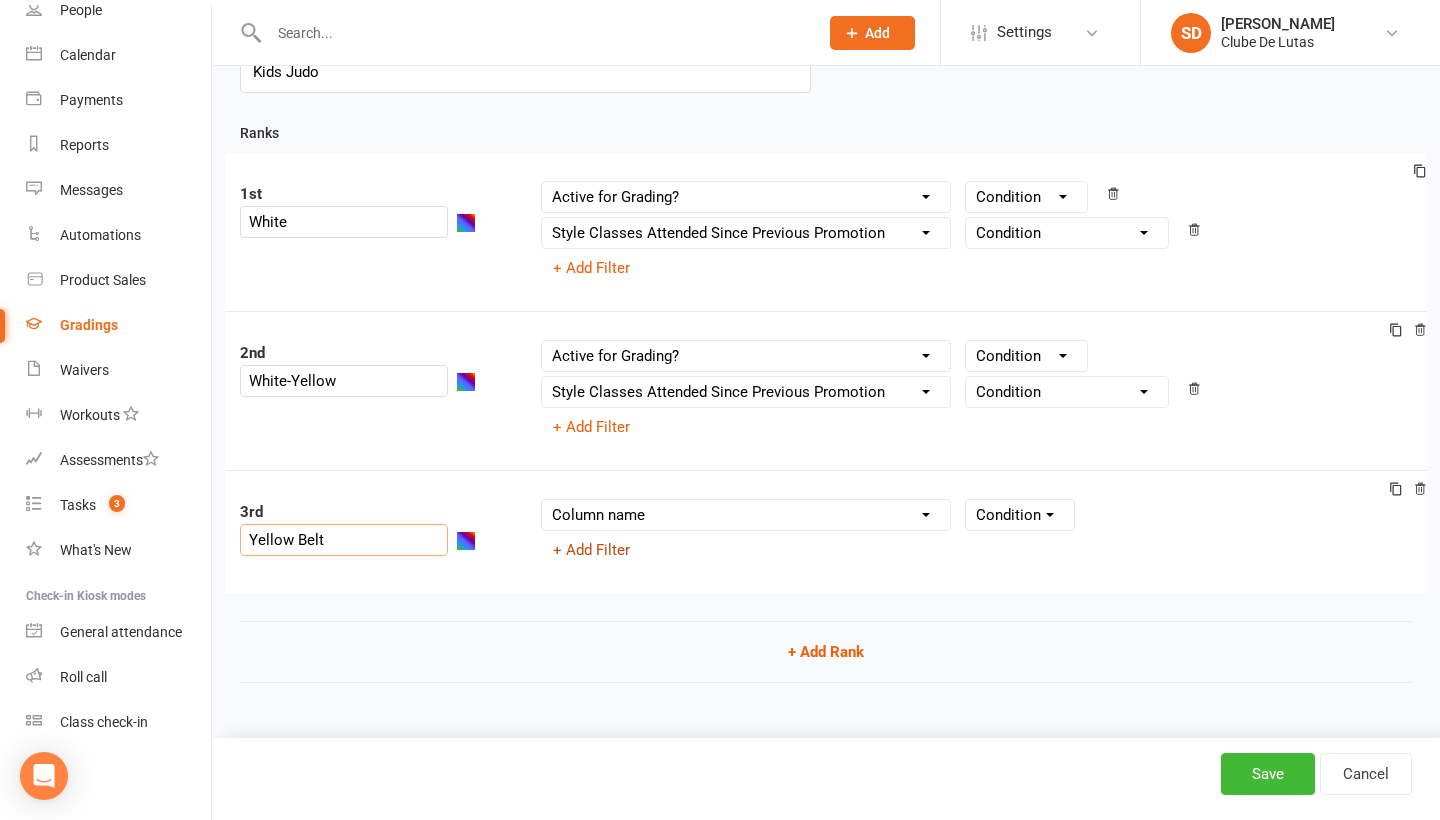 type on "Yellow Belt" 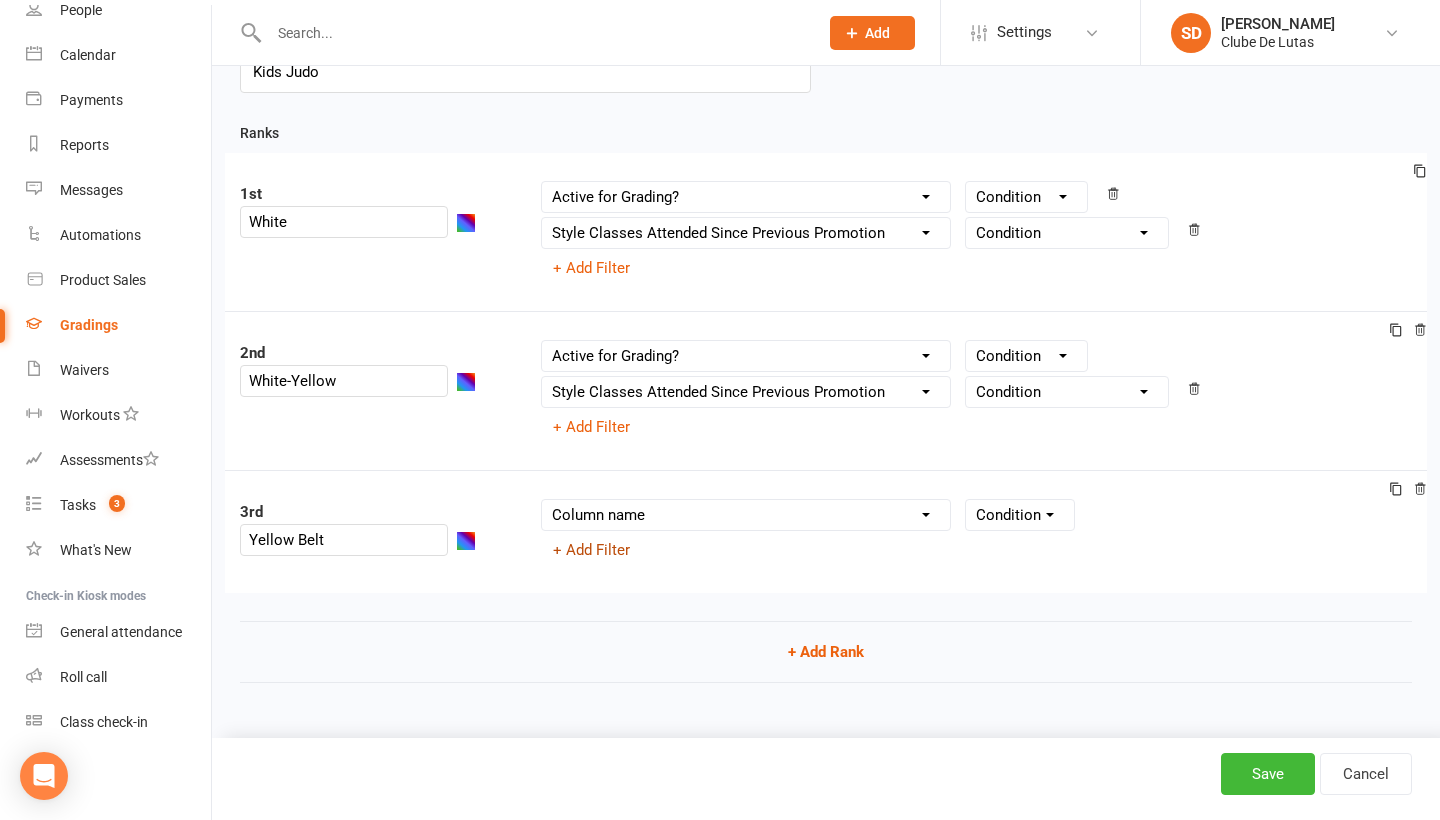 click on "+ Add Filter" at bounding box center [591, 550] 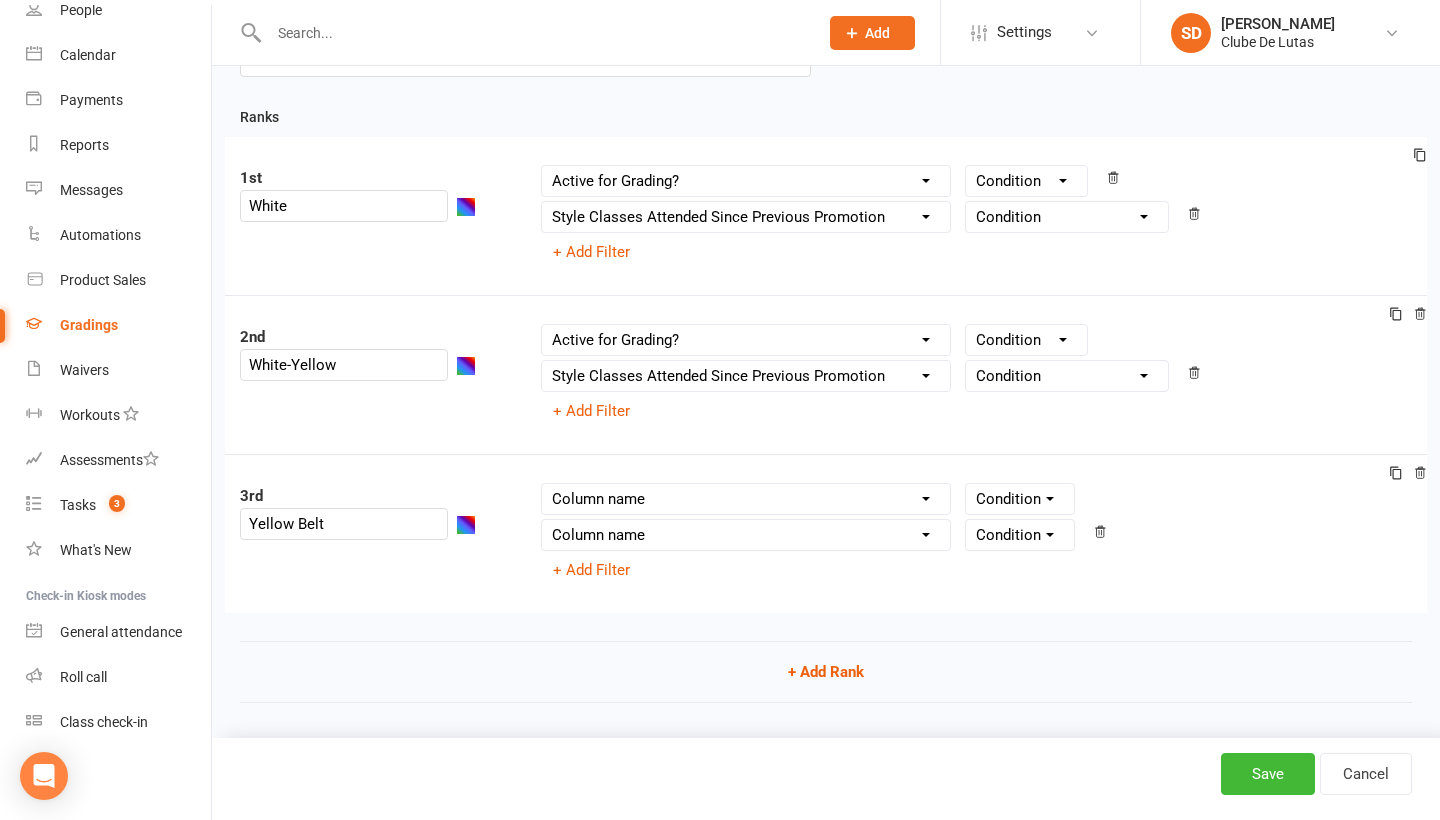select on "member_styles:enabled" 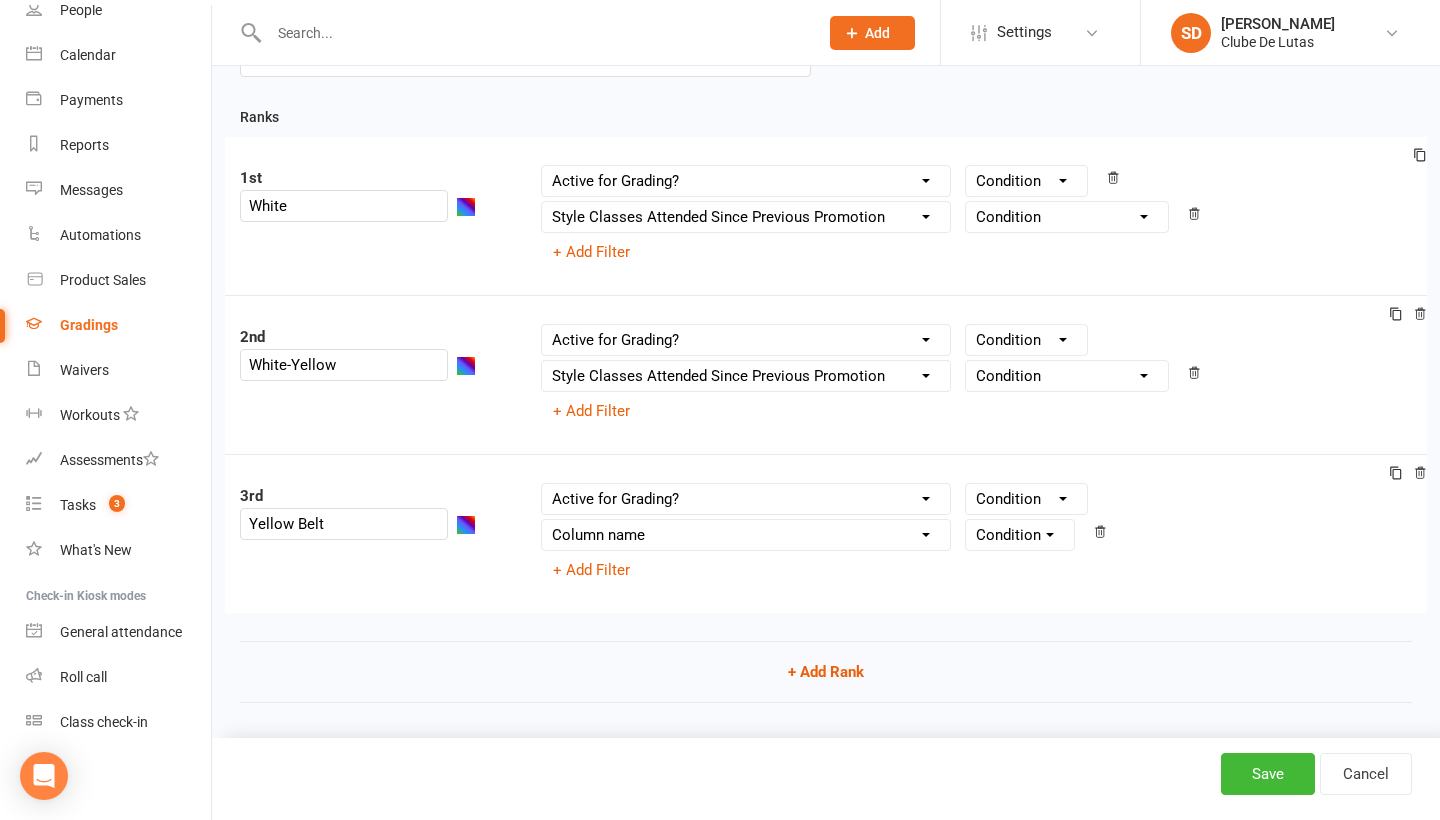 select on "contact_summaries:styles_style_class_attendances_since_last_promotion" 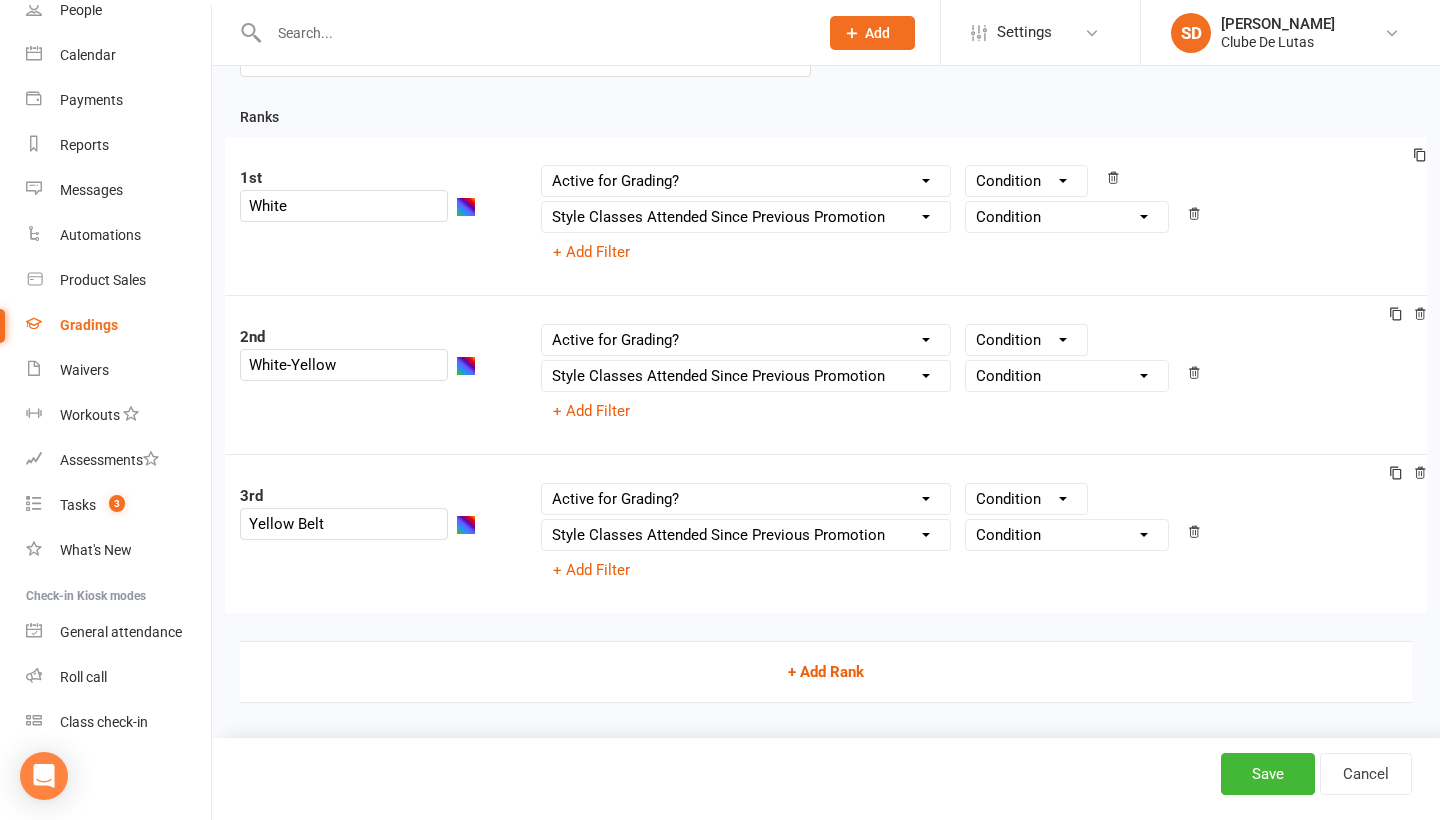click on "+ Add Rank" at bounding box center [826, 672] 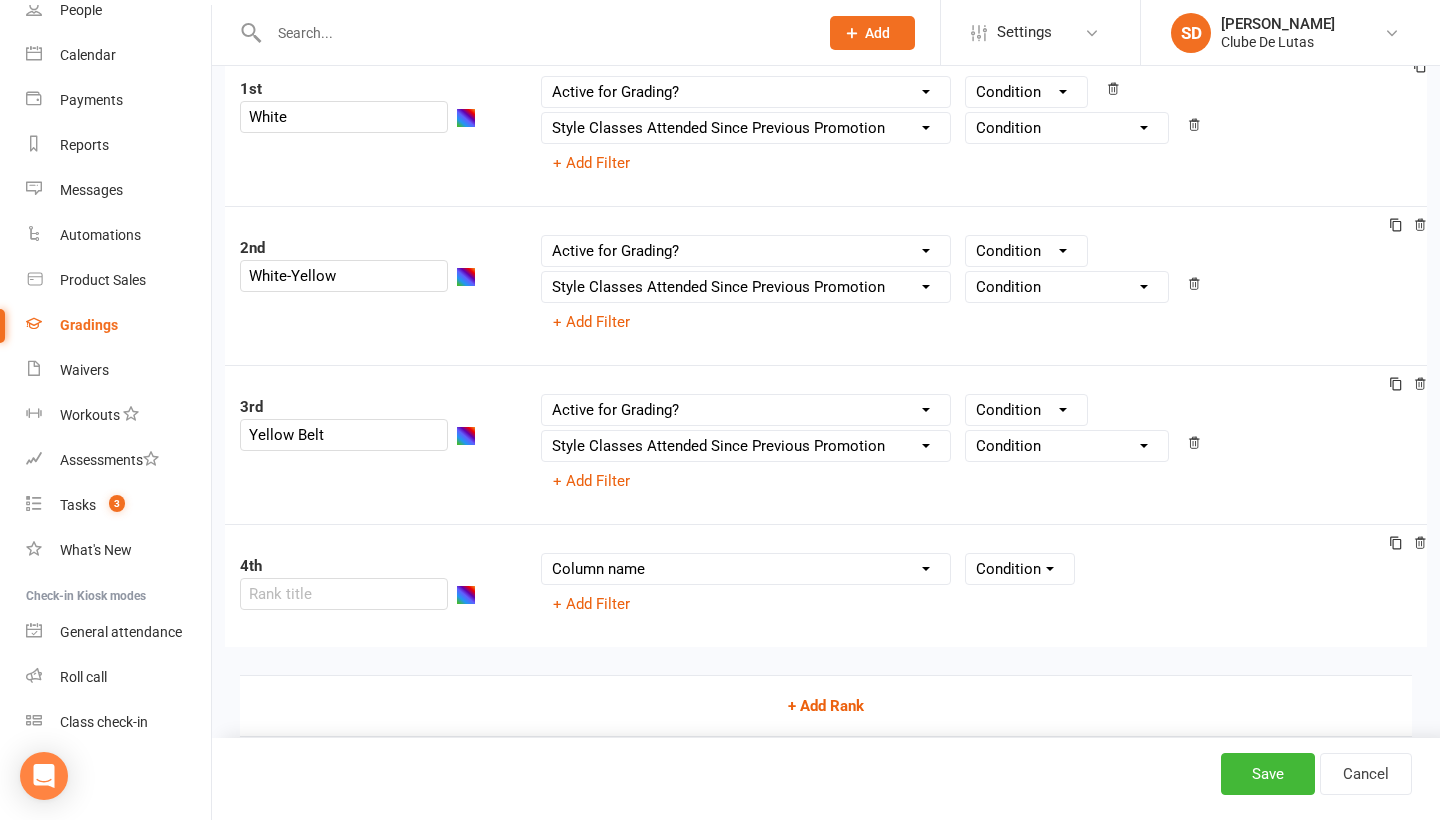 scroll, scrollTop: 249, scrollLeft: 0, axis: vertical 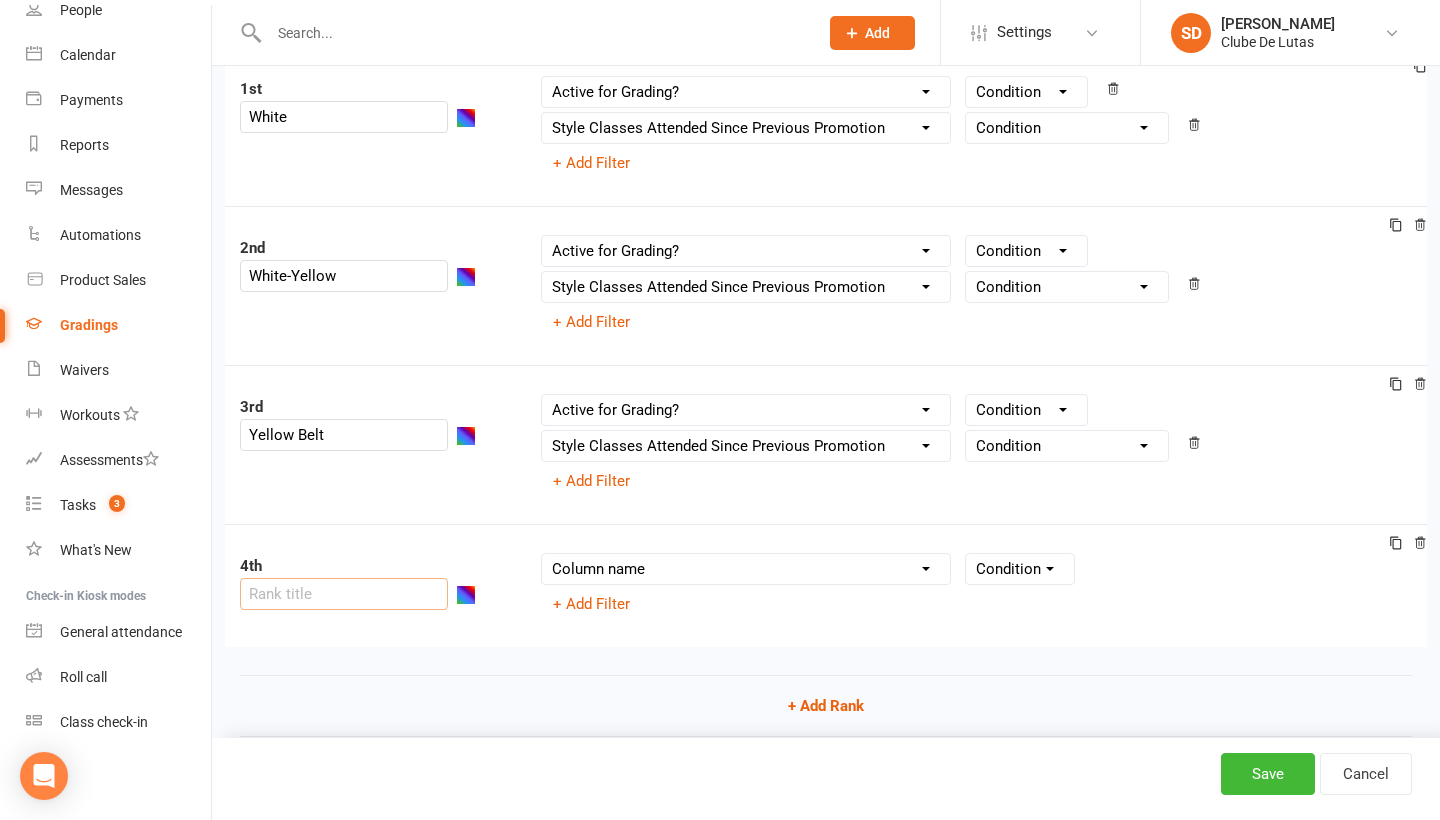 click at bounding box center (344, 594) 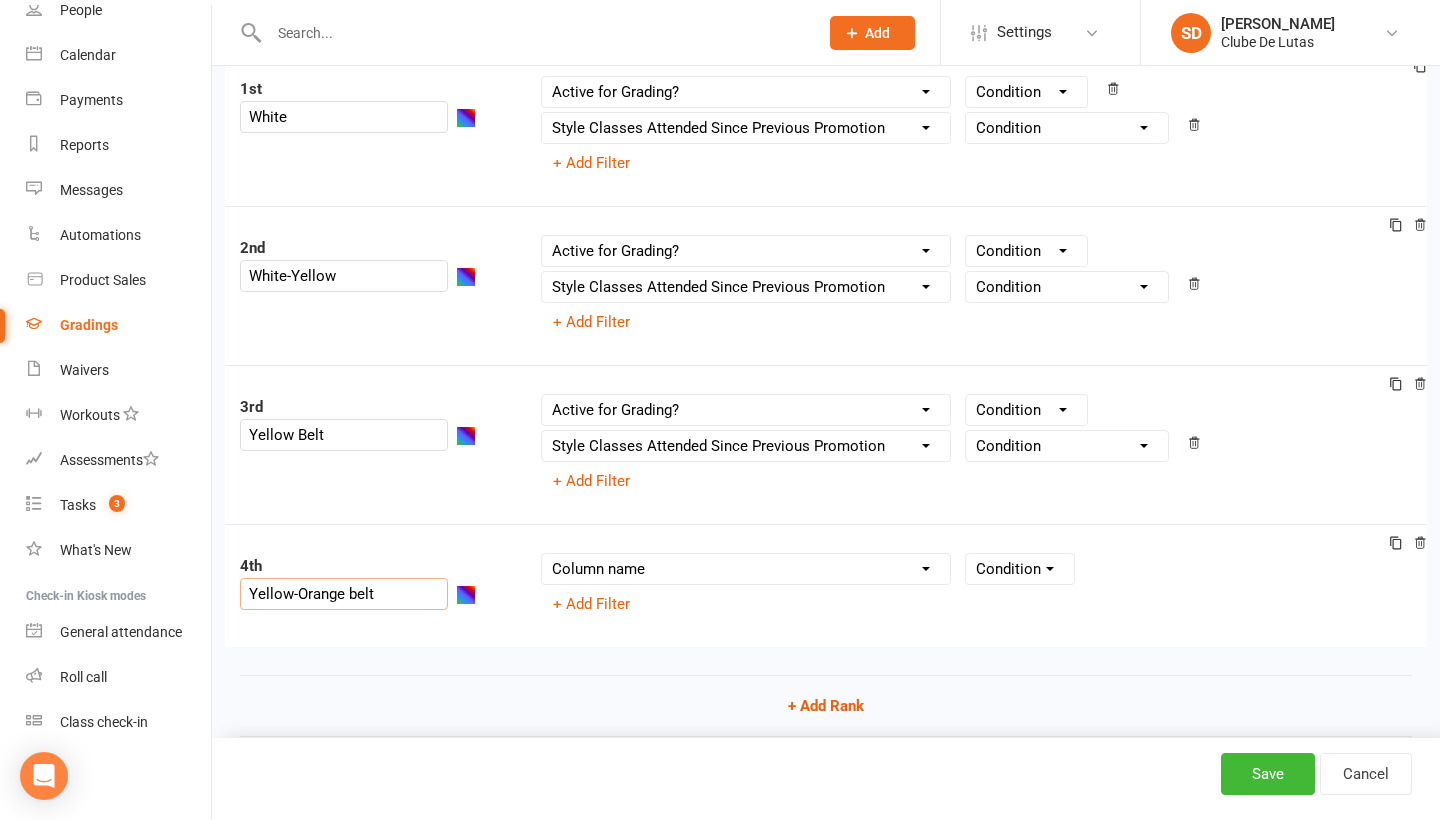 type on "Yellow-Orange belt" 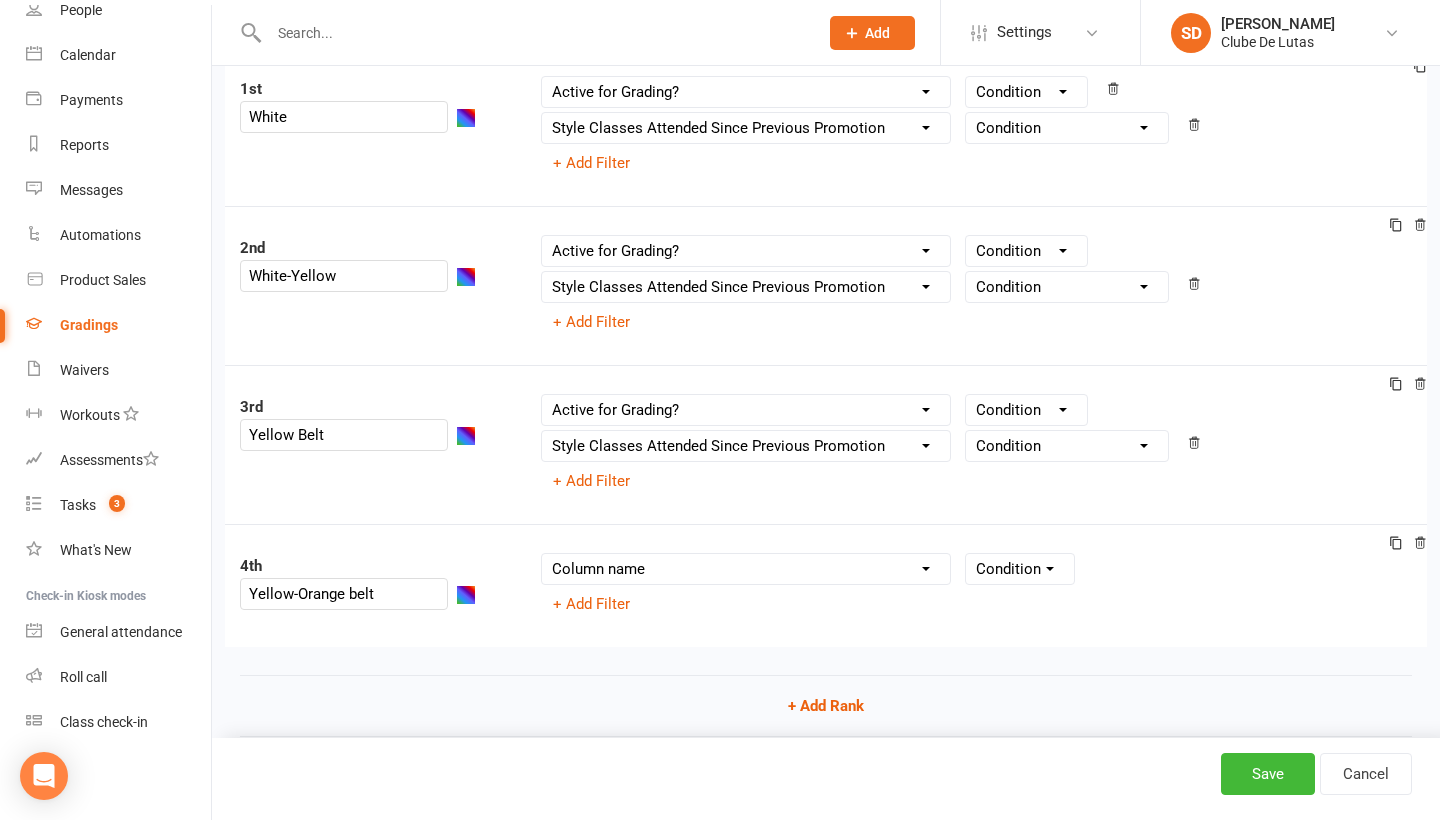 select on "member_styles:enabled" 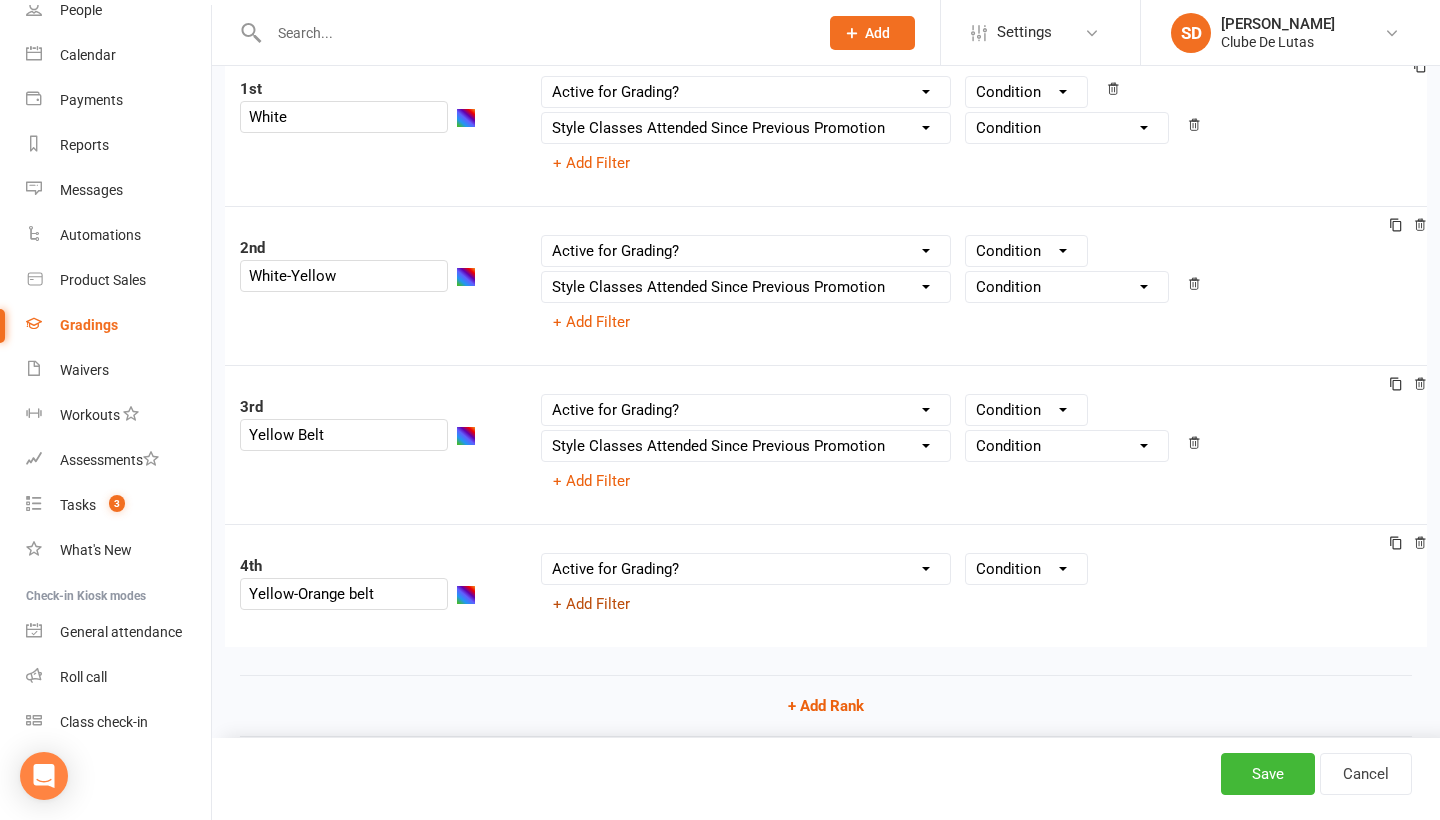 click on "+ Add Filter" at bounding box center (591, 604) 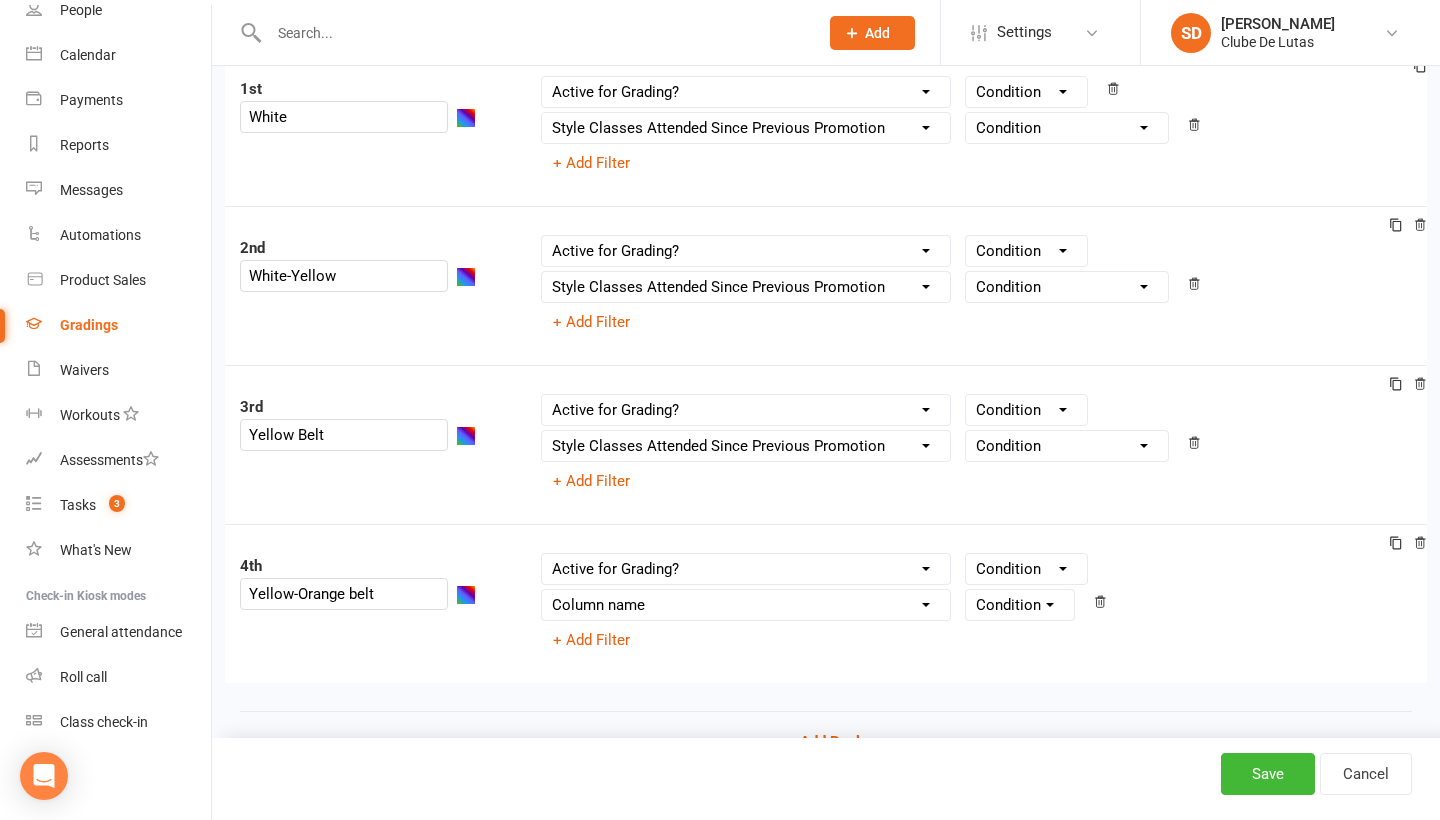 select on "contact_summaries:styles_style_class_attendances_since_last_promotion" 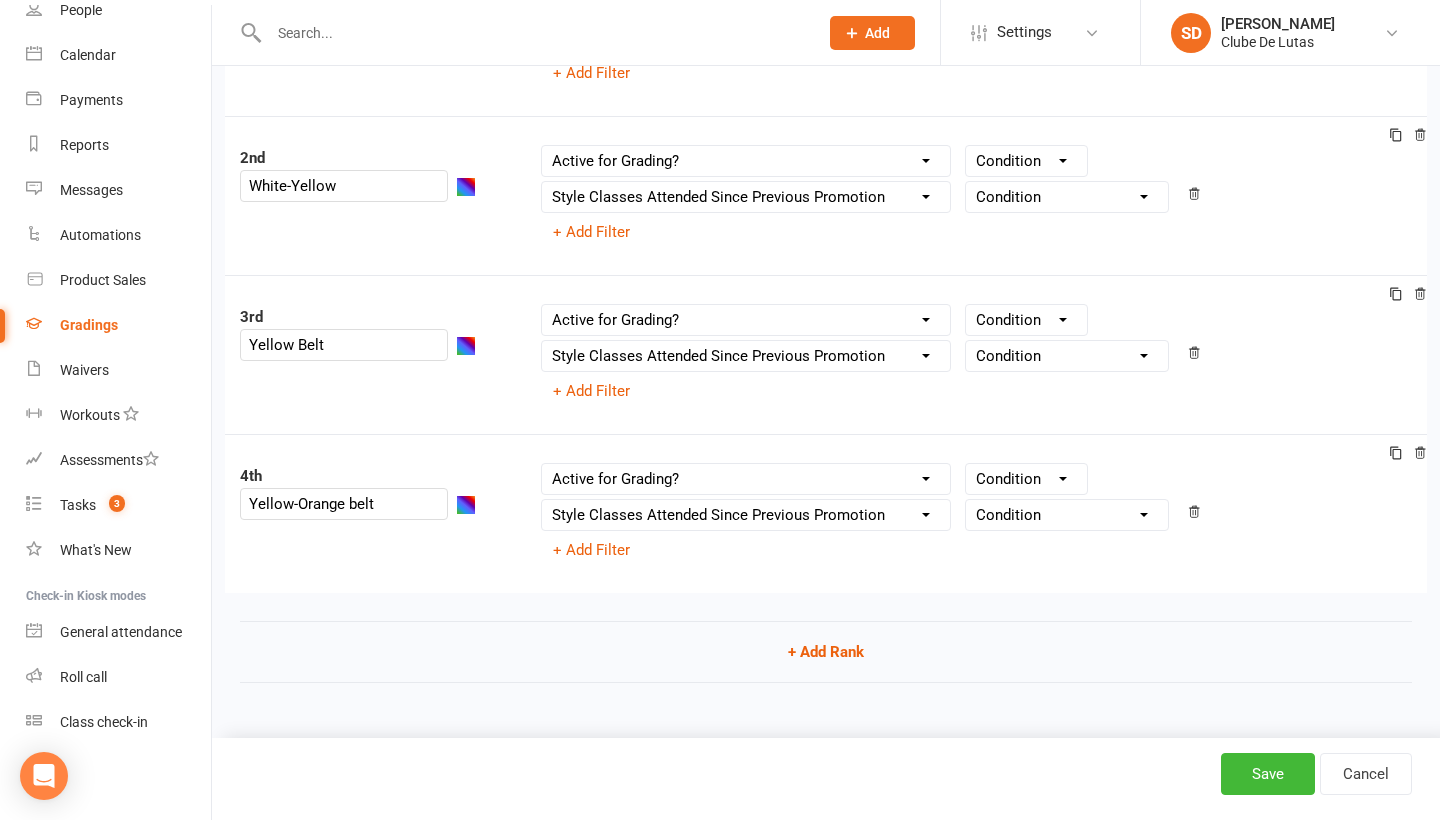 scroll, scrollTop: 346, scrollLeft: 0, axis: vertical 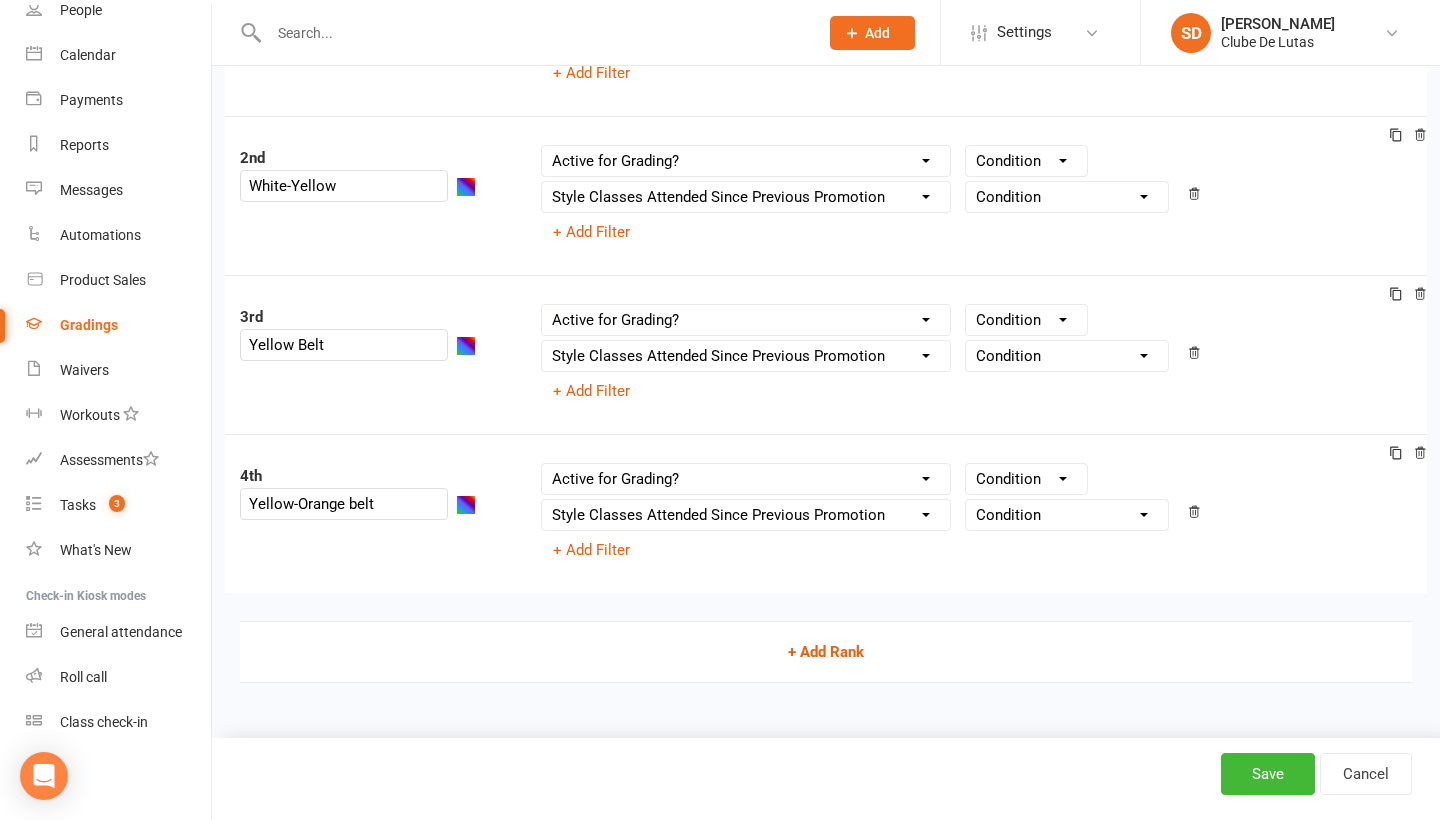 click on "+ Add Rank" at bounding box center (826, 652) 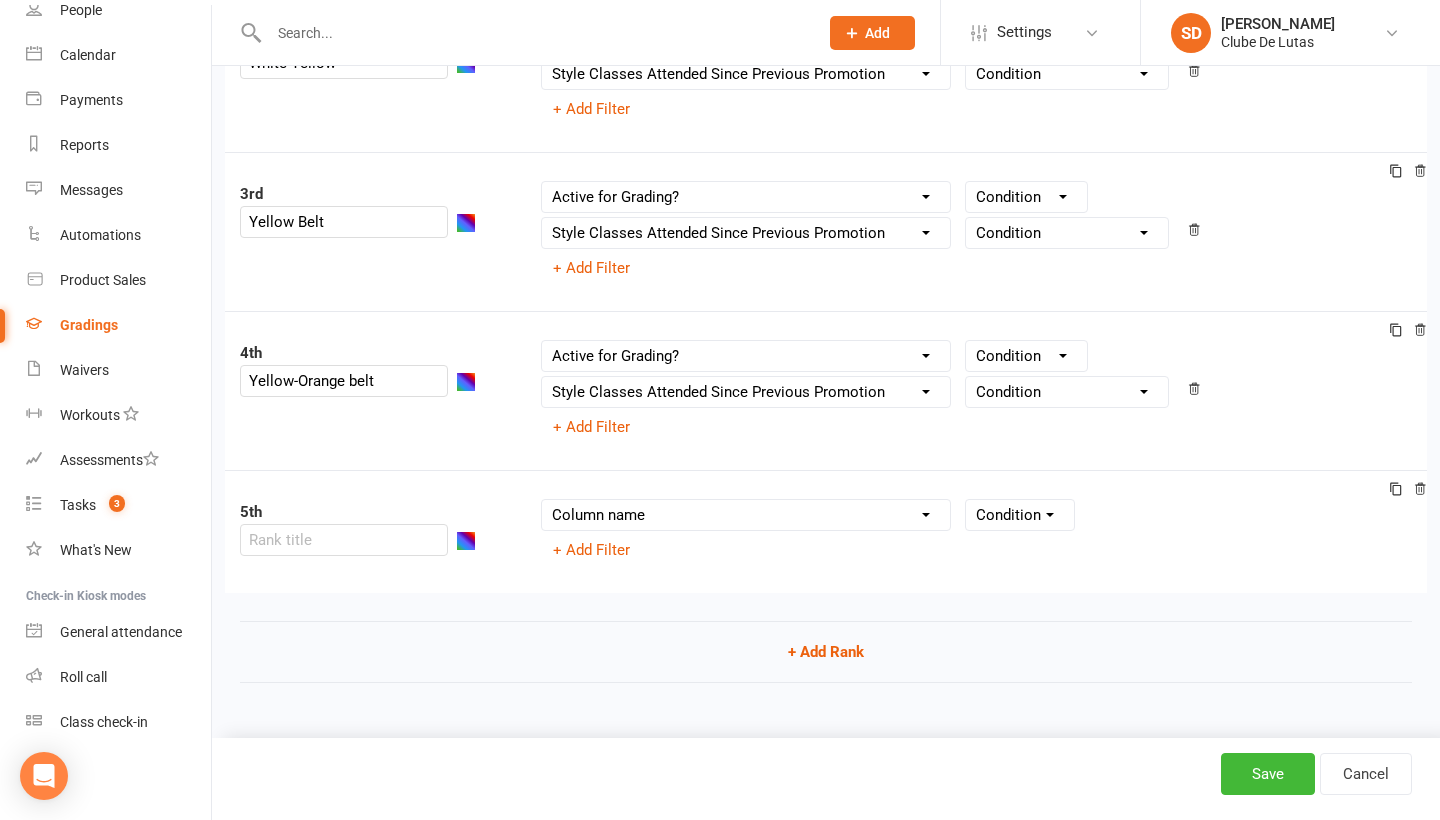 scroll, scrollTop: 478, scrollLeft: 0, axis: vertical 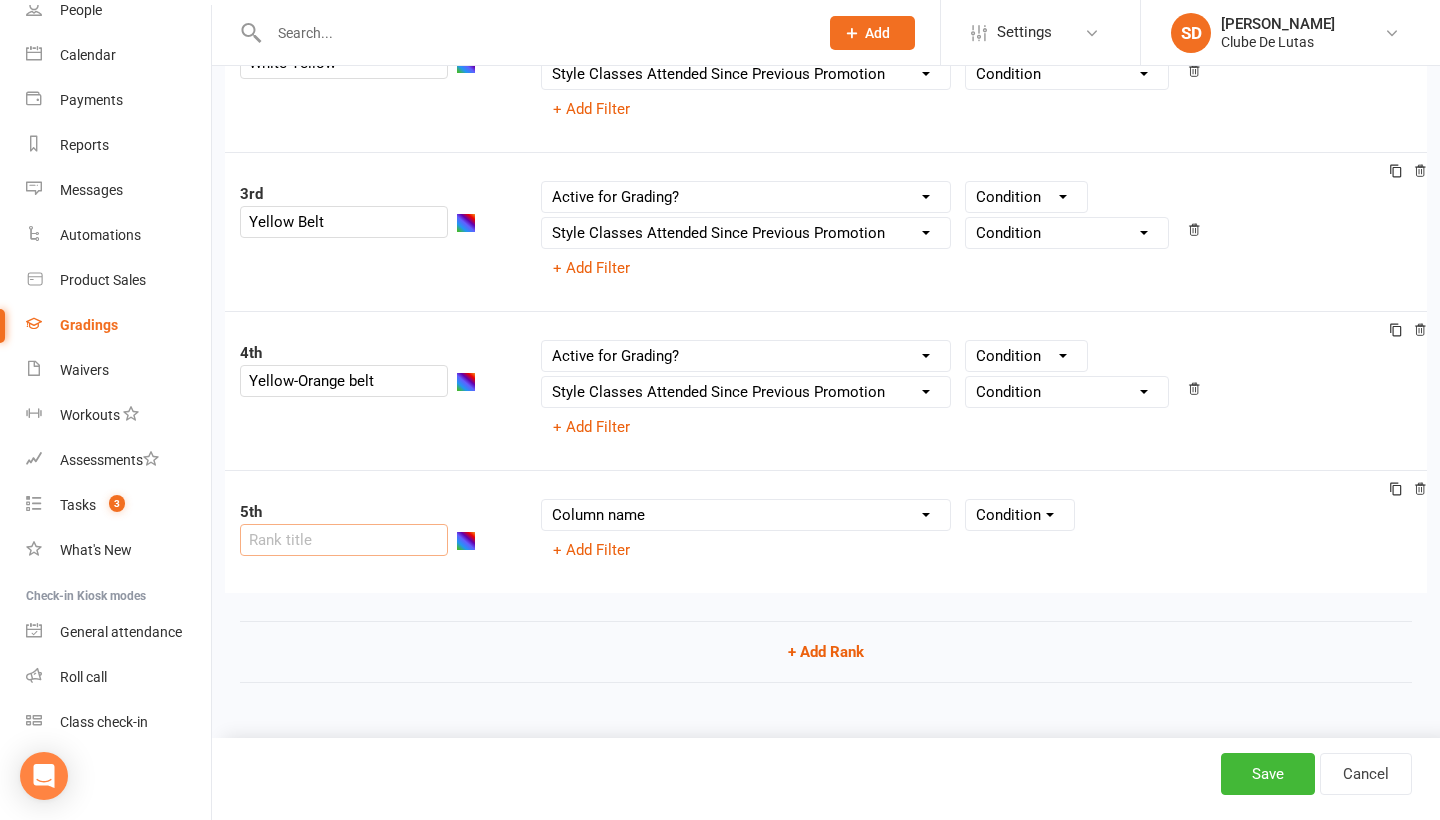 click at bounding box center [344, 540] 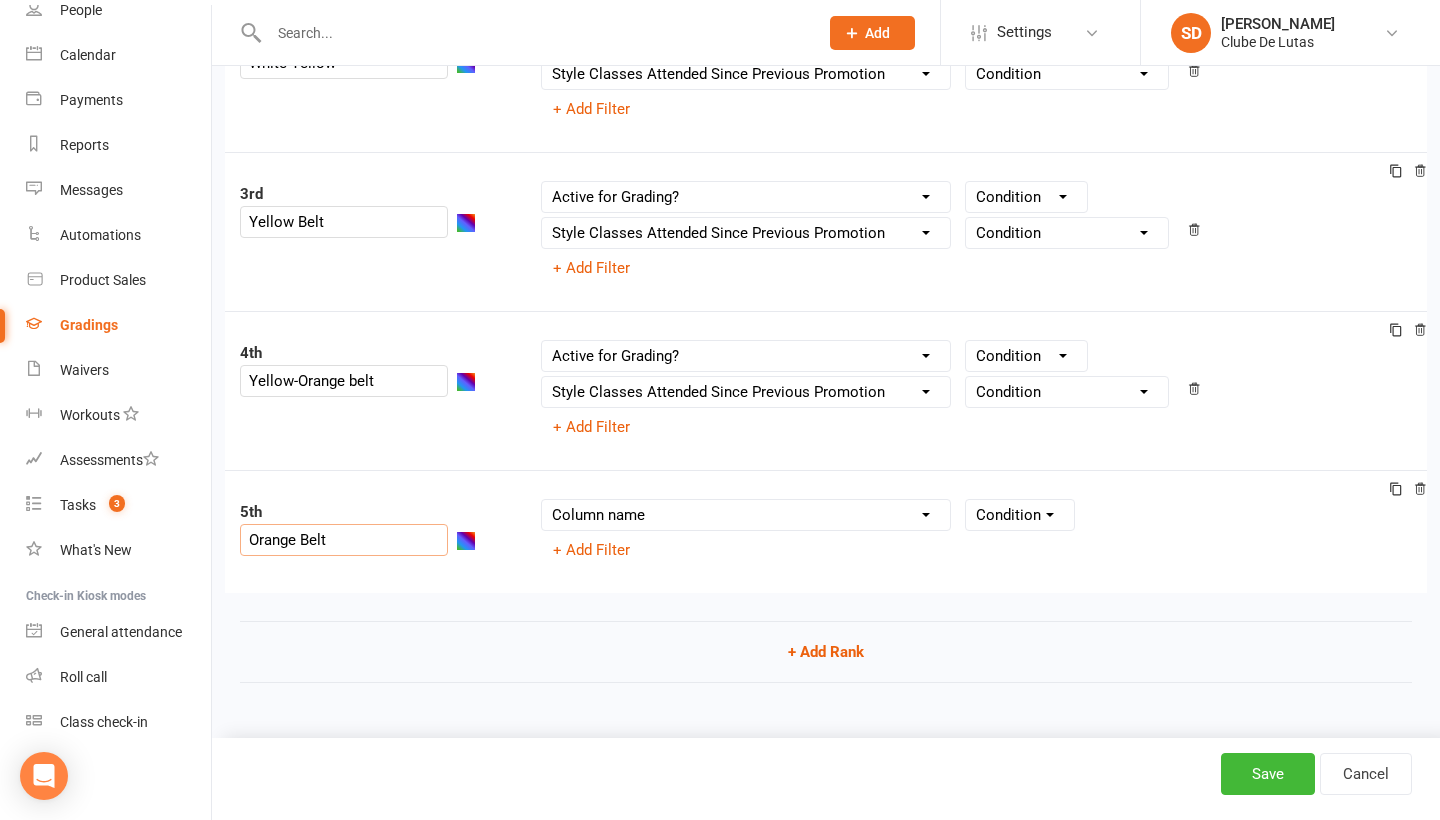 type on "Orange Belt" 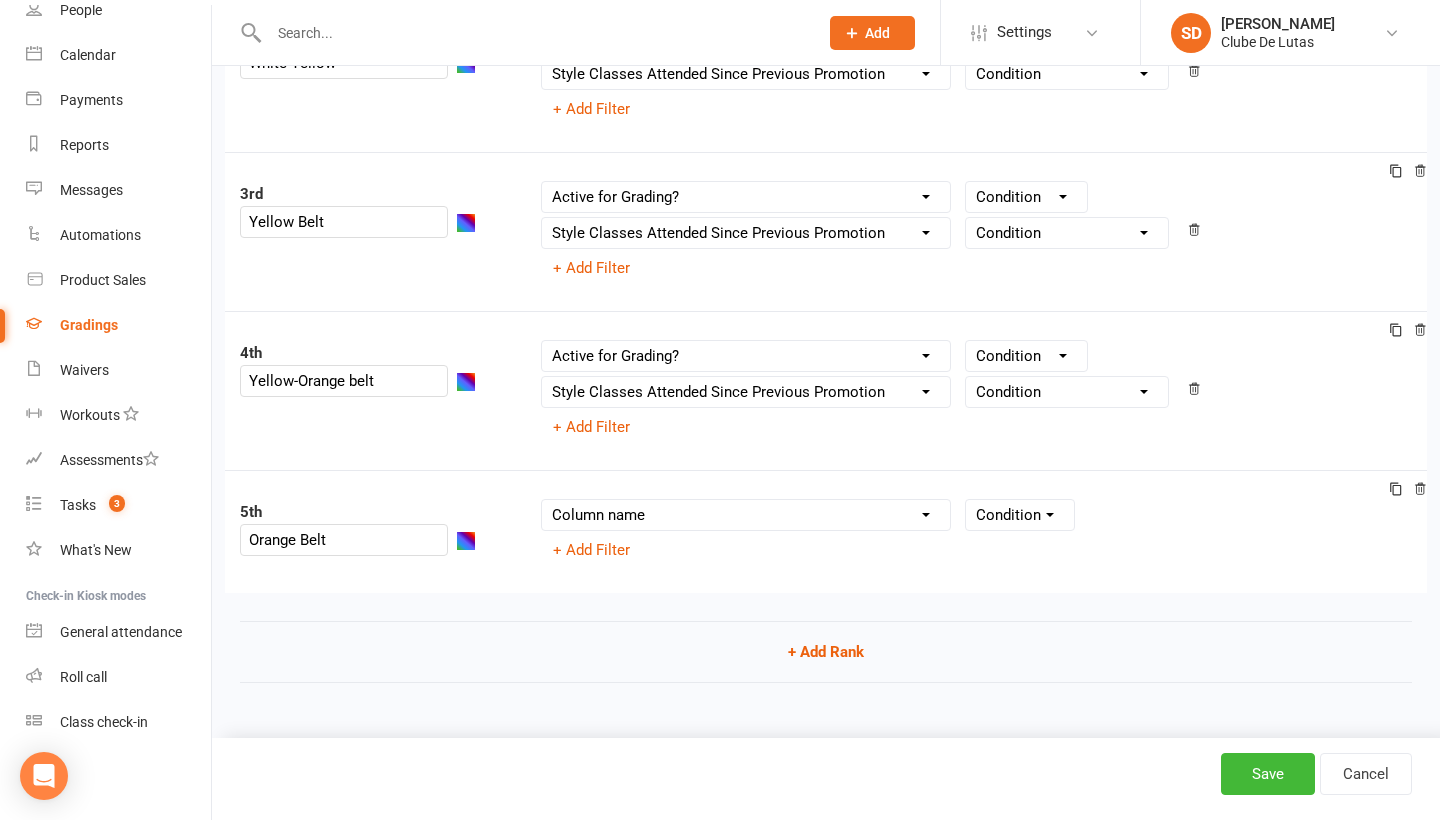 select on "member_styles:enabled" 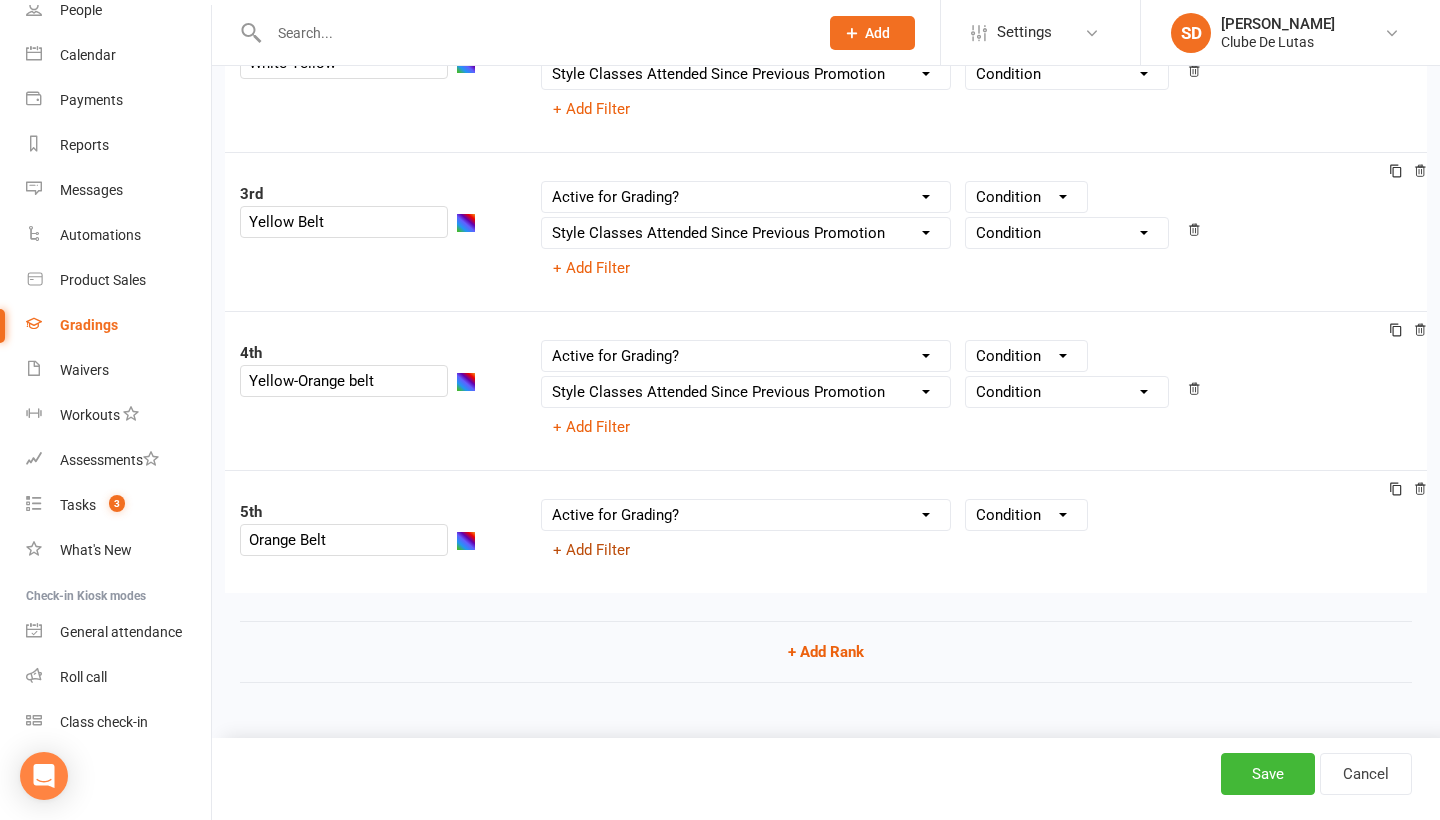 click on "+ Add Filter" at bounding box center [591, 550] 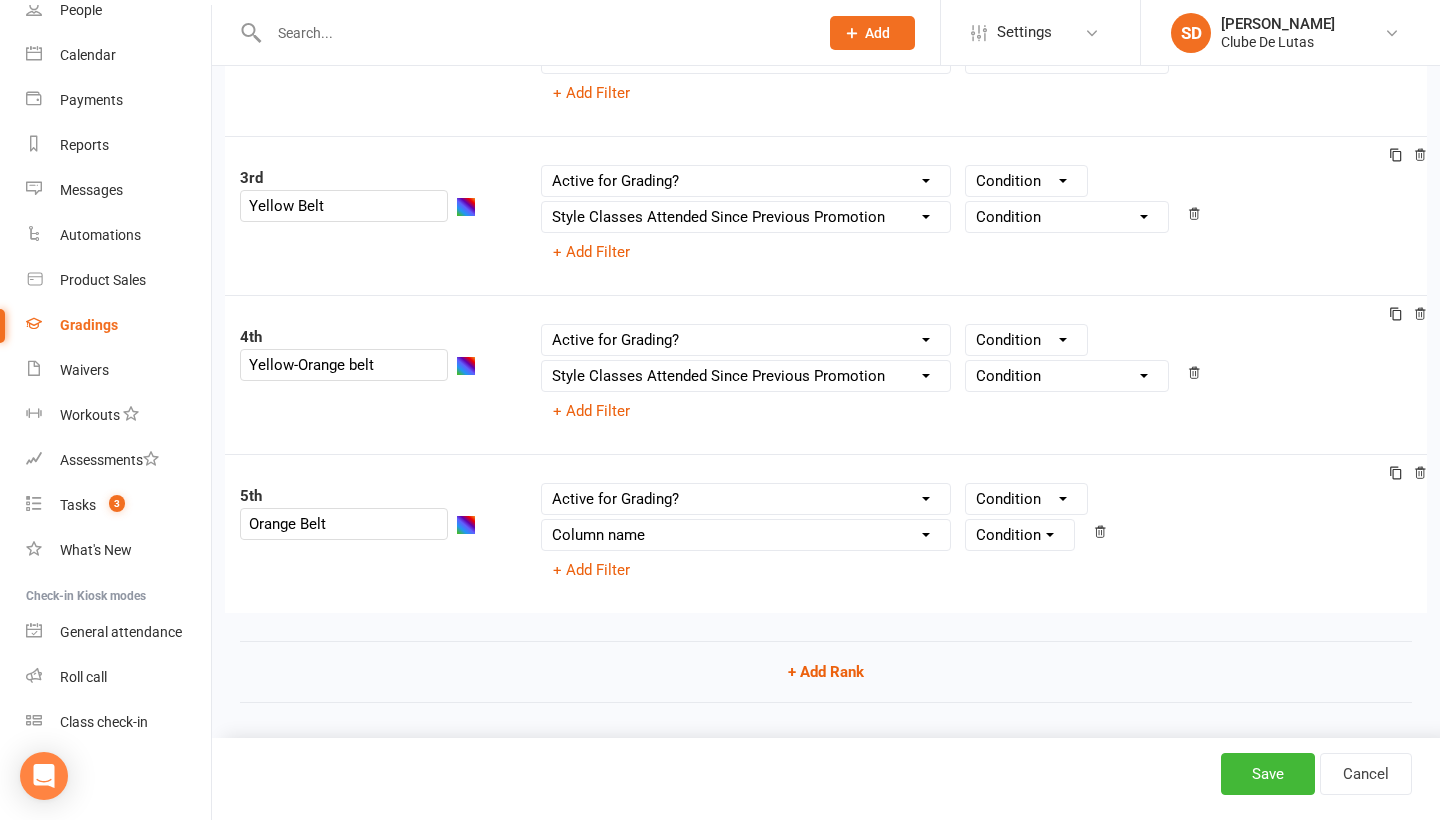 select on "contact_summaries:styles_style_class_attendances_since_last_promotion" 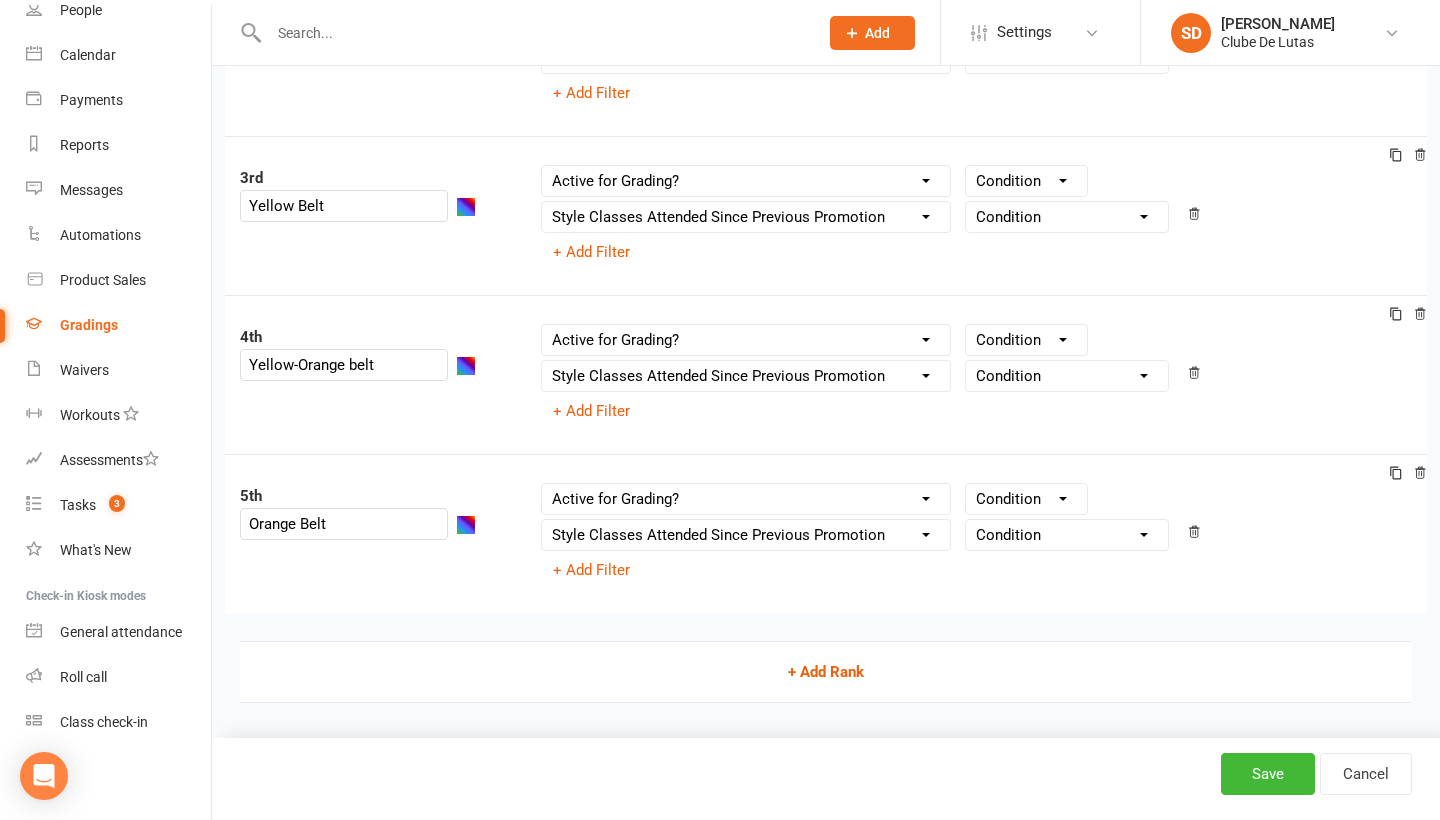 click on "+ Add Rank" at bounding box center [826, 672] 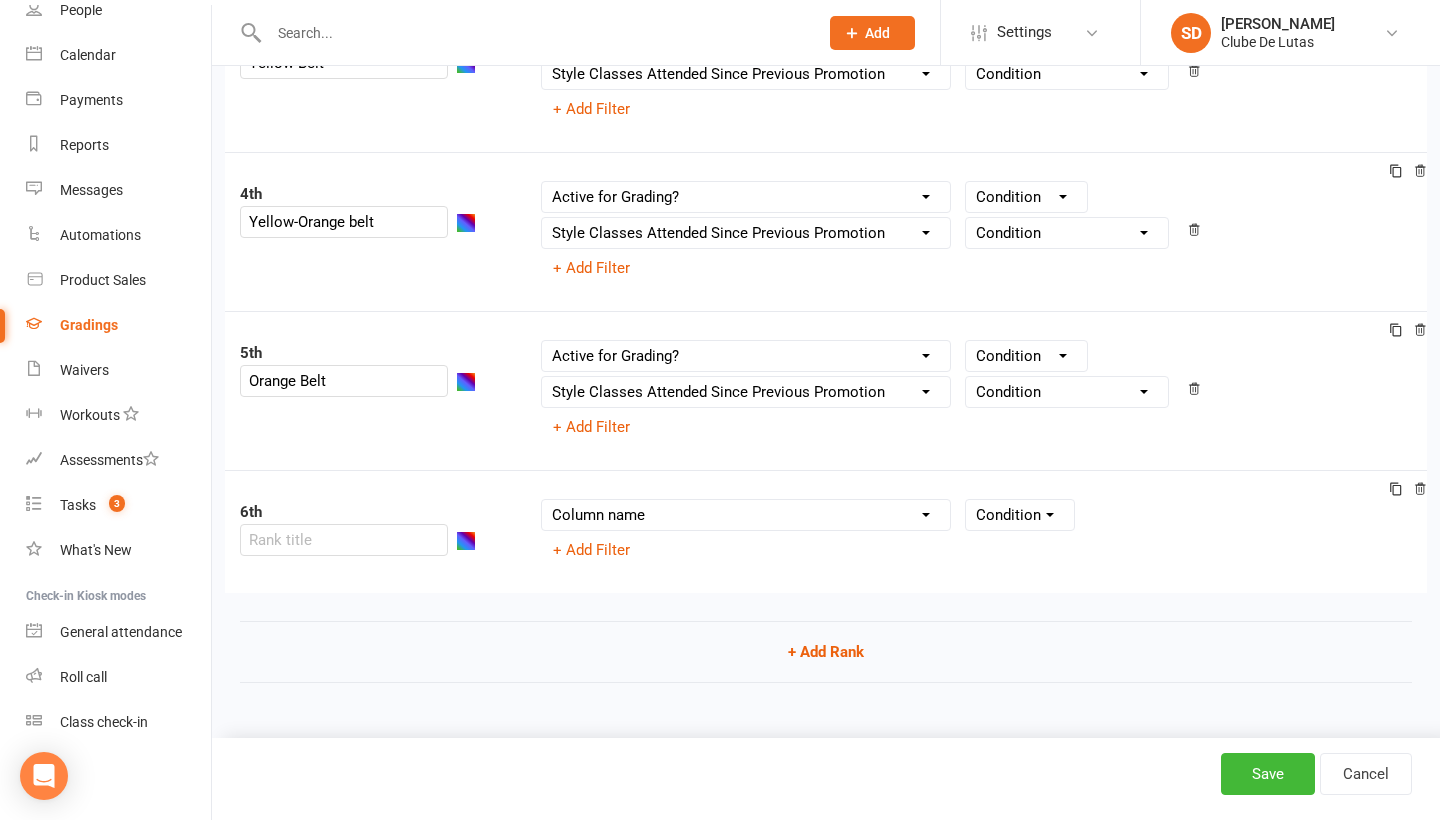 scroll, scrollTop: 637, scrollLeft: 0, axis: vertical 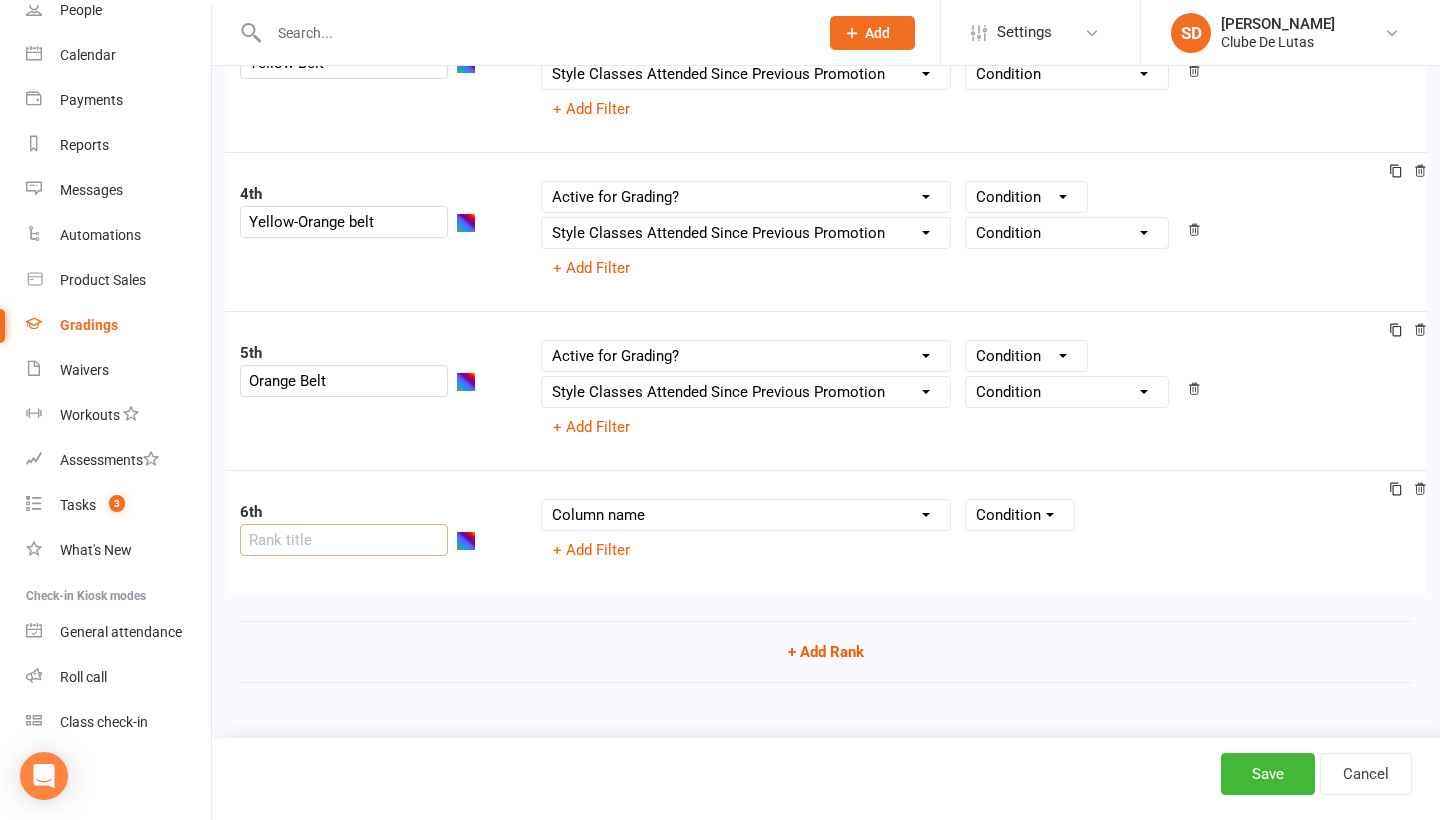 click at bounding box center [344, 540] 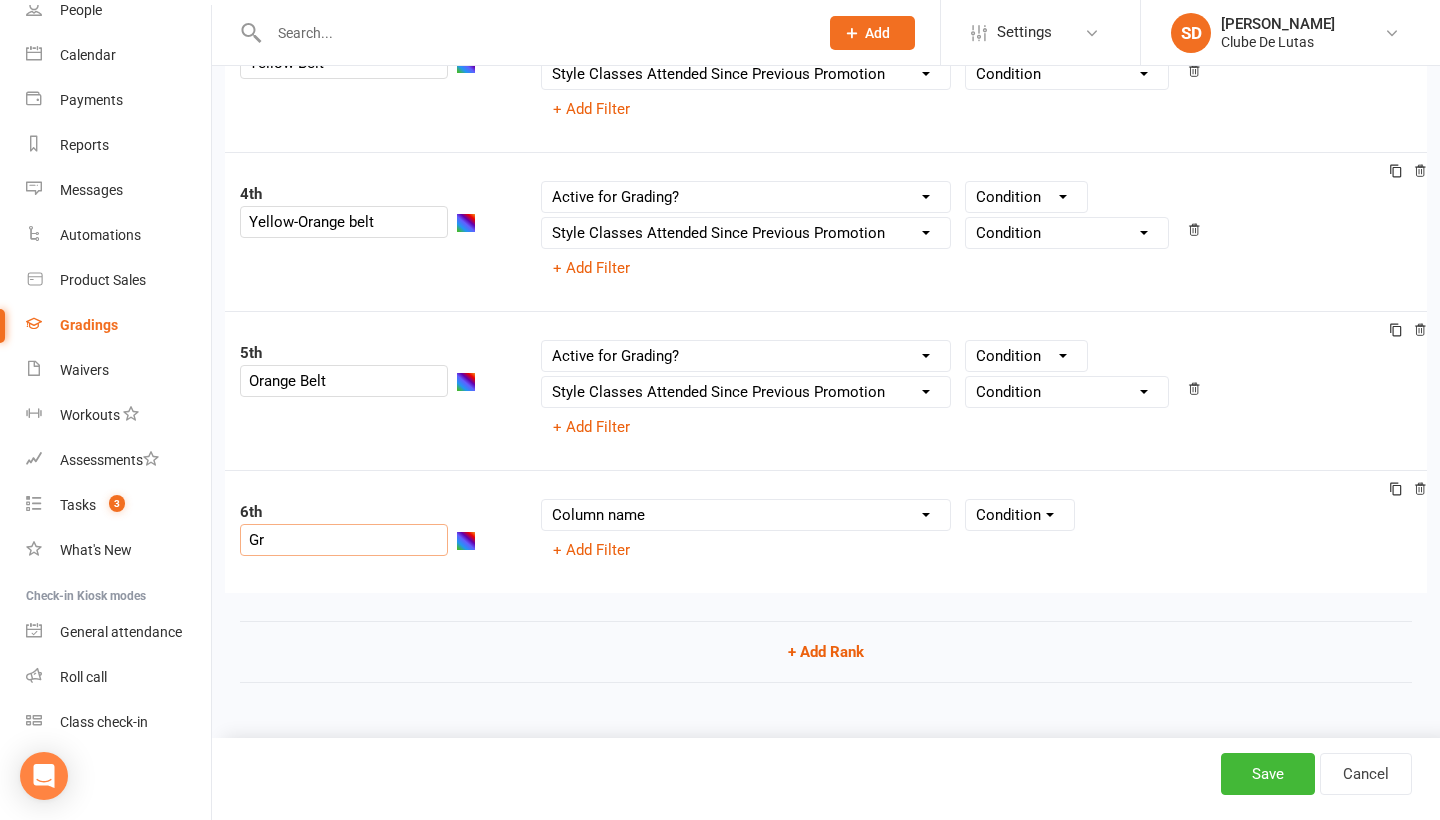 type on "G" 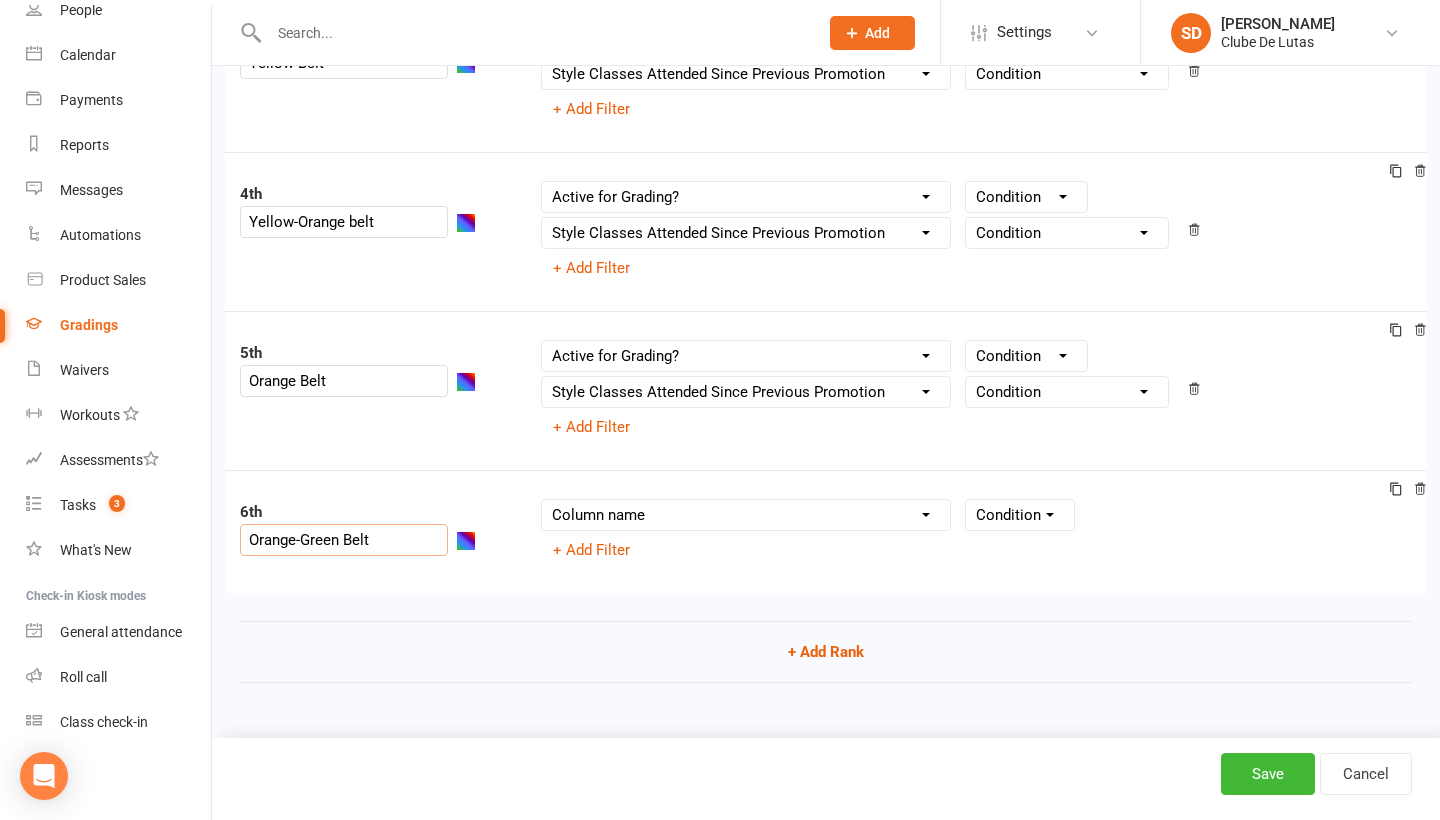 type on "Orange-Green Belt" 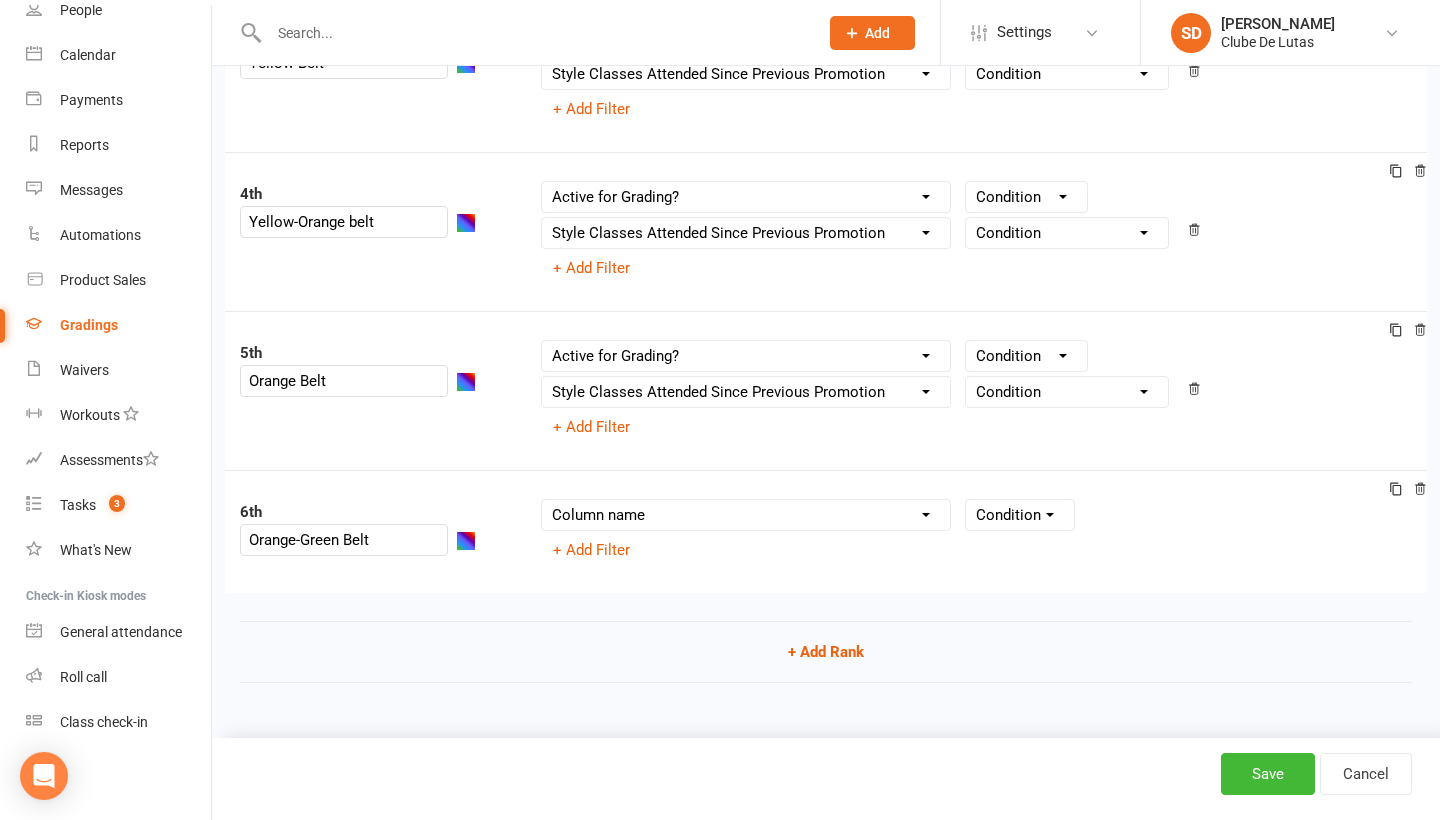 select on "member_styles:enabled" 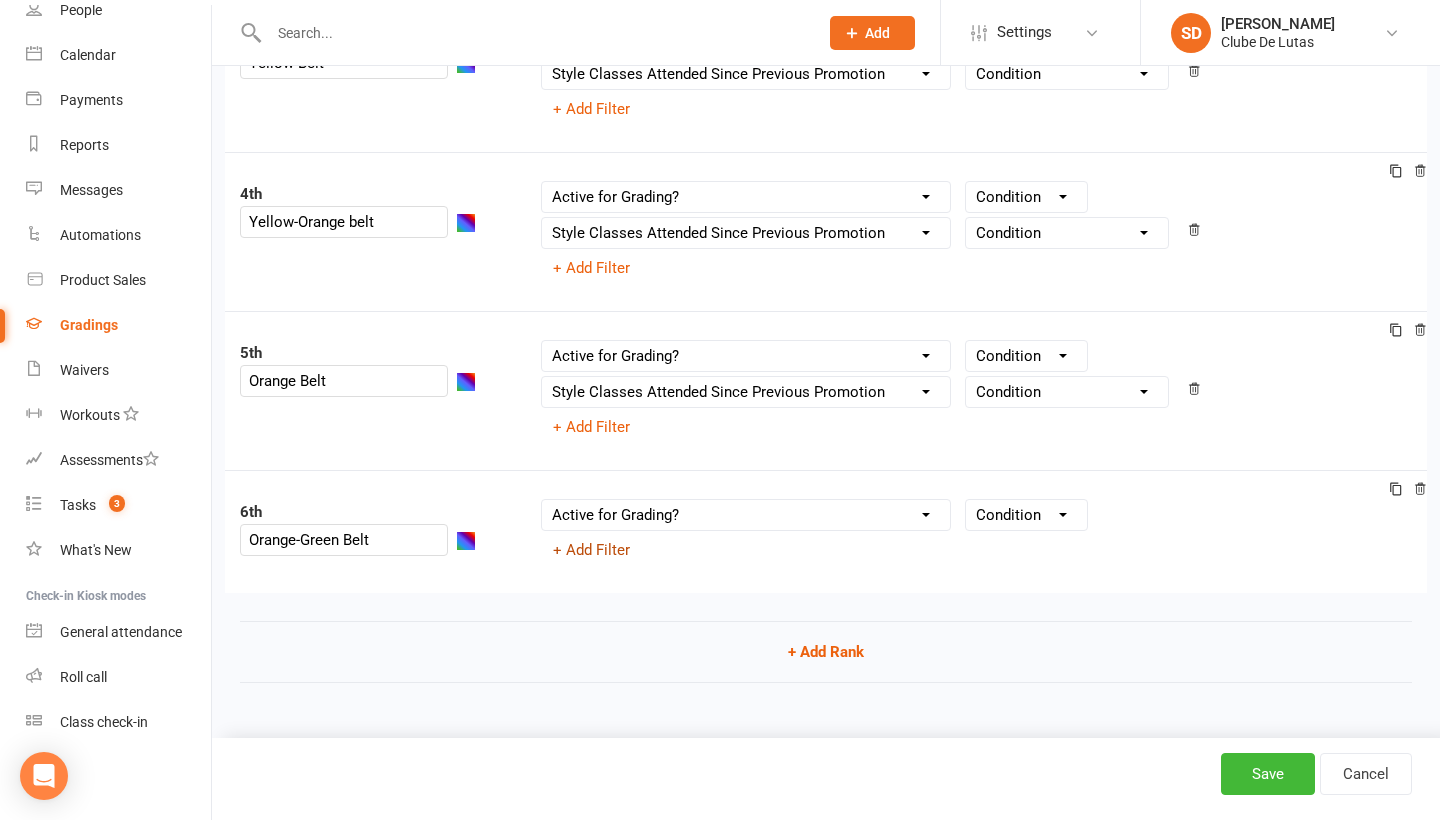 click on "+ Add Filter" at bounding box center (591, 550) 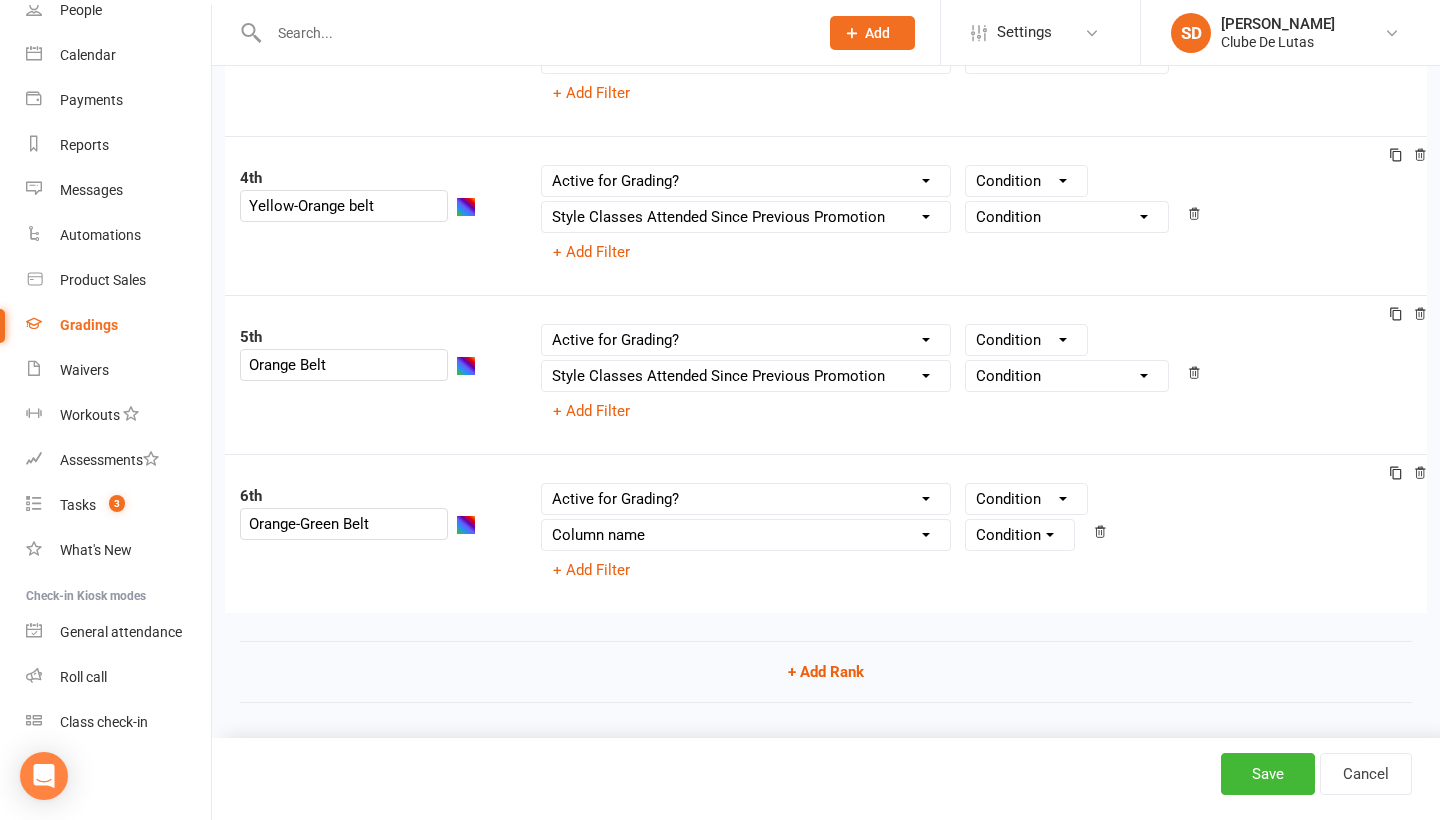 select on "contact_summaries:styles_style_class_attendances_since_last_promotion" 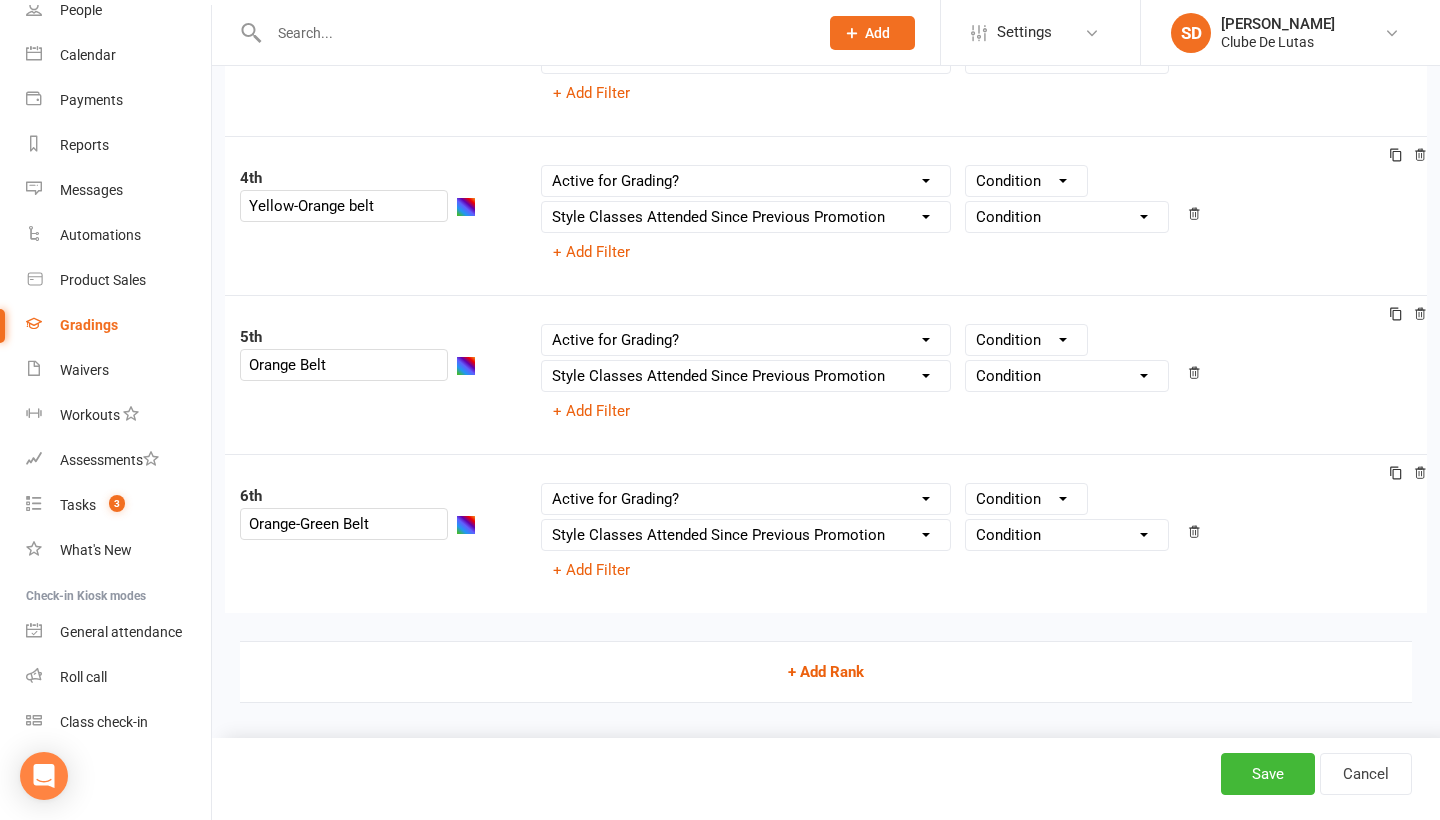 click on "+ Add Rank" at bounding box center (826, 672) 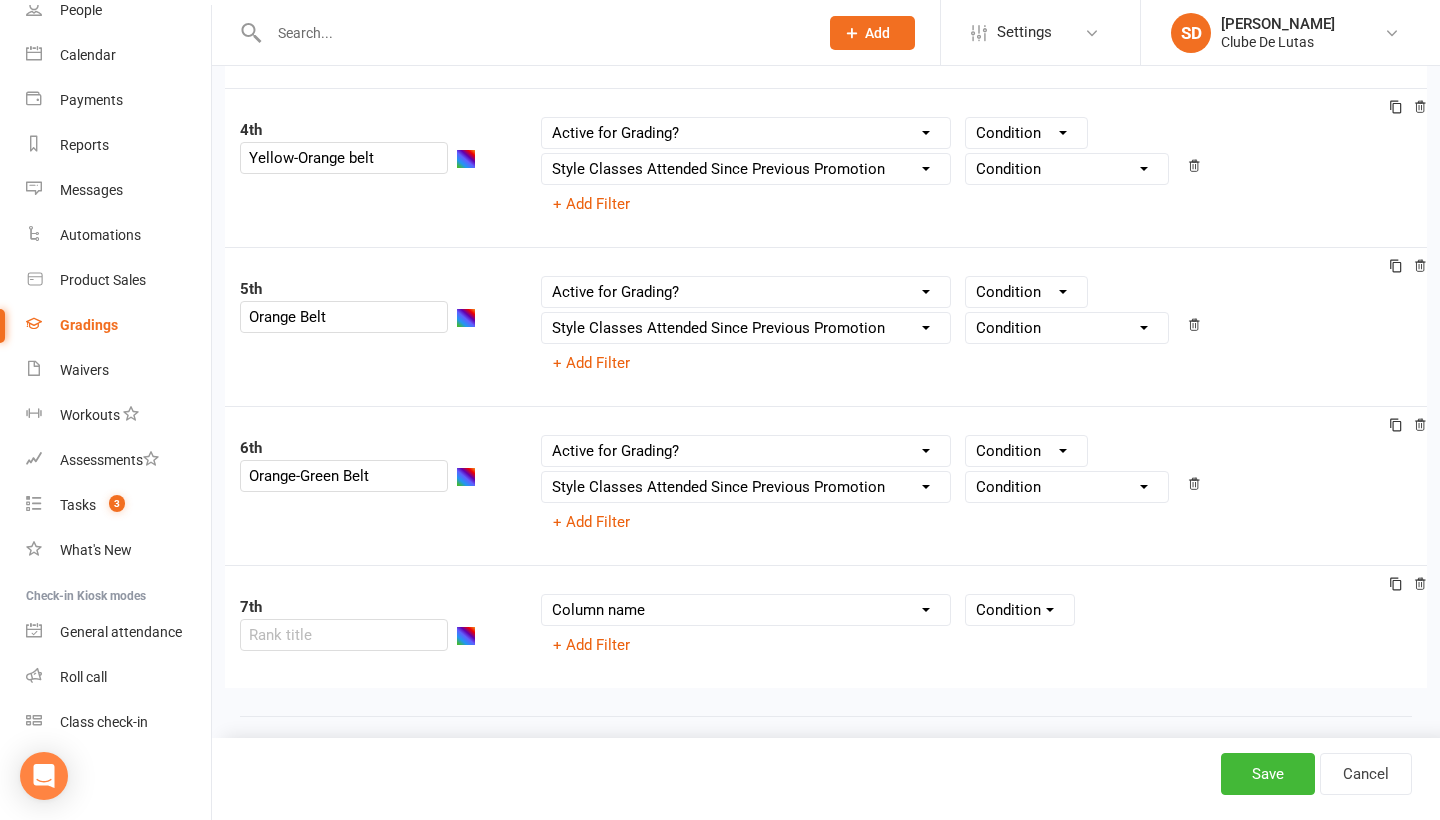 scroll, scrollTop: 698, scrollLeft: 0, axis: vertical 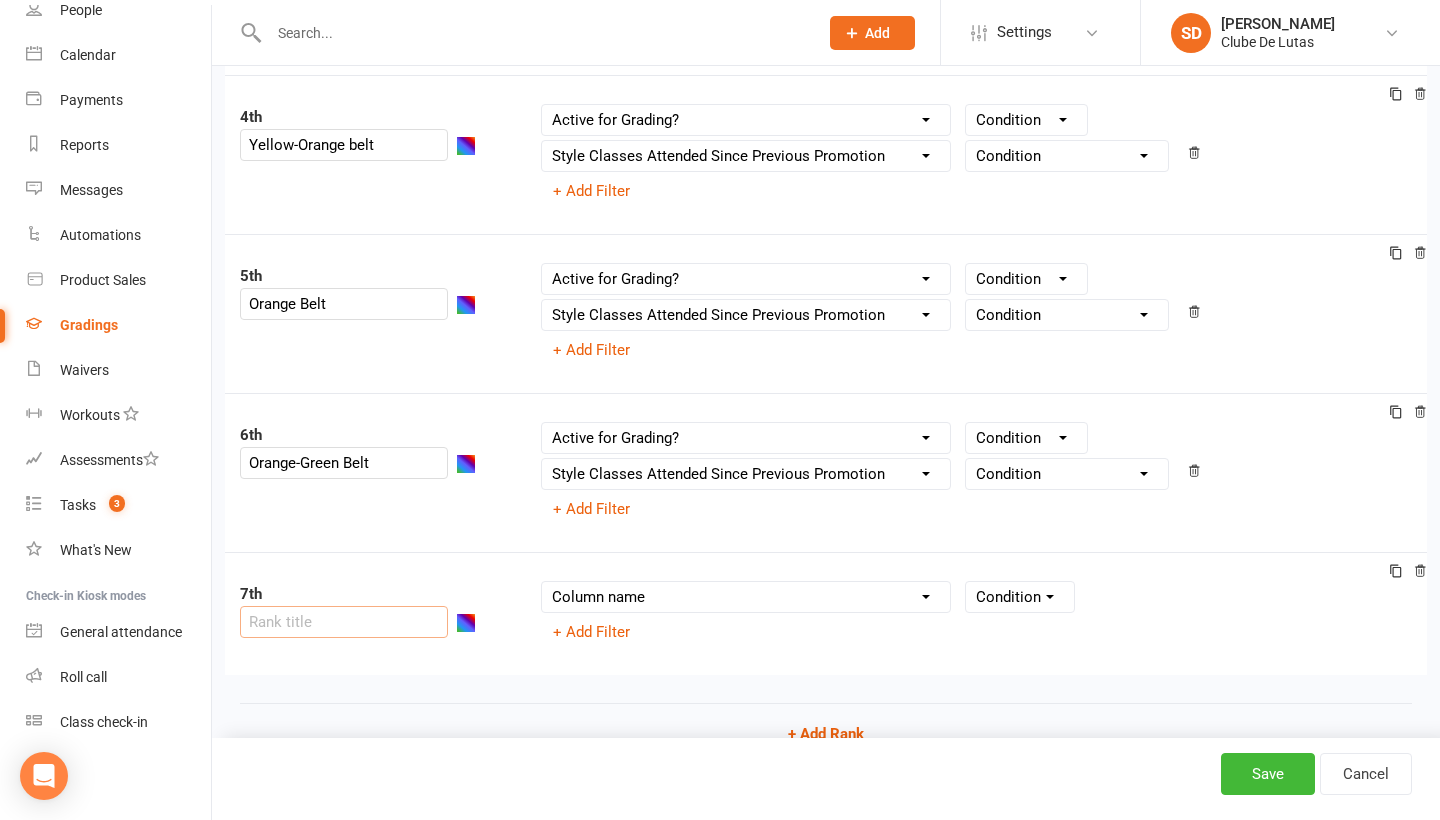click at bounding box center [344, 622] 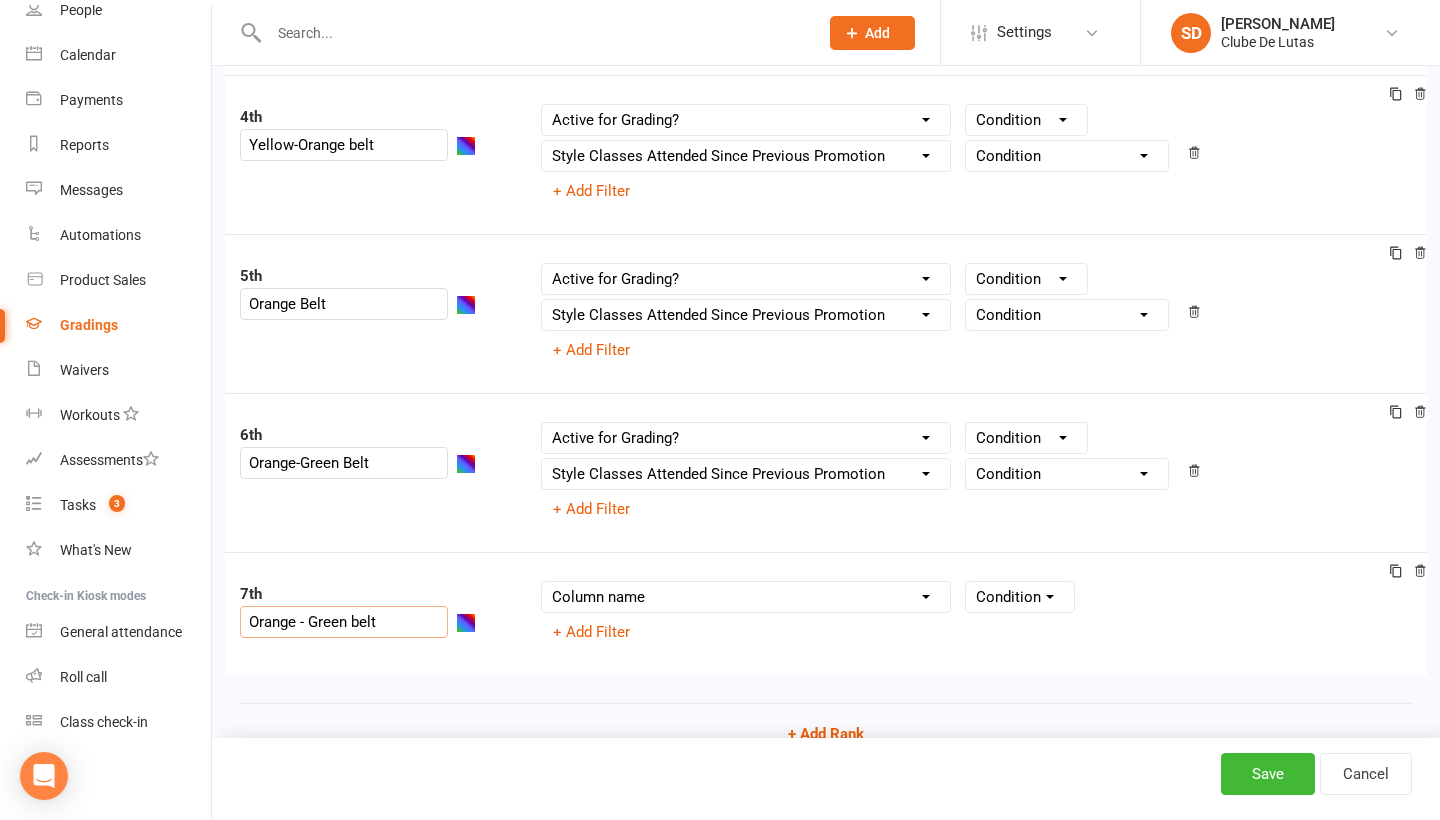 type on "Orange - Green belt" 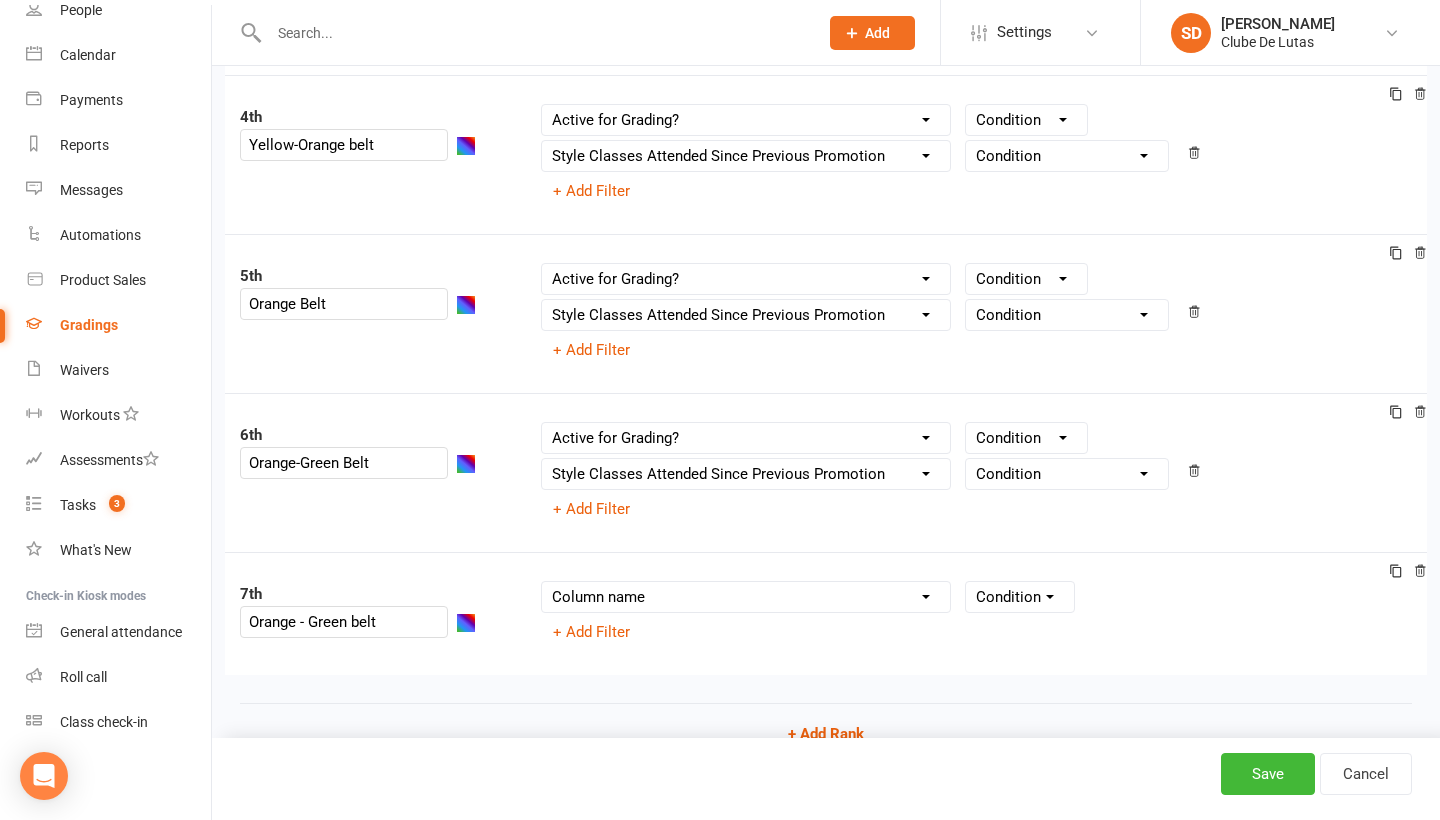select on "member_styles:enabled" 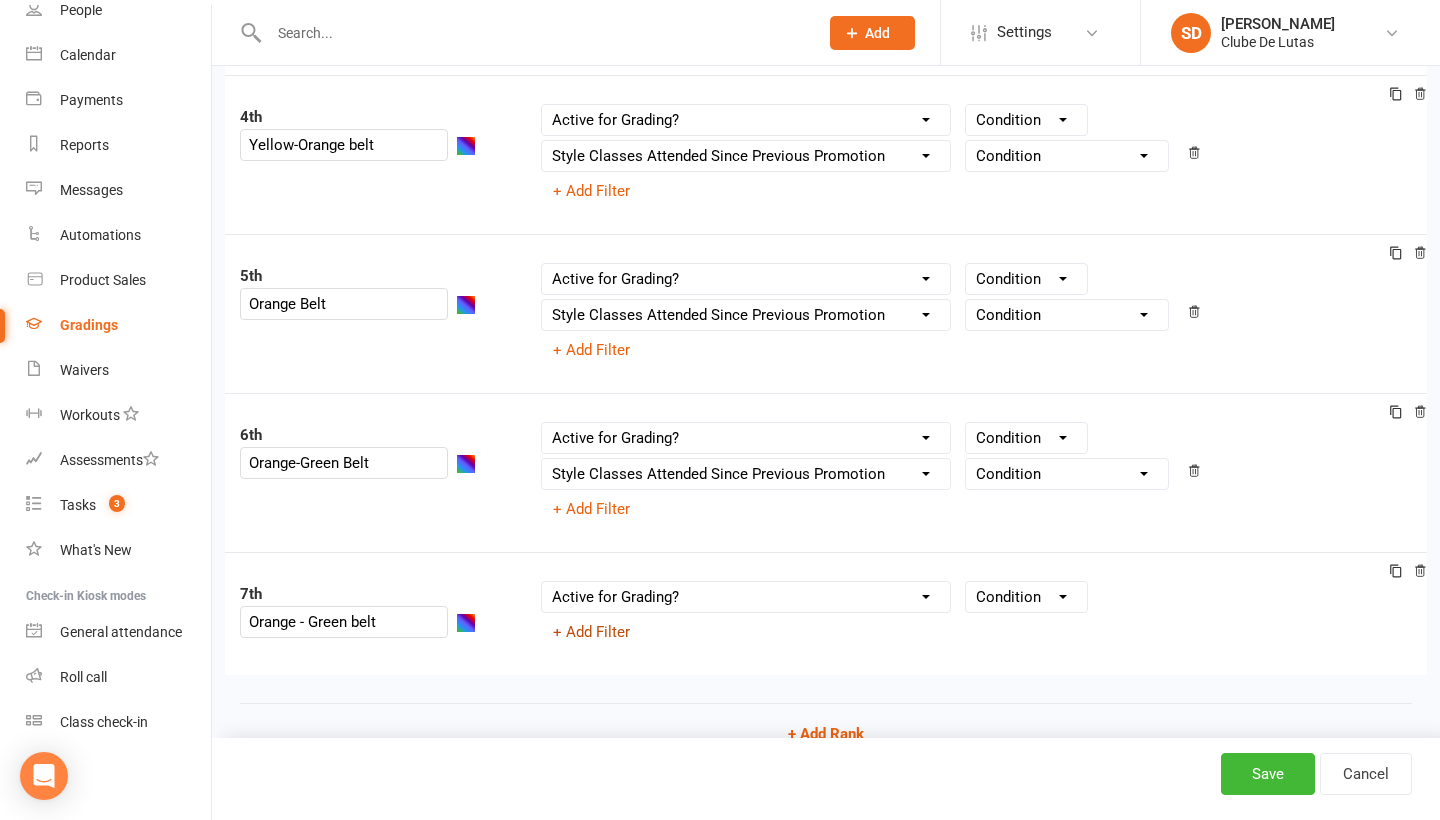 click on "+ Add Filter" at bounding box center [591, 632] 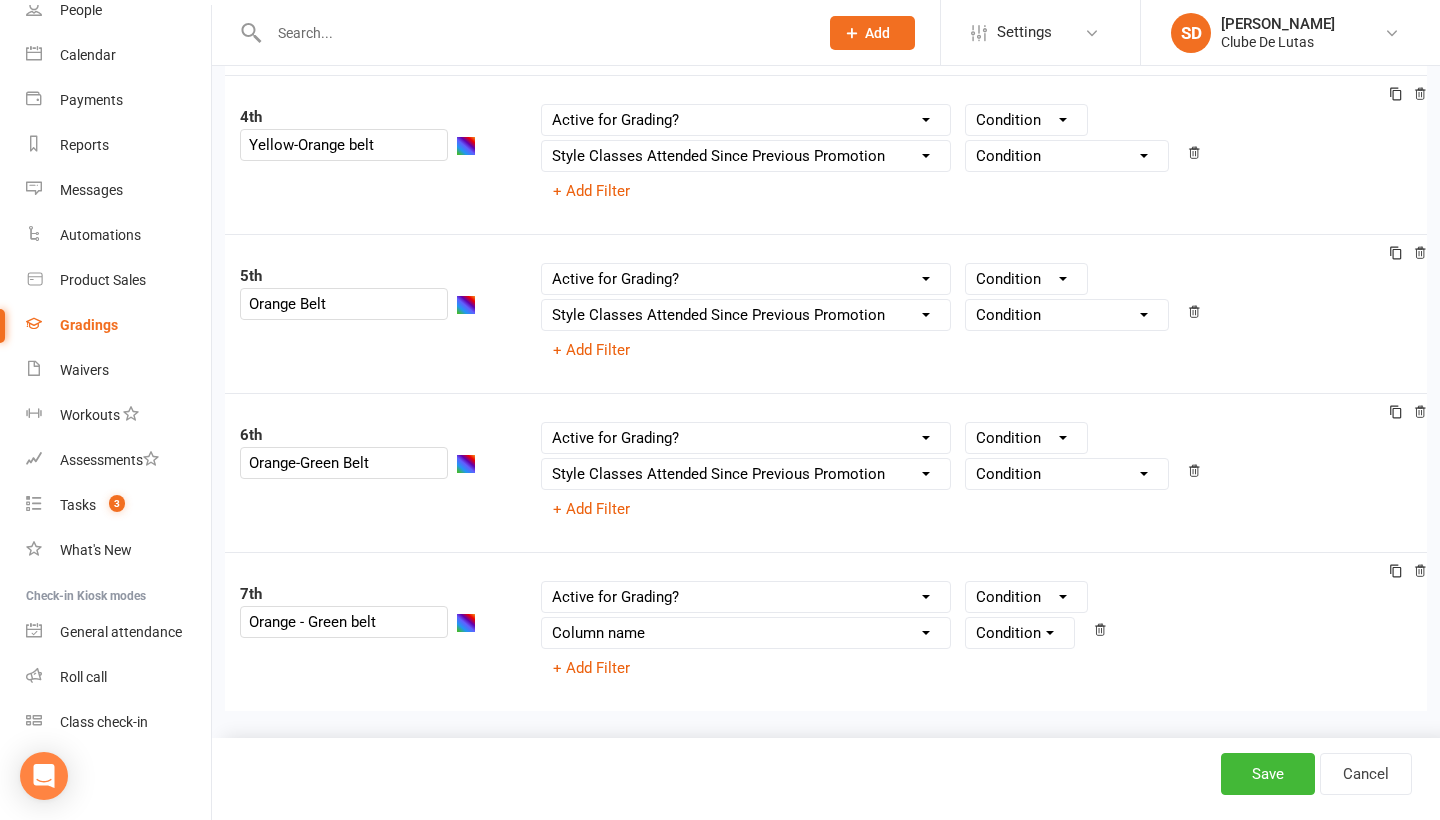 select on "contact_summaries:styles_style_class_attendances_since_last_promotion" 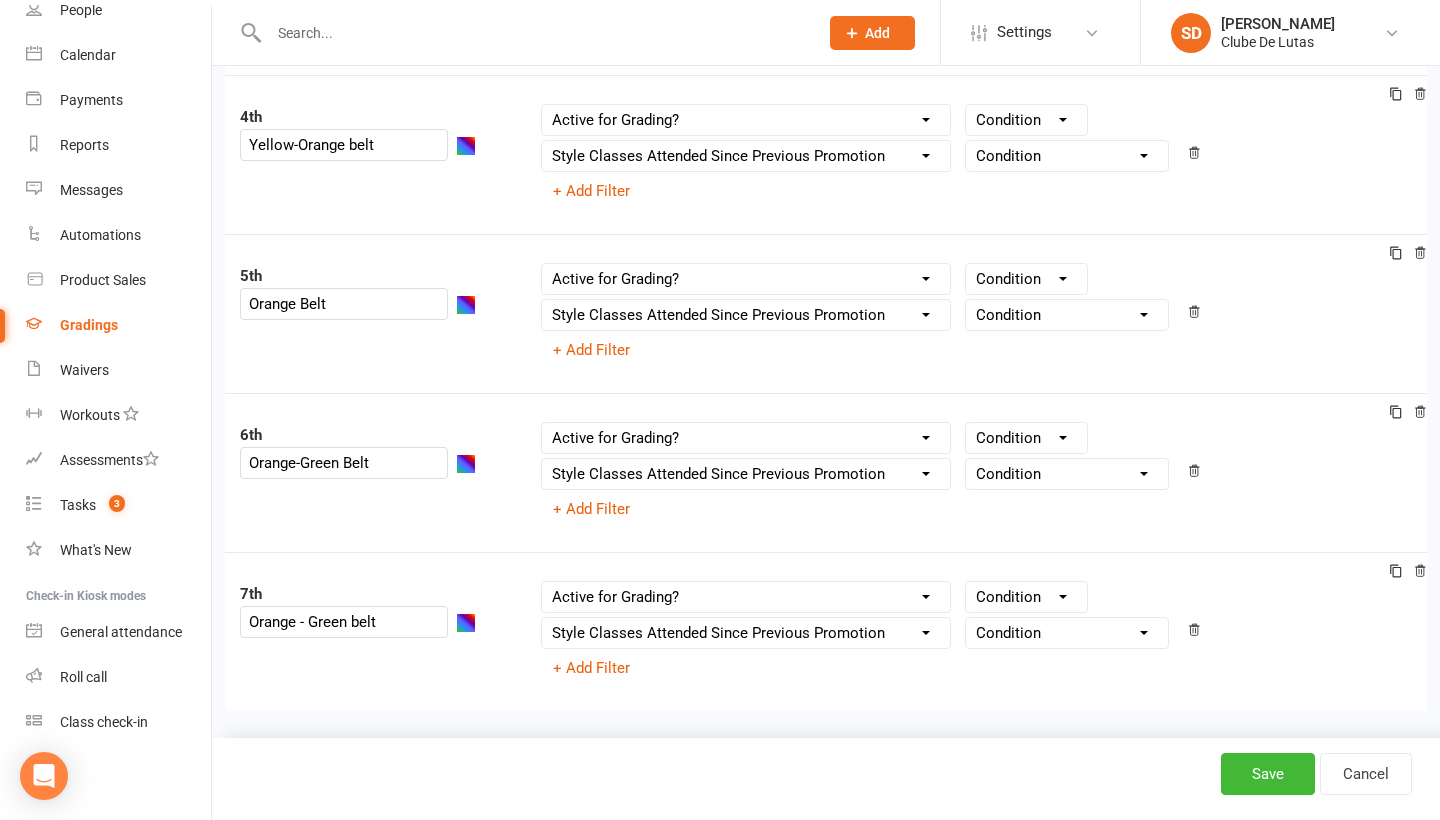 scroll, scrollTop: 649, scrollLeft: 0, axis: vertical 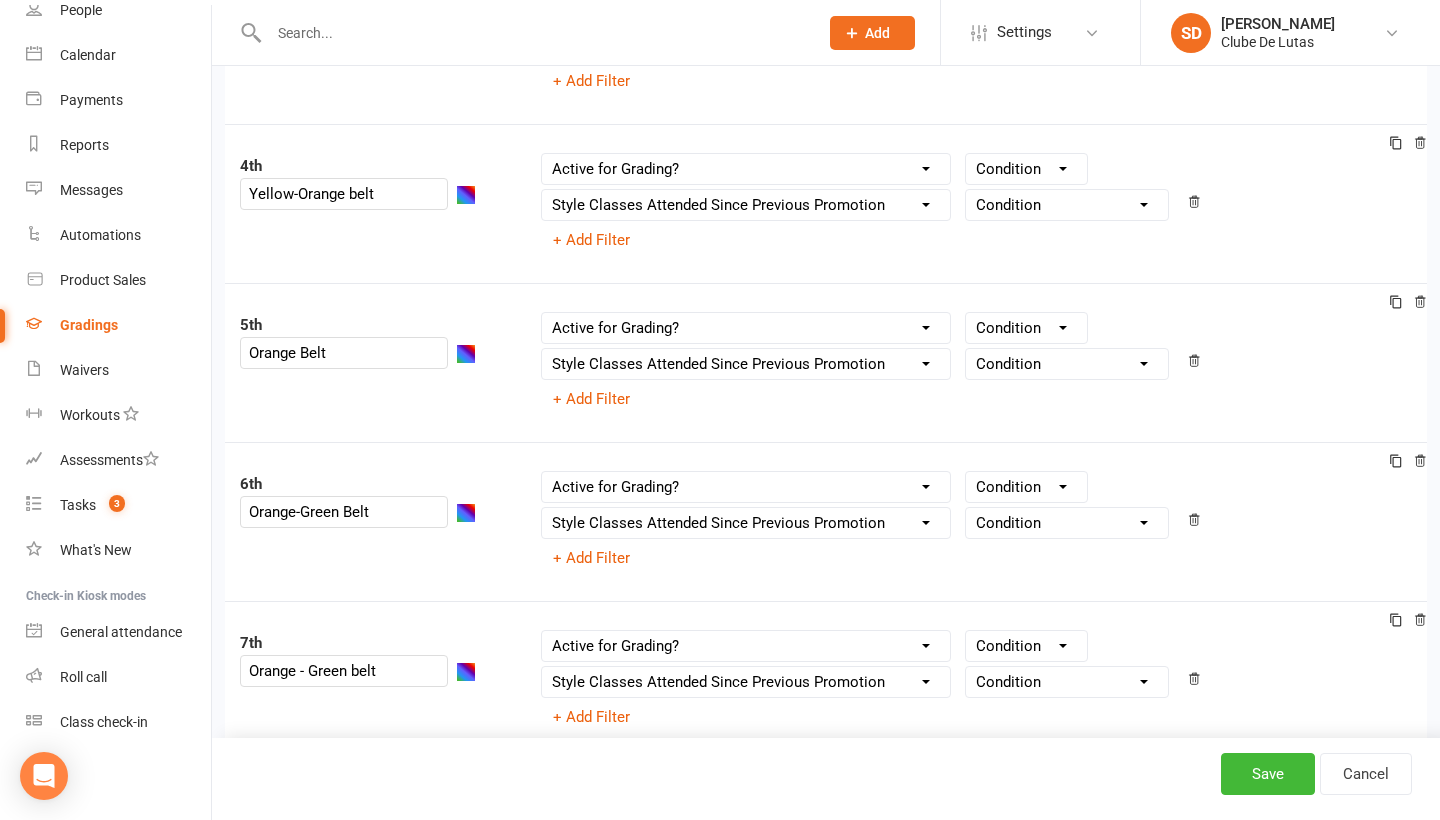 select on "=" 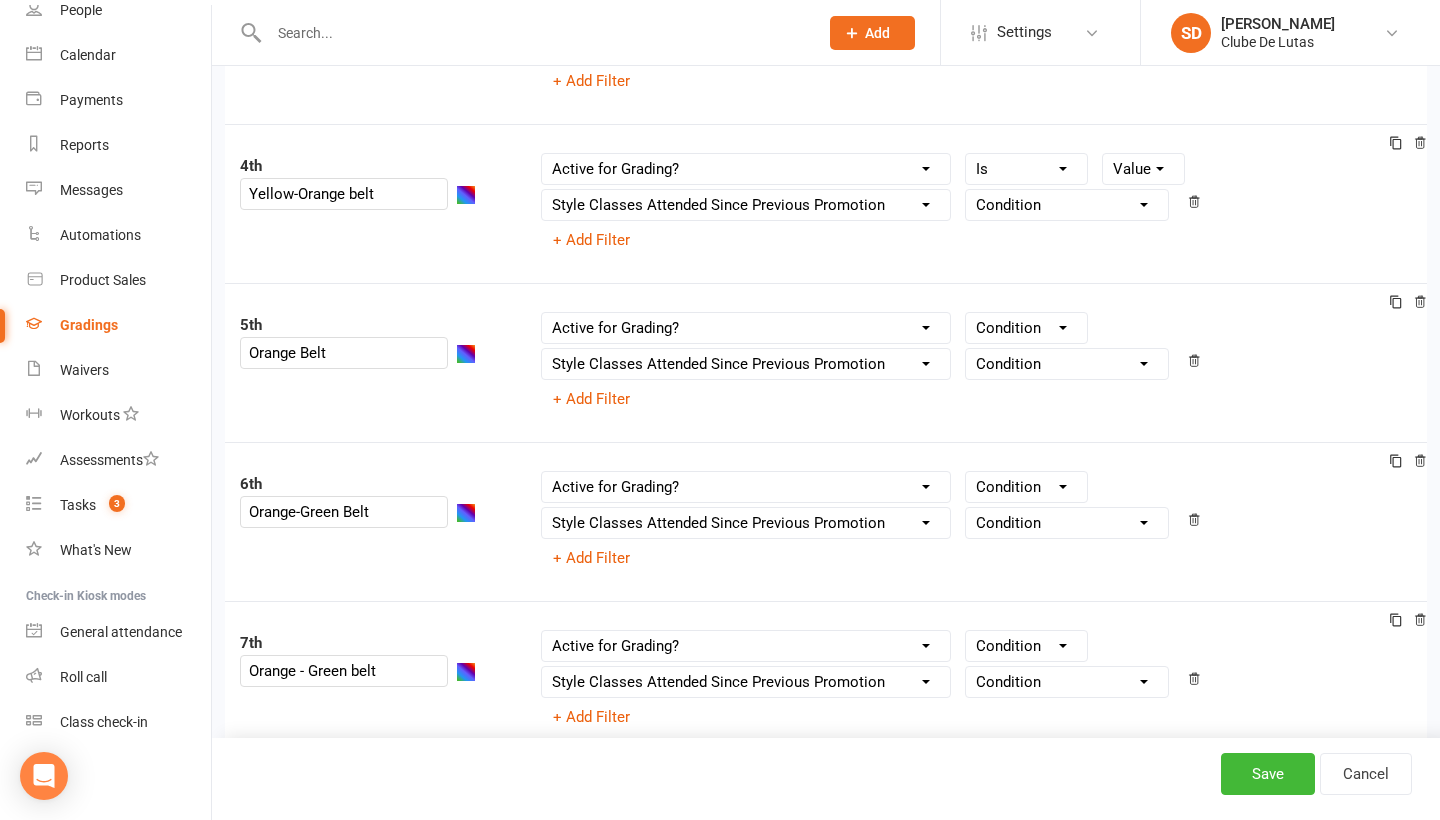 select on "=" 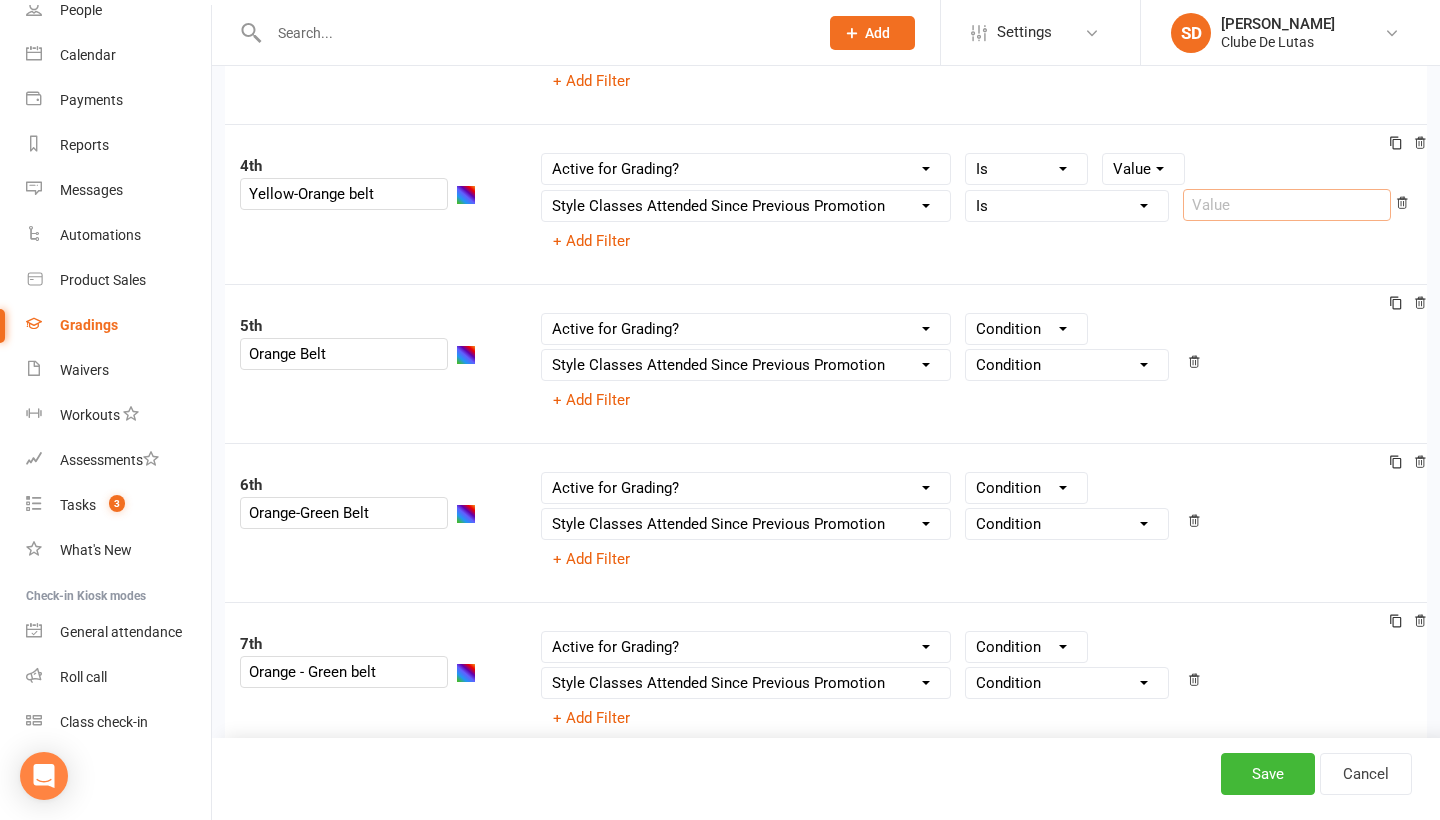 click at bounding box center [1287, 205] 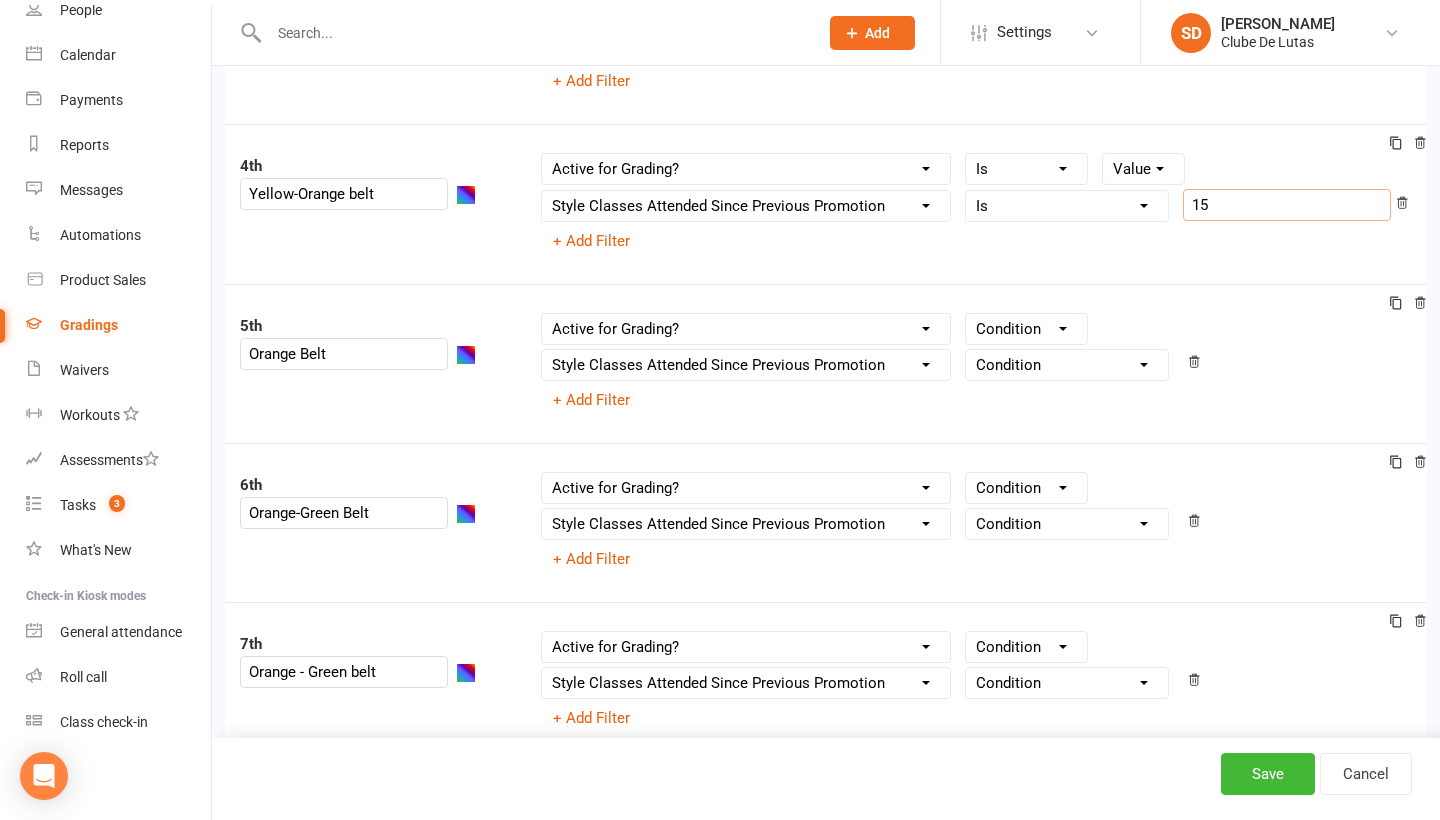 type on "1" 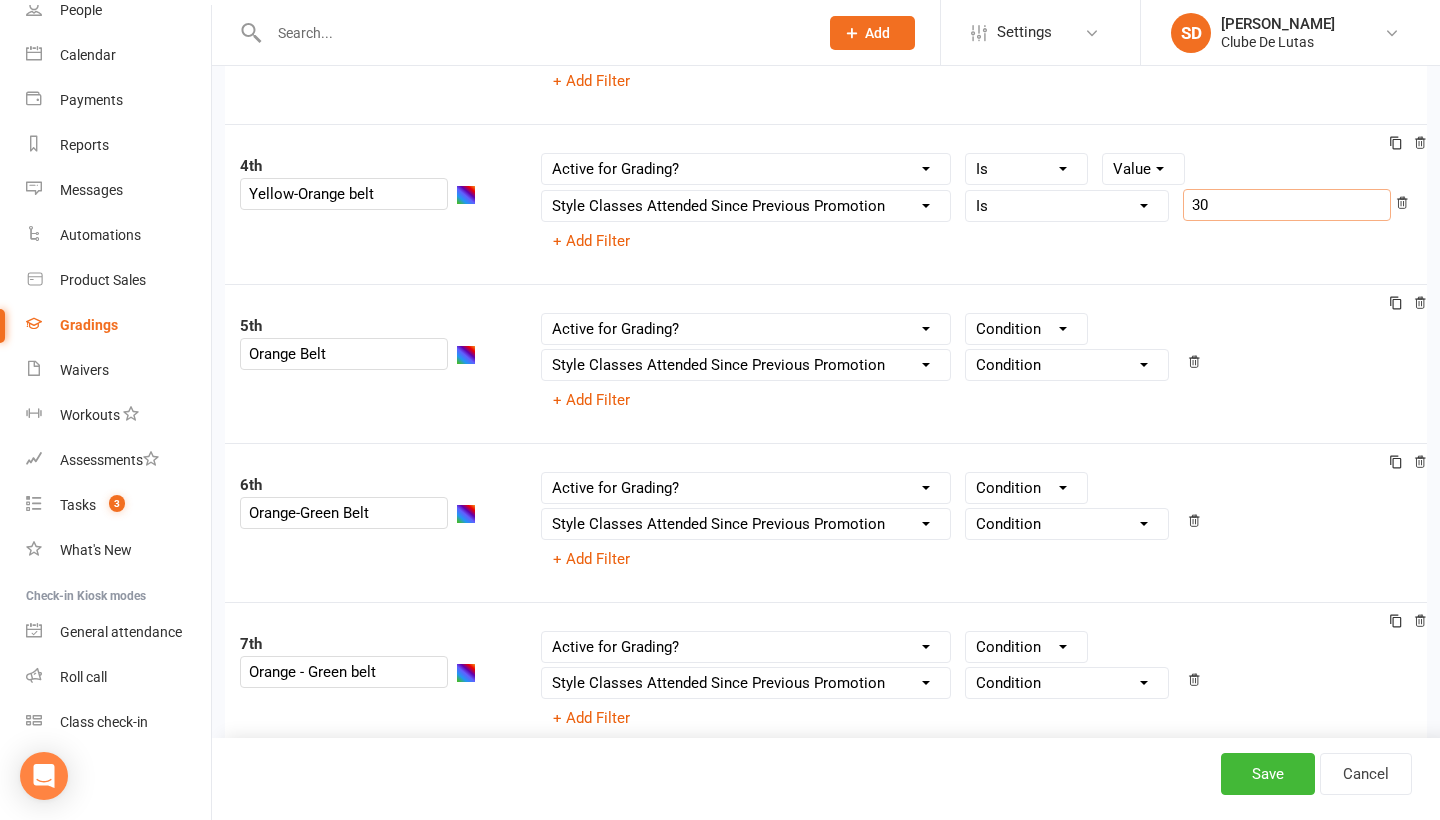 type on "30" 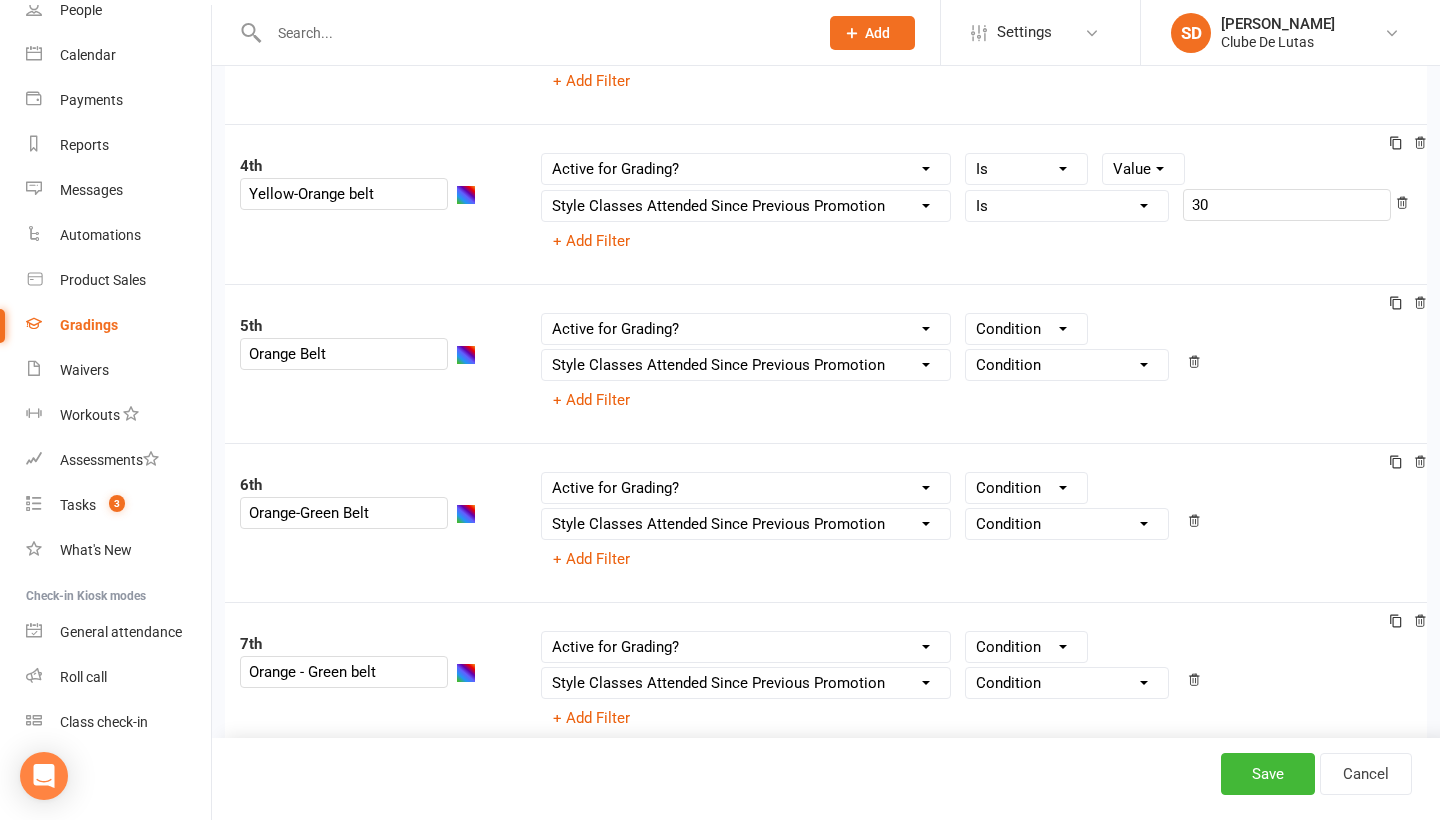 select on "true" 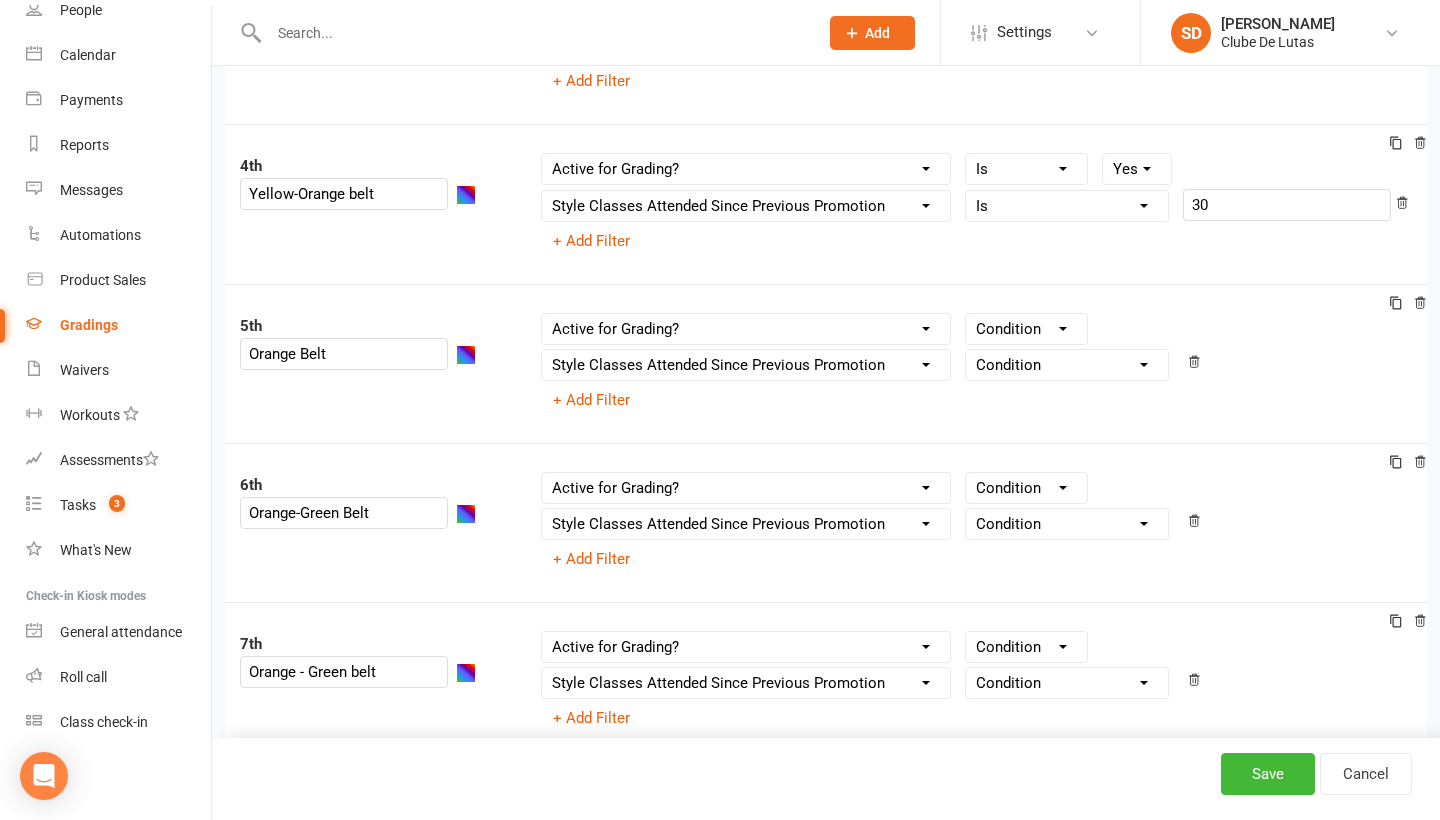 select on "=" 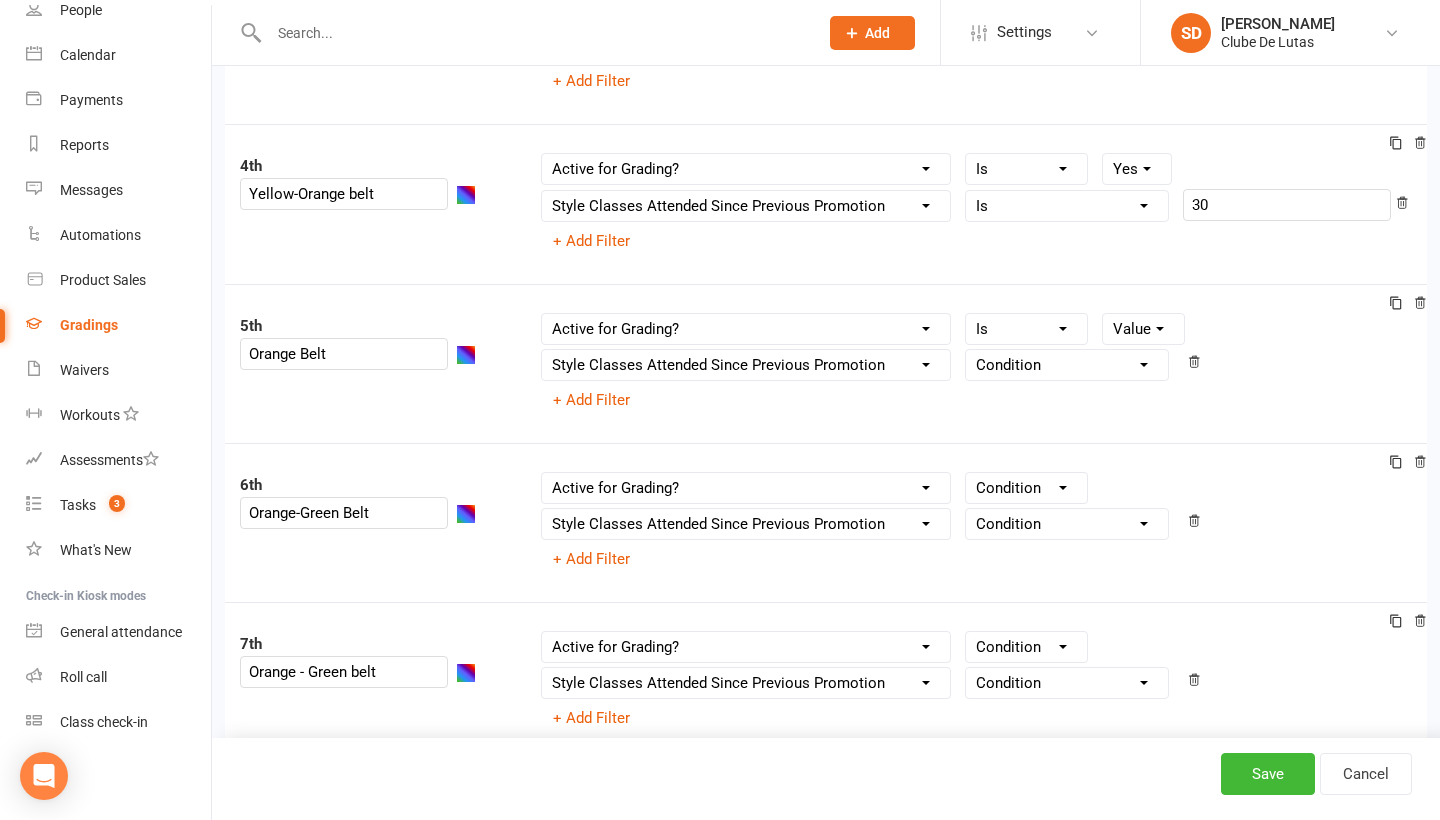 select on "true" 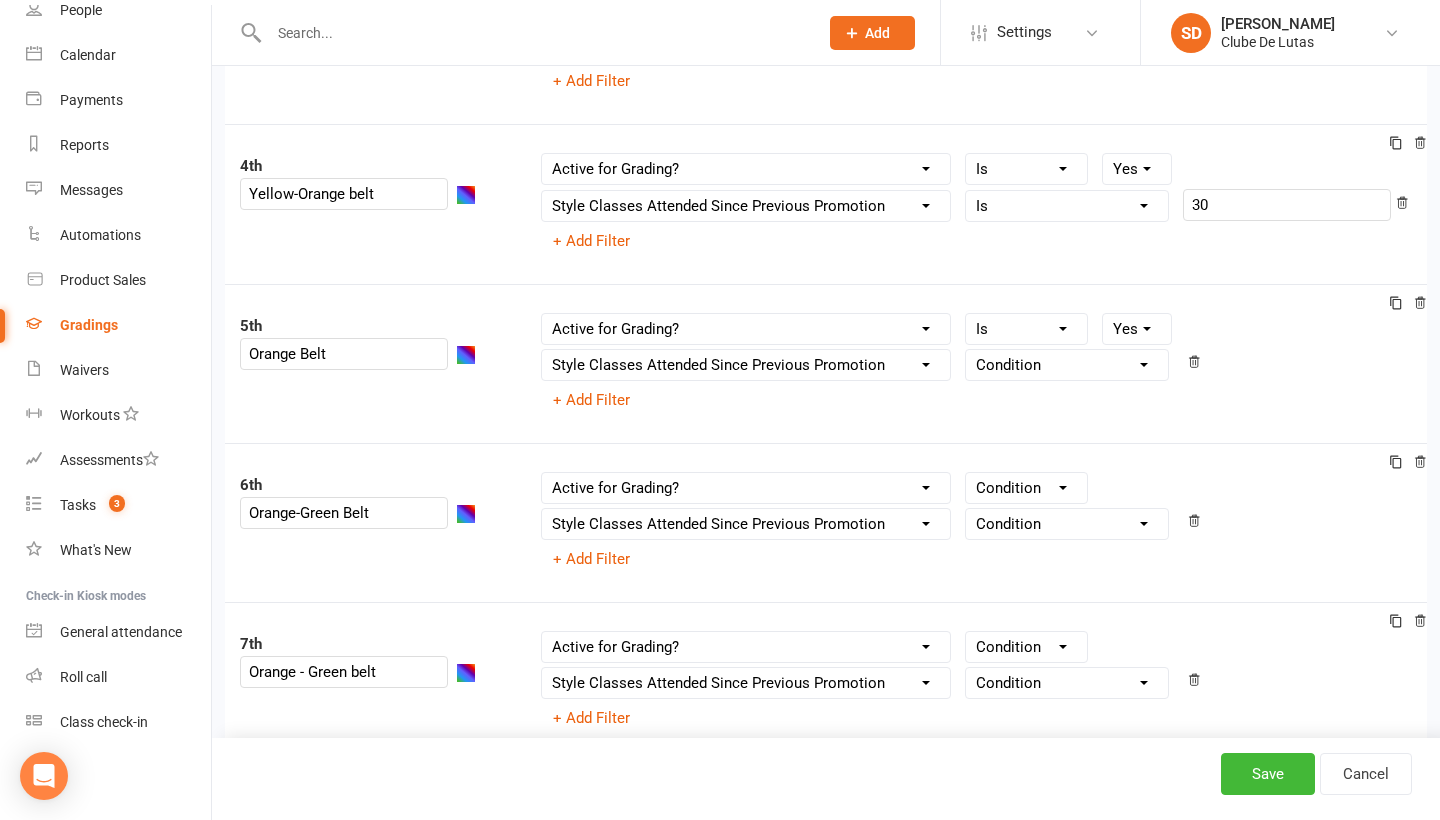 select on "=" 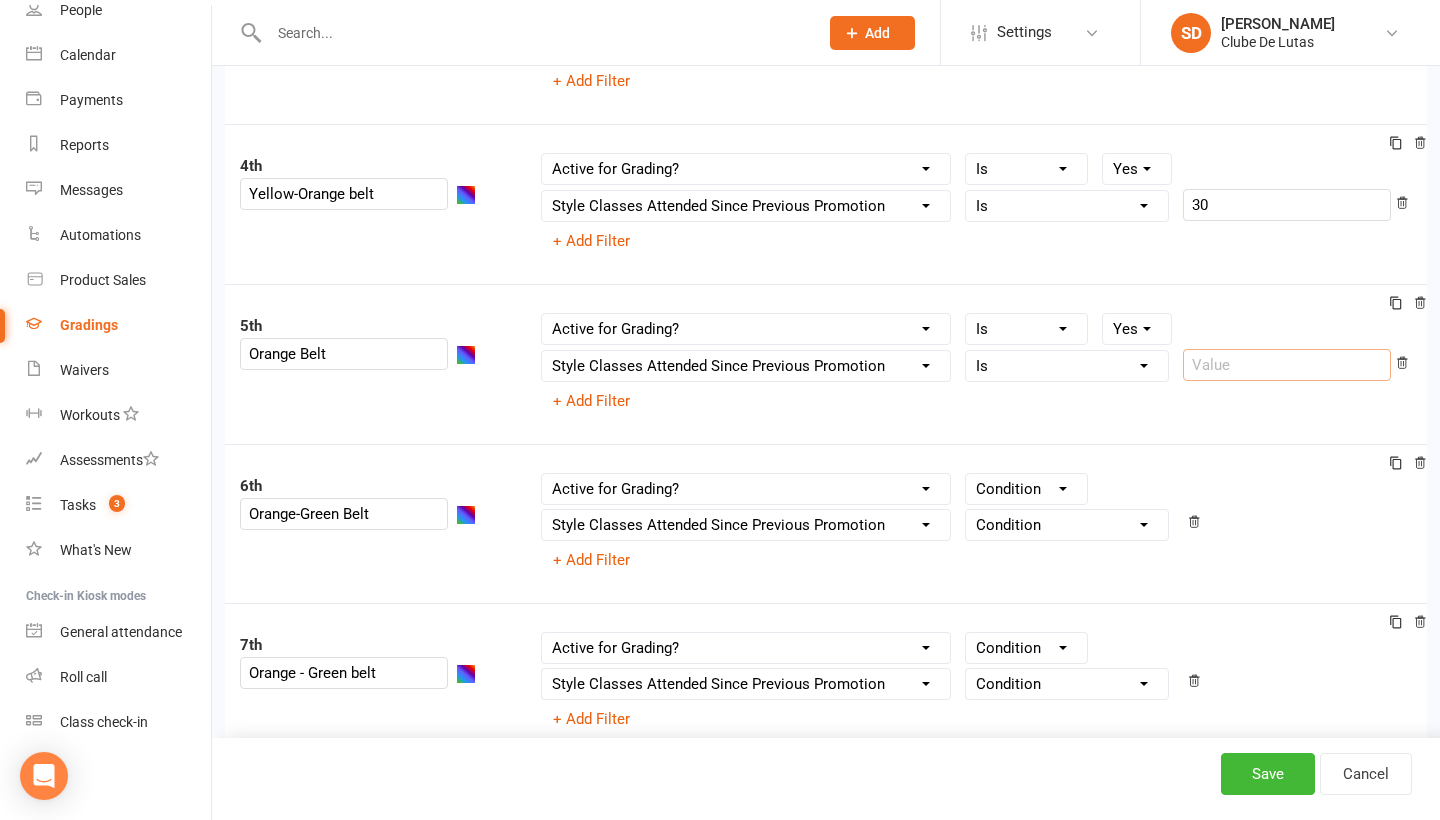 click at bounding box center (1287, 365) 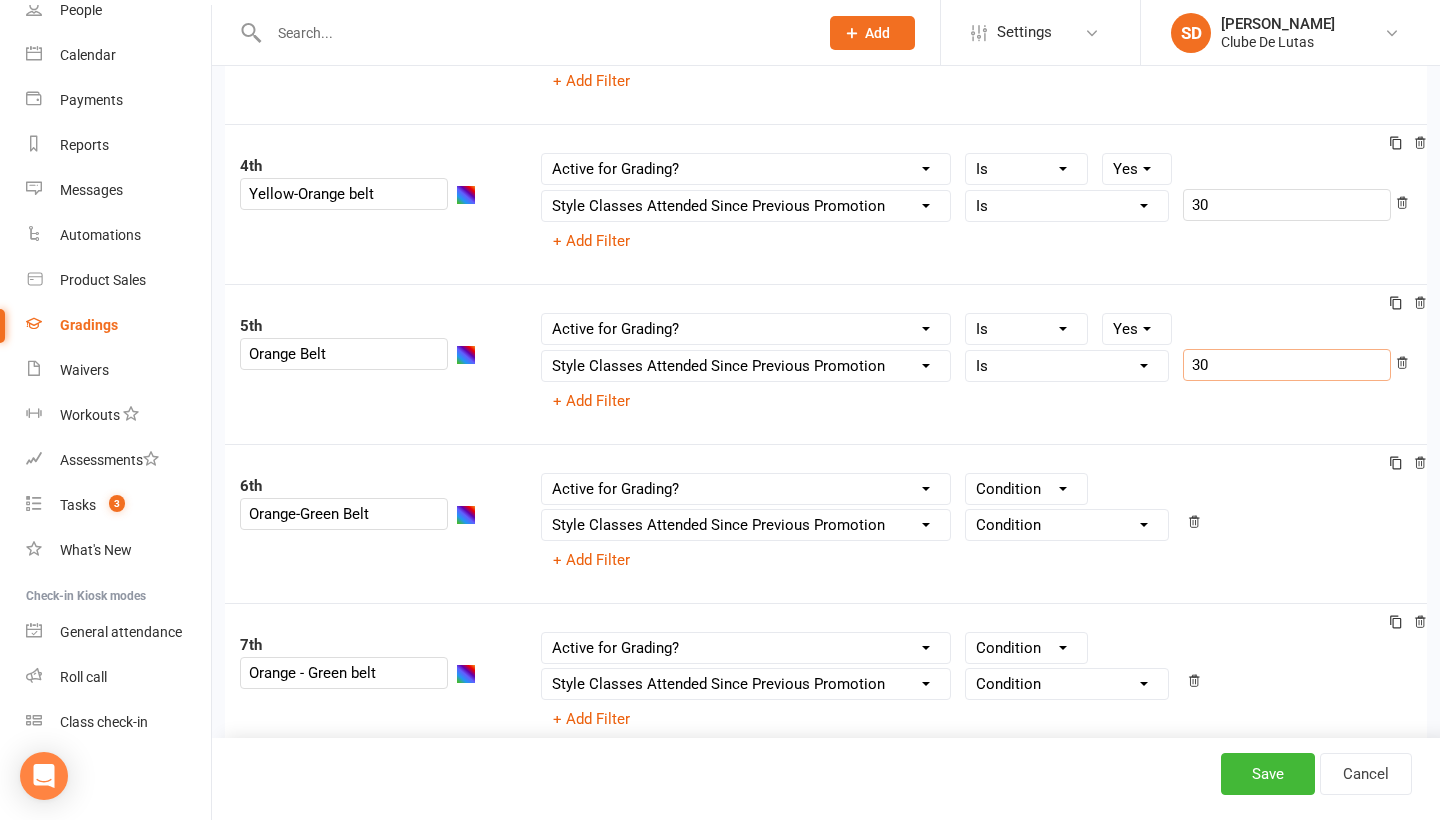type on "30" 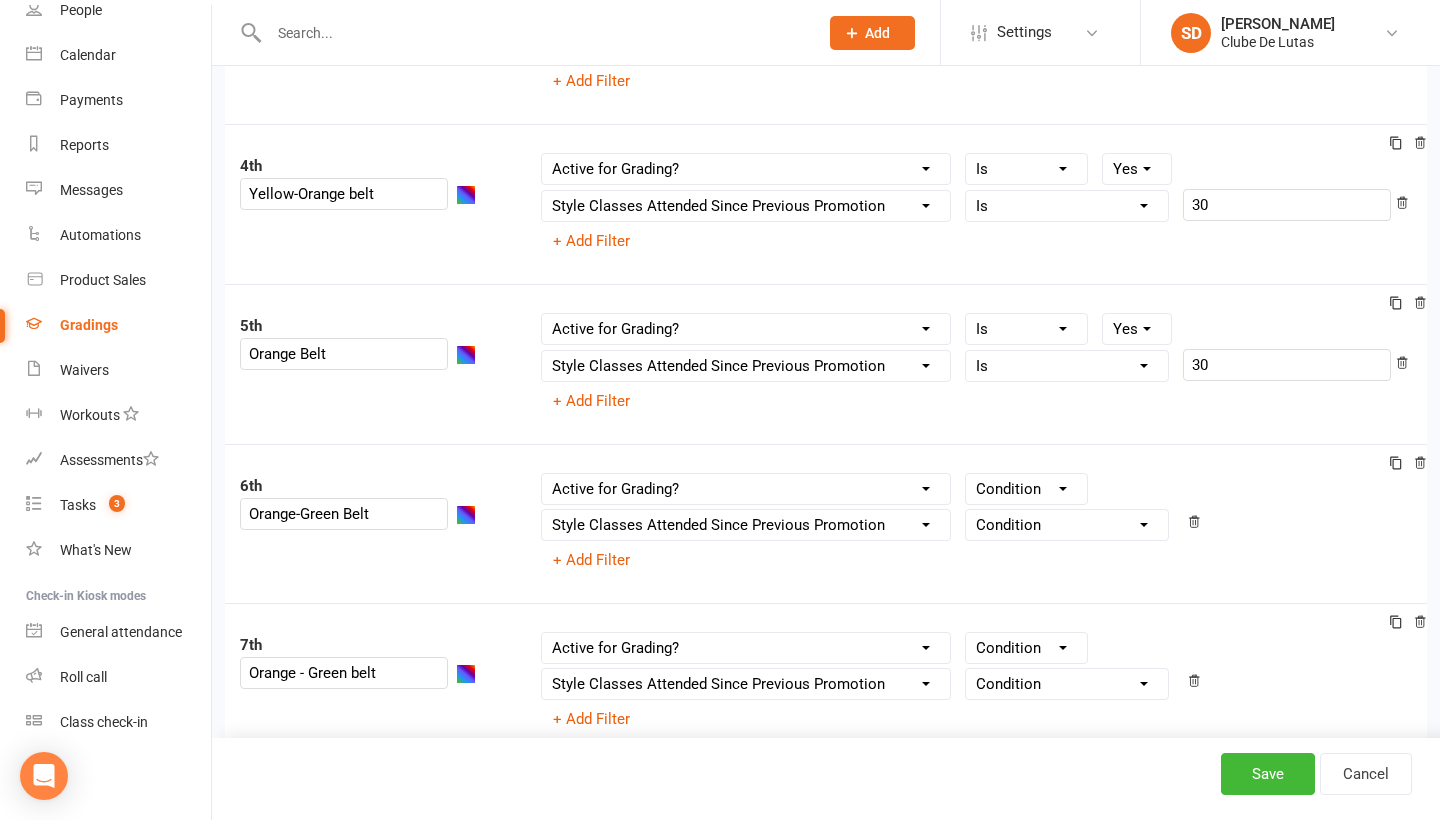 select on "=" 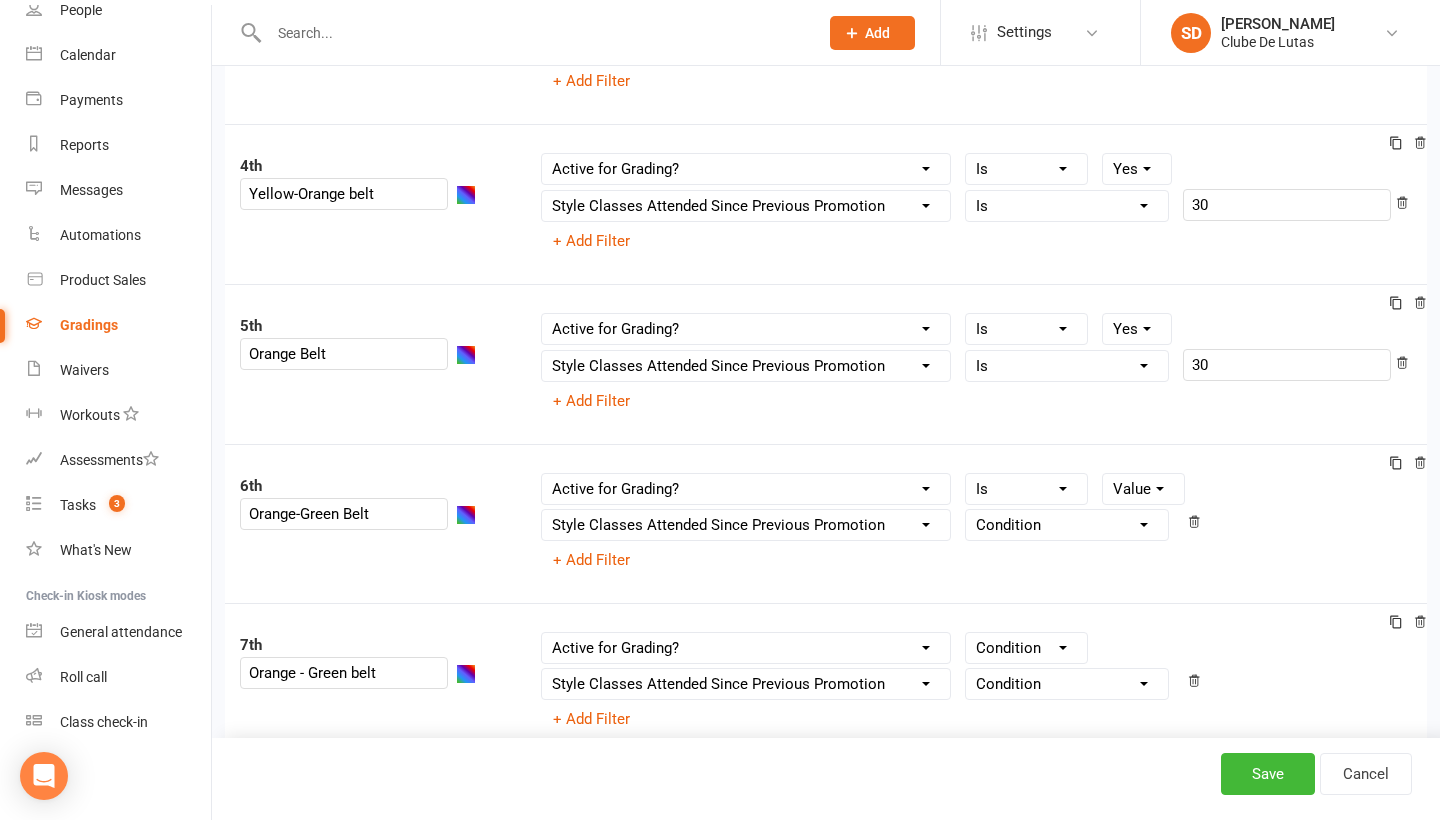 select on "true" 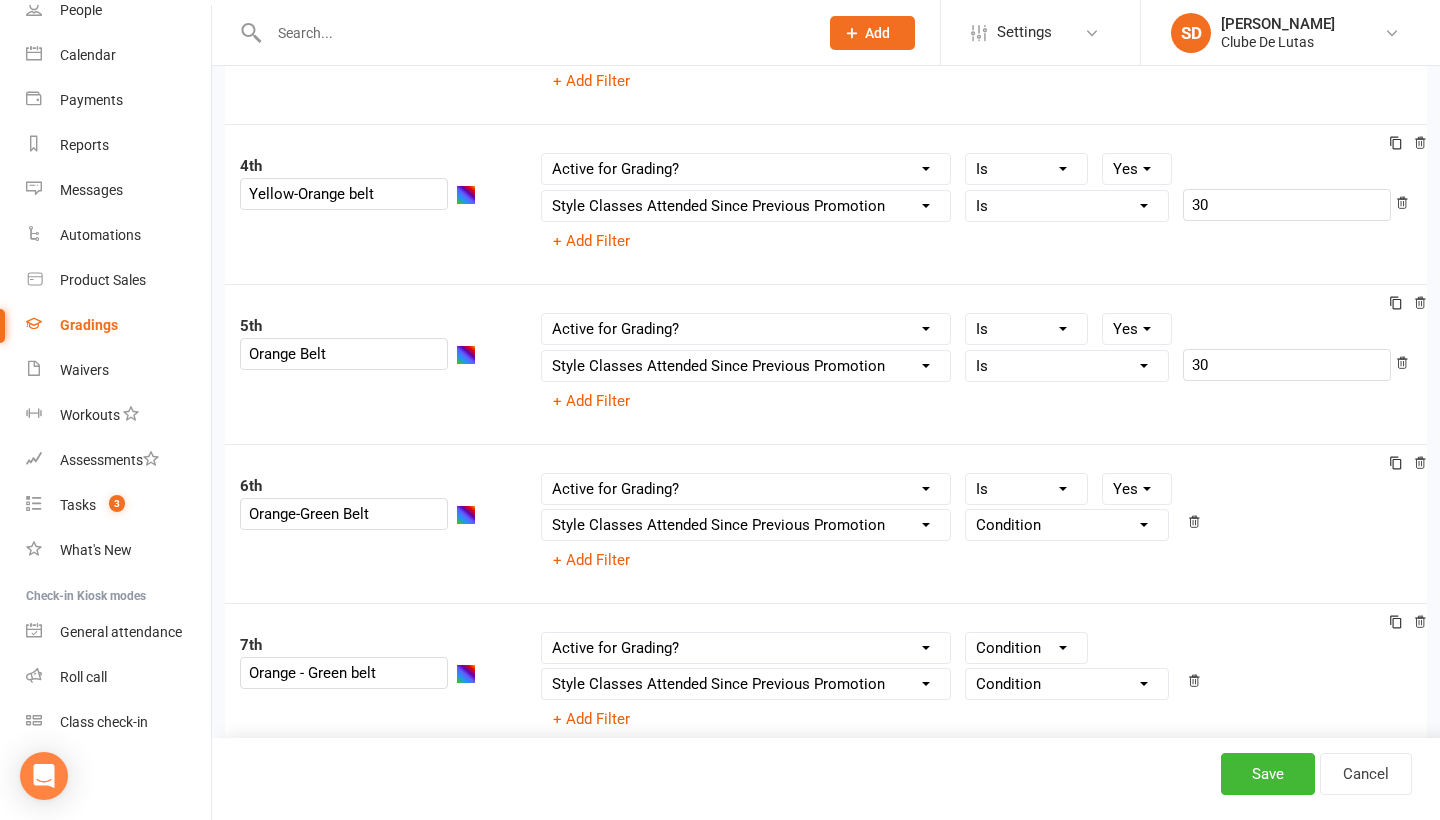 select on "=" 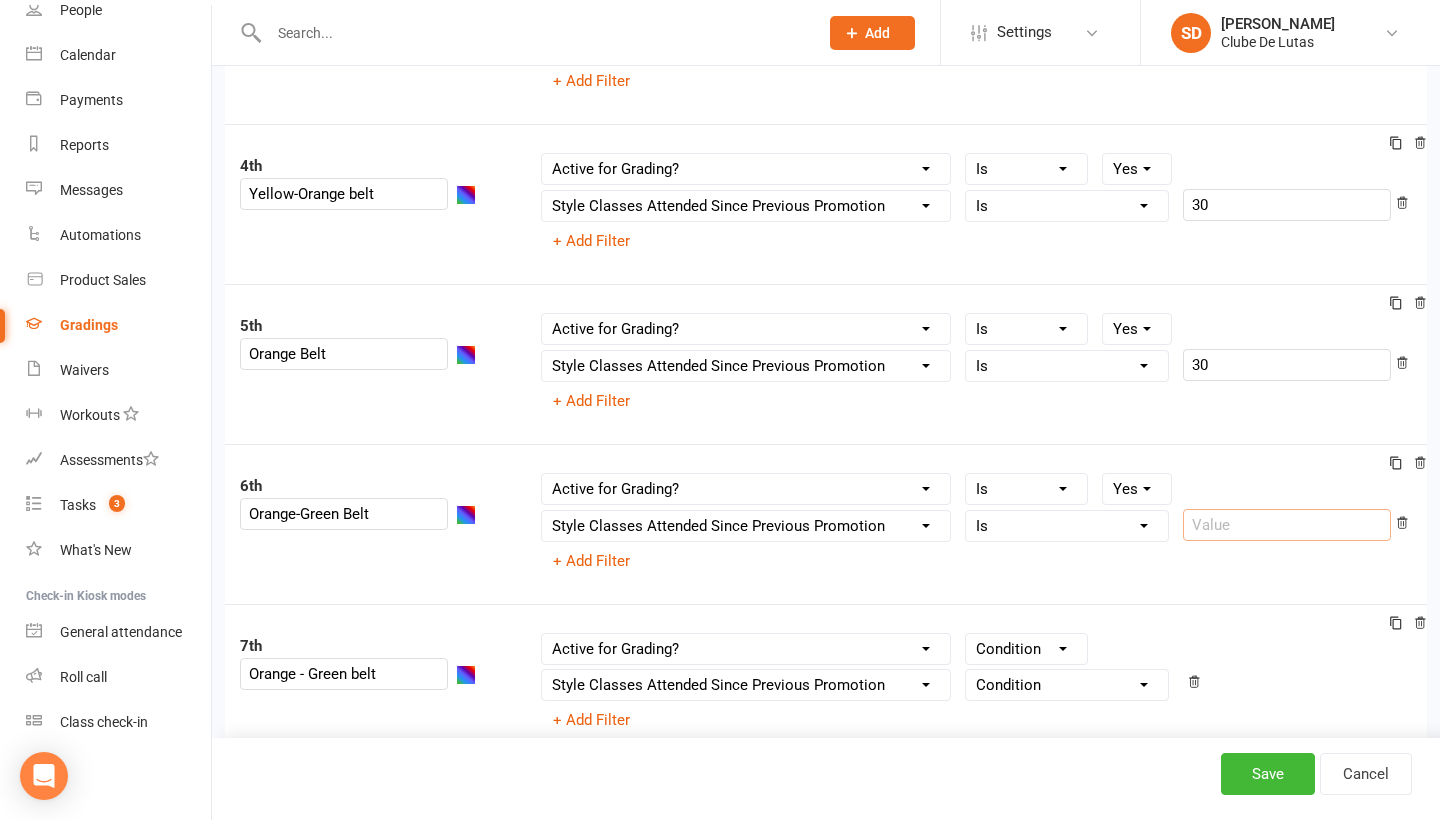click at bounding box center [1287, 525] 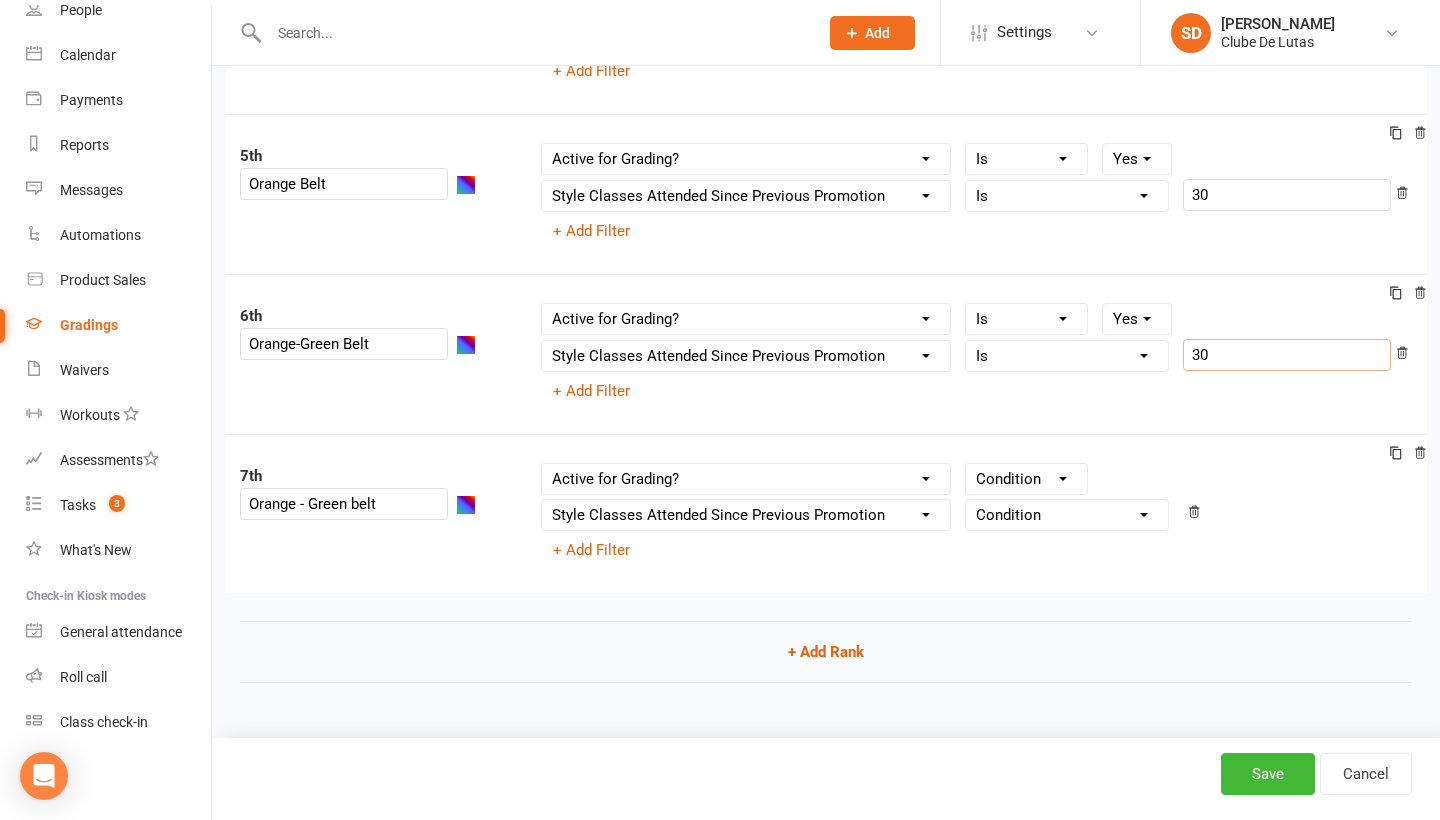 scroll, scrollTop: 838, scrollLeft: 0, axis: vertical 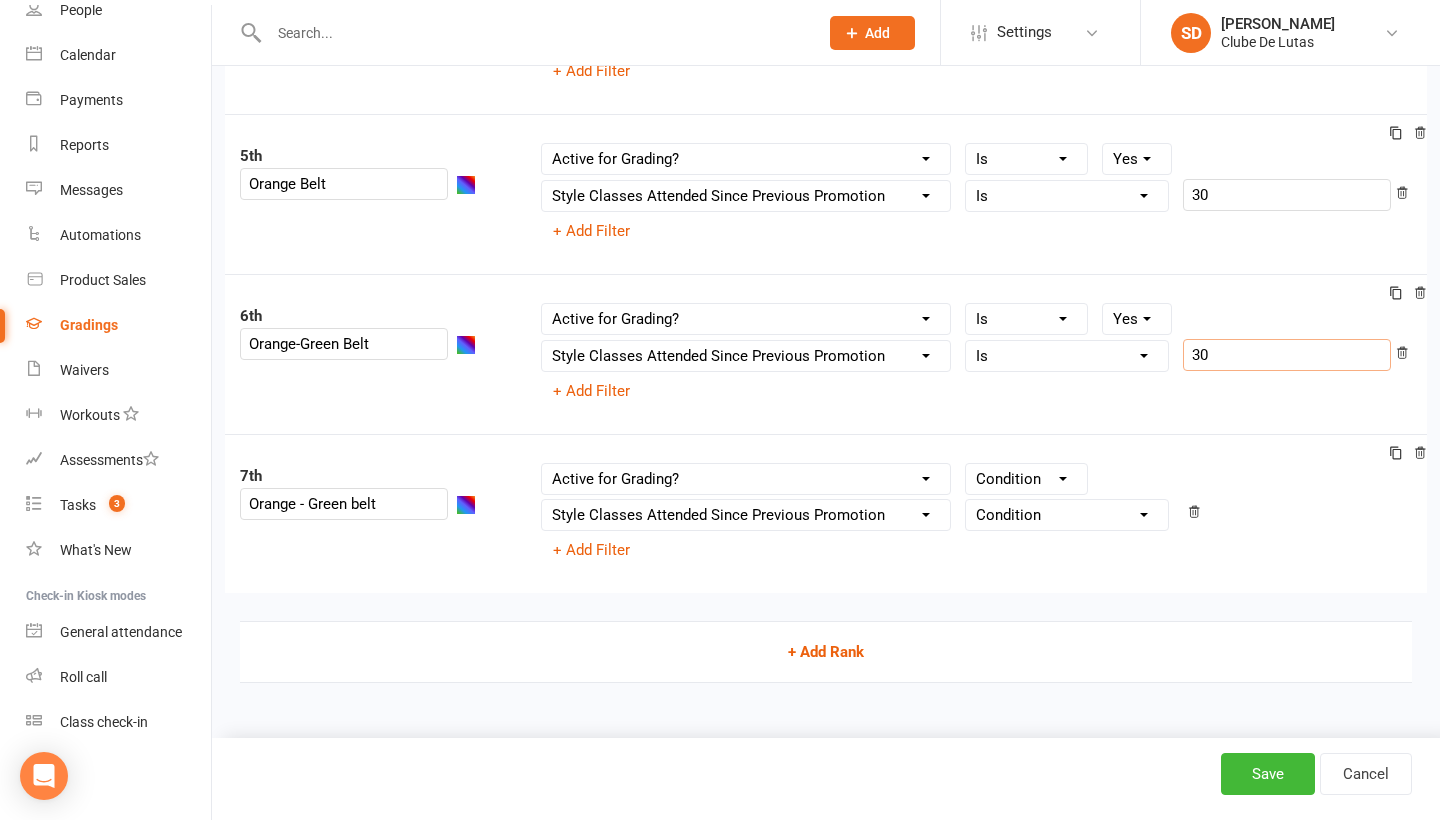 type on "30" 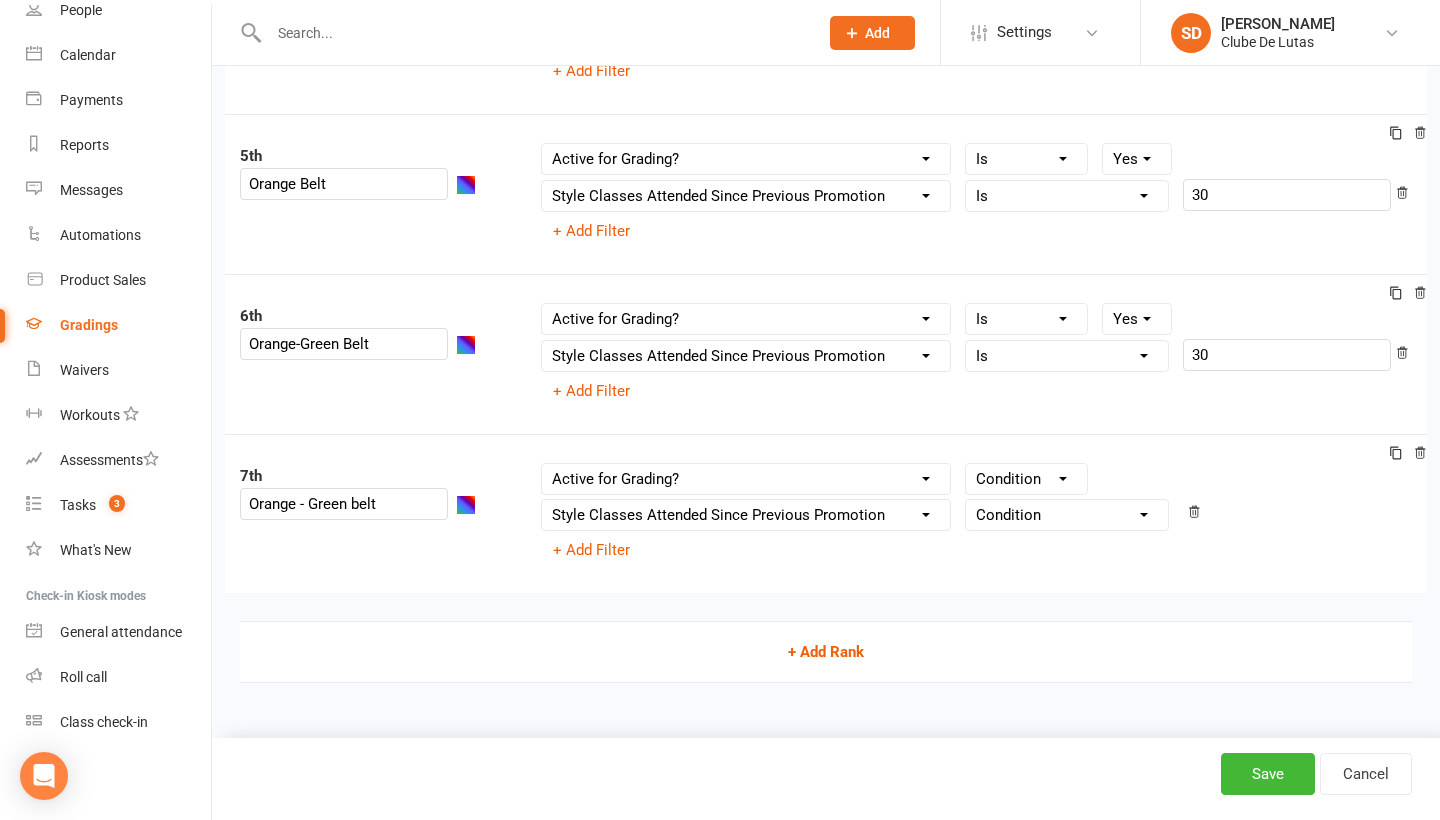 click on "+ Add Rank" at bounding box center [826, 652] 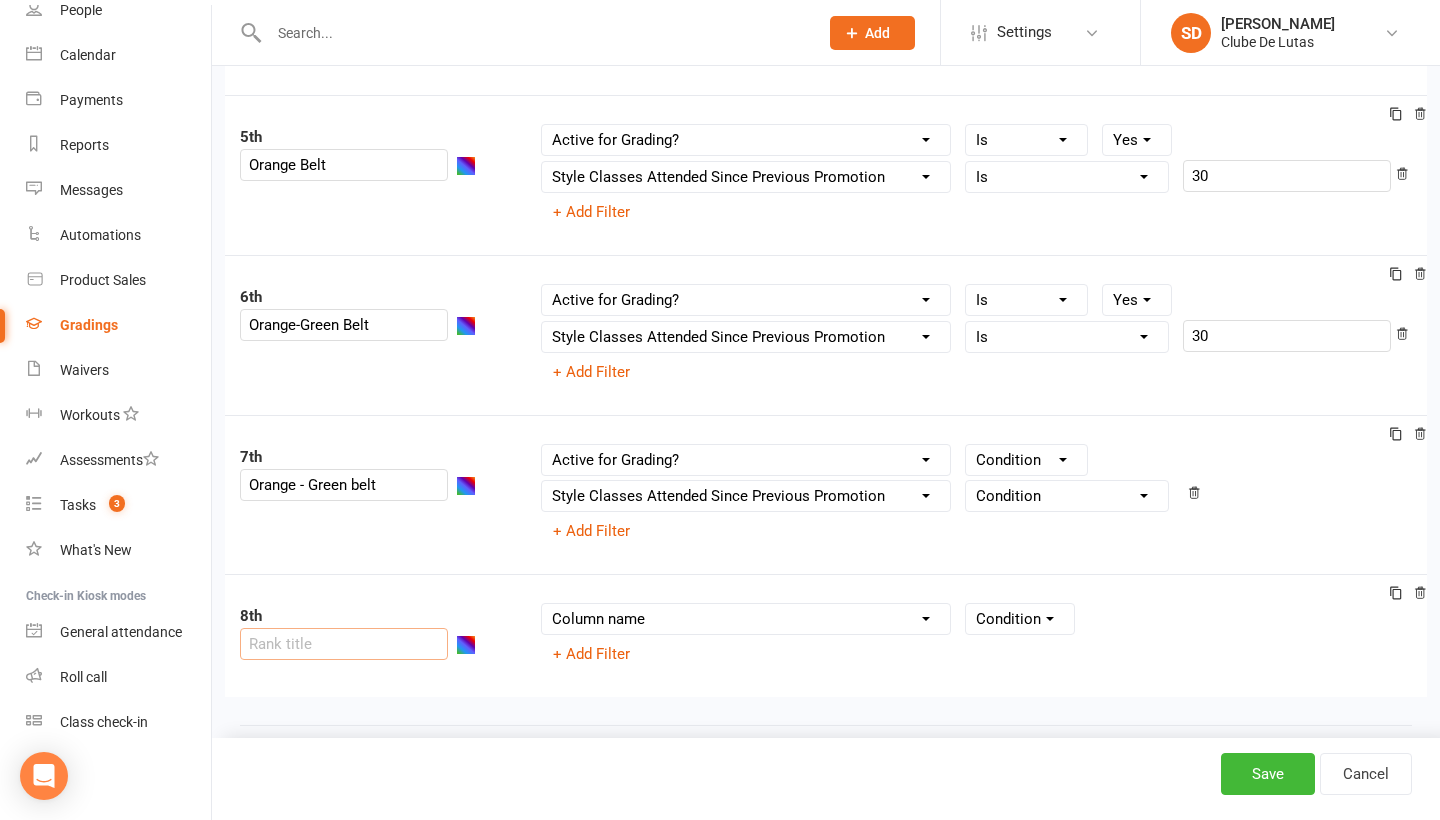 click at bounding box center [344, 644] 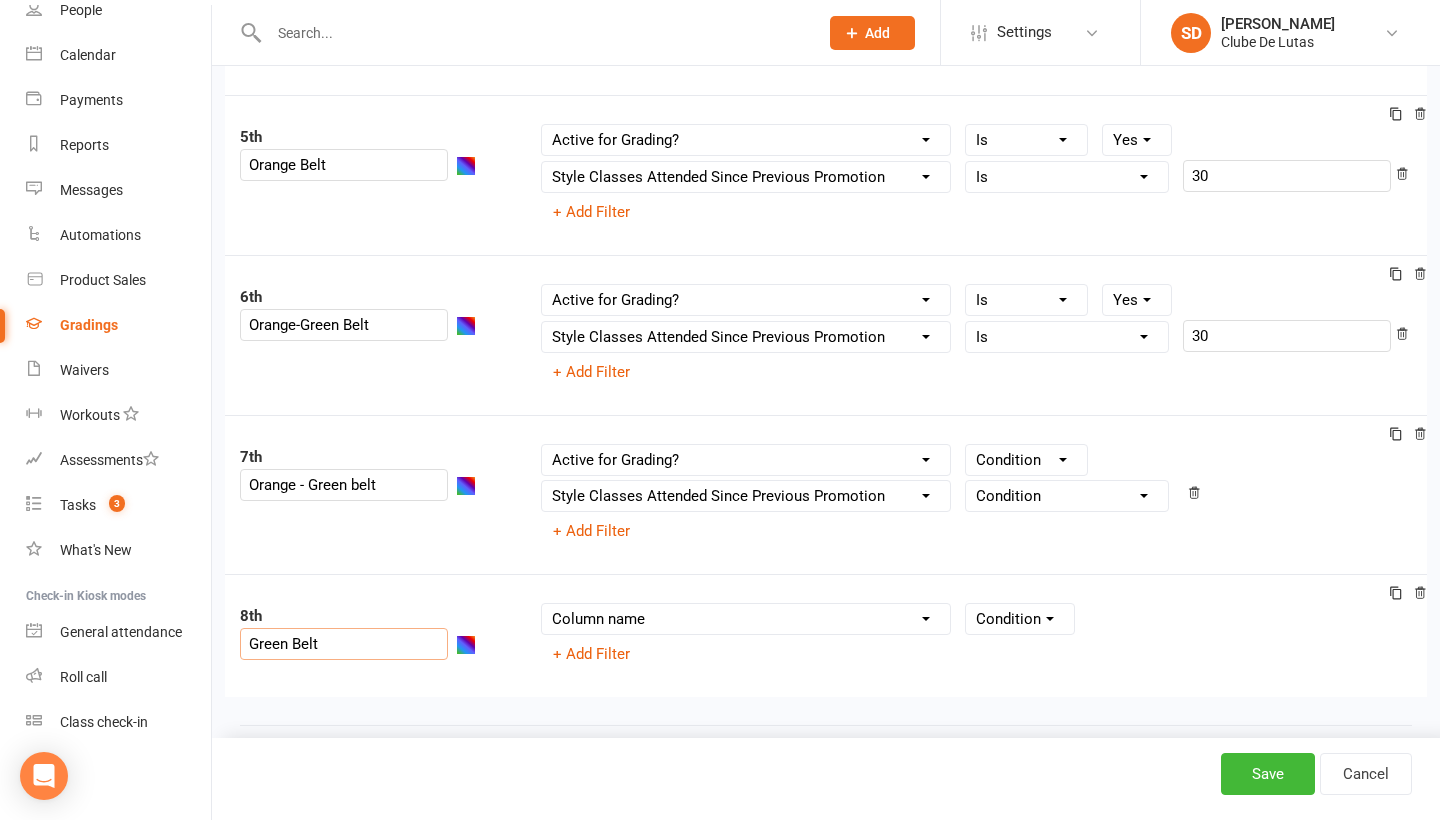 type on "Green Belt" 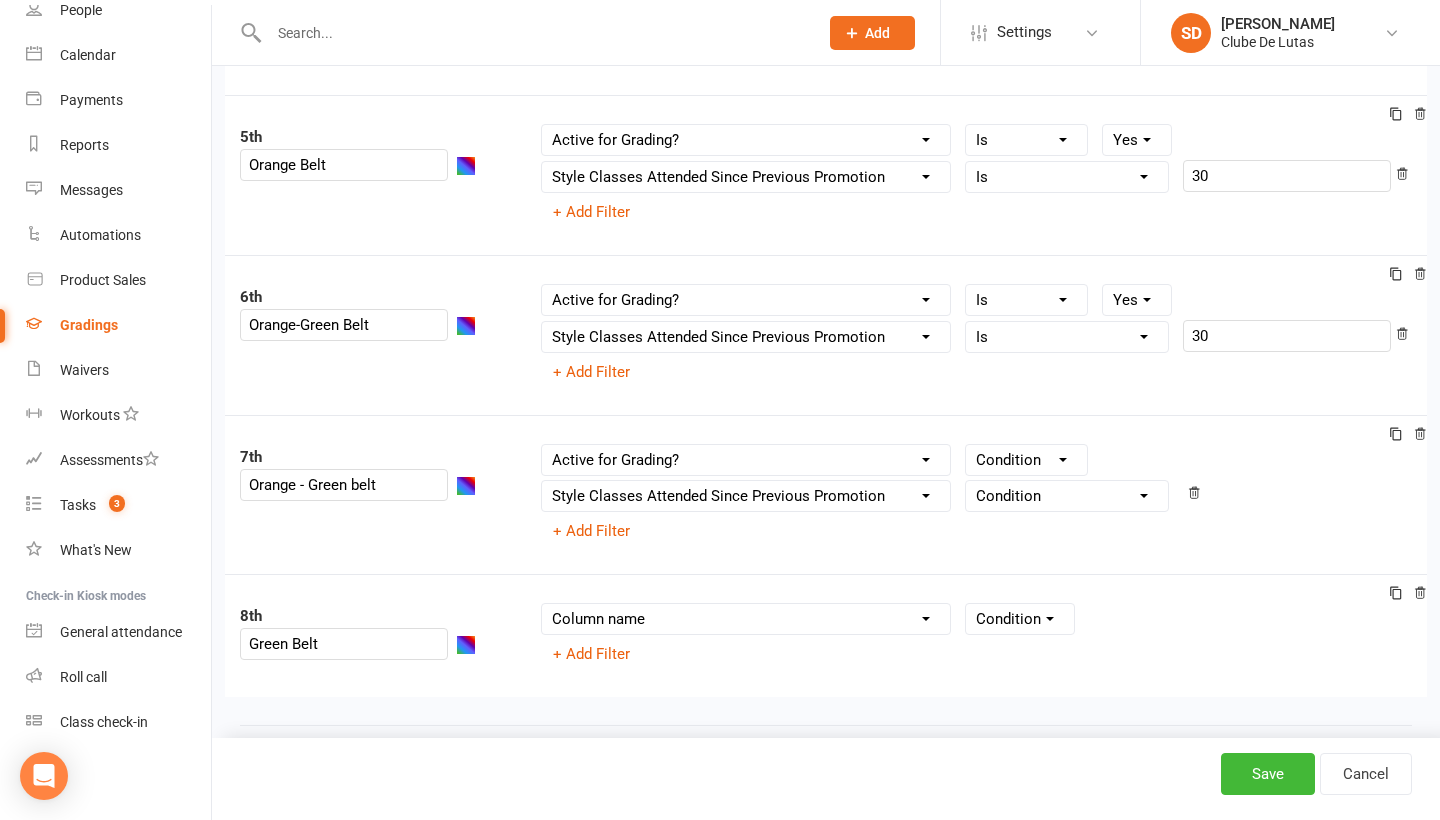 select on "member_styles:enabled" 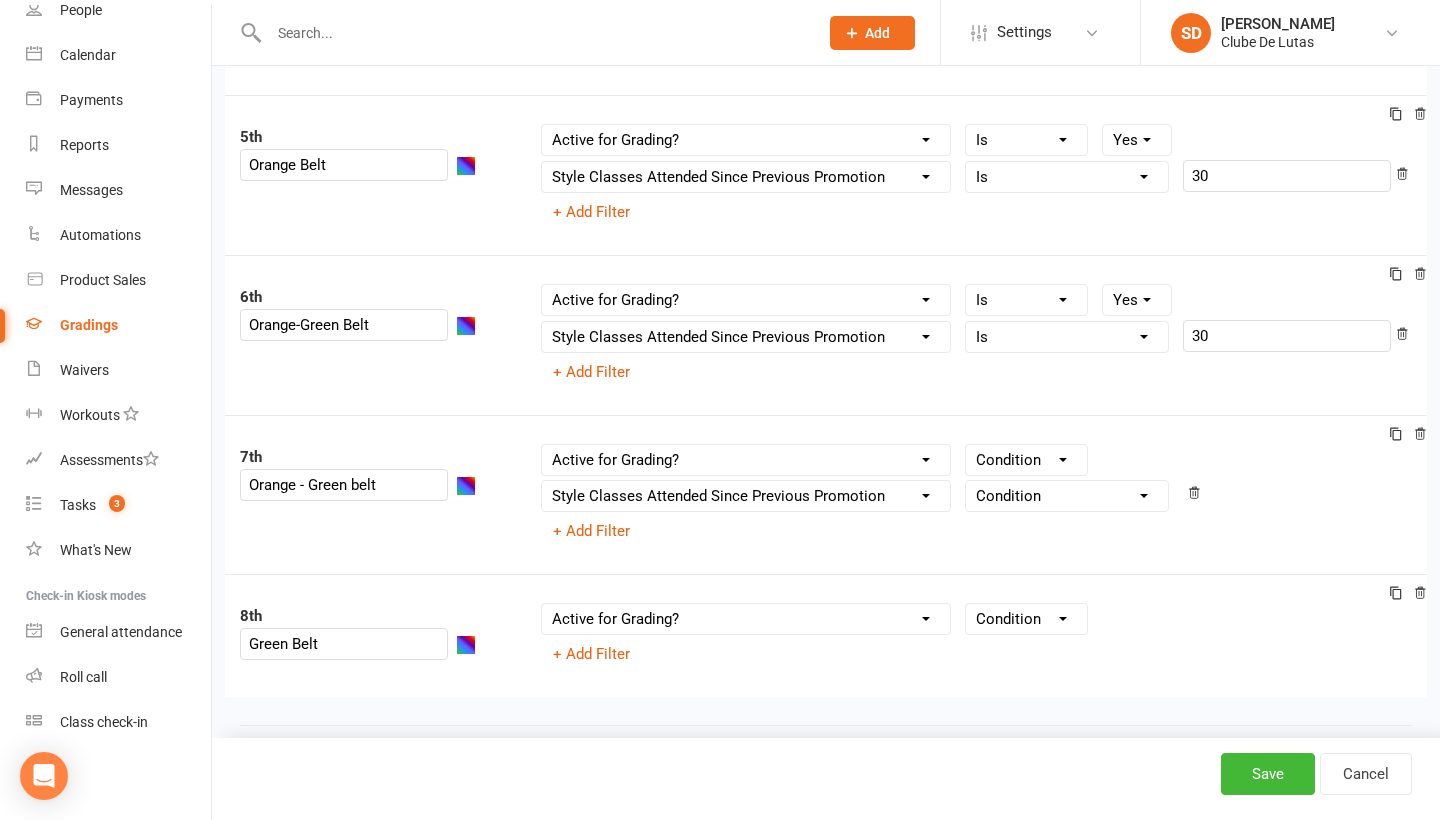 select on "=" 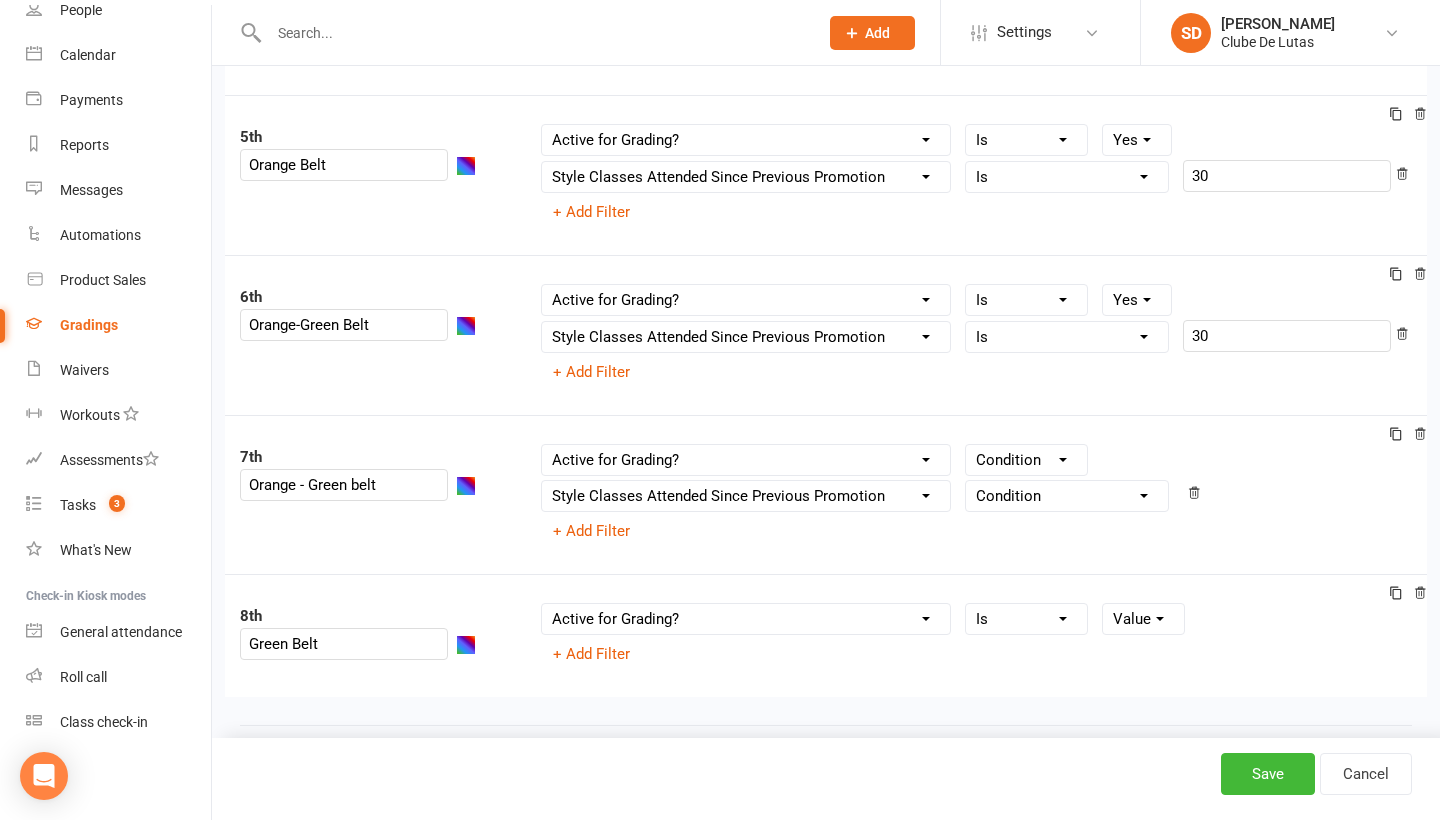 select on "true" 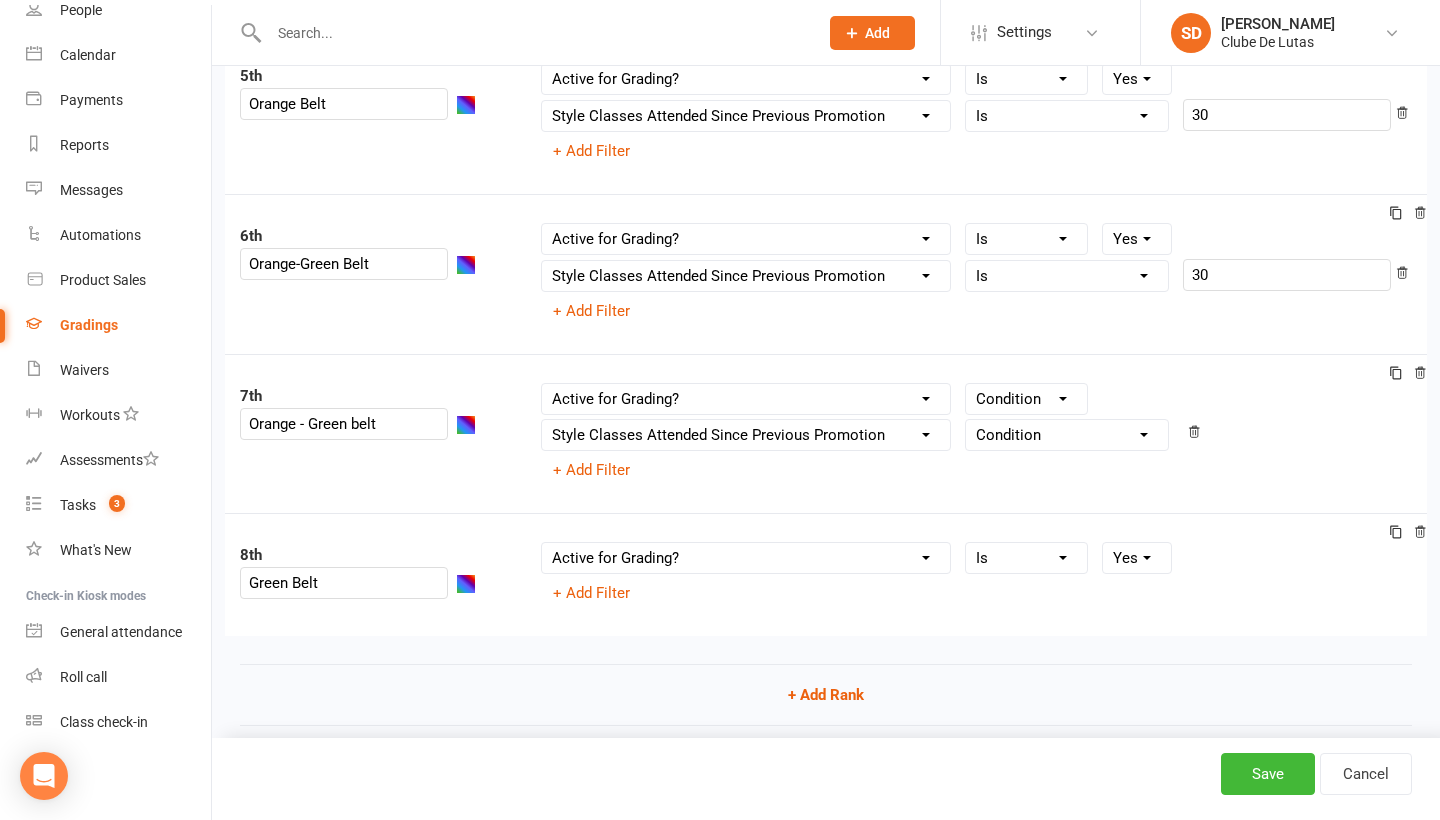 scroll, scrollTop: 912, scrollLeft: 0, axis: vertical 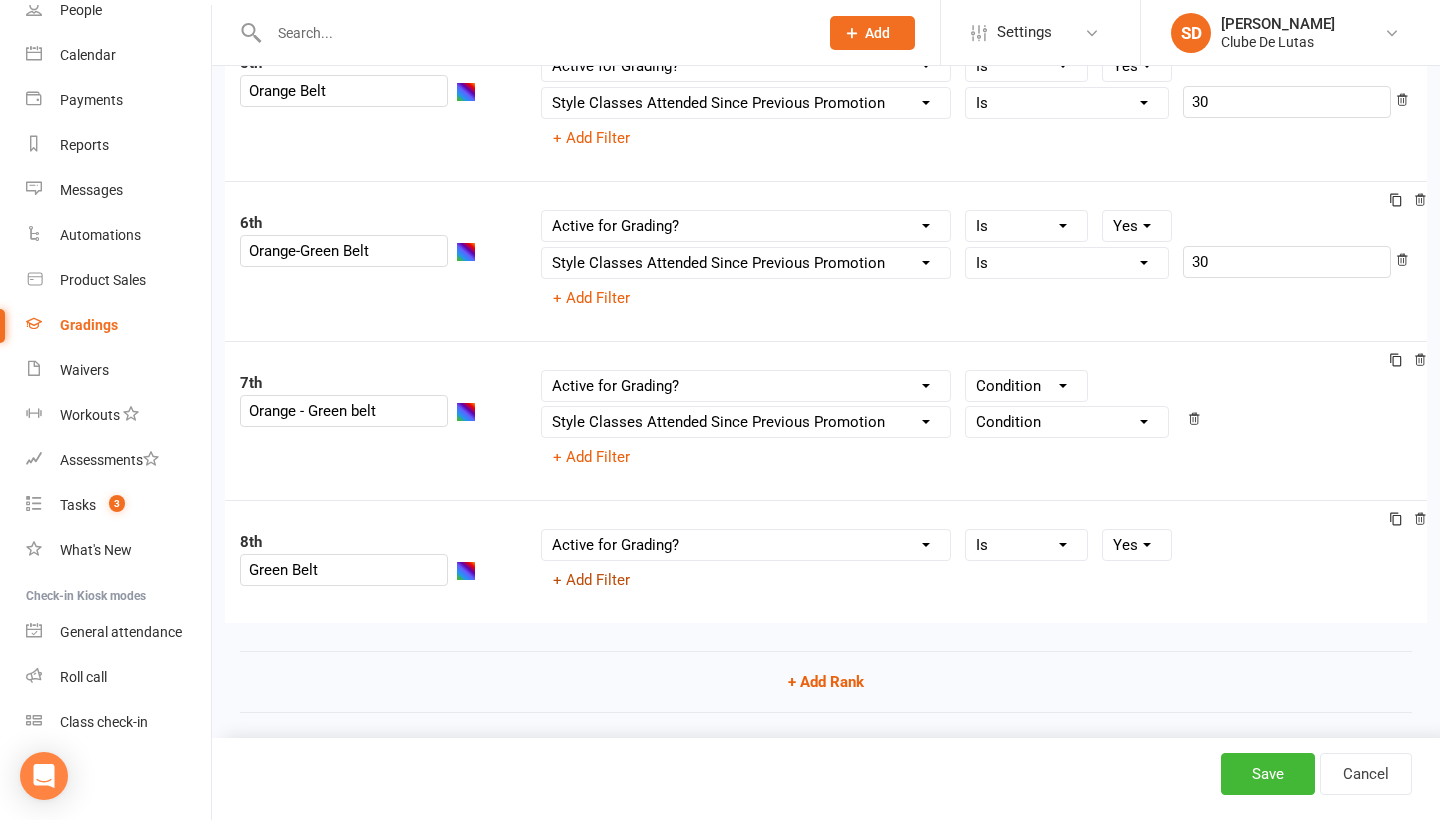 click on "+ Add Filter" at bounding box center [591, 580] 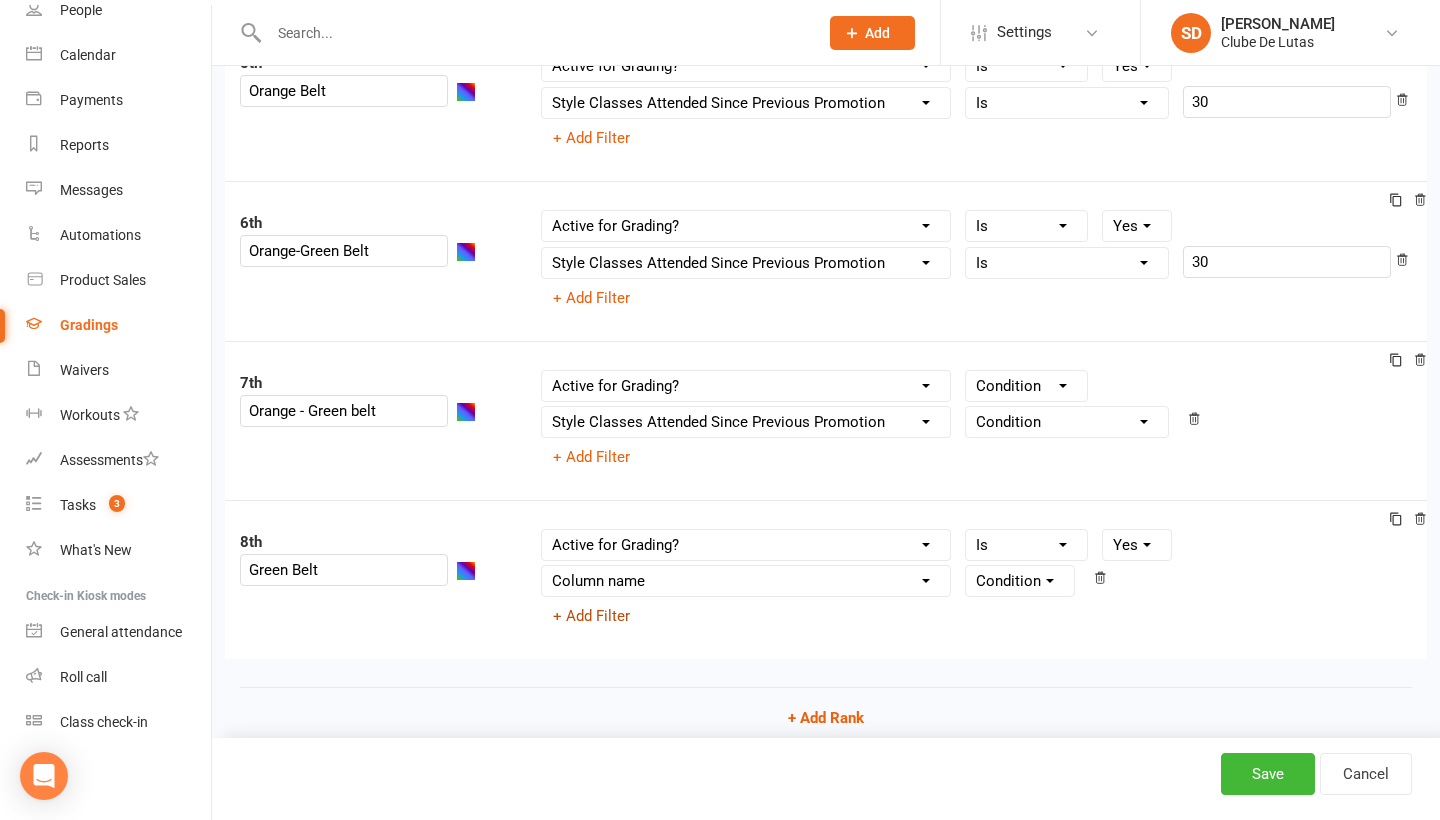 select on "contact_summaries:styles_style_class_attendances_since_last_promotion" 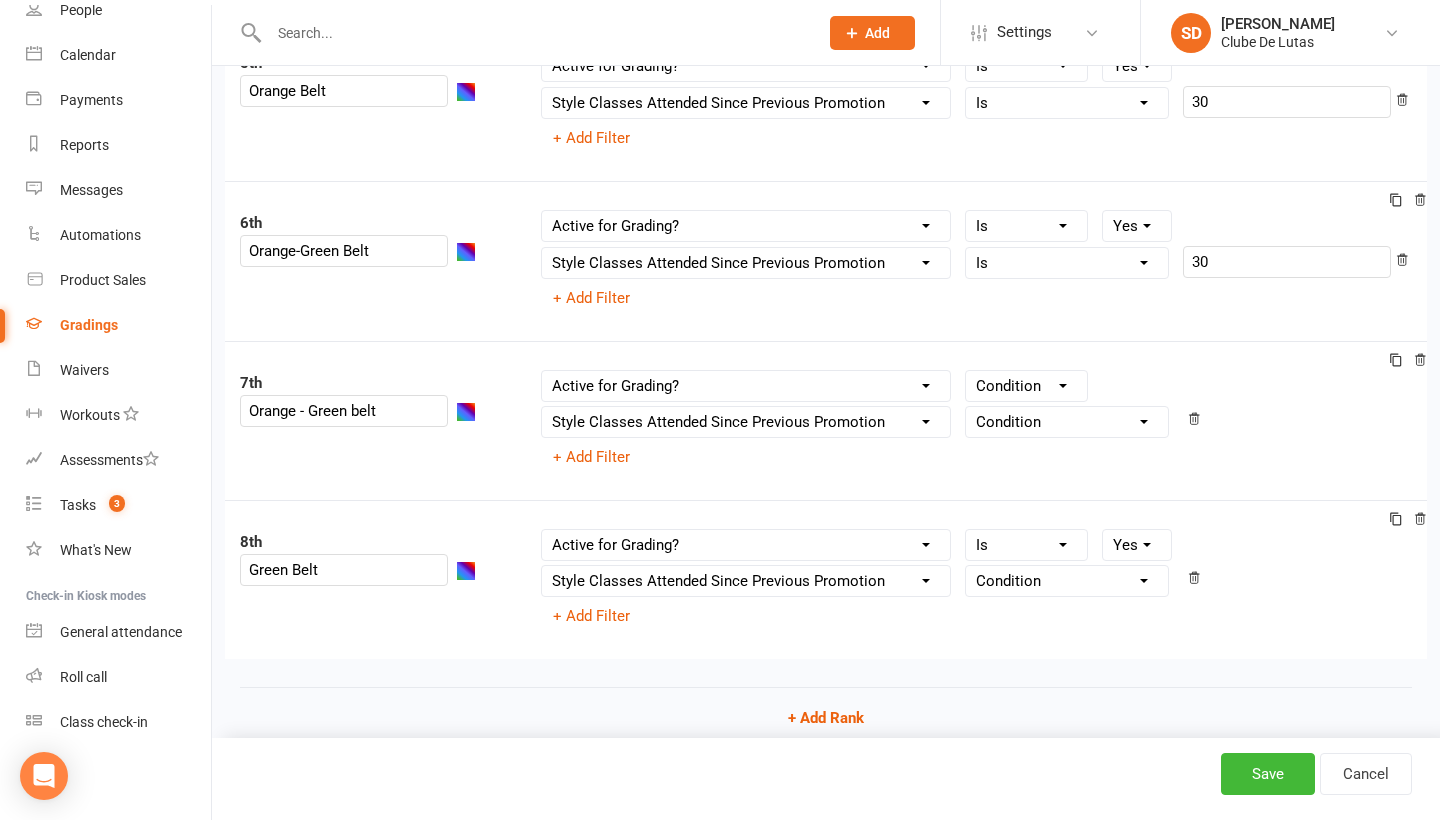 select on "=" 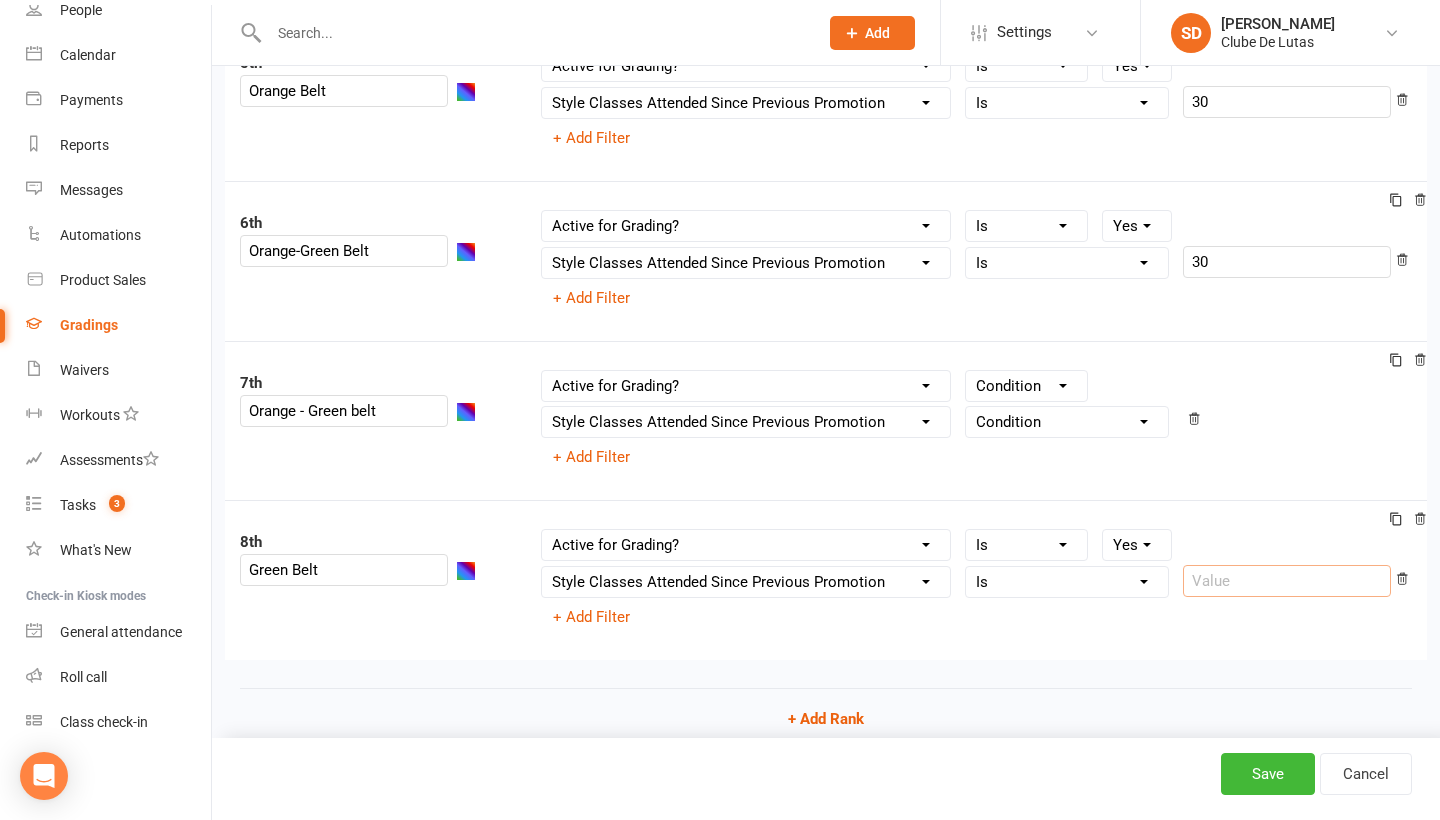 click at bounding box center [1287, 581] 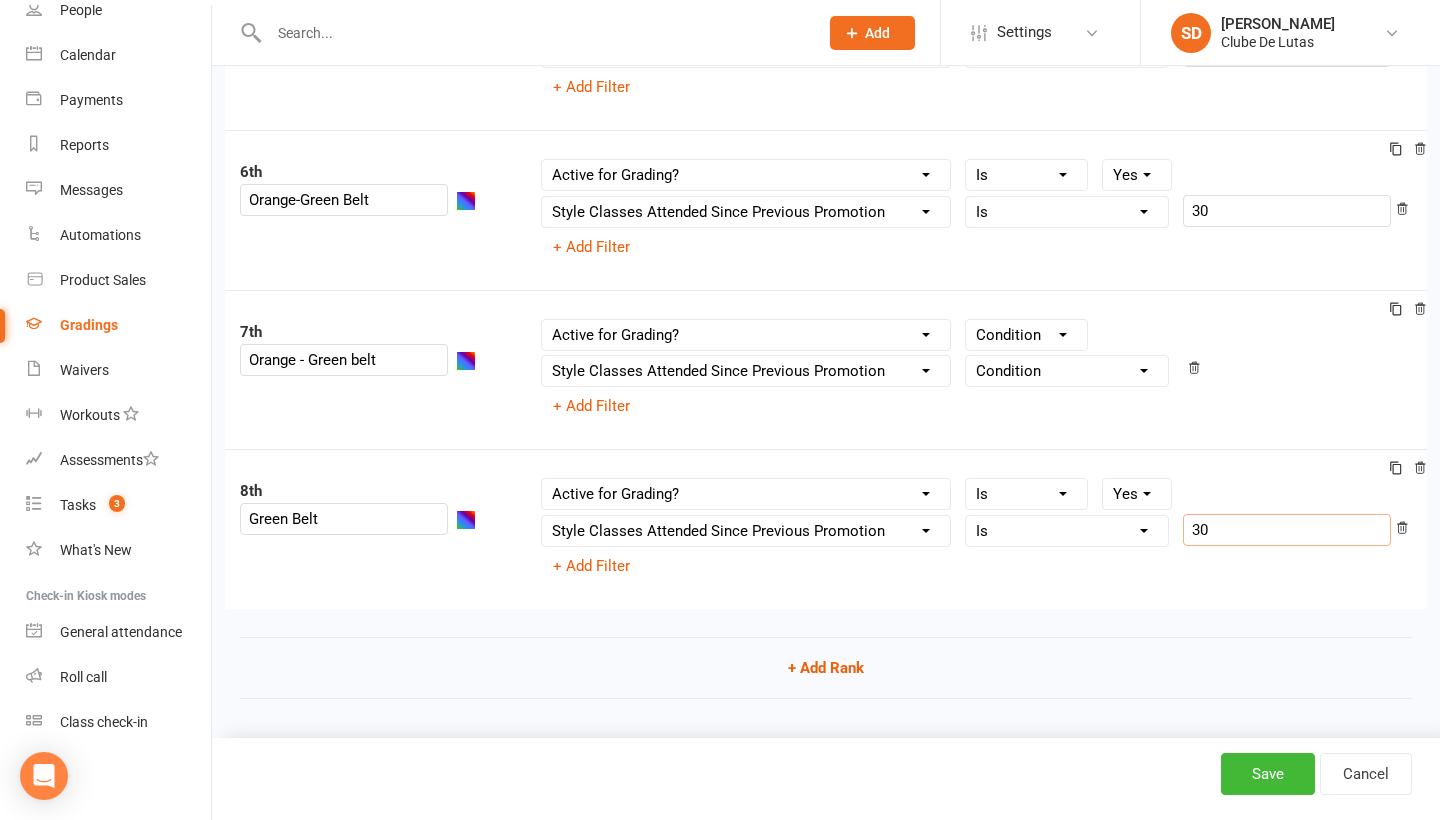 scroll, scrollTop: 970, scrollLeft: 0, axis: vertical 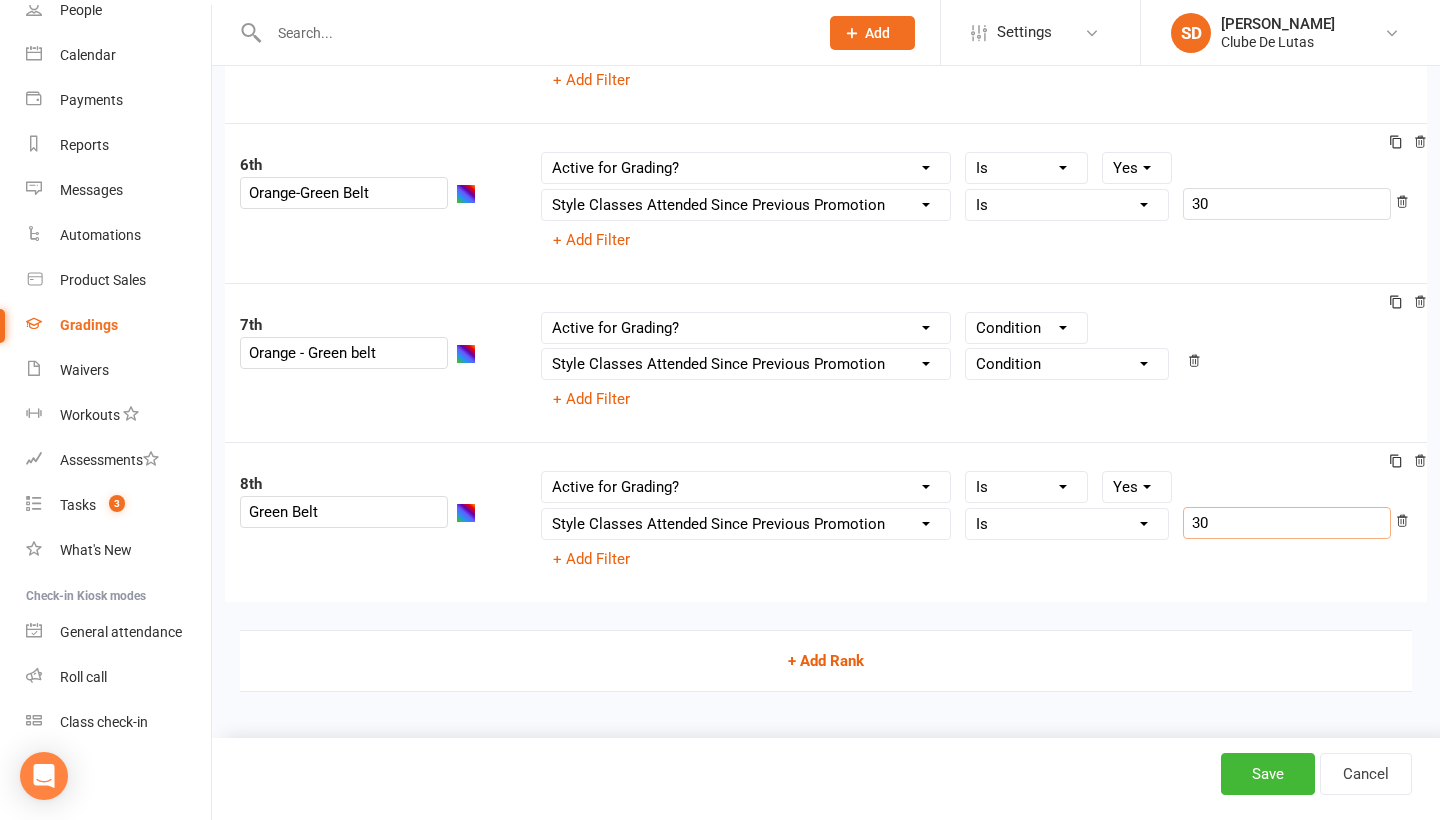 type on "30" 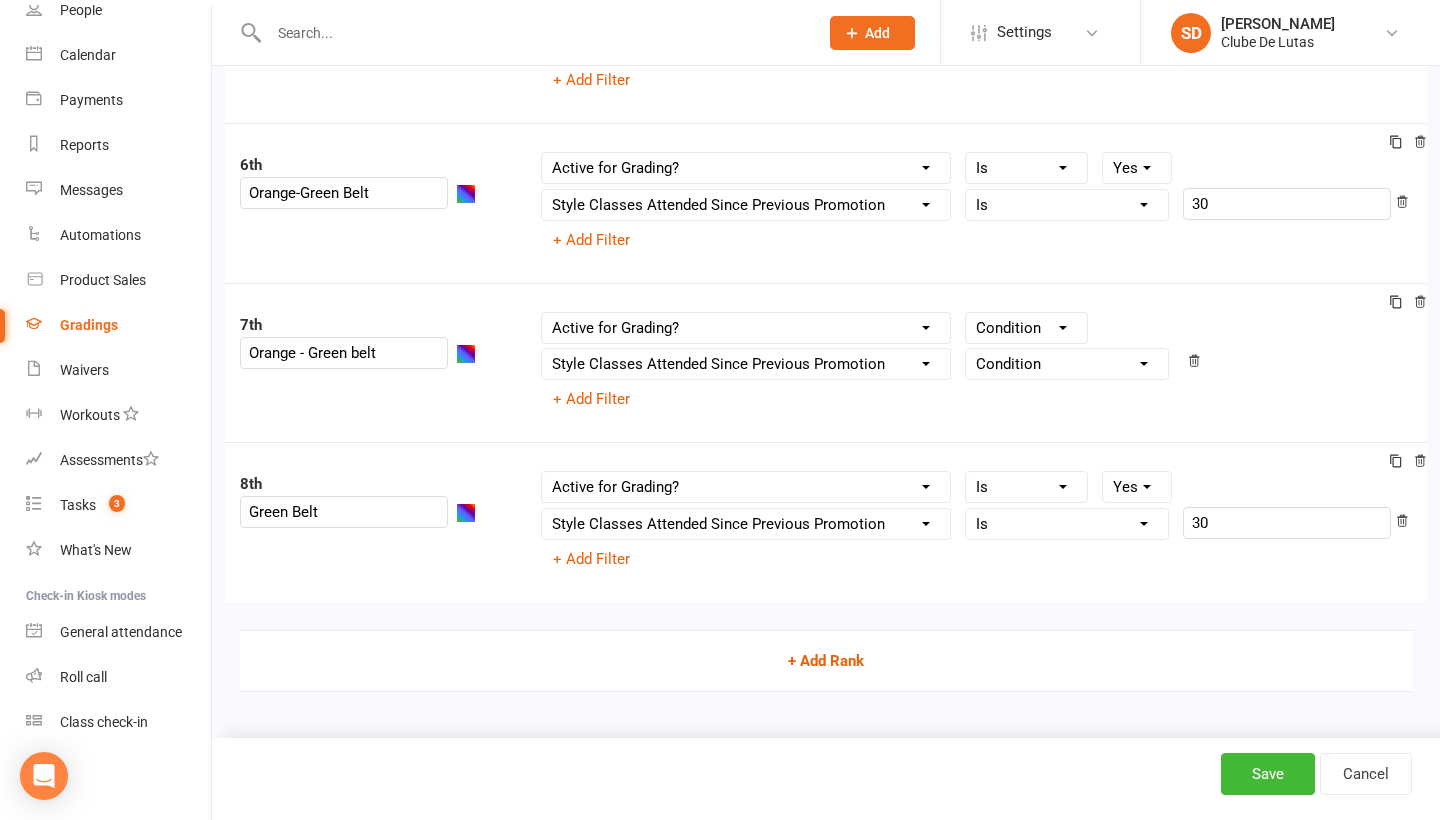 click on "+ Add Rank" at bounding box center [826, 661] 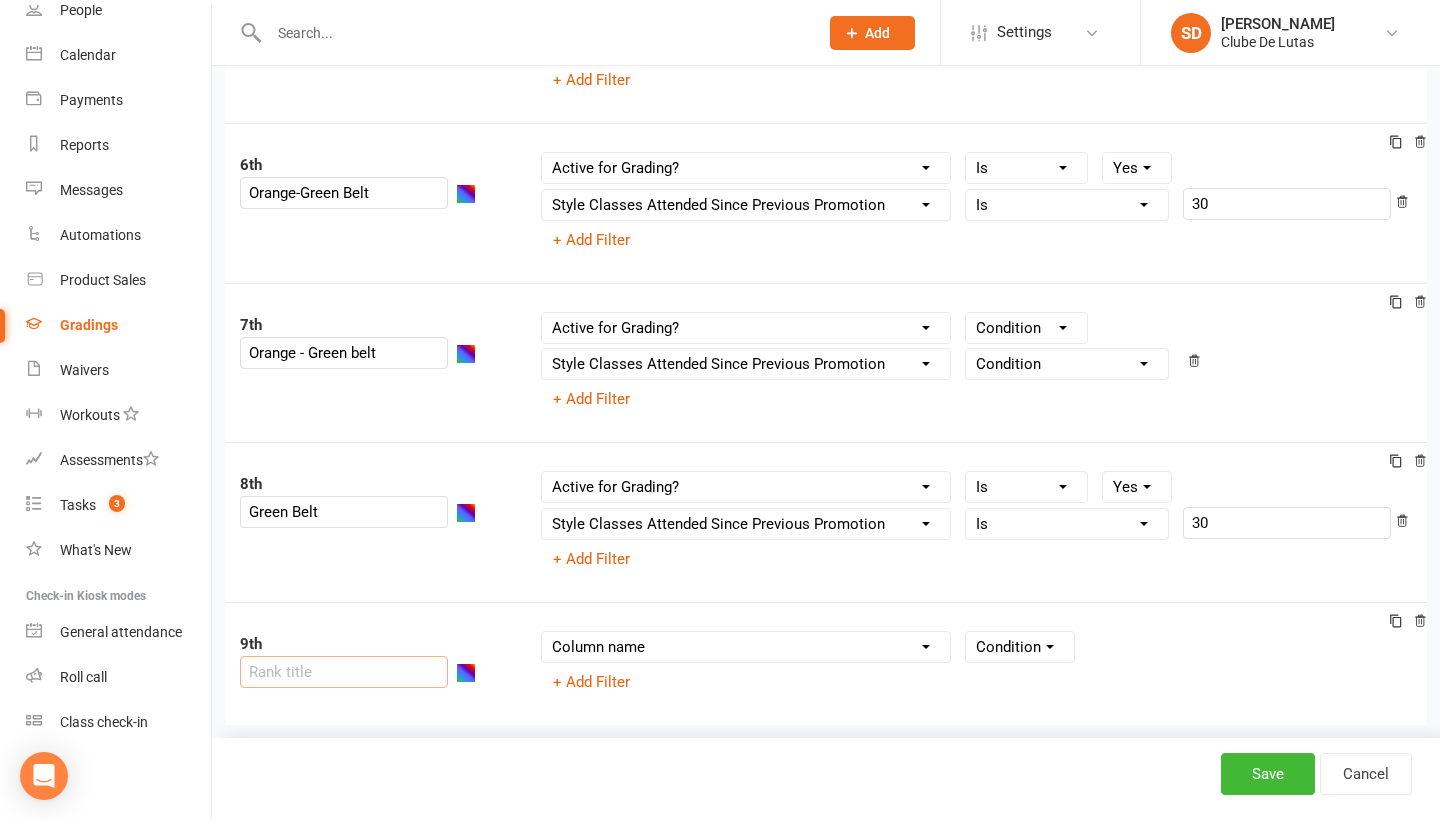 click at bounding box center (344, 672) 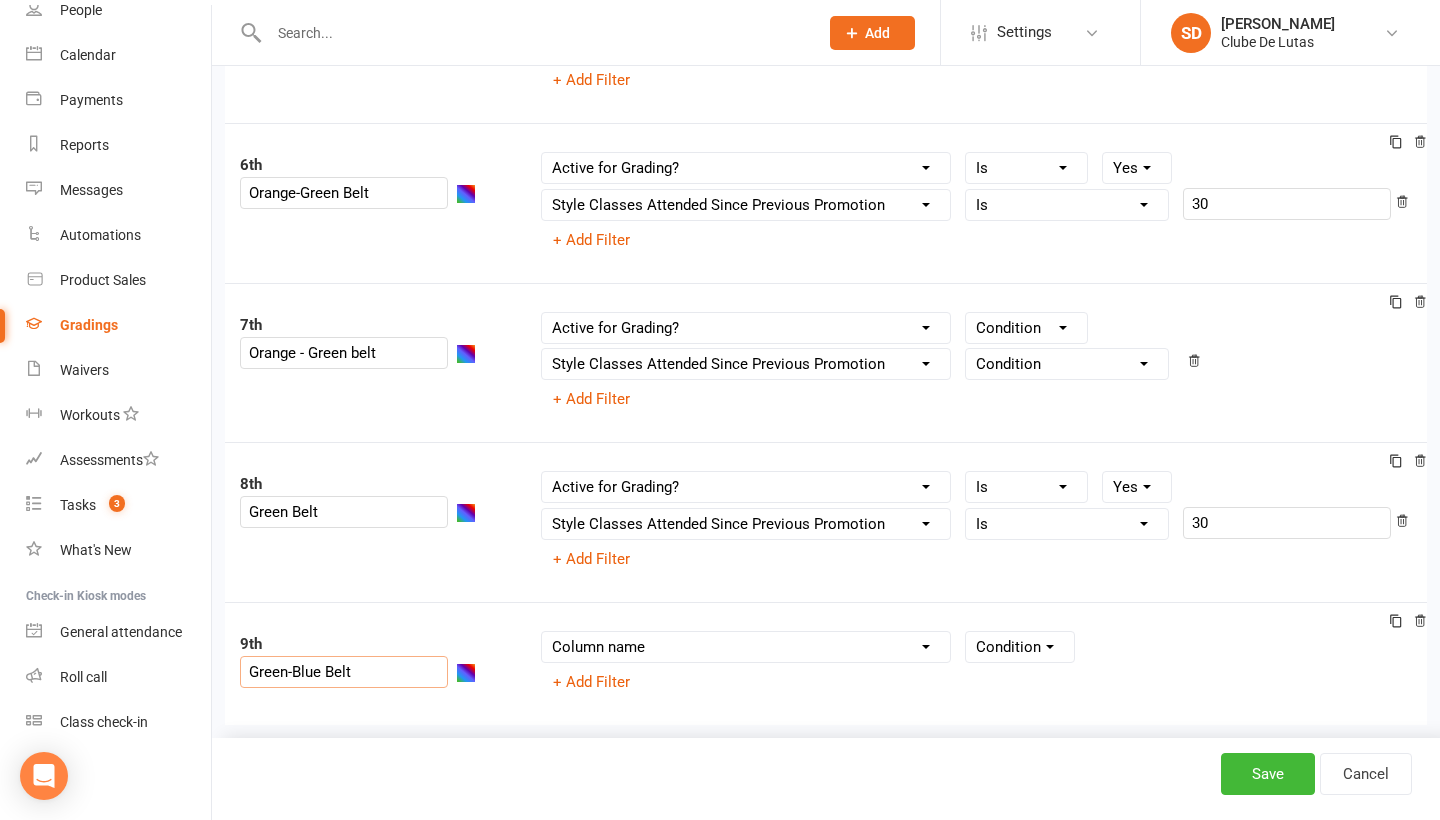 type on "Green-Blue Belt" 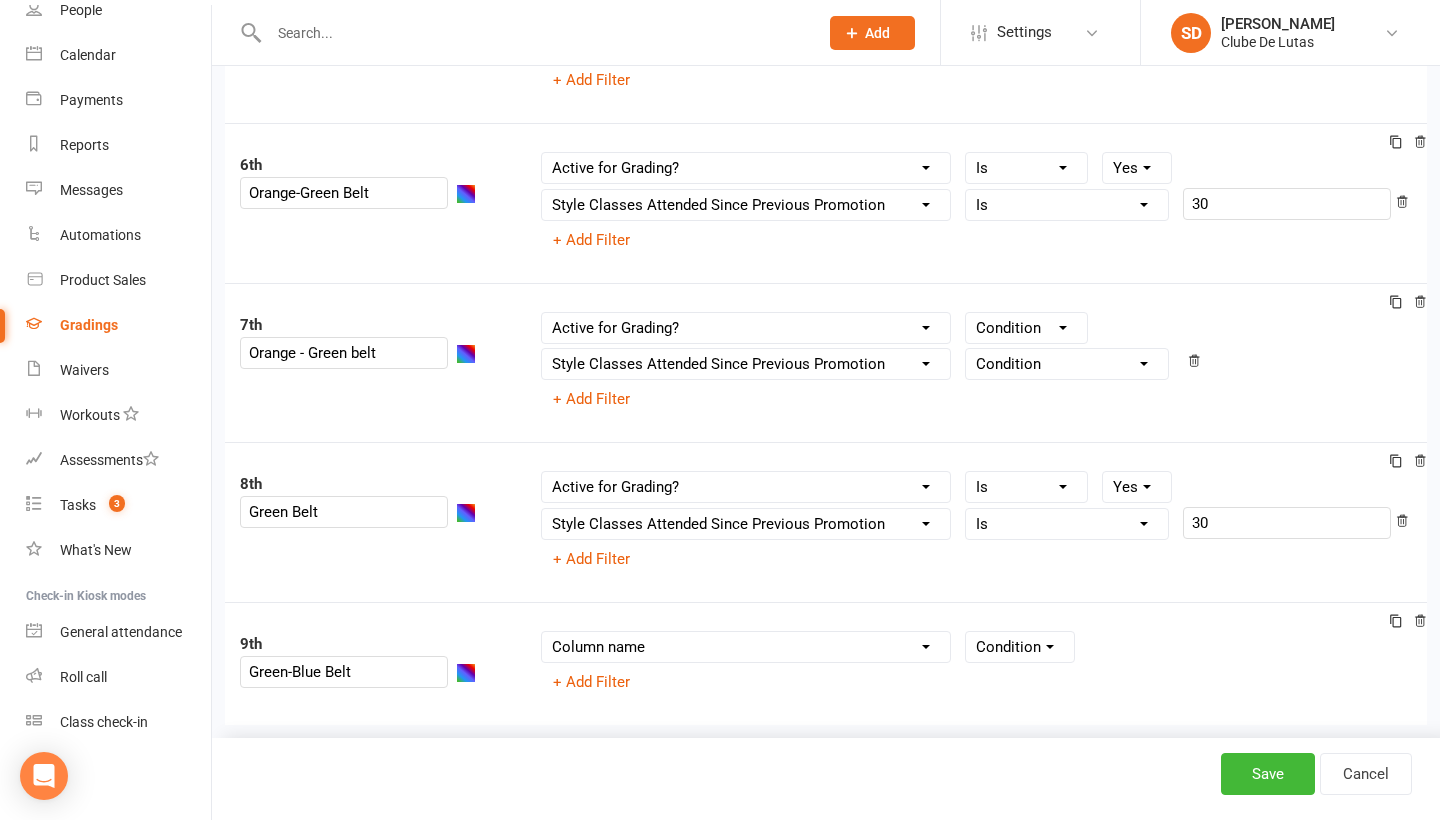 select on "member_styles:enabled" 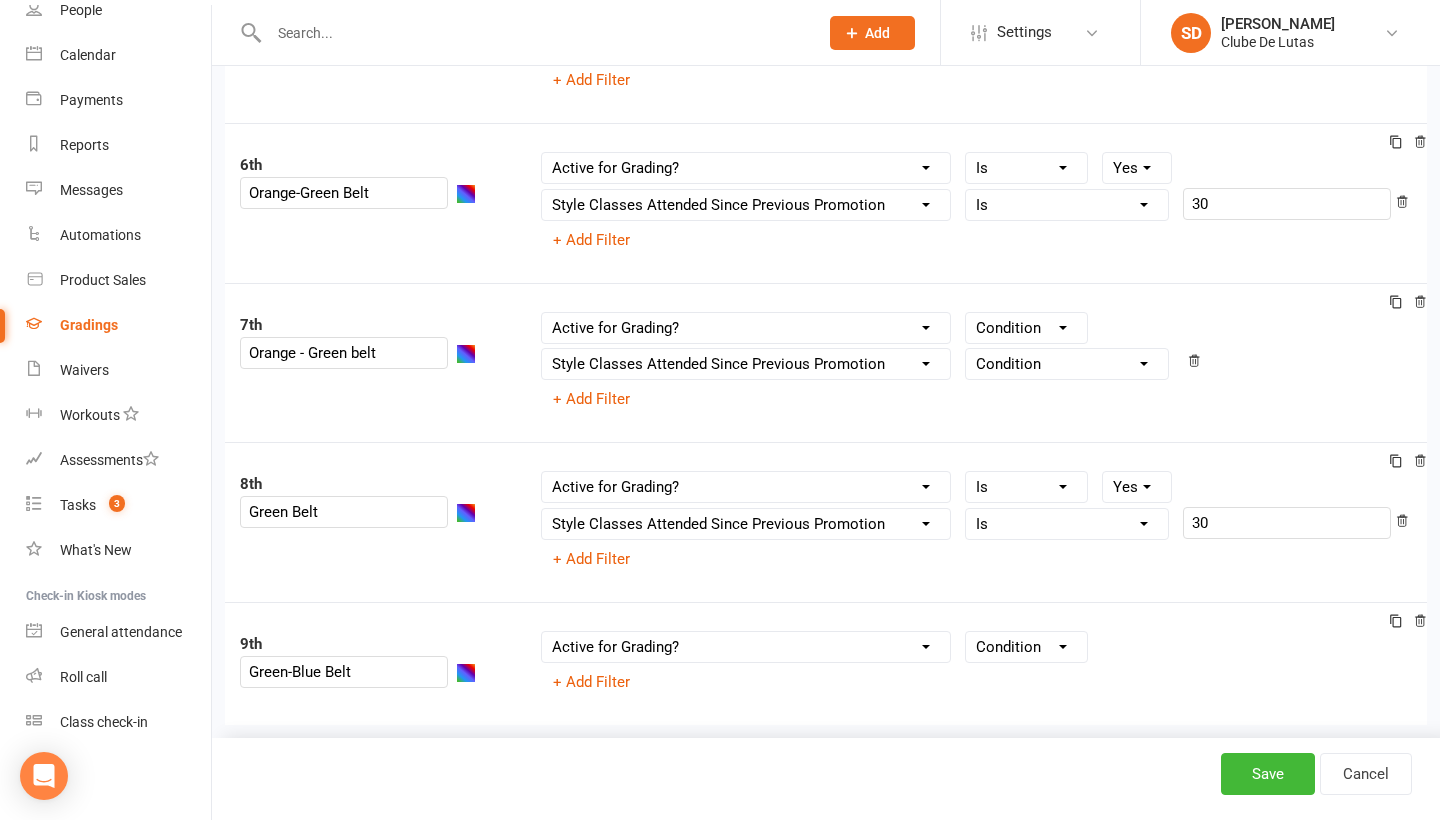 select on "=" 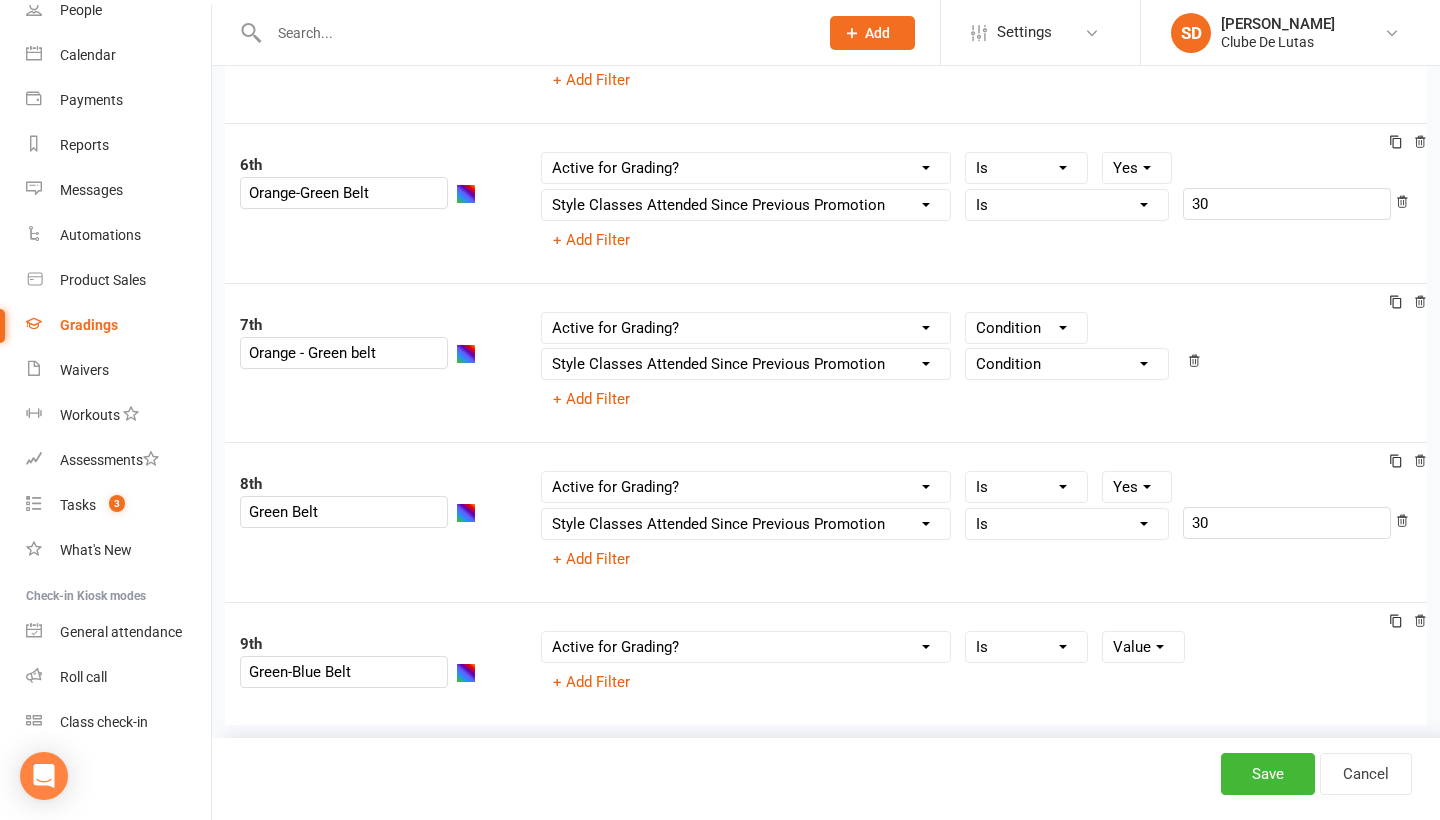 select on "true" 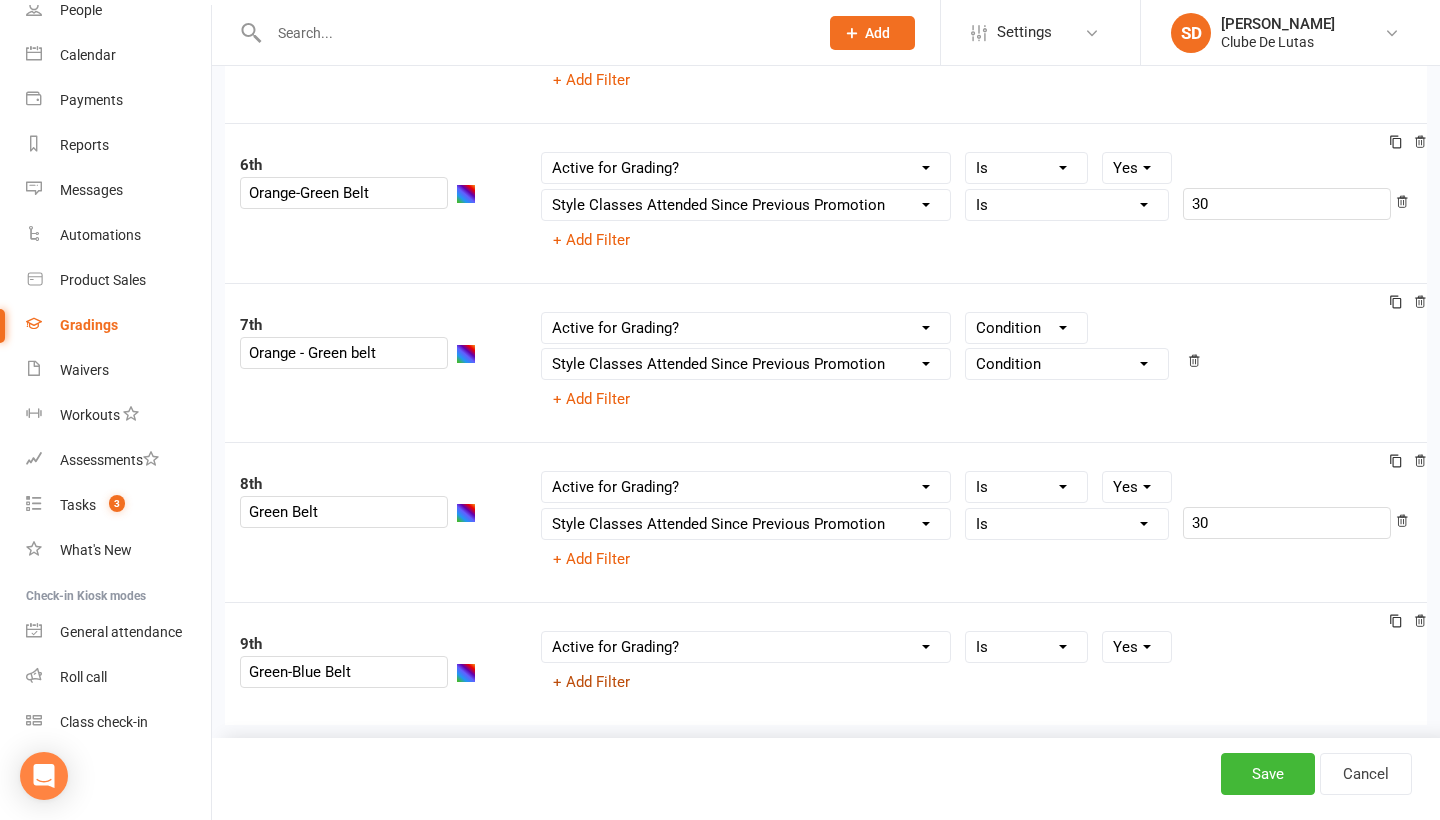 click on "+ Add Filter" at bounding box center [591, 682] 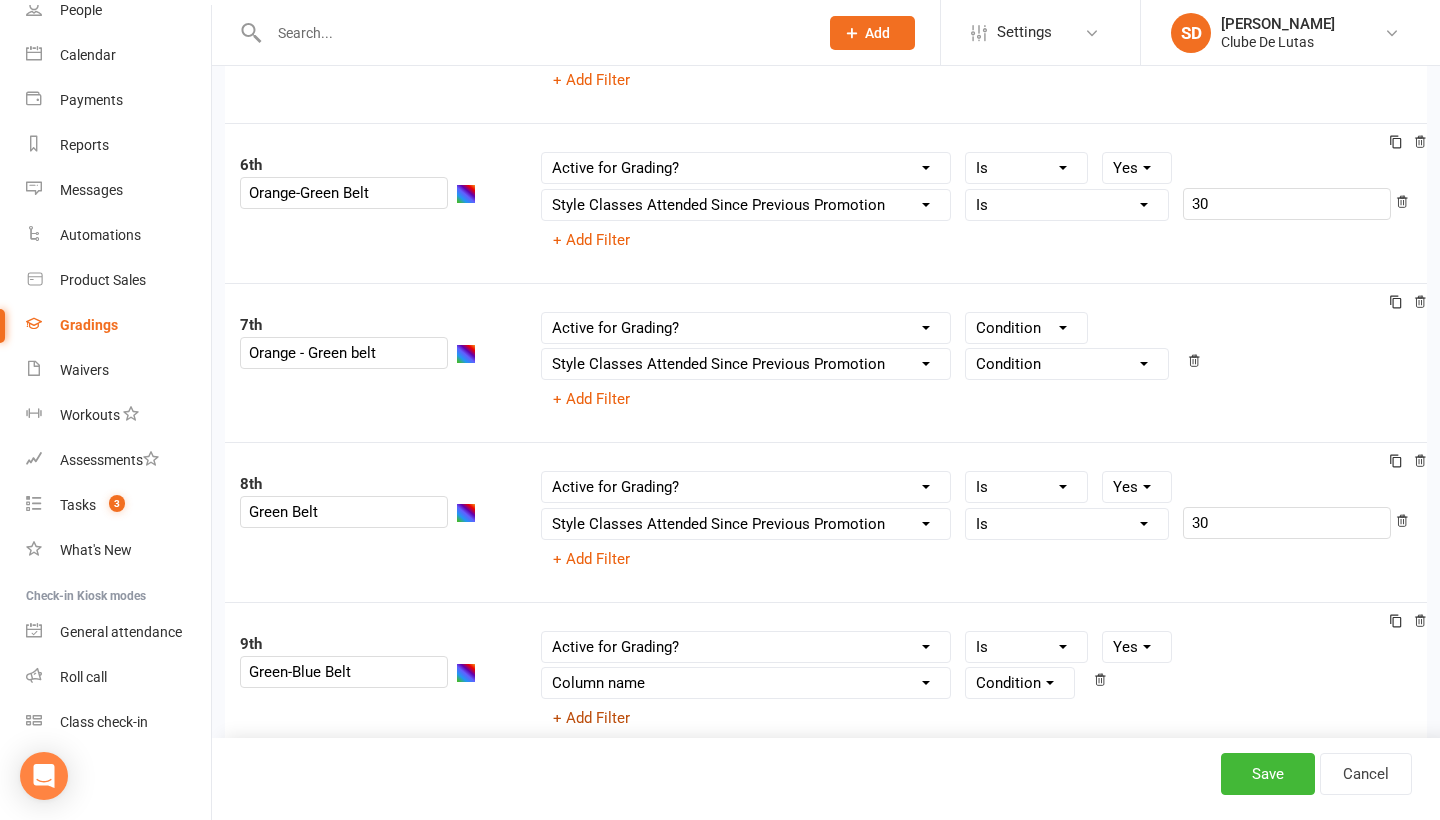 scroll, scrollTop: 1016, scrollLeft: 0, axis: vertical 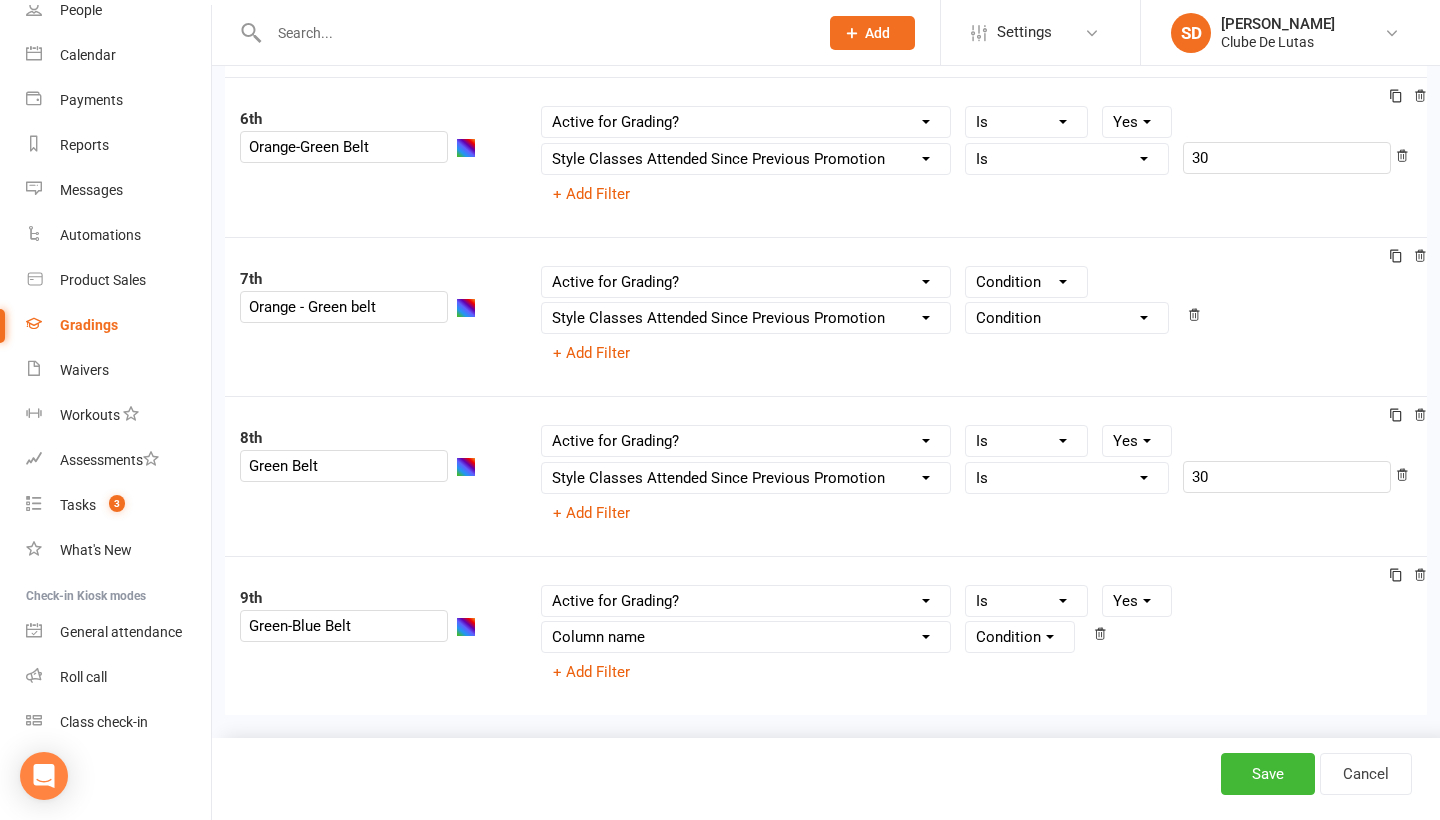 select on "contact_summaries:styles_style_class_attendances_since_last_promotion" 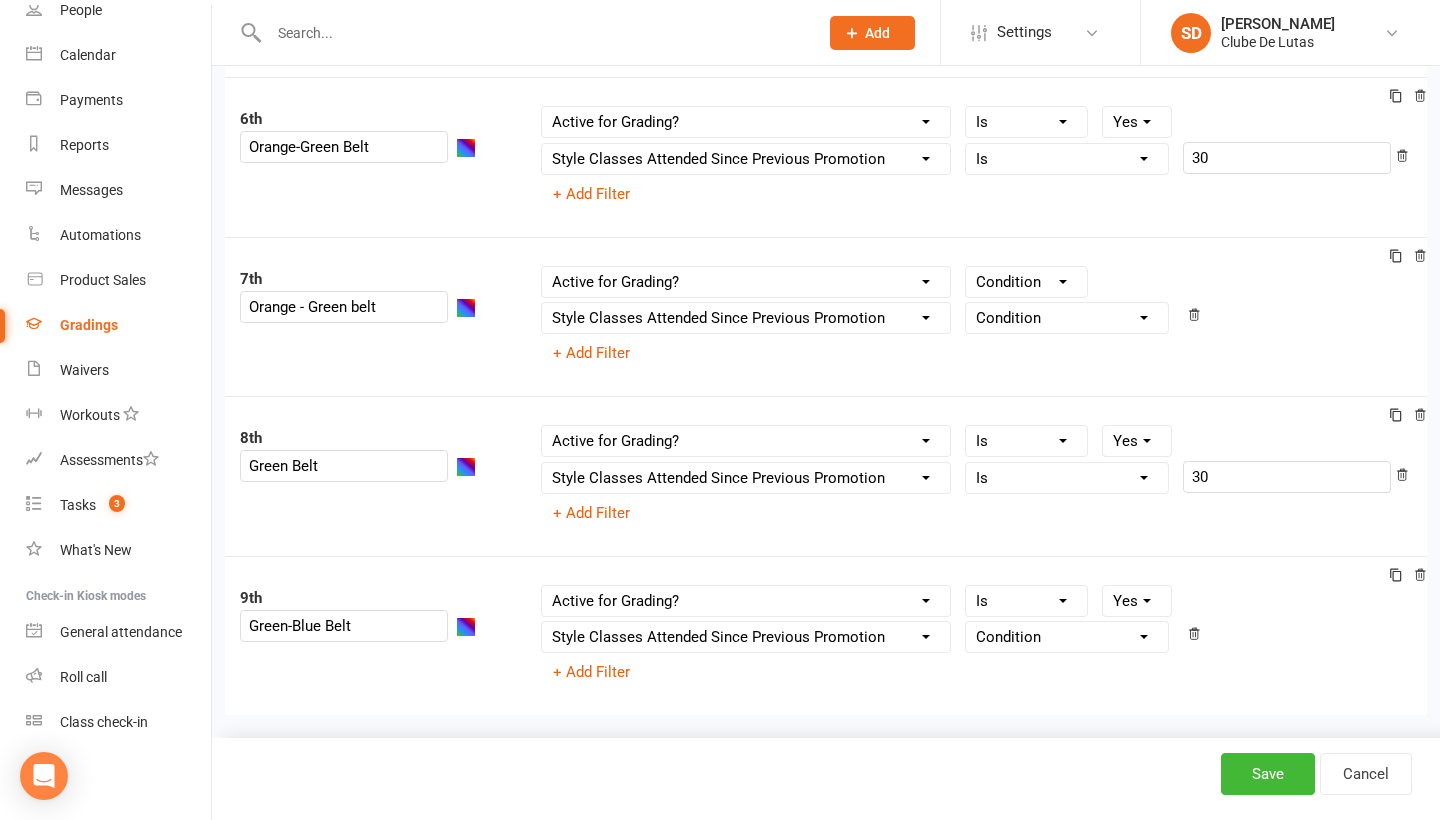 select on "=" 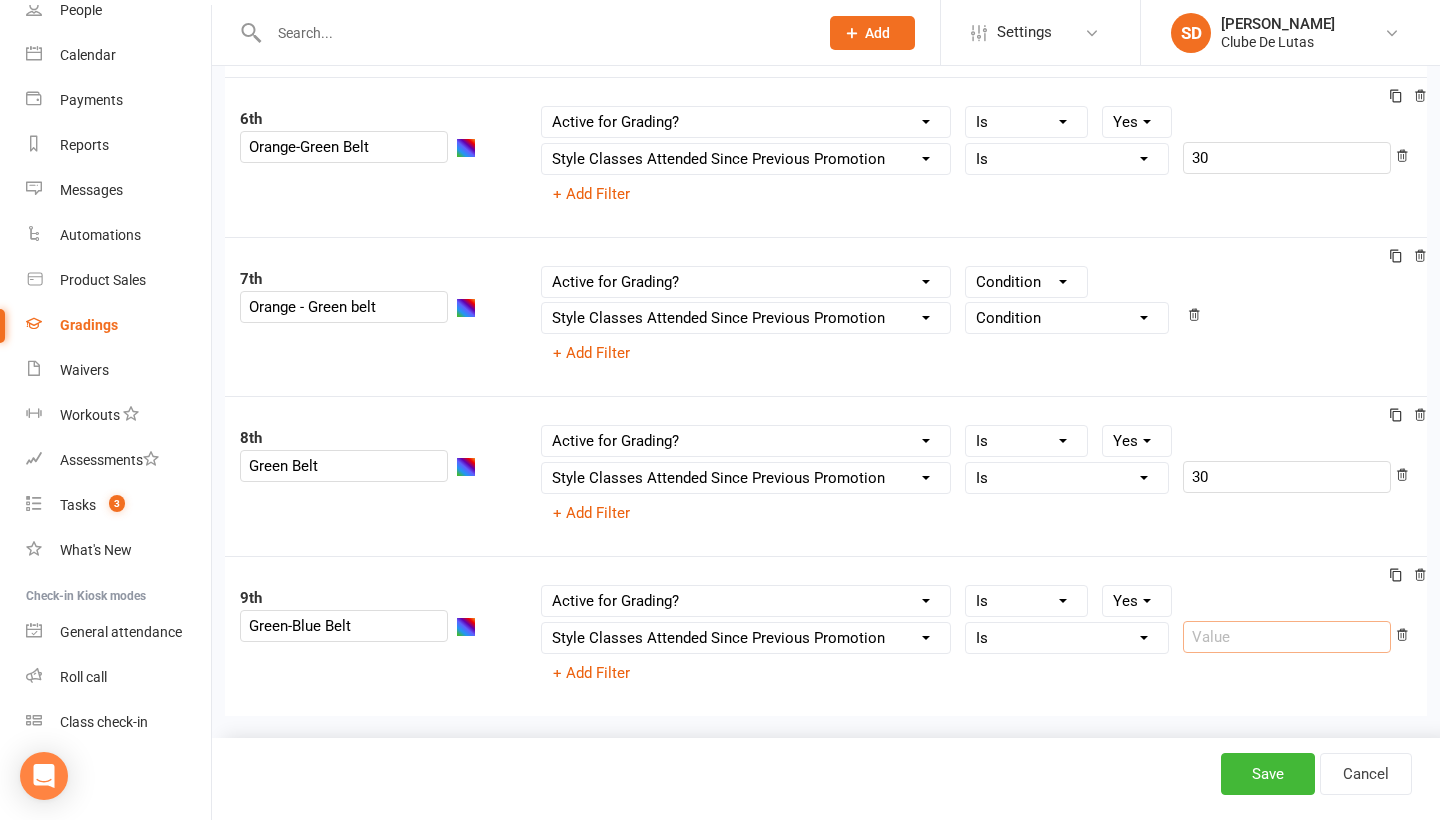 click at bounding box center (1287, 637) 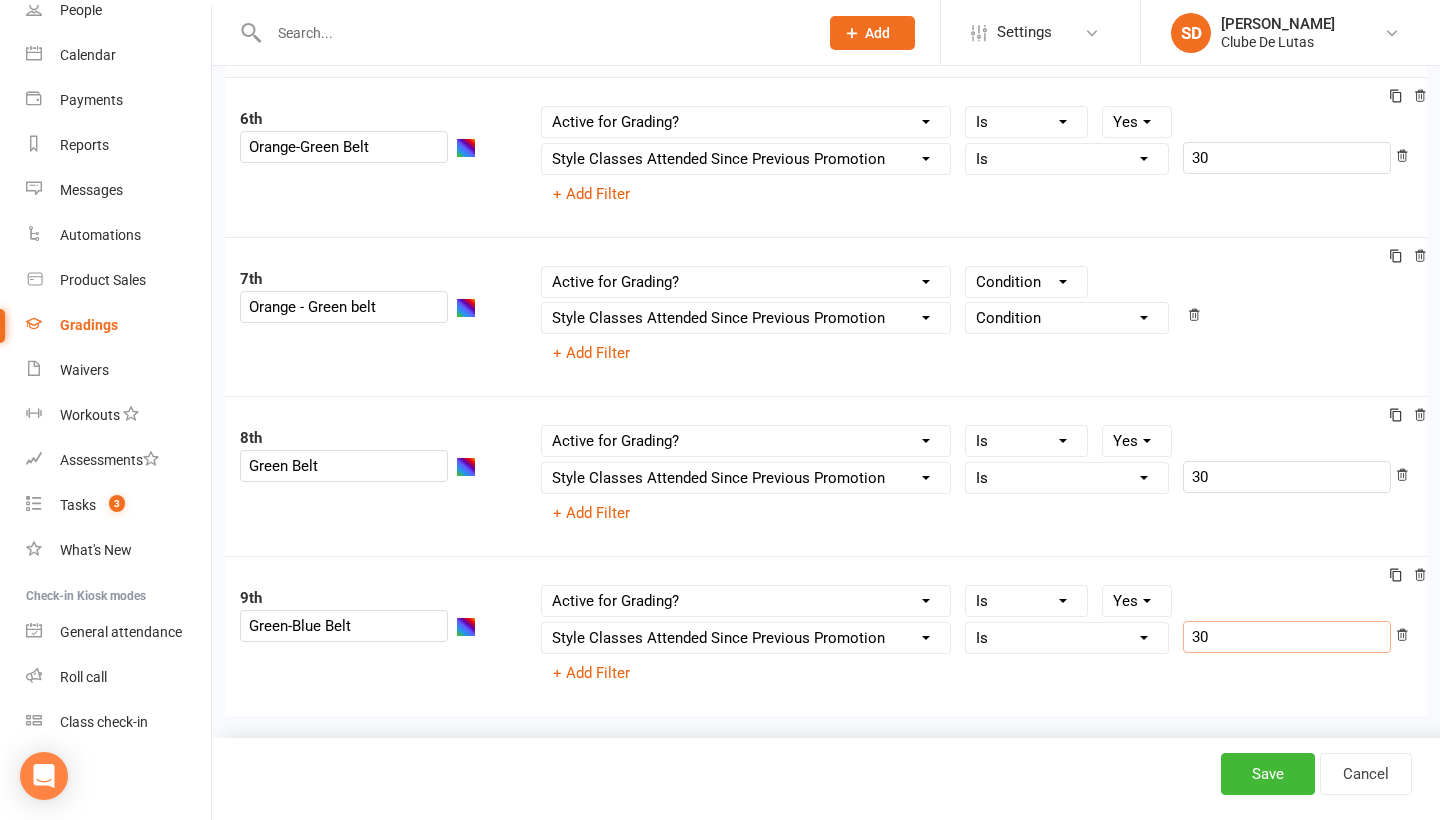 click on "9th Green-Blue Belt Column name Belt Size Active for Grading? Most Recent Promotion All Classes Attended Since Previous Promotion Style Classes Attended Since Previous Promotion Non-Style Classes Attended Since Previous Promotion Most Recent Style Attendance Condition Is Is not Is blank Is not blank Yes No Column name Belt Size Active for Grading? Most Recent Promotion All Classes Attended Since Previous Promotion Style Classes Attended Since Previous Promotion Non-Style Classes Attended Since Previous Promotion Most Recent Style Attendance Condition Is Is not Less than Greater than Less than or equal to Greater than or equal to Is blank Is not blank 30 + Add Filter" at bounding box center (826, 636) 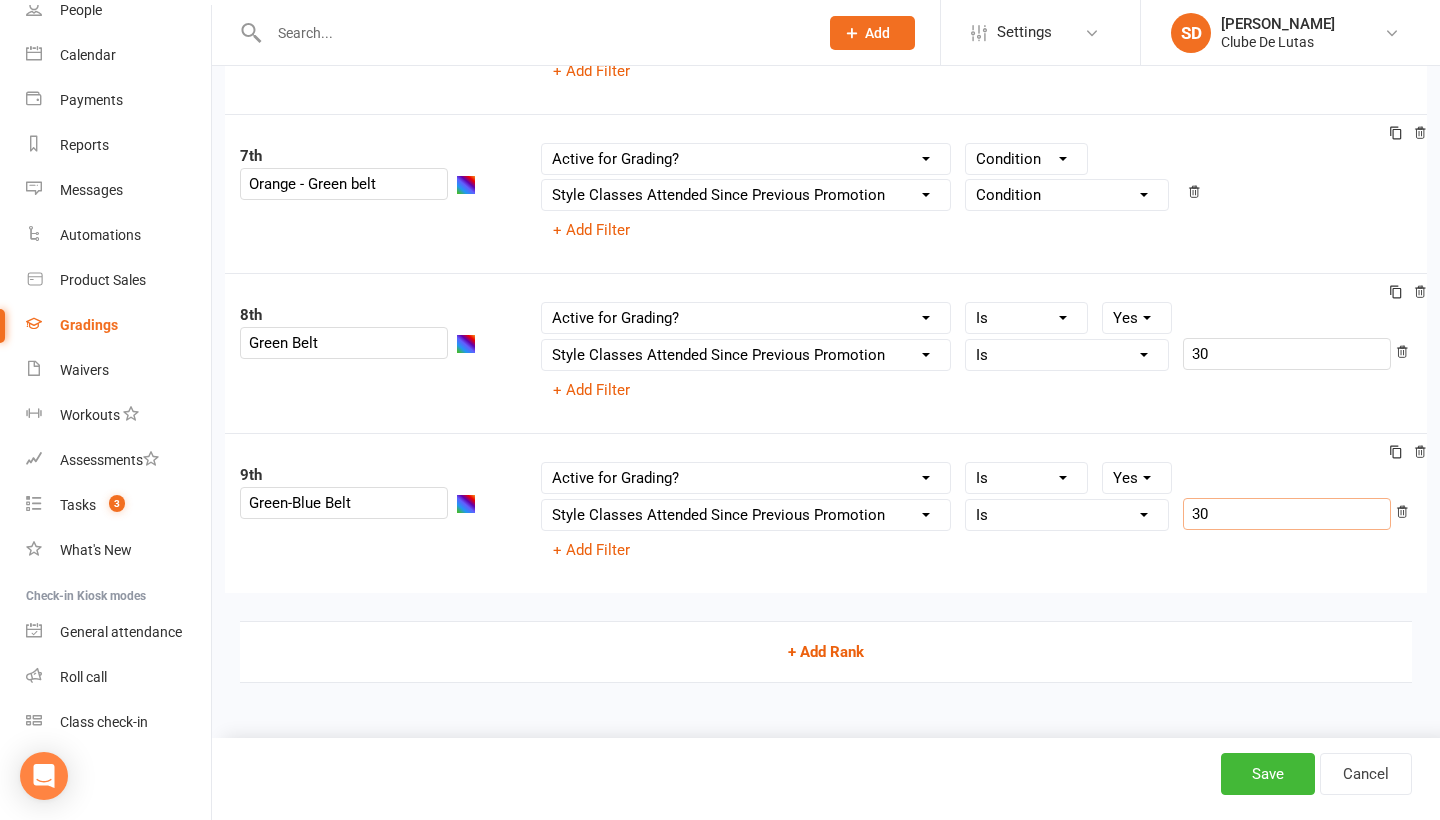 scroll, scrollTop: 1160, scrollLeft: 0, axis: vertical 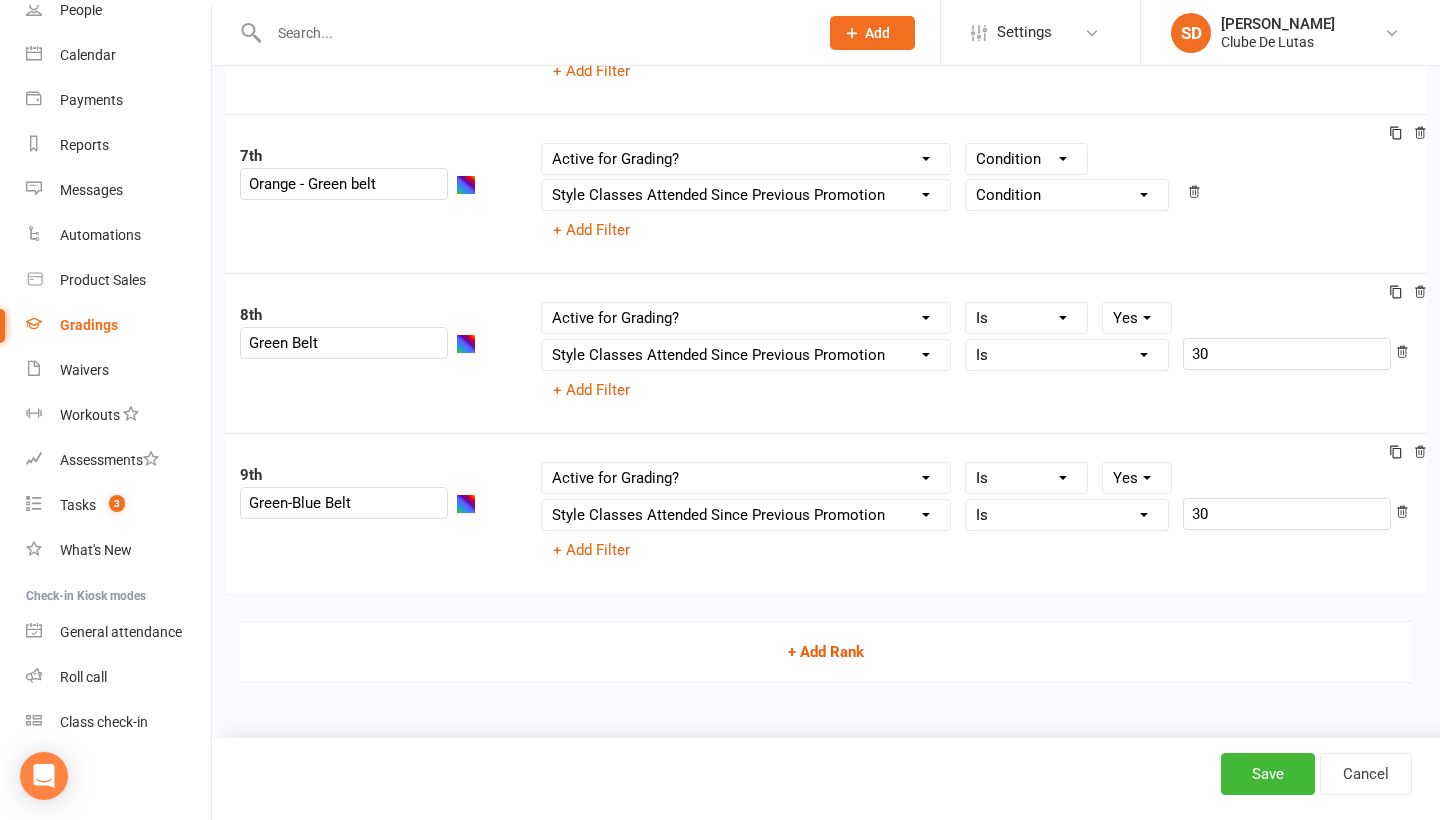 click on "+ Add Rank" at bounding box center (826, 652) 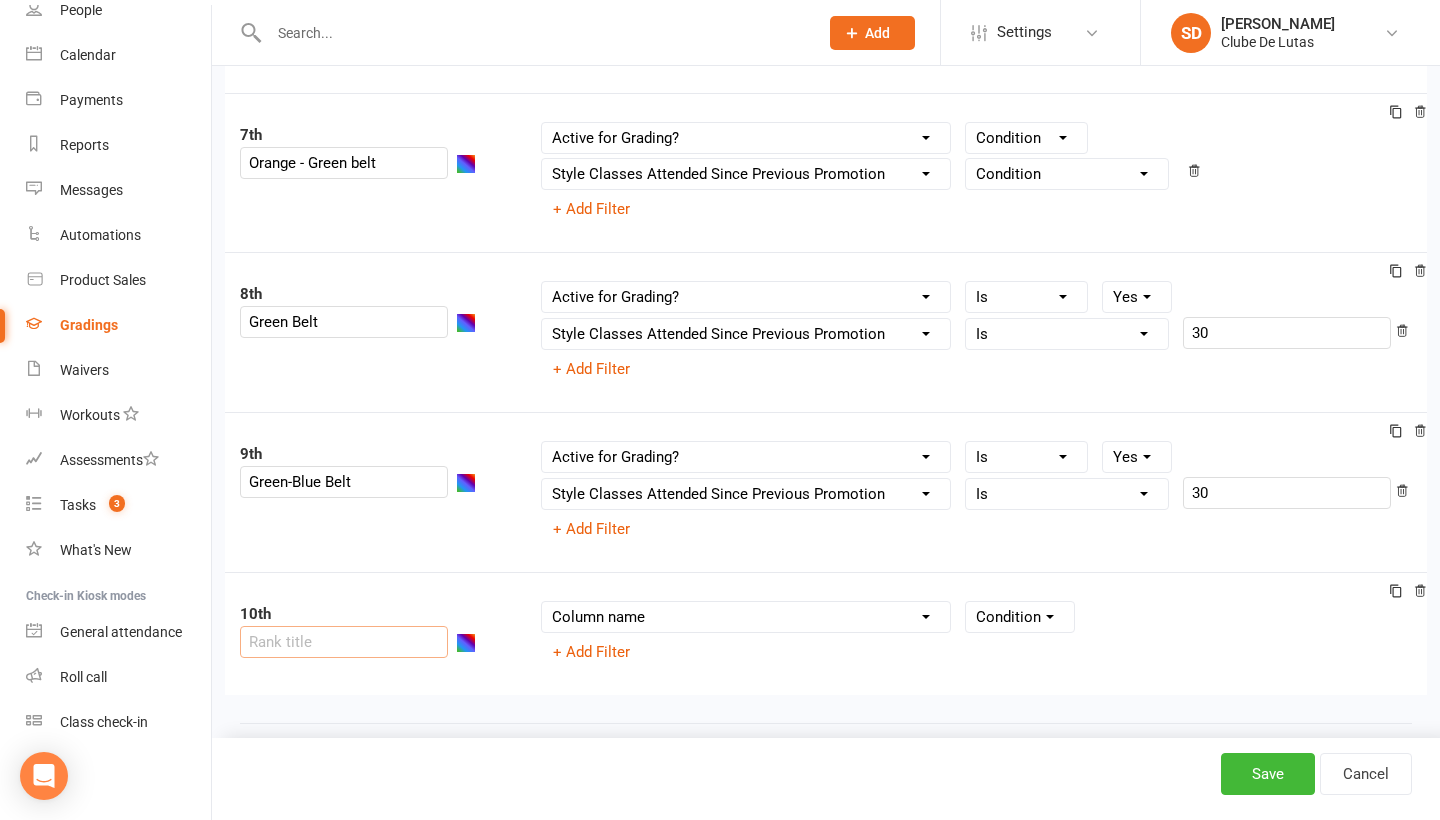 click at bounding box center [344, 642] 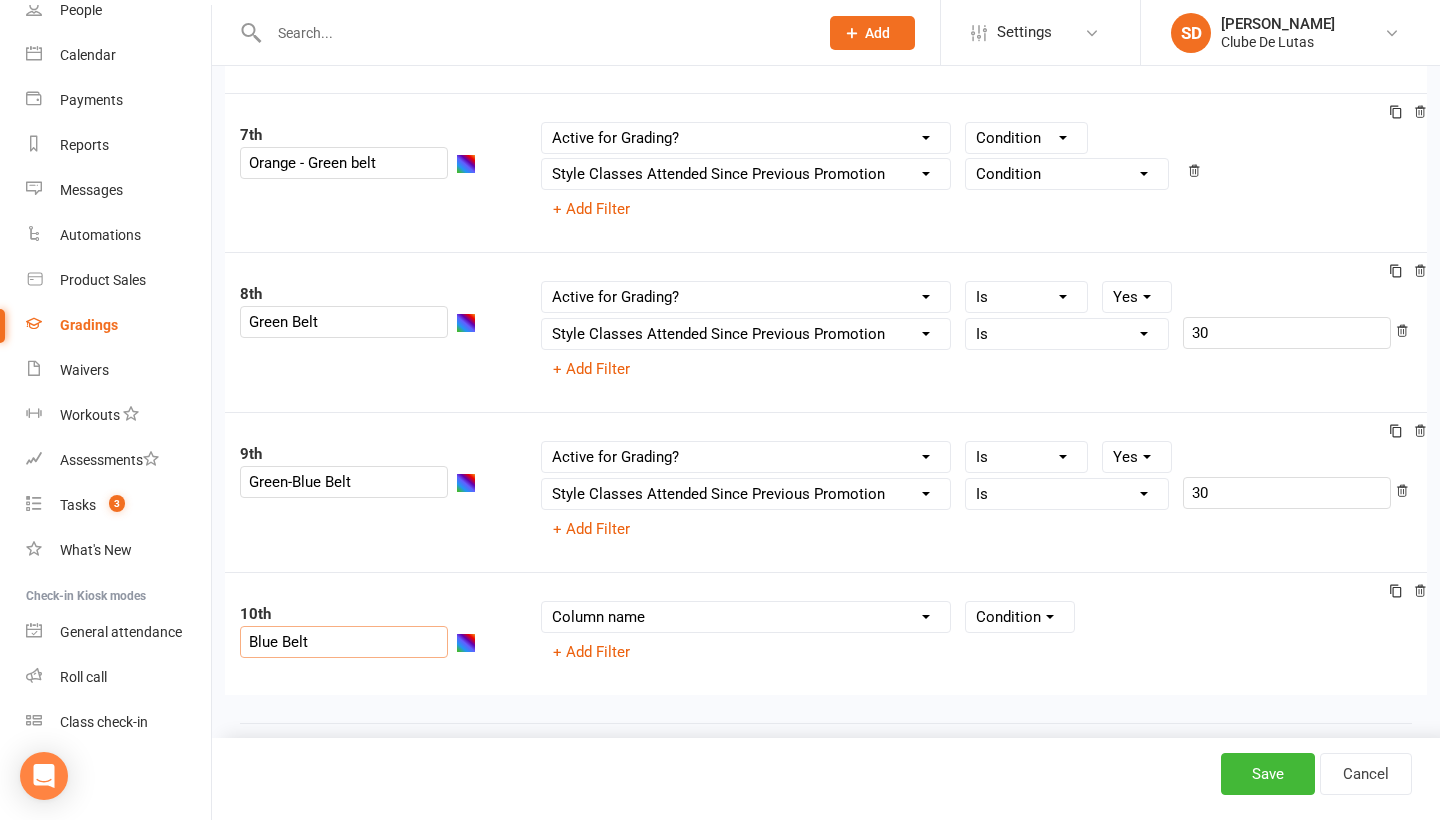 type on "Blue Belt" 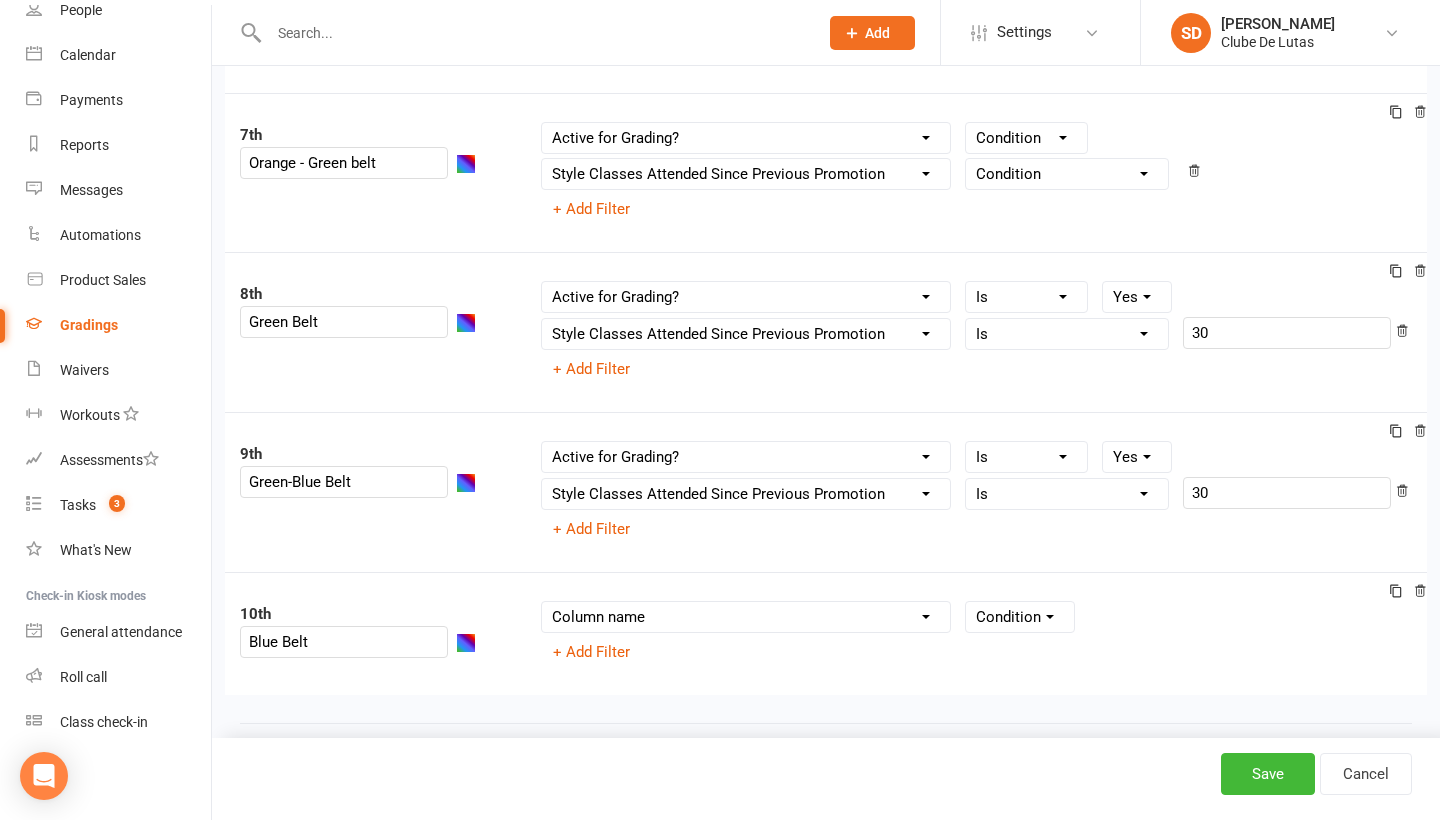select on "member_styles:enabled" 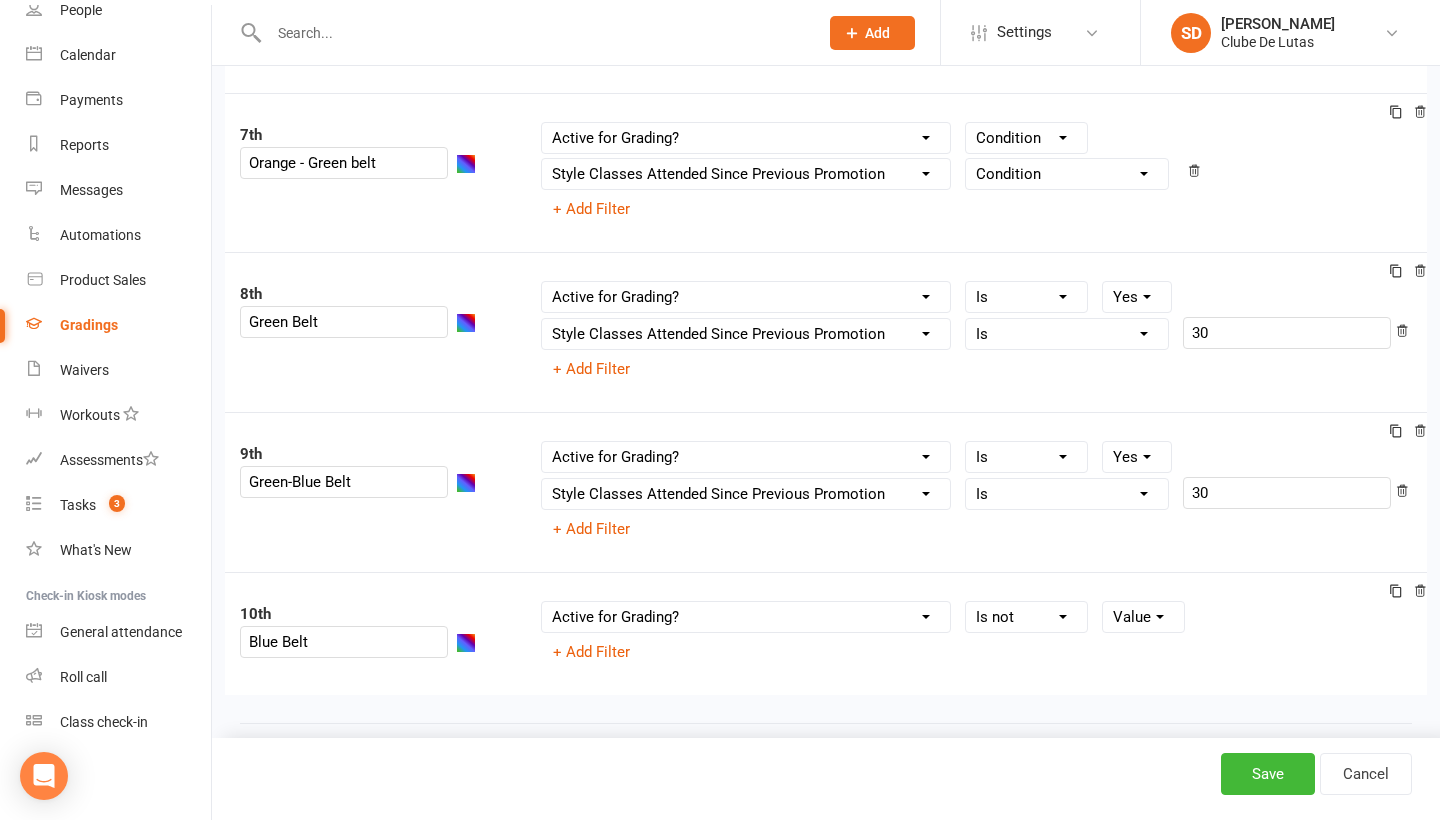 select on "=" 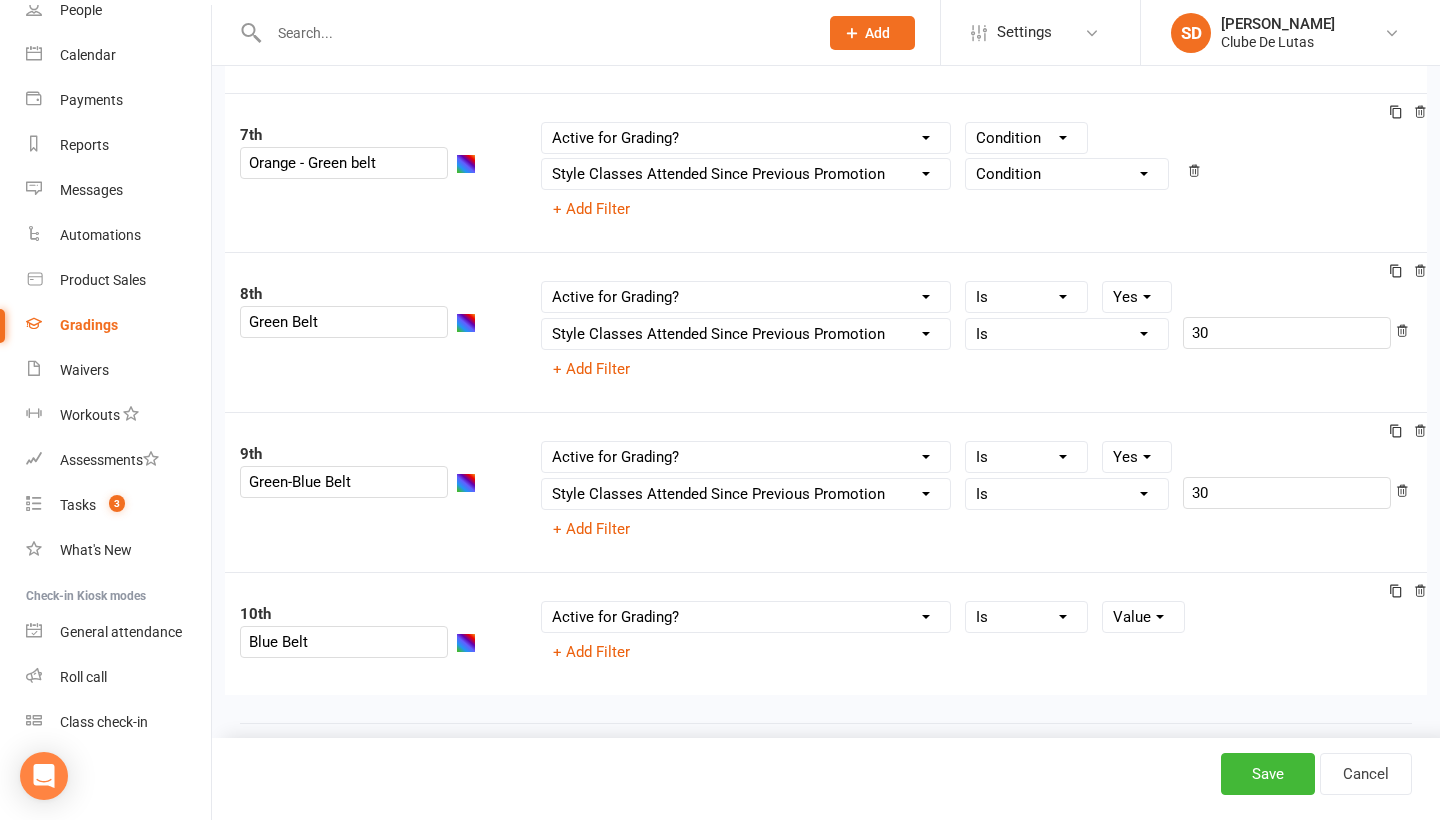 select on "true" 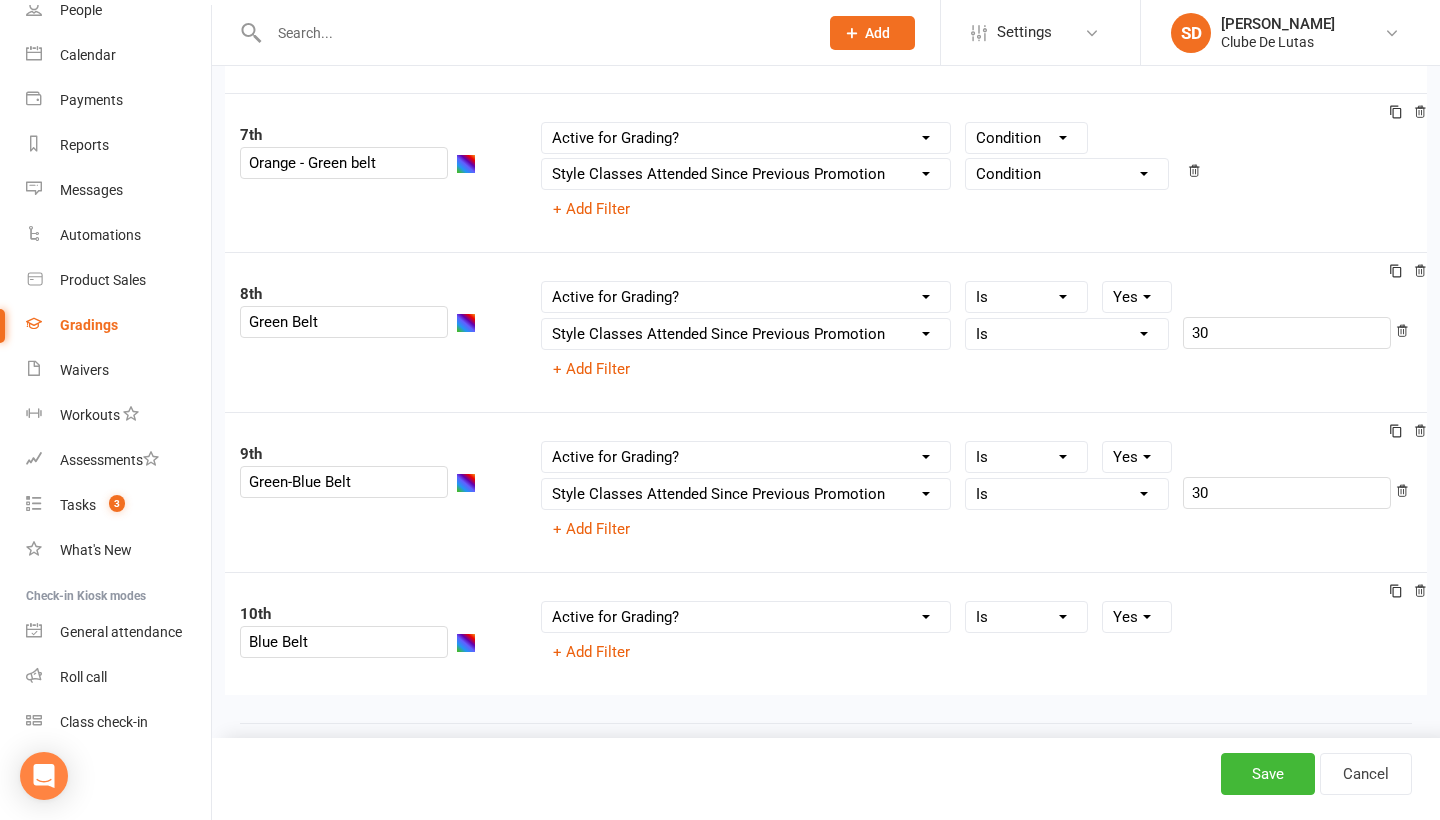 scroll, scrollTop: 1237, scrollLeft: 0, axis: vertical 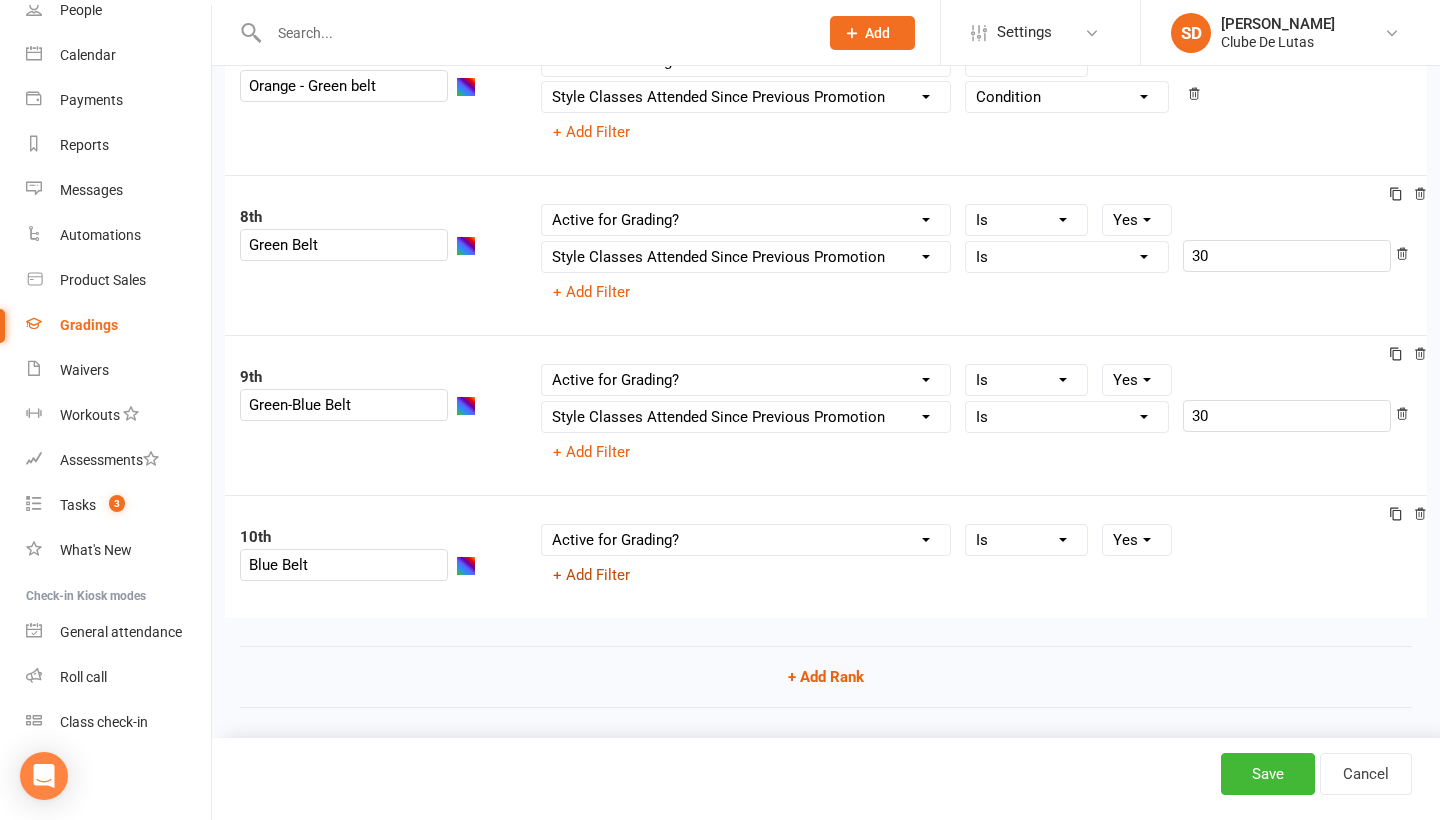 click on "+ Add Filter" at bounding box center (591, 575) 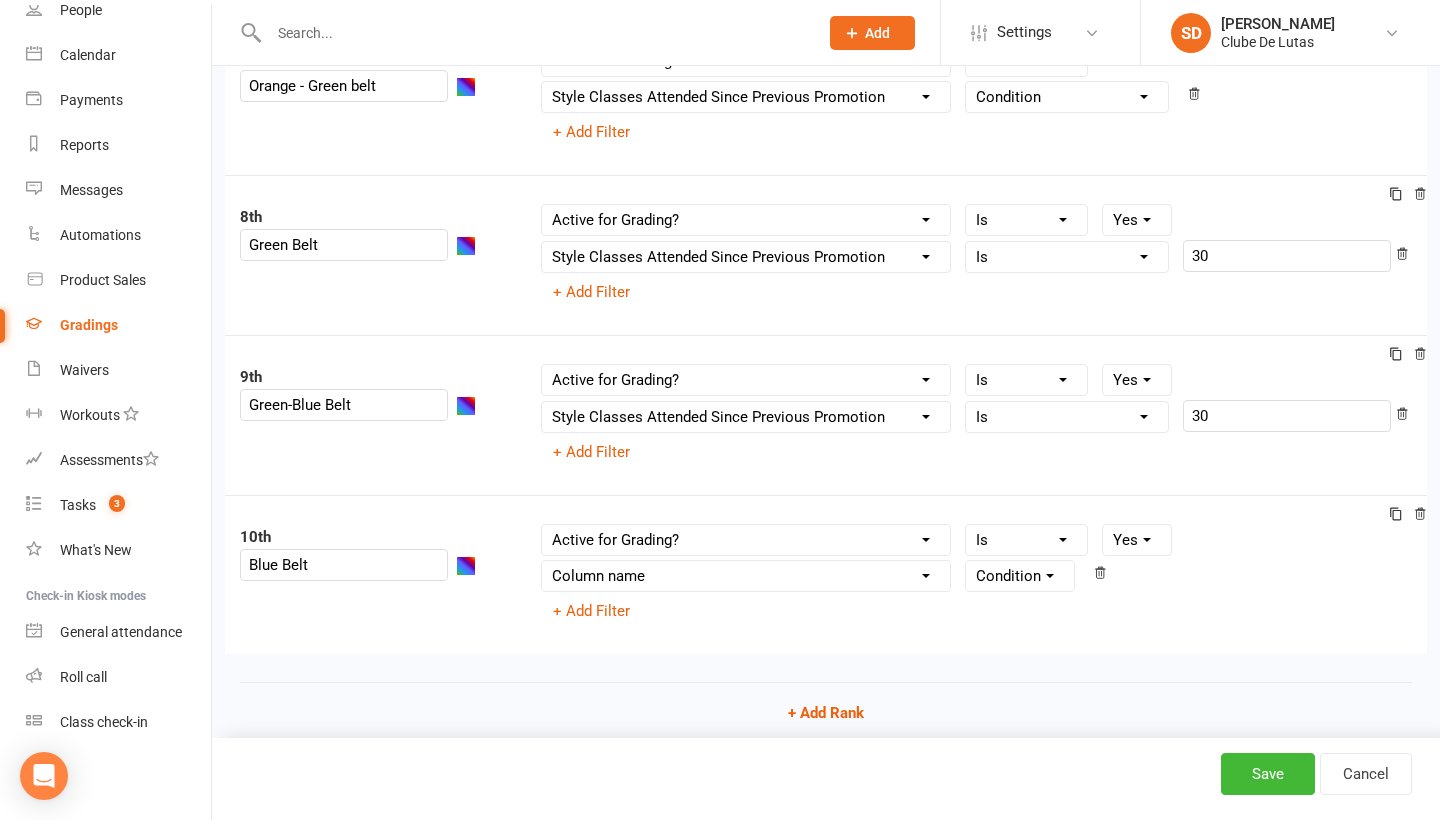 select on "contact_summaries:styles_style_class_attendances_since_last_promotion" 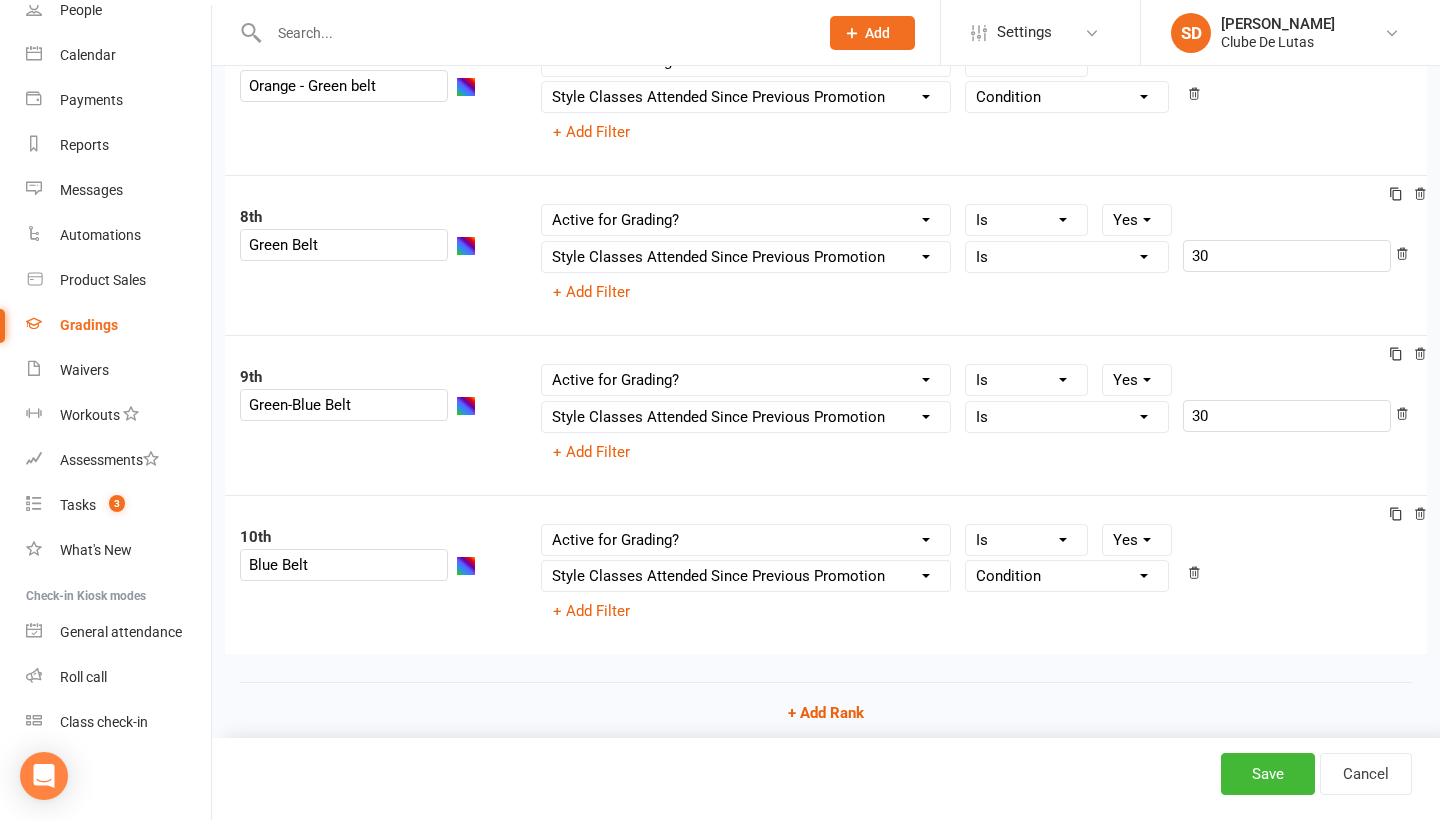 click on "Condition Is Is not Less than Greater than Less than or equal to Greater than or equal to Is blank Is not blank" at bounding box center [1067, 576] 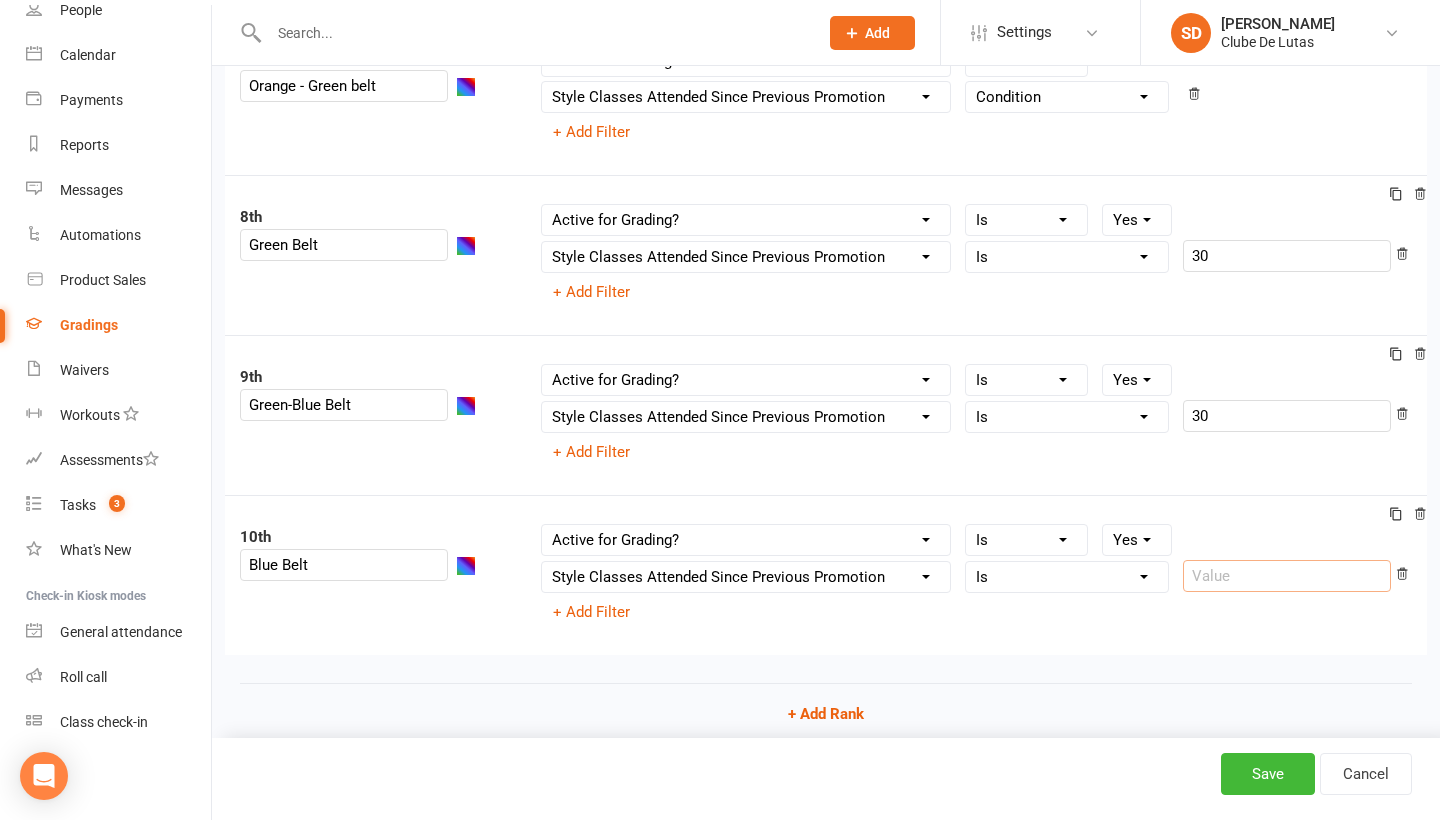 click at bounding box center (1287, 576) 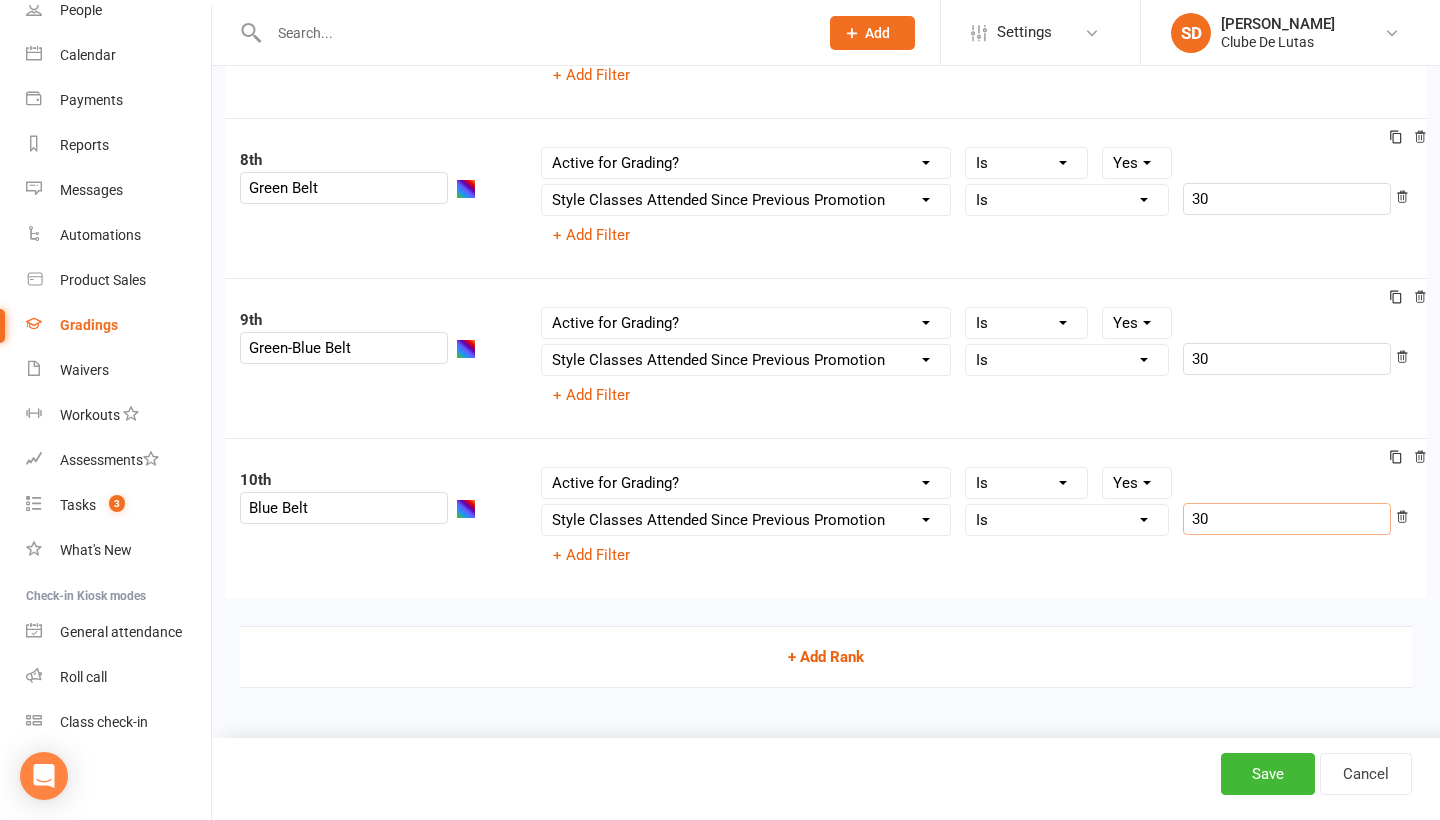 scroll, scrollTop: 1295, scrollLeft: 0, axis: vertical 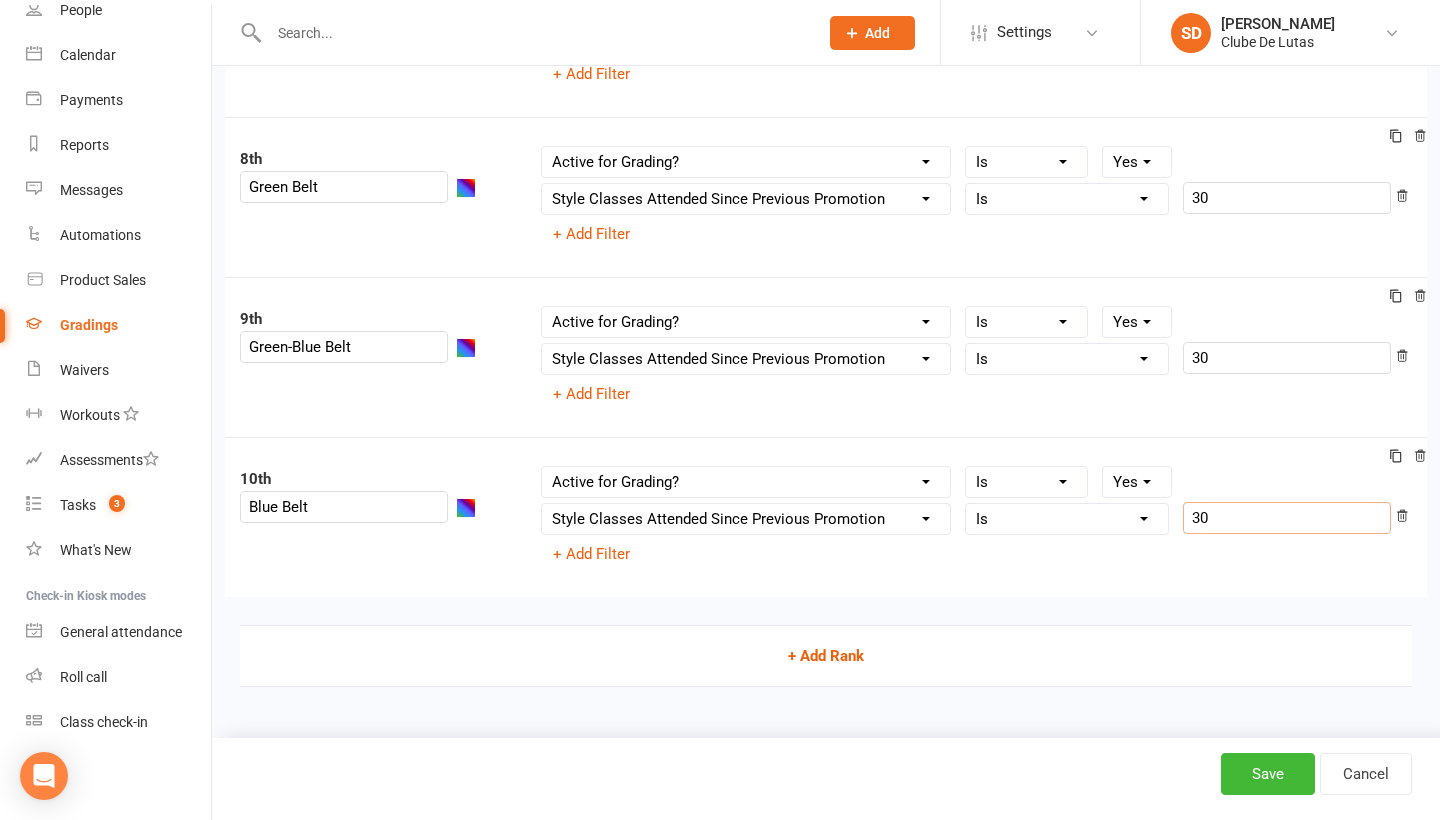 type on "30" 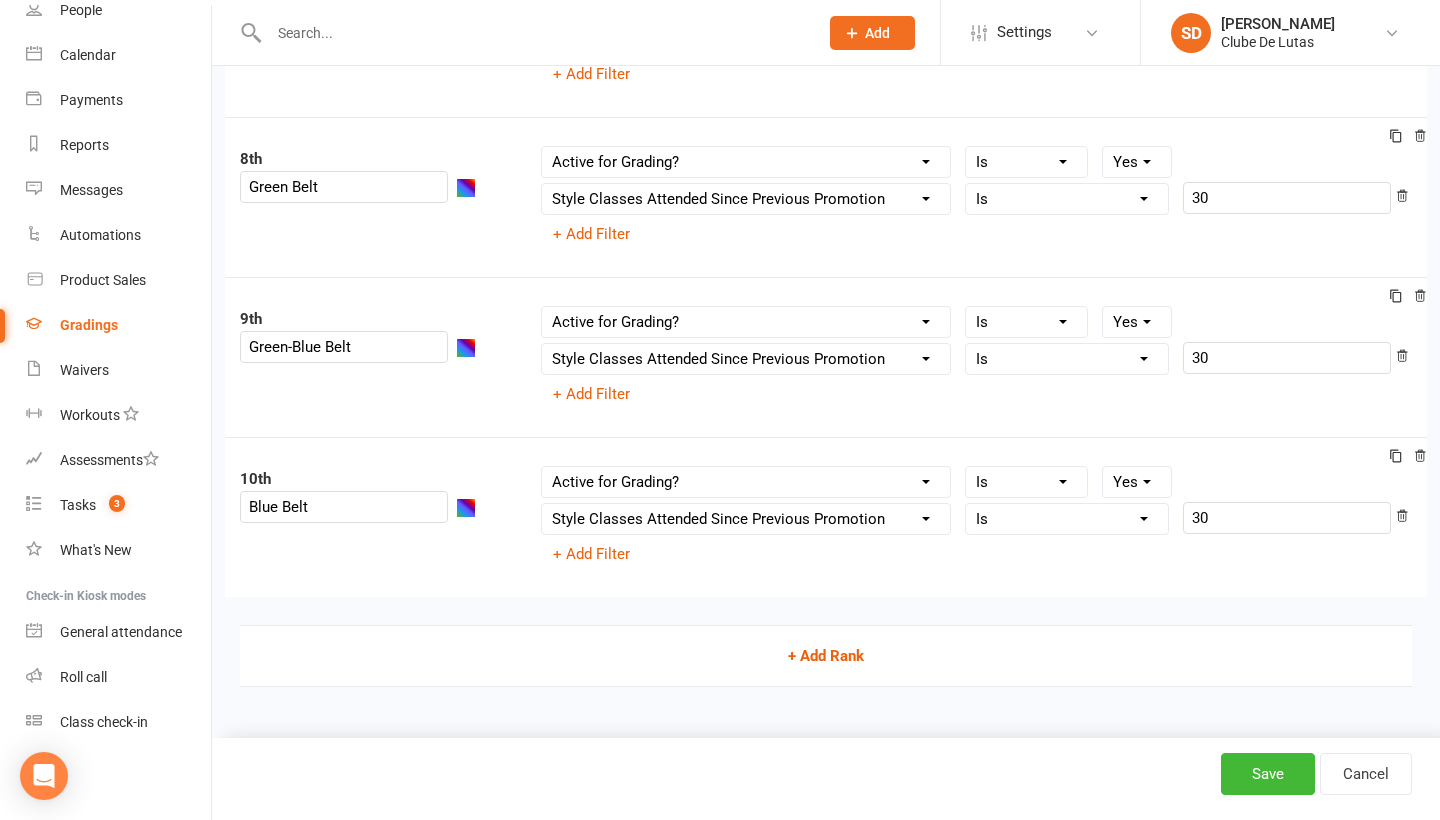 click on "+ Add Rank" at bounding box center [826, 656] 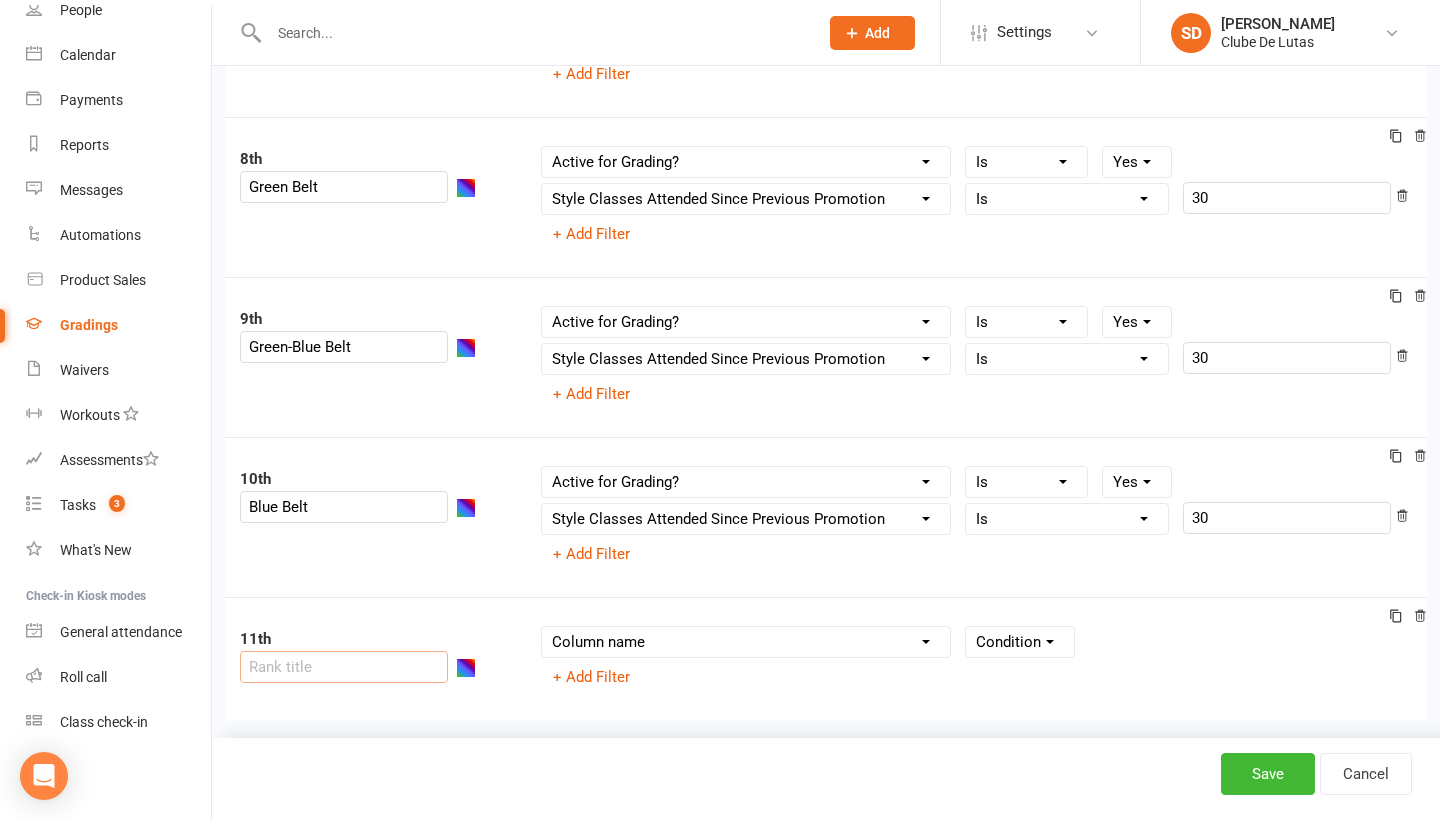 click at bounding box center [344, 667] 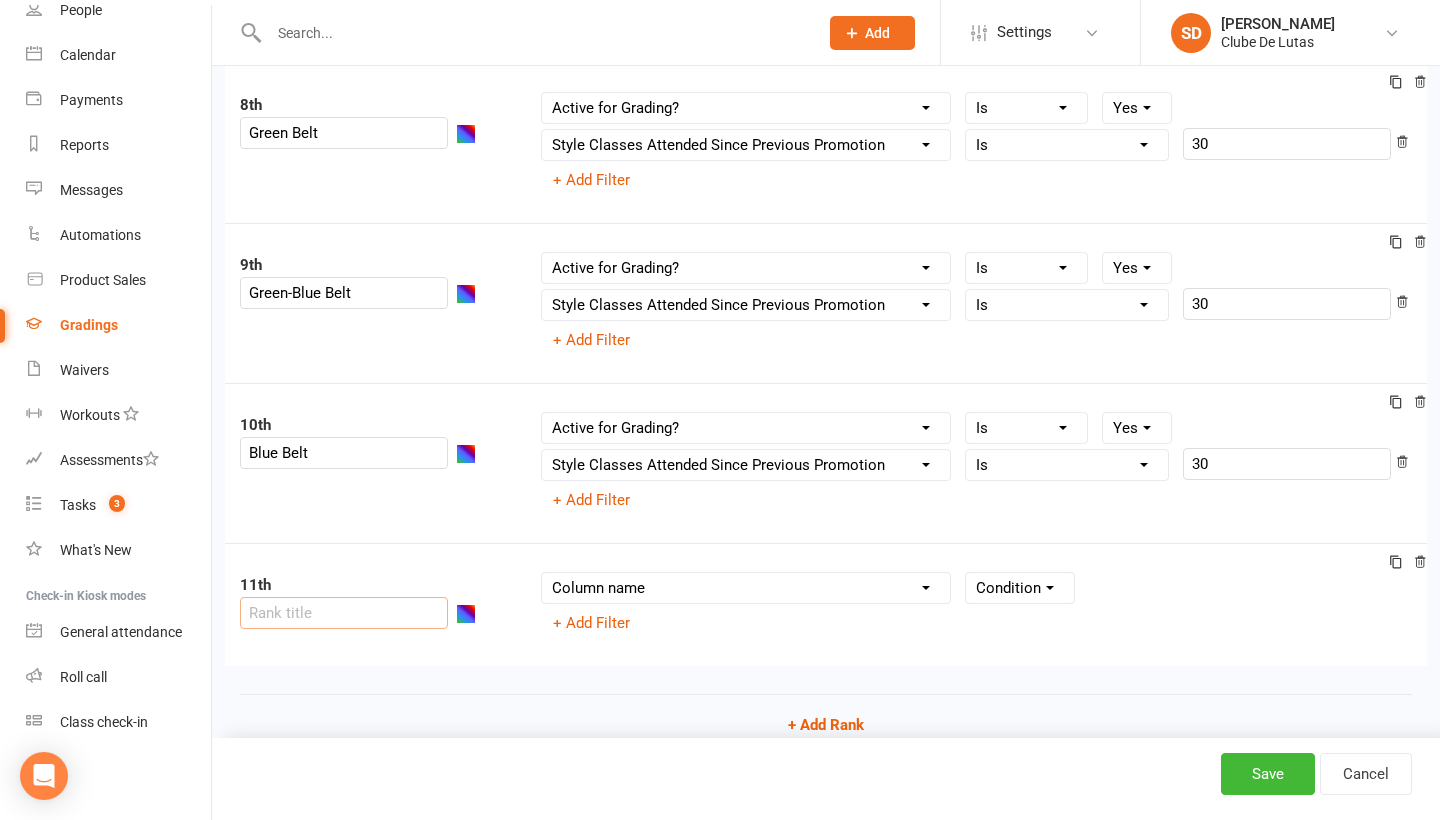 scroll, scrollTop: 1346, scrollLeft: 0, axis: vertical 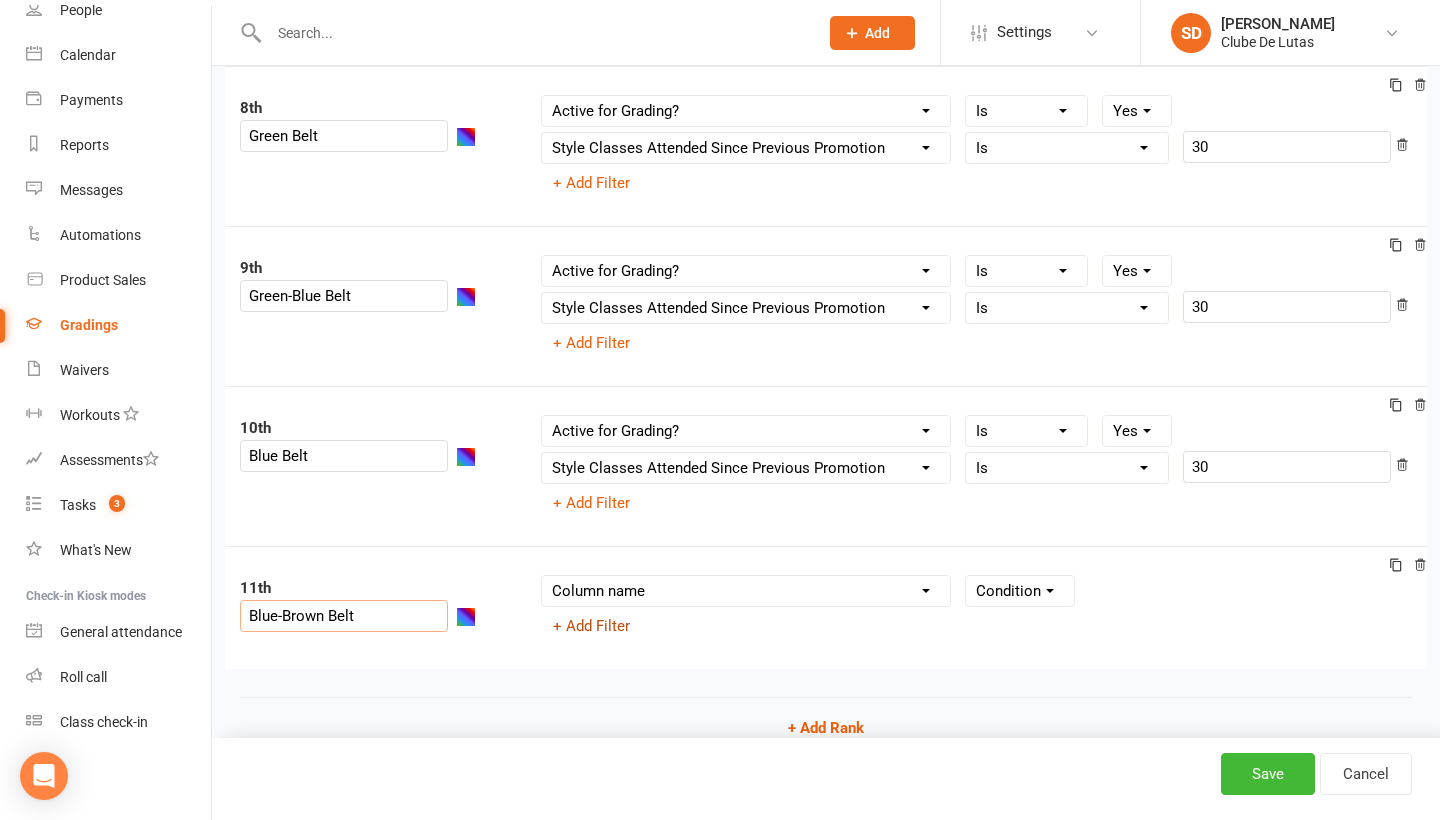type on "Blue-Brown Belt" 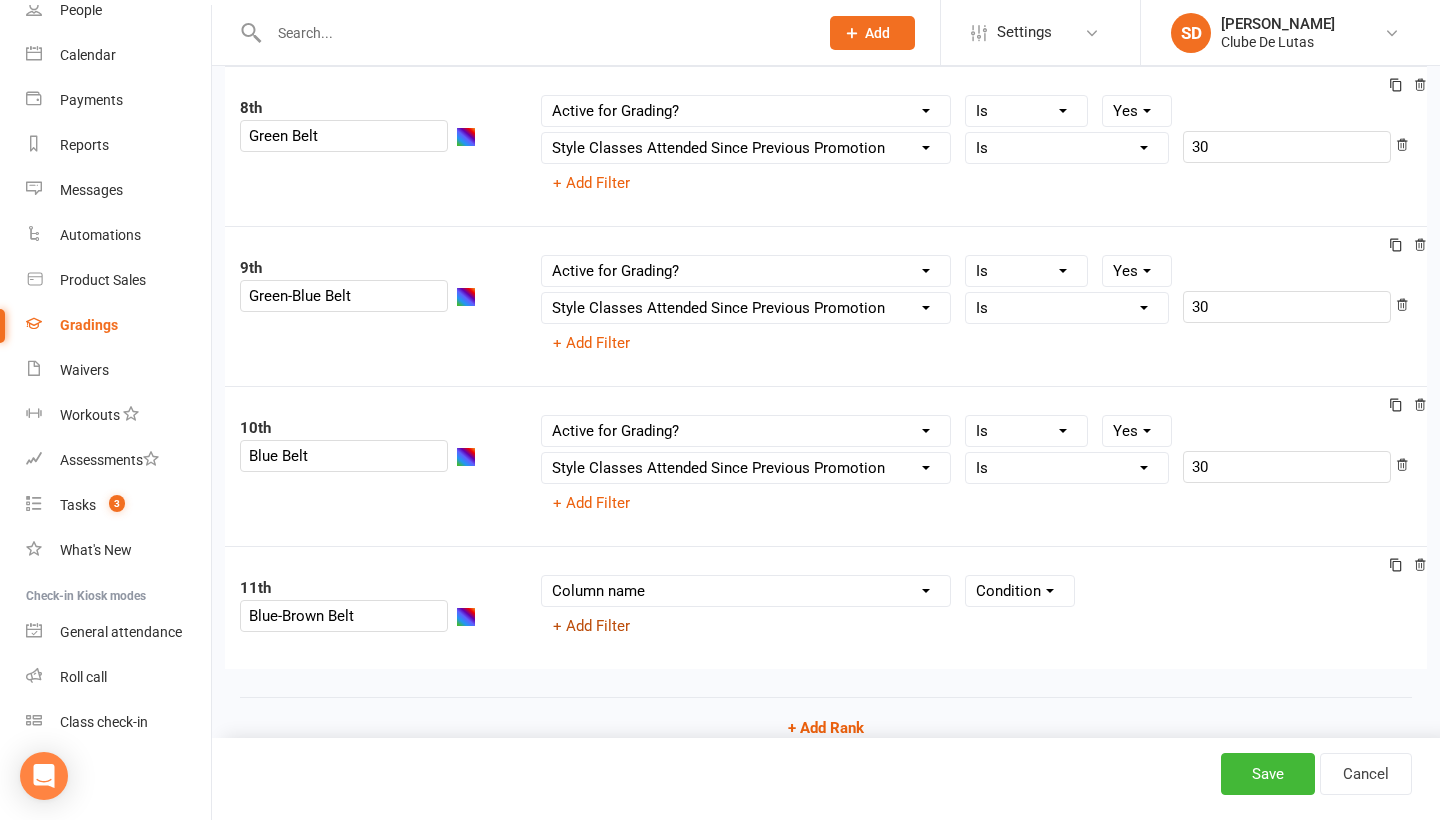 click on "+ Add Filter" at bounding box center [591, 626] 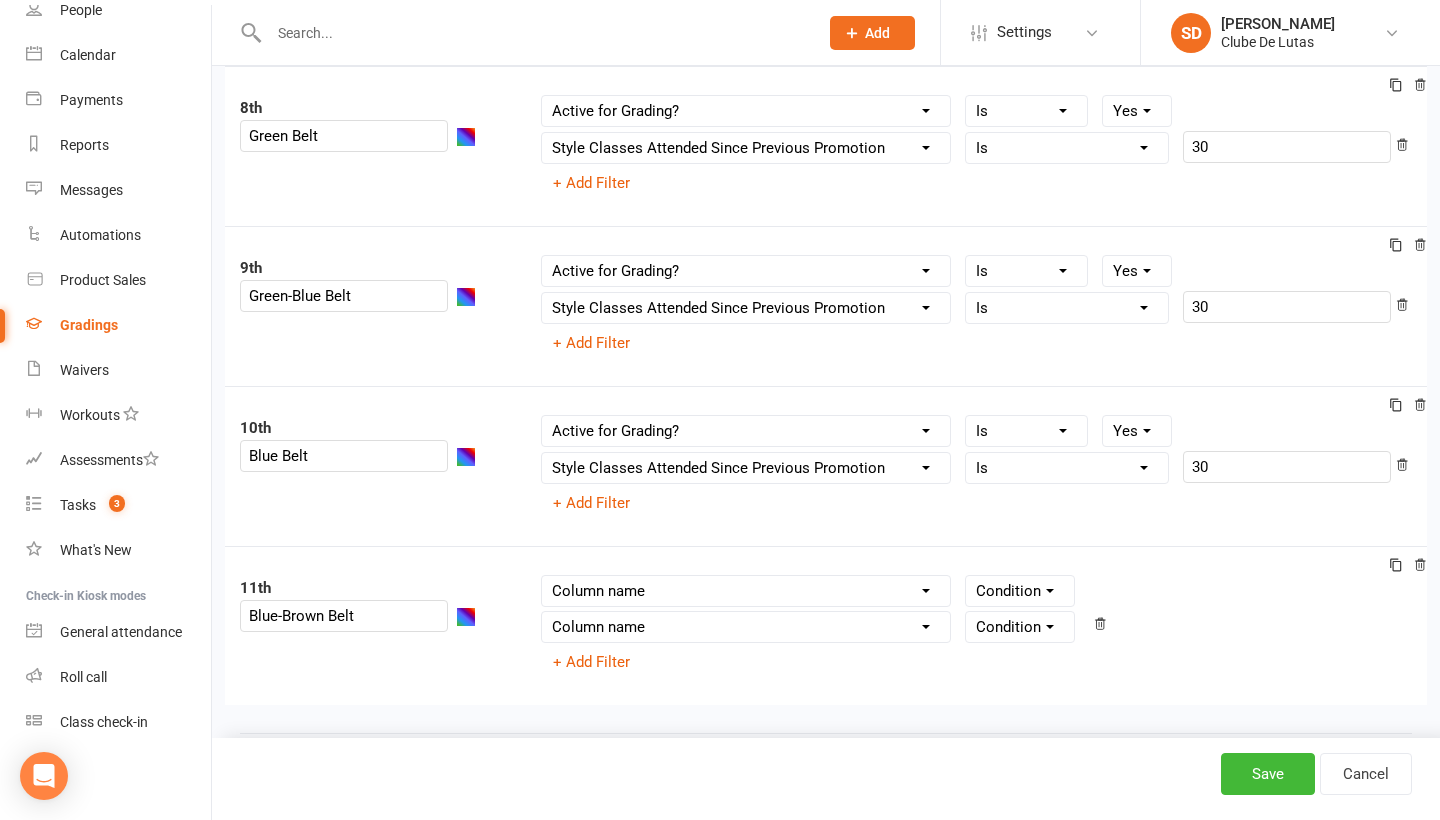 select on "member_styles:enabled" 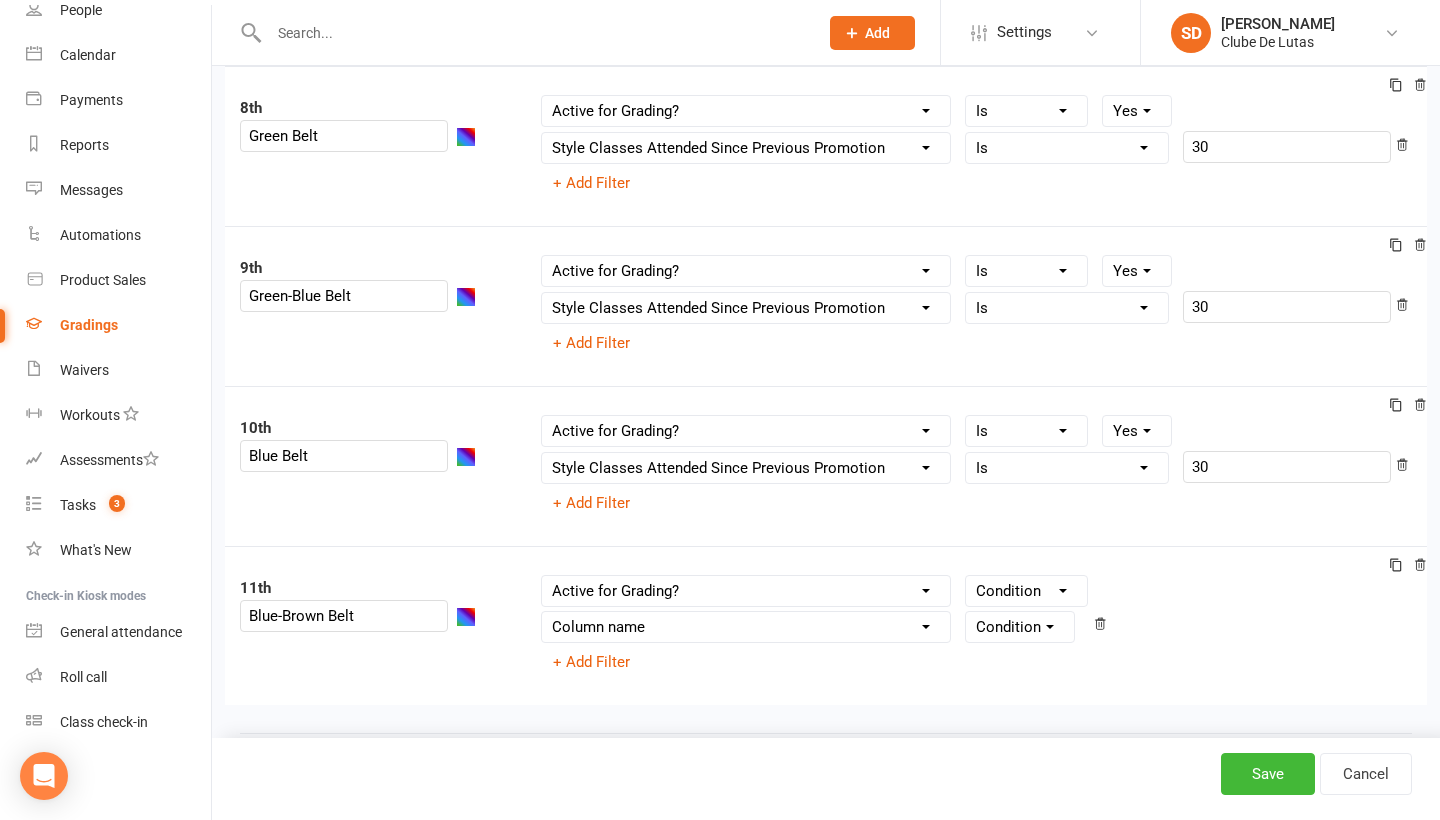 click on "Condition Is Is not Is blank Is not blank" at bounding box center (1026, 591) 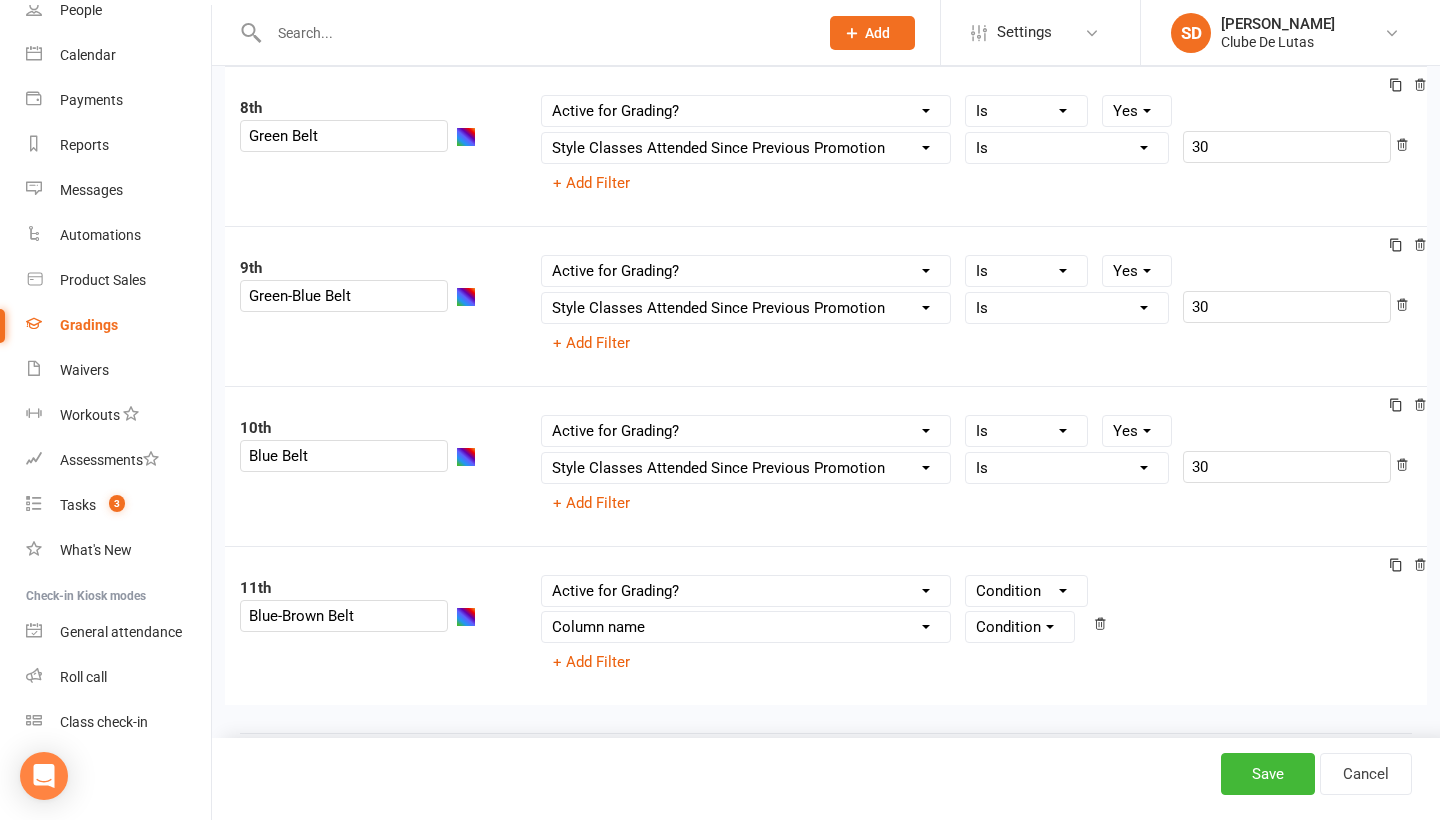 select on "=" 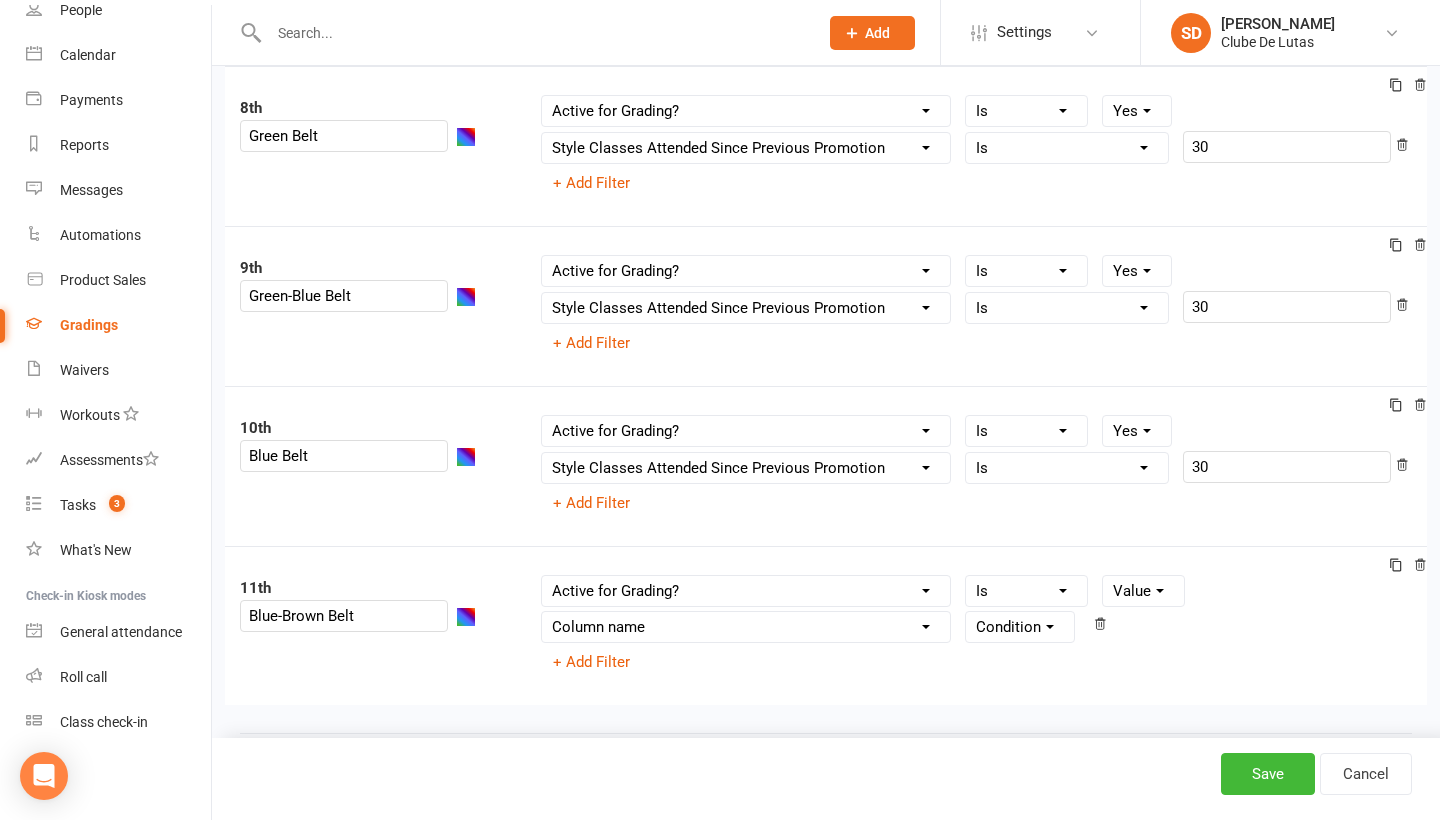 select on "true" 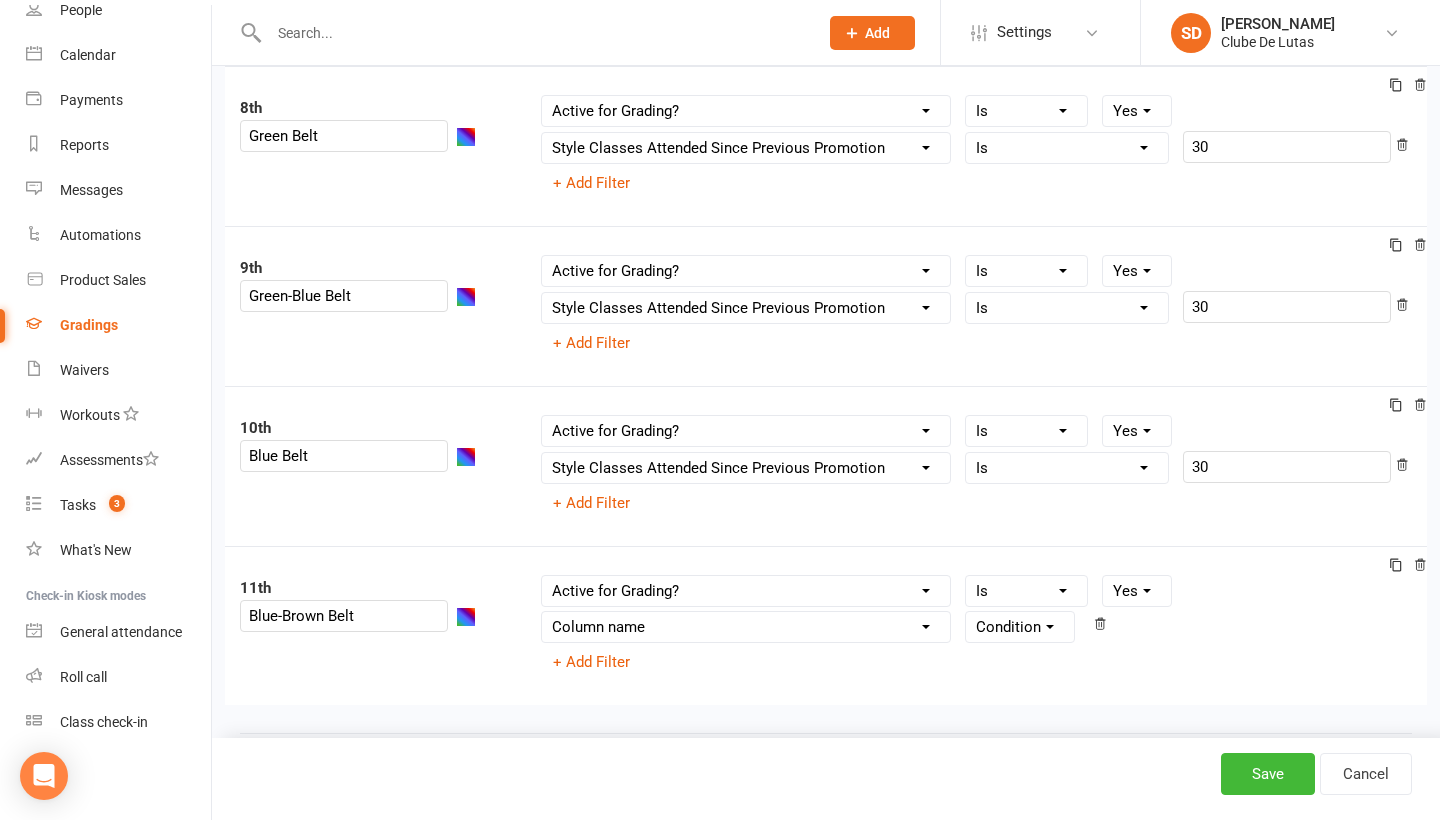 select on "contact_summaries:styles_style_class_attendances_since_last_promotion" 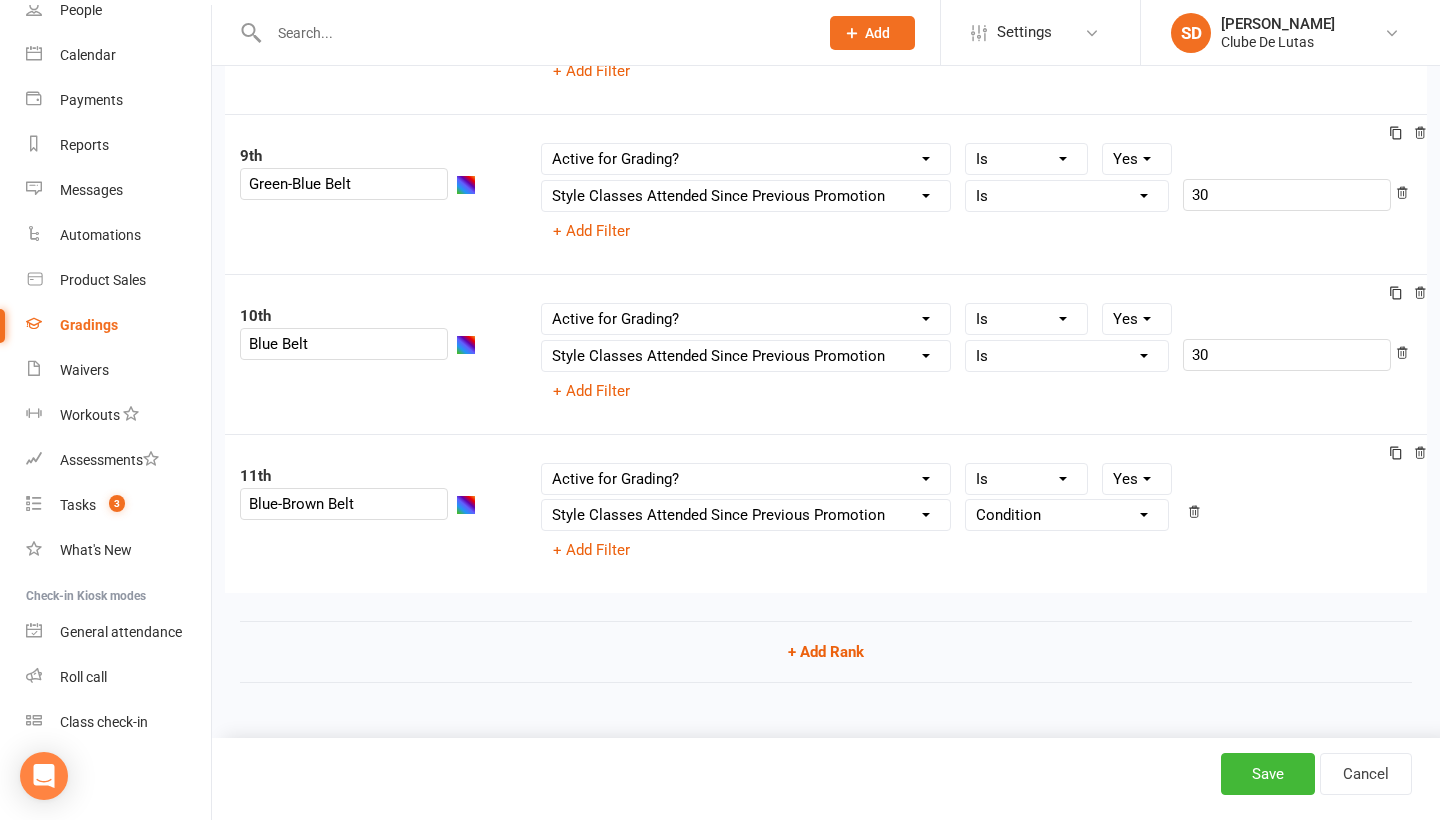 scroll, scrollTop: 1481, scrollLeft: 0, axis: vertical 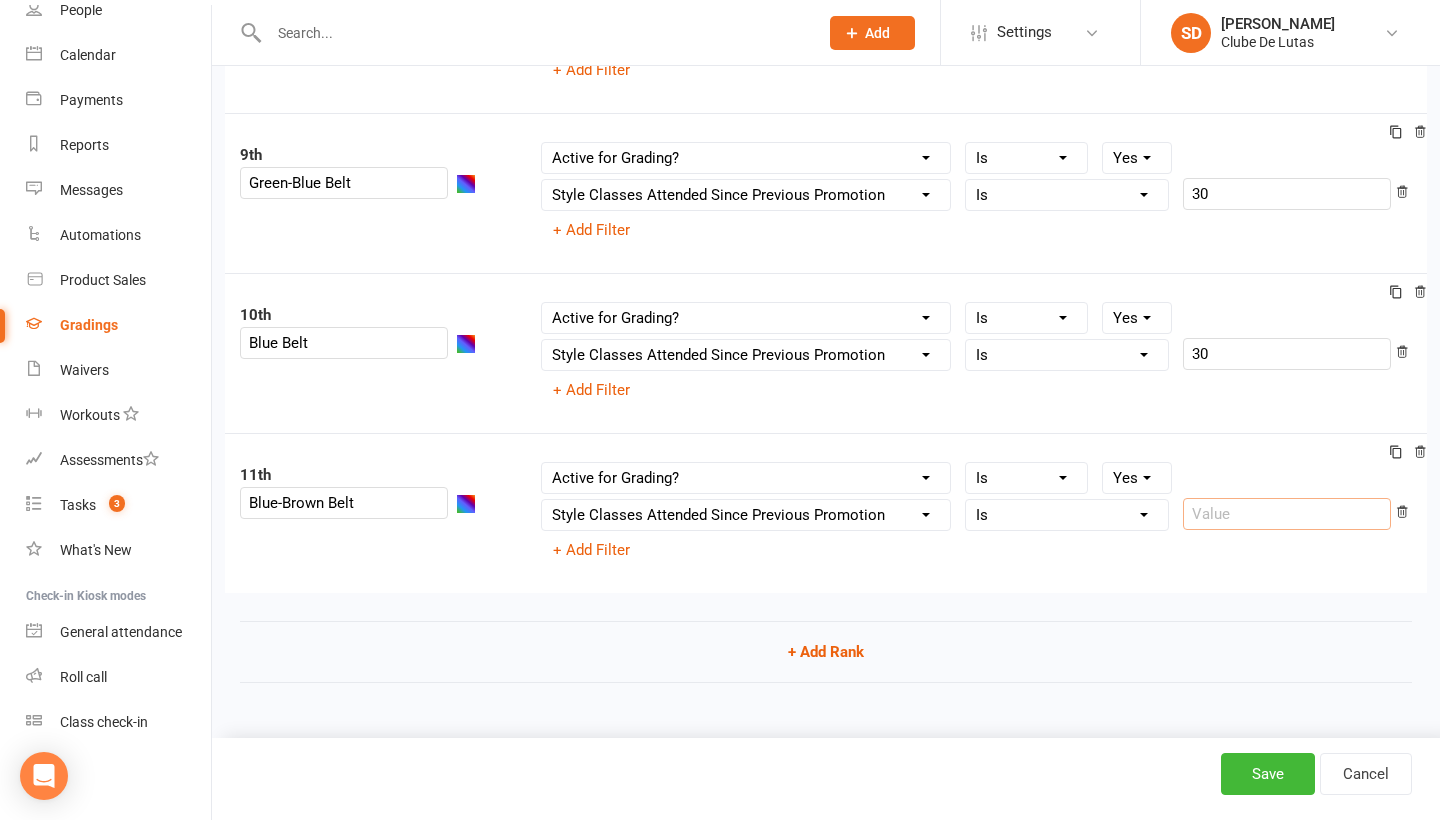 click at bounding box center [1287, 514] 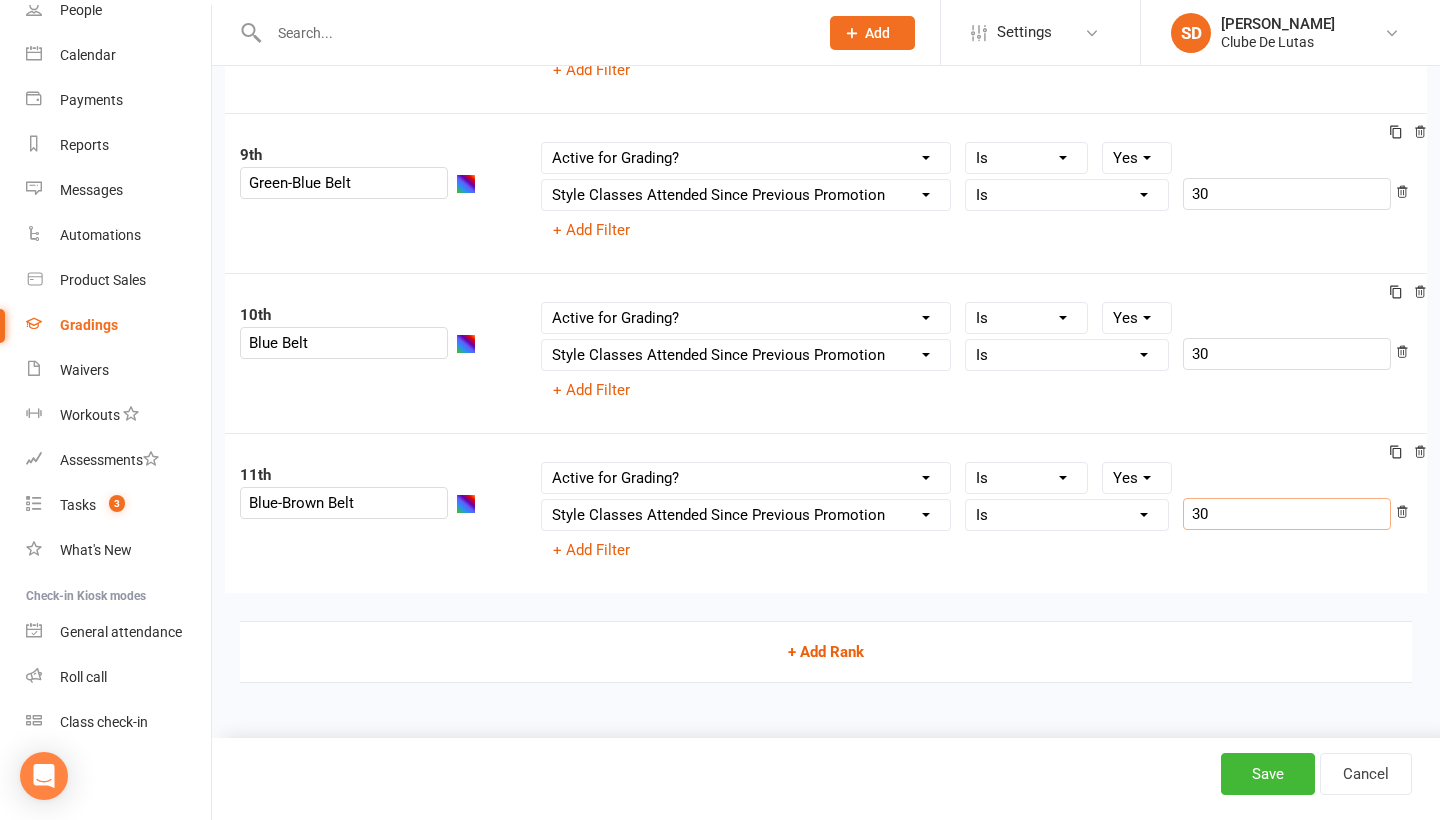 type on "30" 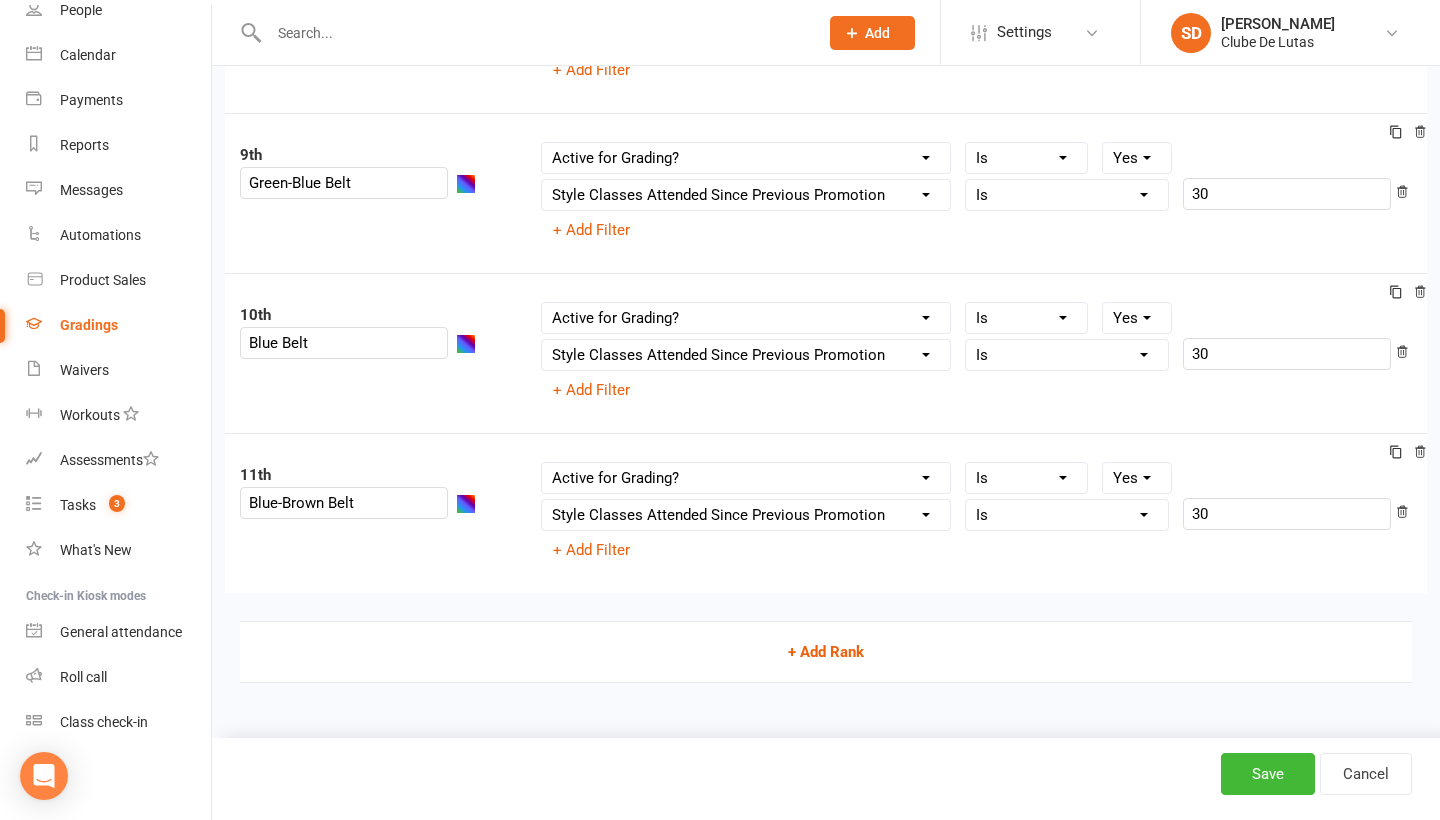 click on "+ Add Rank" at bounding box center (826, 652) 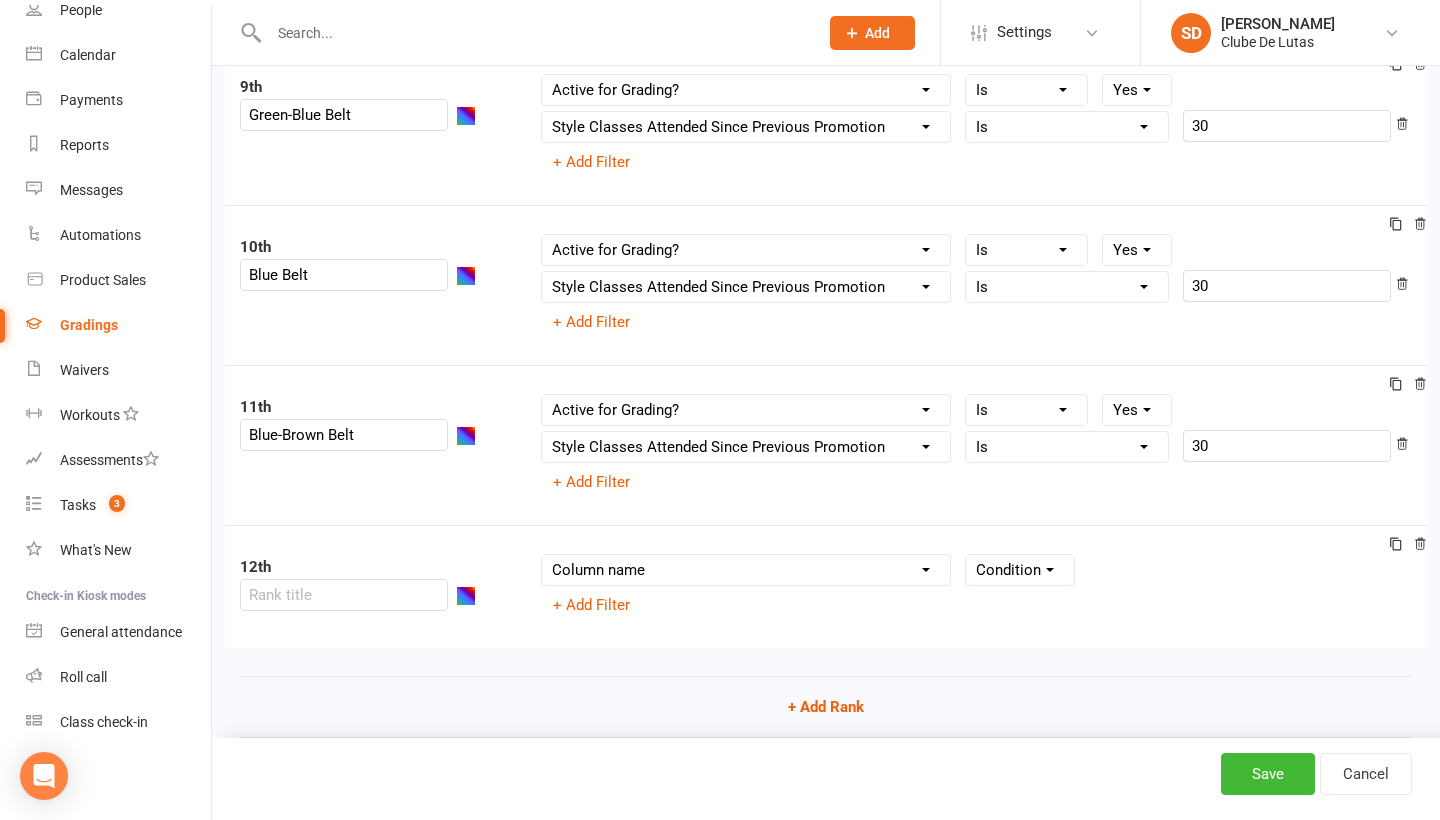 scroll, scrollTop: 1551, scrollLeft: 0, axis: vertical 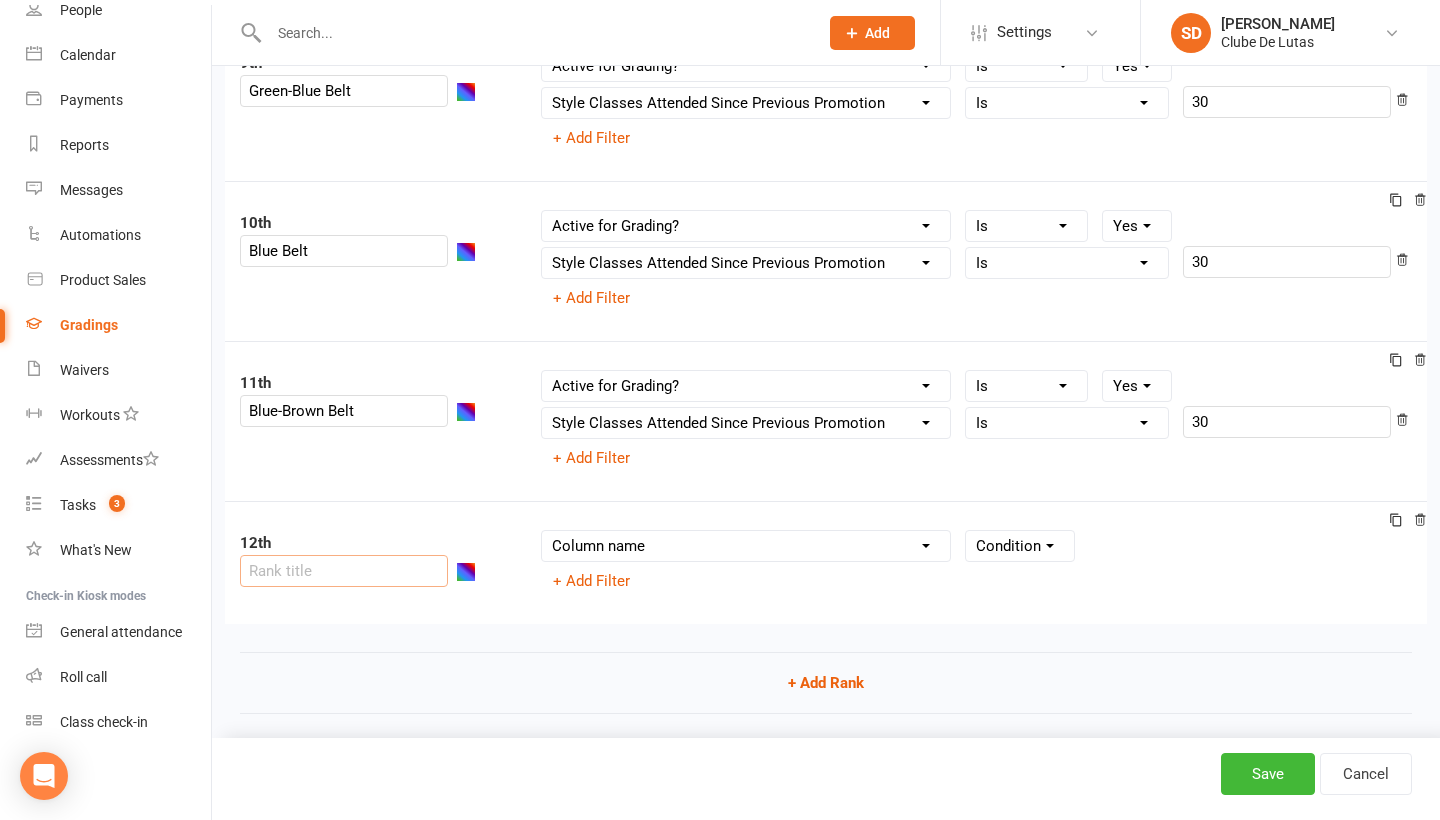 click at bounding box center [344, 571] 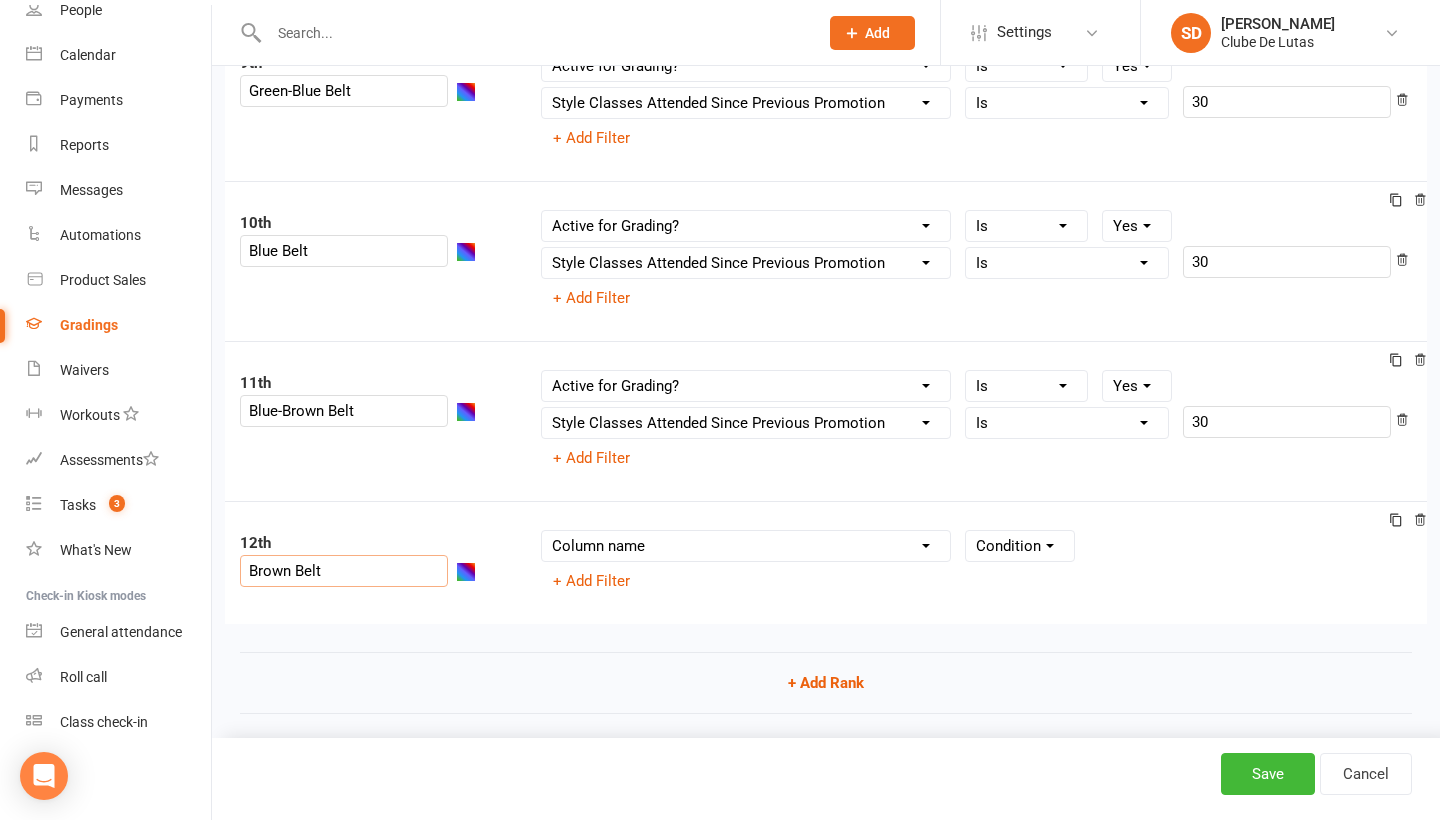 type on "Brown Belt" 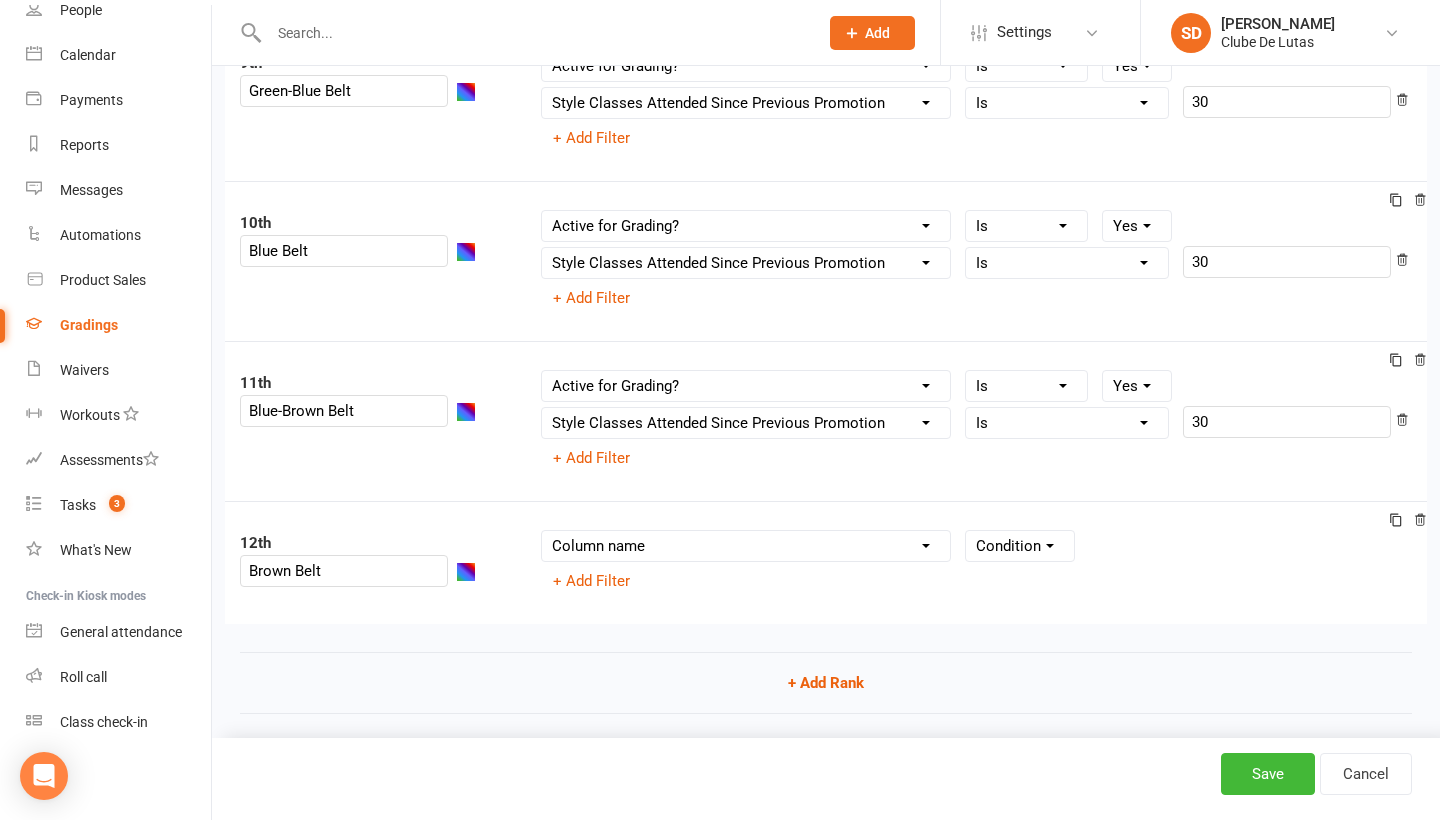 select on "member_styles:enabled" 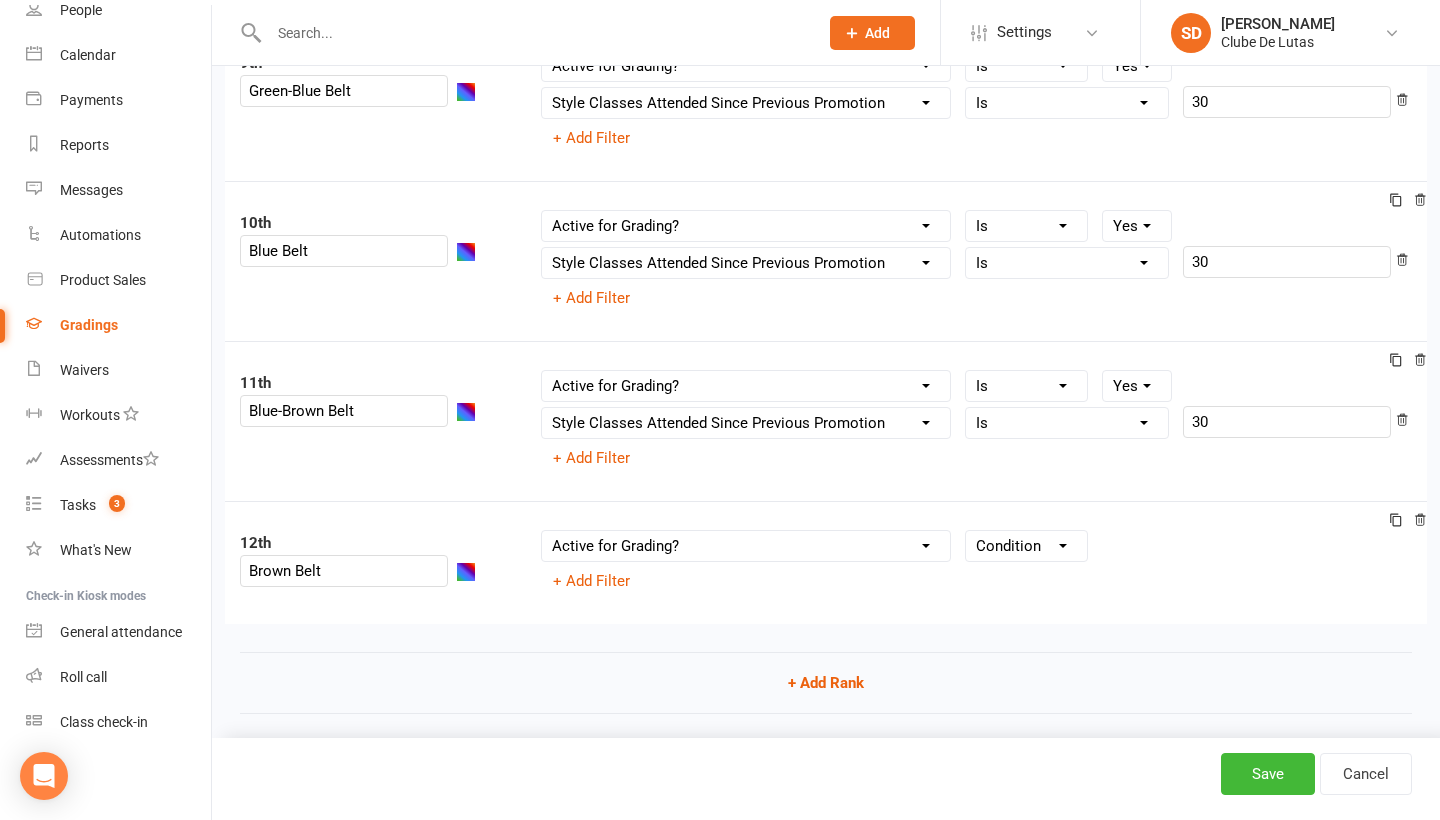 select on "=" 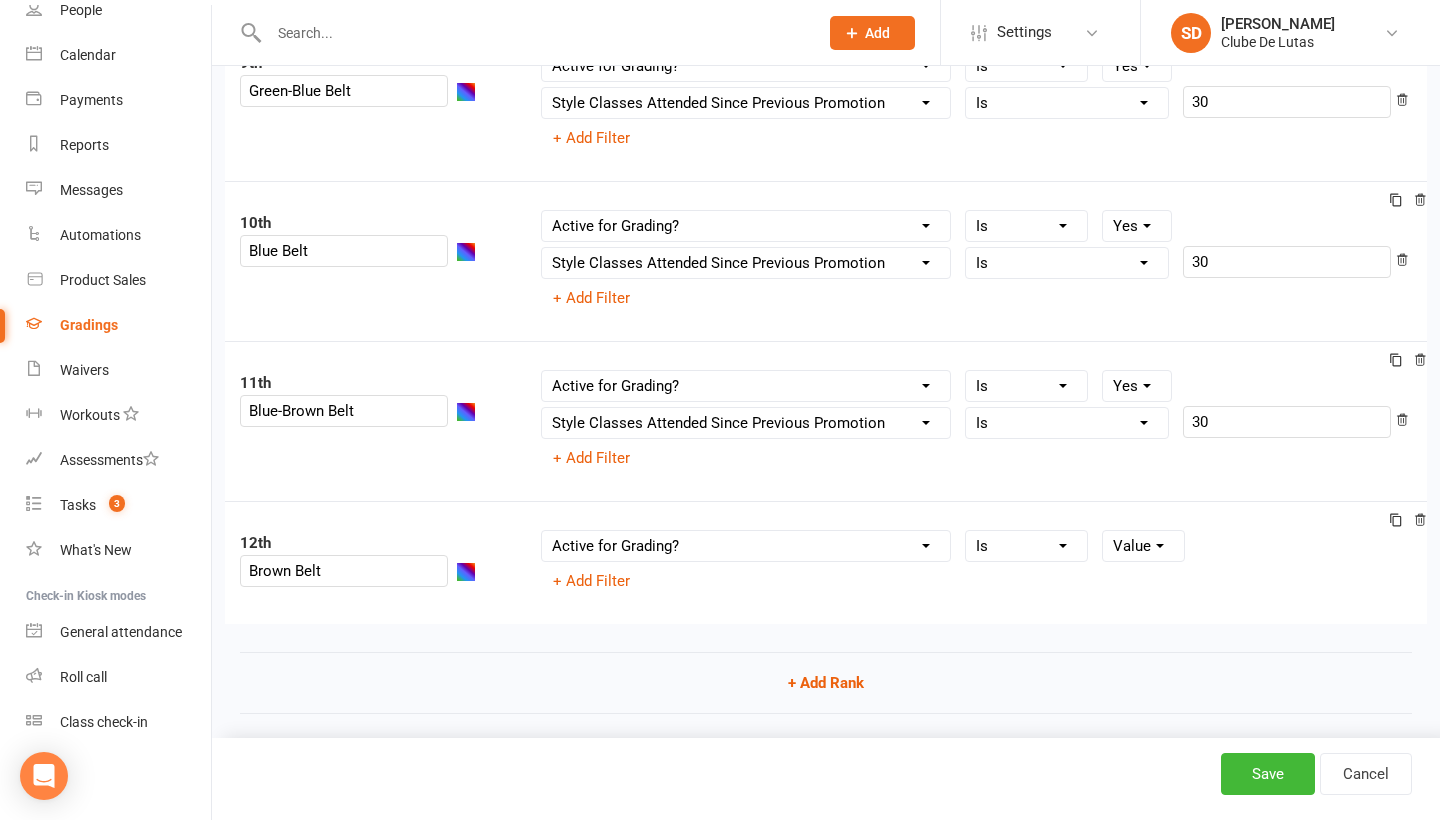 select on "true" 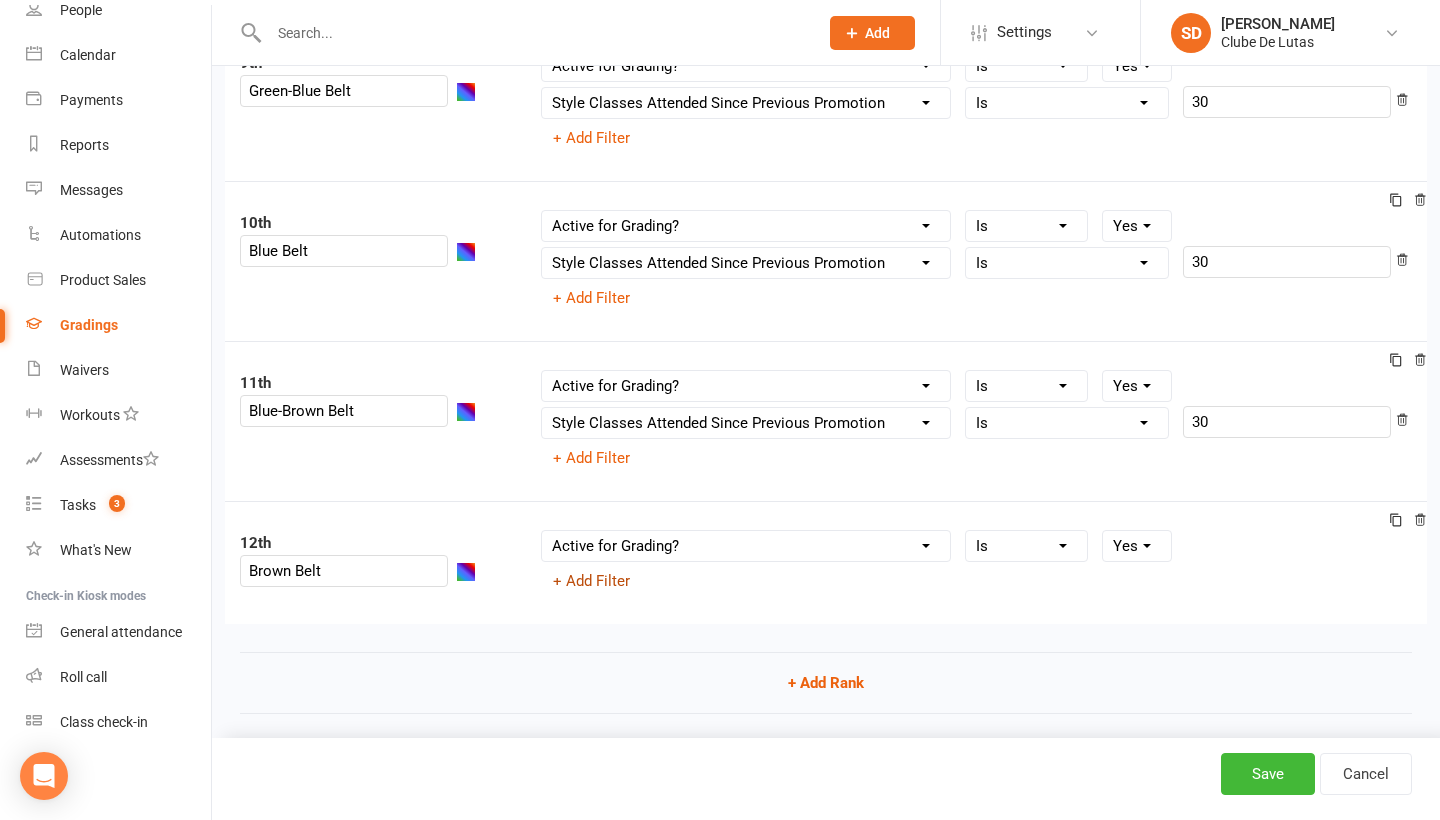 click on "+ Add Filter" at bounding box center [591, 581] 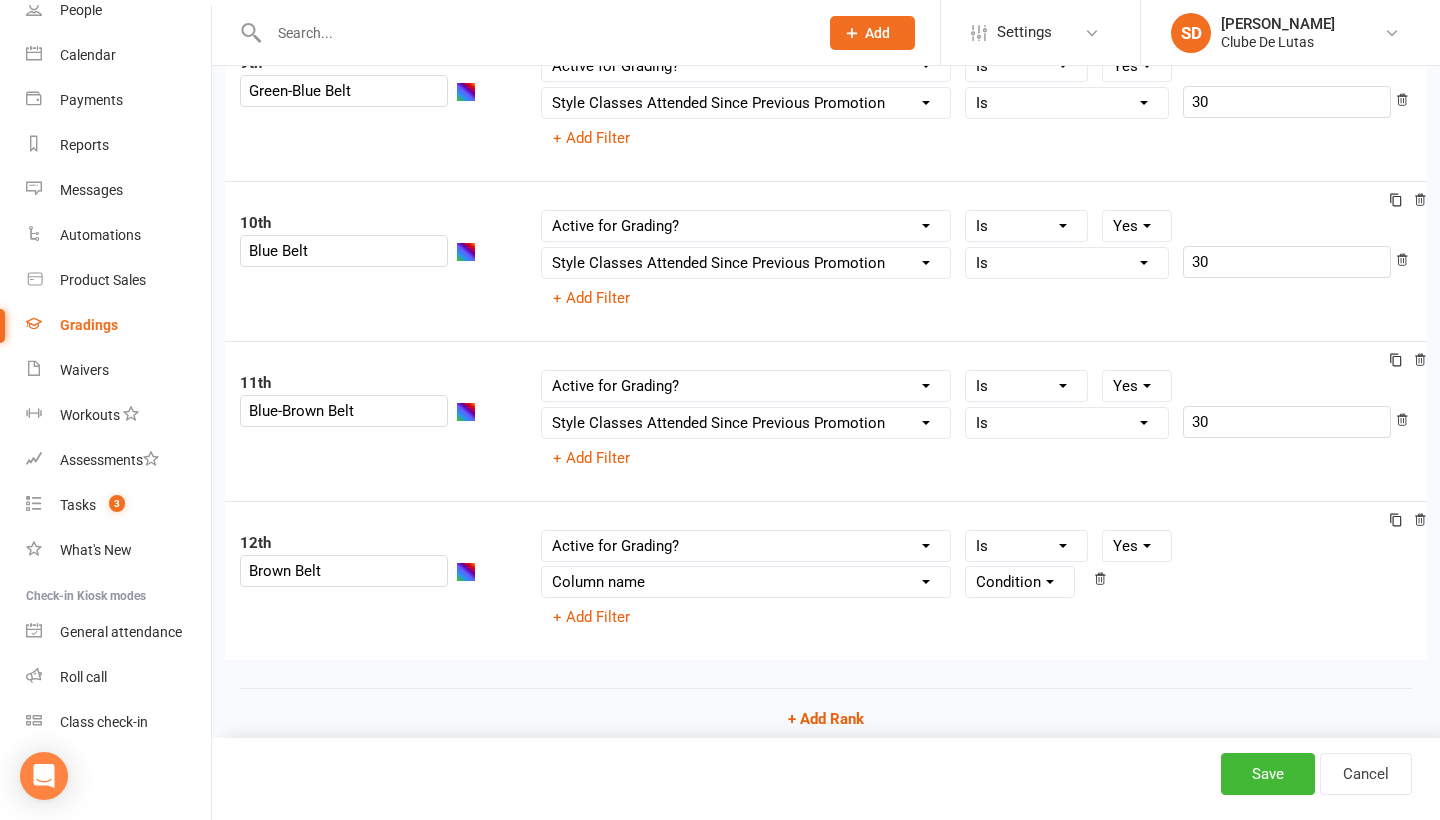 select on "contact_summaries:styles_style_class_attendances_since_last_promotion" 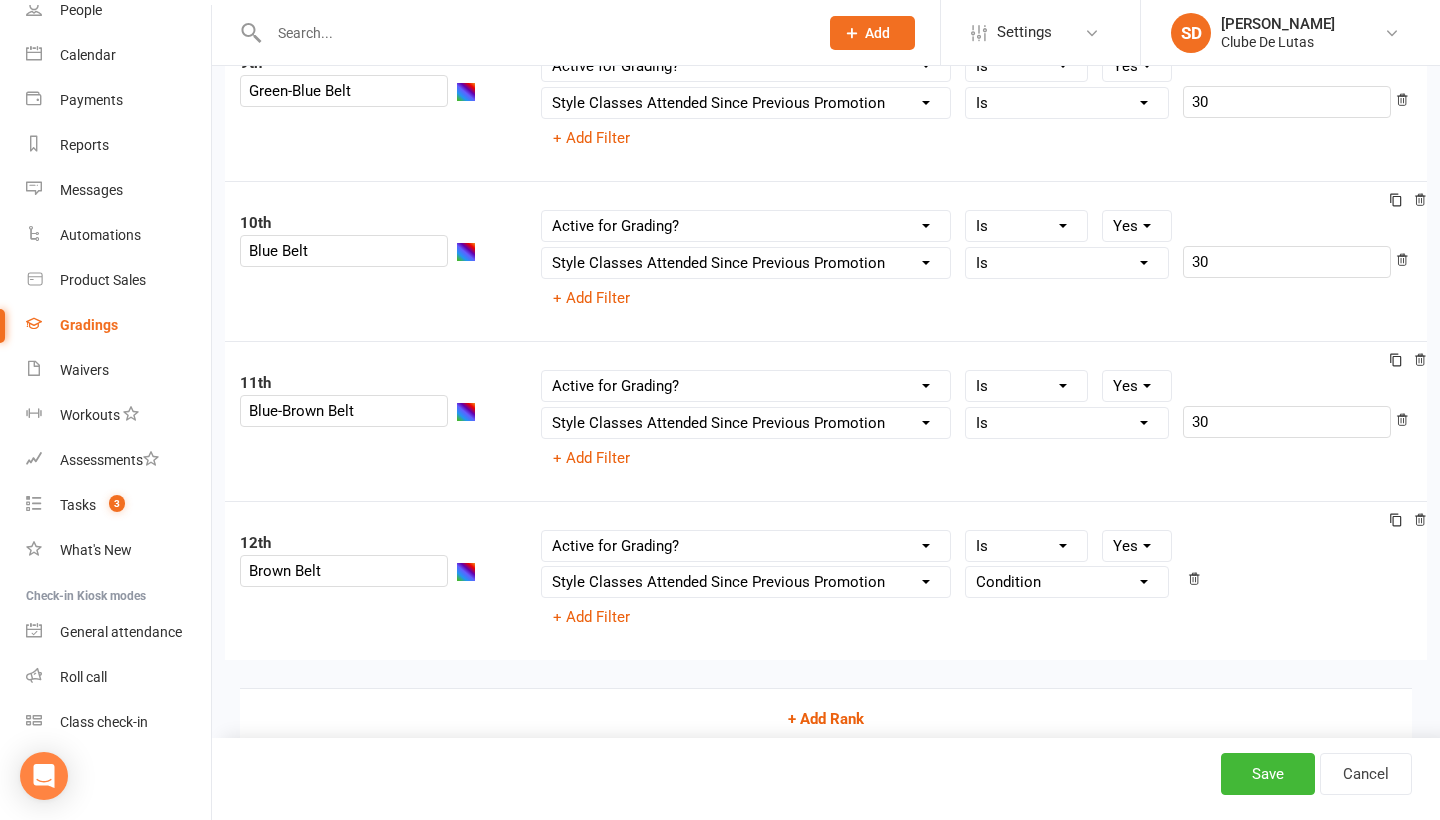 scroll, scrollTop: 1621, scrollLeft: 0, axis: vertical 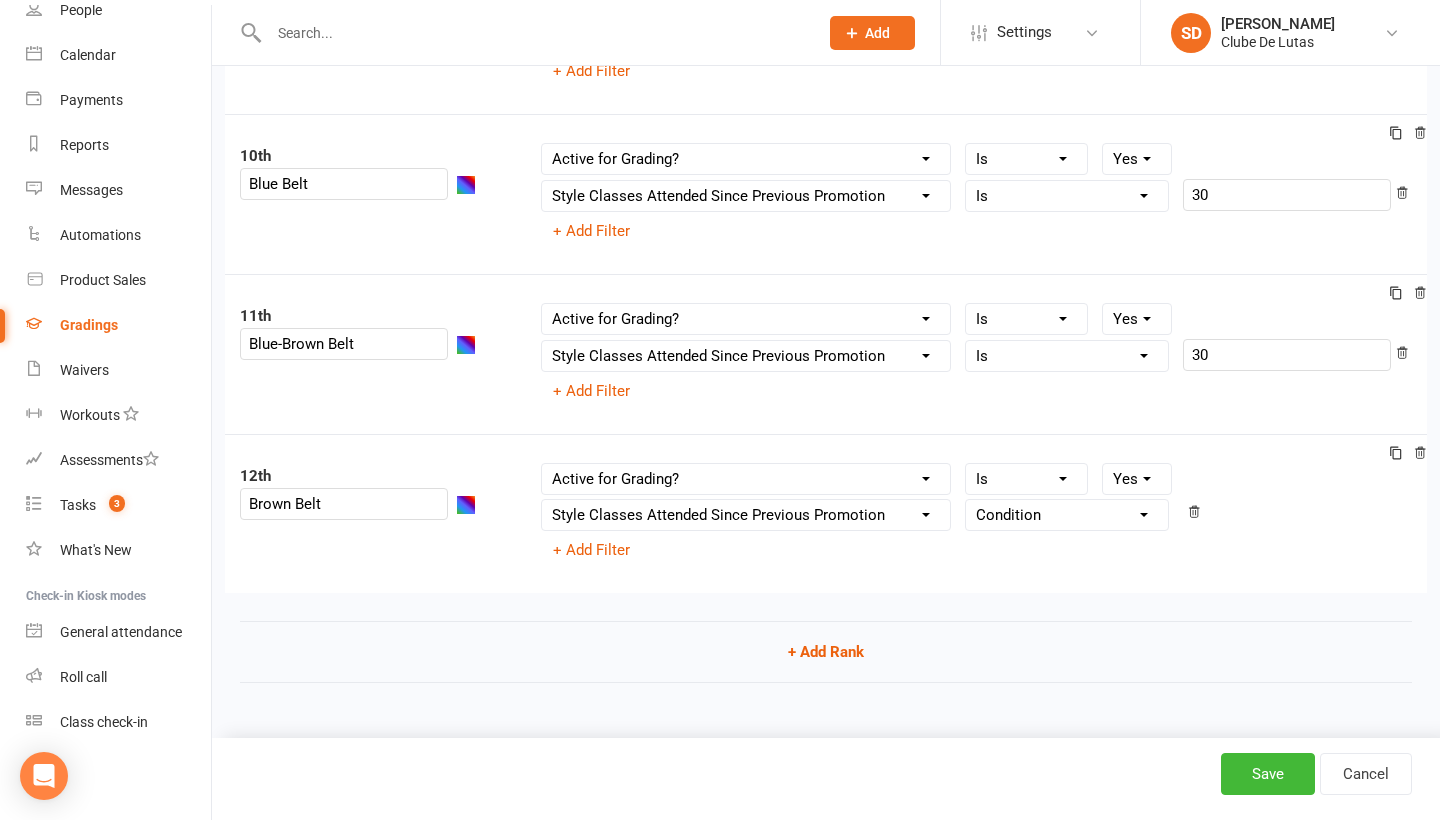 select on "=" 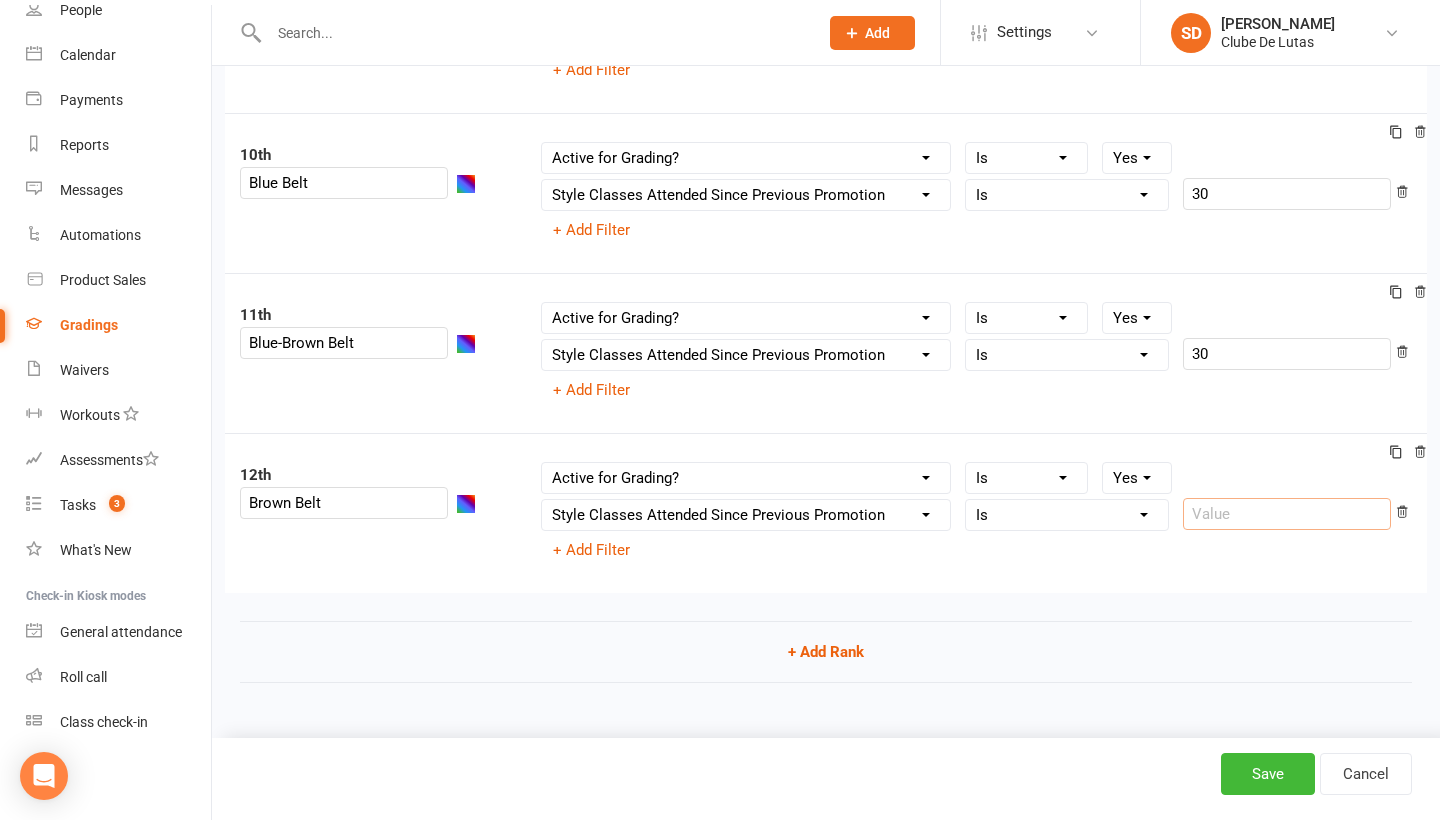 click at bounding box center [1287, 514] 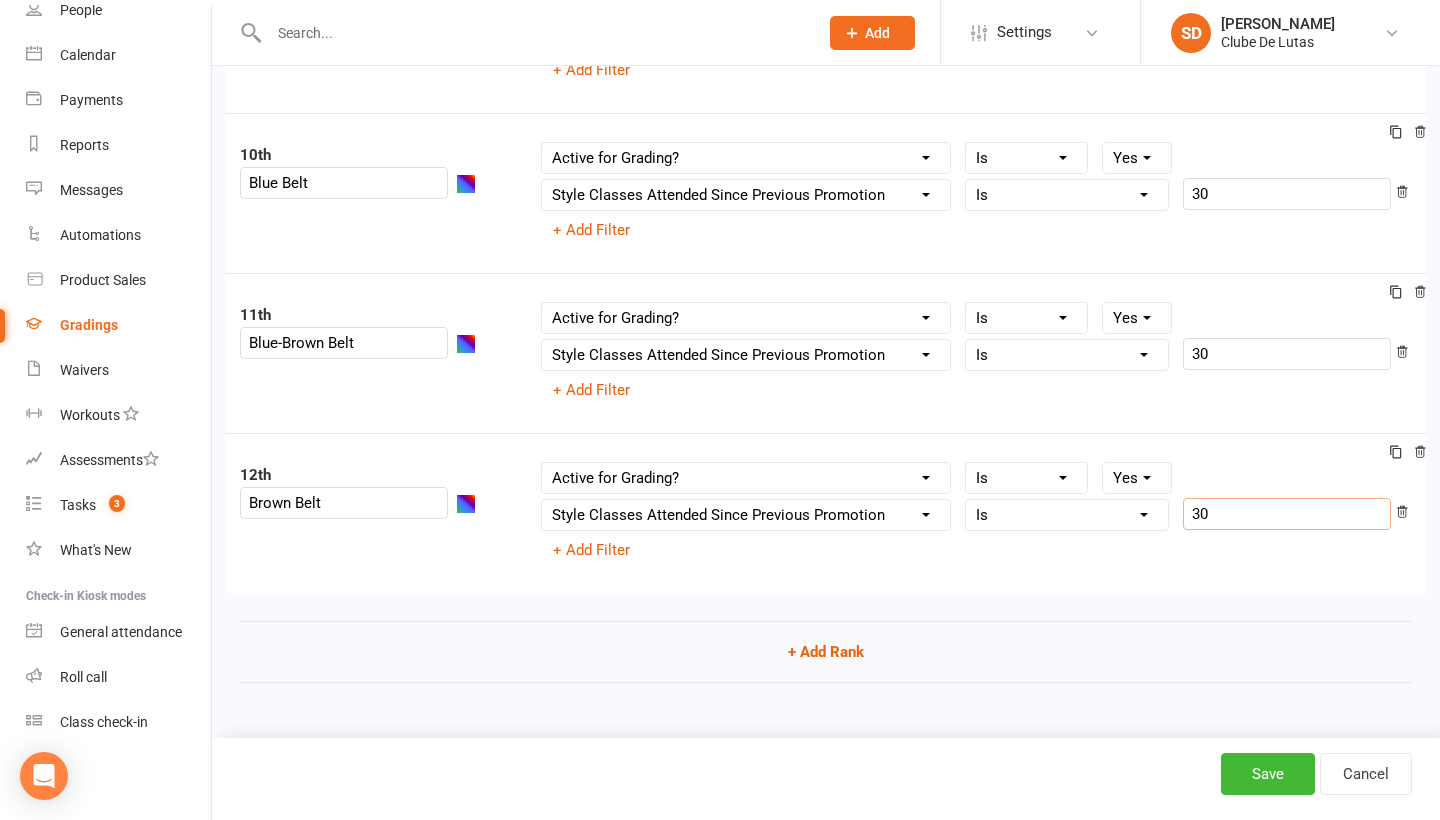 scroll, scrollTop: 1643, scrollLeft: 0, axis: vertical 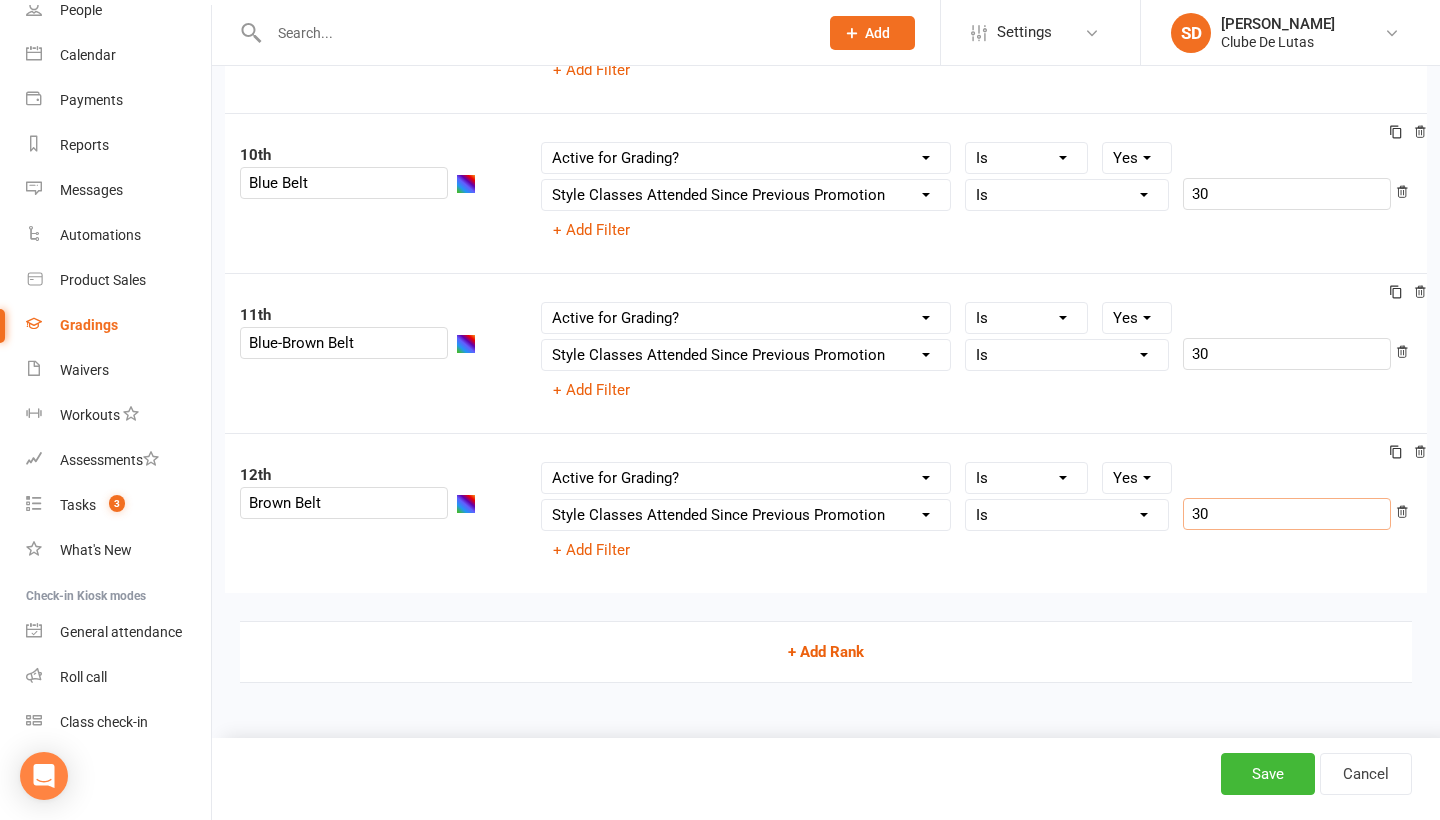 type on "30" 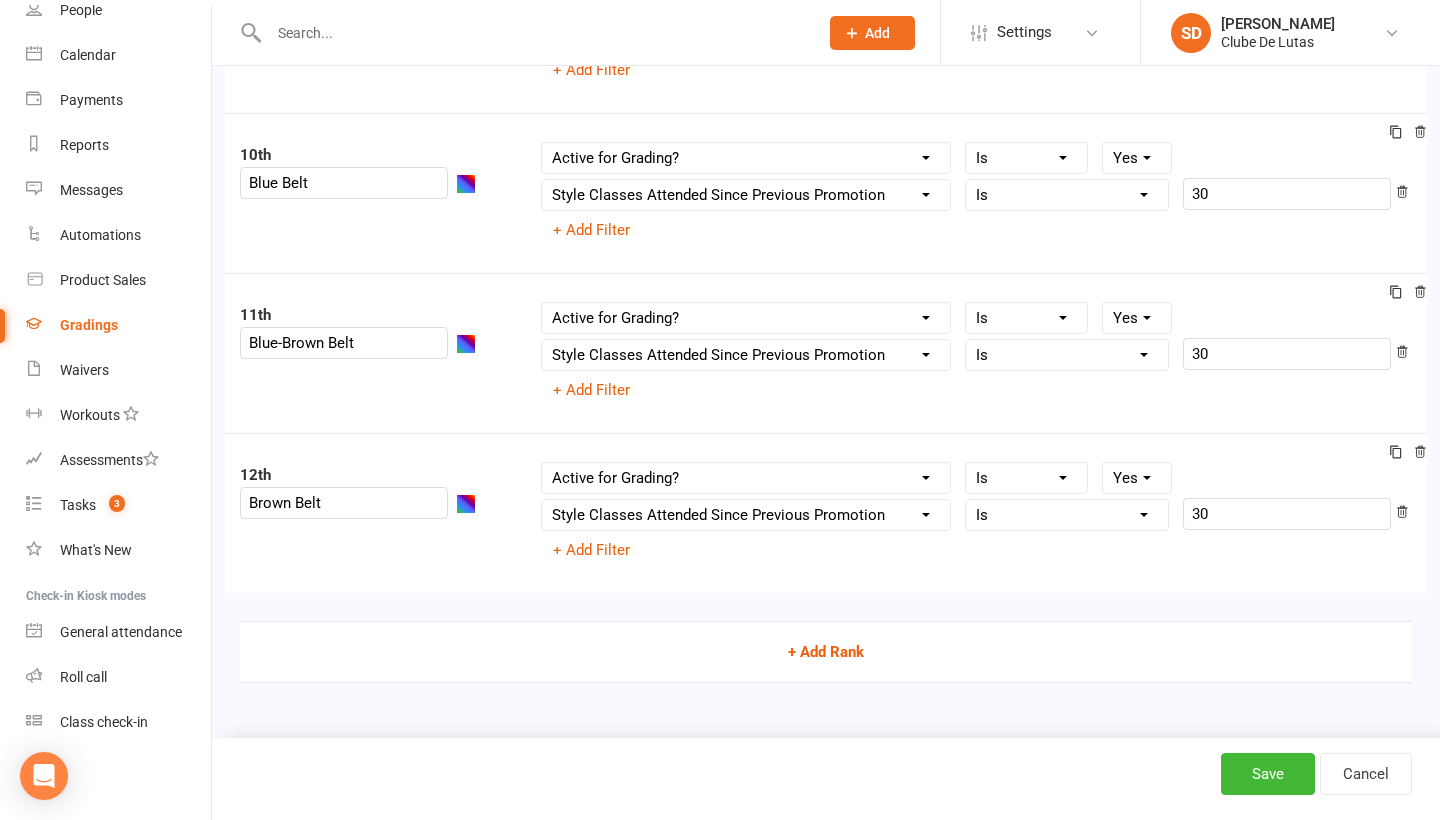 click on "+ Add Rank" at bounding box center (826, 652) 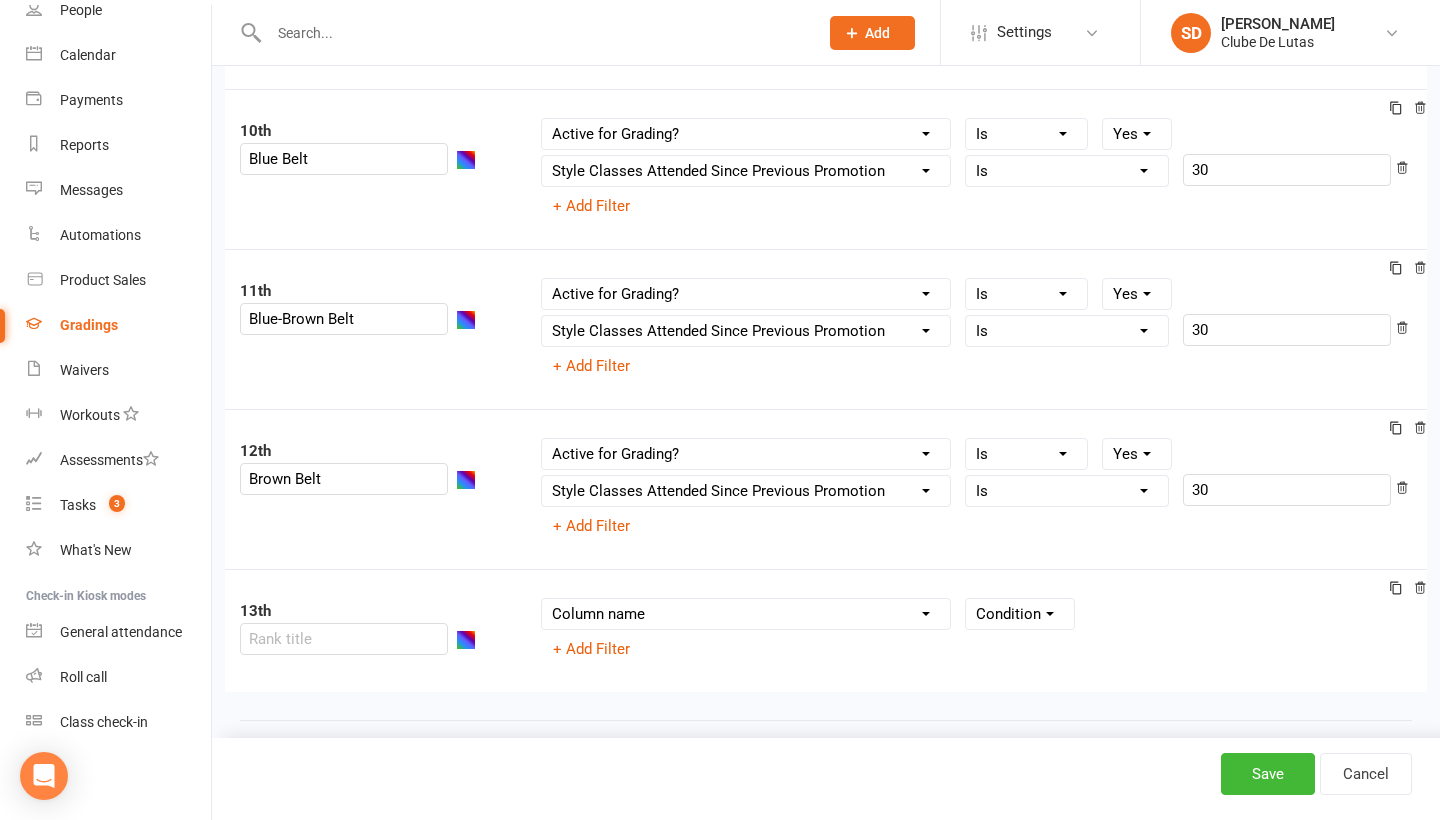 click 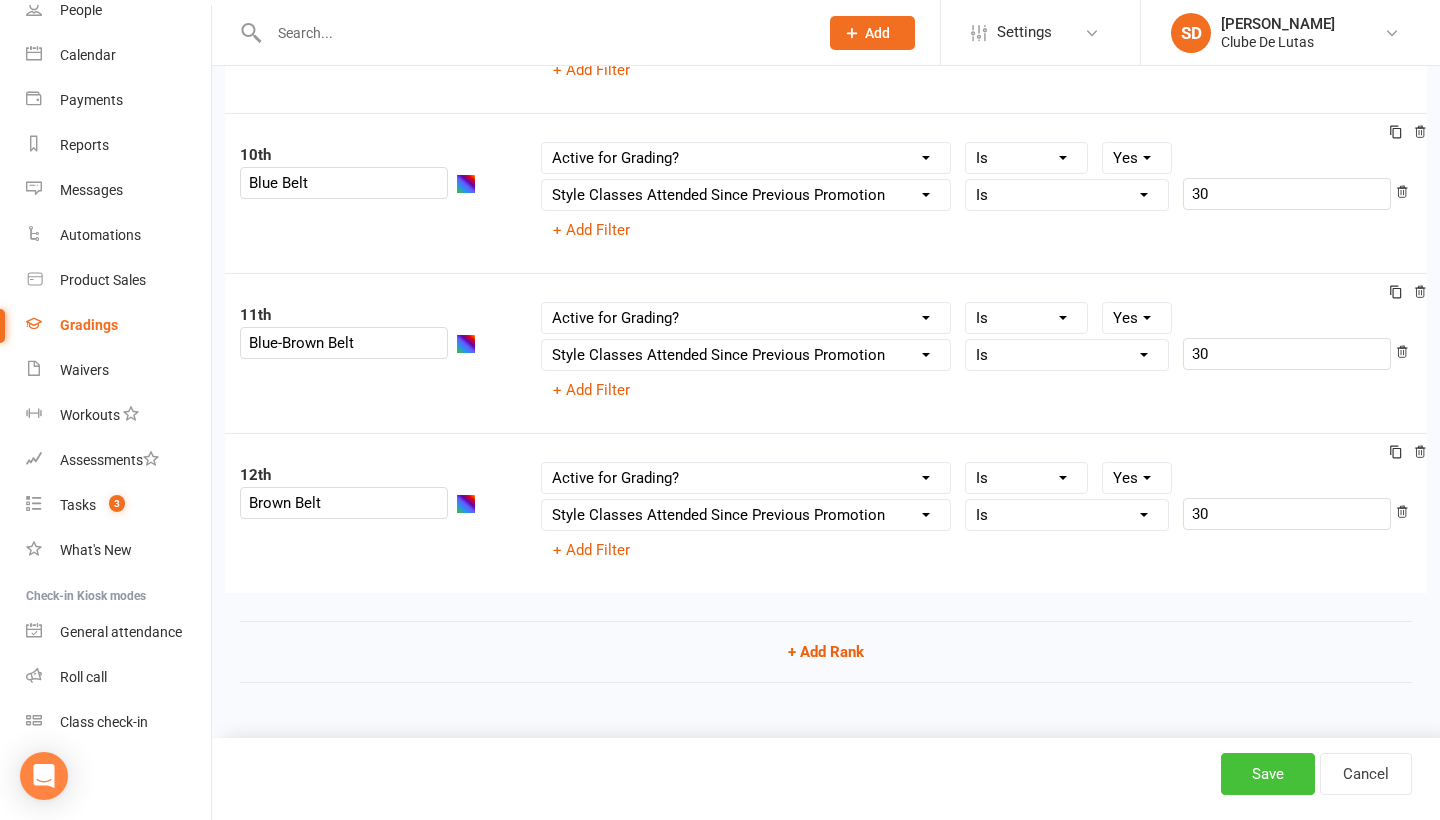scroll, scrollTop: 1643, scrollLeft: 0, axis: vertical 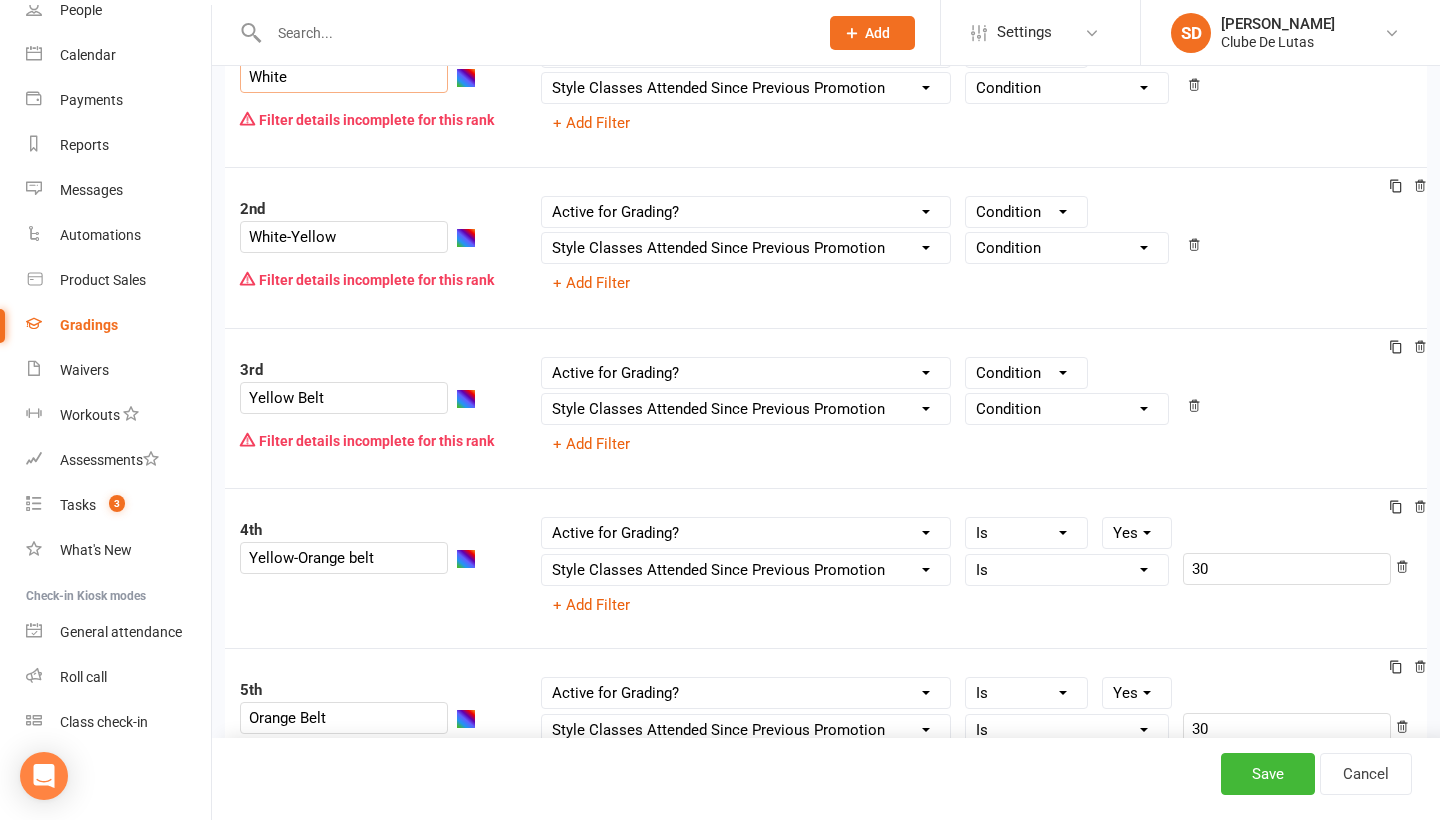 click on "White" at bounding box center (344, 77) 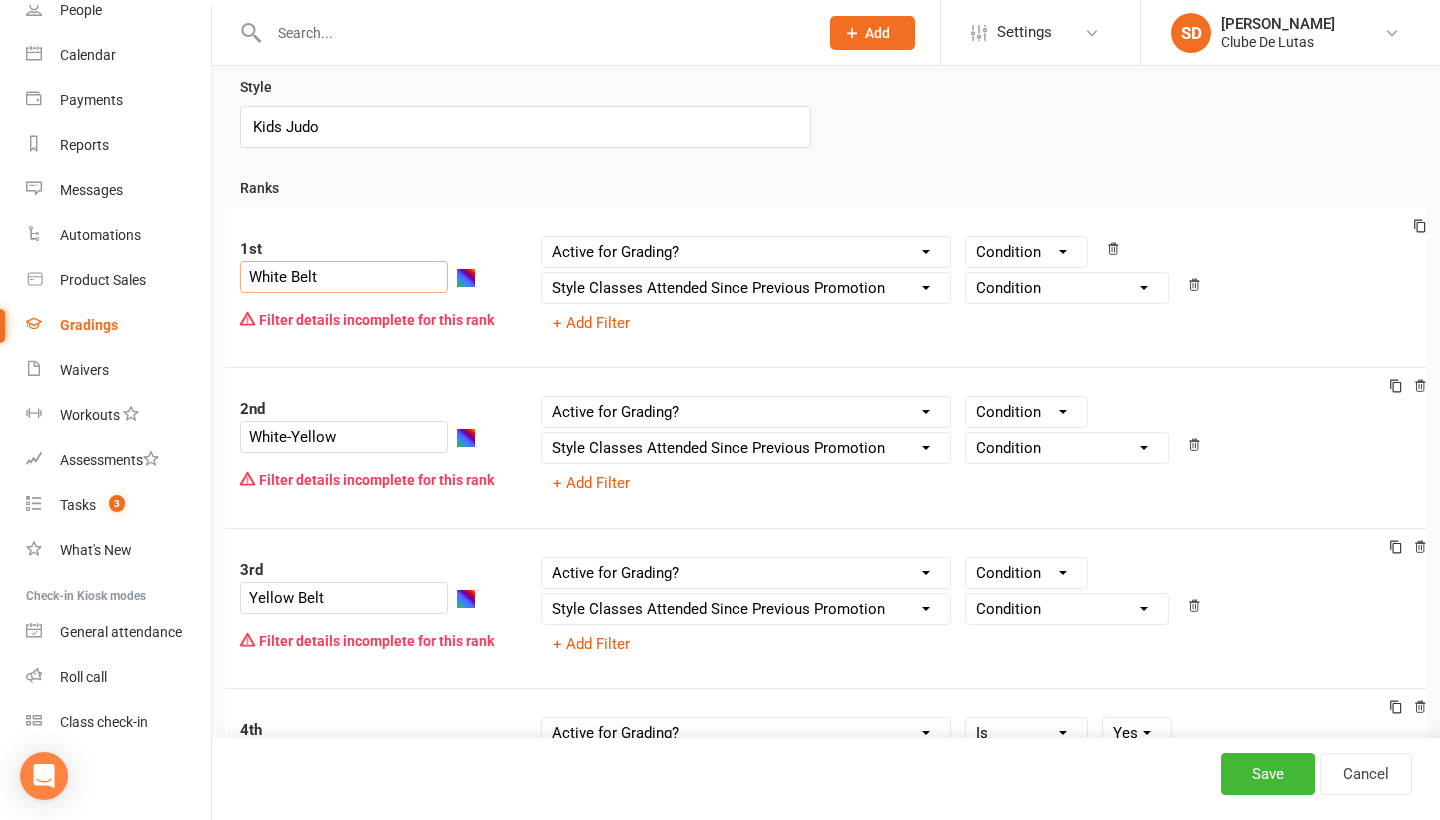 scroll, scrollTop: 63, scrollLeft: 0, axis: vertical 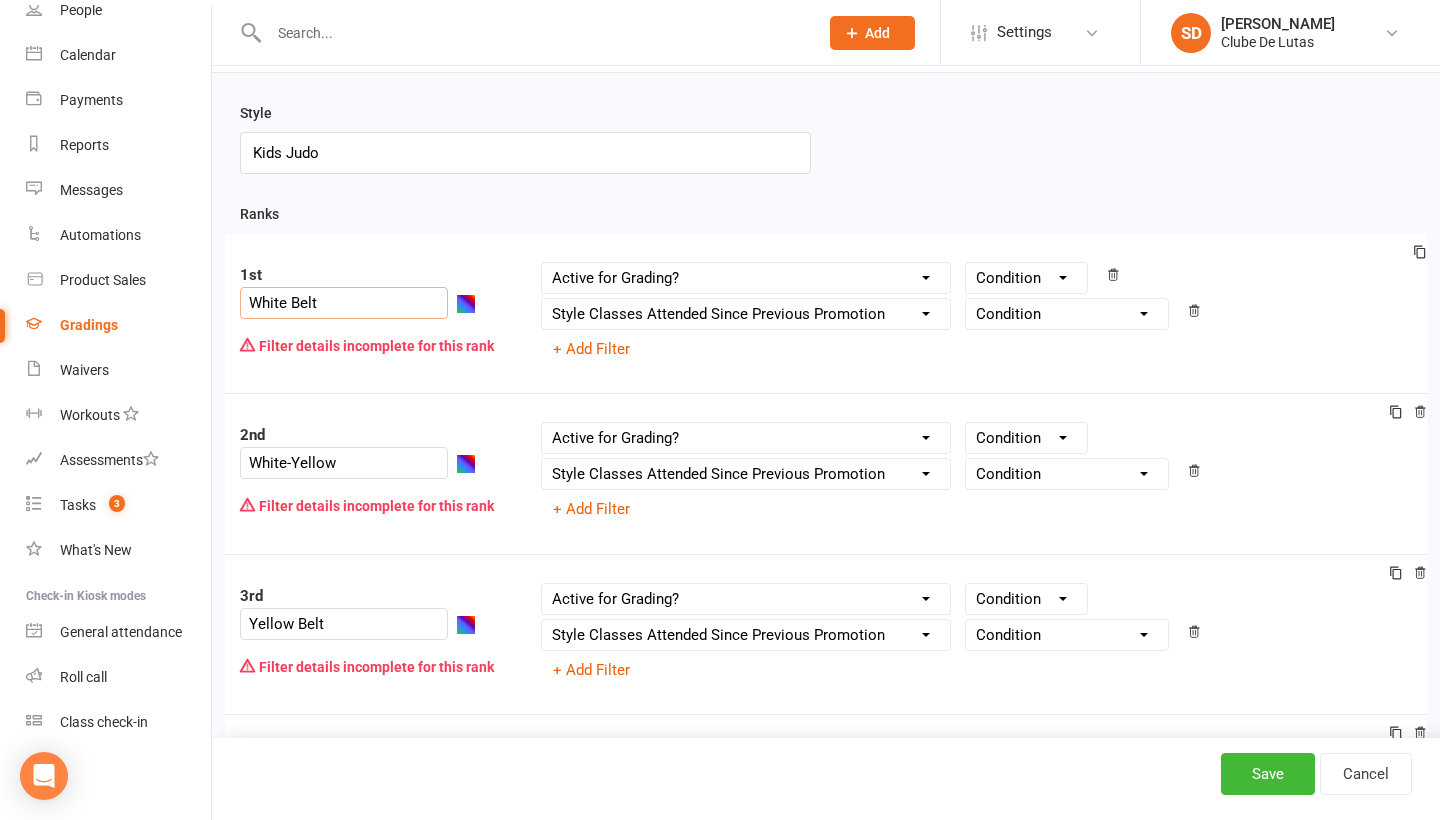 type on "White Belt" 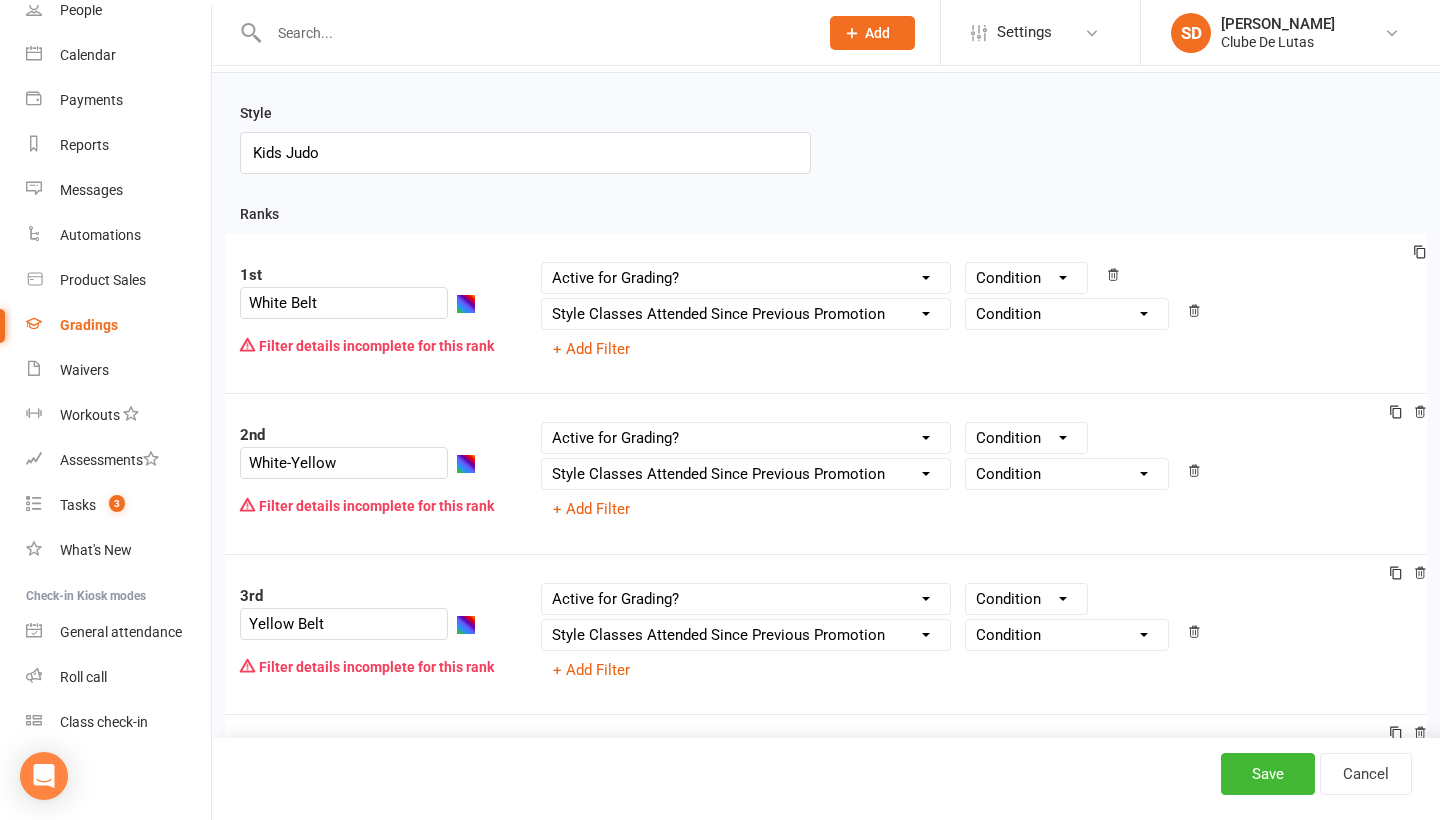 select on "=" 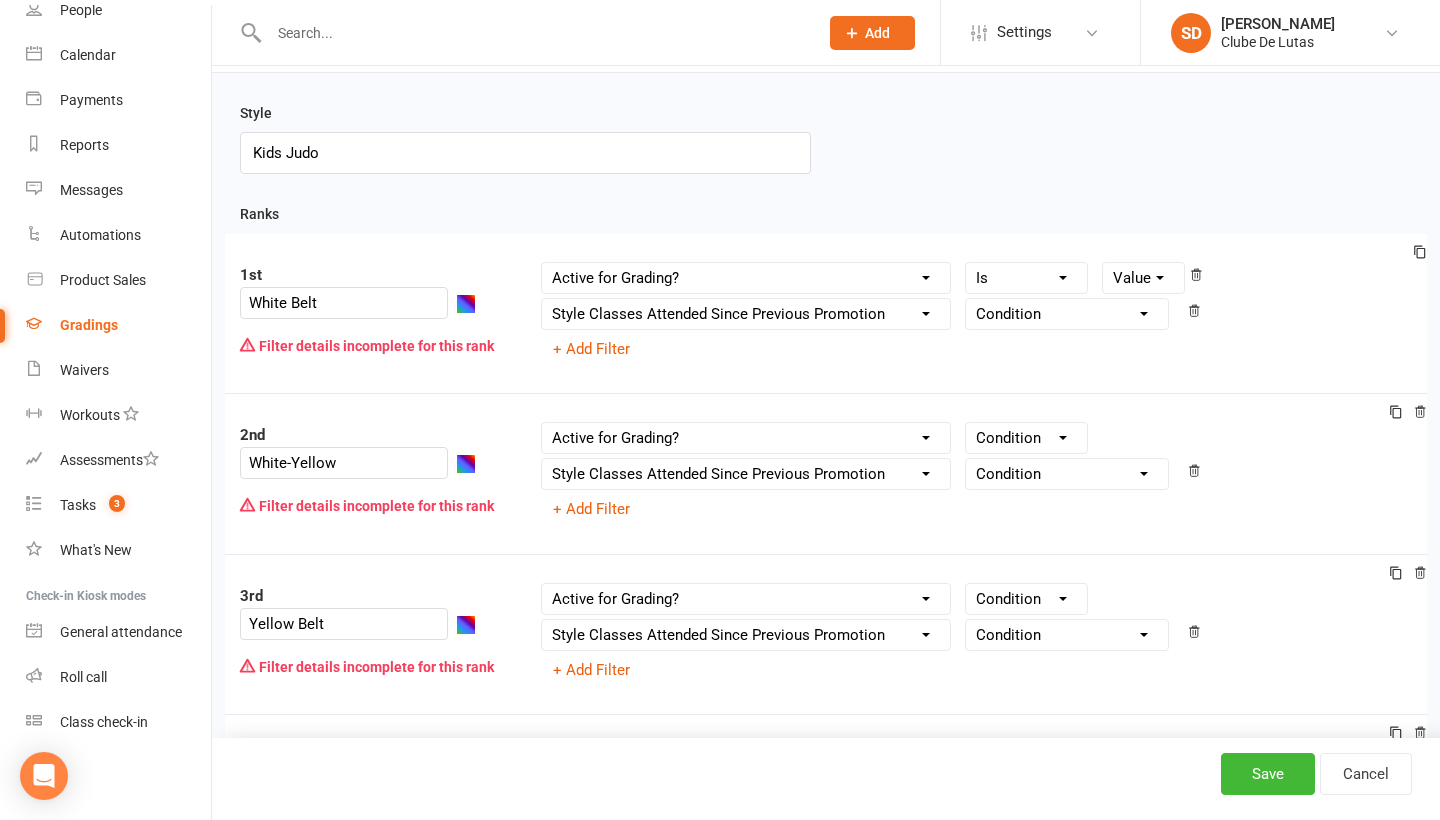 select on "true" 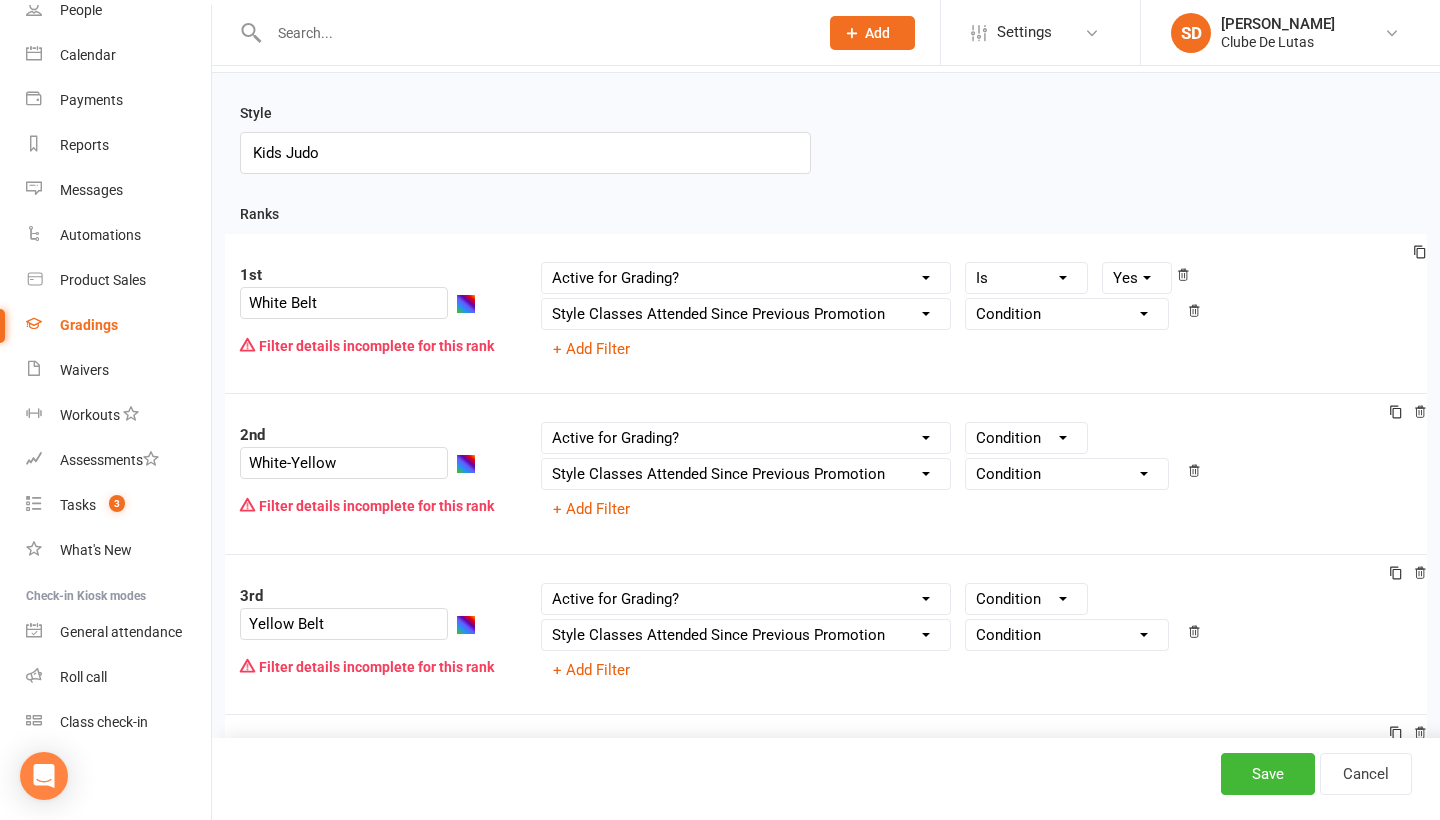 select on "=" 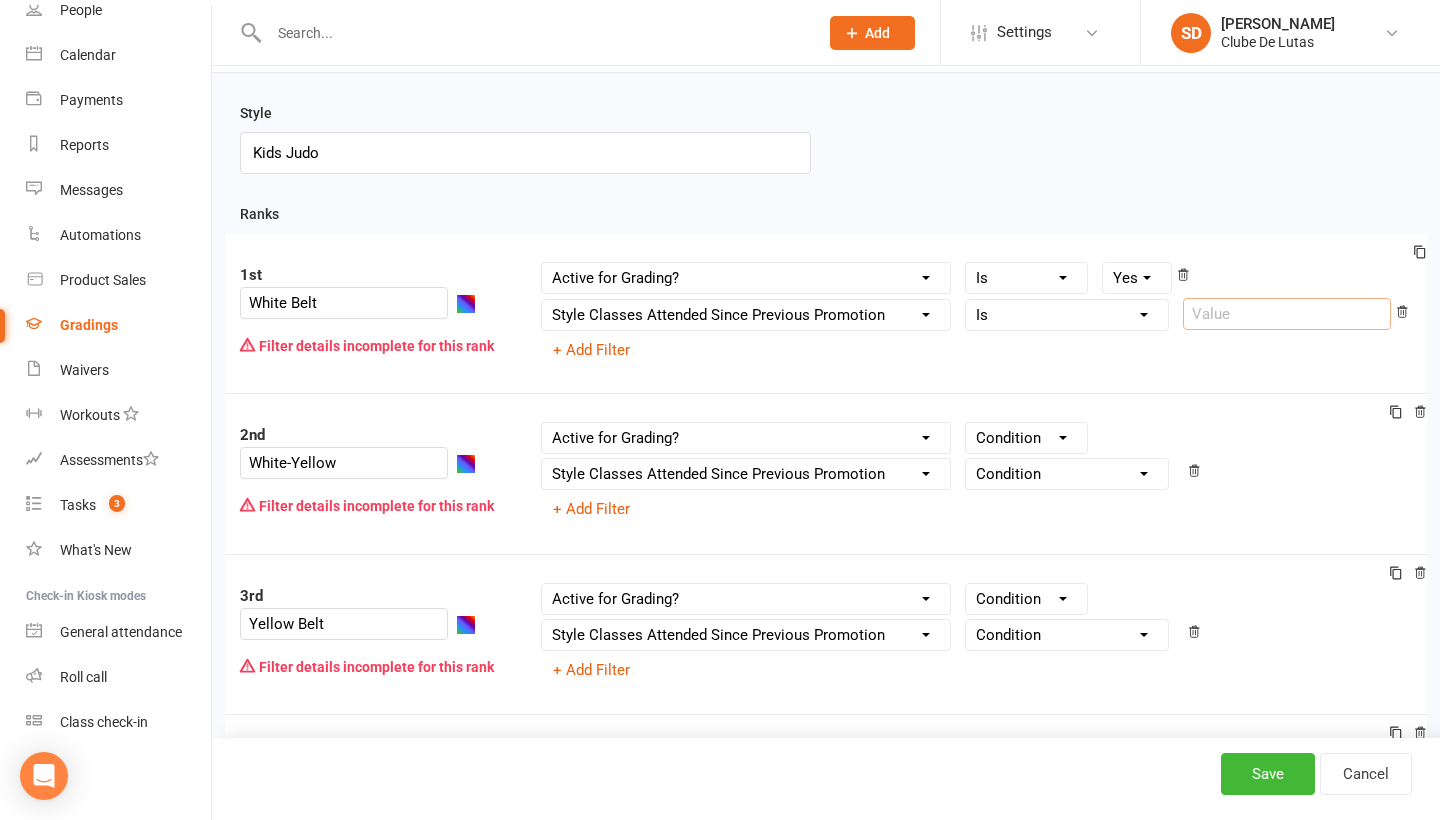 click at bounding box center [1287, 314] 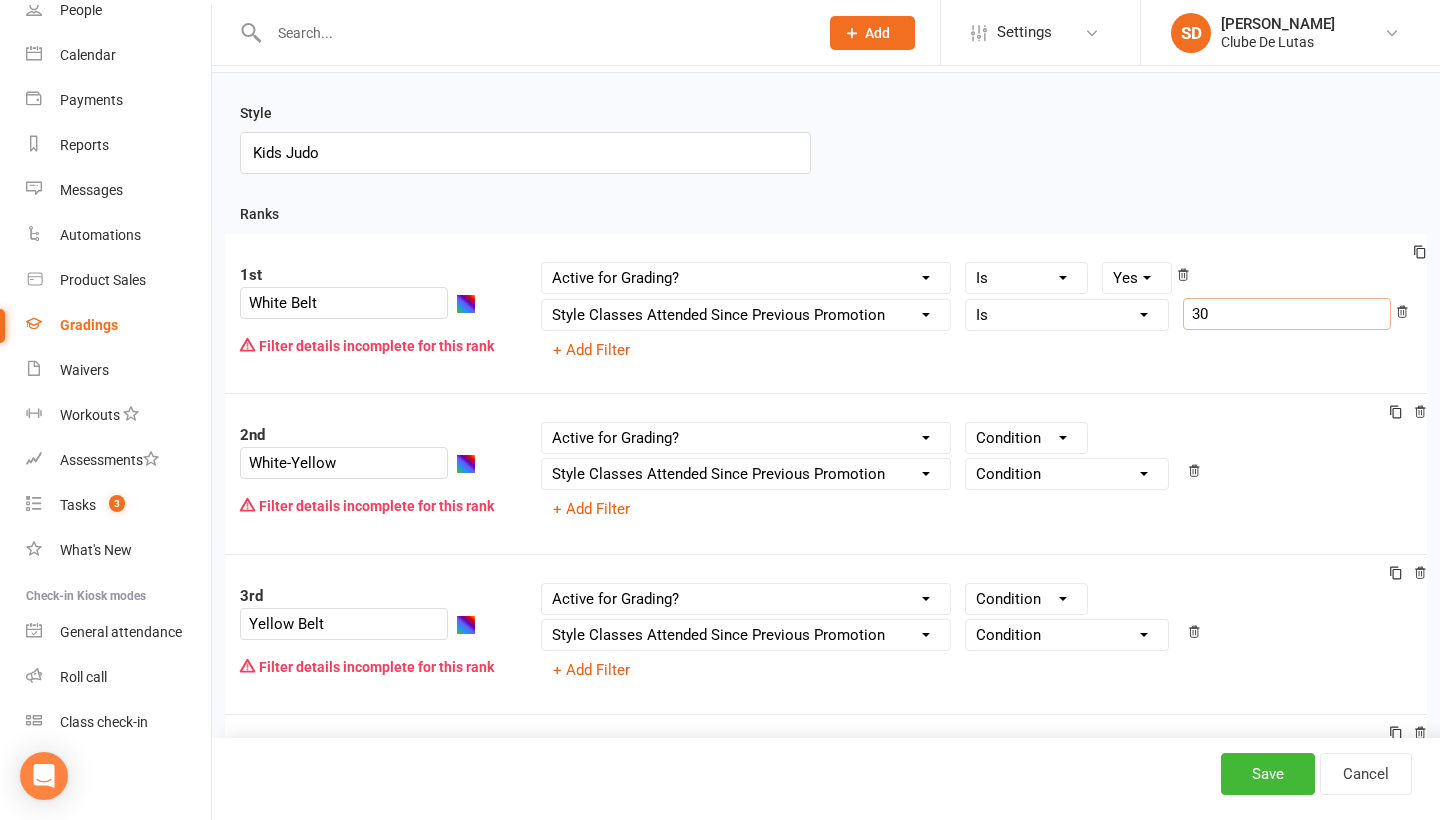 type on "30" 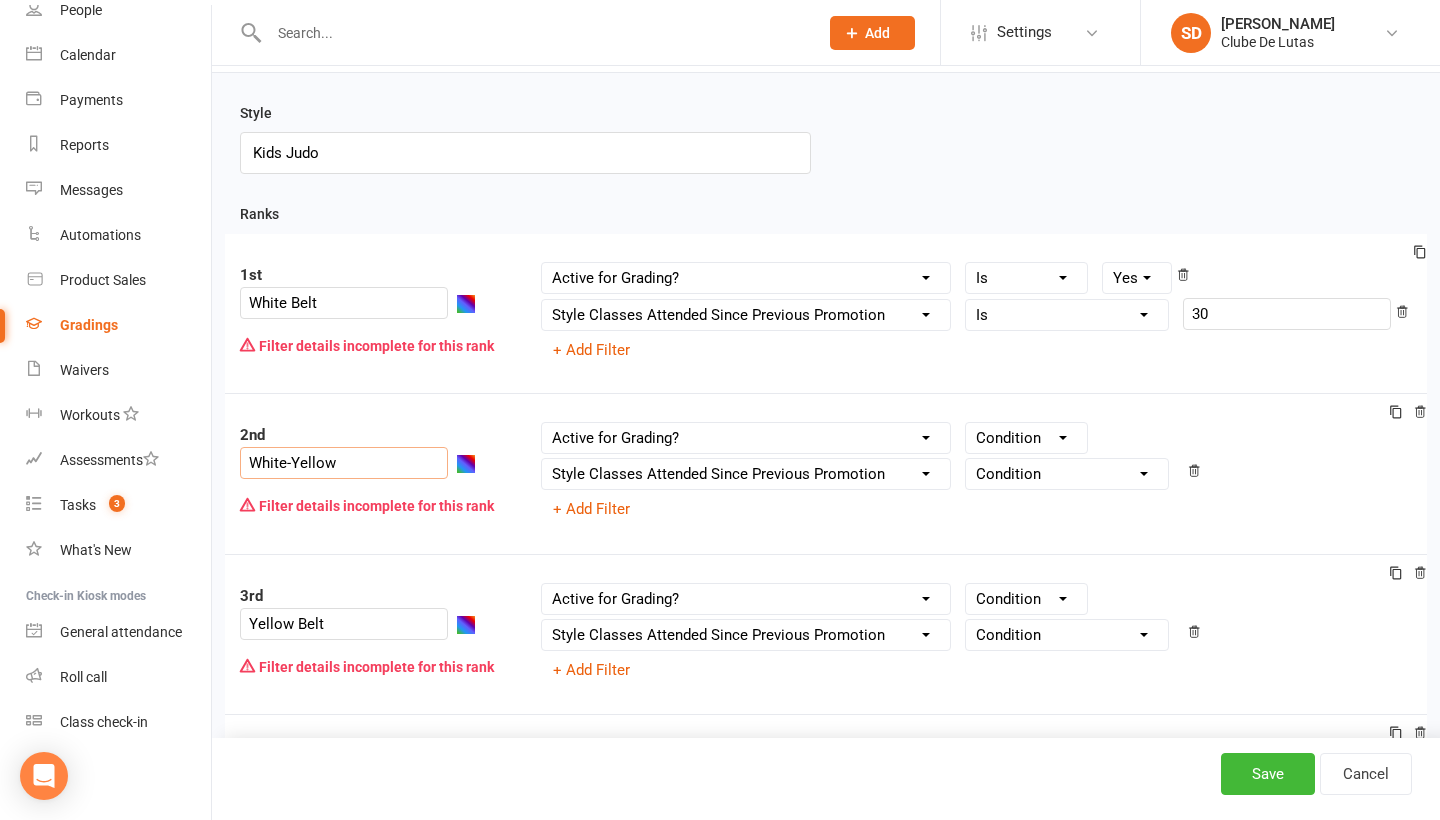 click on "White-Yellow" at bounding box center (344, 463) 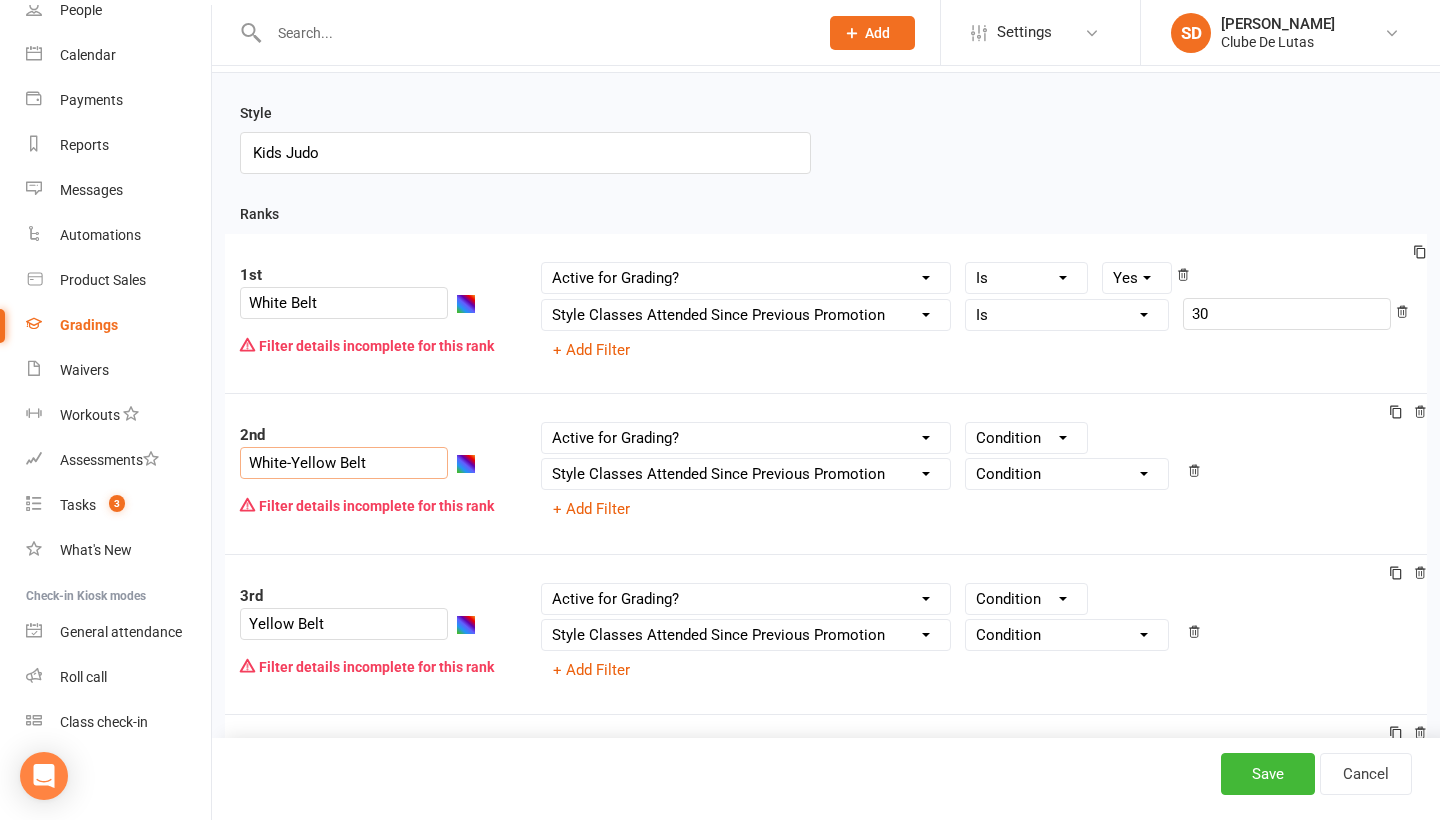 type on "White-Yellow Belt" 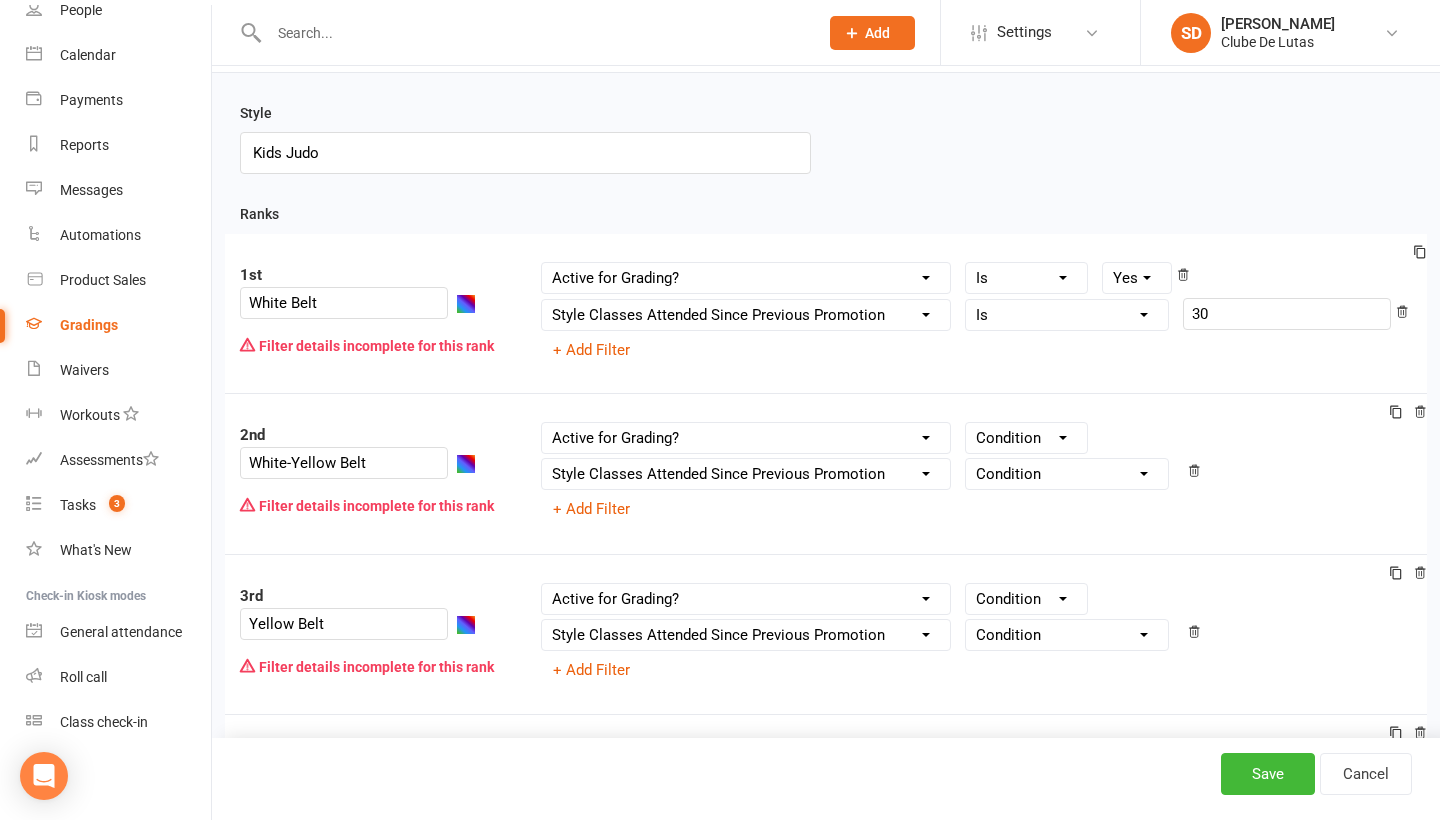 select on "=" 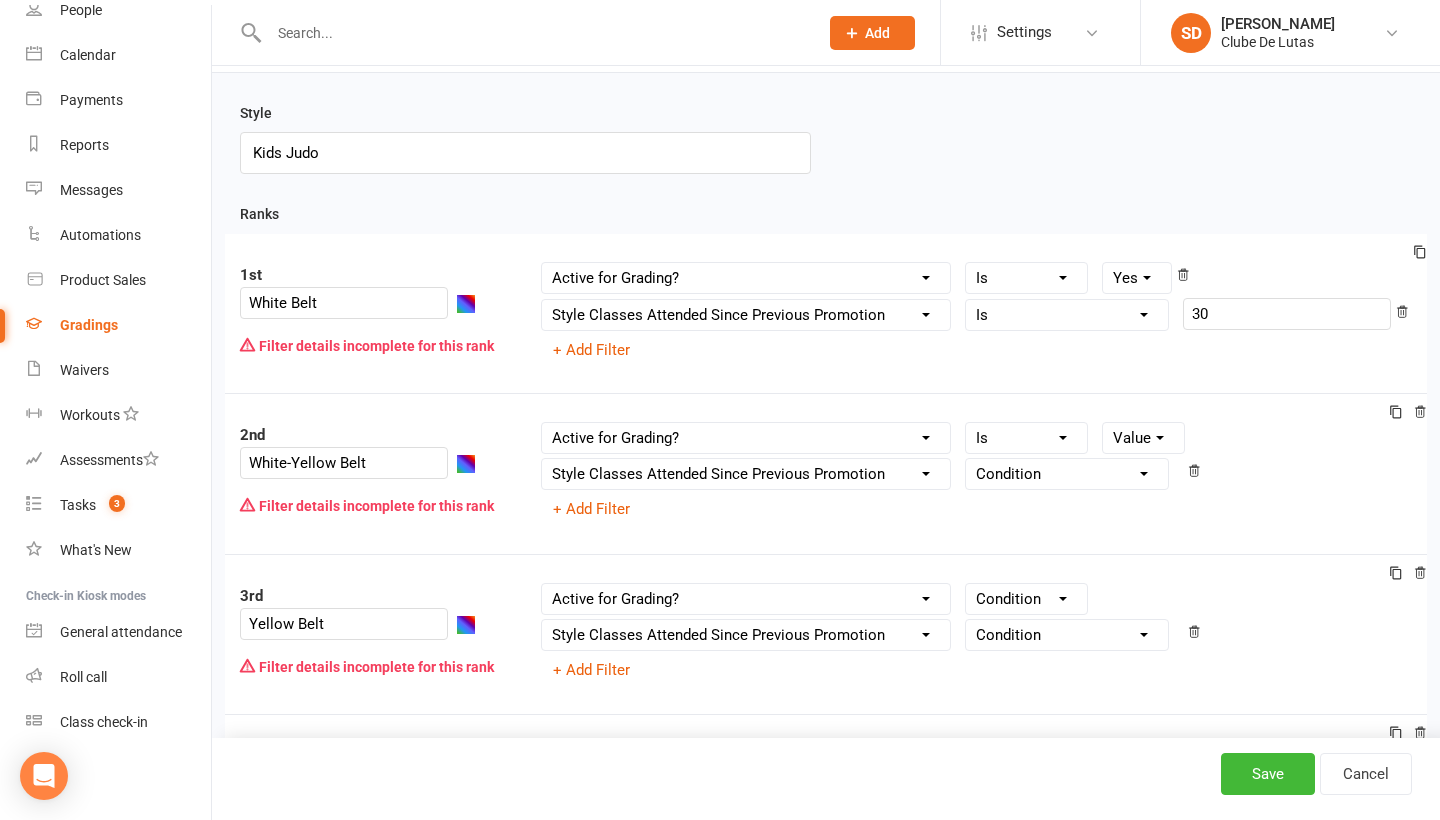 select on "true" 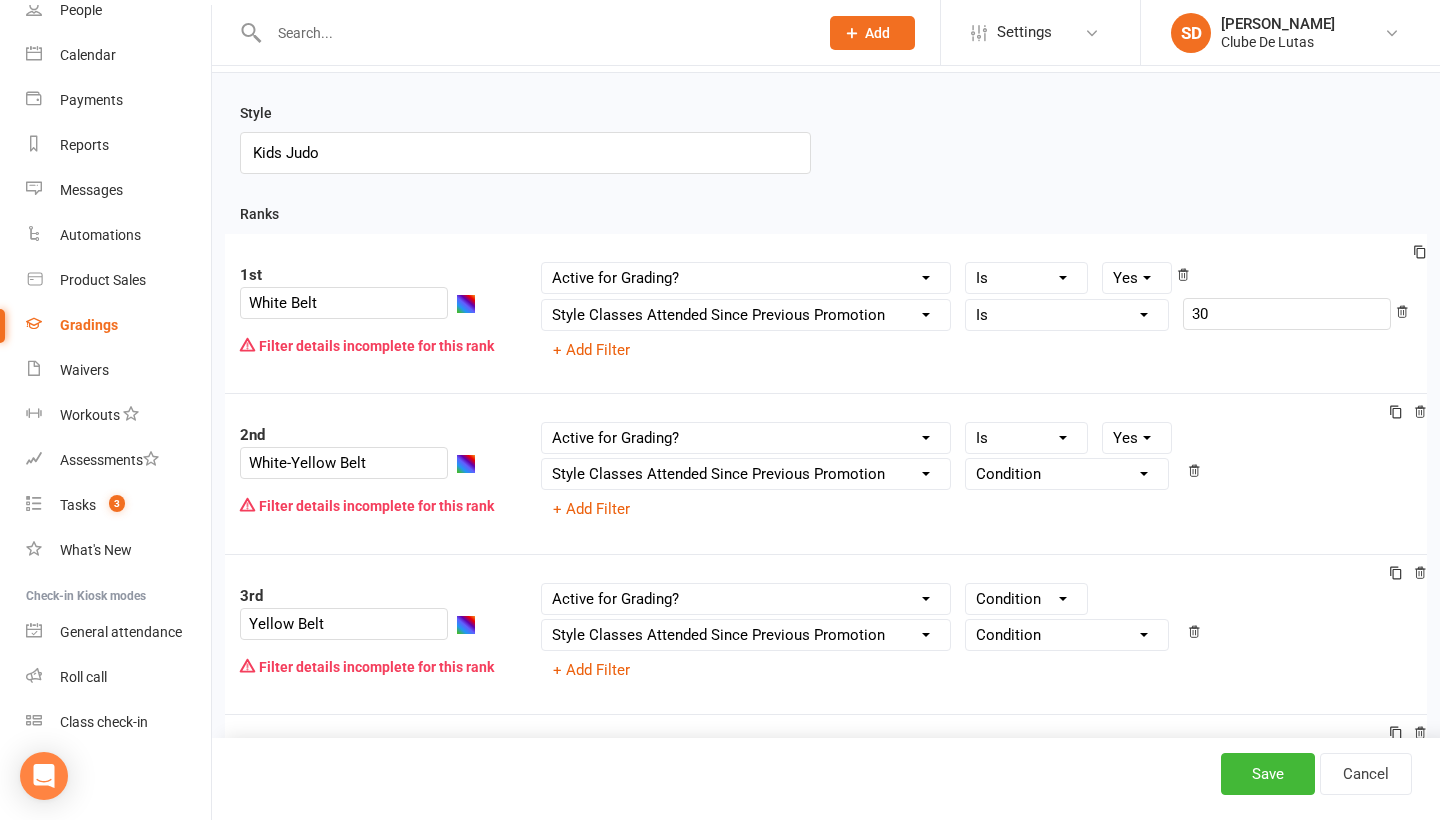 select on "=" 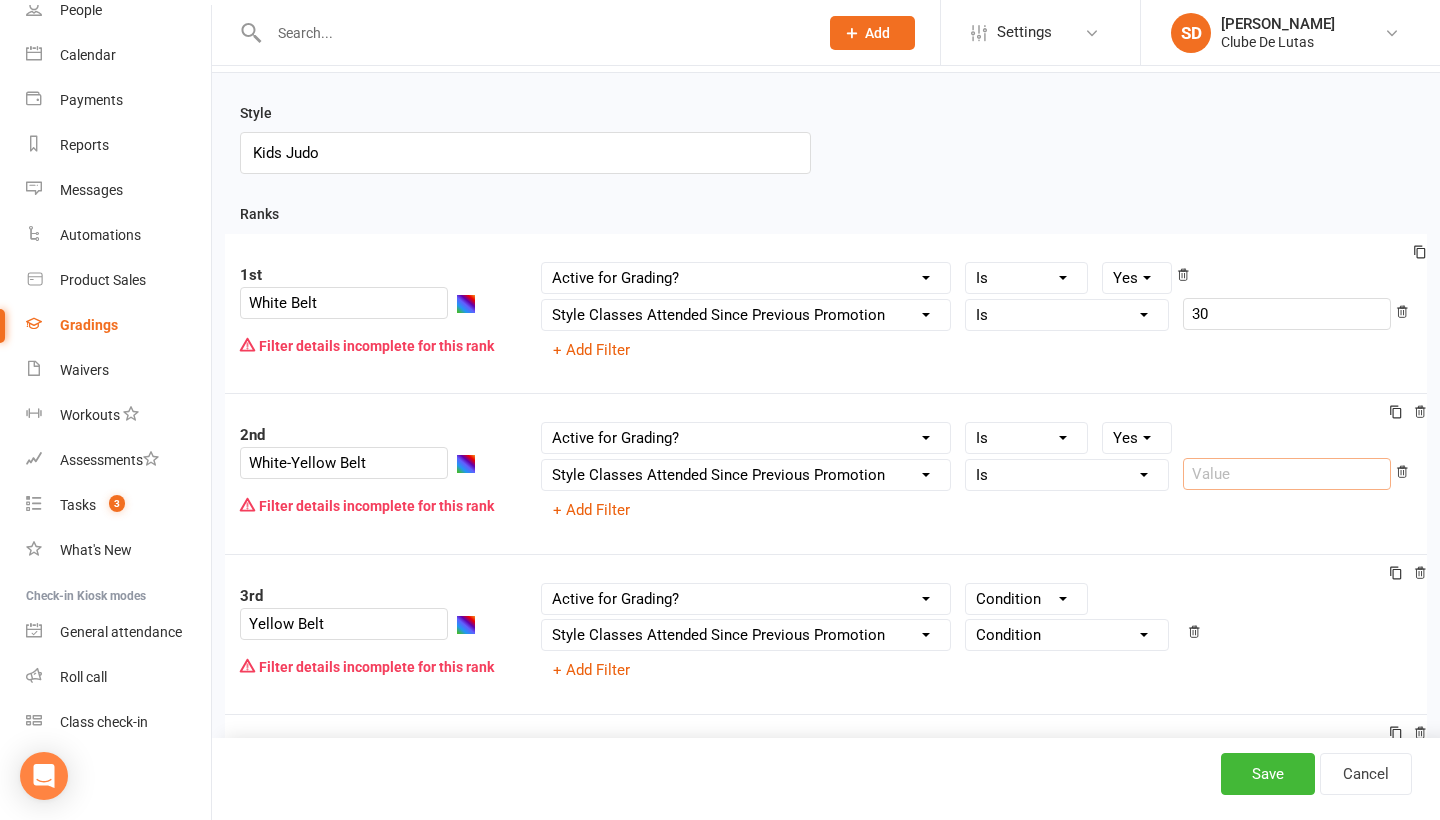 click at bounding box center (1287, 474) 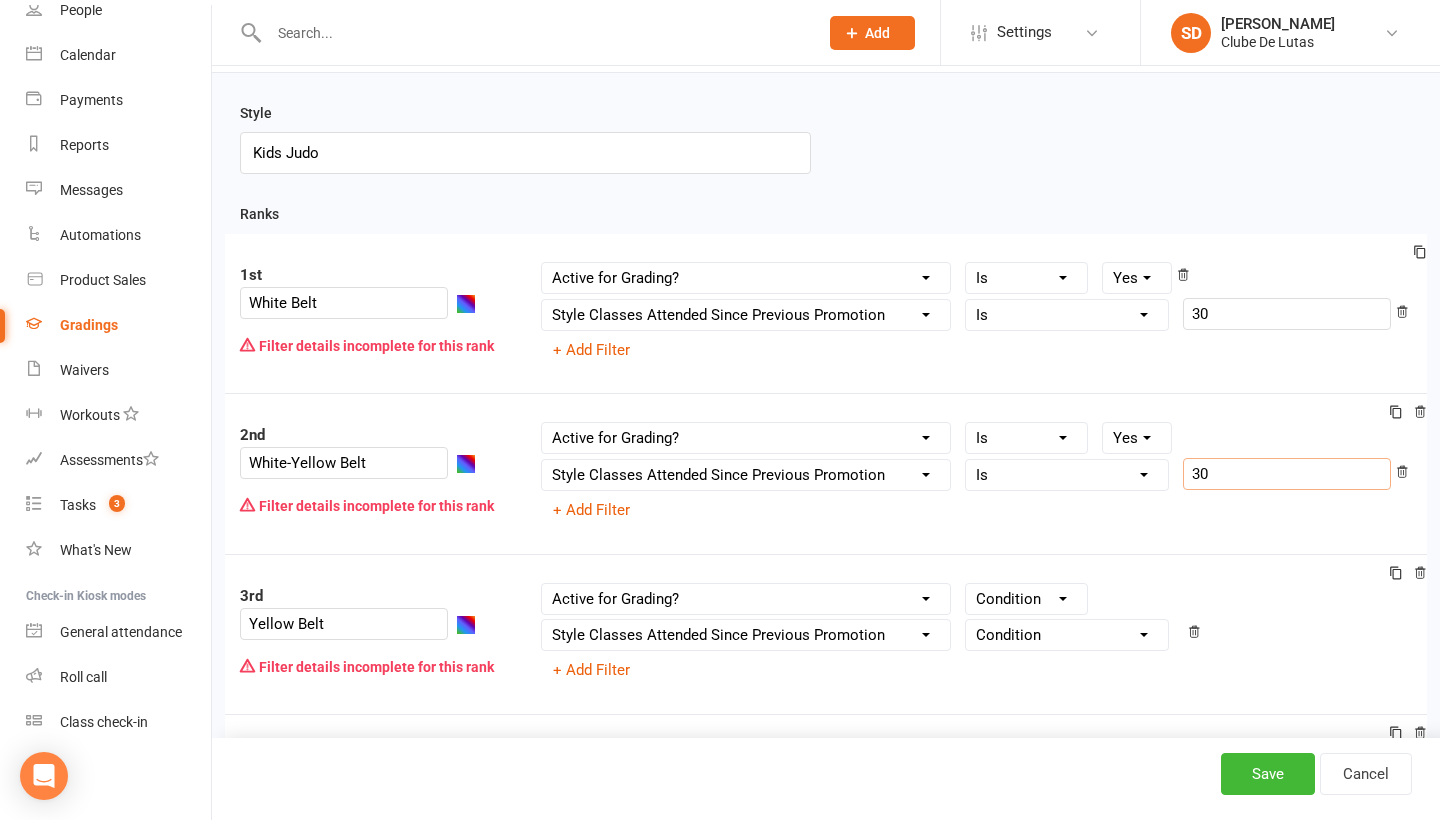 type on "30" 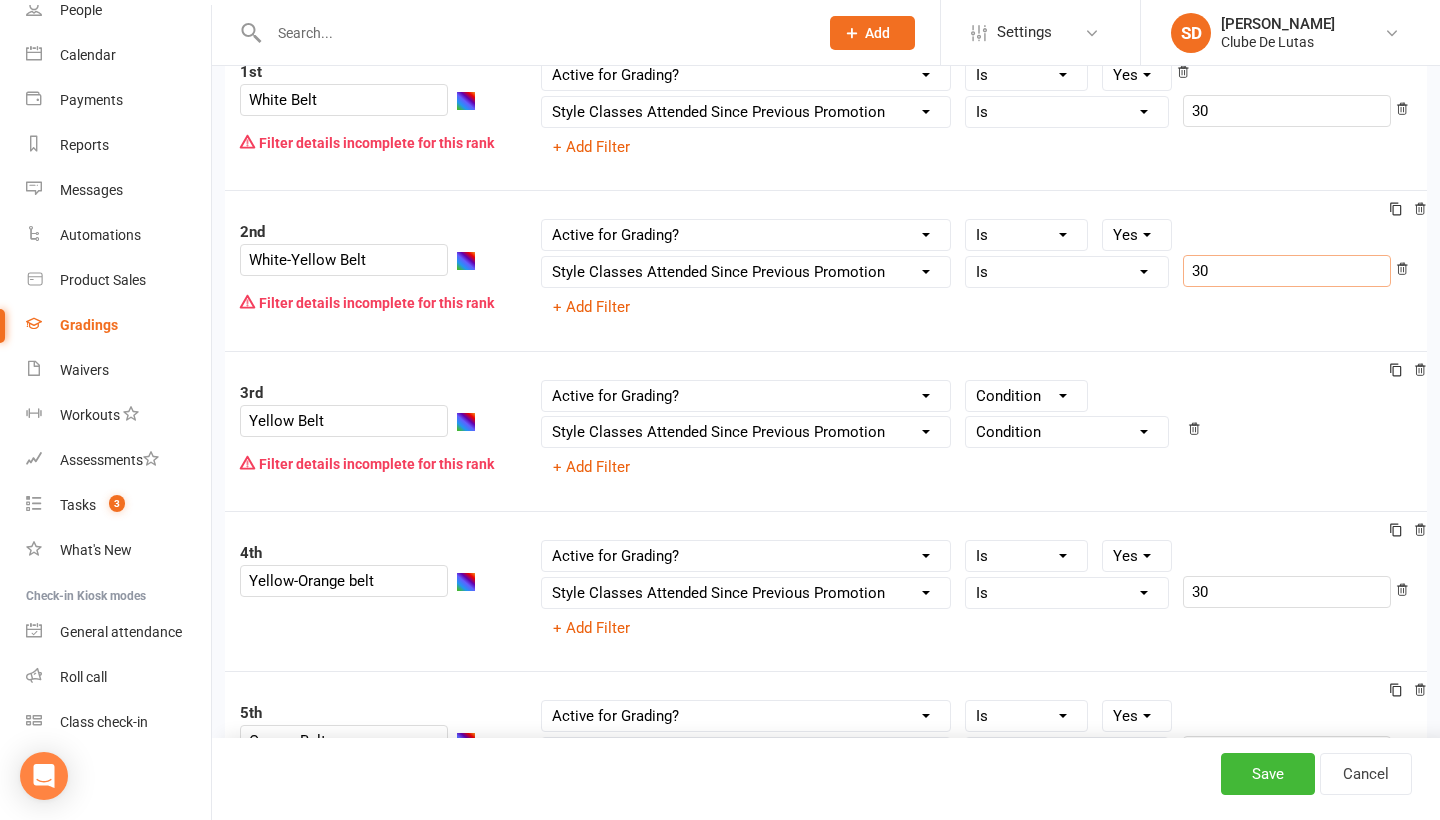scroll, scrollTop: 276, scrollLeft: 0, axis: vertical 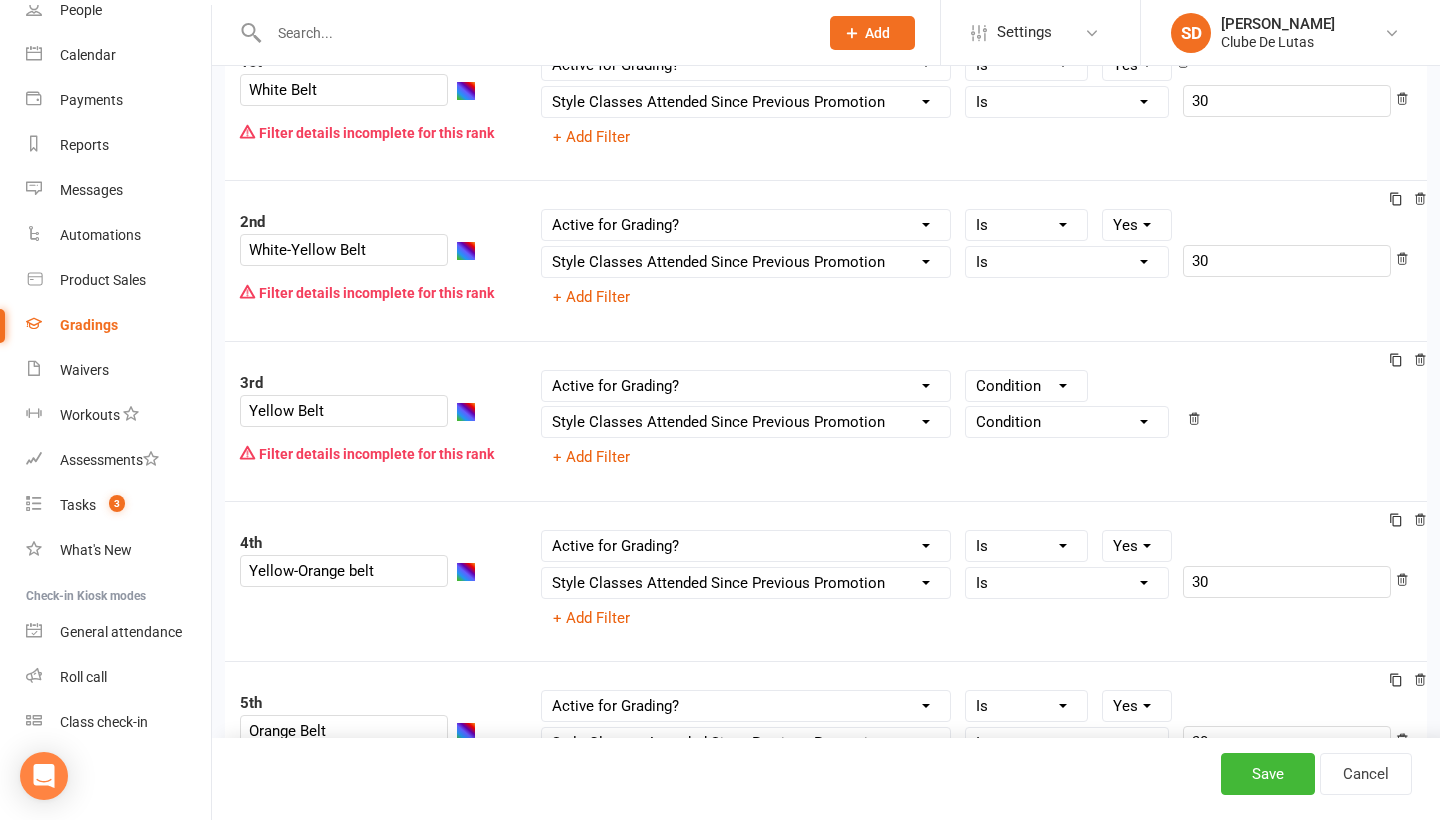 select on "=" 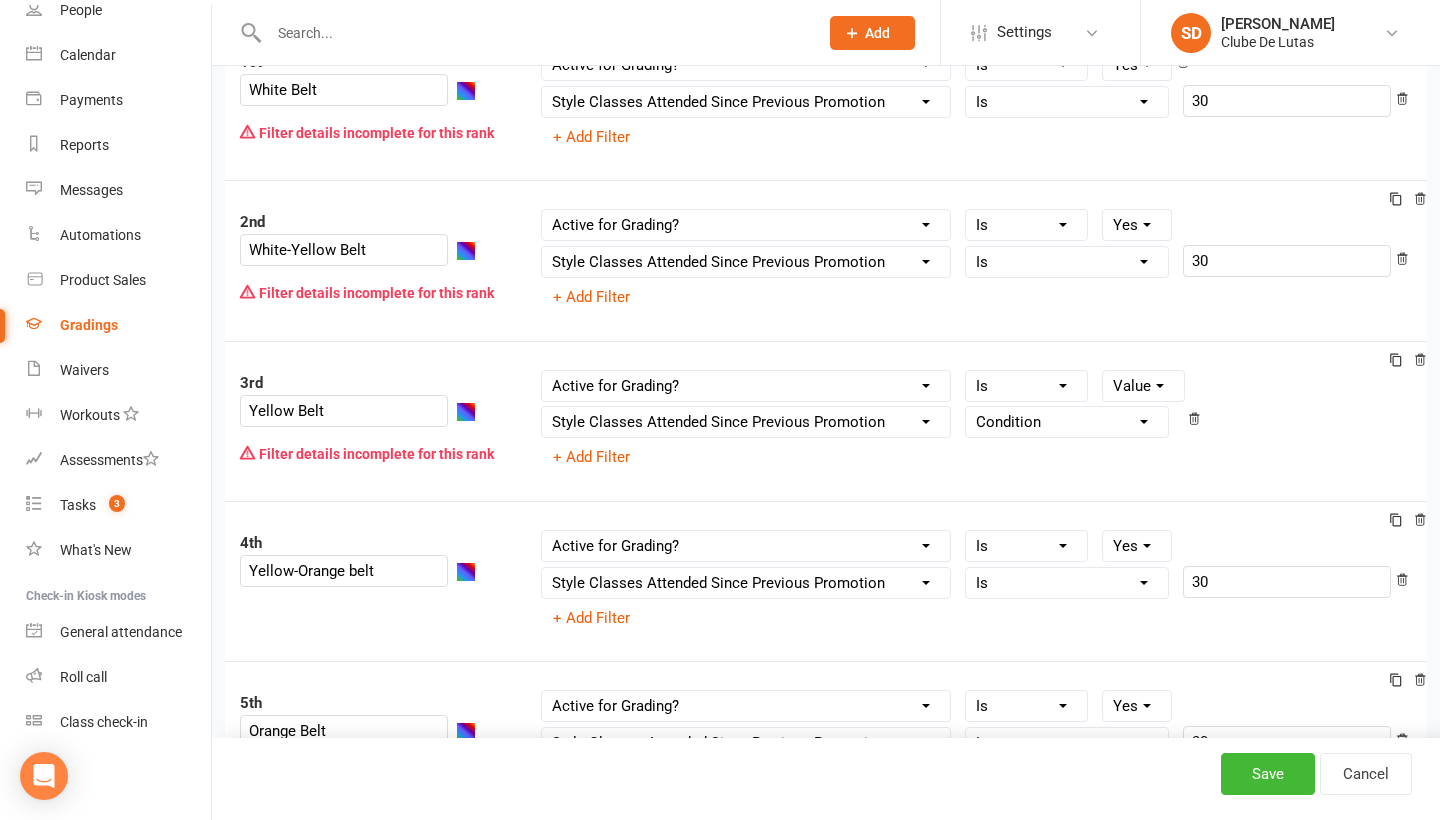 select on "true" 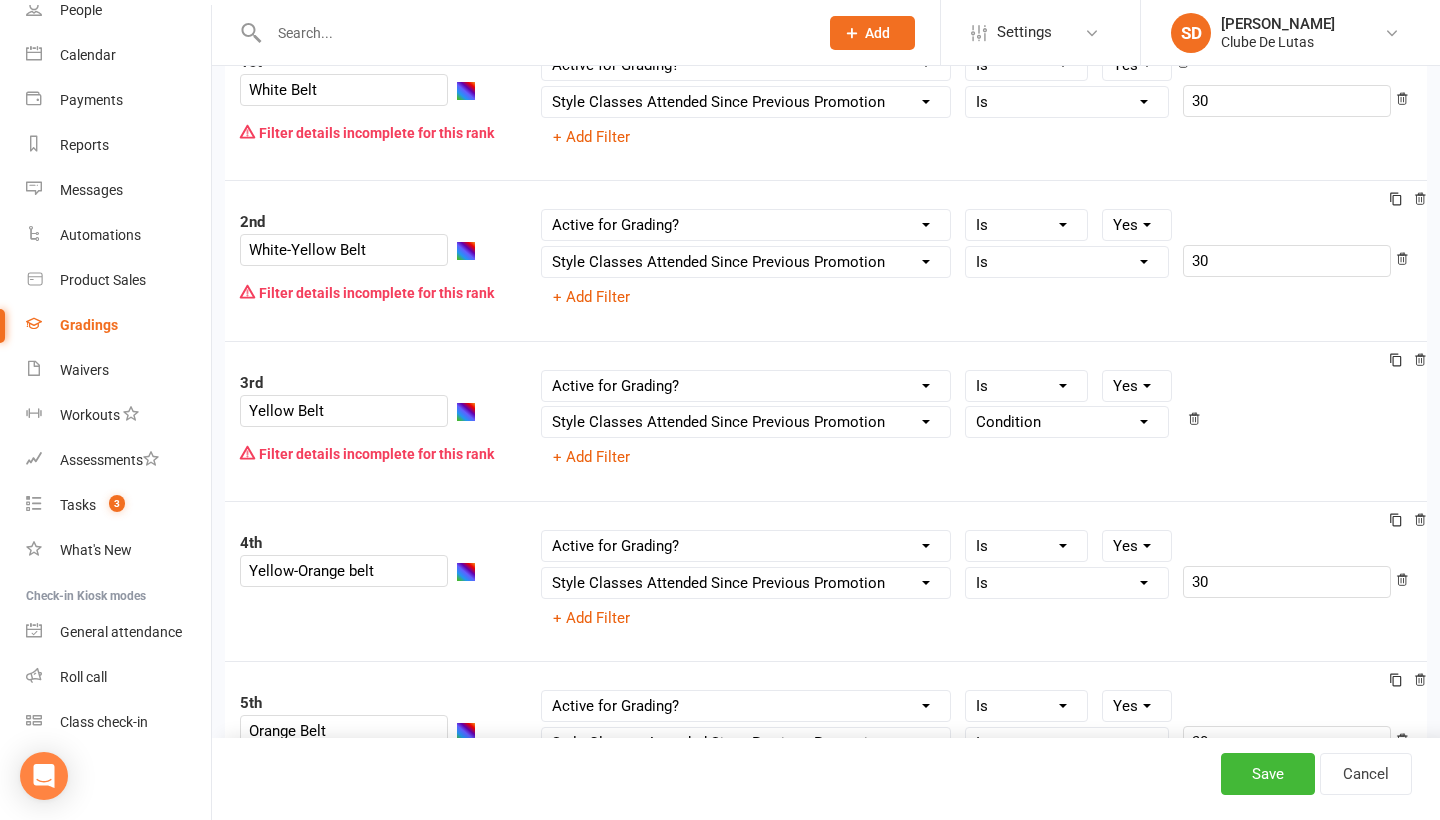select on "=" 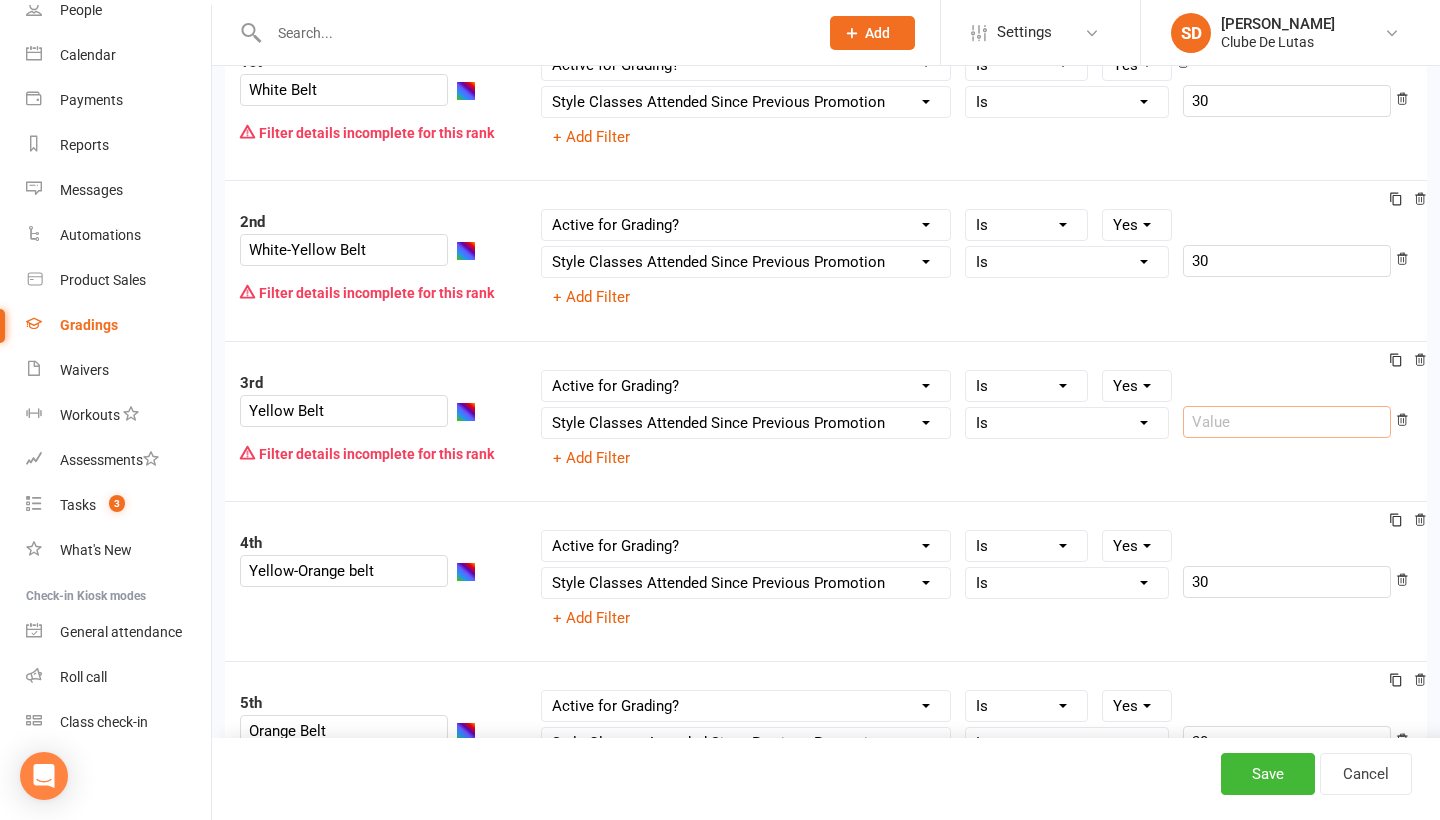 click at bounding box center (1287, 422) 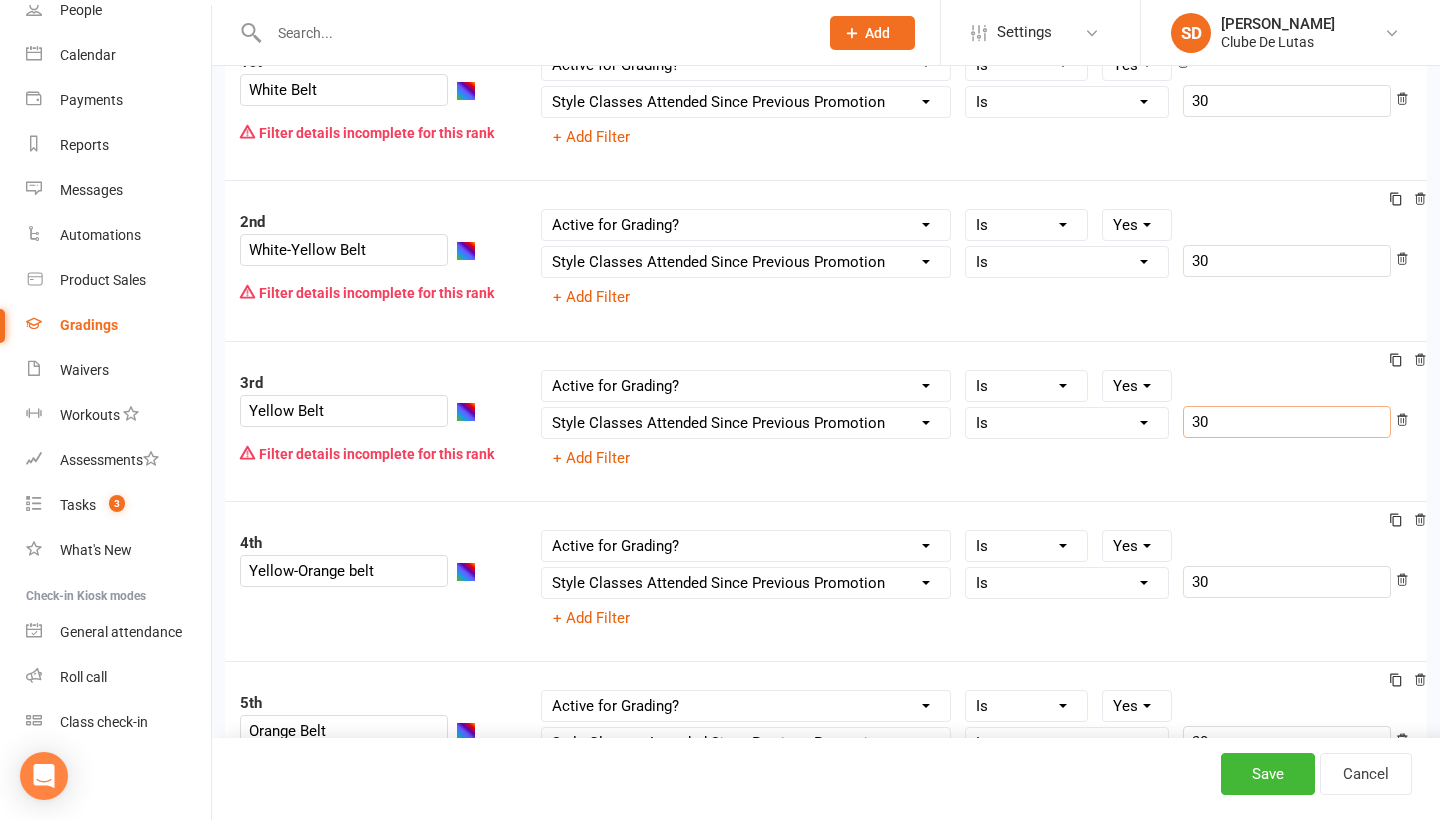 click on "3rd Yellow Belt Filter details incomplete for this rank Column name Belt Size Active for Grading? Most Recent Promotion All Classes Attended Since Previous Promotion Style Classes Attended Since Previous Promotion Non-Style Classes Attended Since Previous Promotion Most Recent Style Attendance Condition Is Is not Is blank Is not blank Yes No Column name Belt Size Active for Grading? Most Recent Promotion All Classes Attended Since Previous Promotion Style Classes Attended Since Previous Promotion Non-Style Classes Attended Since Previous Promotion Most Recent Style Attendance Condition Is Is not Less than Greater than Less than or equal to Greater than or equal to Is blank Is not blank 30 + Add Filter" at bounding box center [826, 421] 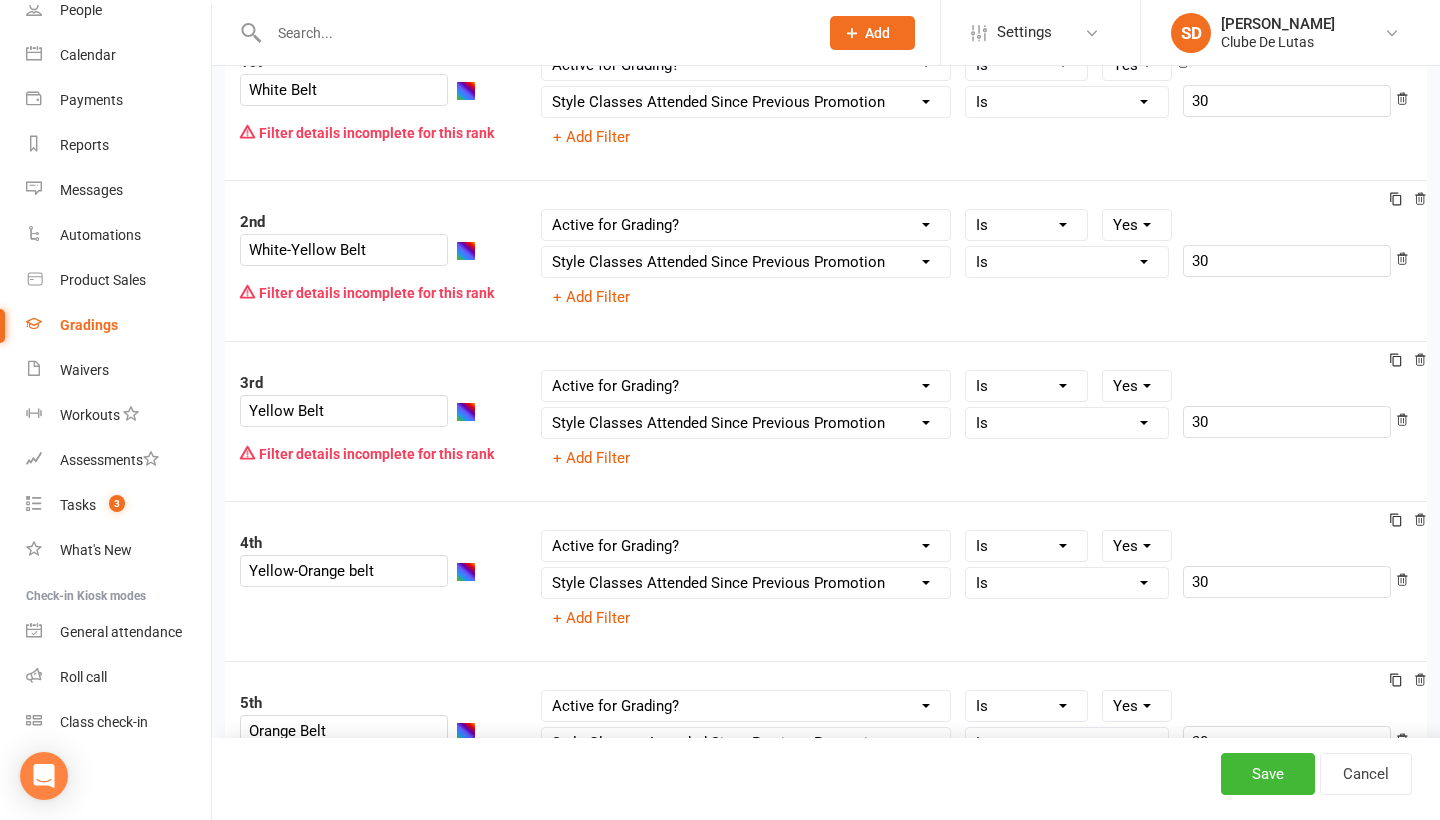 scroll, scrollTop: 421, scrollLeft: 0, axis: vertical 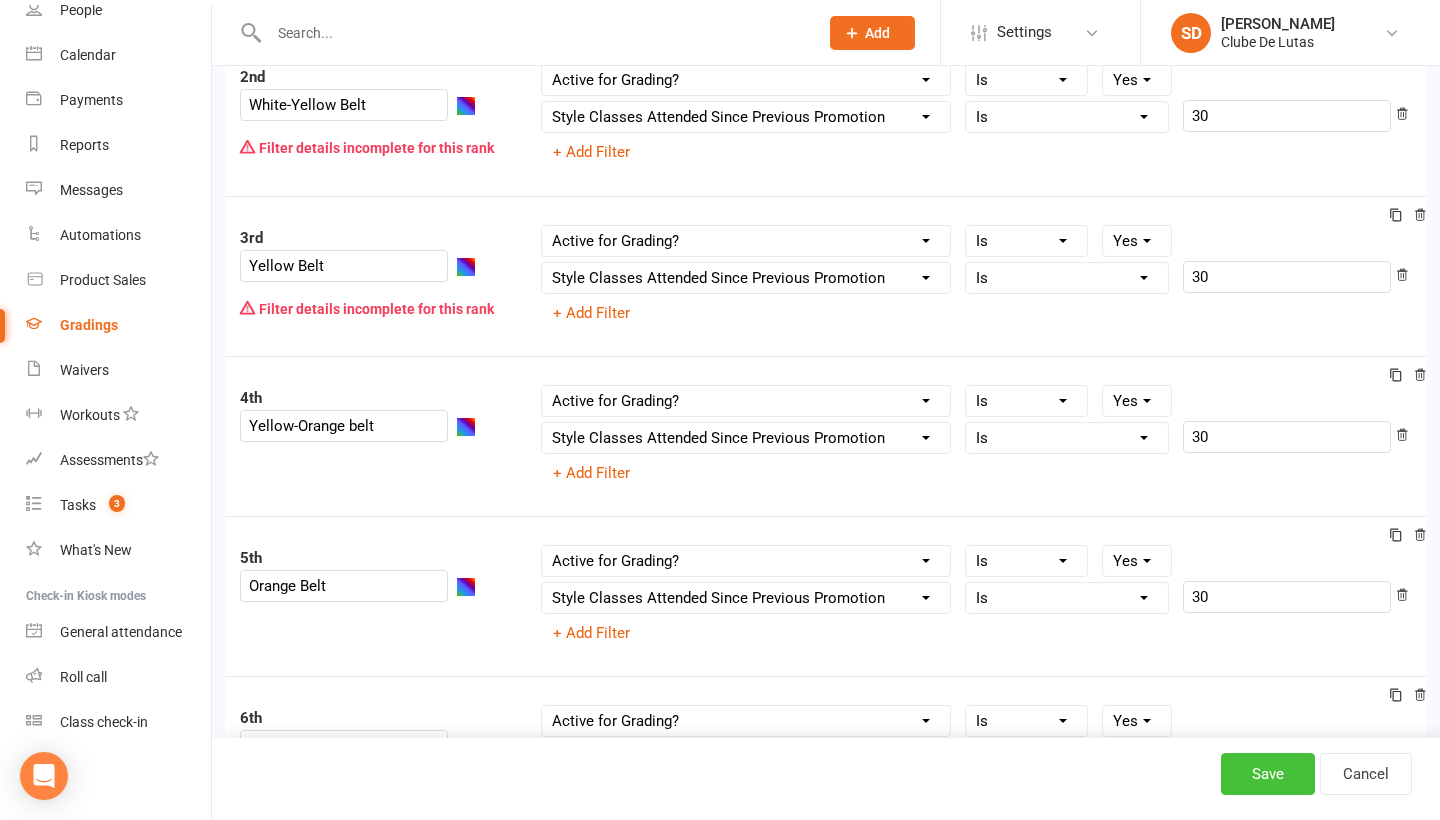 click on "Save" at bounding box center [1268, 774] 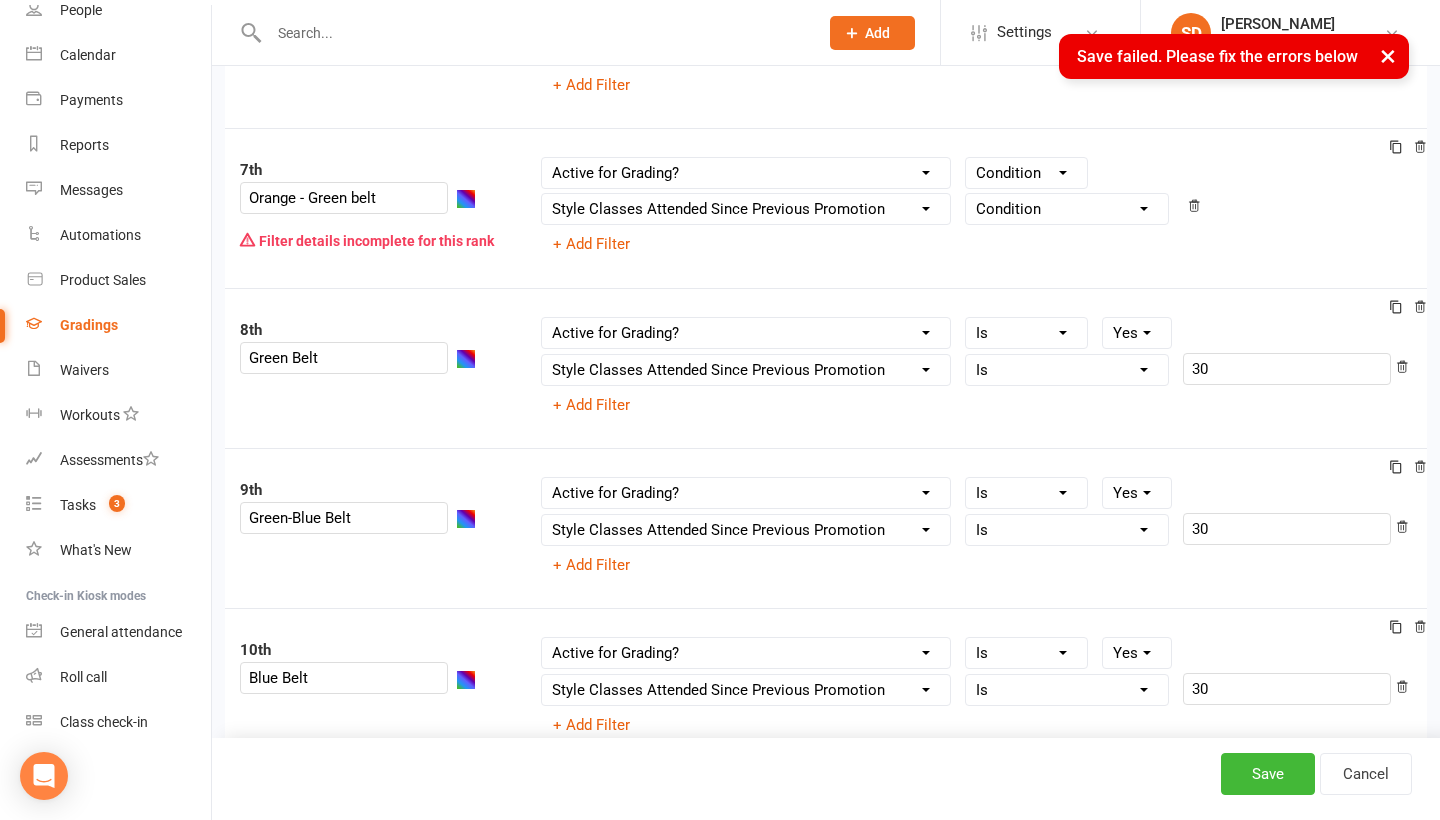 scroll, scrollTop: 1122, scrollLeft: 0, axis: vertical 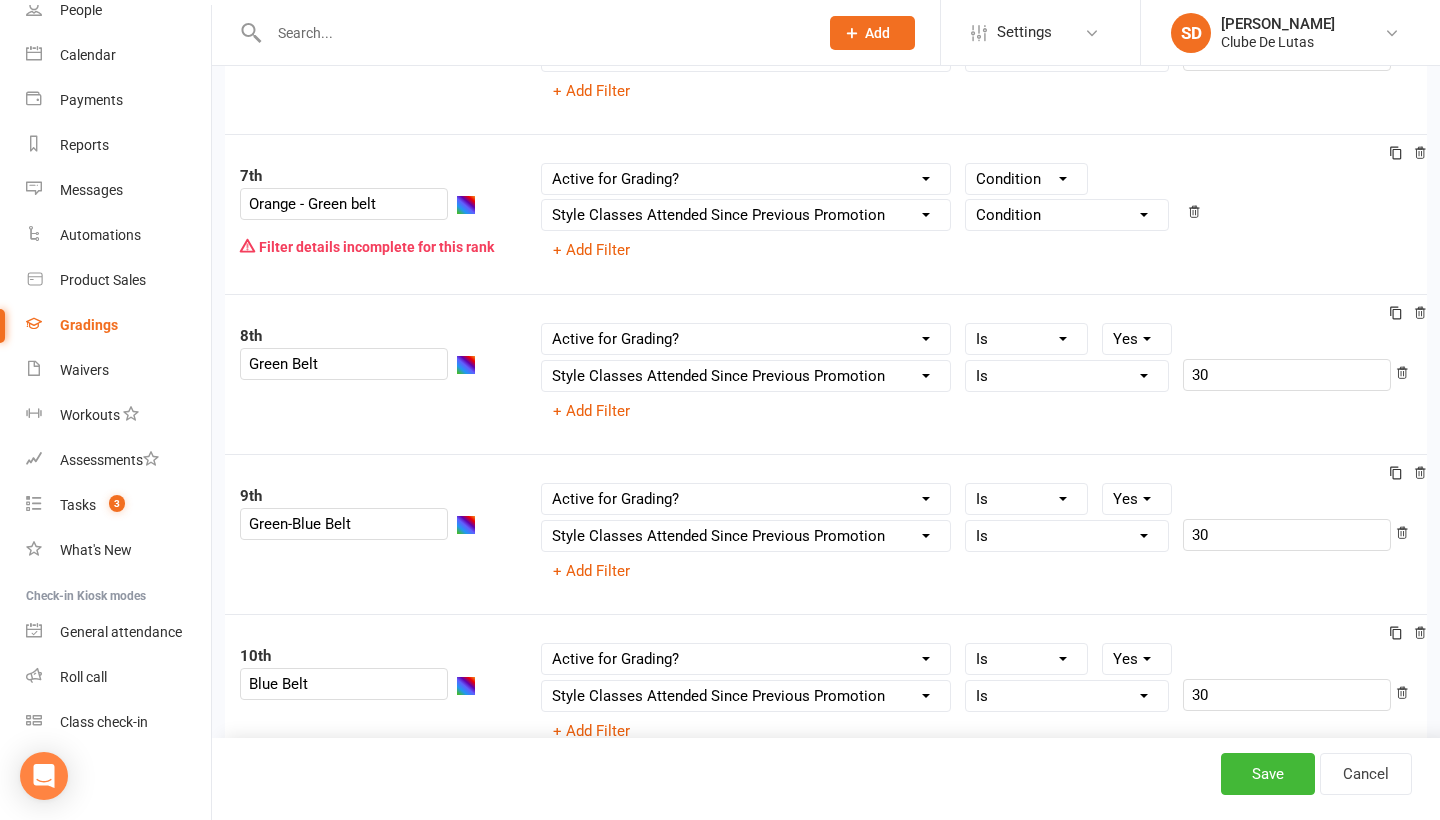 select on "=" 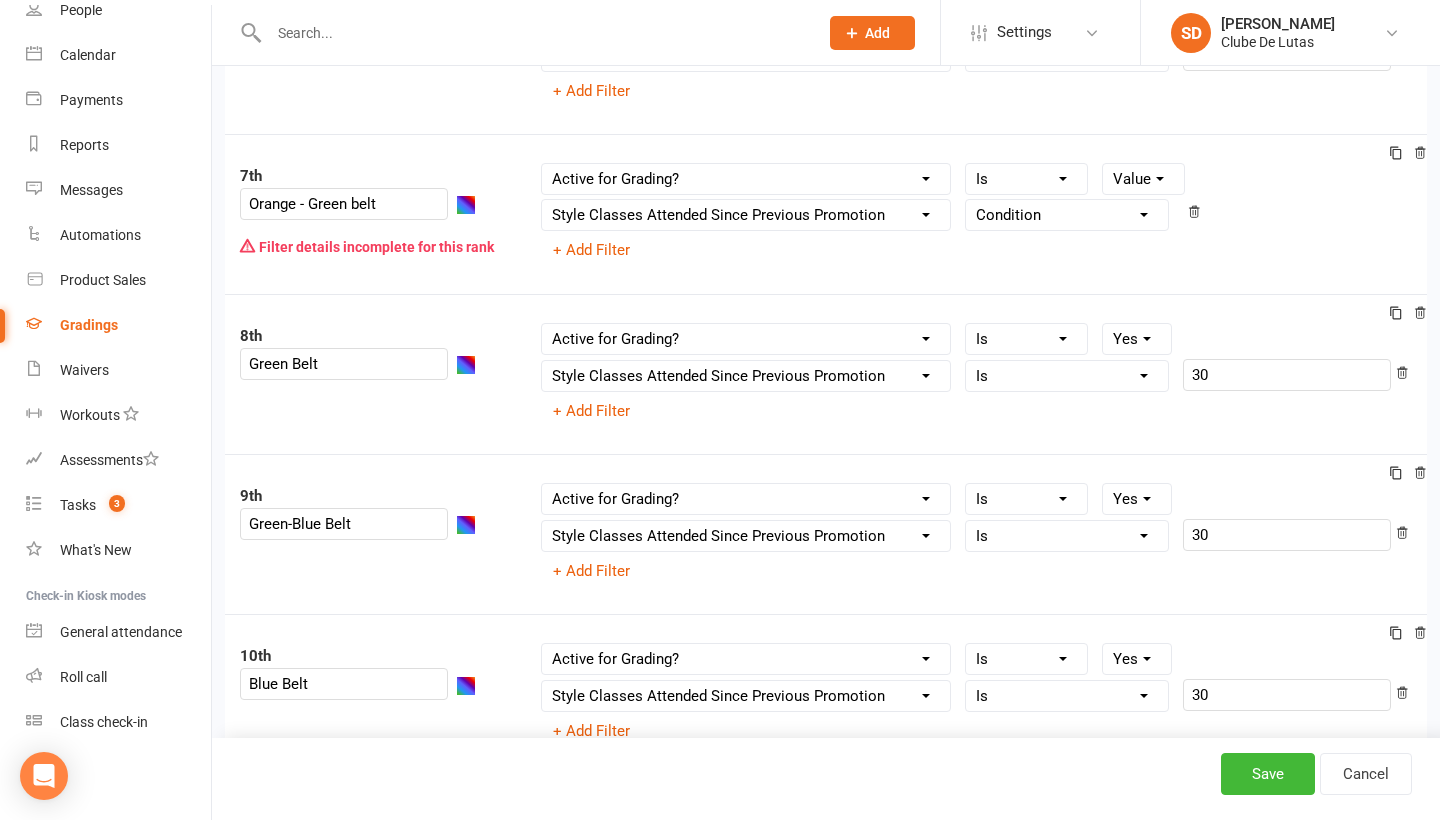 select on "true" 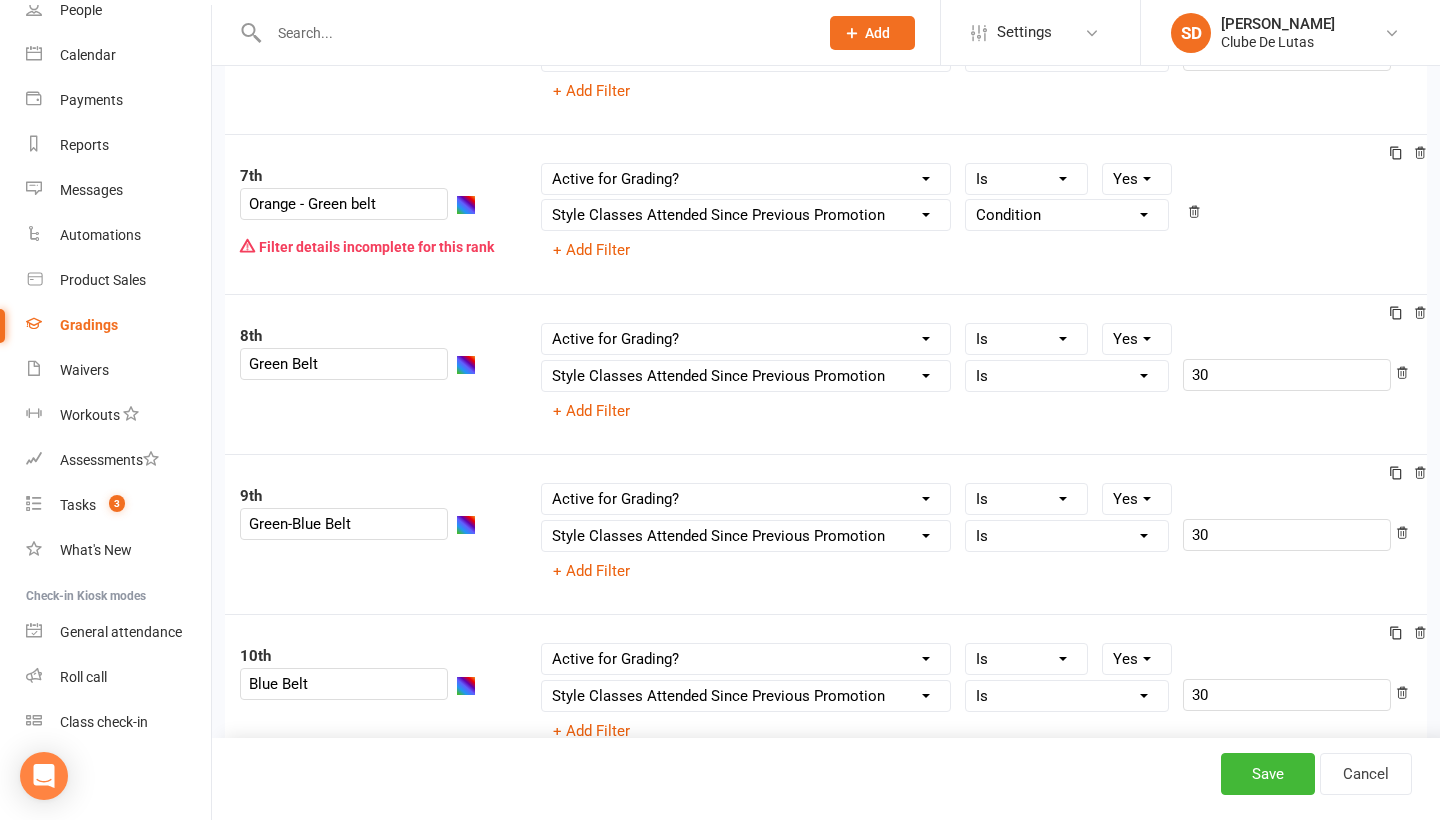 select on "=" 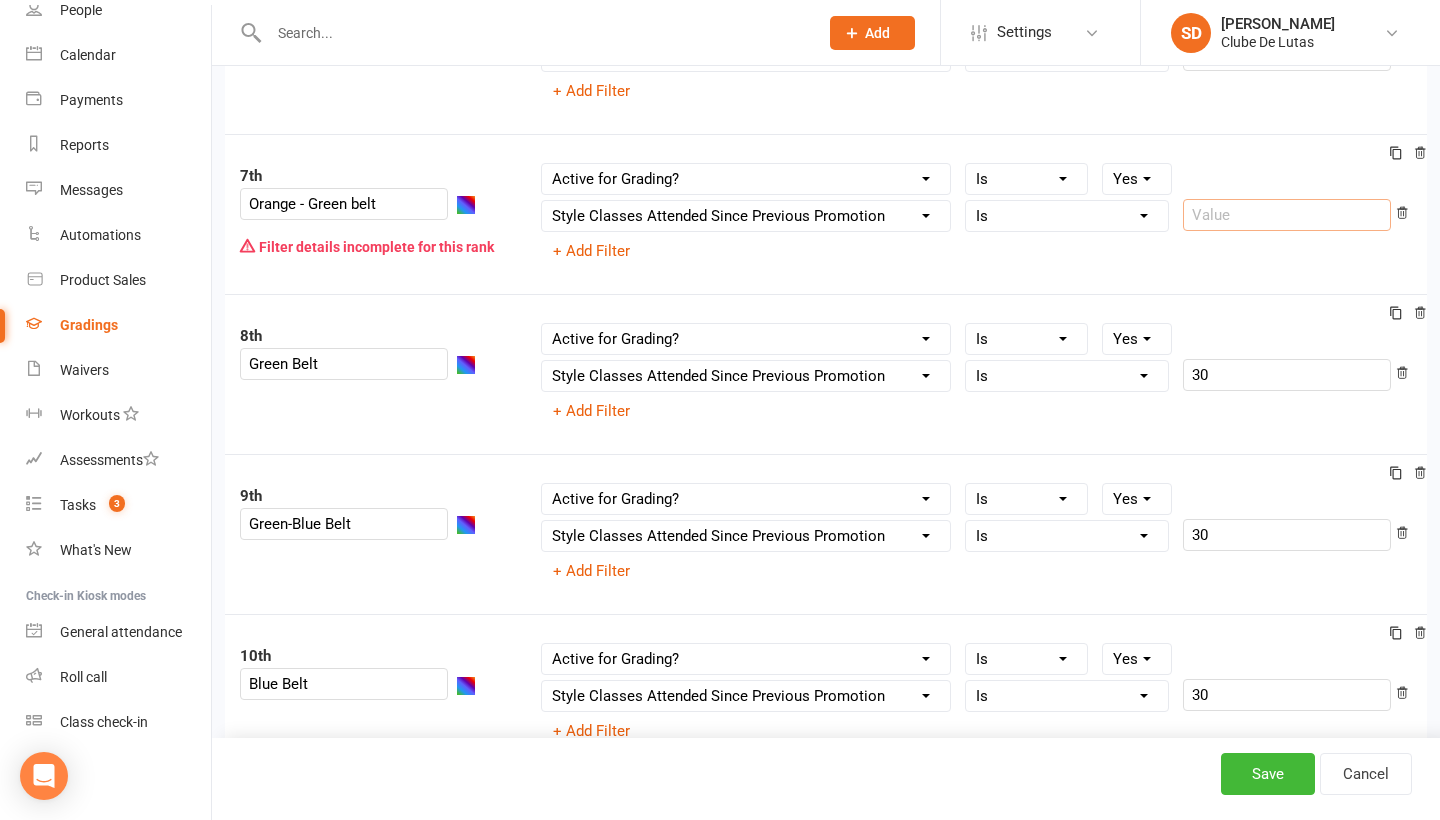 click at bounding box center (1287, 215) 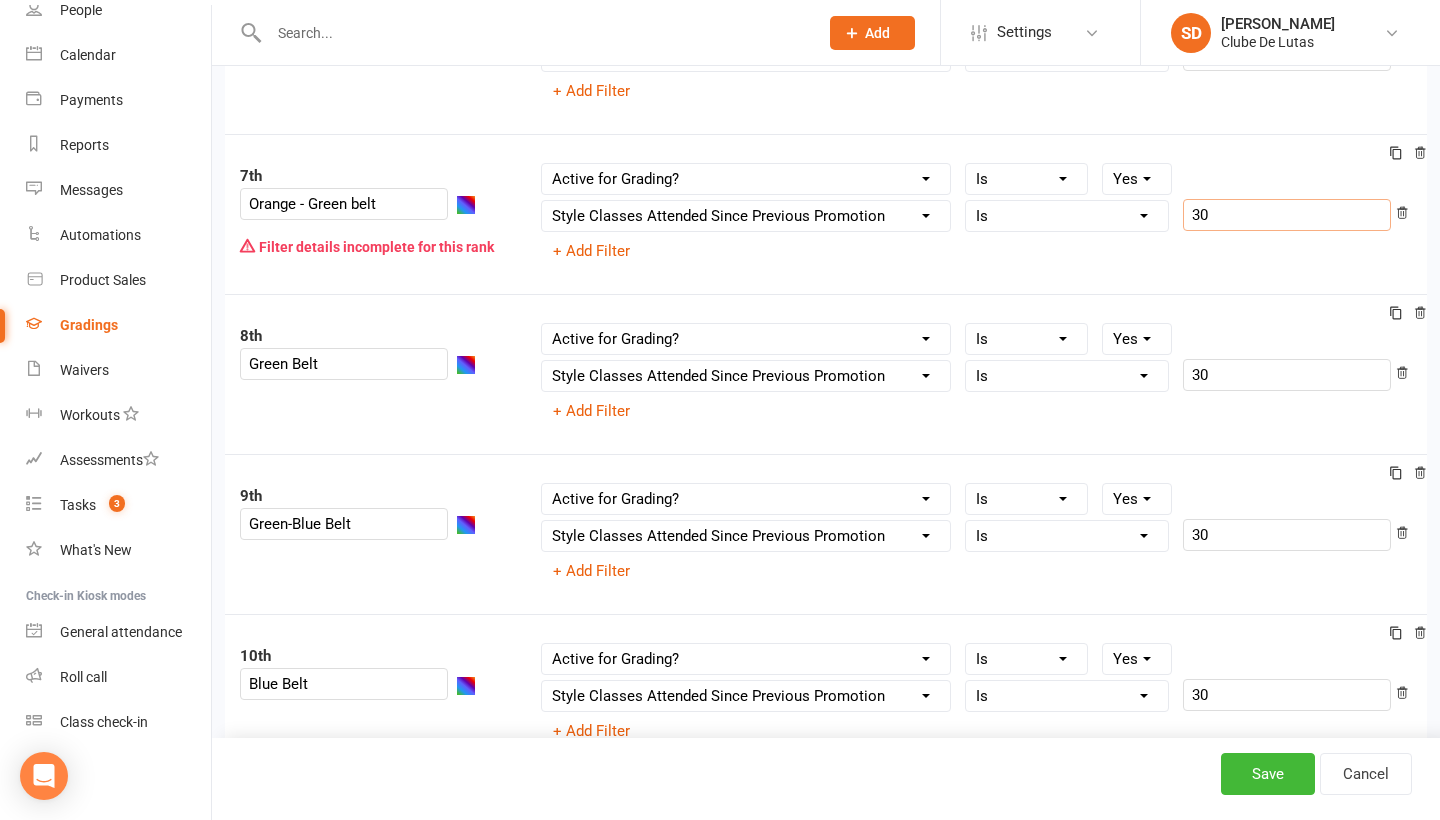 click on "Column name Belt Size Active for Grading? Most Recent Promotion All Classes Attended Since Previous Promotion Style Classes Attended Since Previous Promotion Non-Style Classes Attended Since Previous Promotion Most Recent Style Attendance Condition Is Is not Is blank Is not blank Yes No Column name Belt Size Active for Grading? Most Recent Promotion All Classes Attended Since Previous Promotion Style Classes Attended Since Previous Promotion Non-Style Classes Attended Since Previous Promotion Most Recent Style Attendance Condition Is Is not Less than Greater than Less than or equal to Greater than or equal to Is blank Is not blank 30 + Add Filter" at bounding box center [977, 214] 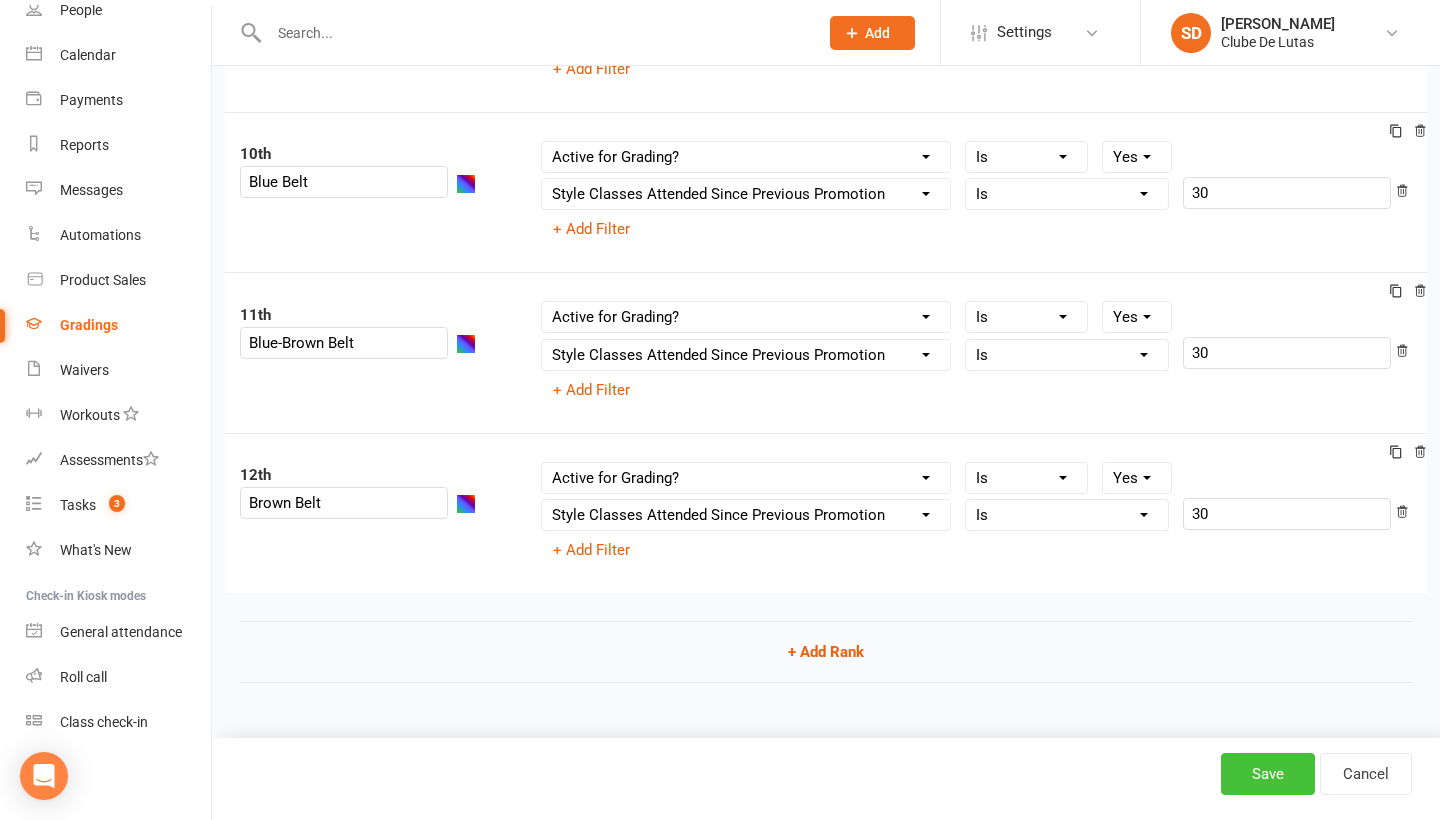 type on "30" 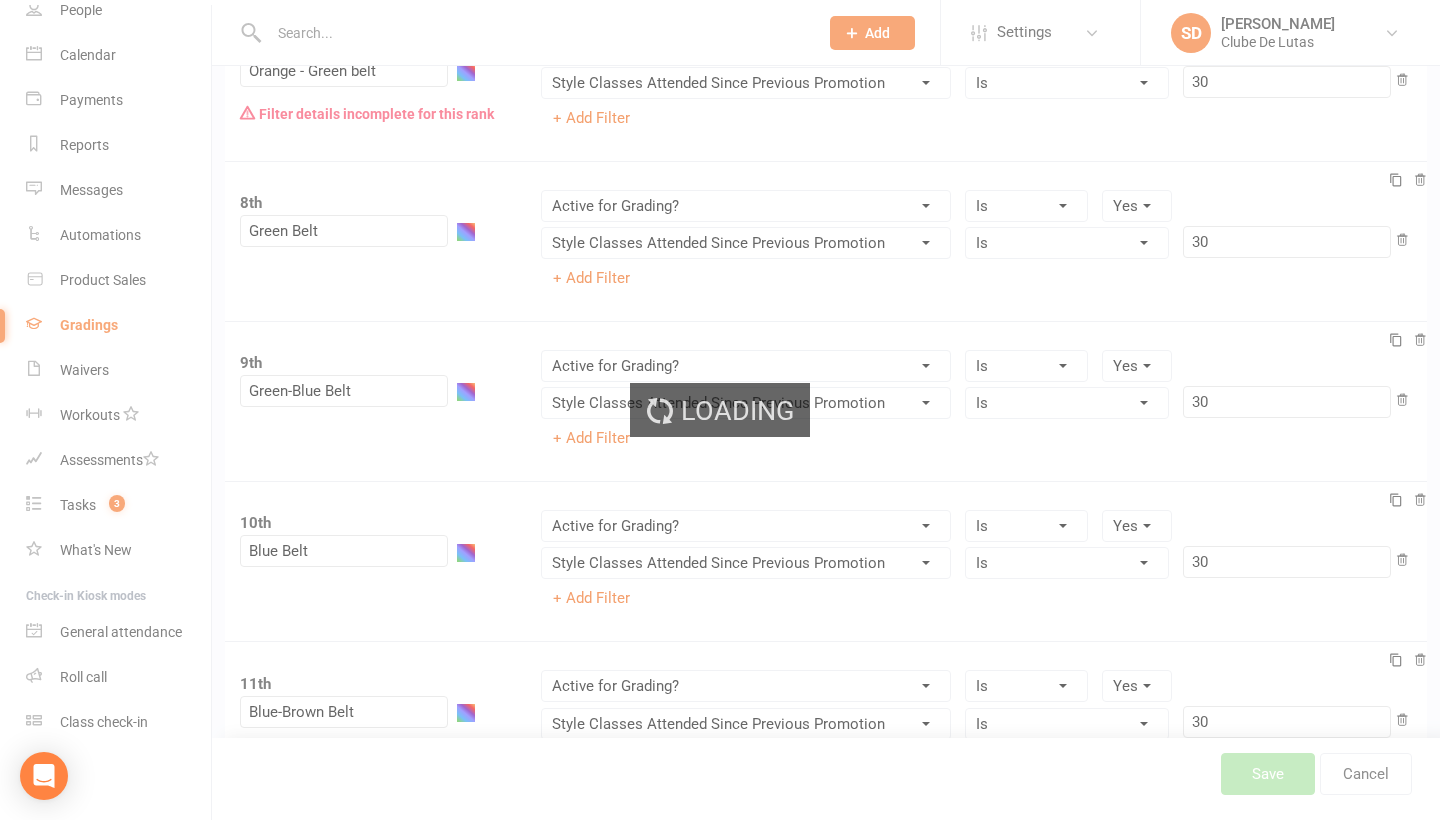 scroll, scrollTop: 1254, scrollLeft: 0, axis: vertical 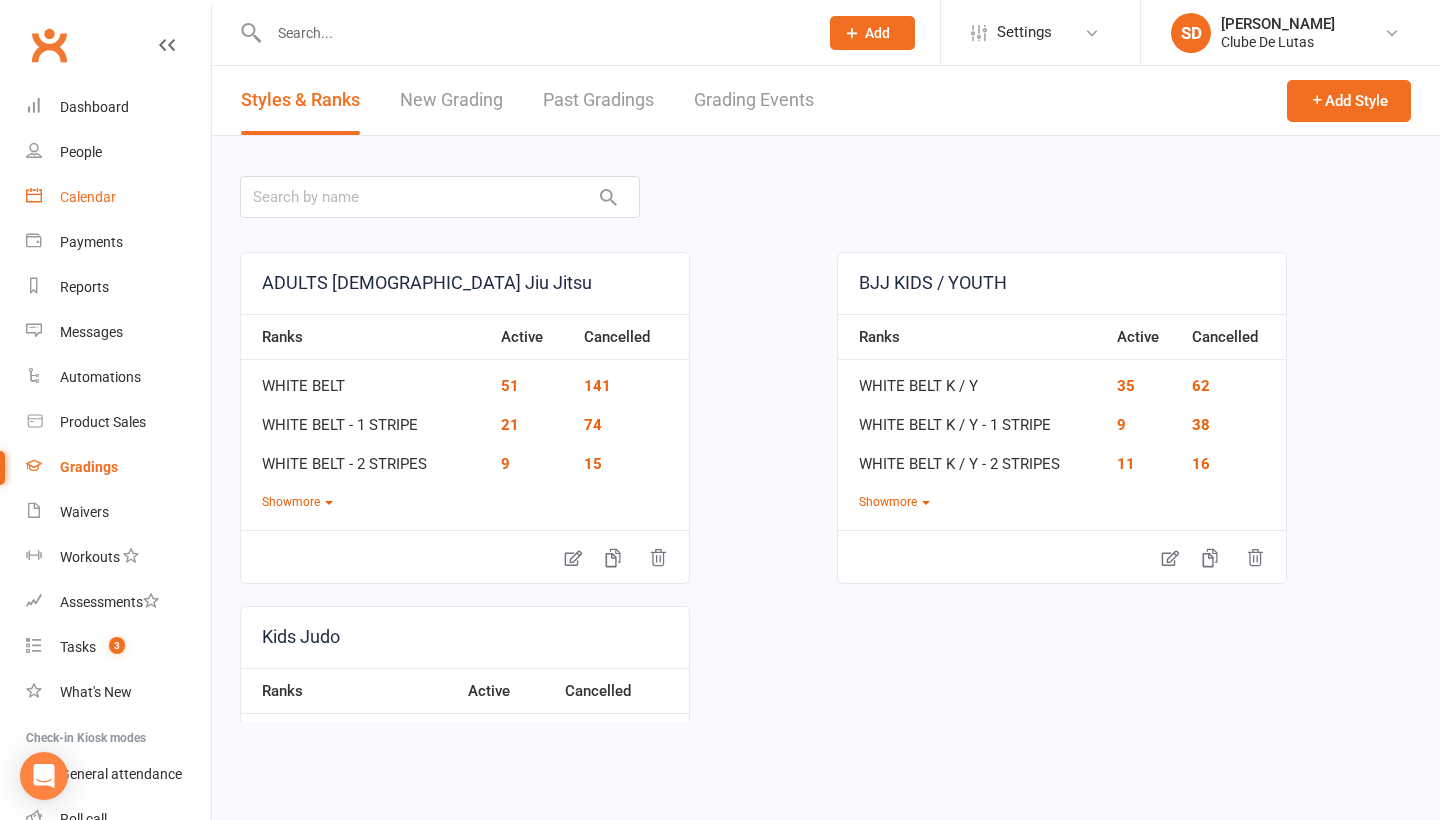 click on "Calendar" at bounding box center [88, 197] 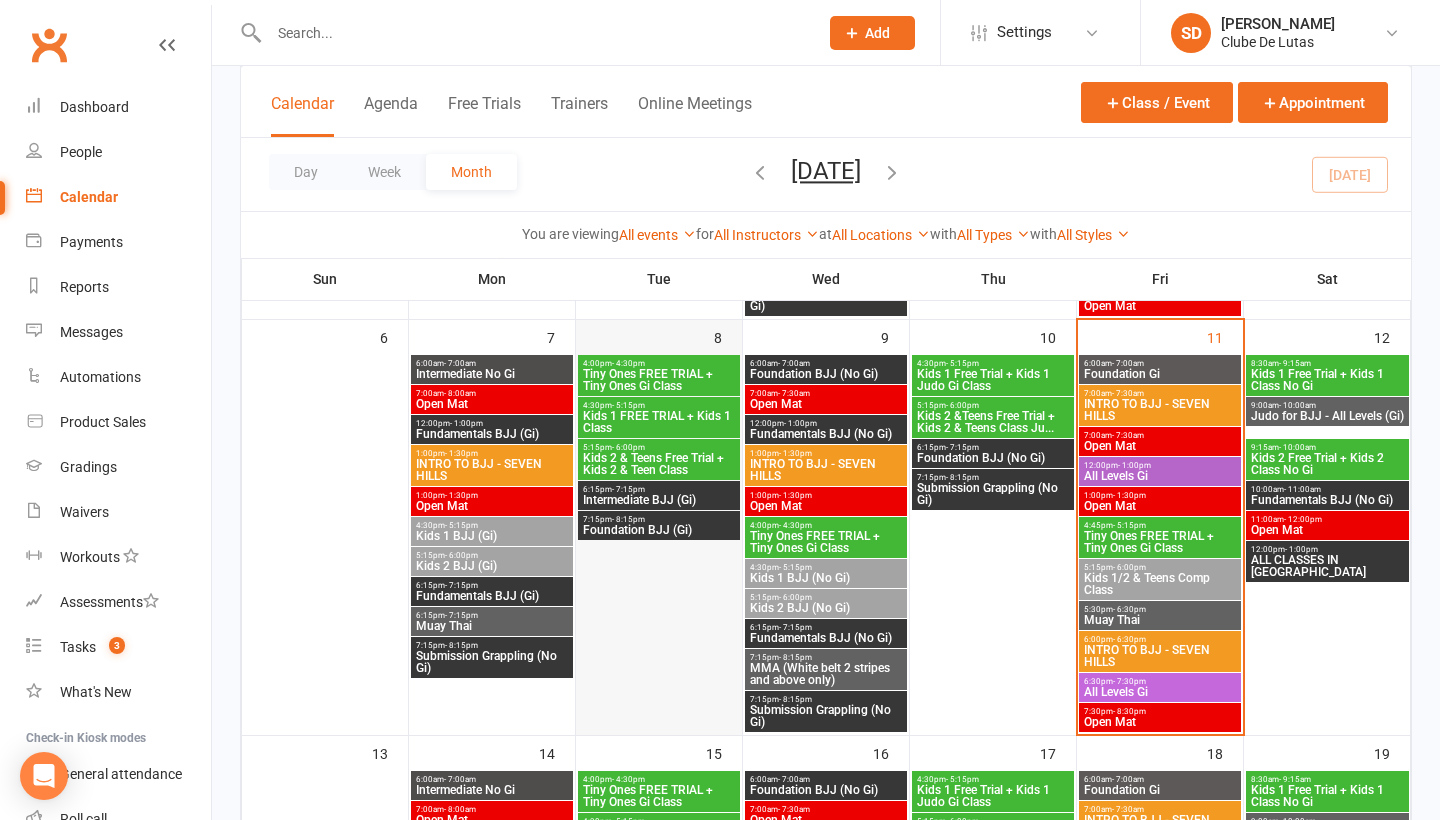 scroll, scrollTop: 522, scrollLeft: 0, axis: vertical 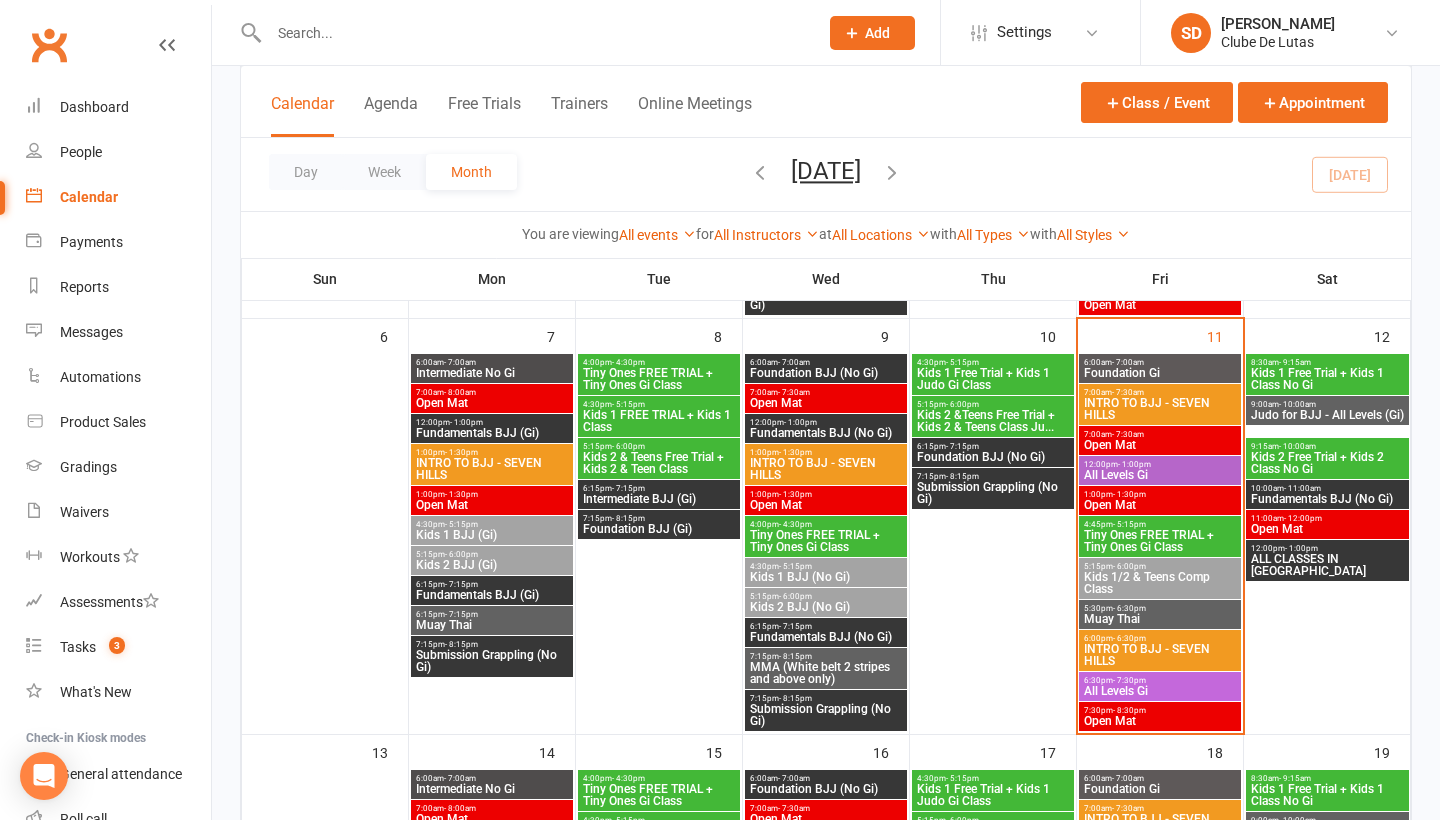 click on "Kids 1 Free Trial + Kids 1 Judo Gi Class" at bounding box center [993, 379] 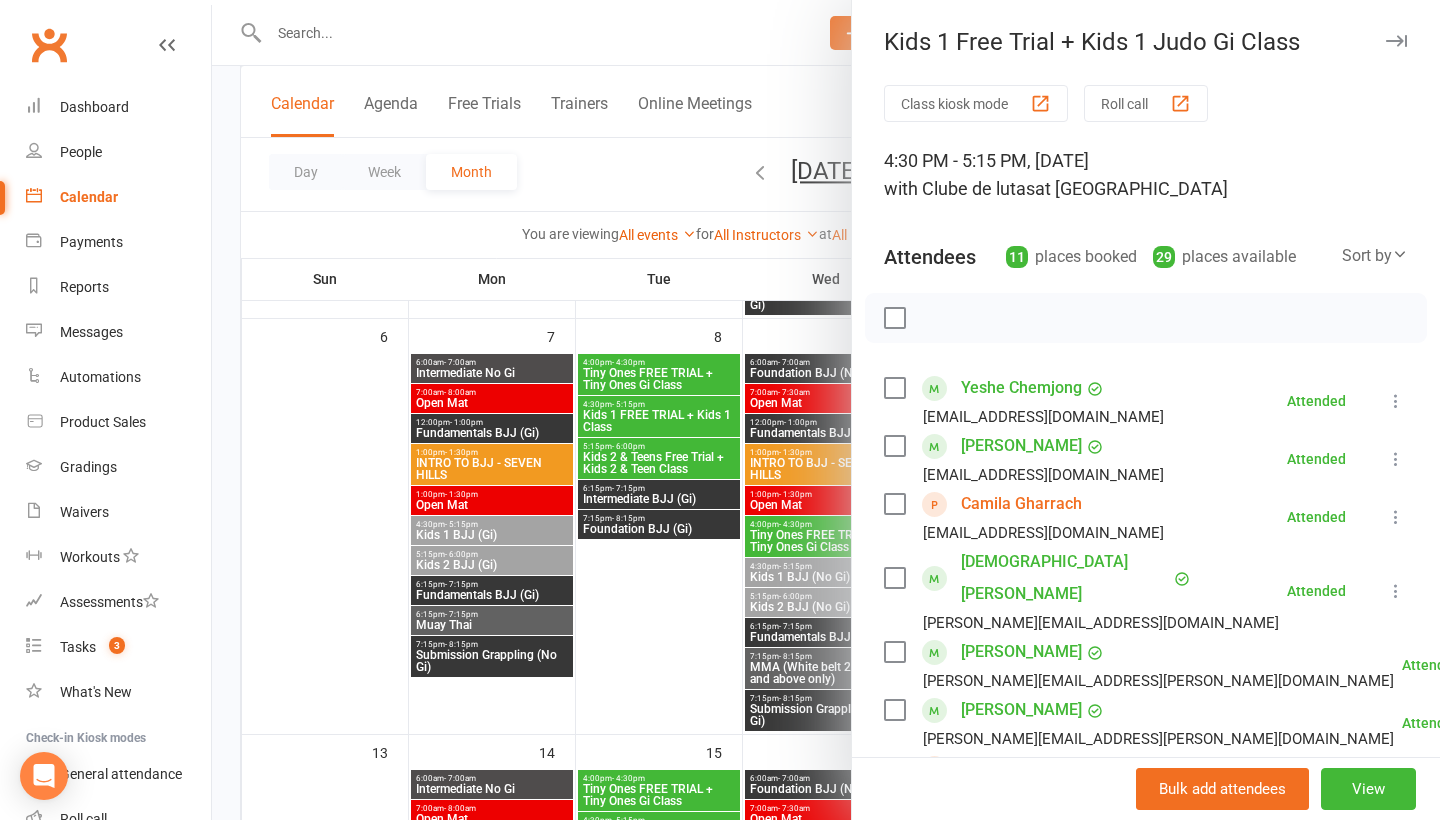 click at bounding box center (826, 410) 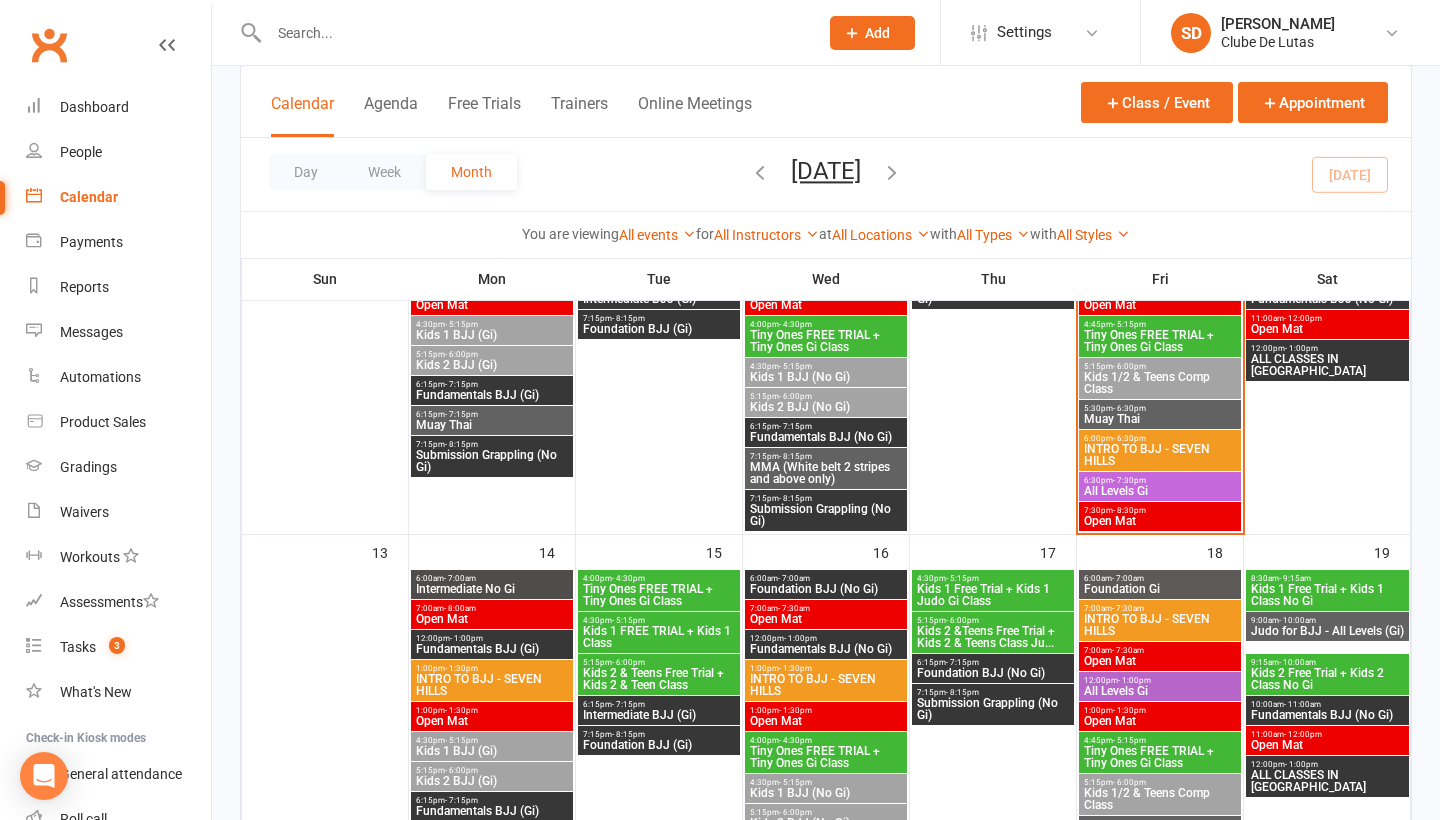 scroll, scrollTop: 965, scrollLeft: 0, axis: vertical 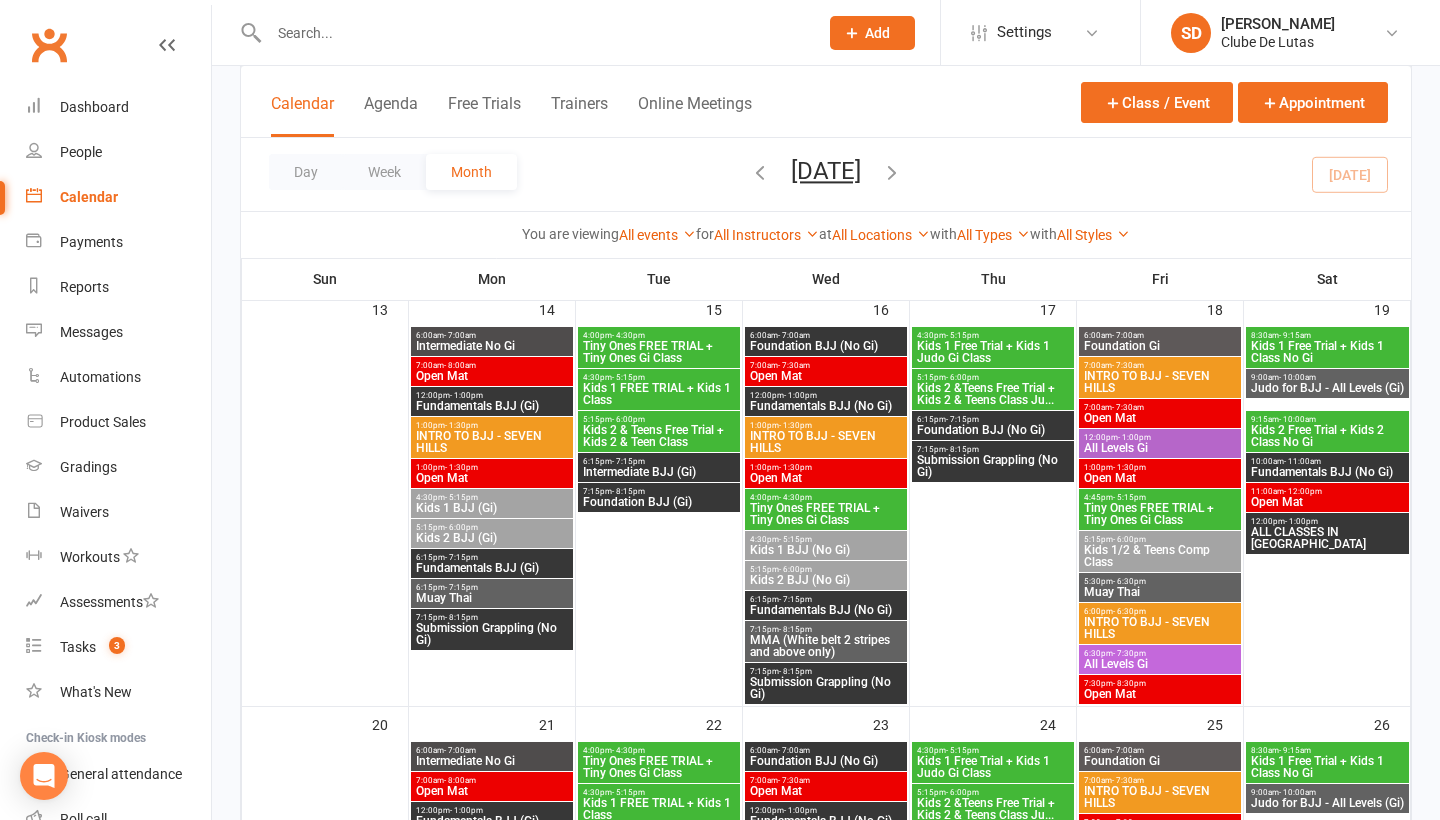click on "Kids 1 Free Trial + Kids 1 Judo Gi Class" at bounding box center [993, 352] 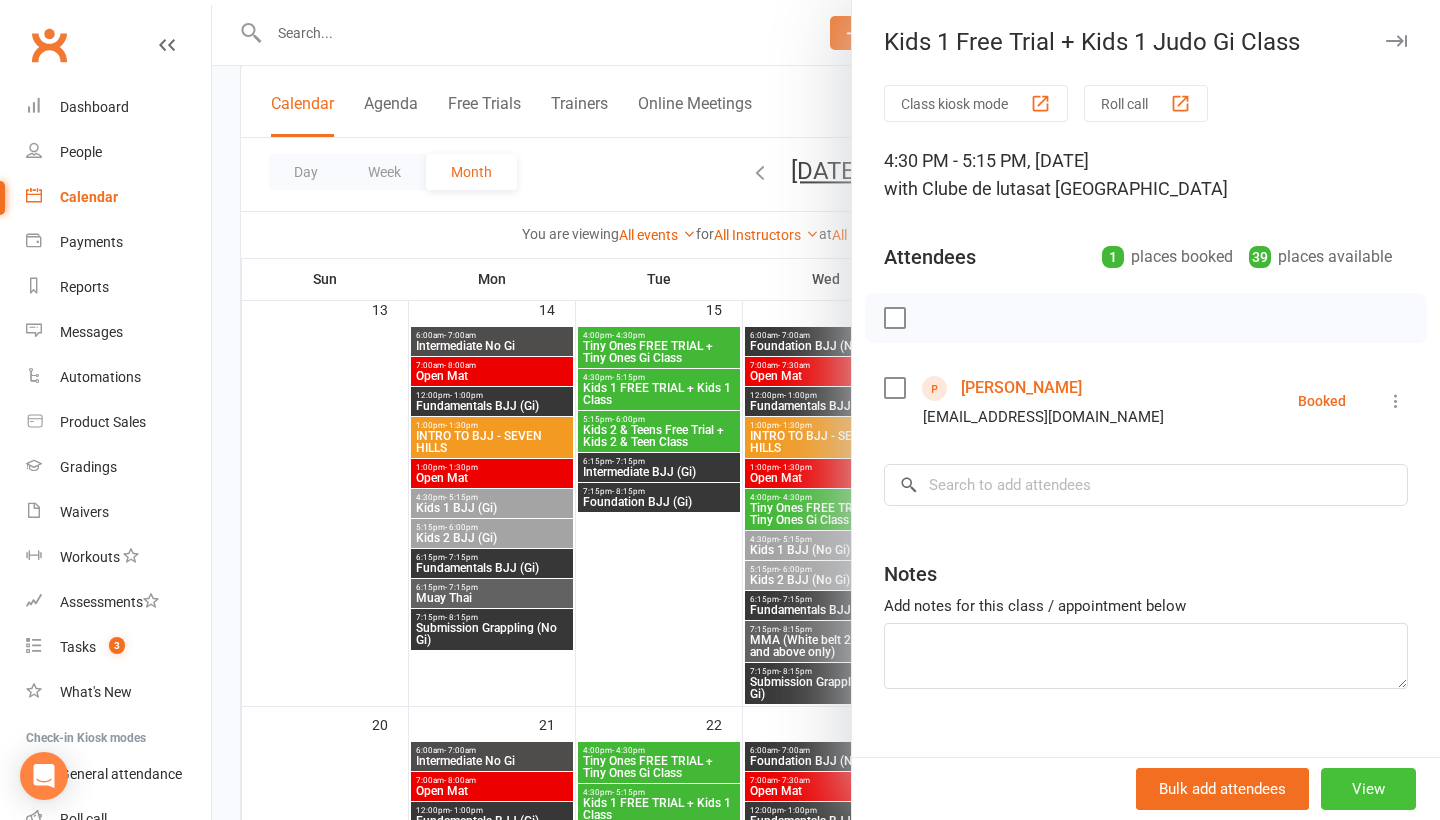 click on "View" at bounding box center [1368, 789] 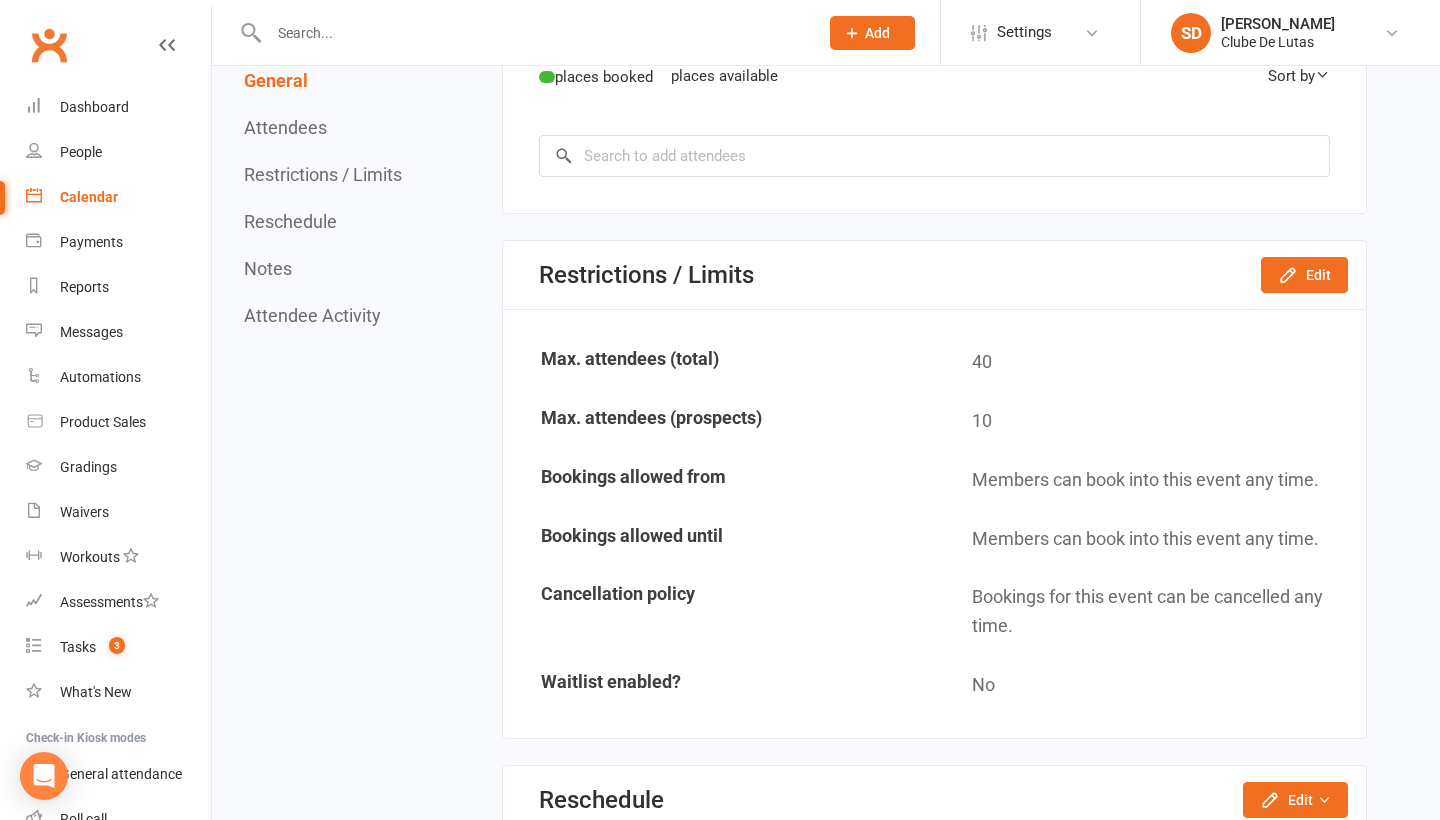 scroll, scrollTop: 0, scrollLeft: 0, axis: both 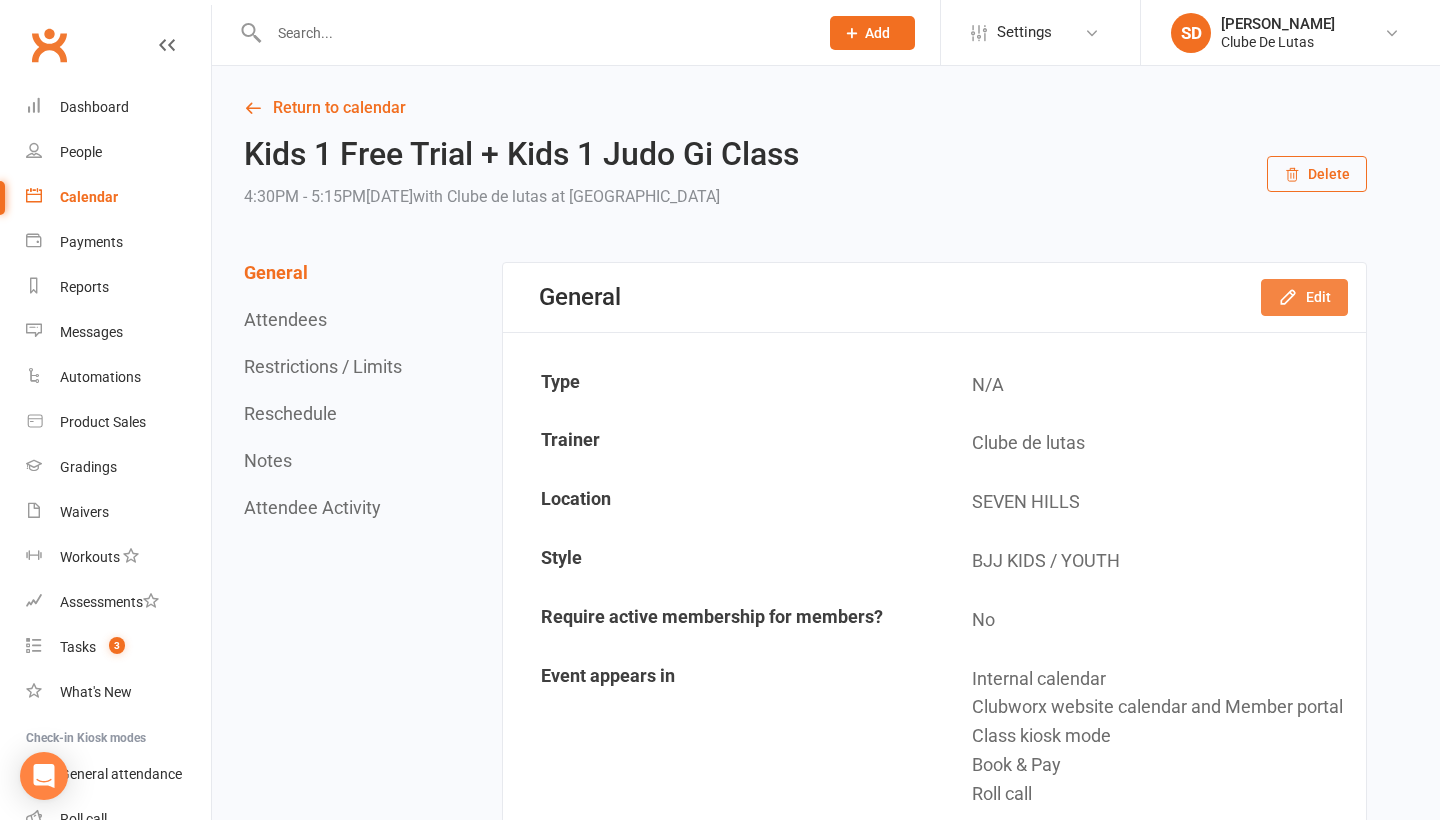 click on "Edit" at bounding box center [1304, 297] 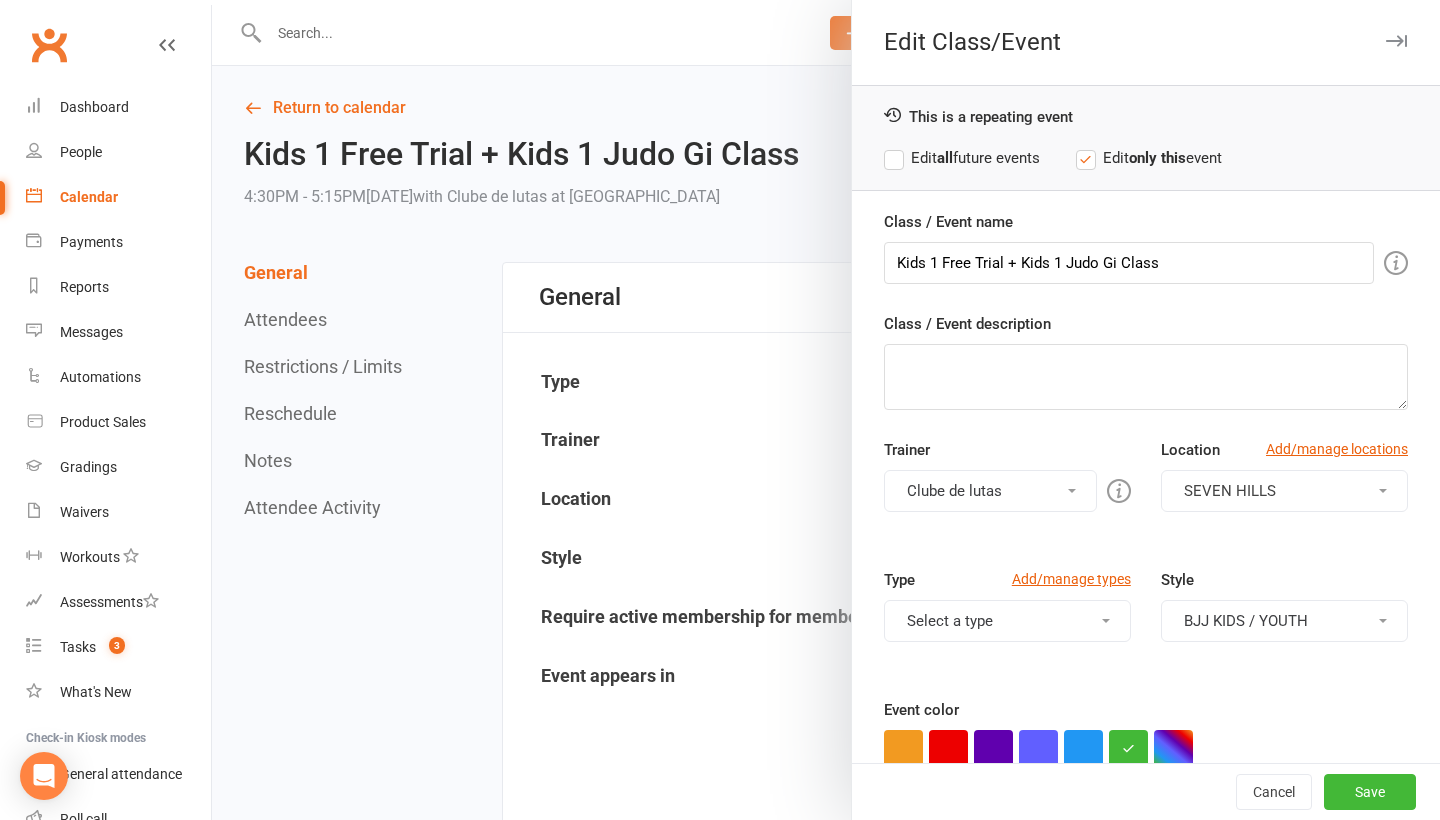 click on "BJJ KIDS / YOUTH" at bounding box center (1284, 621) 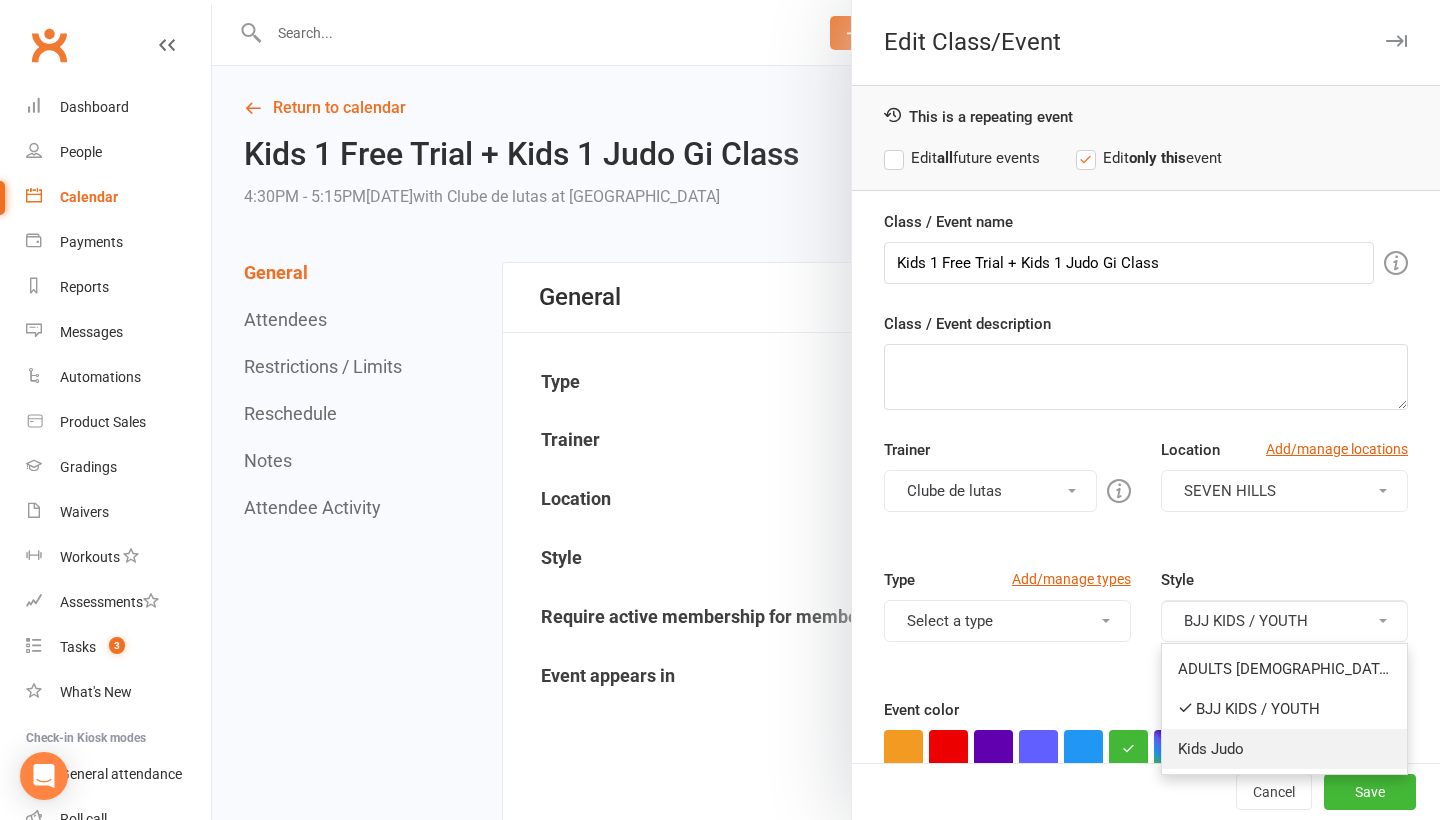 click on "Kids Judo" at bounding box center (1284, 749) 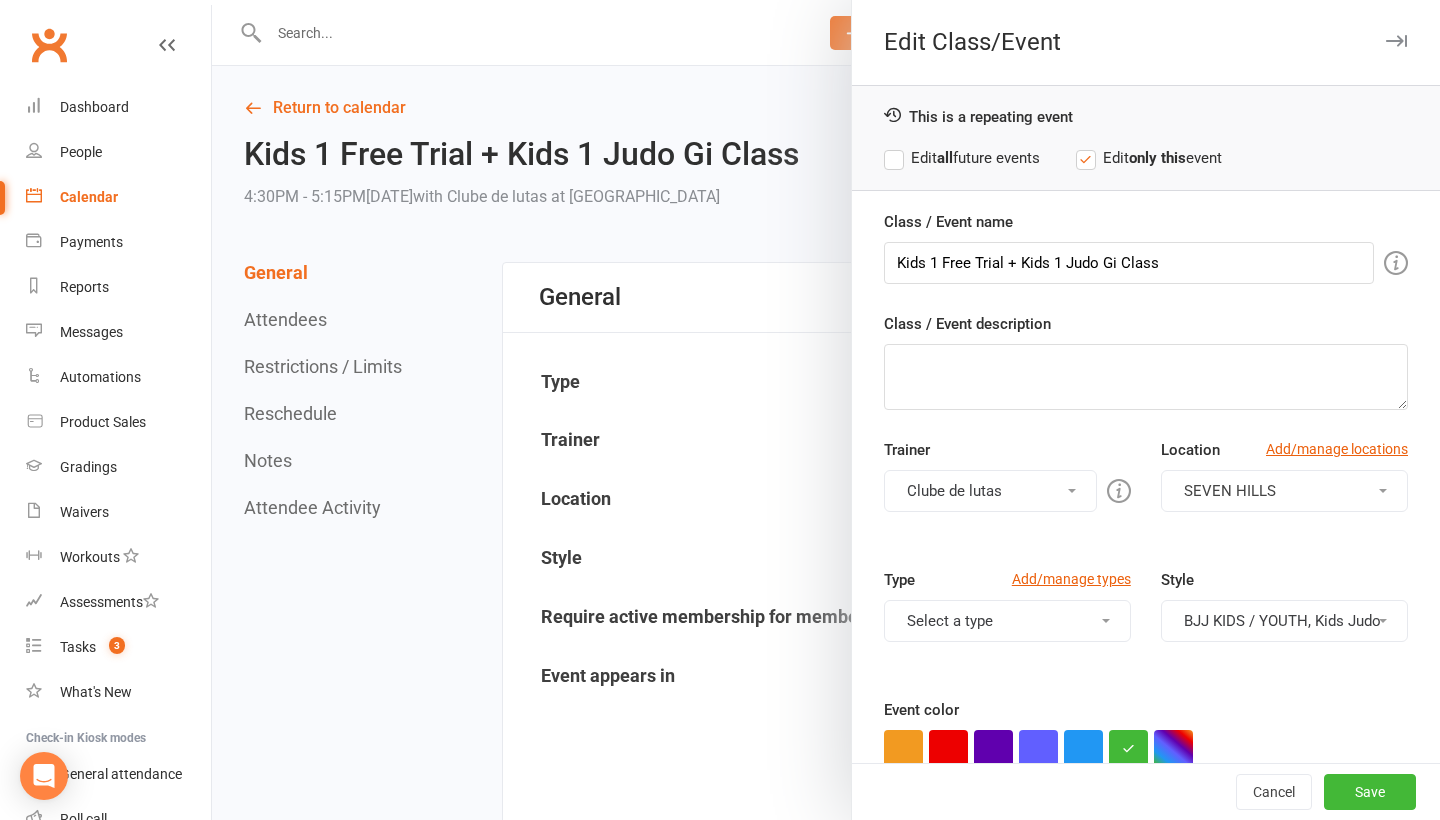 click on "BJJ KIDS / YOUTH, Kids Judo" at bounding box center (1284, 621) 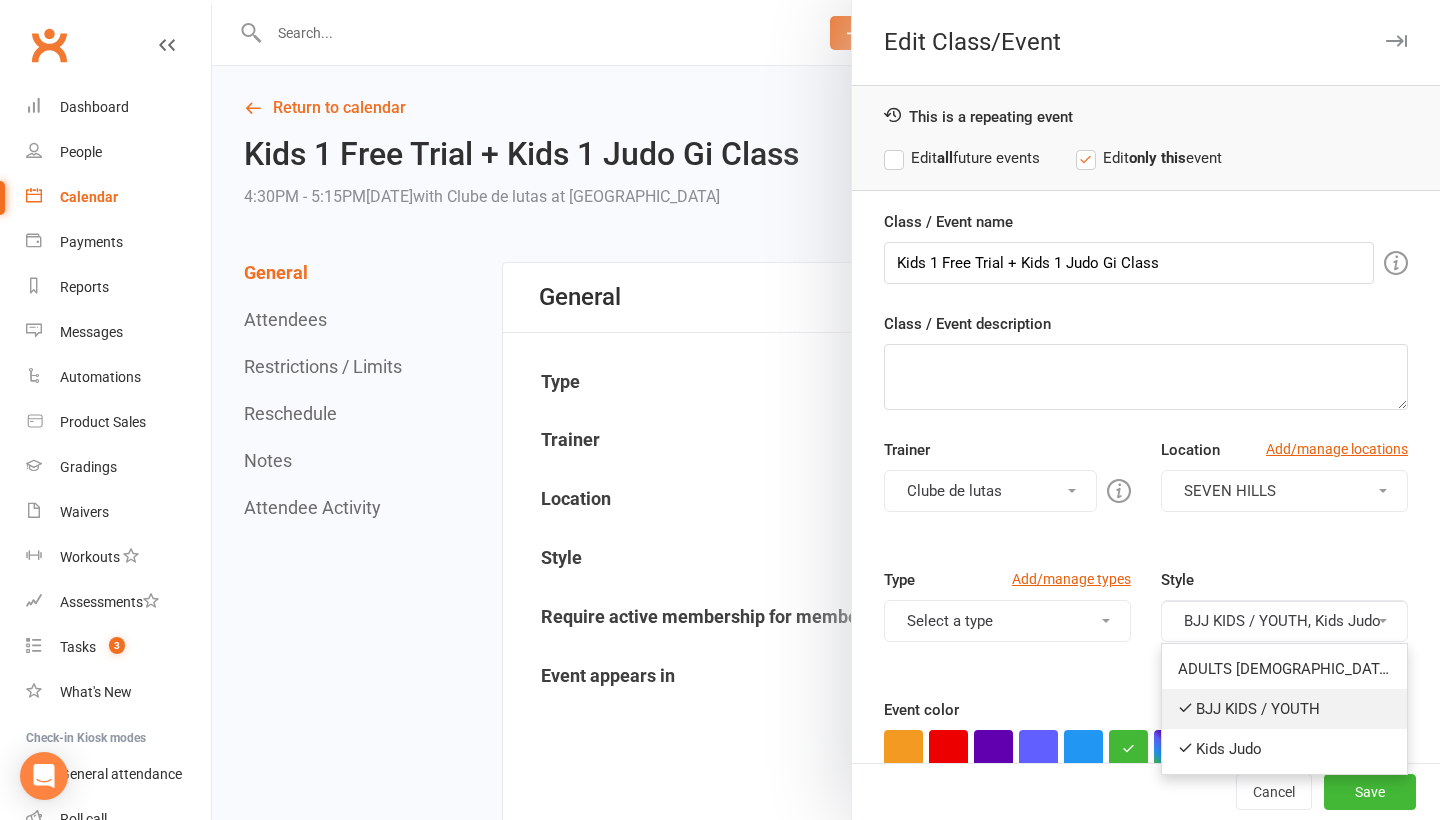 click on "BJJ KIDS / YOUTH" at bounding box center (1284, 709) 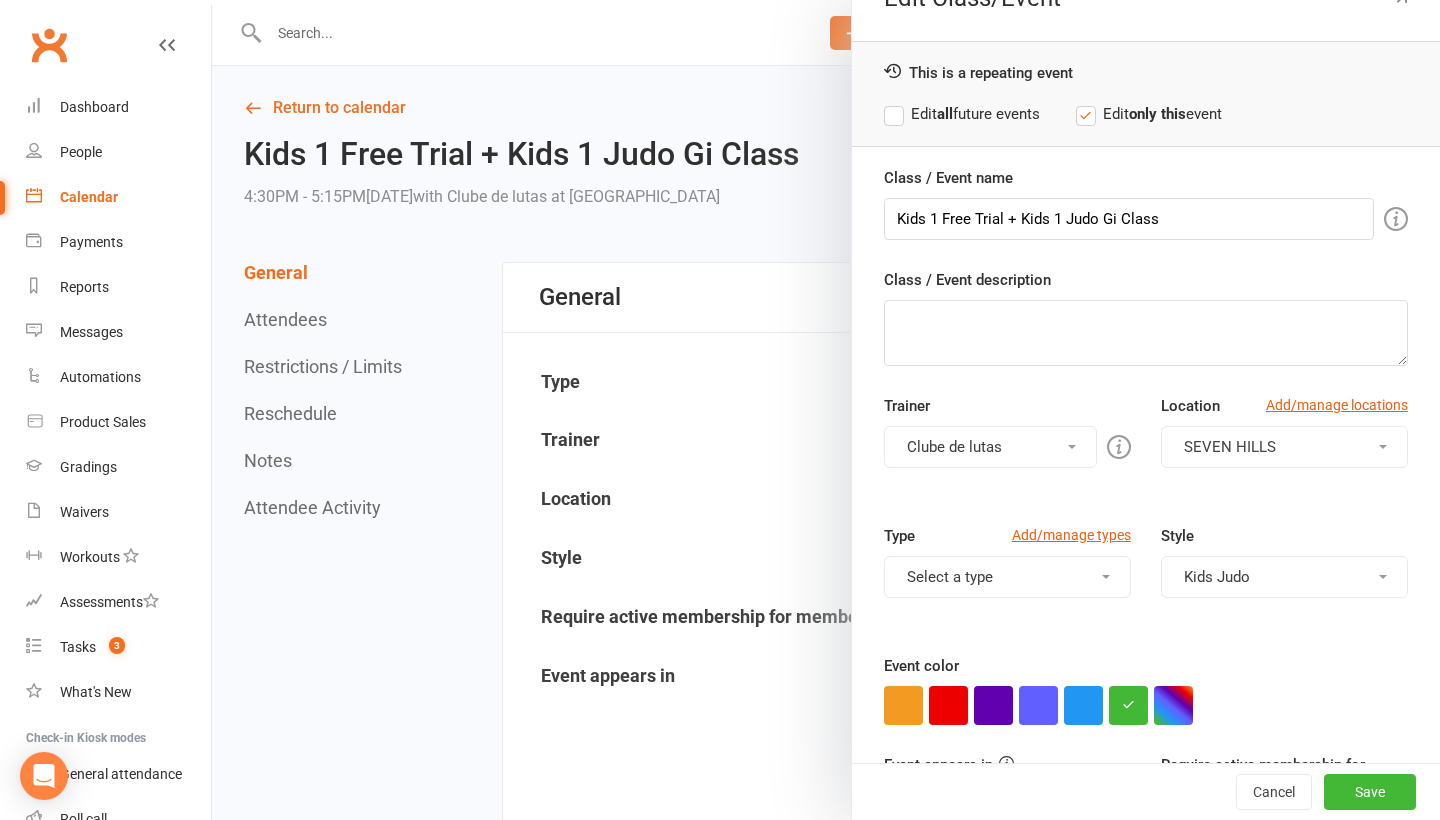 scroll, scrollTop: 50, scrollLeft: 0, axis: vertical 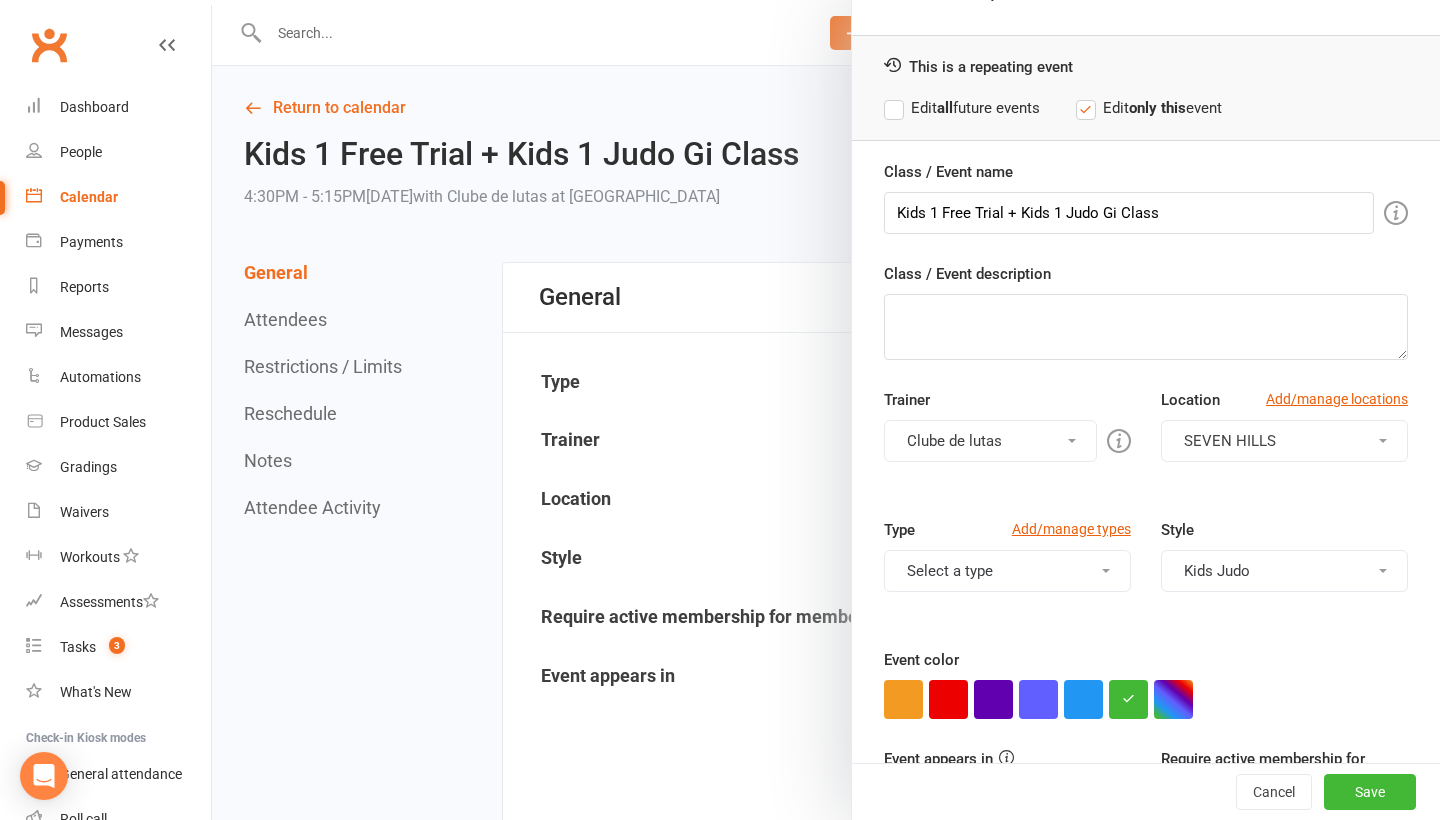 click on "Select a type" at bounding box center [1007, 571] 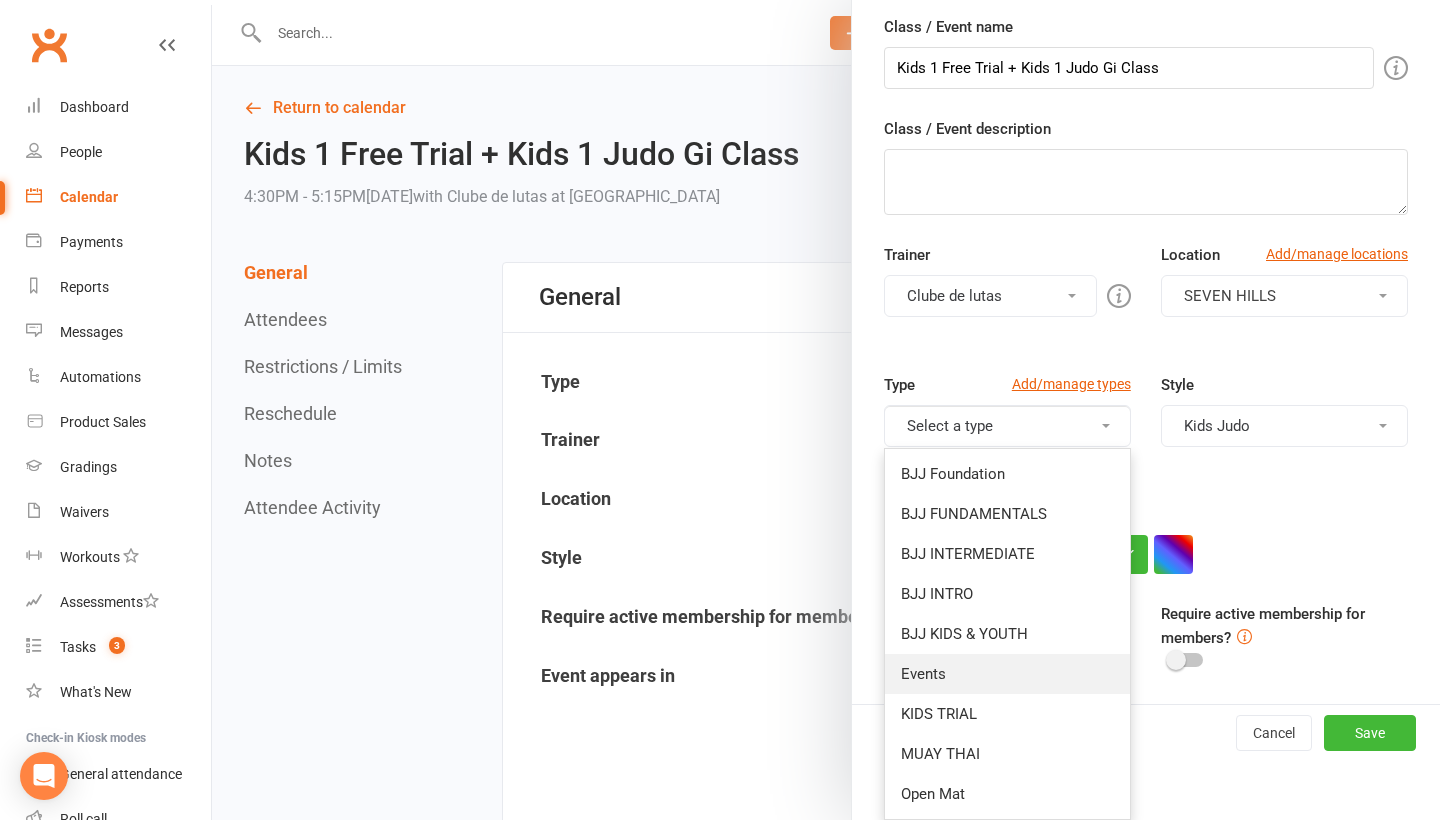 scroll, scrollTop: 195, scrollLeft: 0, axis: vertical 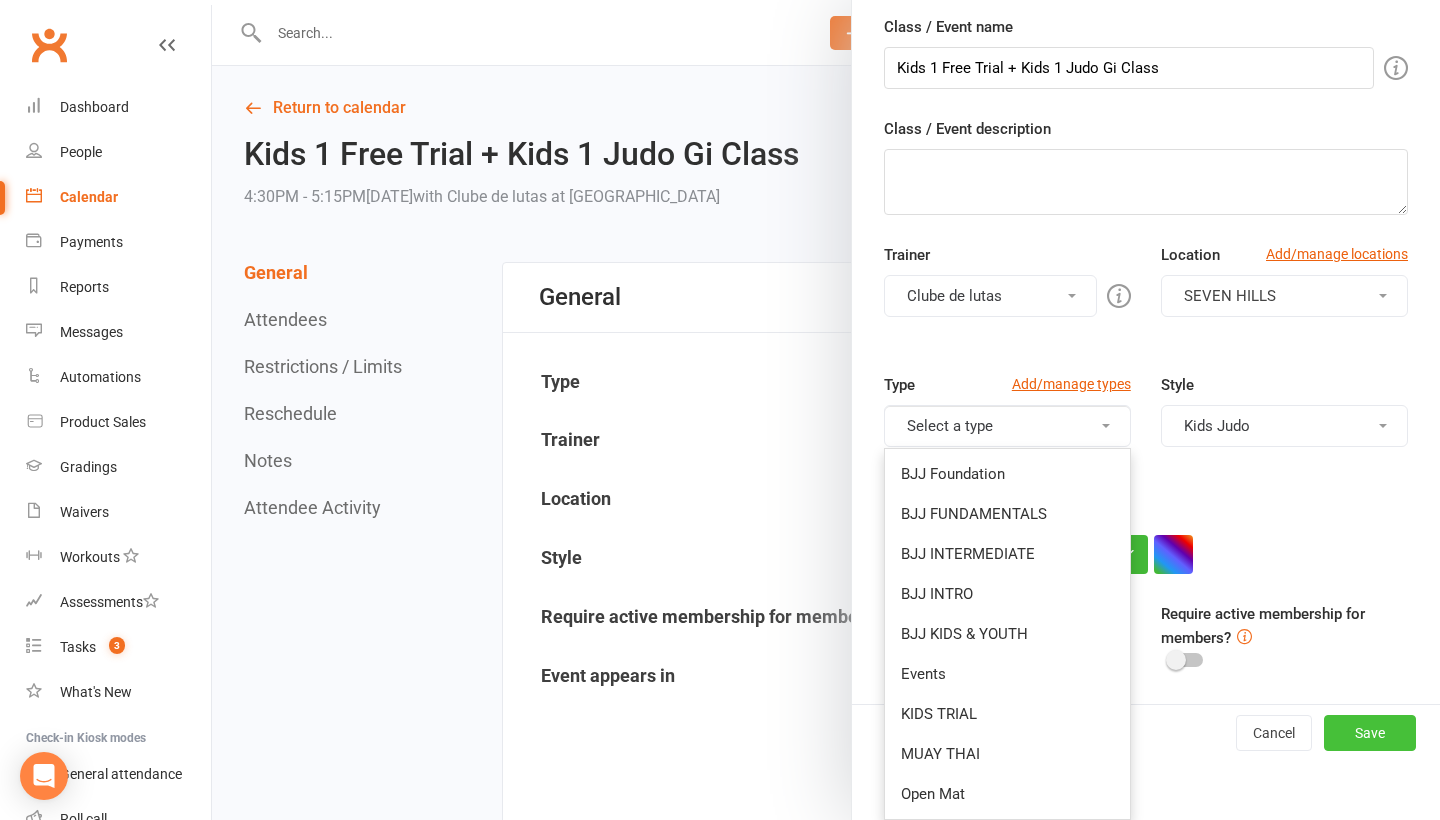 click on "Save" at bounding box center (1370, 733) 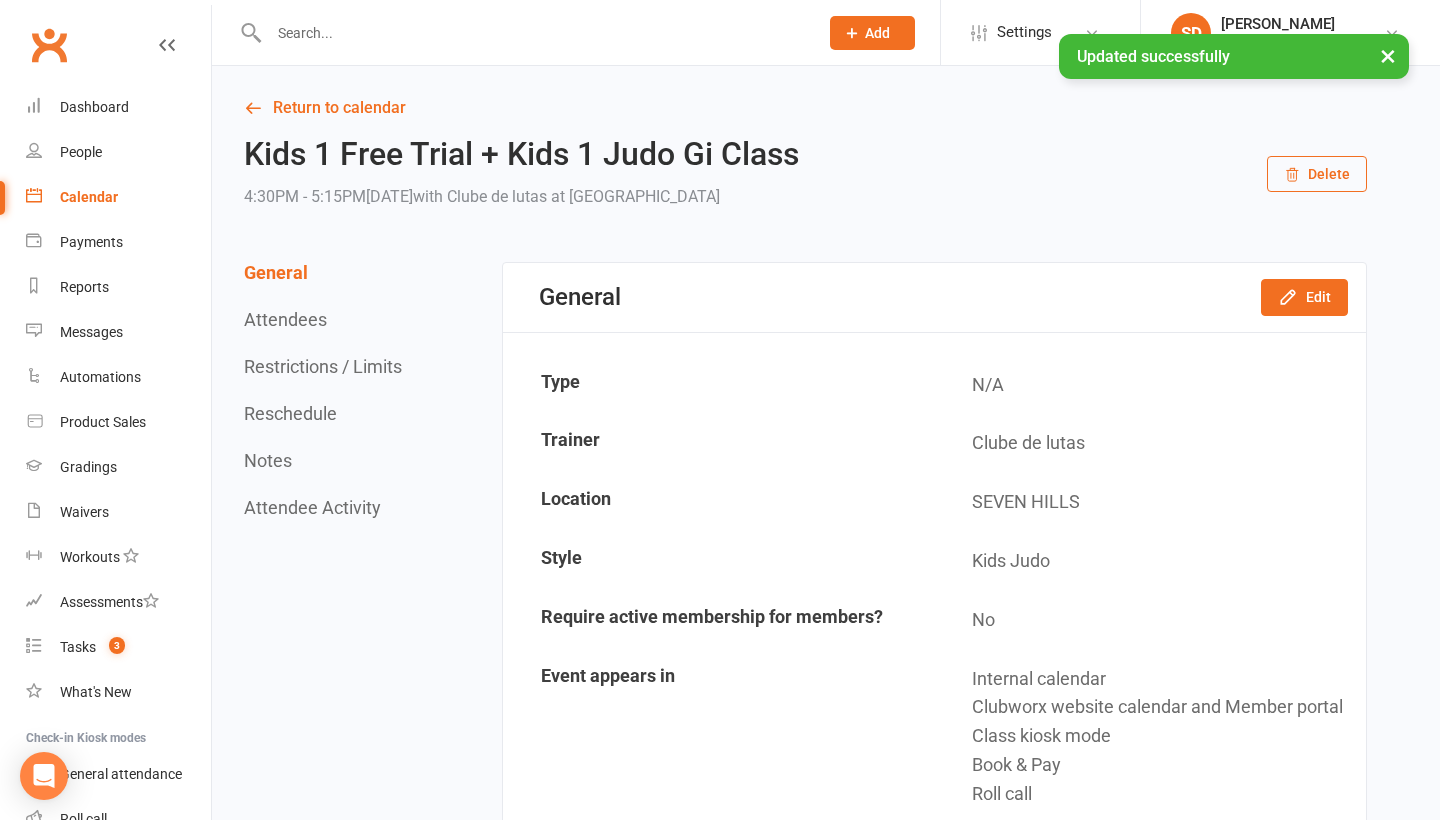 click at bounding box center (533, 33) 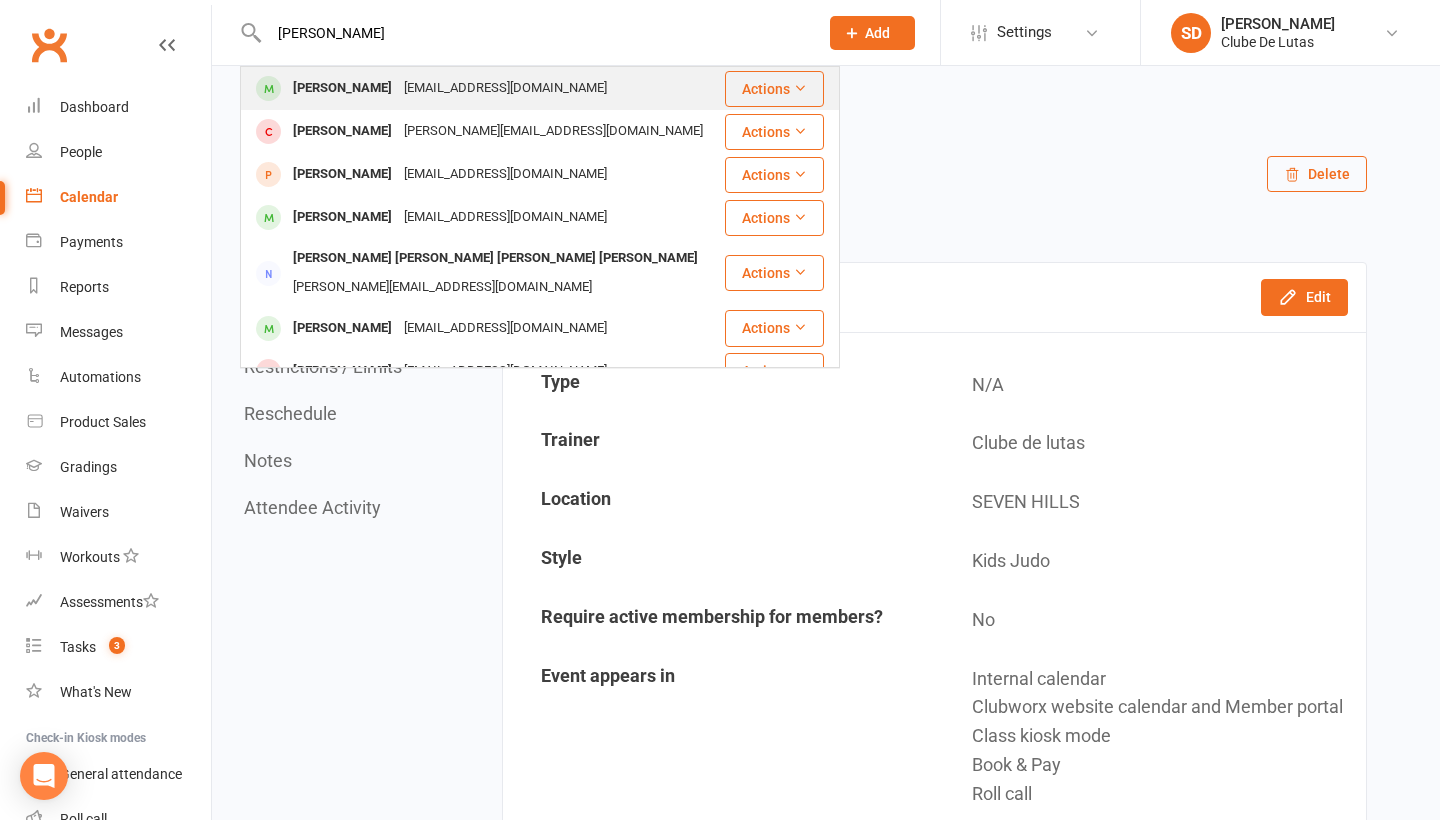 type on "rocco Duffy" 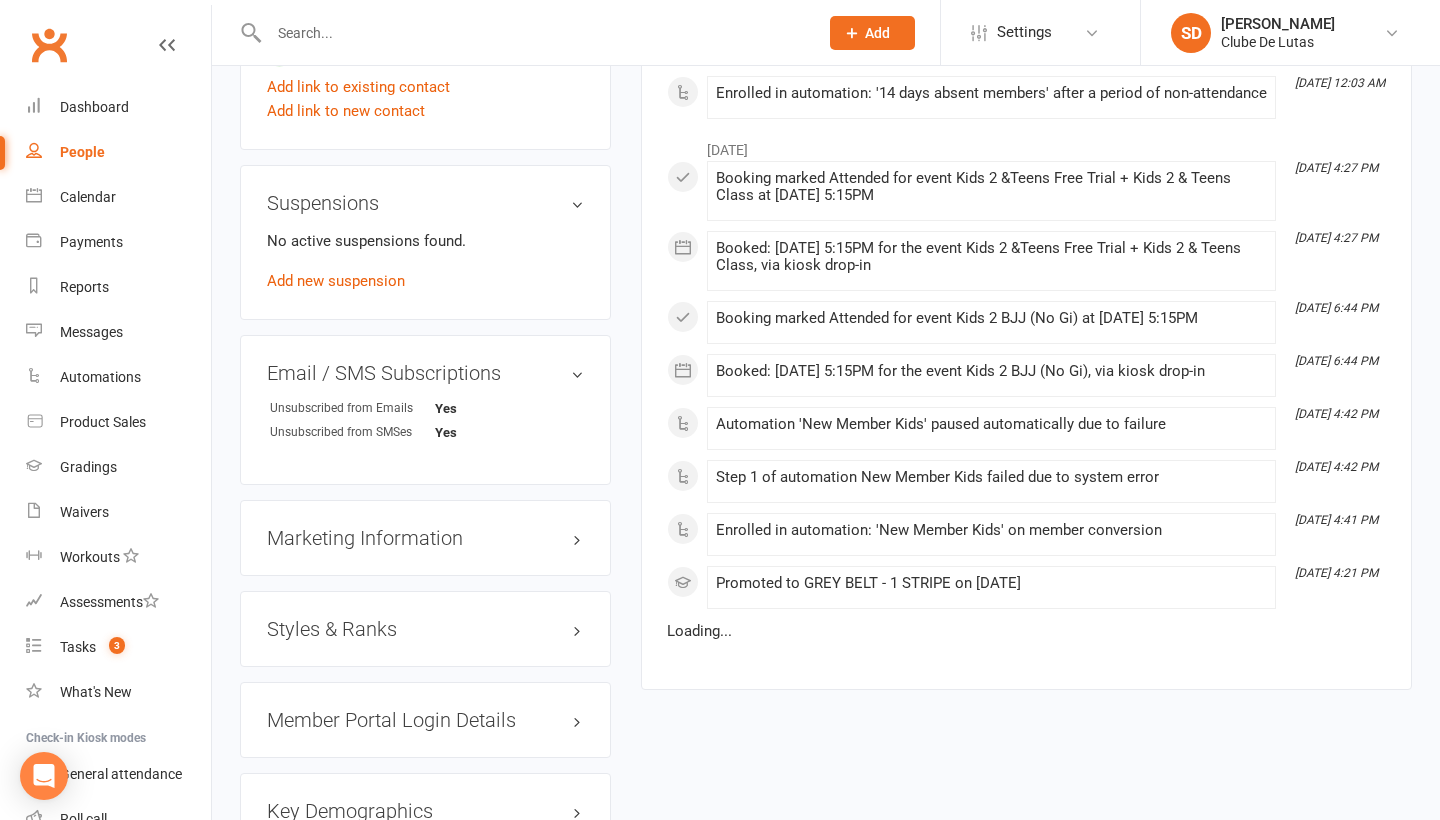 scroll, scrollTop: 1458, scrollLeft: 0, axis: vertical 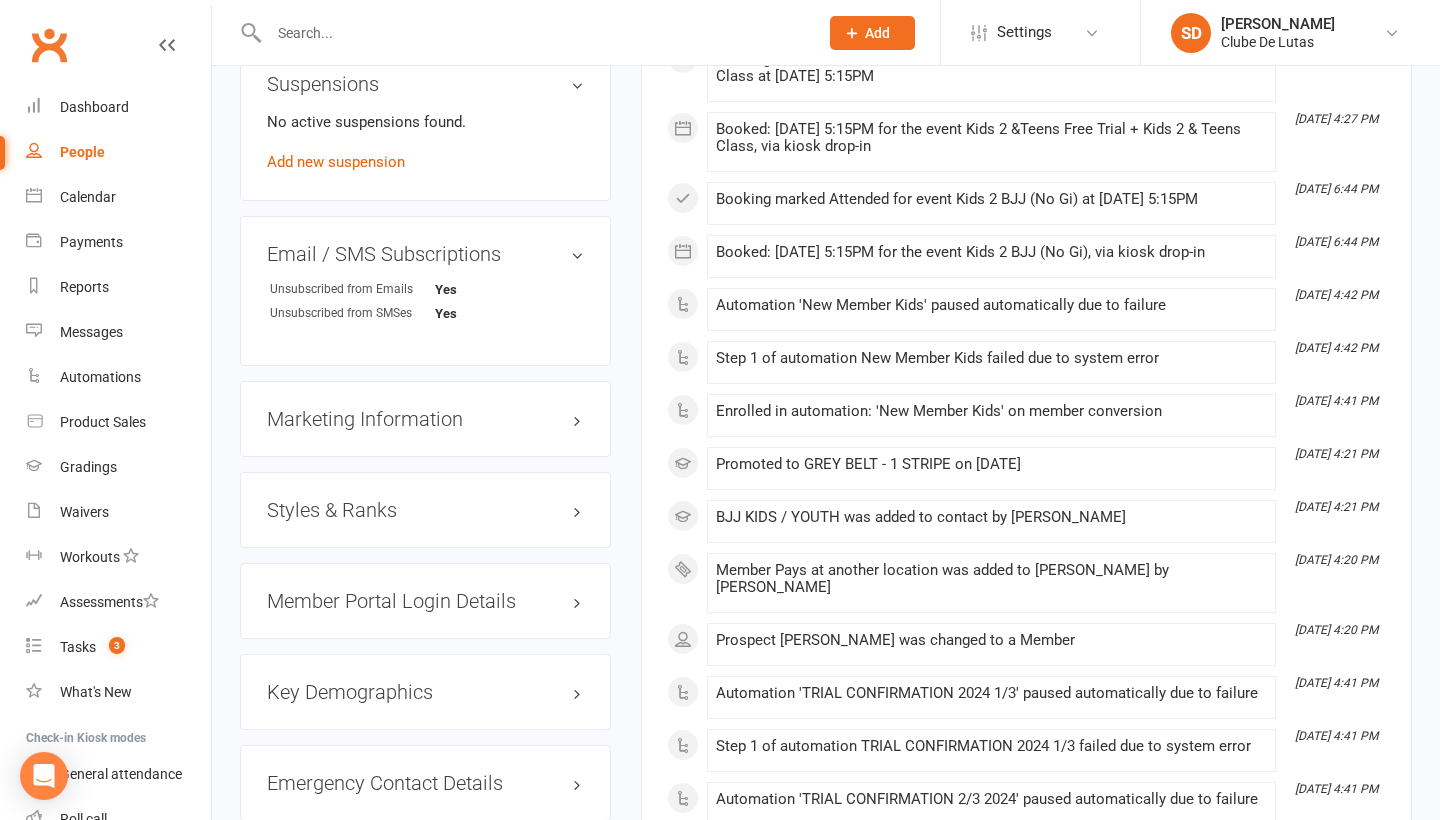 click on "Styles & Ranks" at bounding box center (425, 510) 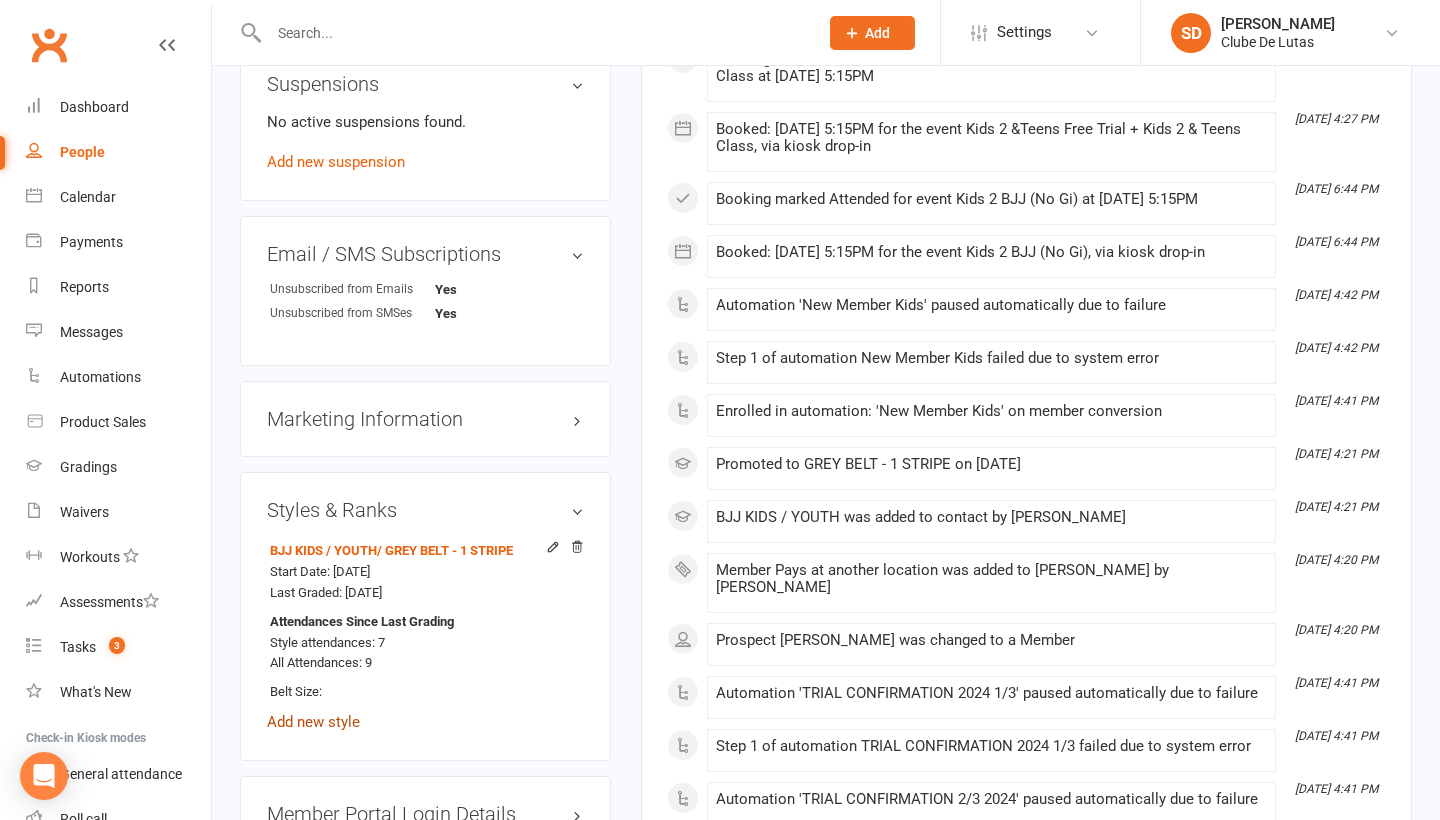 click on "Add new style" at bounding box center [313, 722] 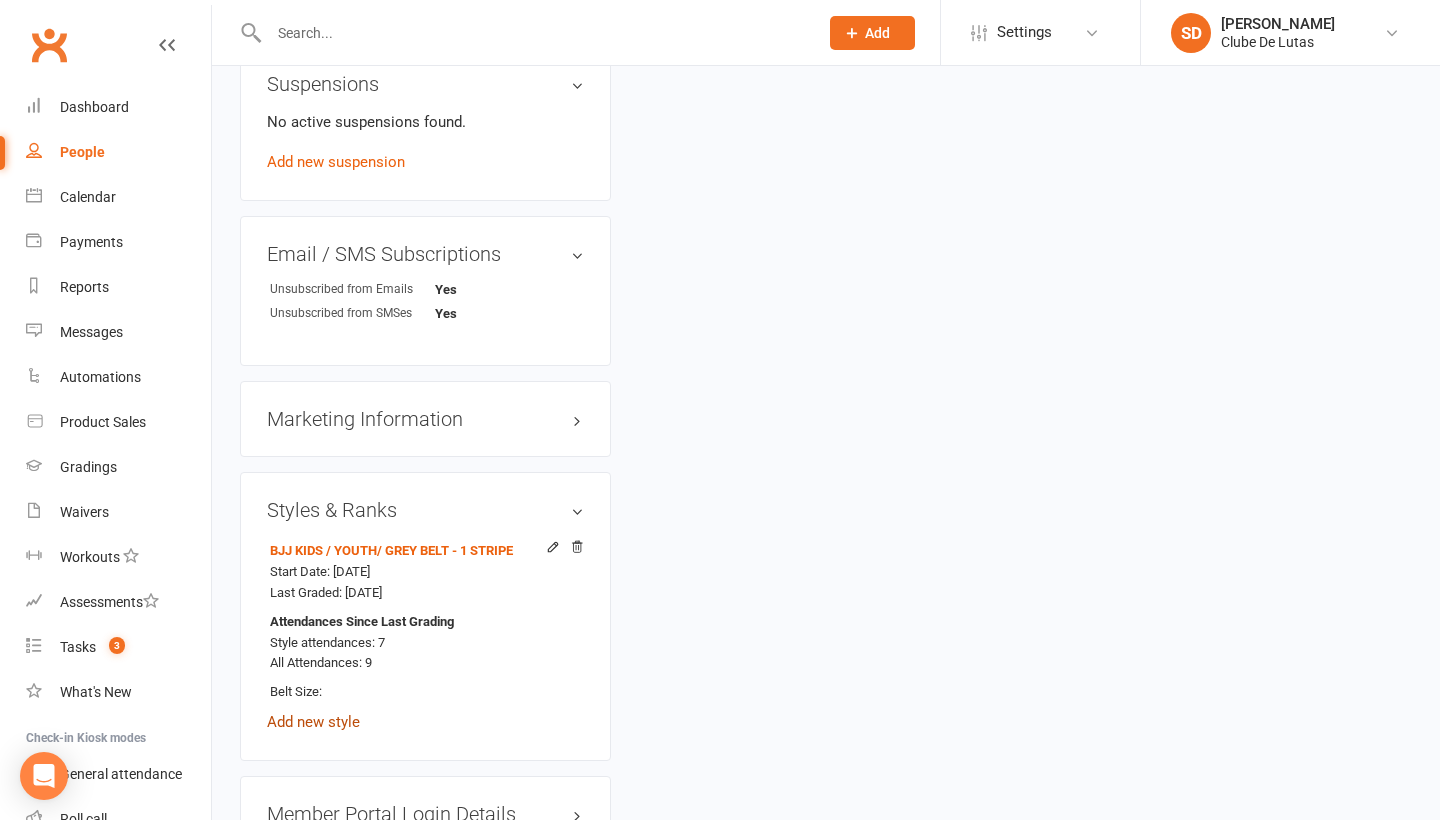 scroll, scrollTop: 170, scrollLeft: 0, axis: vertical 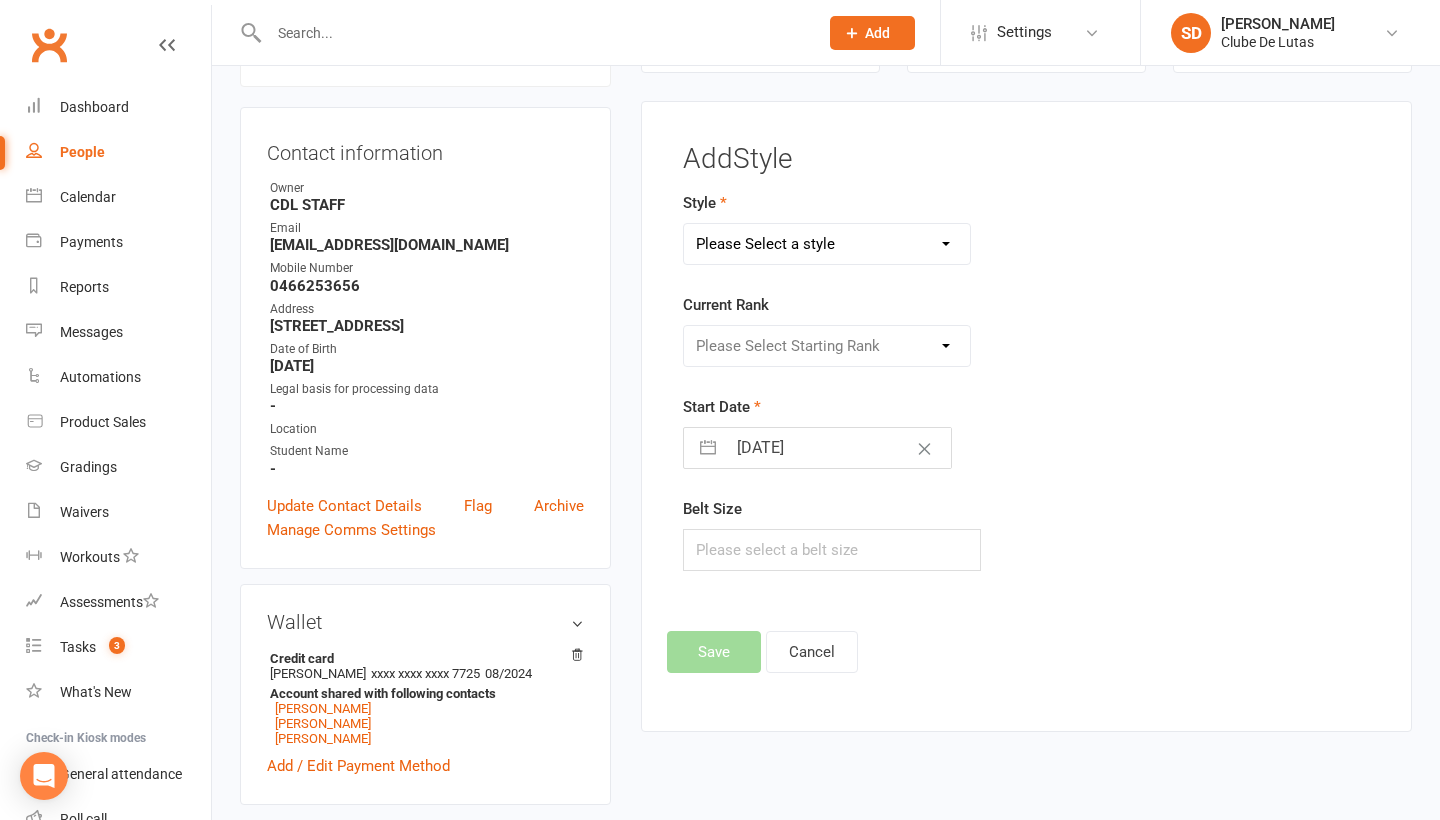select on "3704" 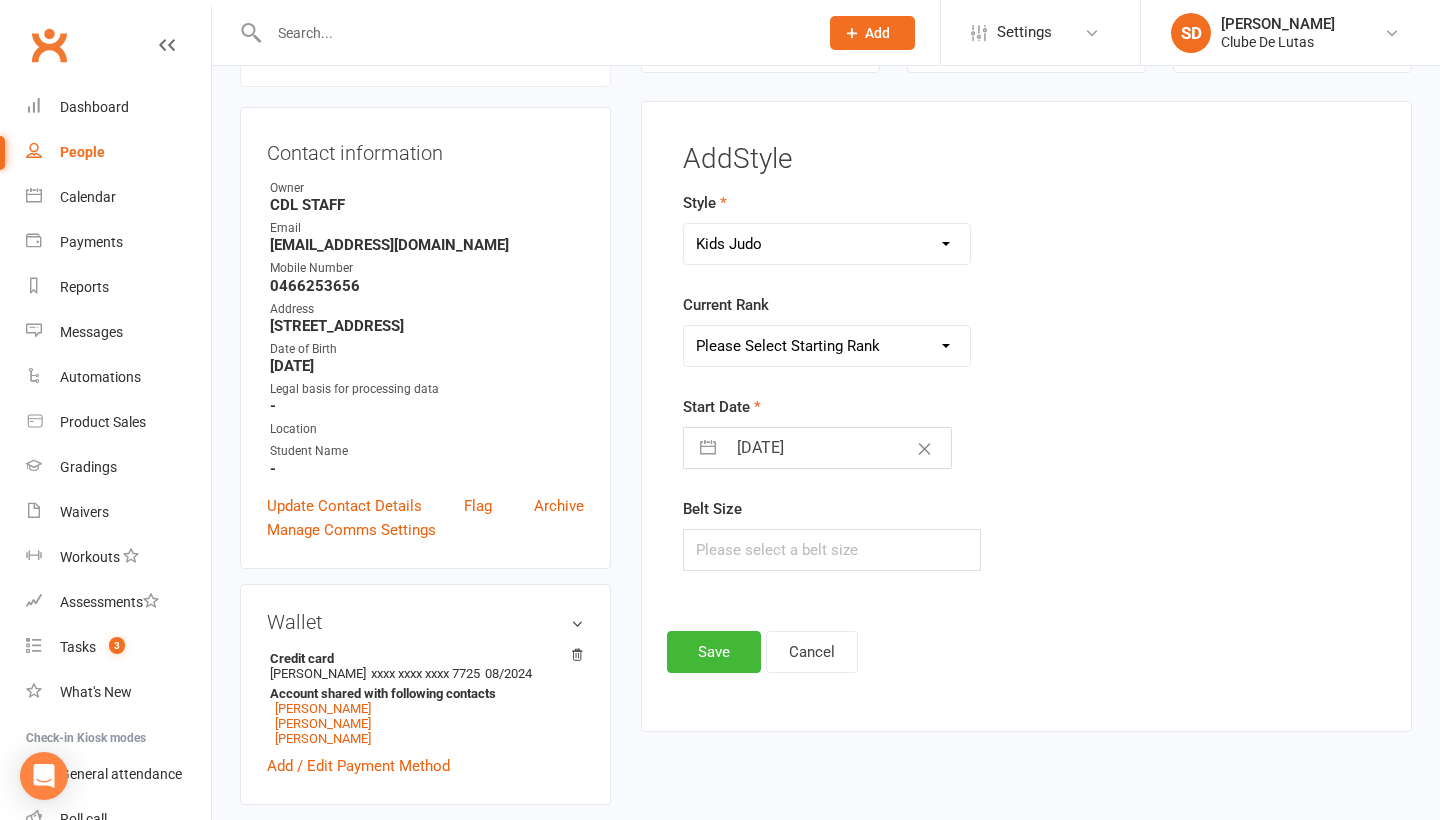 select on "43969" 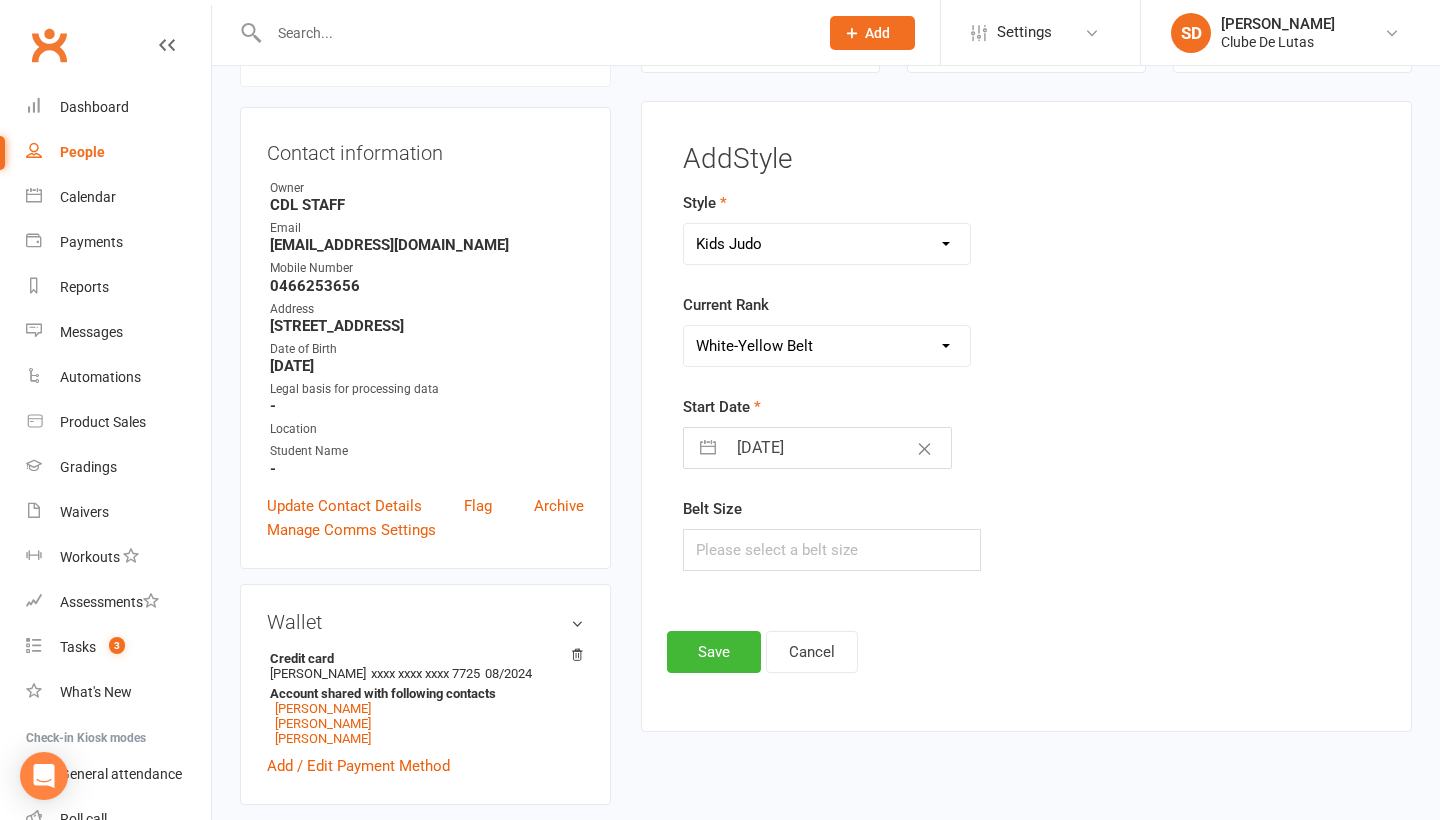 click at bounding box center [708, 448] 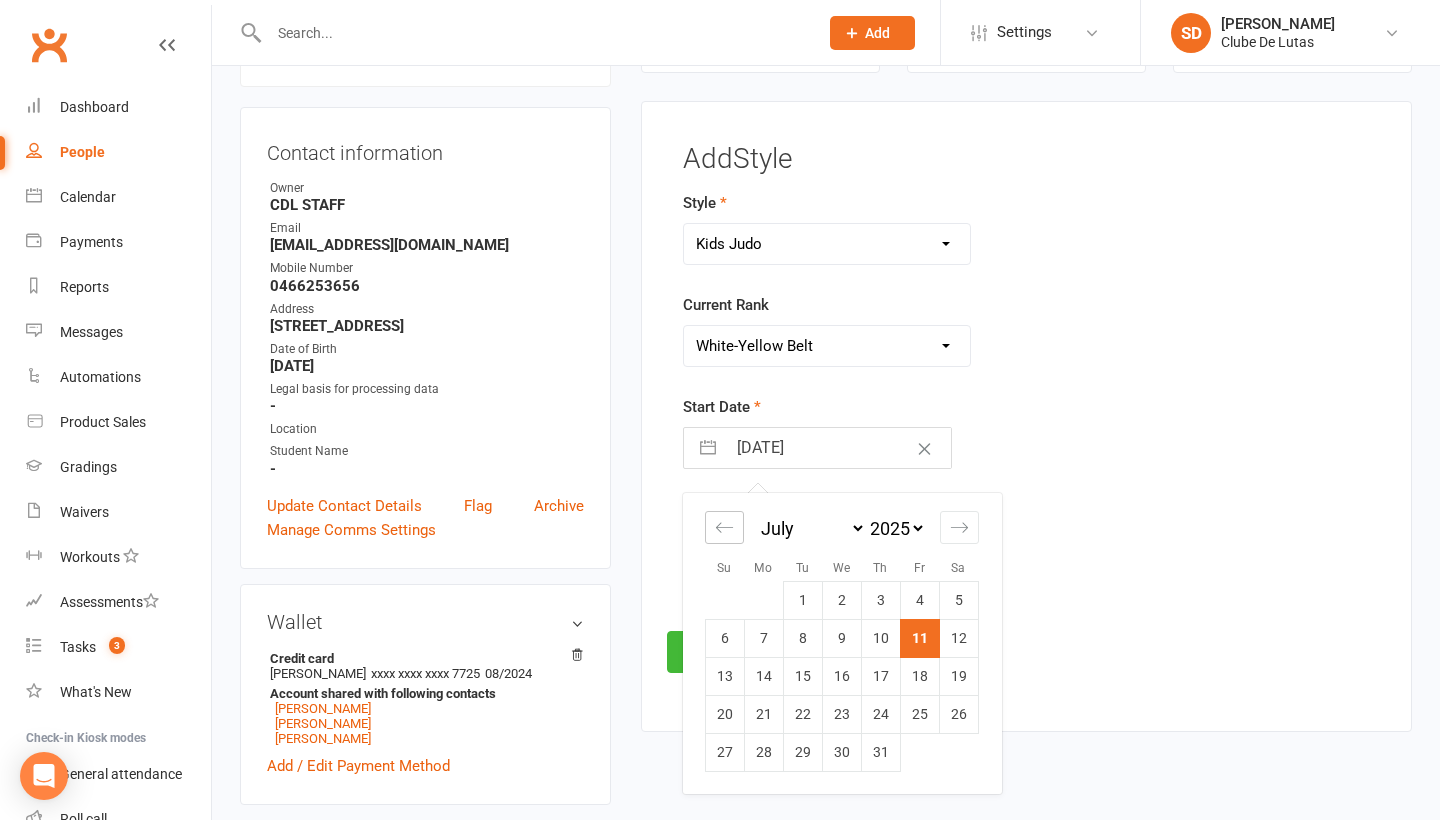 click 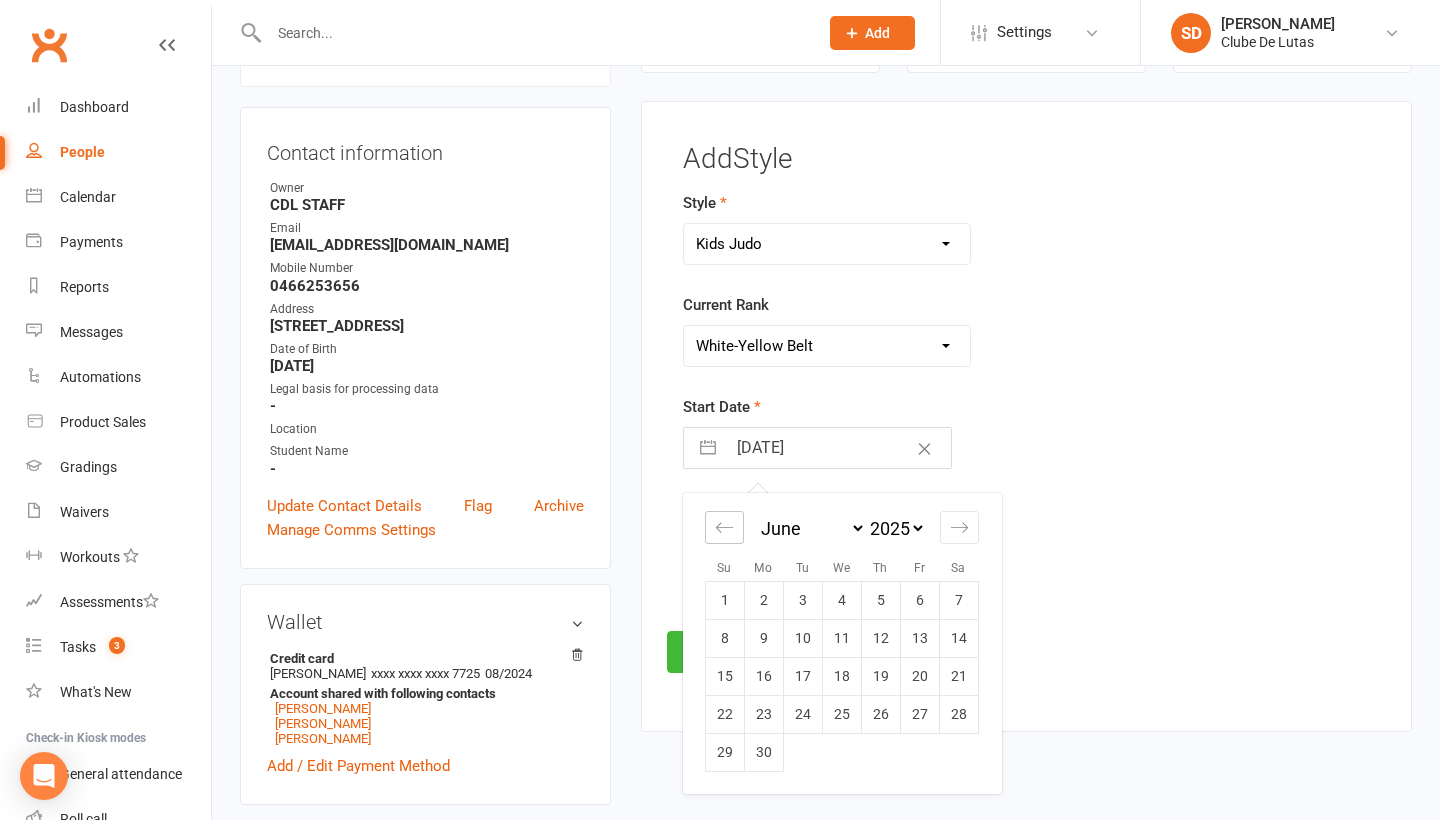 click 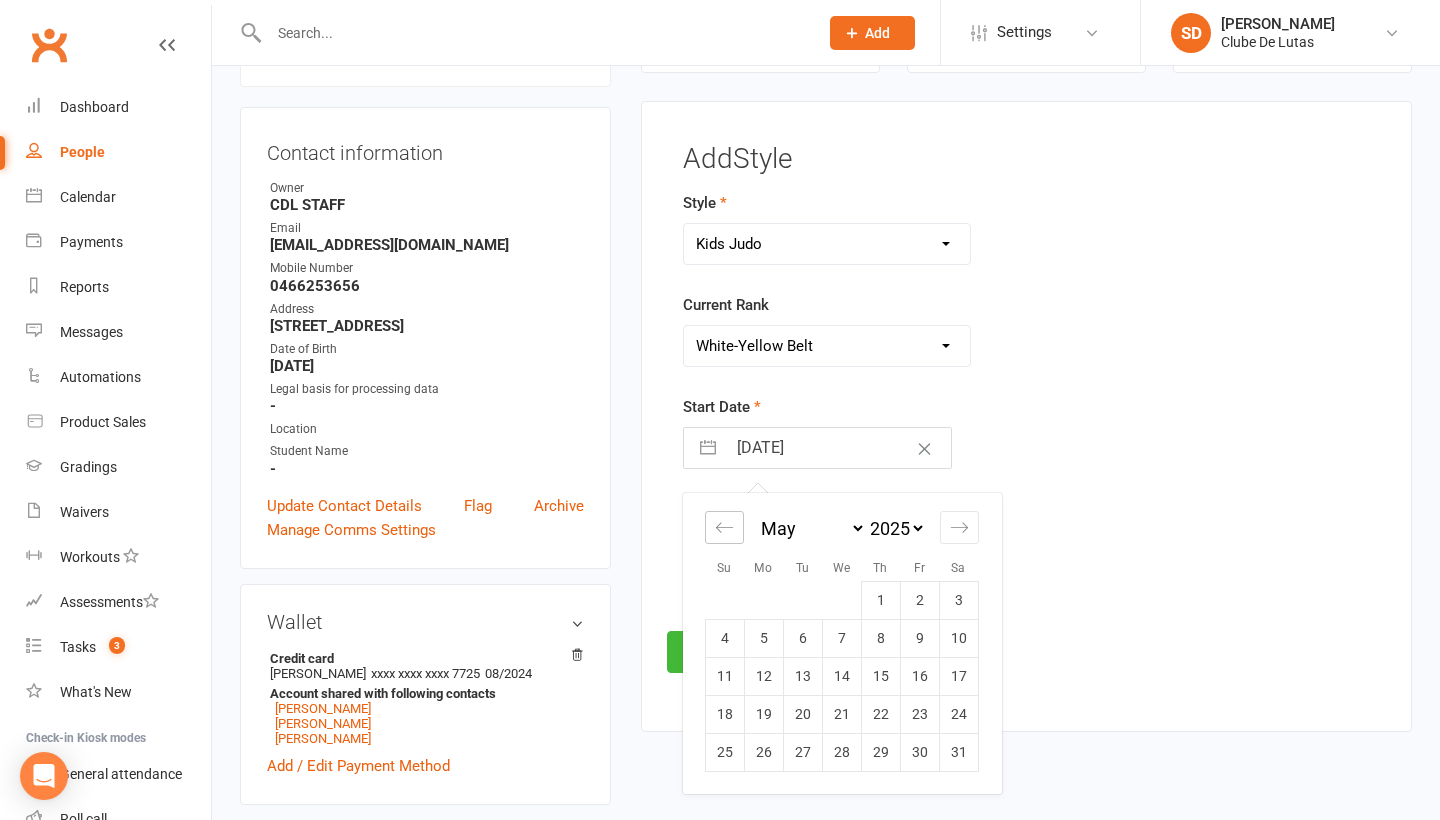 click 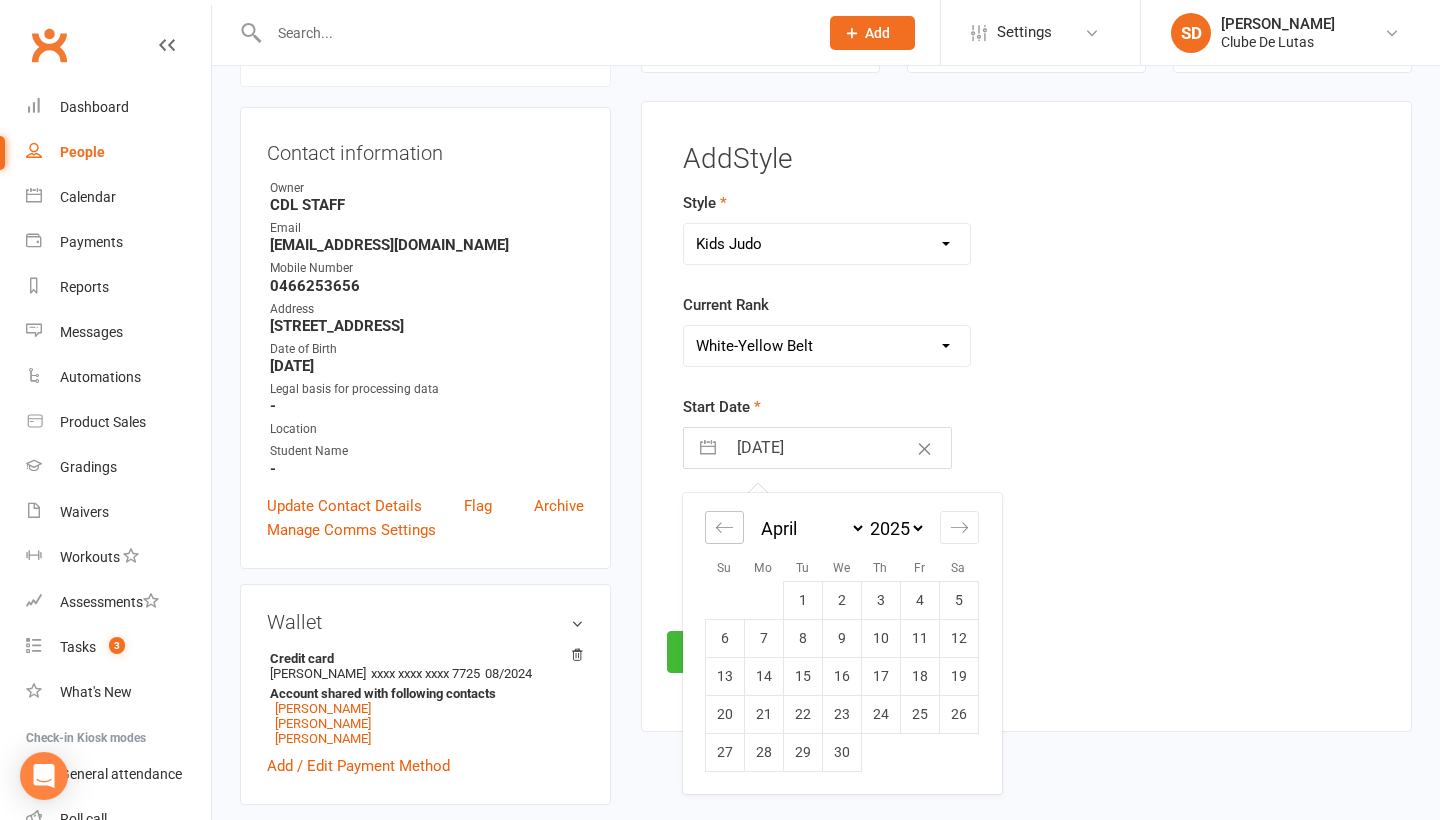 click 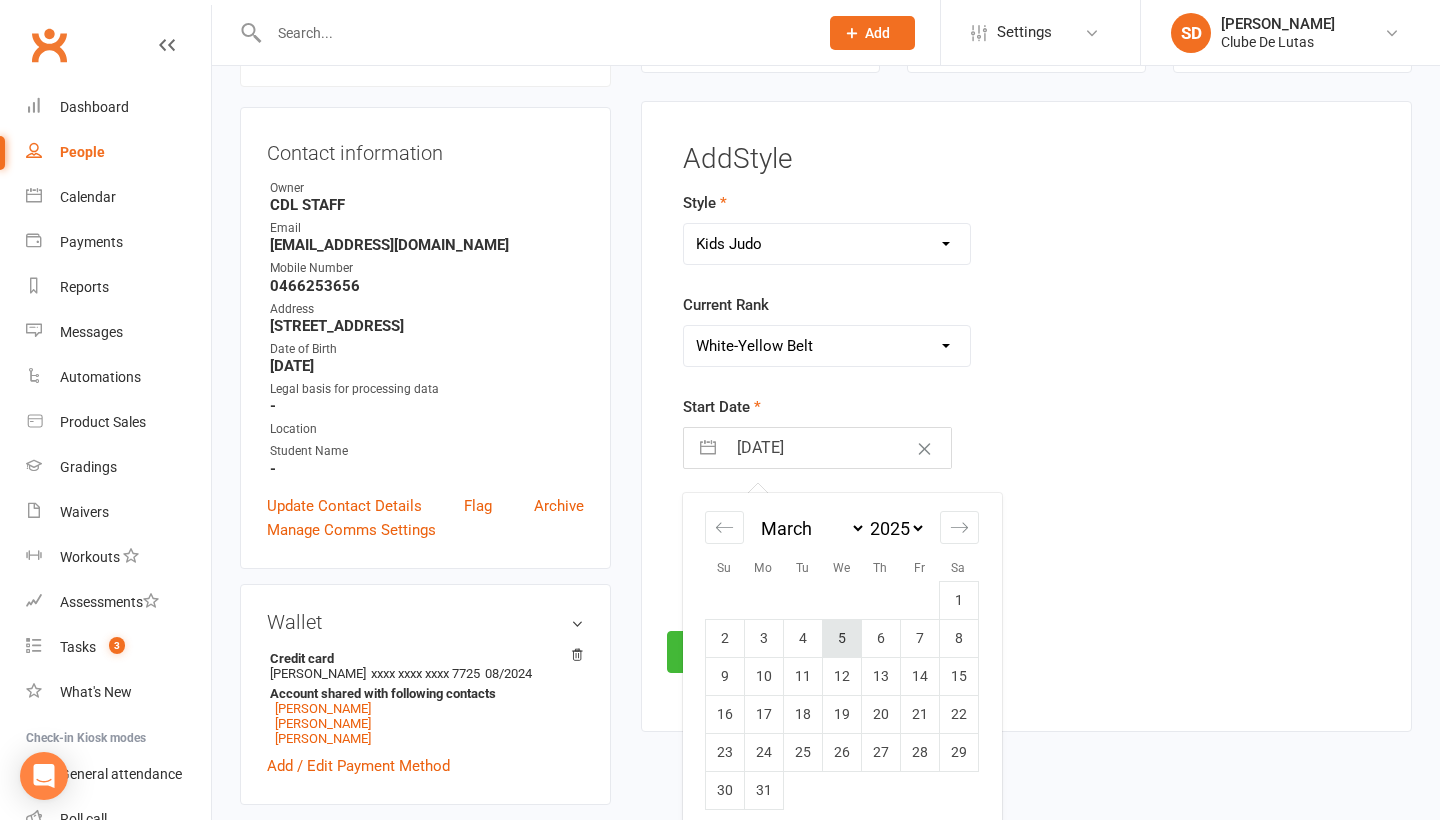 click on "5" at bounding box center [841, 638] 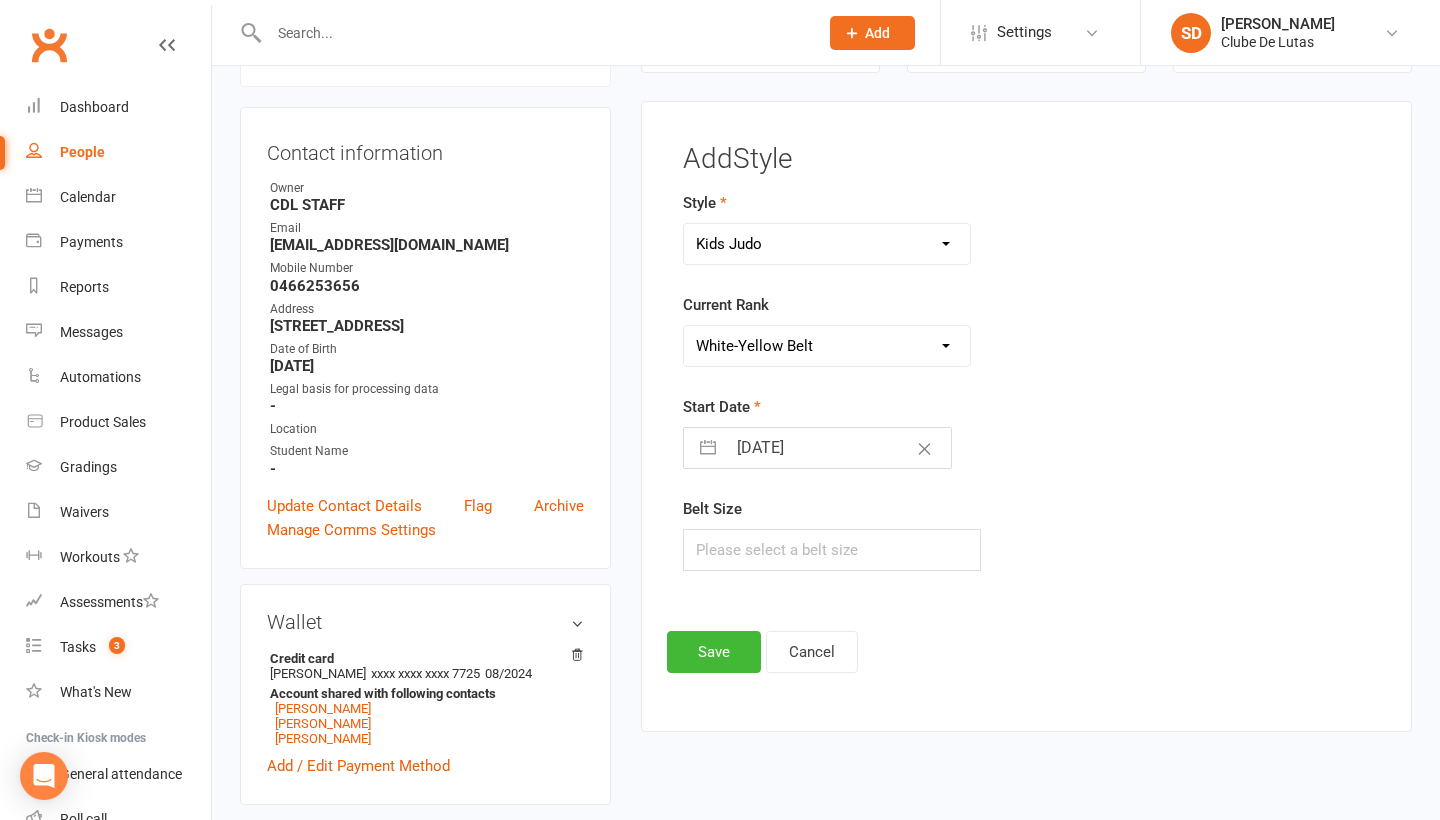 select on "1" 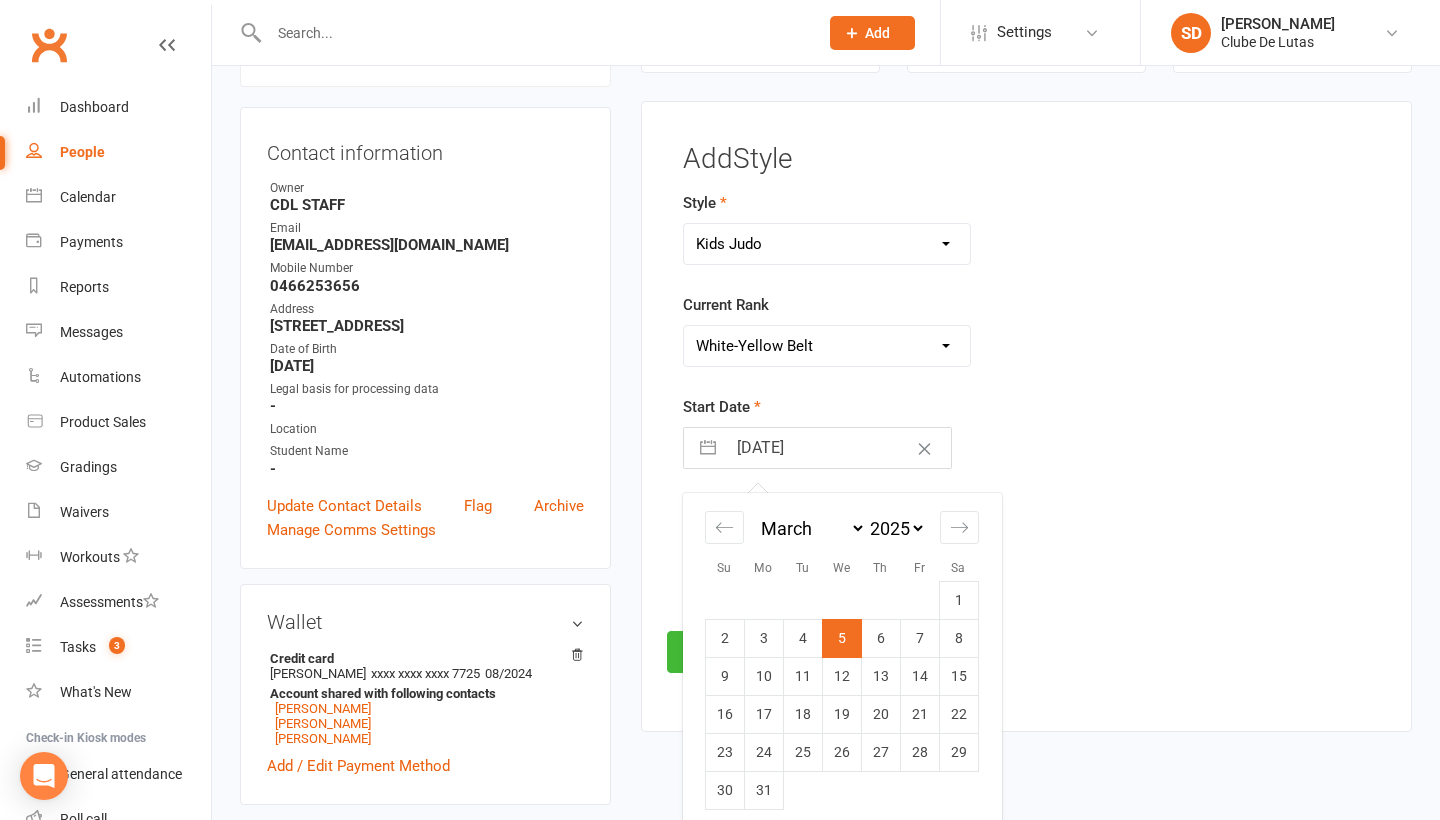 click on "05 Mar 2025" at bounding box center (838, 448) 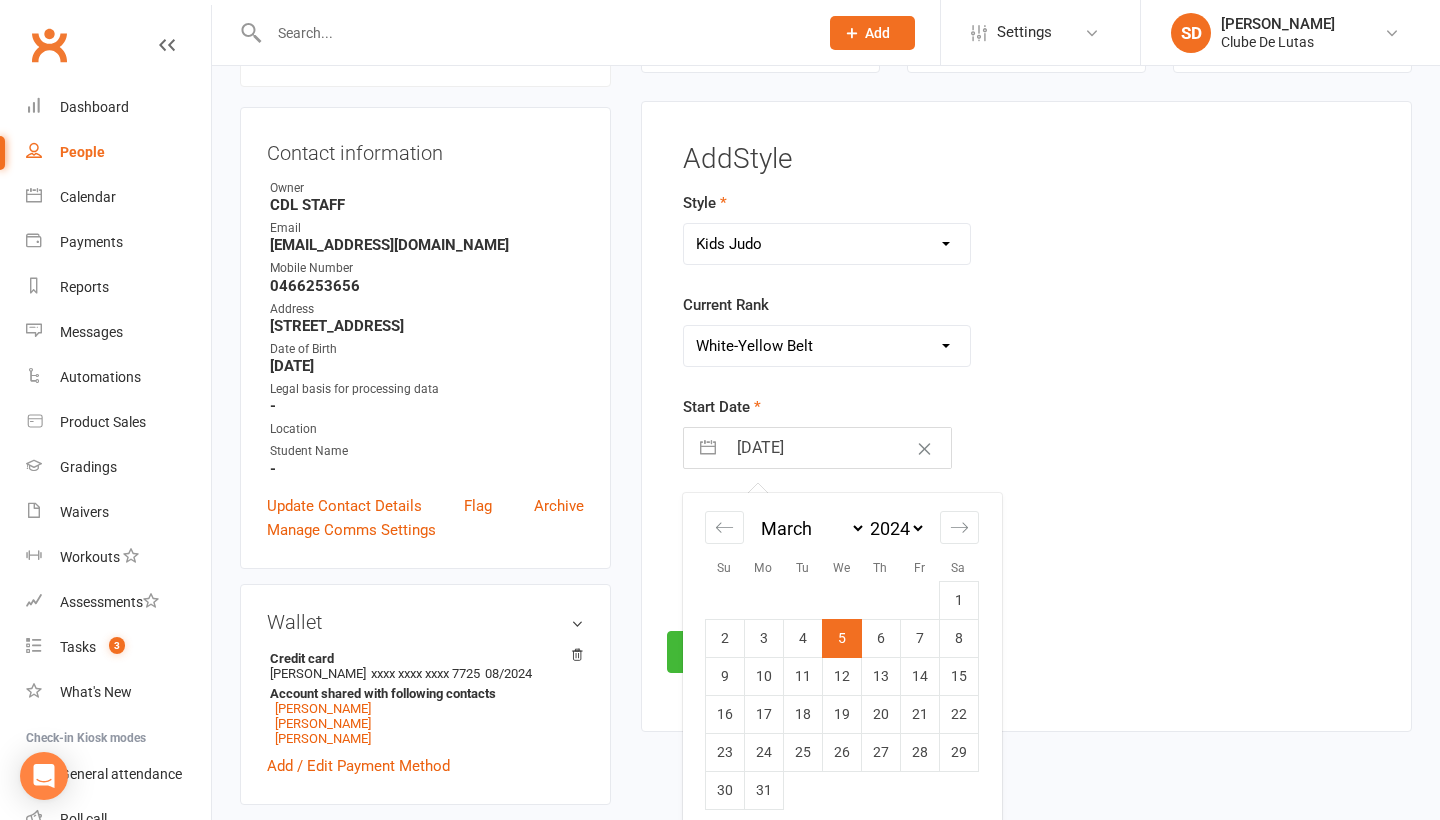 select on "1" 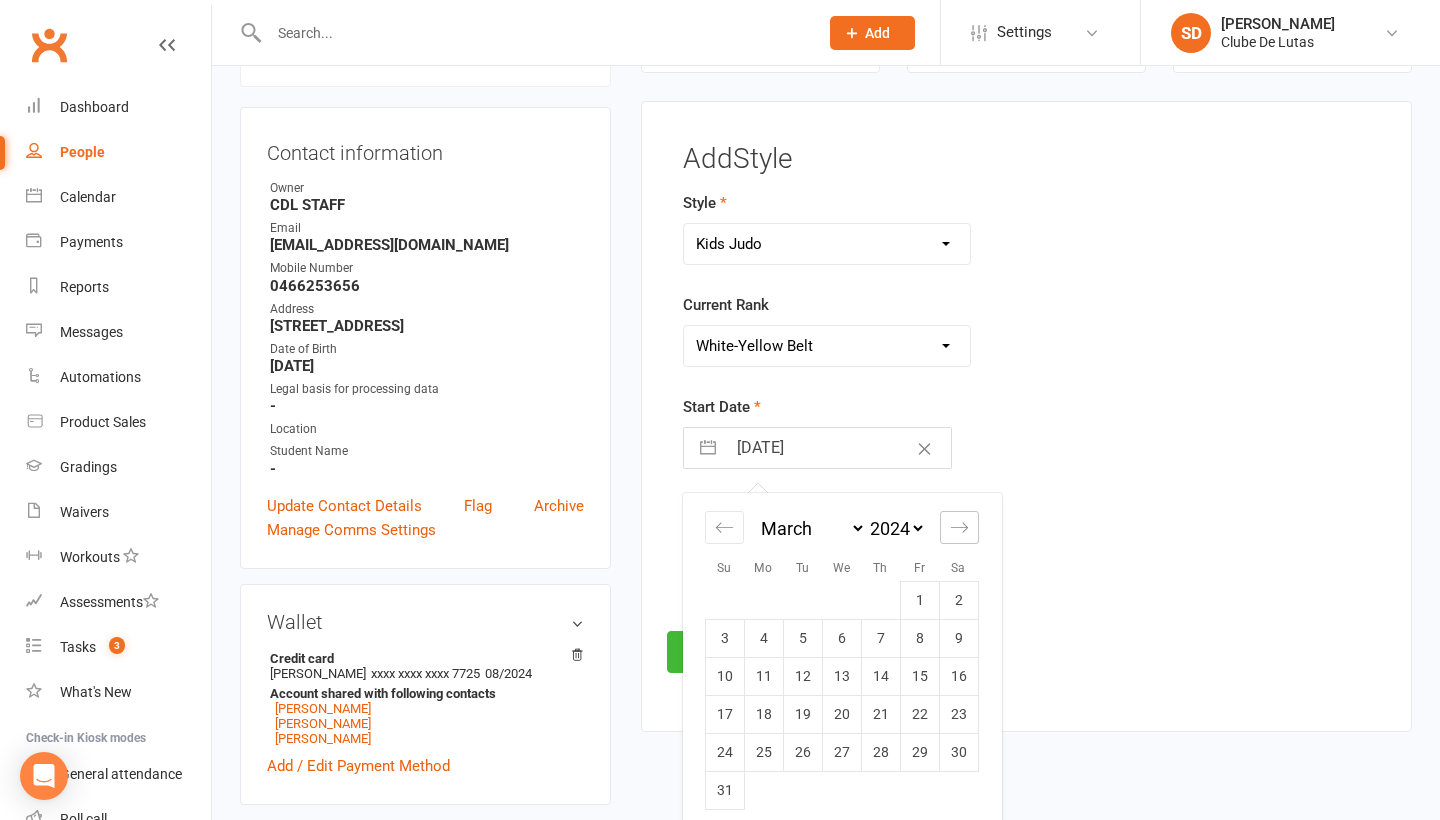 click 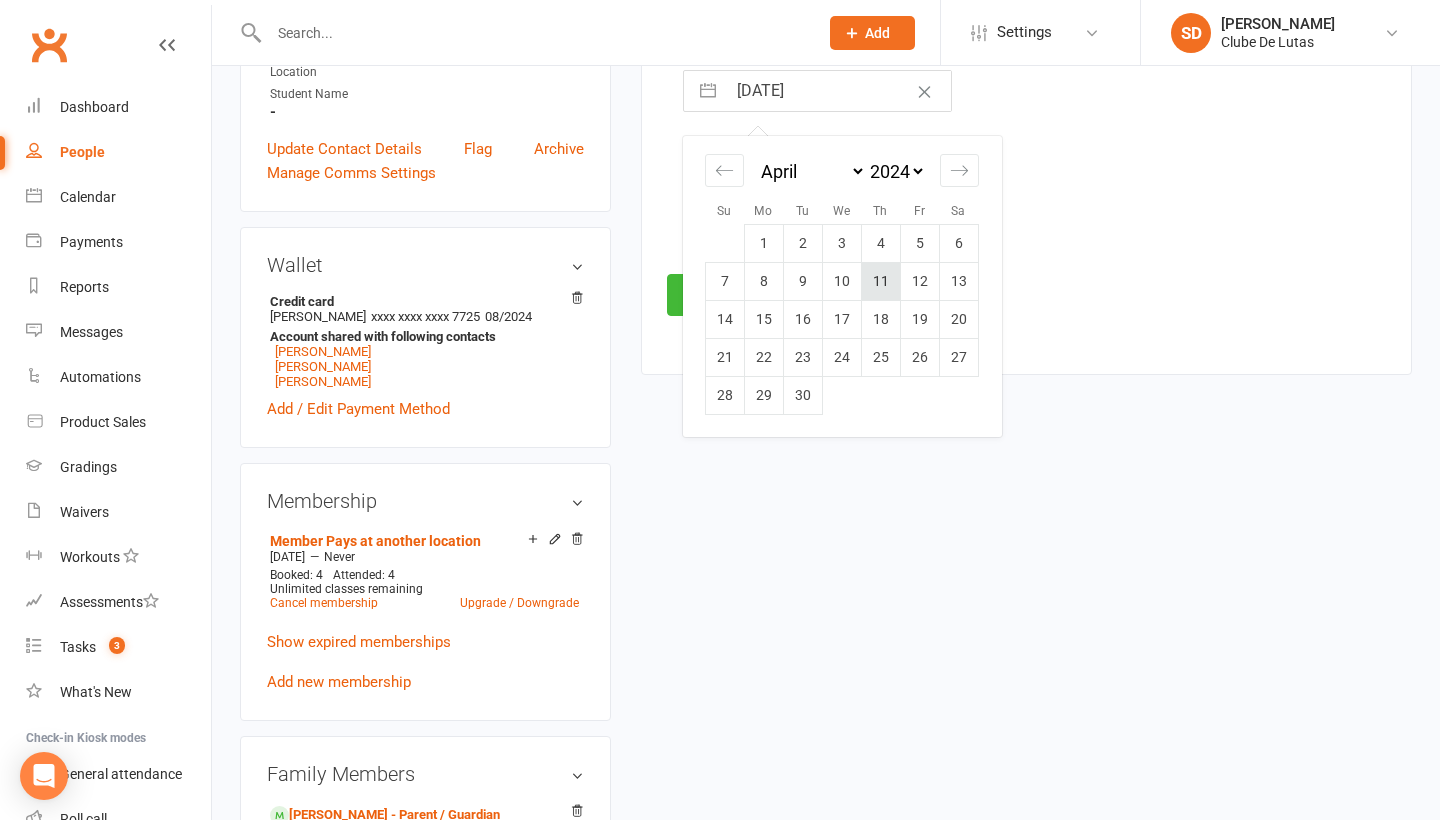 scroll, scrollTop: 571, scrollLeft: 0, axis: vertical 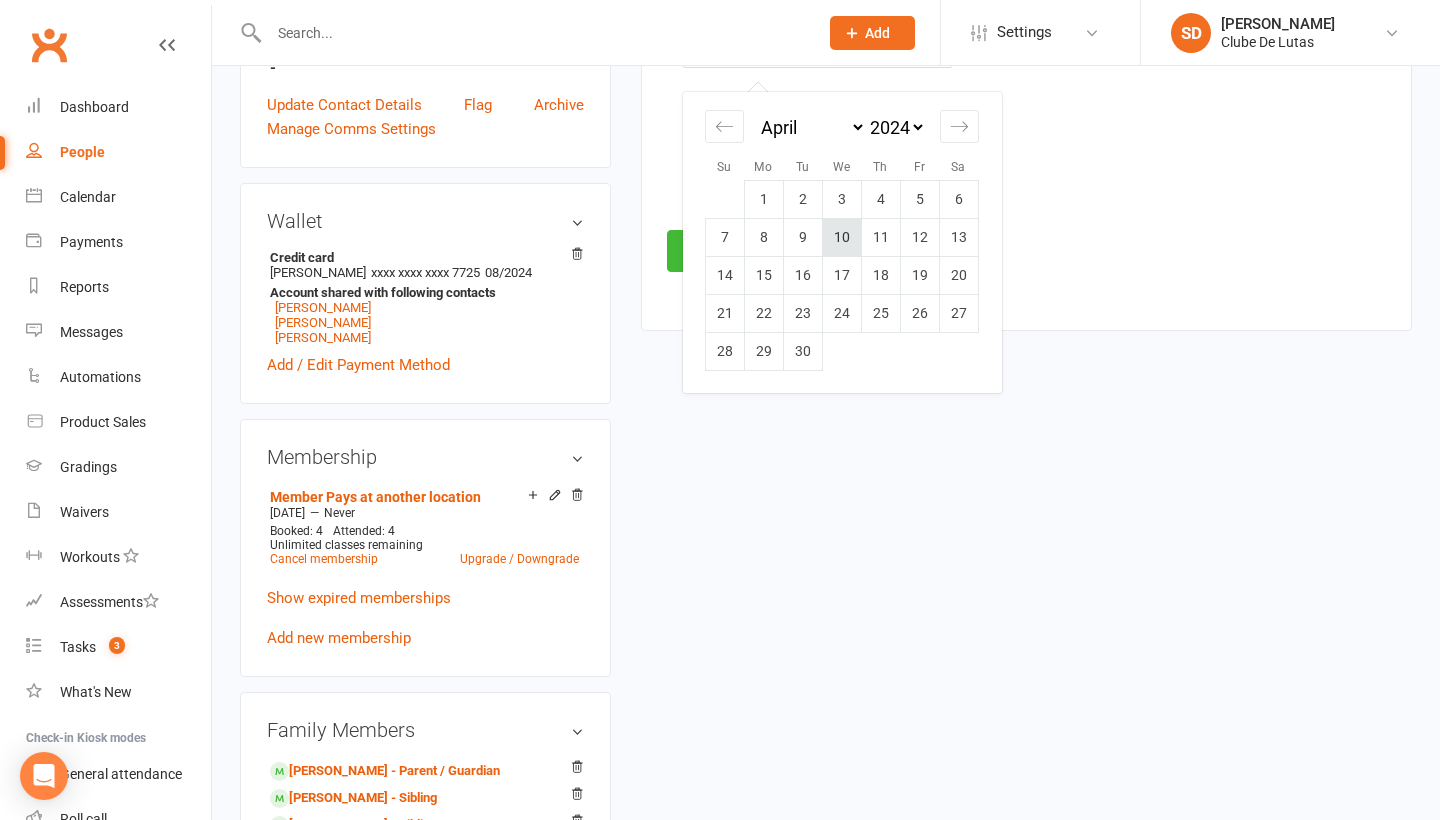 click on "10" at bounding box center (841, 237) 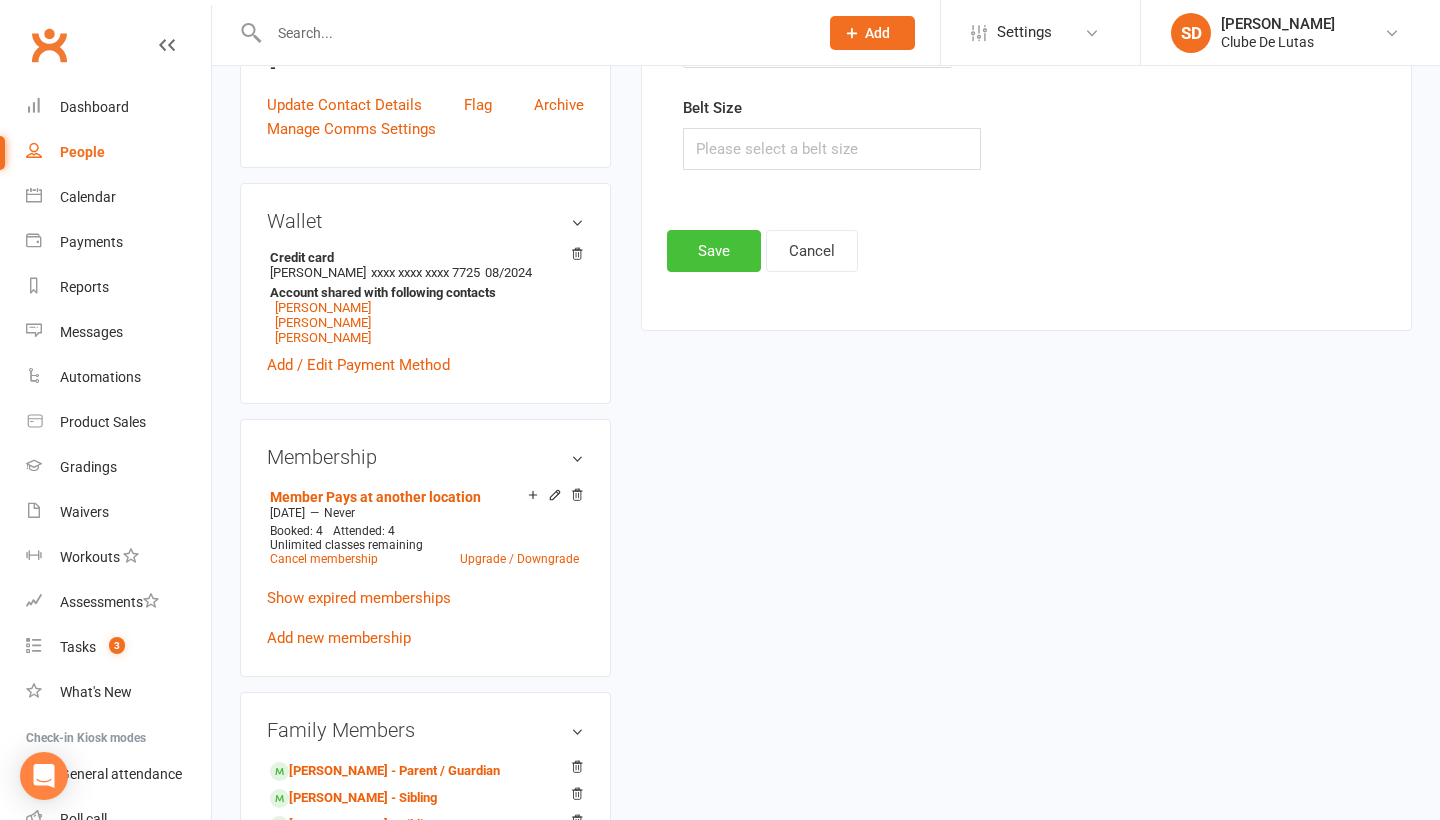 click on "Save" at bounding box center [714, 251] 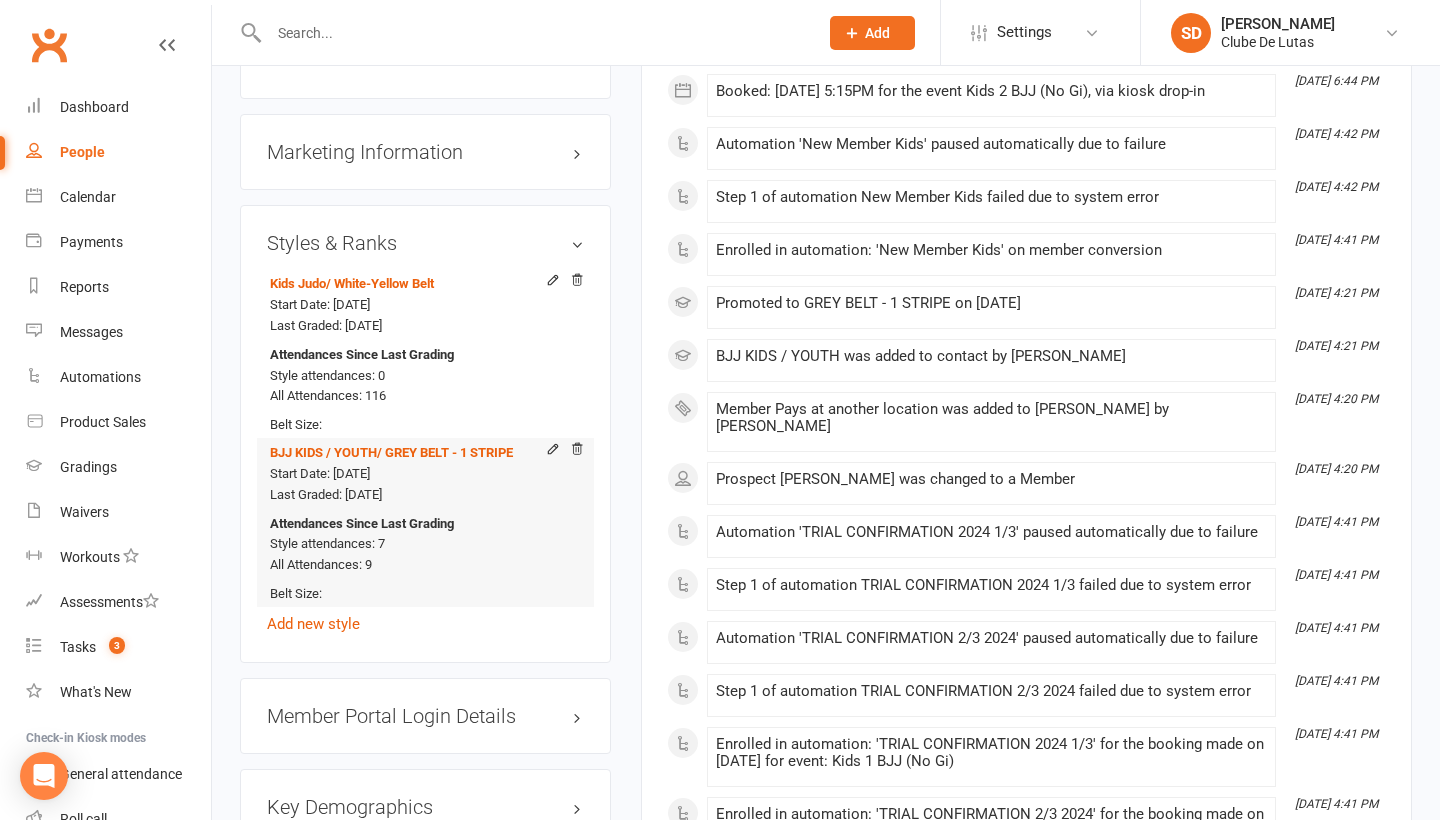 scroll, scrollTop: 1726, scrollLeft: 0, axis: vertical 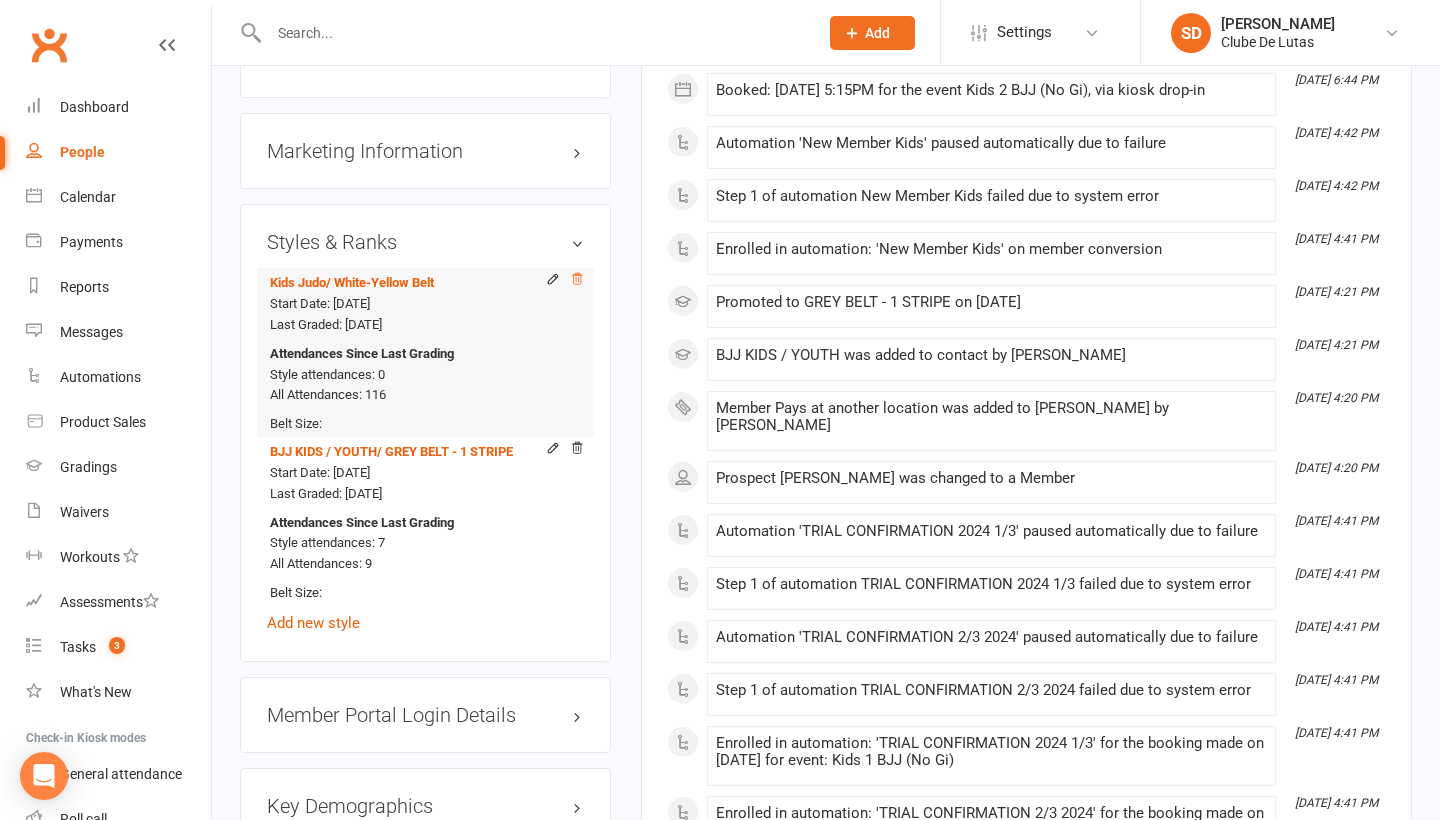 click 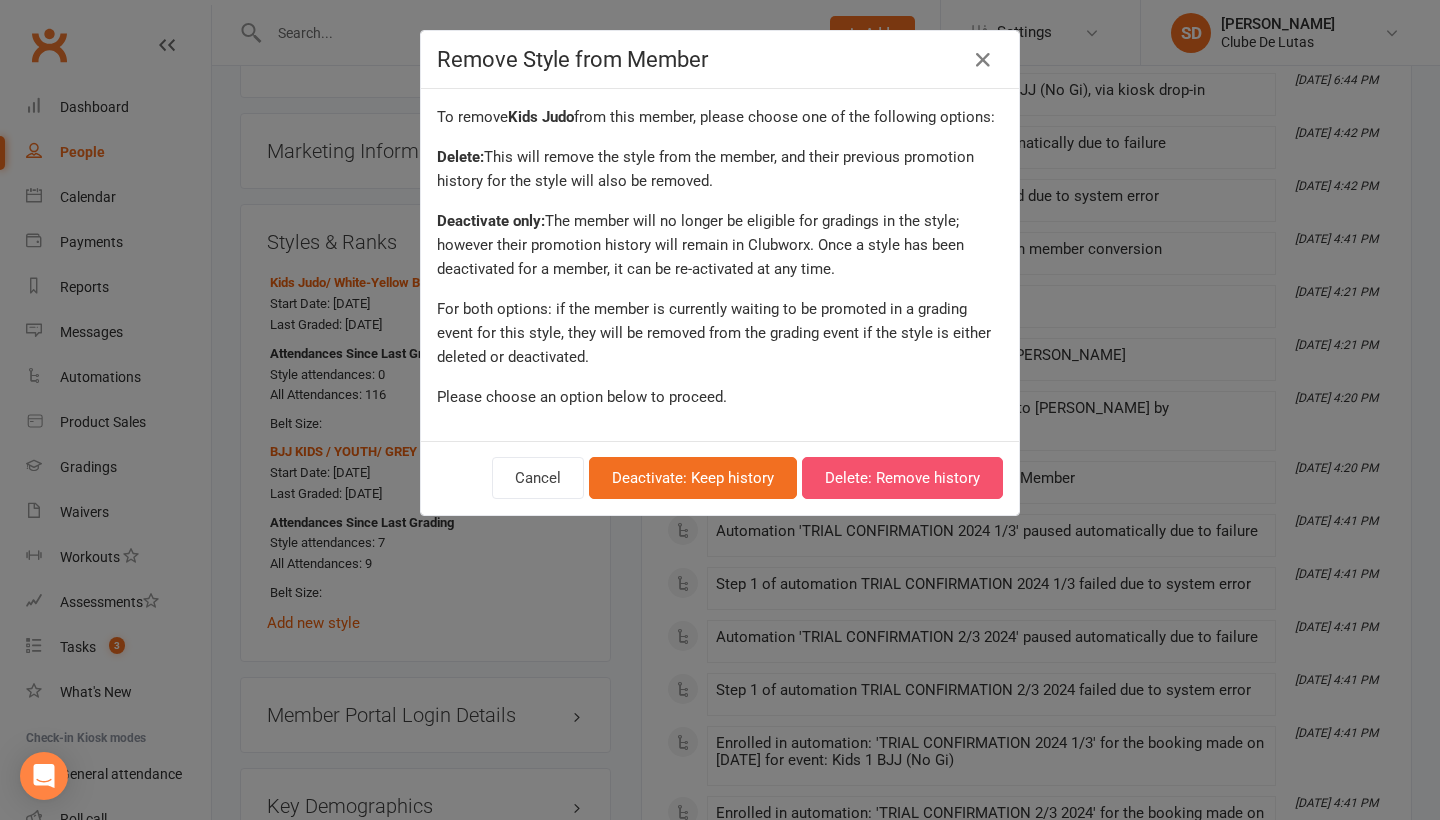 click on "Delete: Remove history" at bounding box center (902, 478) 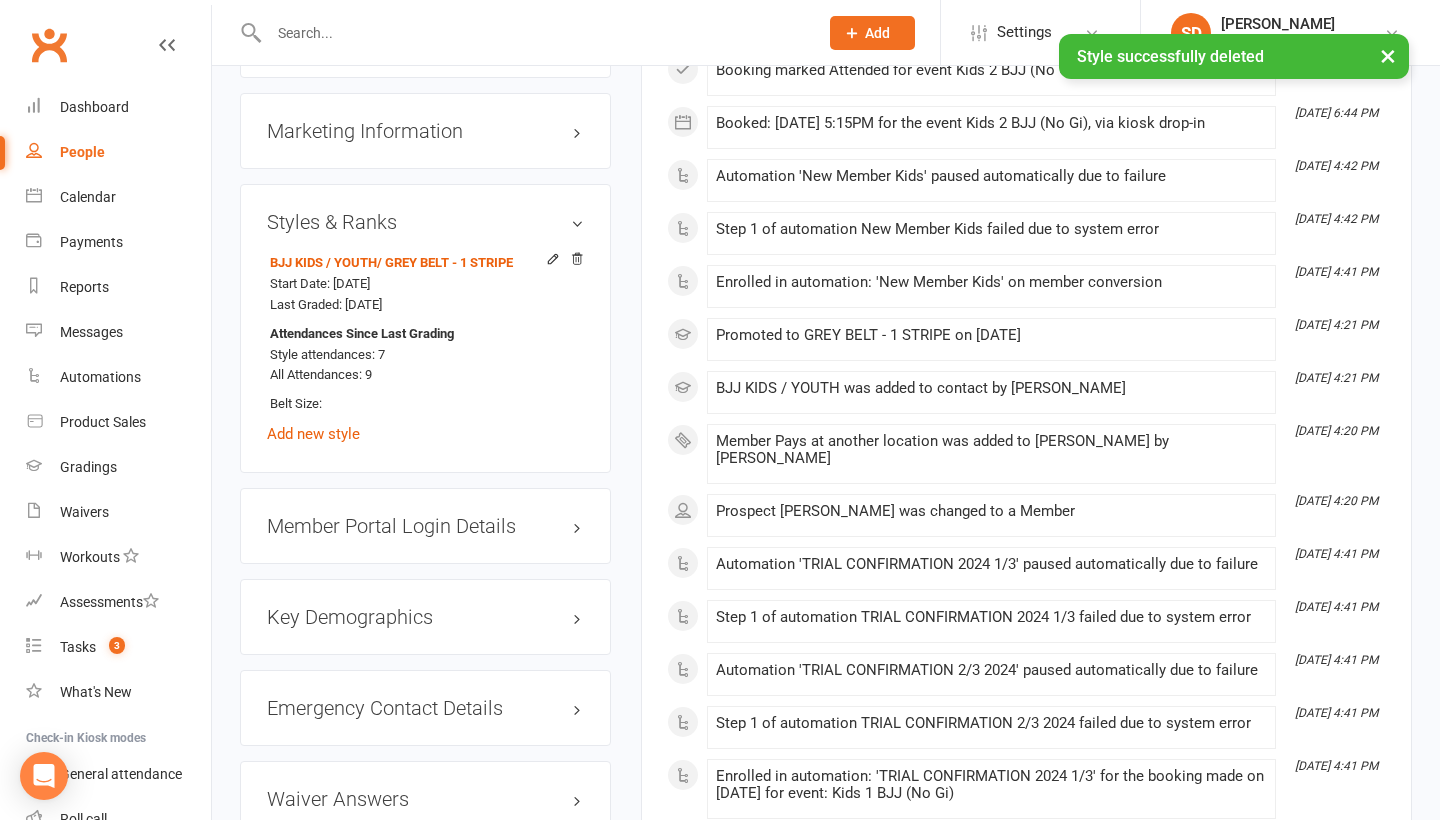 scroll, scrollTop: 1778, scrollLeft: 1, axis: both 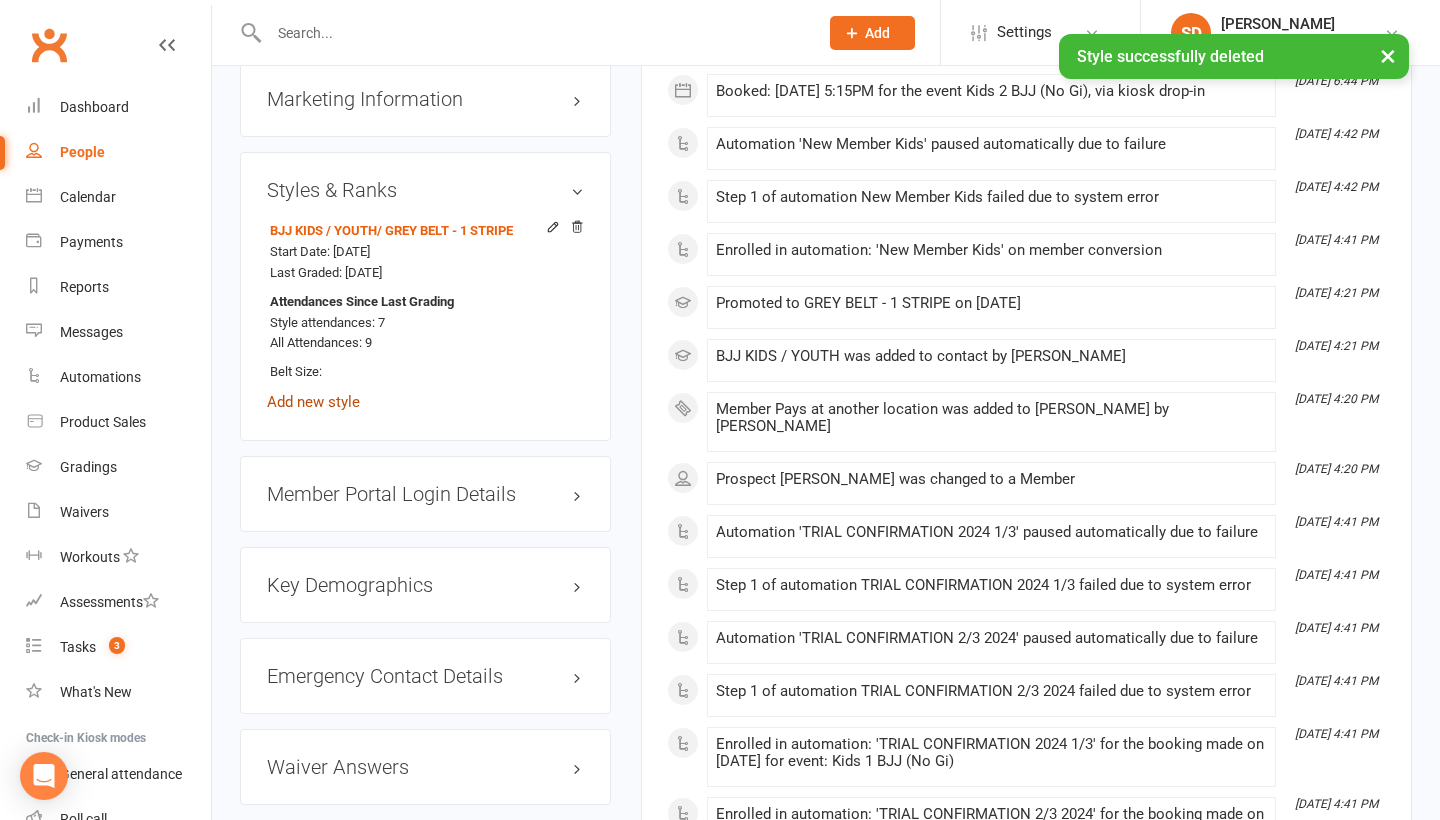 click on "Add new style" at bounding box center [313, 402] 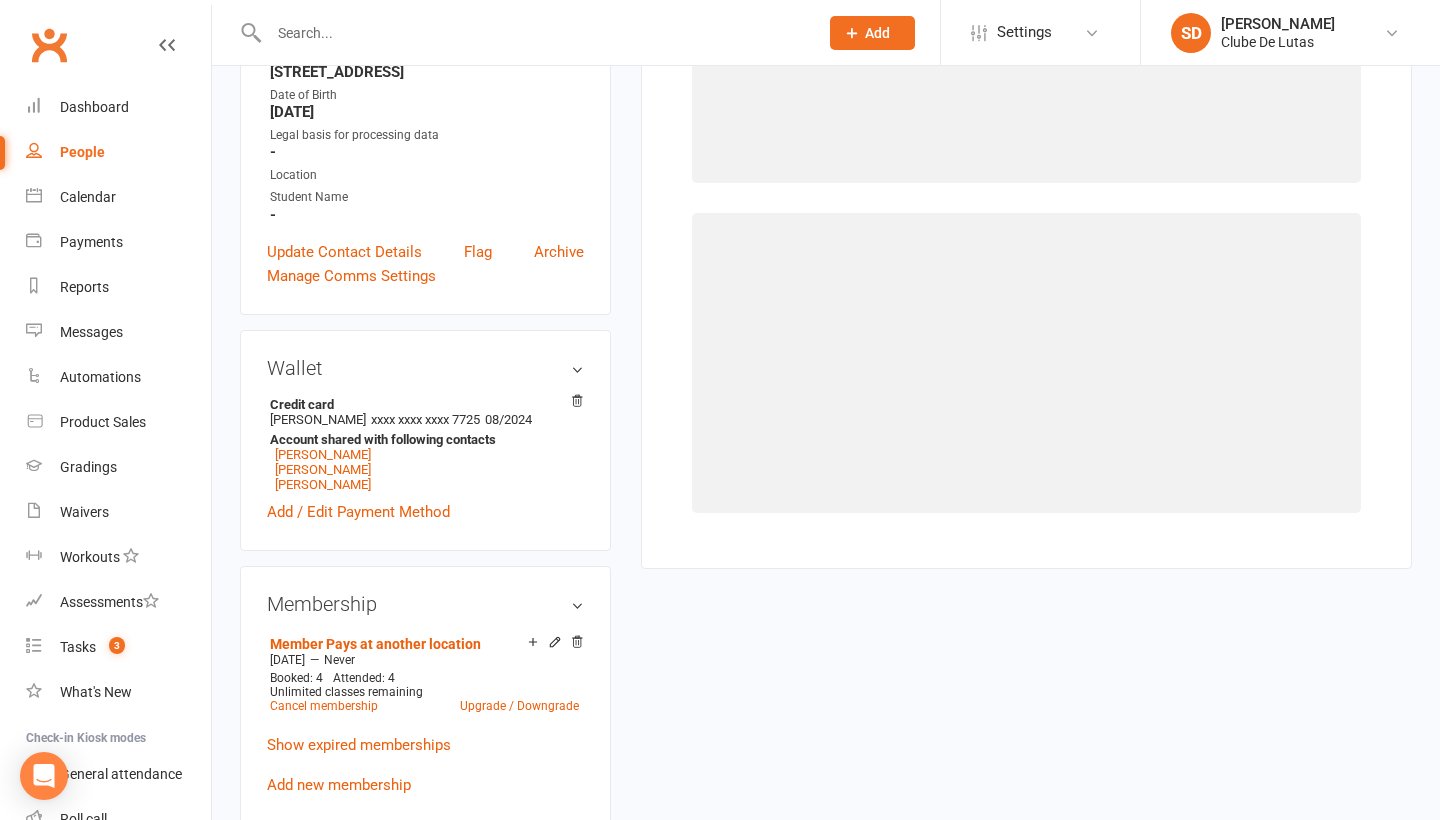 scroll, scrollTop: 170, scrollLeft: 0, axis: vertical 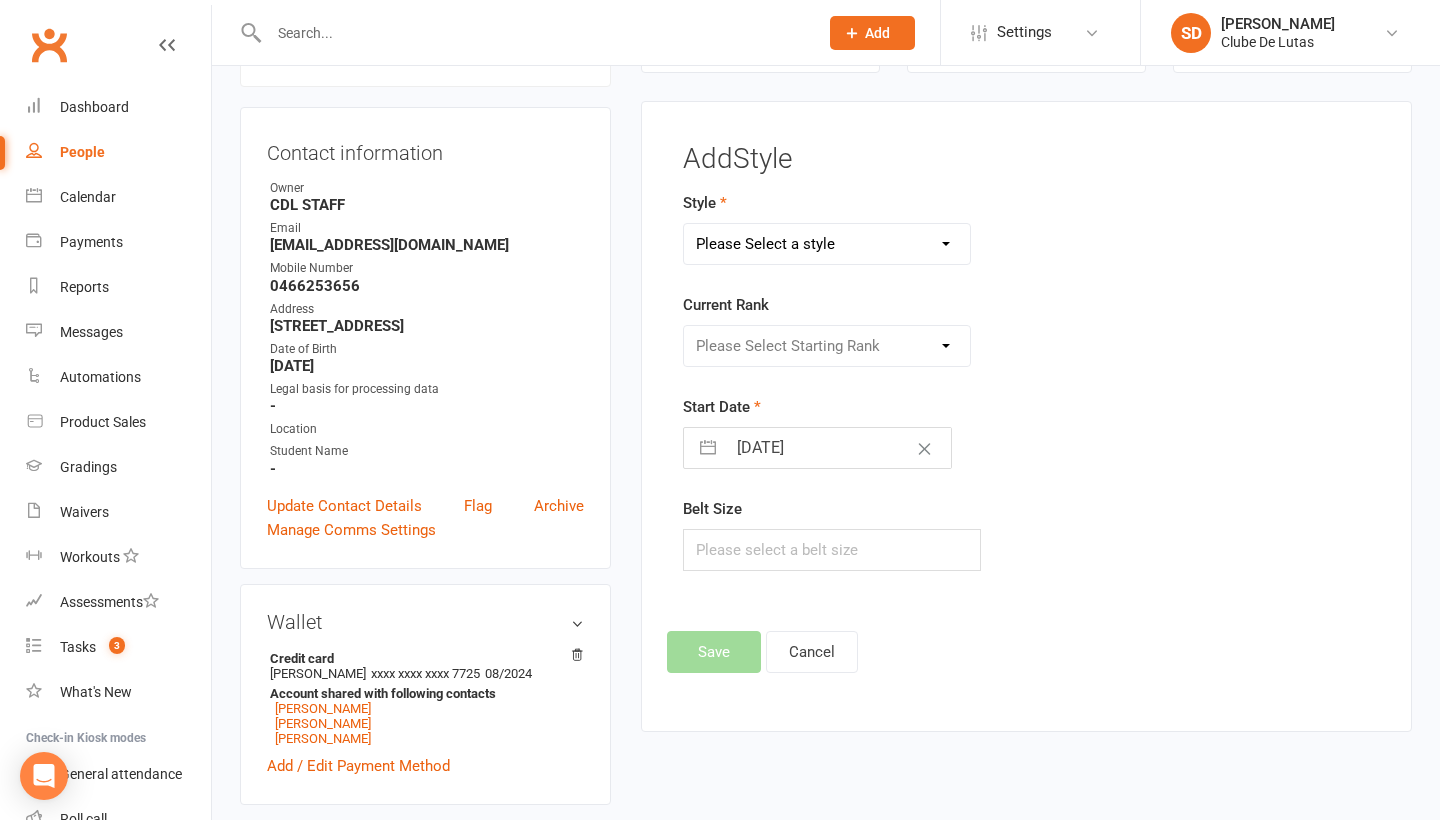 select on "3704" 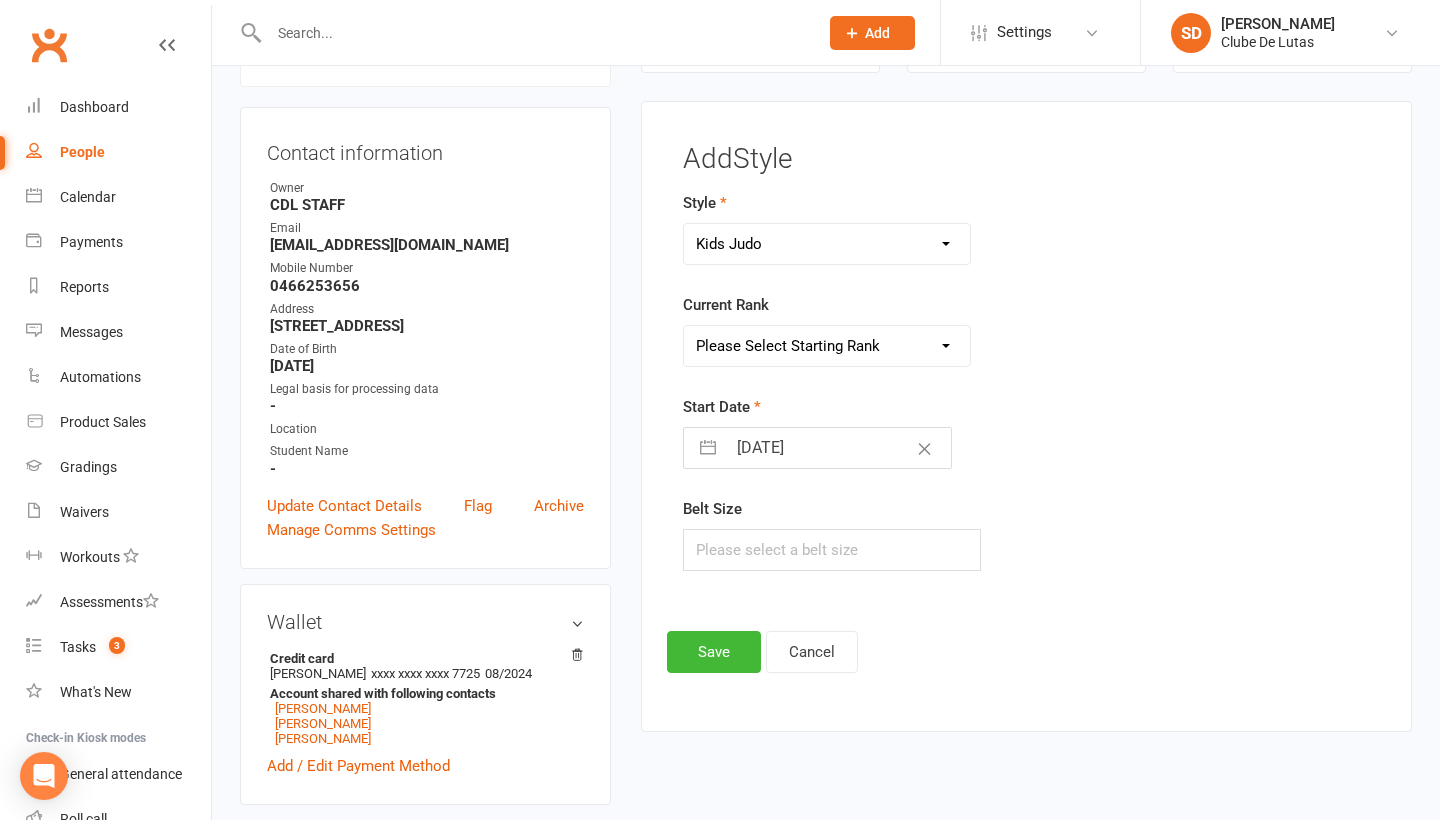 select on "43969" 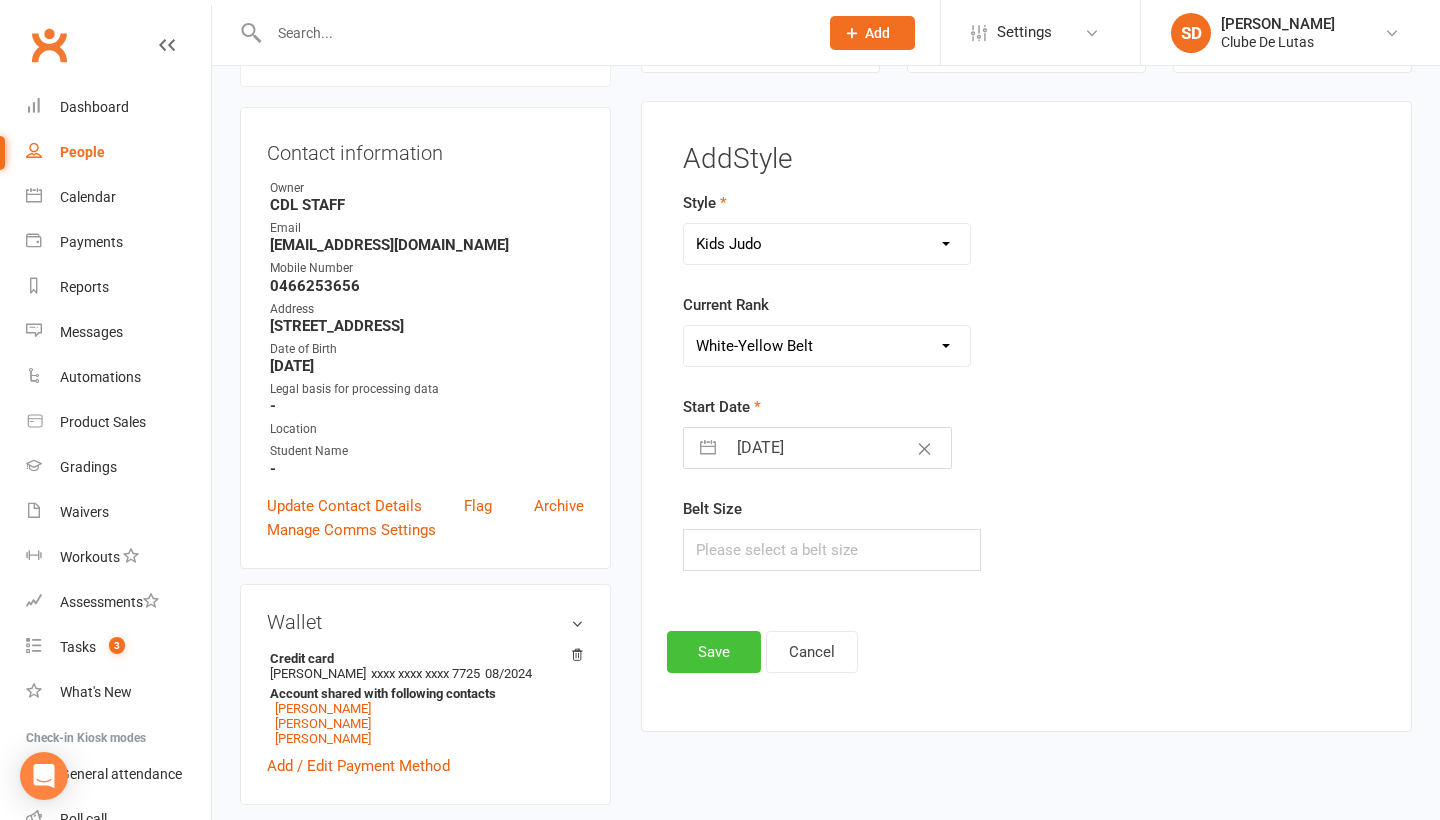 click on "Save" at bounding box center [714, 652] 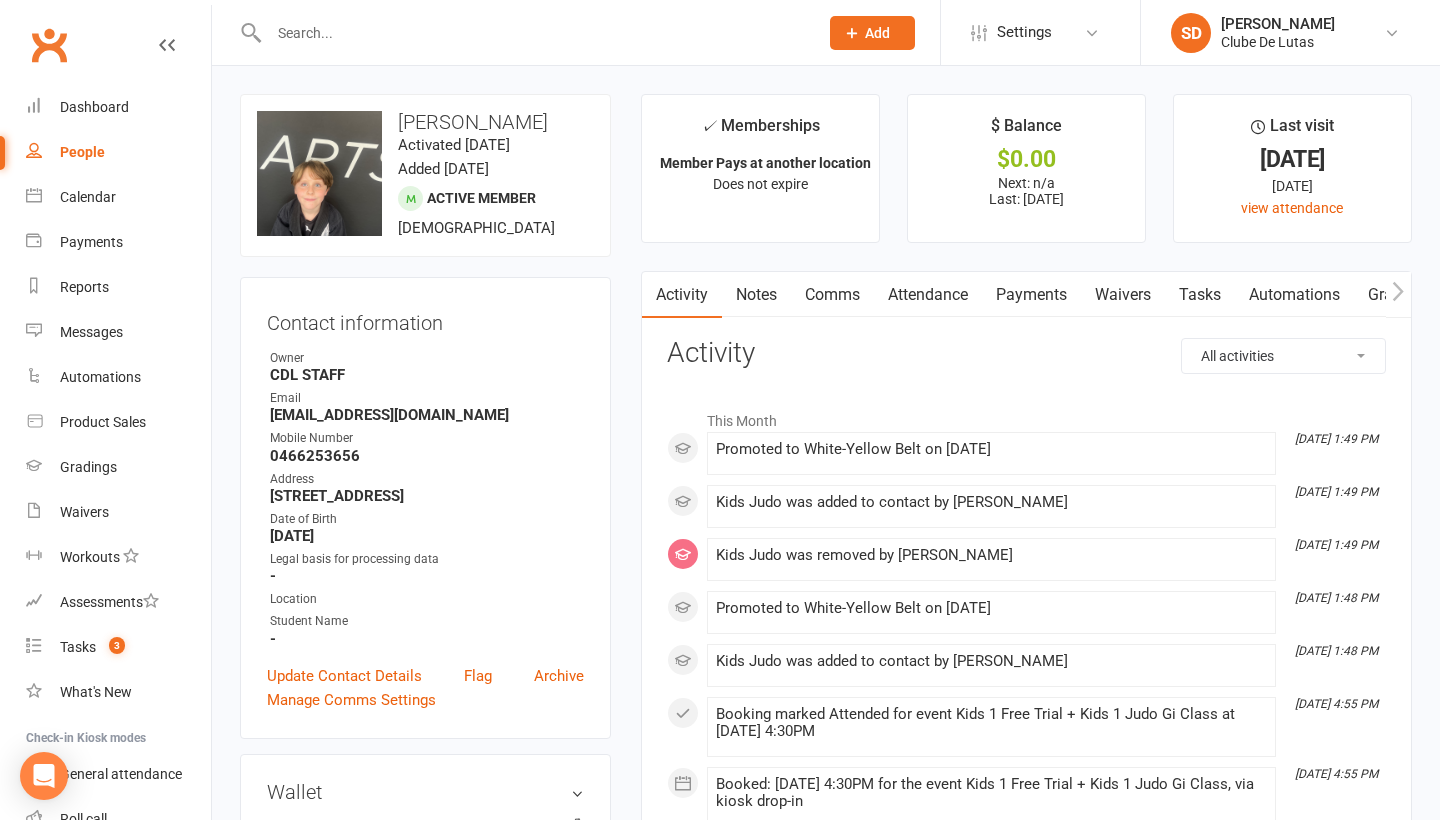 scroll, scrollTop: 0, scrollLeft: 0, axis: both 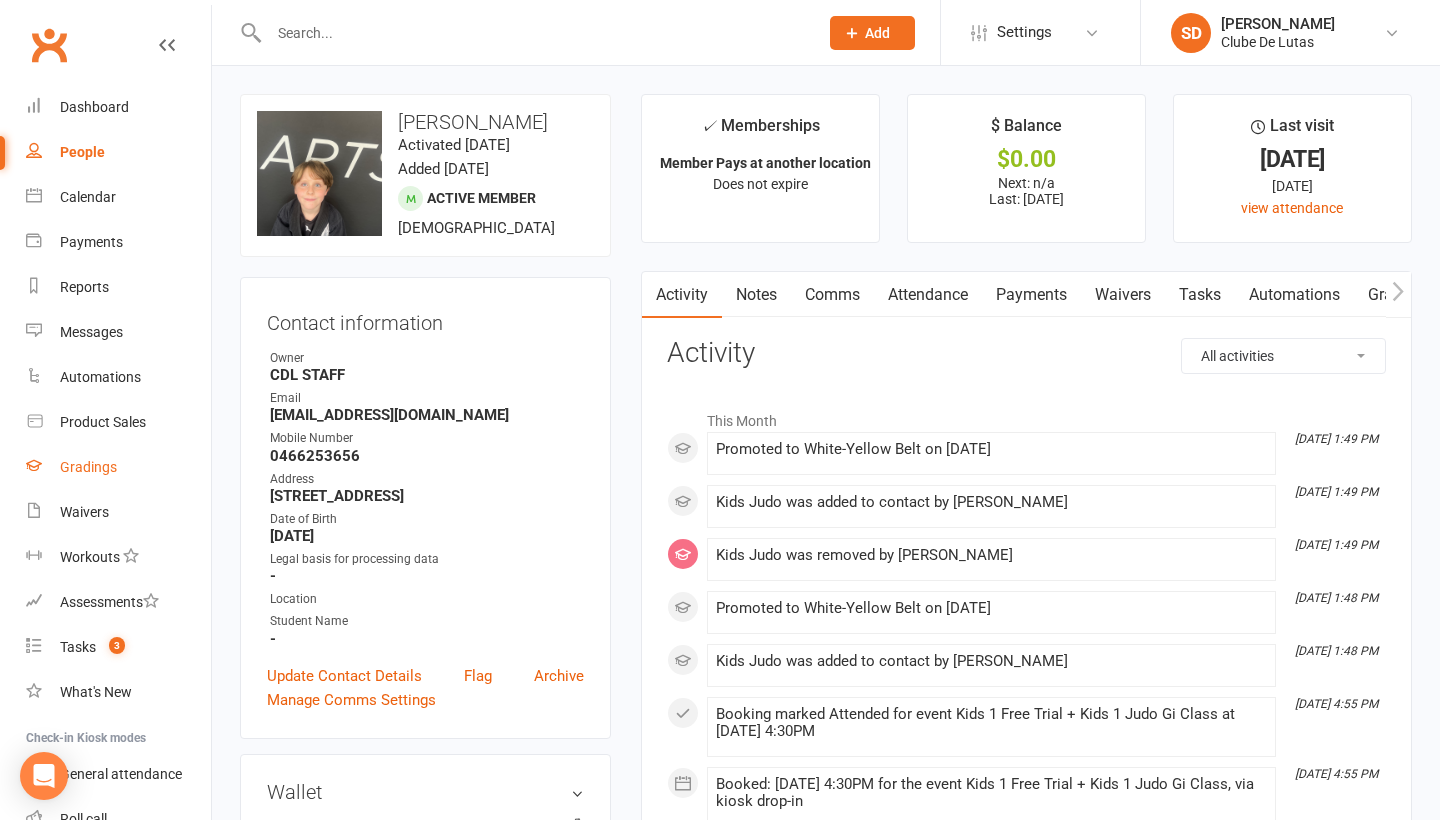 click on "Gradings" at bounding box center [88, 467] 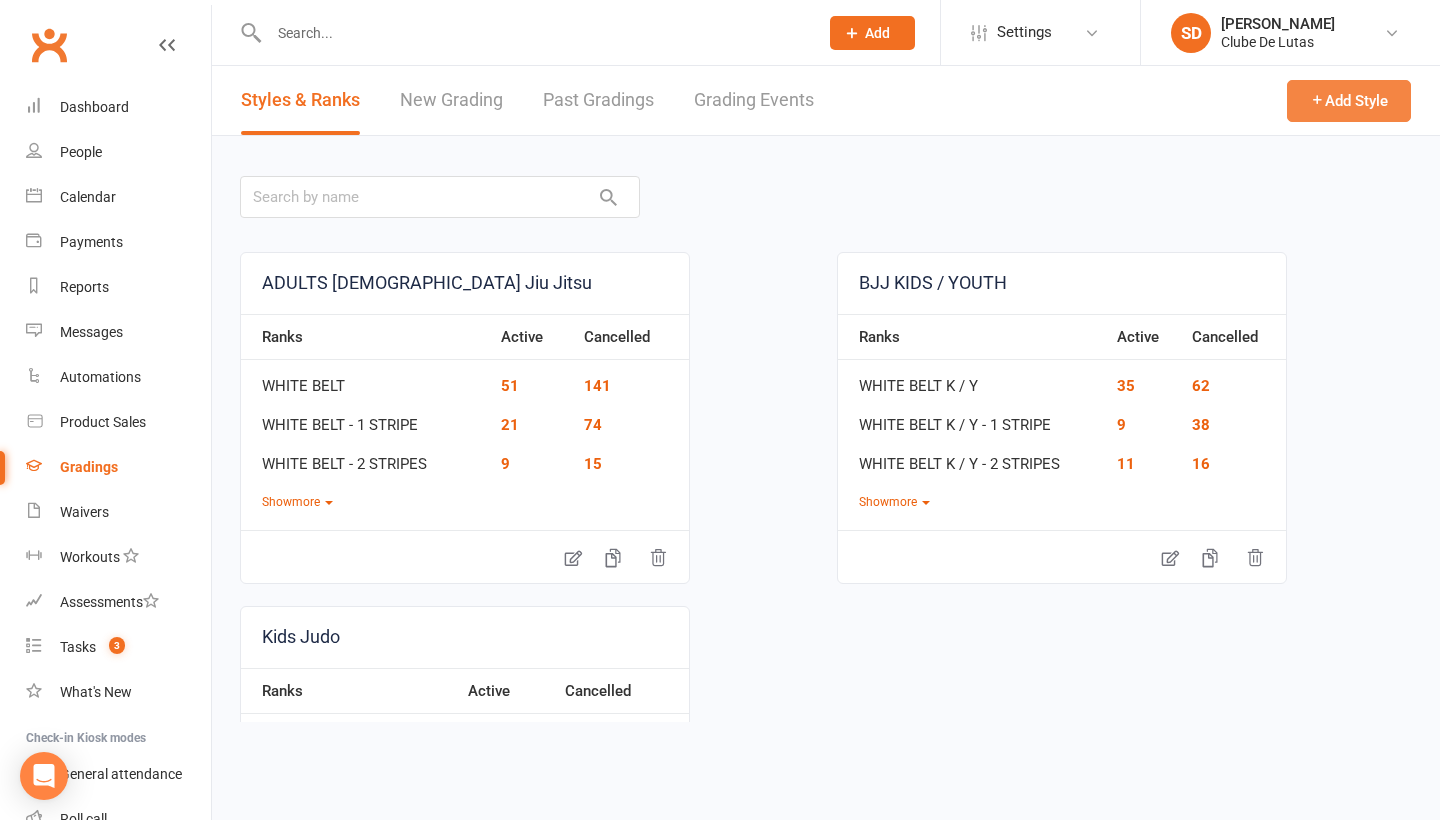 click on "Add Style" at bounding box center (1349, 101) 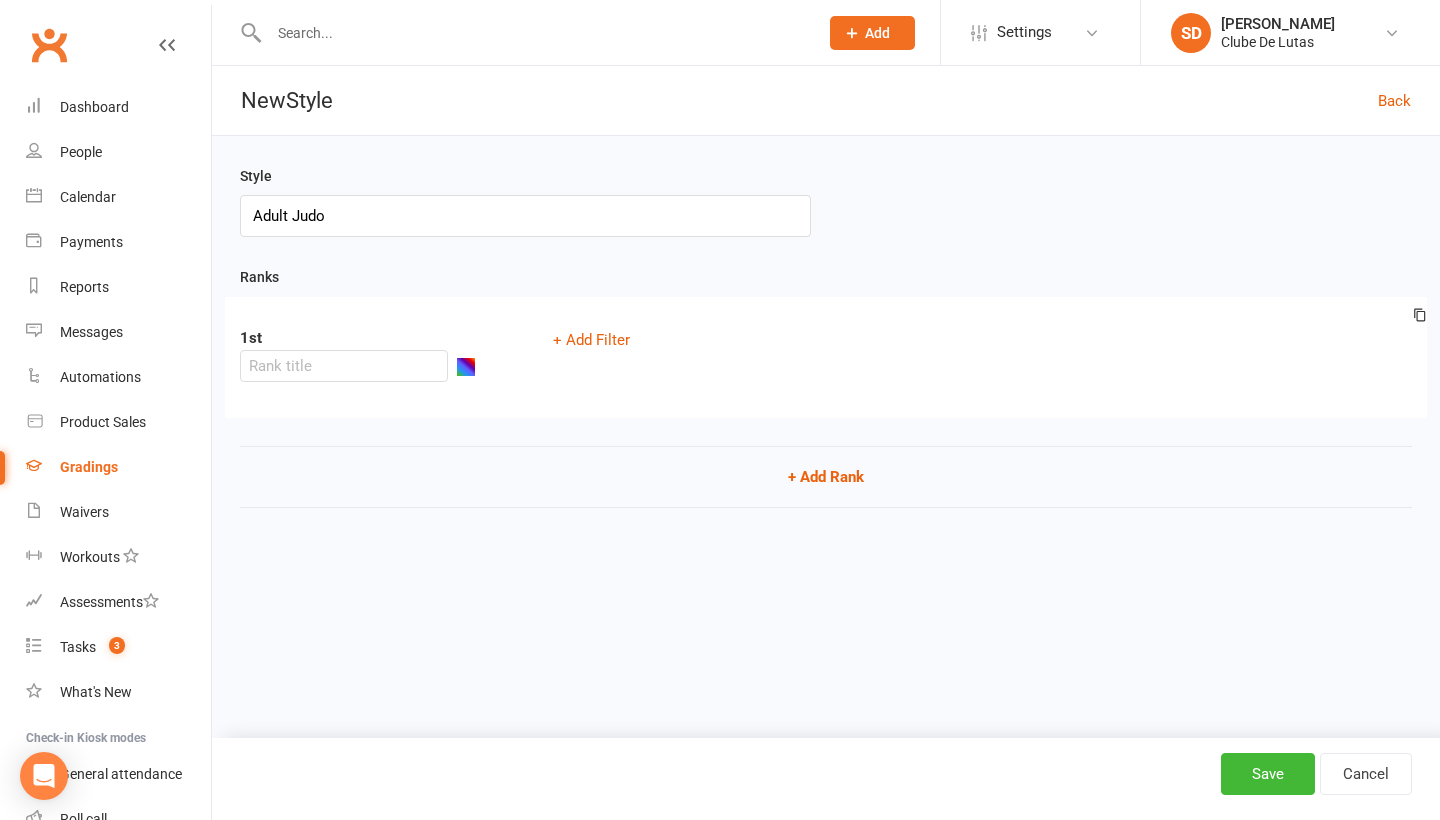 type on "Adult Judo" 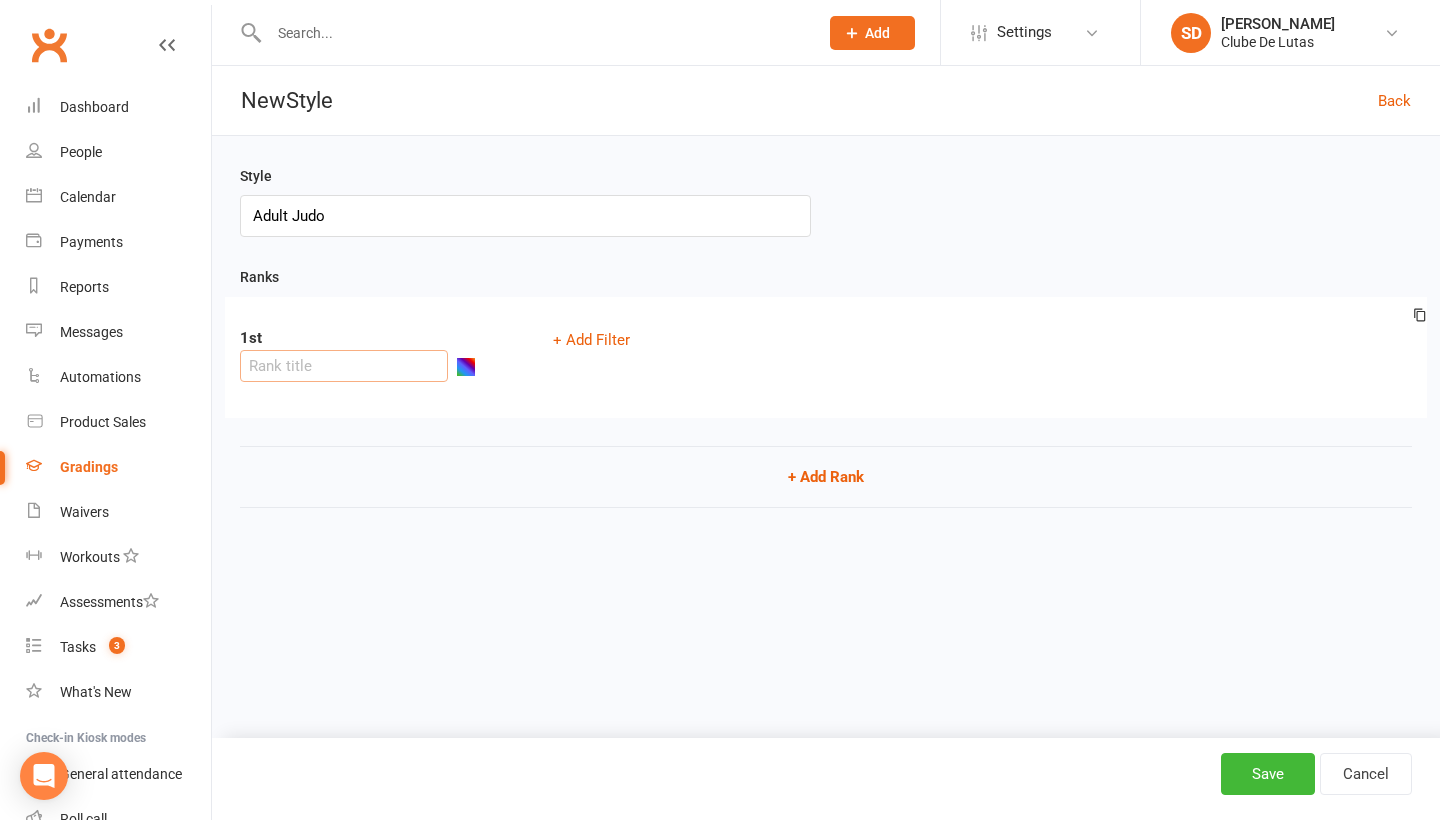 click at bounding box center [344, 366] 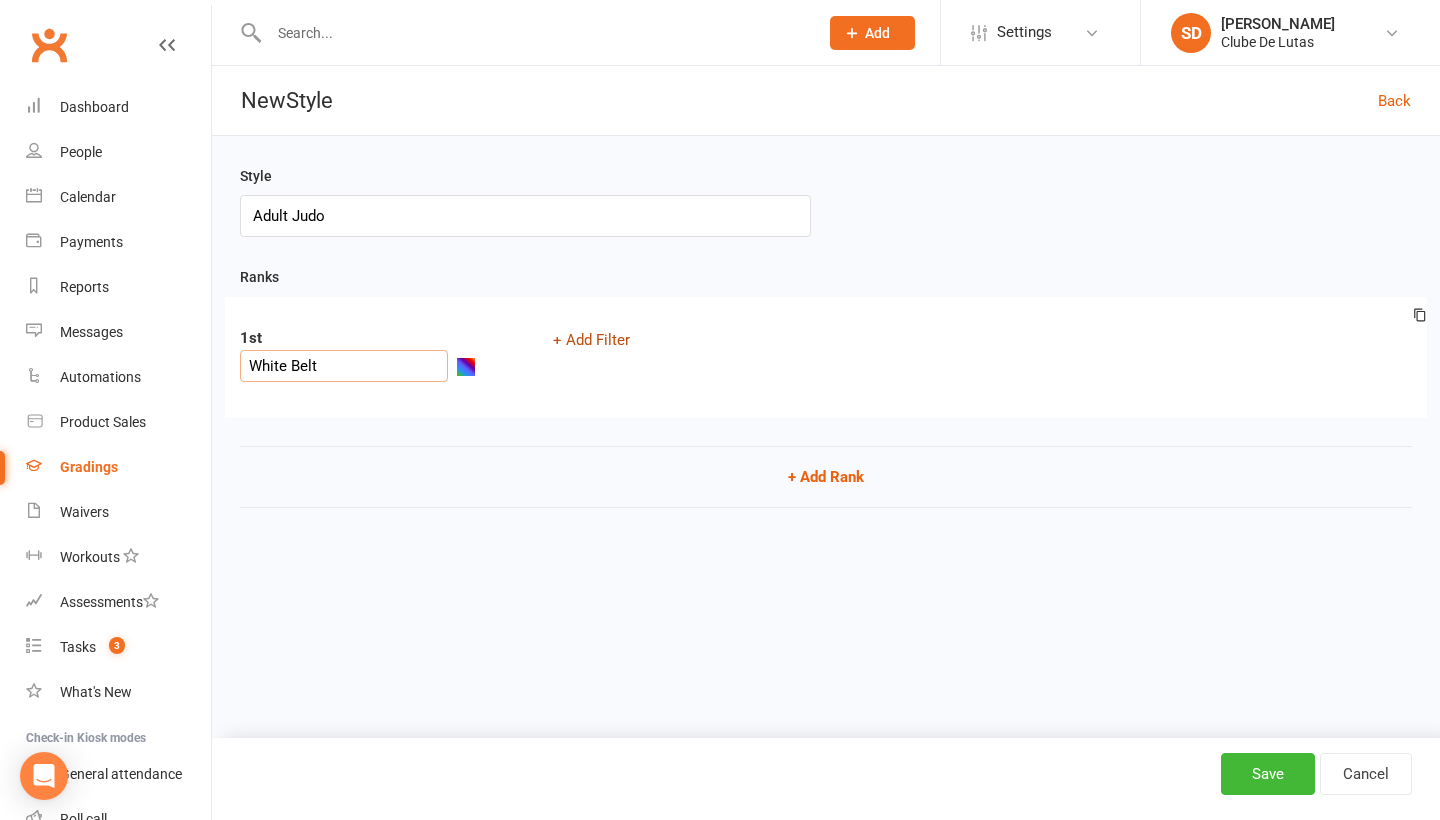 type on "White Belt" 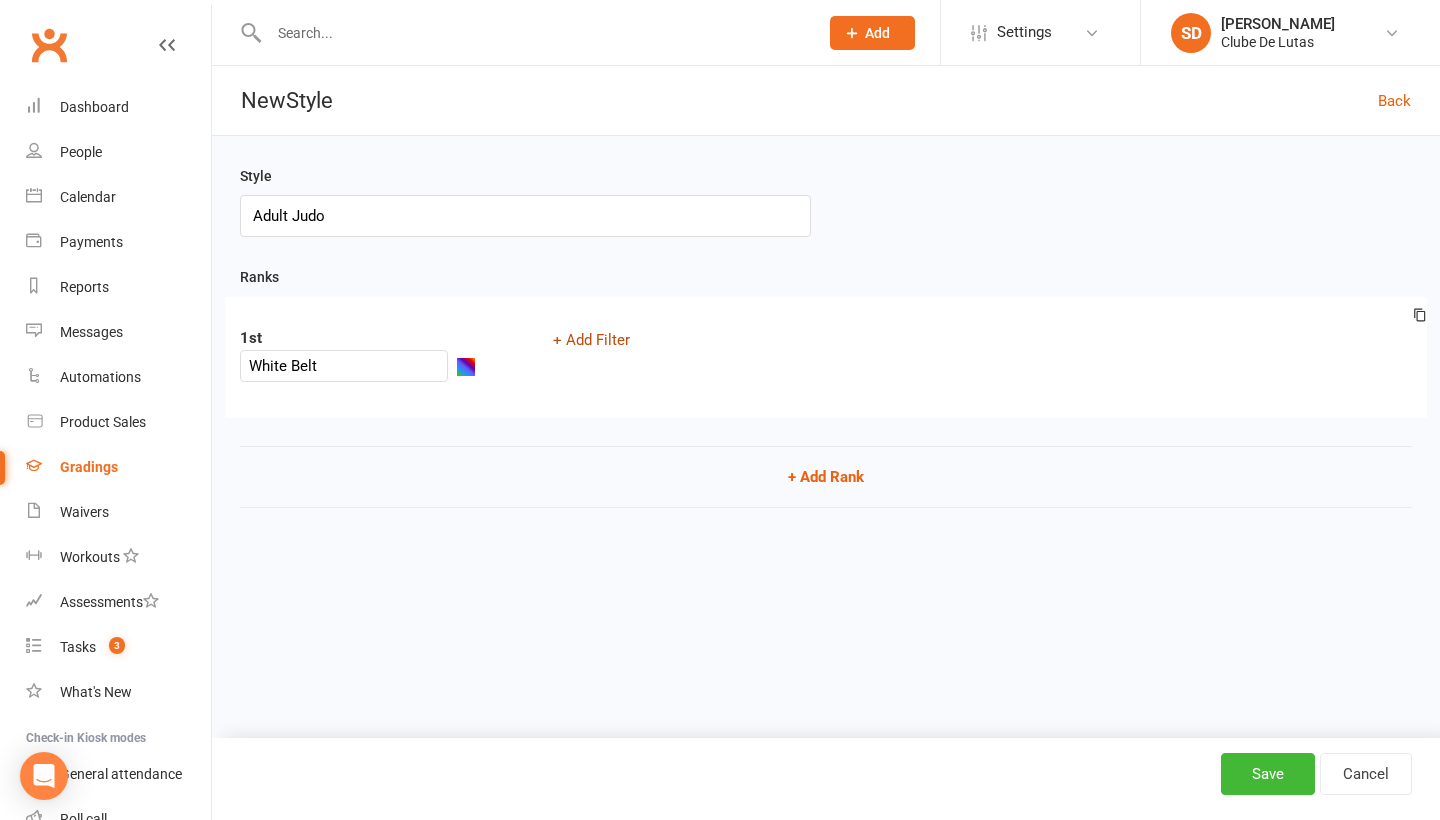 click on "+ Add Filter" at bounding box center (591, 340) 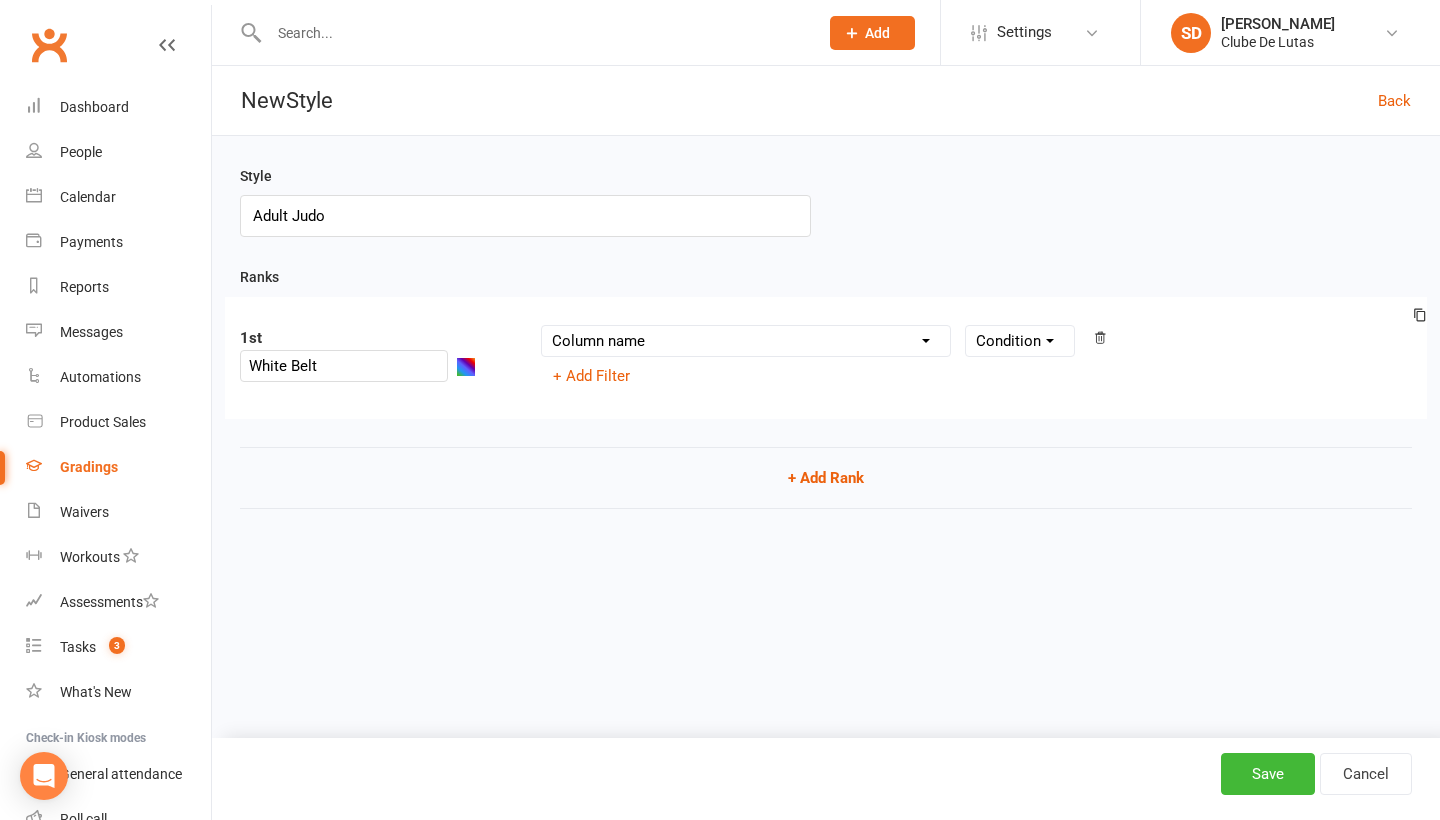 select on "member_styles:enabled" 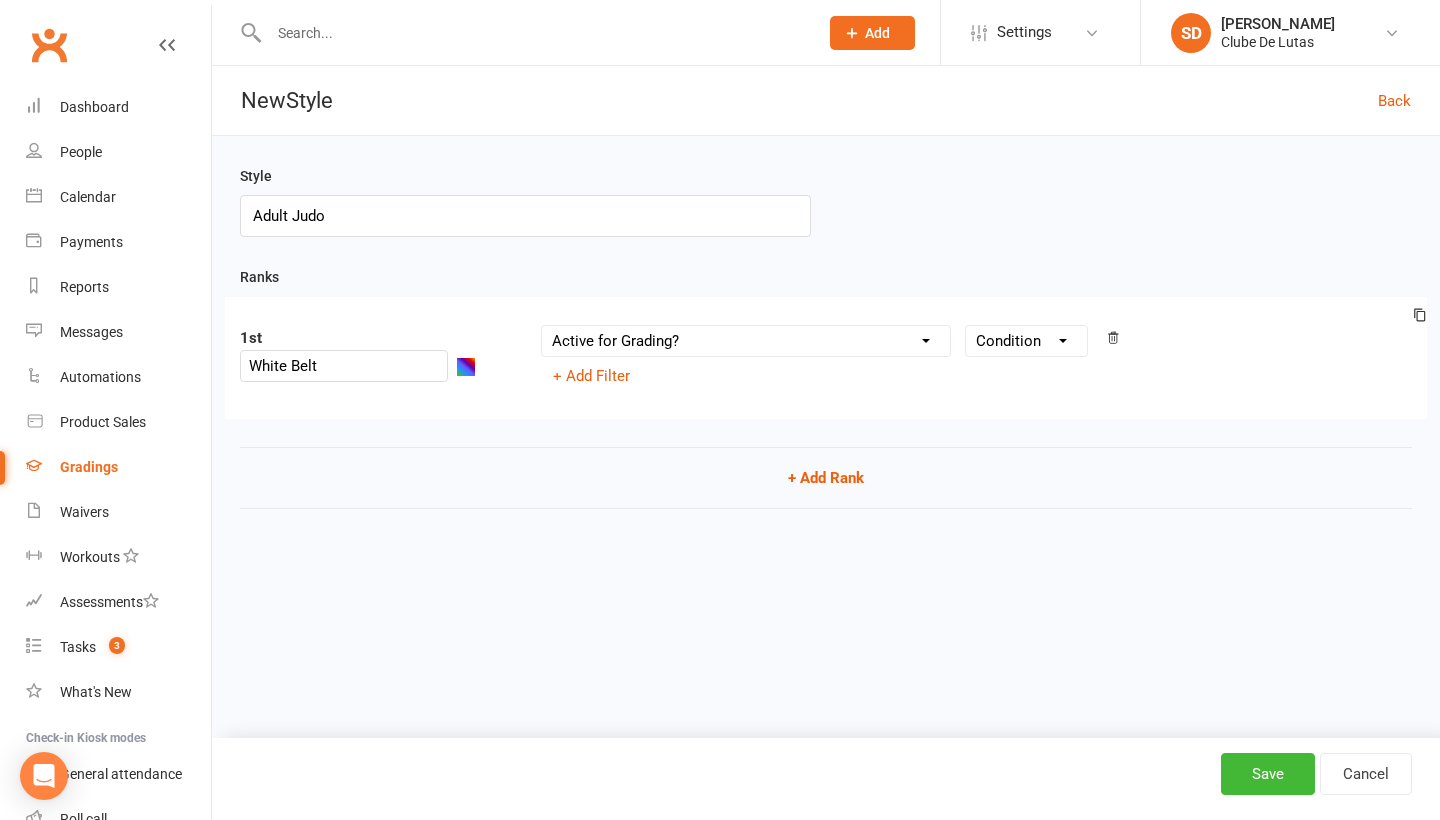 select on "=" 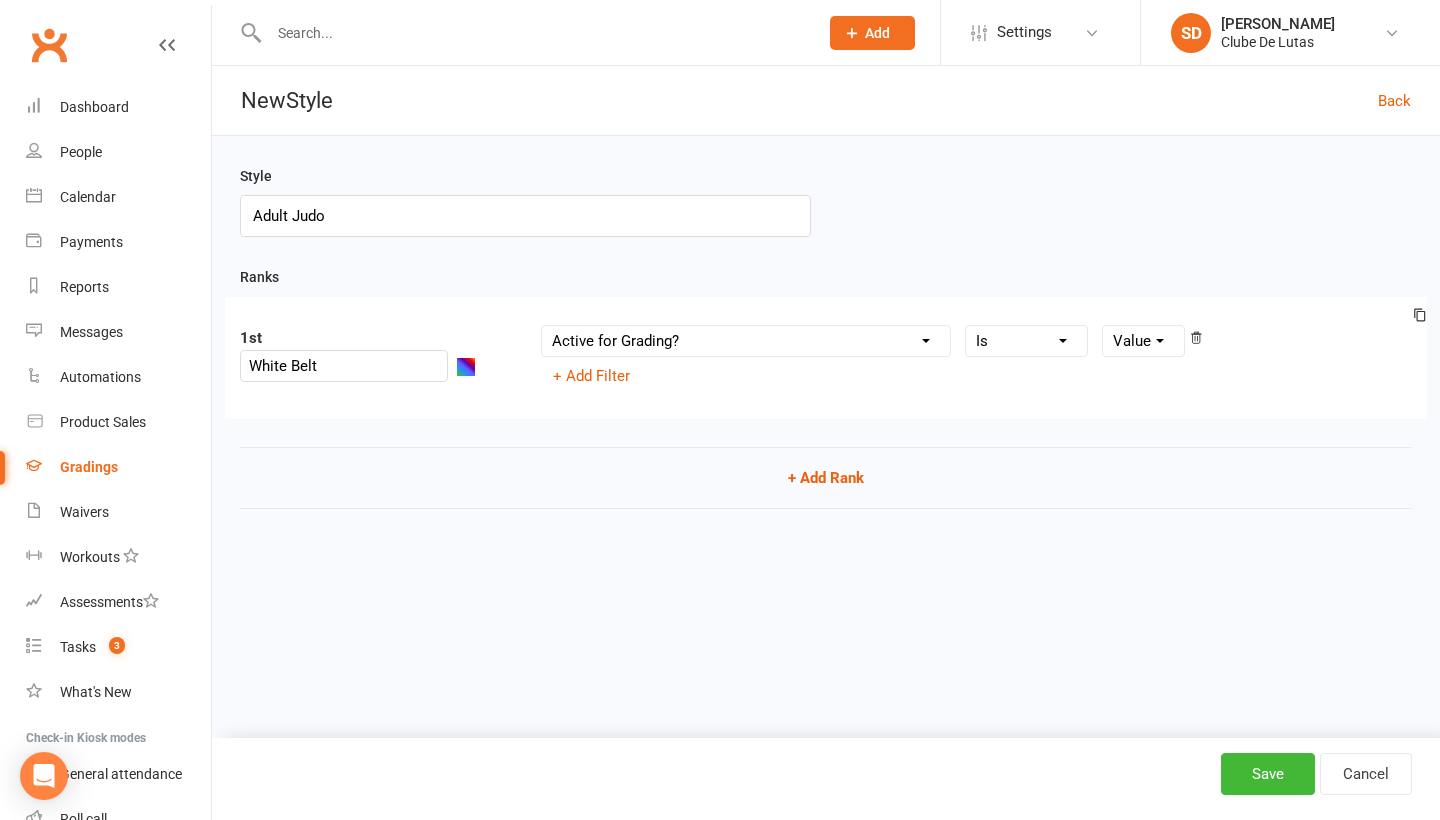 select on "true" 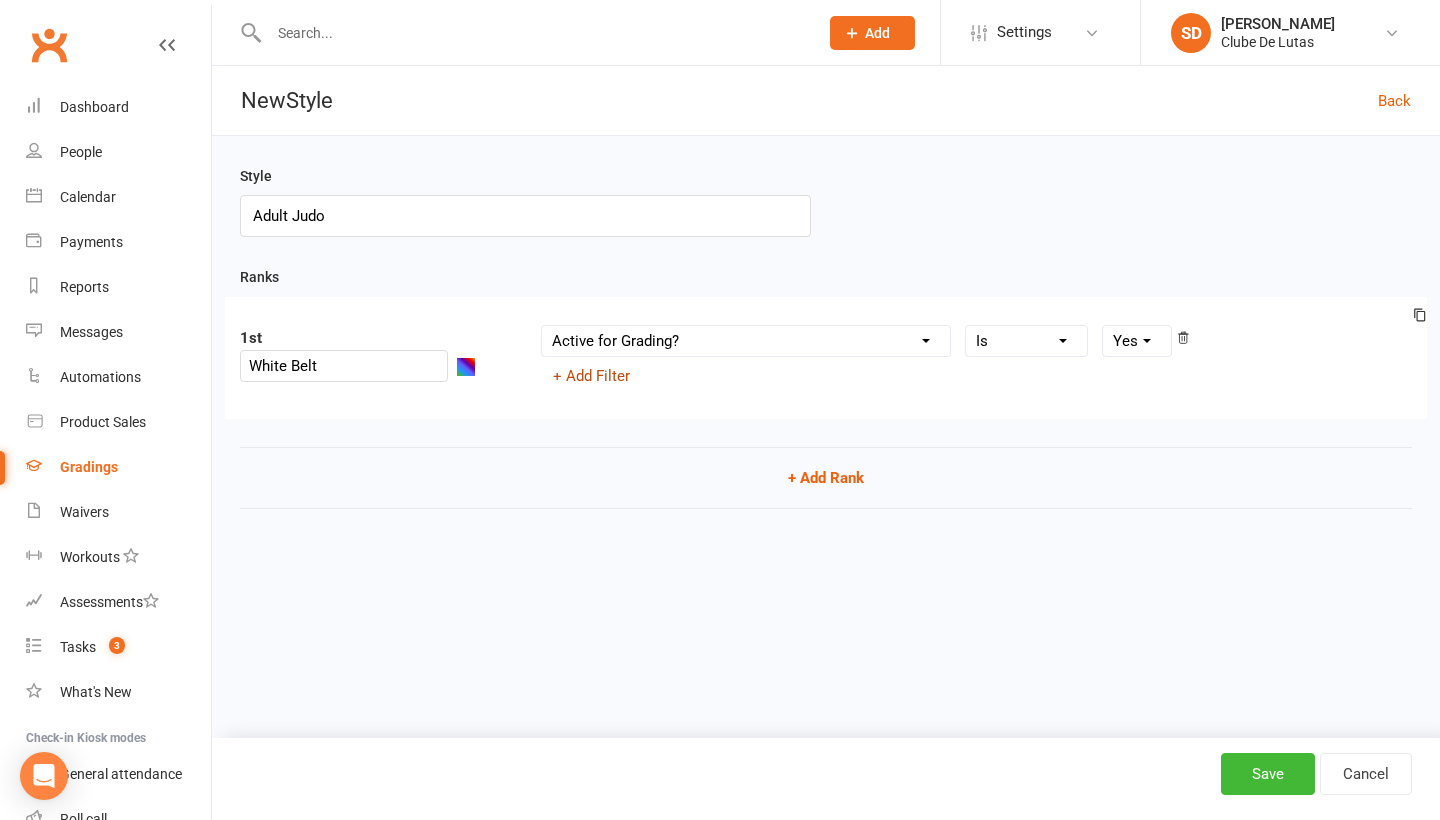 click on "+ Add Filter" at bounding box center [591, 376] 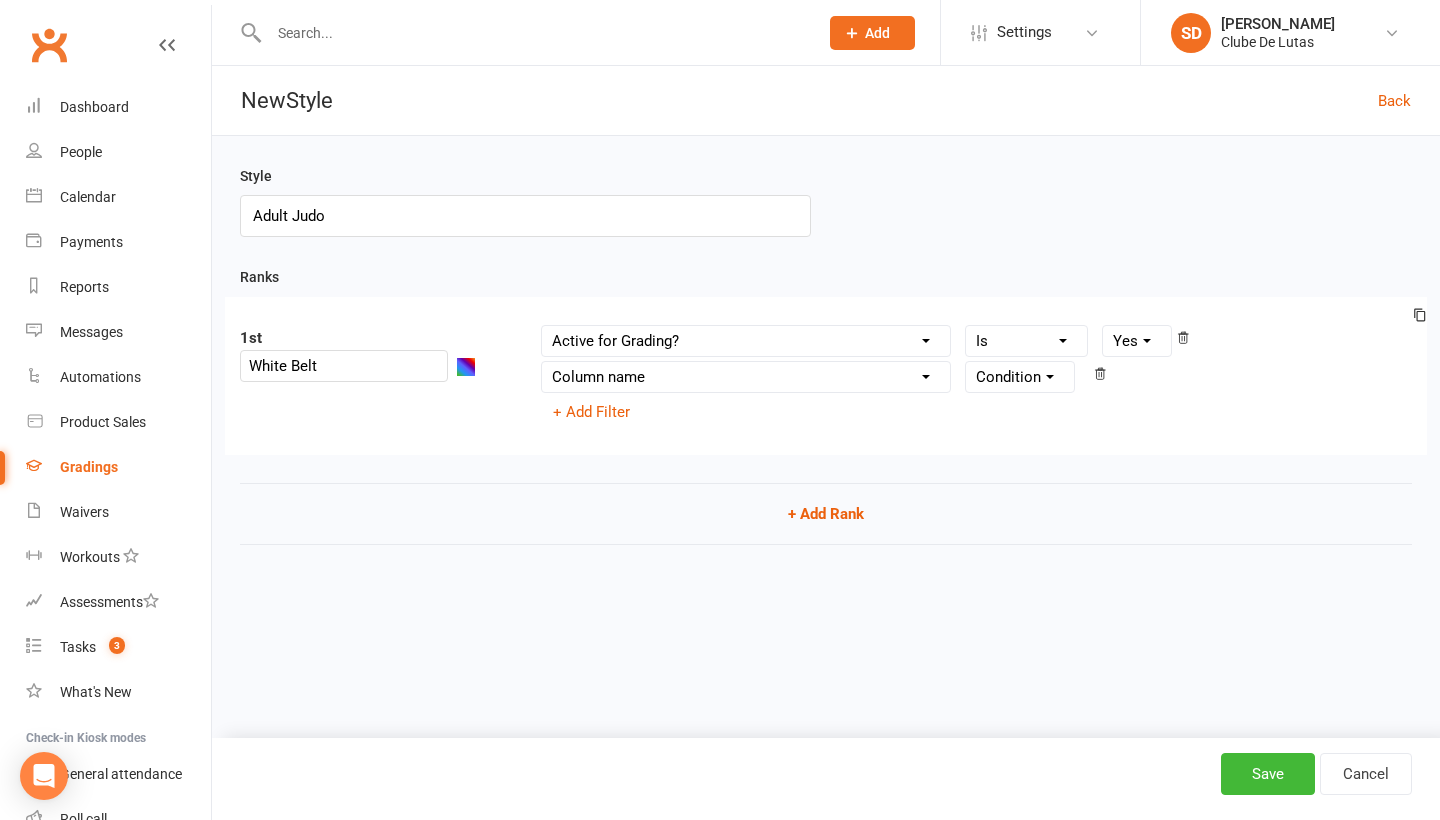 click on "Column name Belt Size Active for Grading? Most Recent Promotion All Classes Attended Since Previous Promotion Style Classes Attended Since Previous Promotion Non-Style Classes Attended Since Previous Promotion Most Recent Style Attendance Condition Is Is not Is blank Is not blank Yes No Column name Belt Size Active for Grading? Most Recent Promotion All Classes Attended Since Previous Promotion Style Classes Attended Since Previous Promotion Non-Style Classes Attended Since Previous Promotion Most Recent Style Attendance Condition + Add Filter" at bounding box center [977, 376] 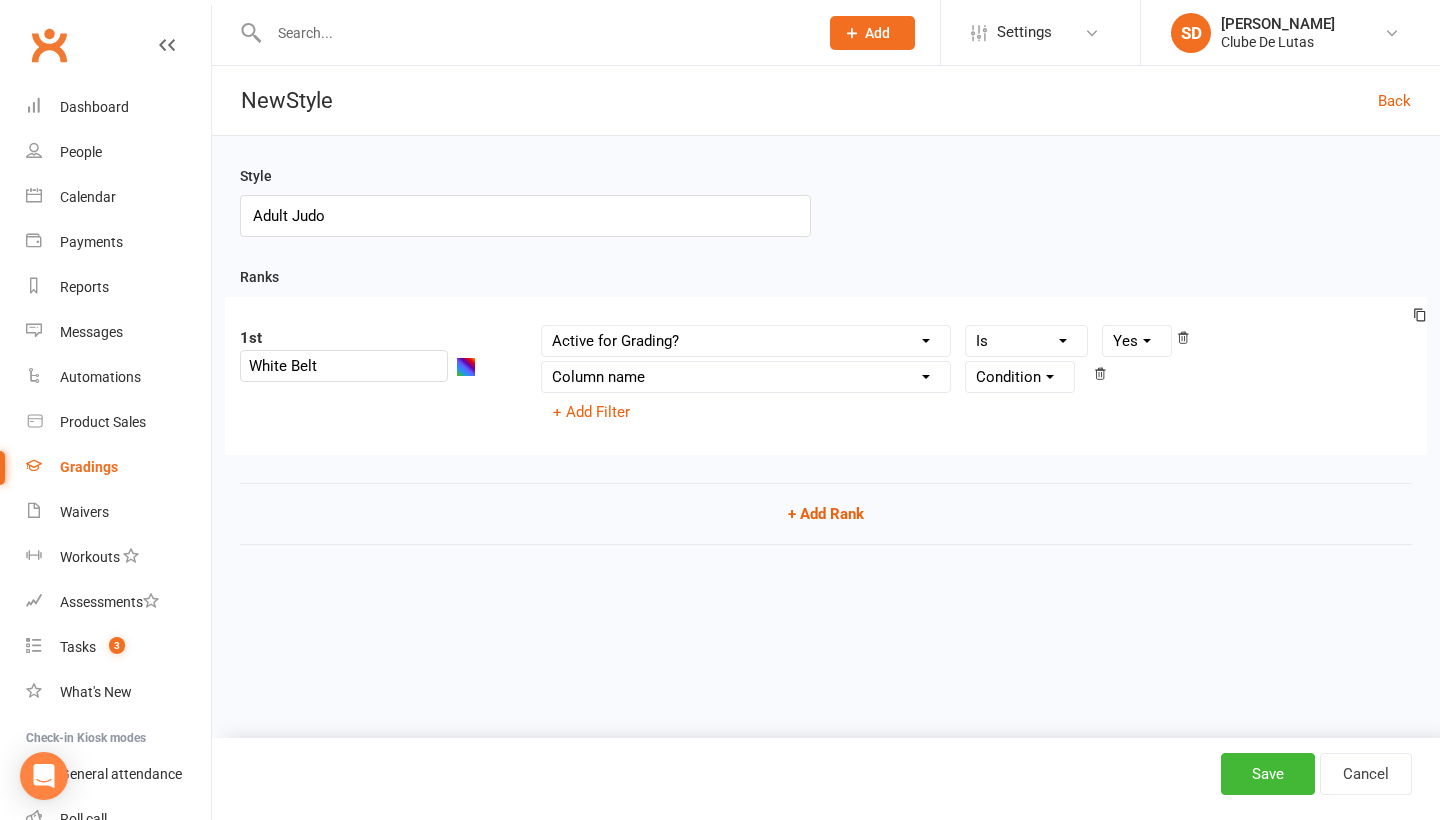 select on "contact_summaries:styles_style_class_attendances_since_last_promotion" 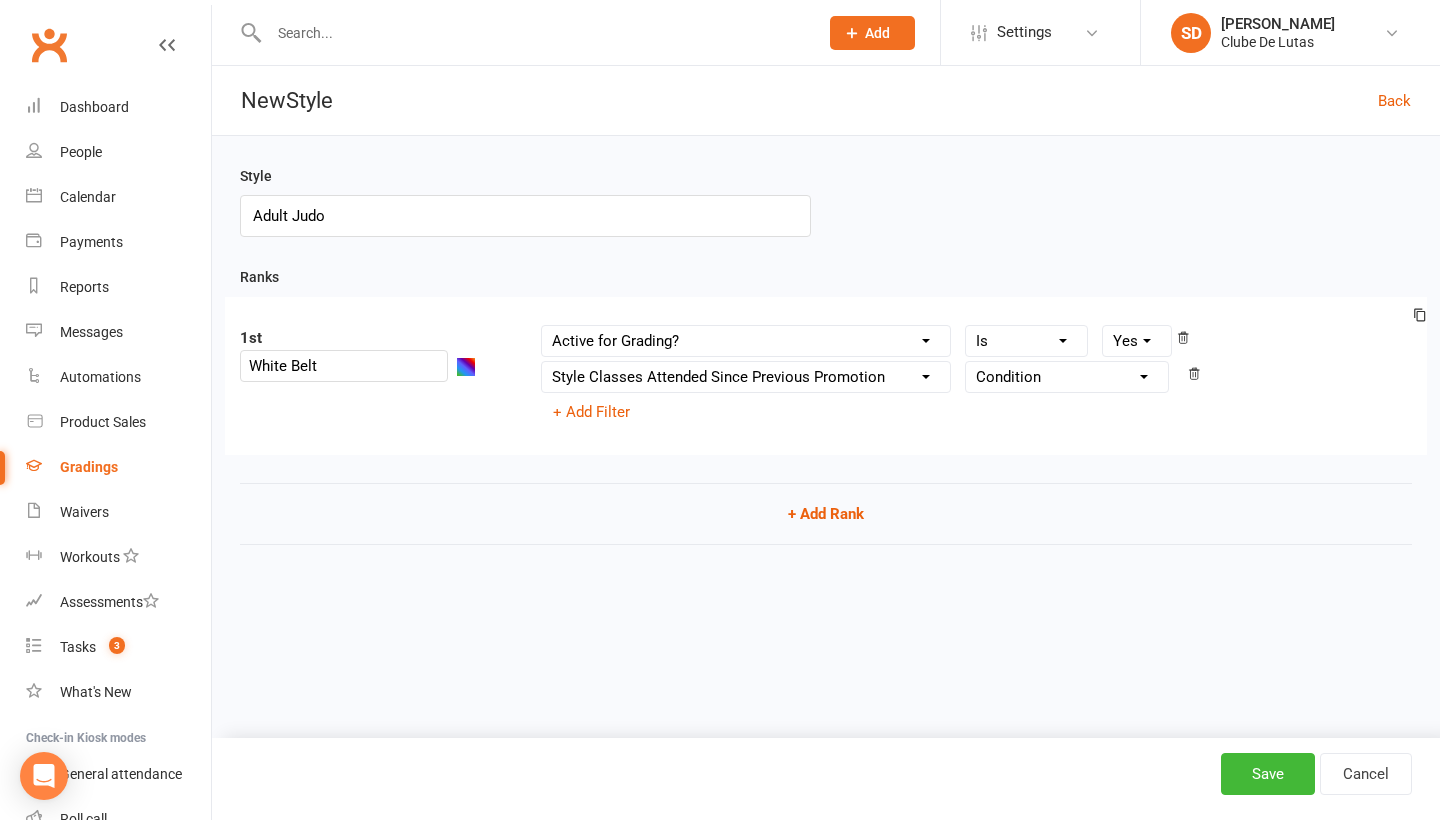 select on "=" 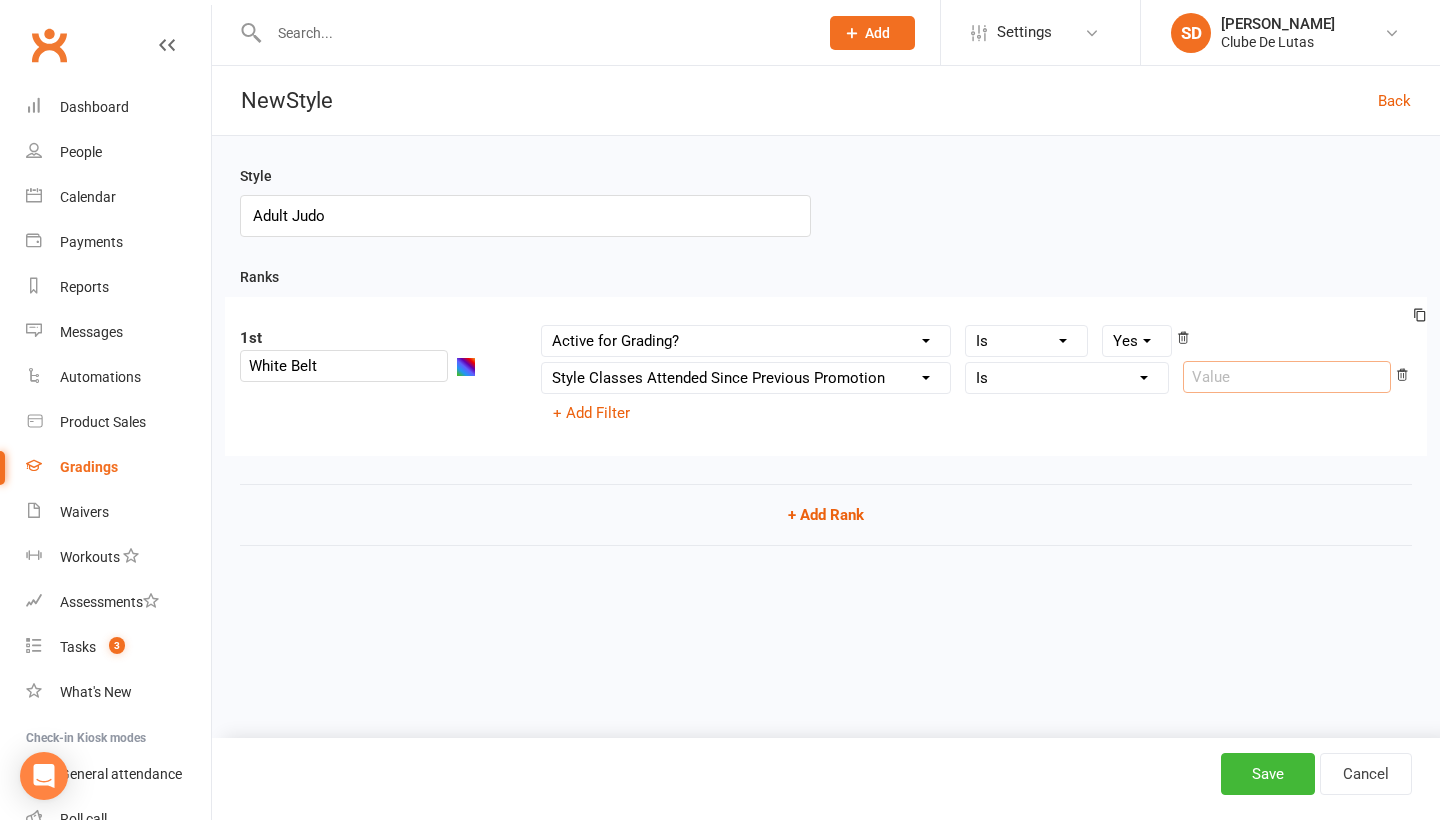click at bounding box center [1287, 377] 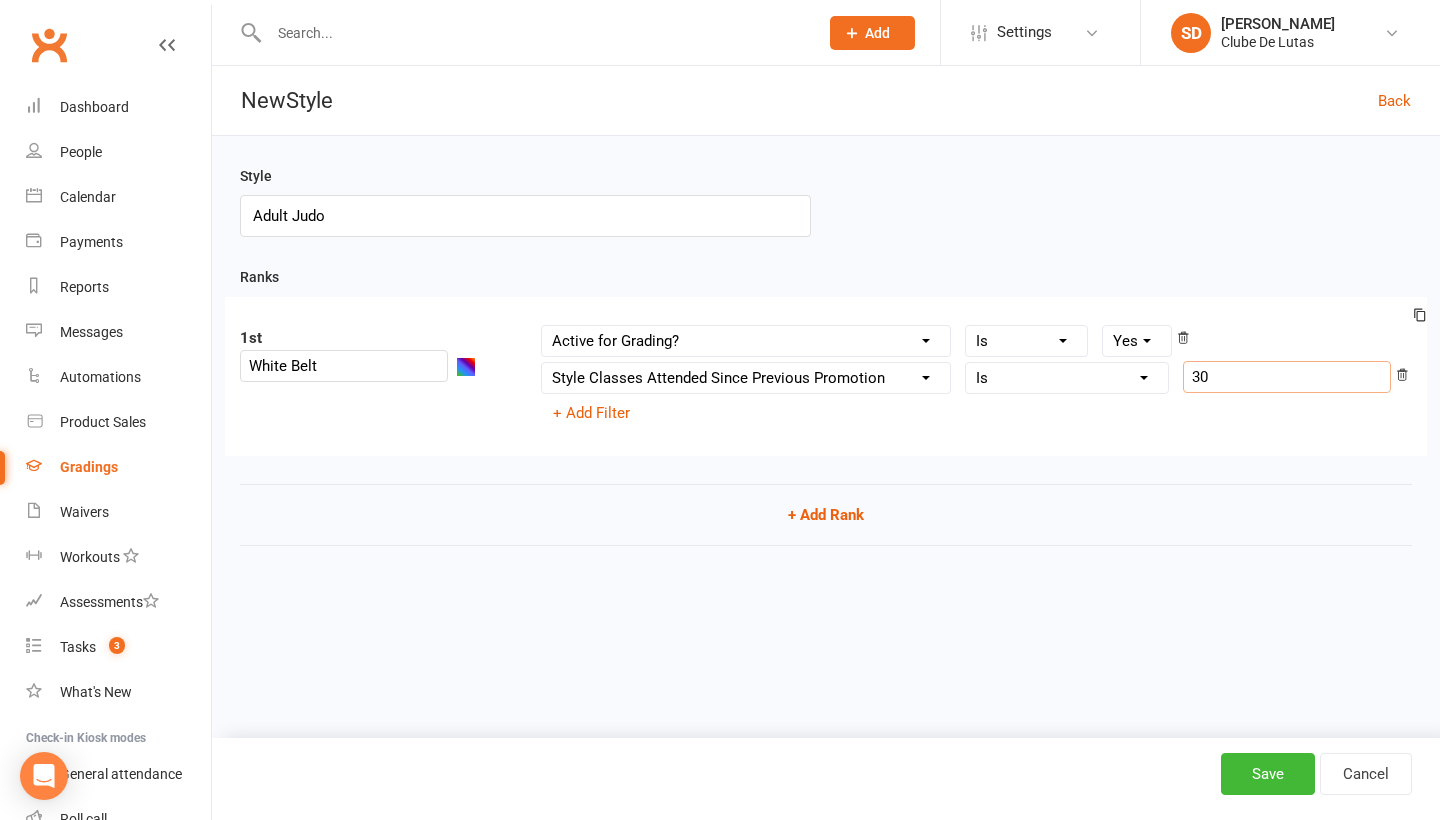 click on "1st White Belt Column name Belt Size Active for Grading? Most Recent Promotion All Classes Attended Since Previous Promotion Style Classes Attended Since Previous Promotion Non-Style Classes Attended Since Previous Promotion Most Recent Style Attendance Condition Is Is not Is blank Is not blank Yes No Column name Belt Size Active for Grading? Most Recent Promotion All Classes Attended Since Previous Promotion Style Classes Attended Since Previous Promotion Non-Style Classes Attended Since Previous Promotion Most Recent Style Attendance Condition Is Is not Less than Greater than Less than or equal to Greater than or equal to Is blank Is not blank 30 + Add Filter" at bounding box center [826, 376] 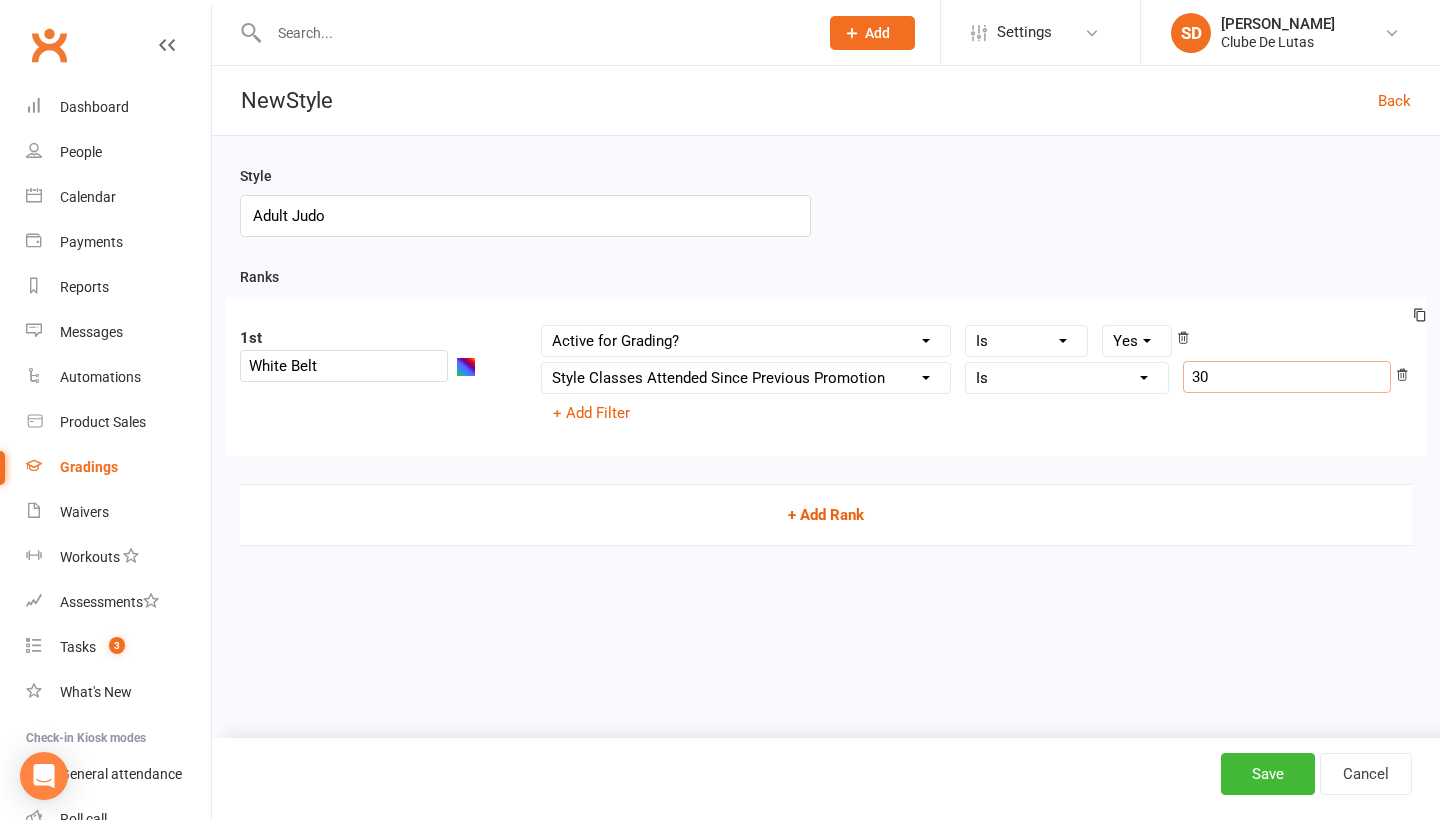 type on "30" 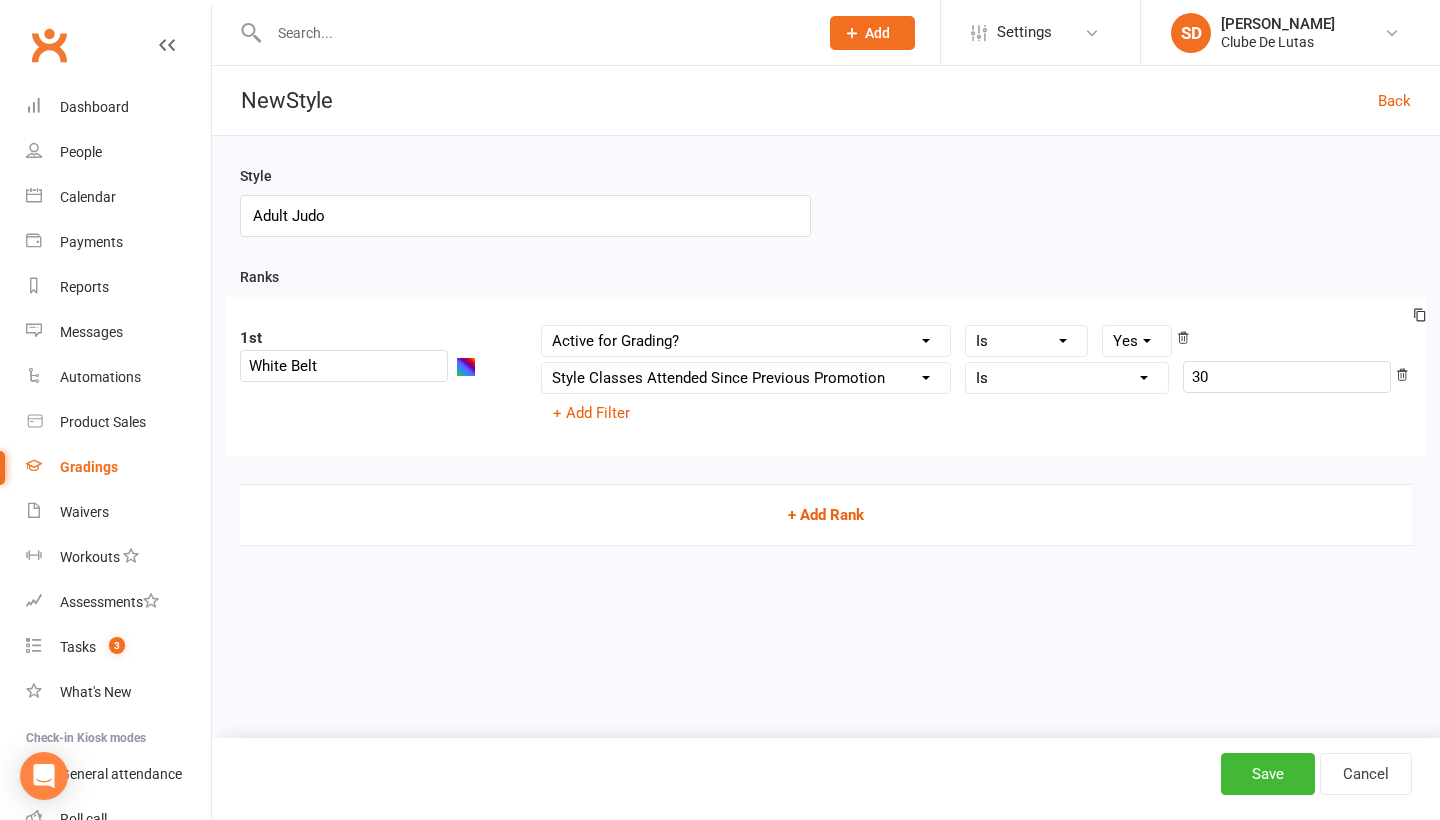 click on "+ Add Rank" at bounding box center (826, 515) 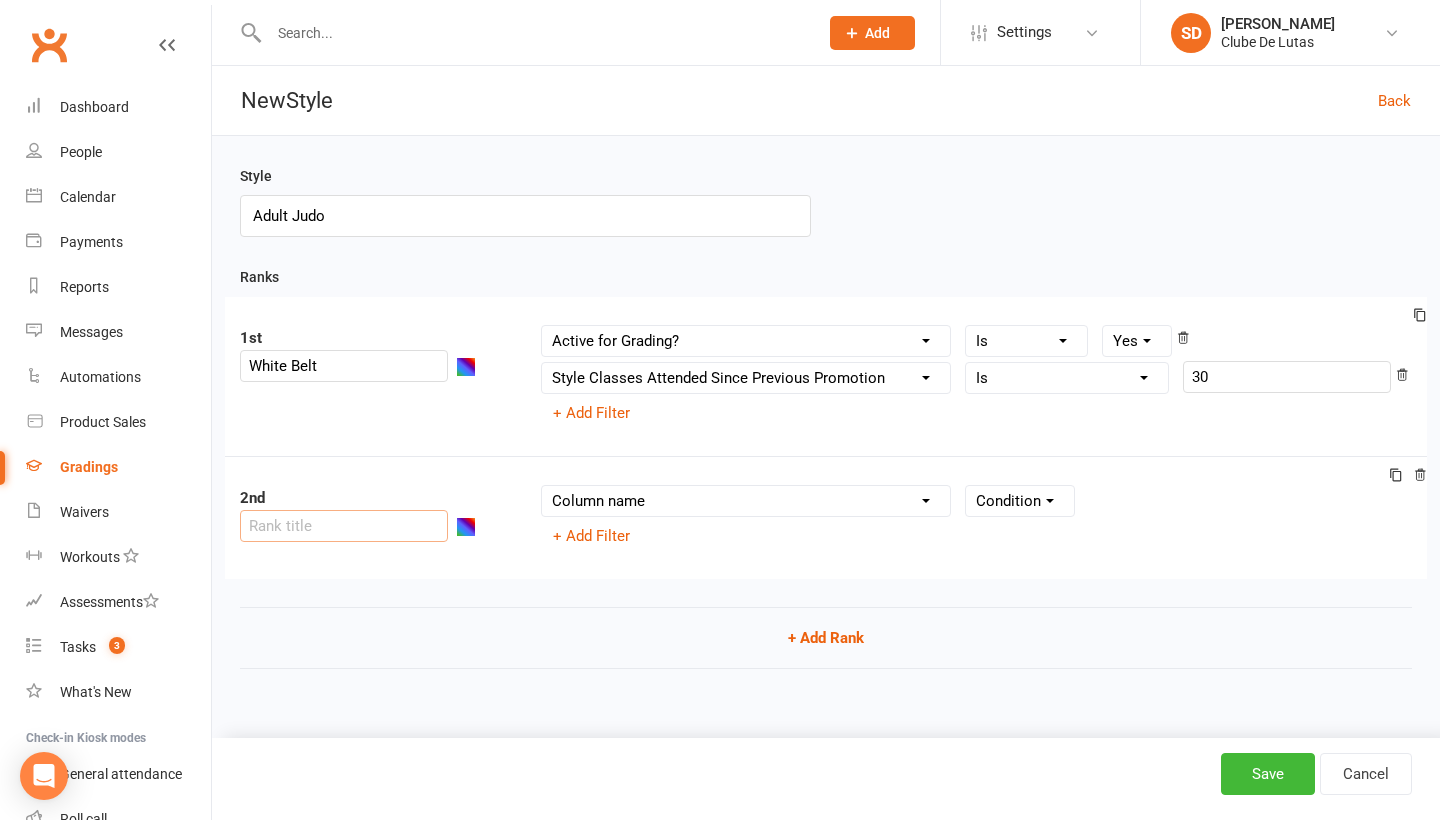 click at bounding box center (344, 526) 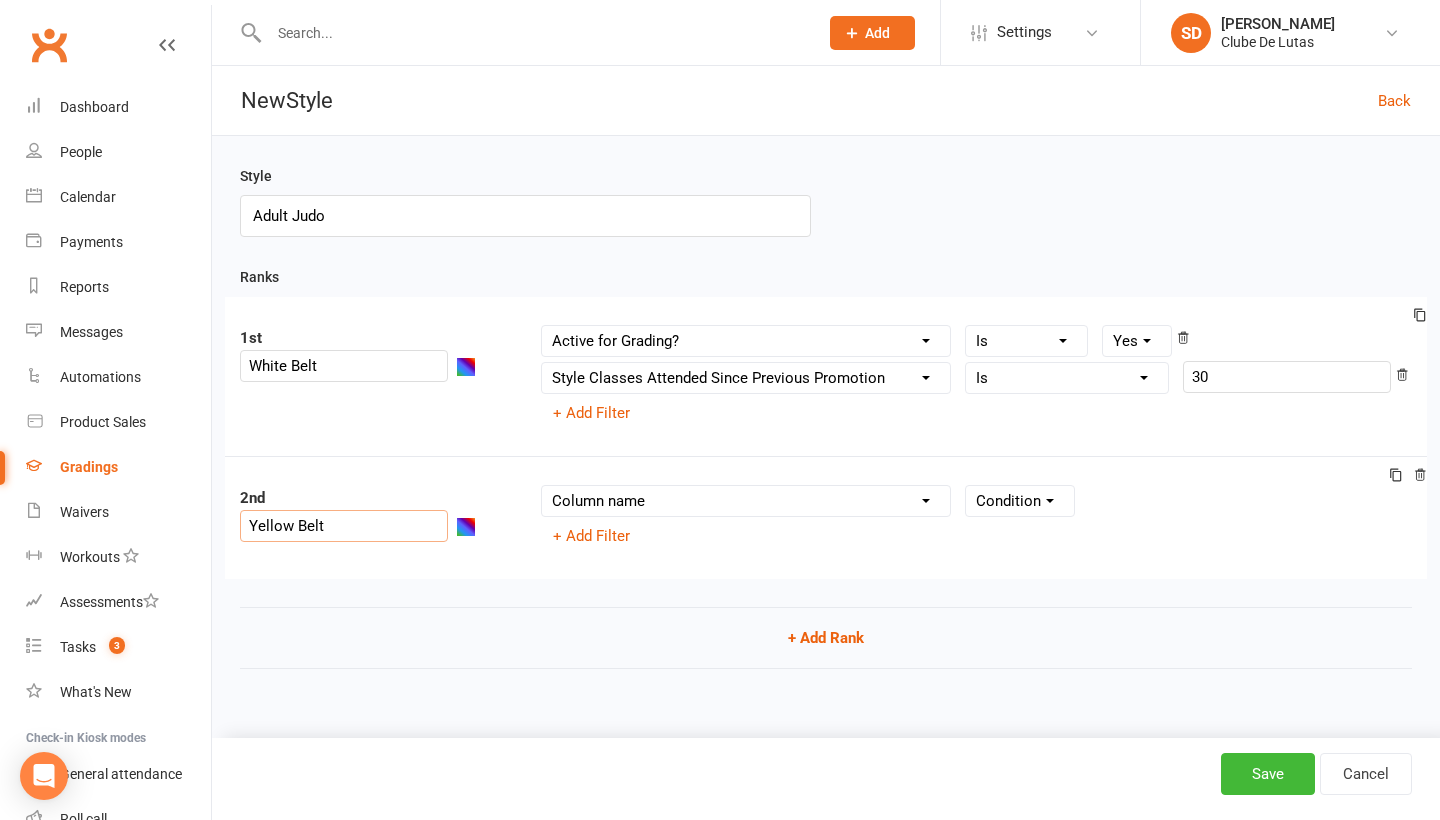 type on "Yellow Belt" 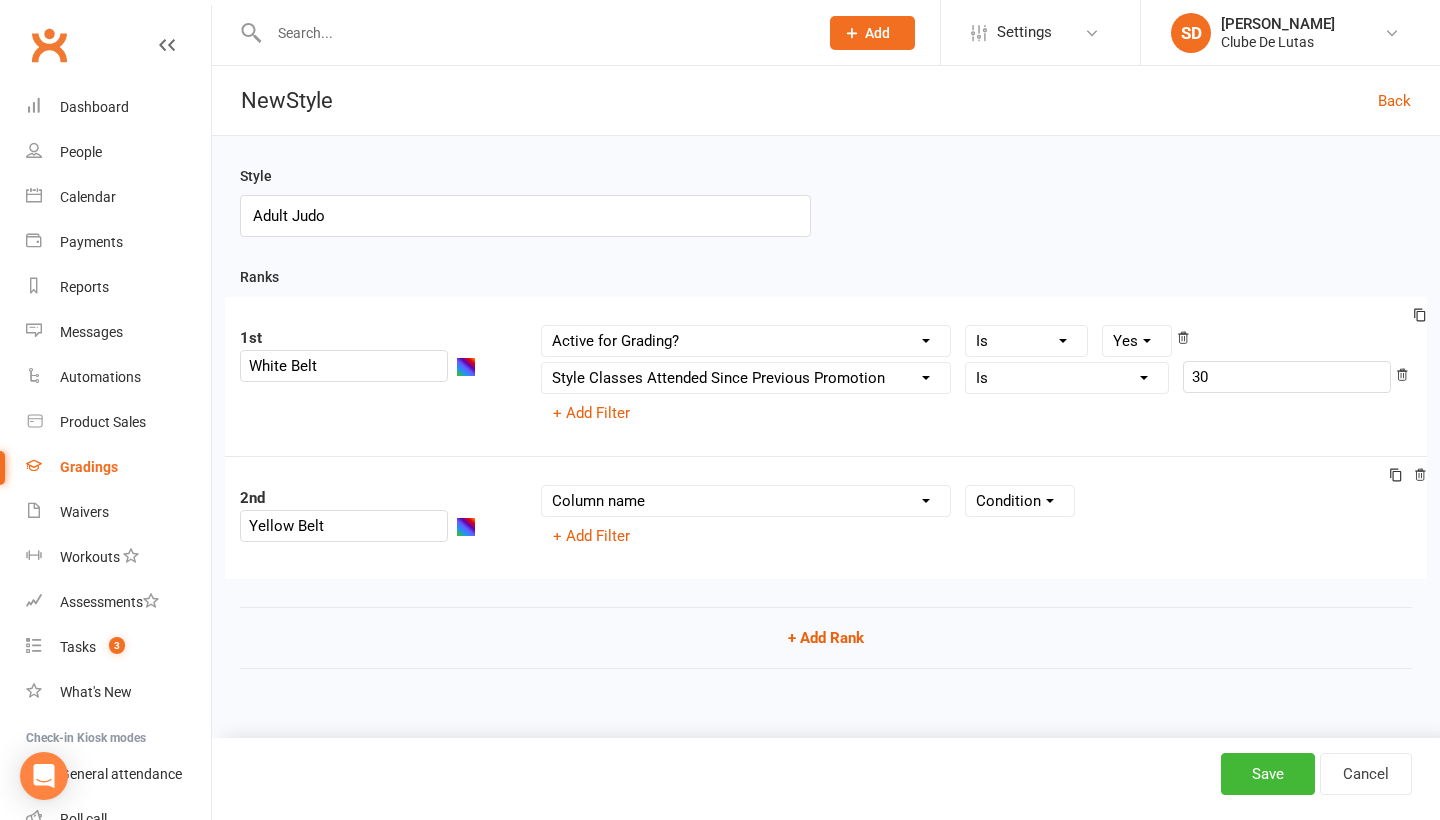 select on "member_styles:enabled" 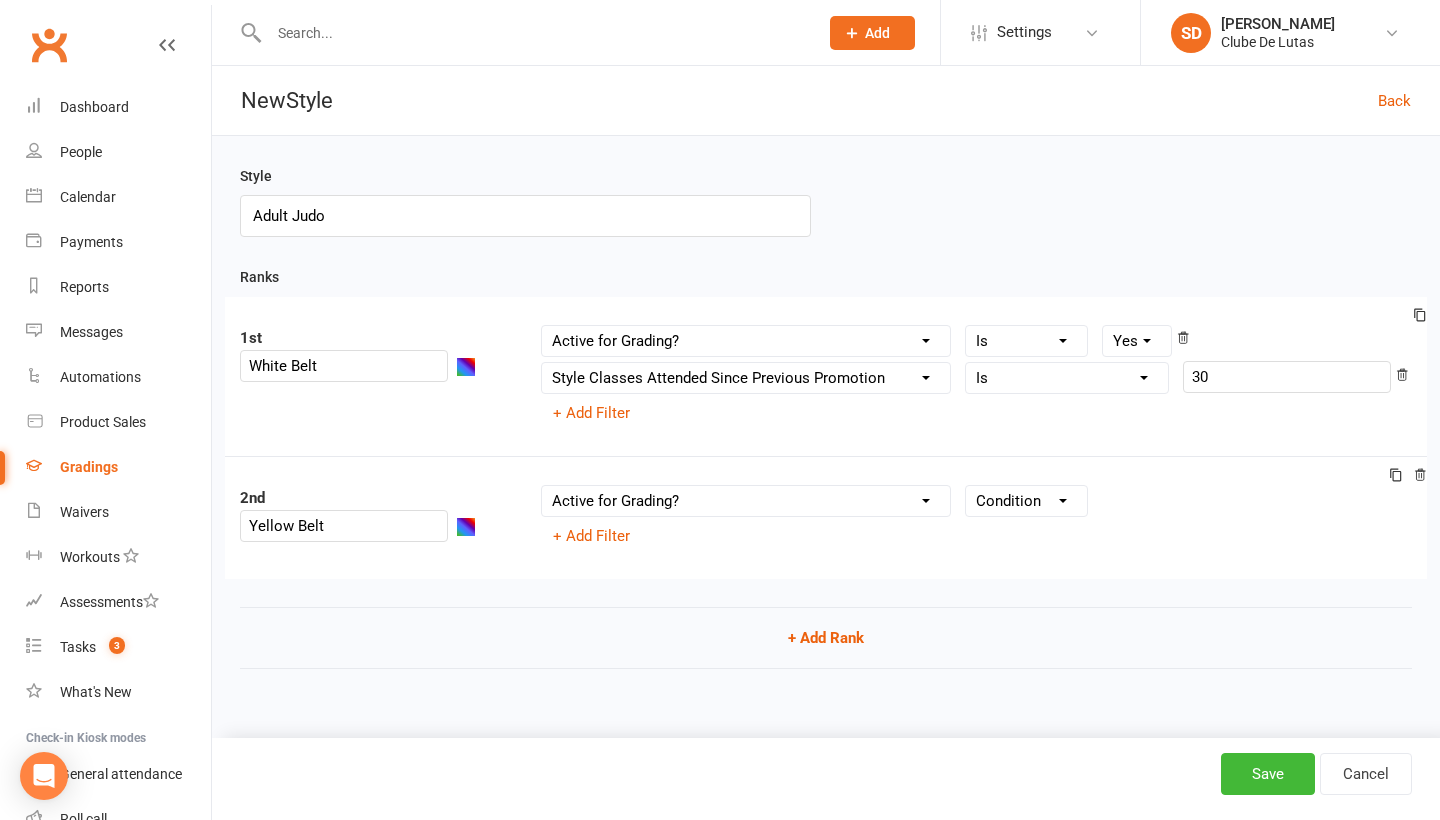 select on "=" 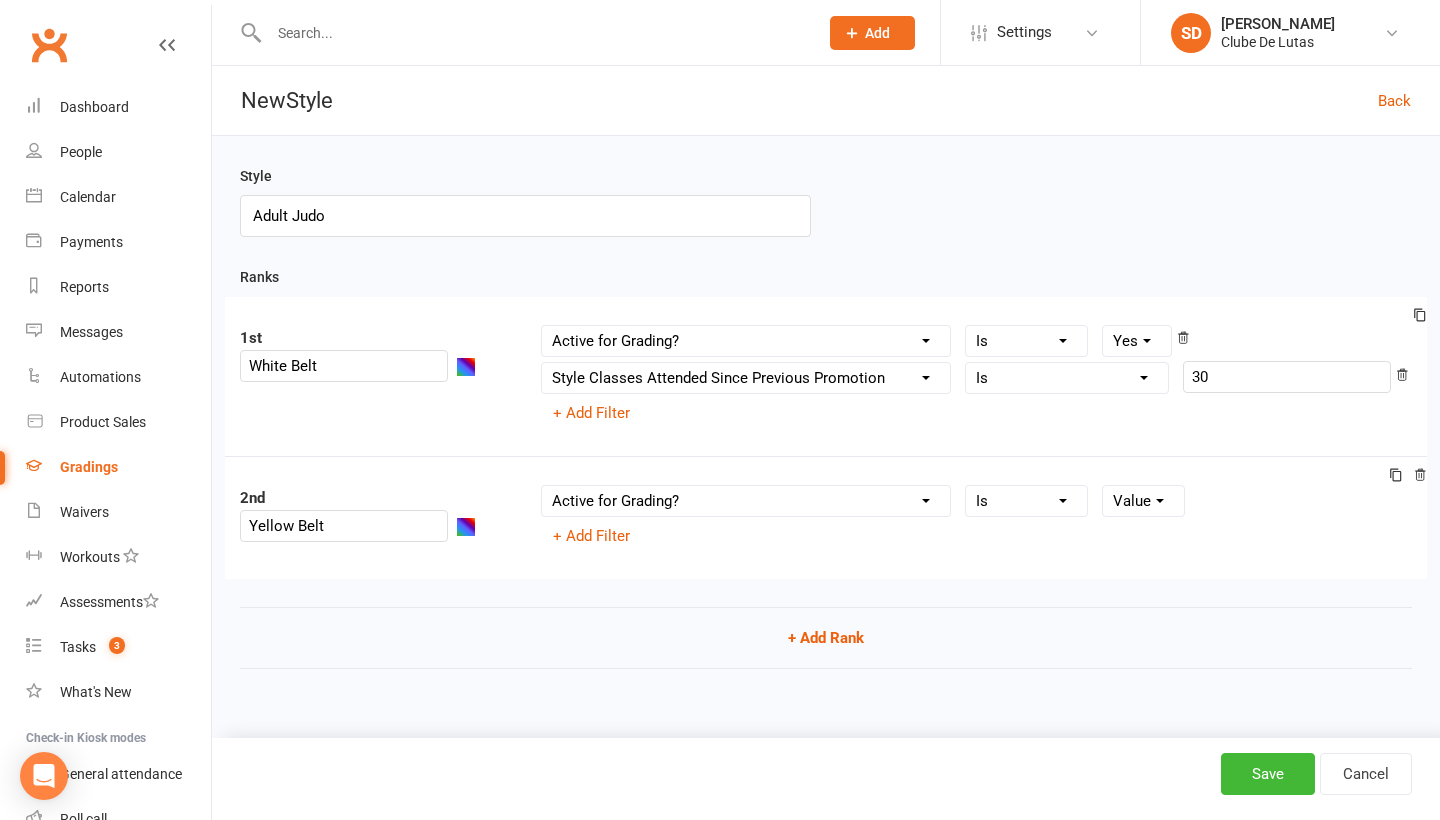 select on "true" 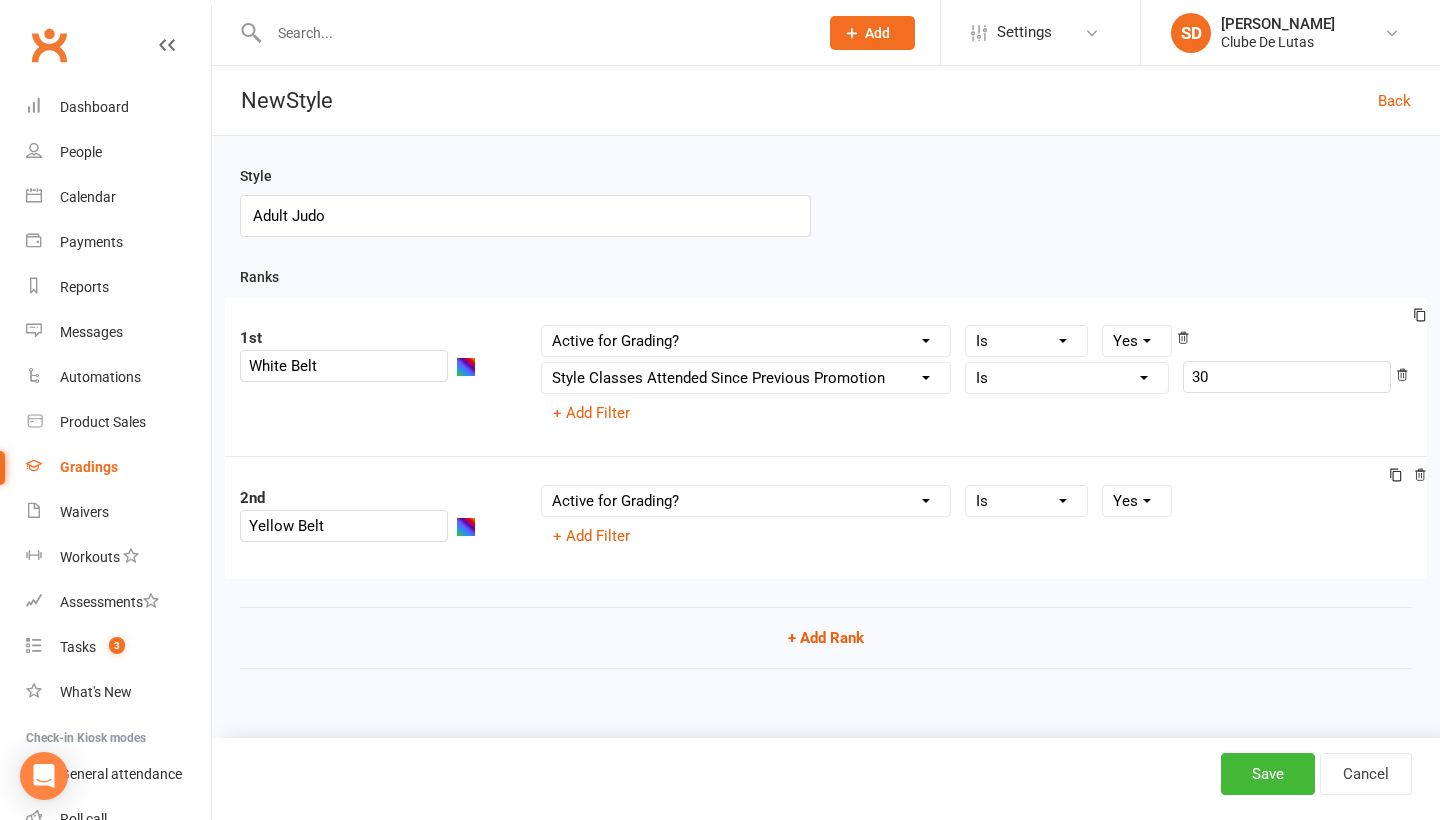 click on "2nd Yellow Belt Column name Belt Size Active for Grading? Most Recent Promotion All Classes Attended Since Previous Promotion Style Classes Attended Since Previous Promotion Non-Style Classes Attended Since Previous Promotion Most Recent Style Attendance Condition Is Is not Is blank Is not blank Yes No + Add Filter" at bounding box center [826, 517] 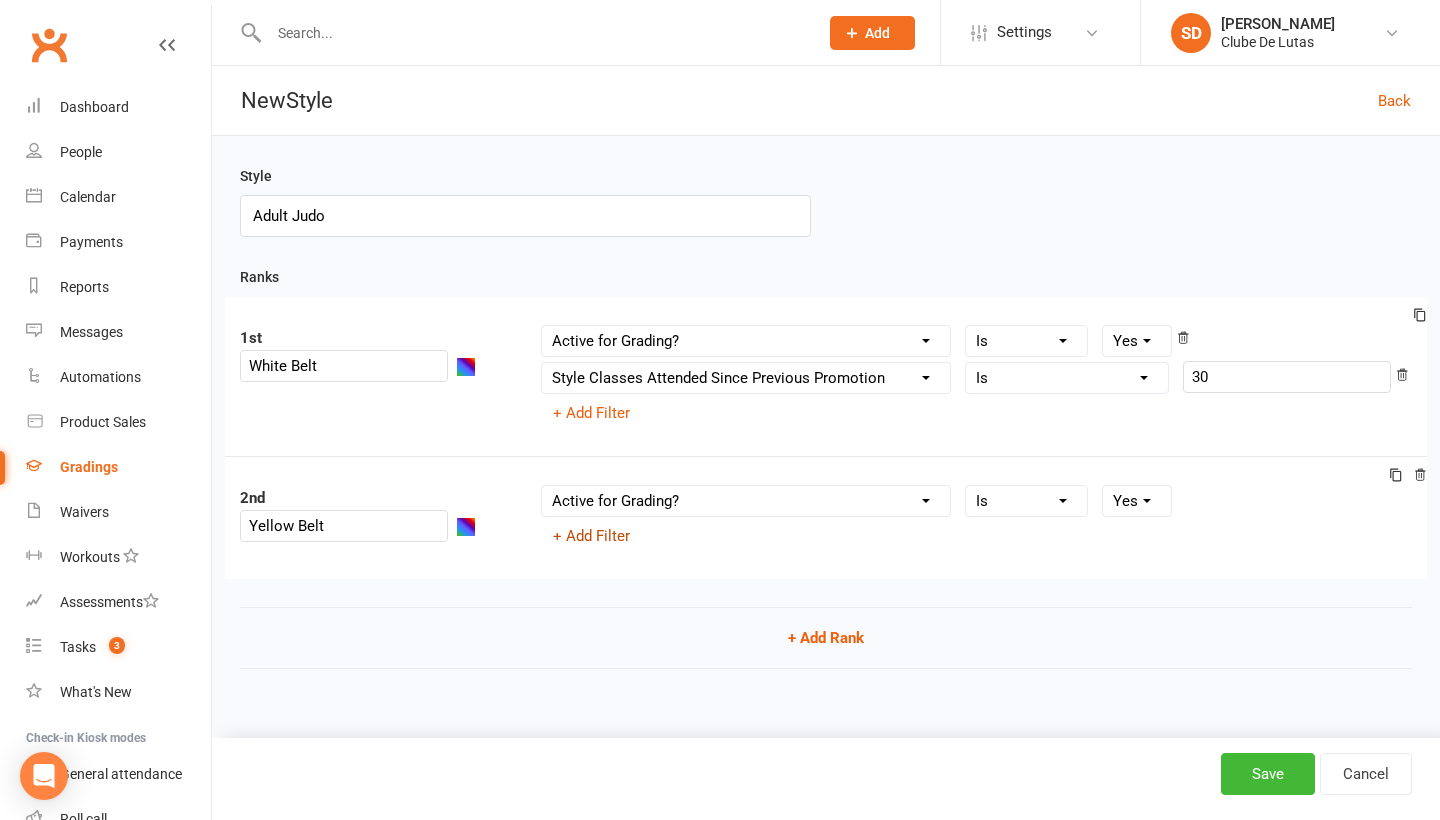 click on "+ Add Filter" at bounding box center (591, 536) 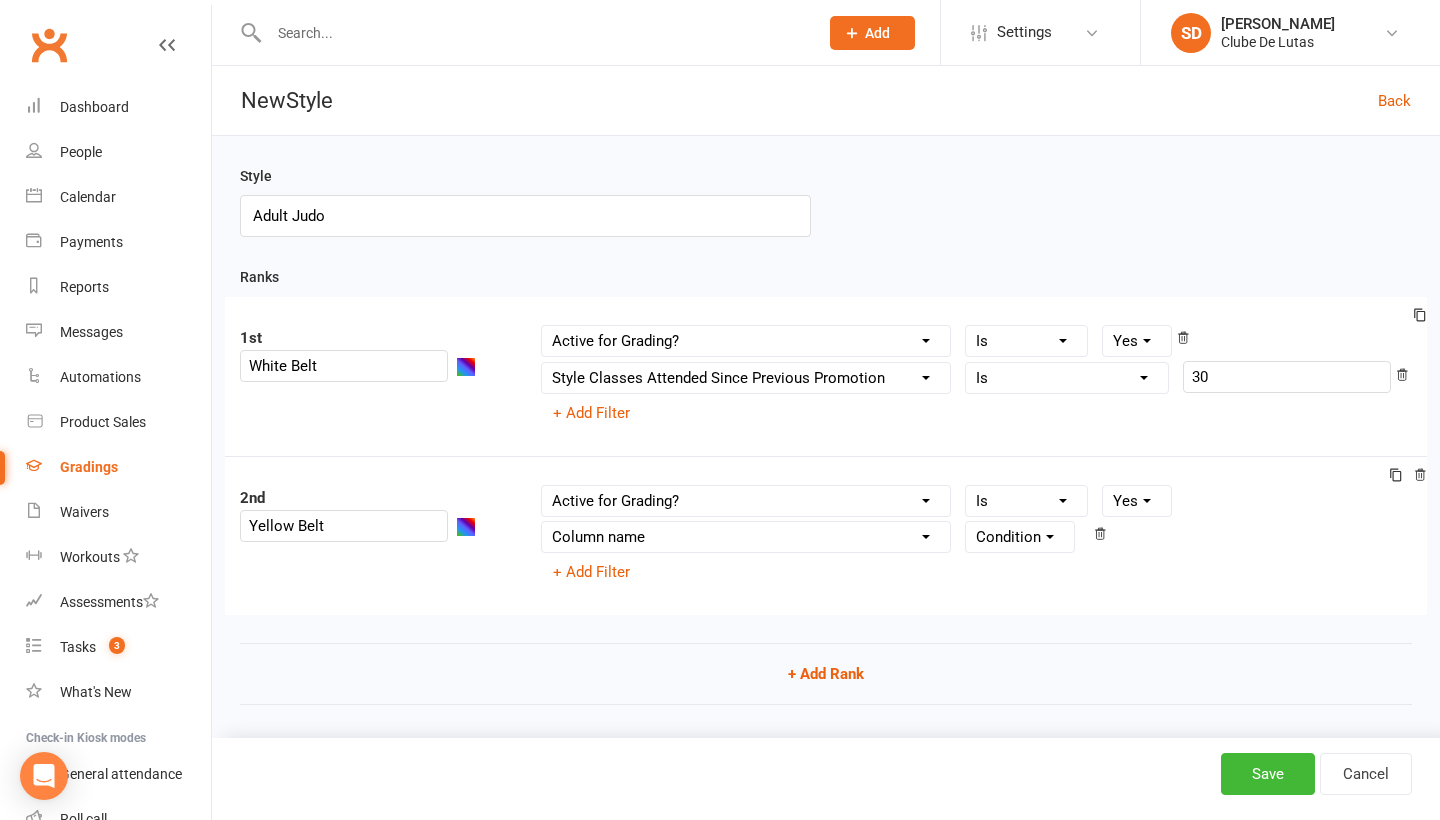click on "Column name Belt Size Active for Grading? Most Recent Promotion All Classes Attended Since Previous Promotion Style Classes Attended Since Previous Promotion Non-Style Classes Attended Since Previous Promotion Most Recent Style Attendance Condition Is Is not Is blank Is not blank Yes No Column name Belt Size Active for Grading? Most Recent Promotion All Classes Attended Since Previous Promotion Style Classes Attended Since Previous Promotion Non-Style Classes Attended Since Previous Promotion Most Recent Style Attendance Condition + Add Filter" at bounding box center (977, 536) 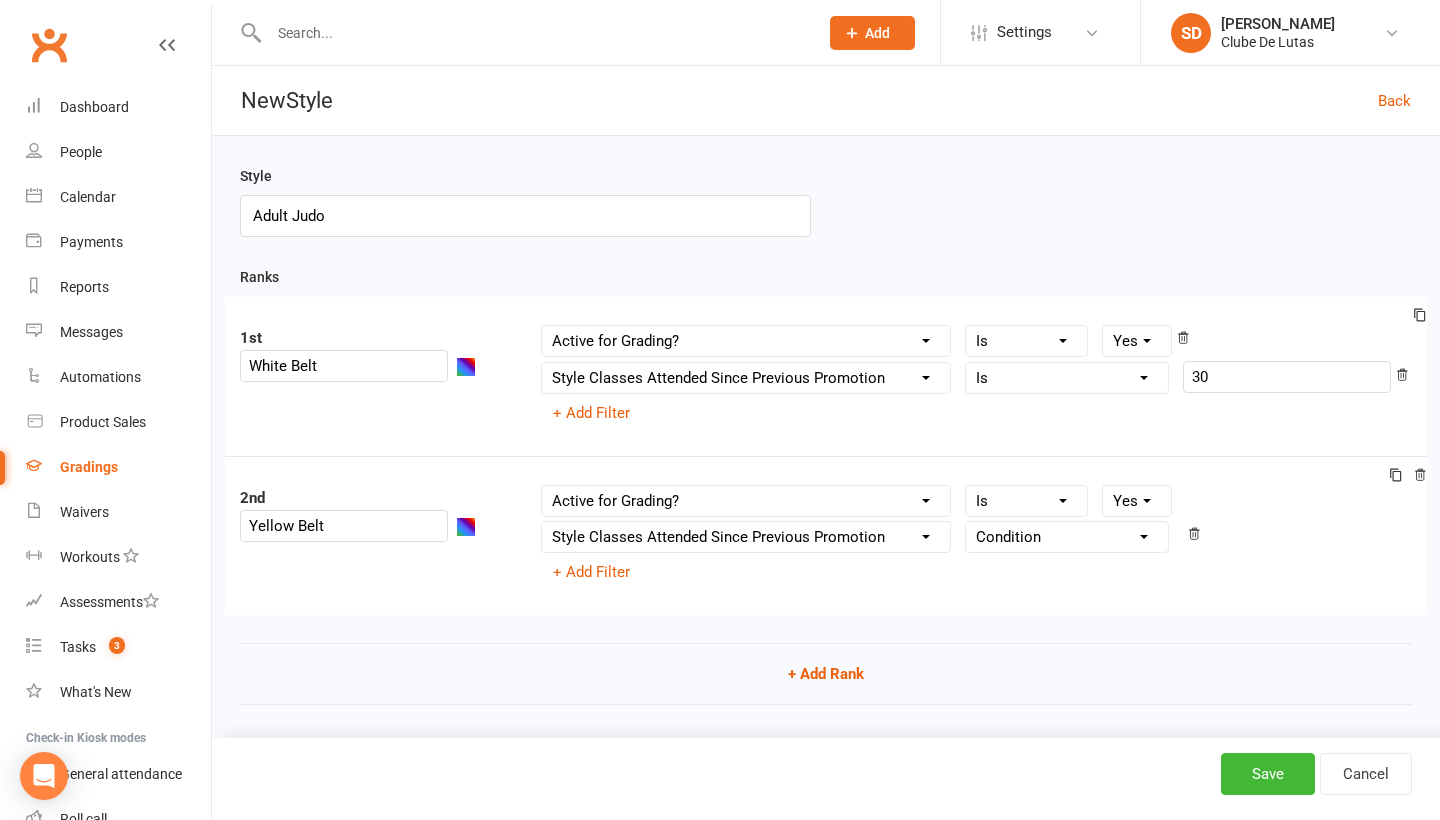 click on "Column name Belt Size Active for Grading? Most Recent Promotion All Classes Attended Since Previous Promotion Style Classes Attended Since Previous Promotion Non-Style Classes Attended Since Previous Promotion Most Recent Style Attendance Condition Is Is not Is blank Is not blank Yes No Column name Belt Size Active for Grading? Most Recent Promotion All Classes Attended Since Previous Promotion Style Classes Attended Since Previous Promotion Non-Style Classes Attended Since Previous Promotion Most Recent Style Attendance Condition Is Is not Less than Greater than Less than or equal to Greater than or equal to Is blank Is not blank + Add Filter" at bounding box center (977, 536) 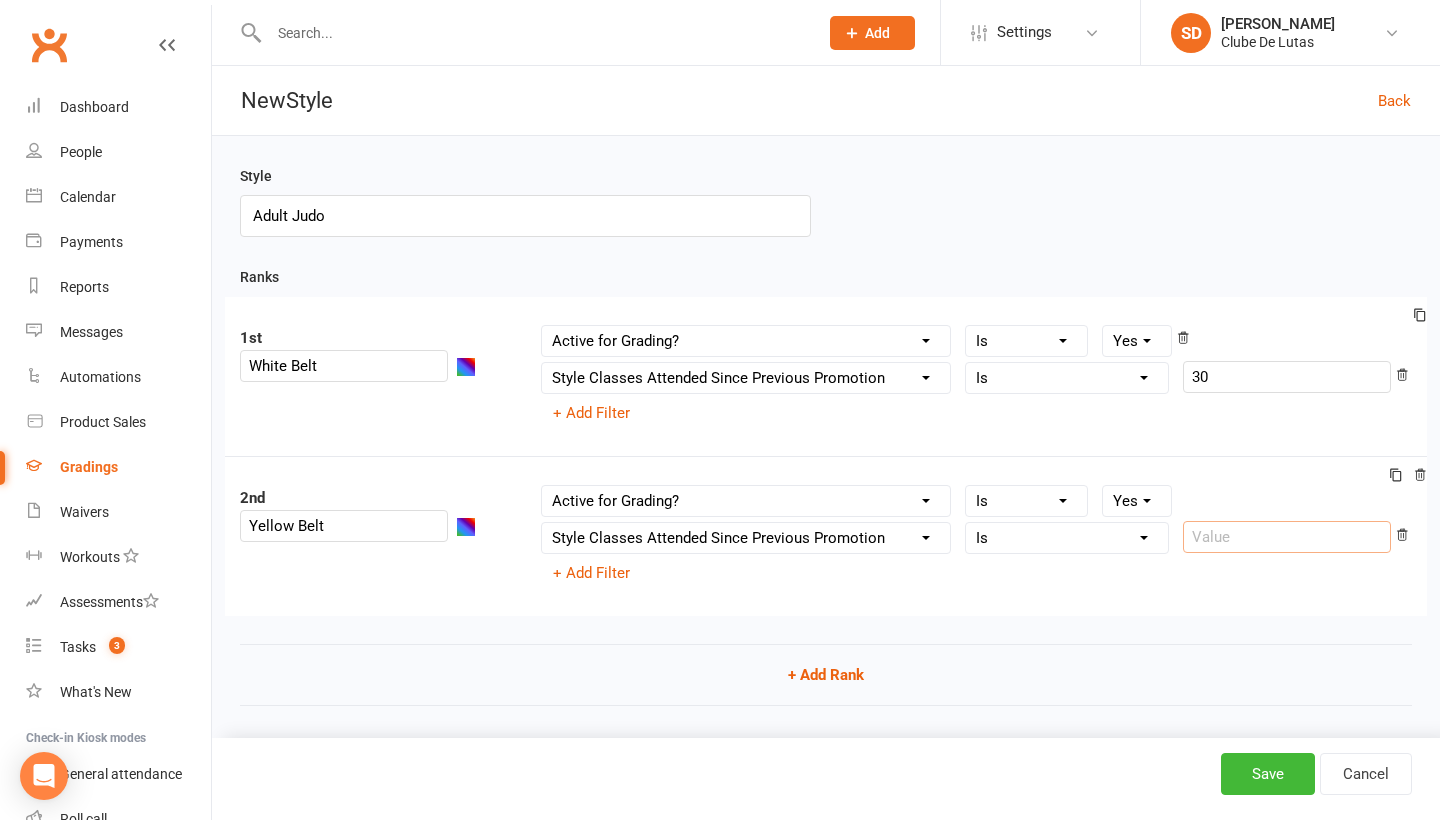 click at bounding box center (1287, 537) 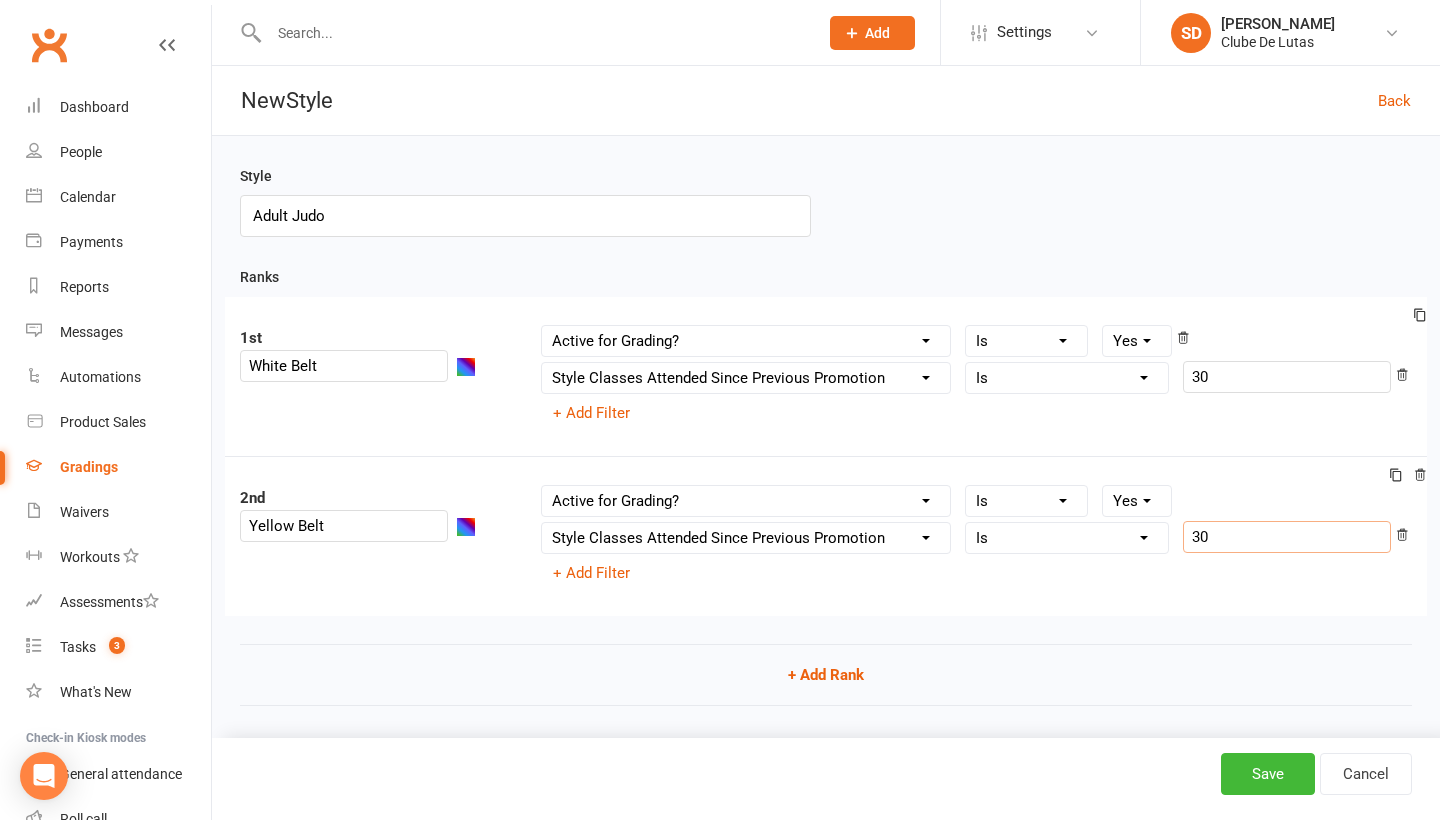 type on "3" 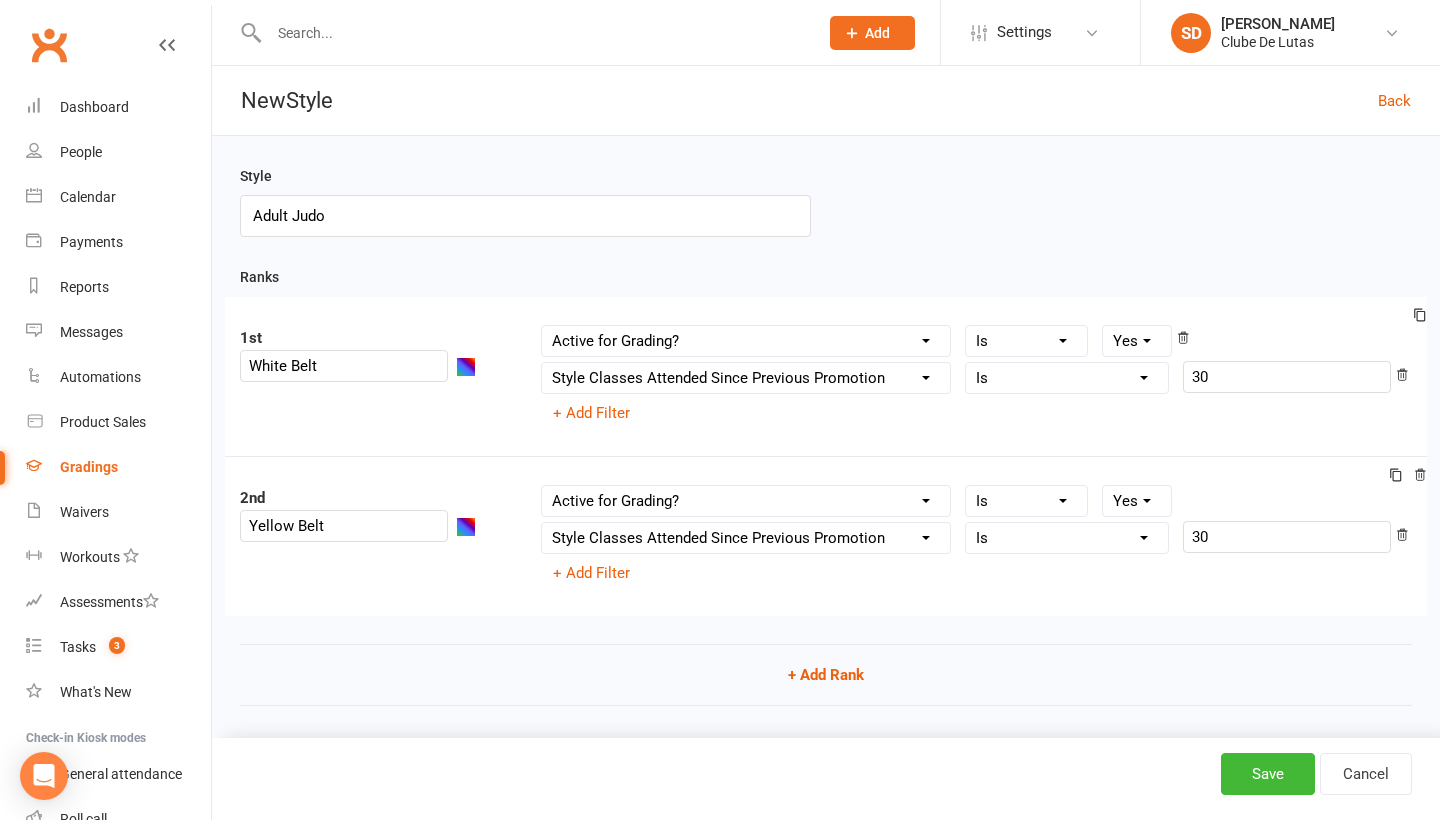 select on ">=" 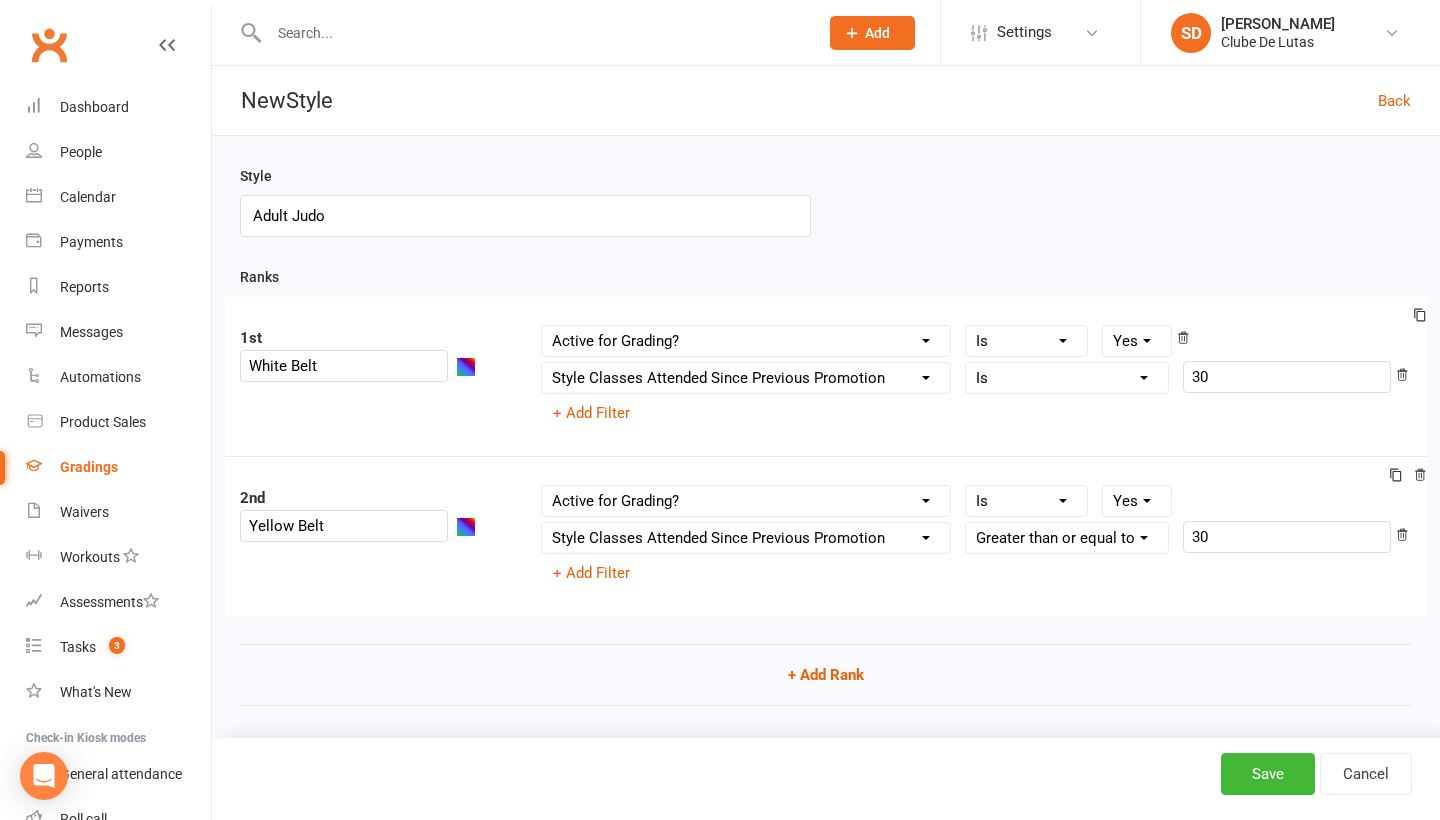 type 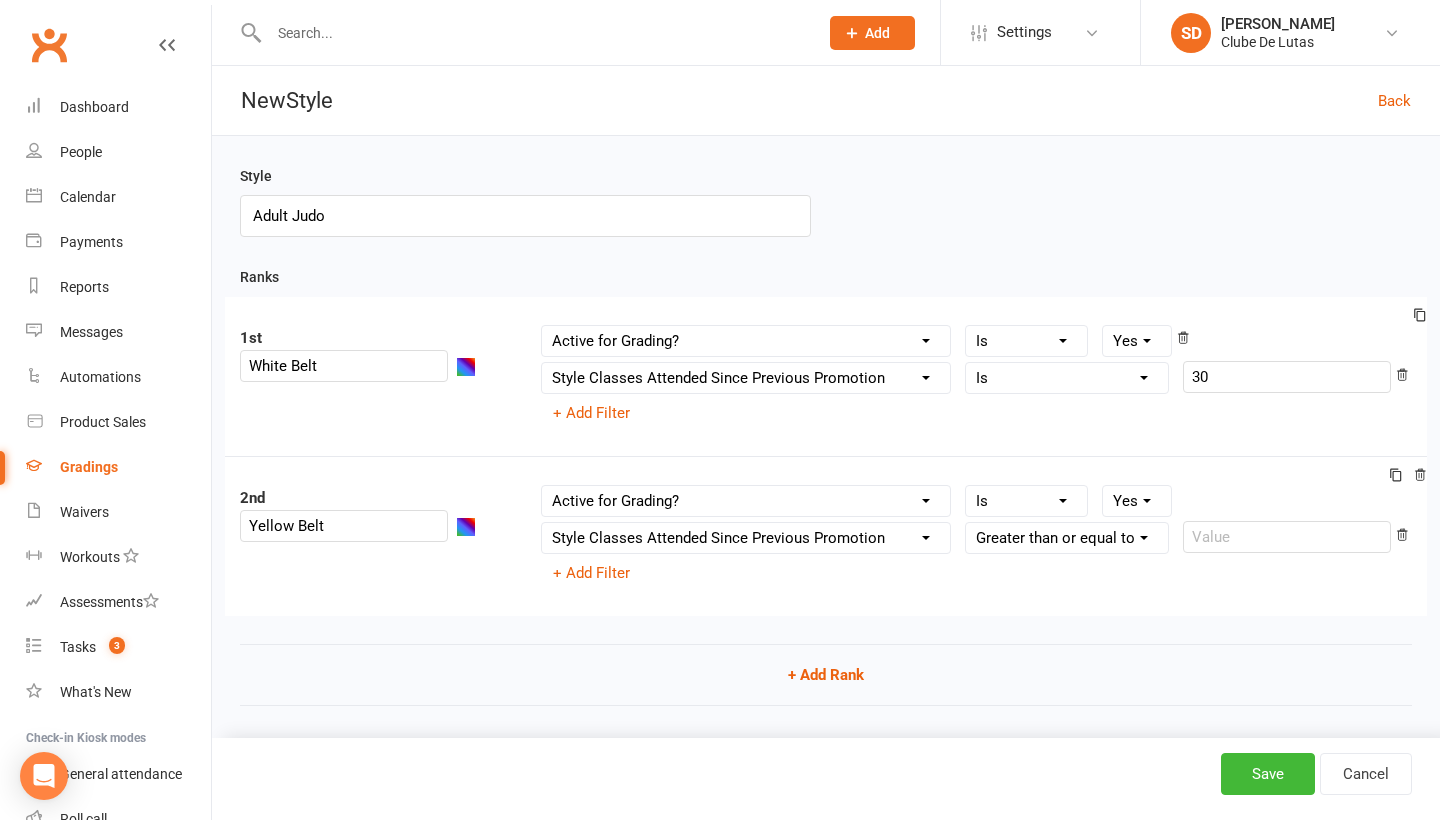 click on "Column name Belt Size Active for Grading? Most Recent Promotion All Classes Attended Since Previous Promotion Style Classes Attended Since Previous Promotion Non-Style Classes Attended Since Previous Promotion Most Recent Style Attendance Condition Is Is not Is blank Is not blank Yes No Column name Belt Size Active for Grading? Most Recent Promotion All Classes Attended Since Previous Promotion Style Classes Attended Since Previous Promotion Non-Style Classes Attended Since Previous Promotion Most Recent Style Attendance Condition Is Is not Less than Greater than Less than or equal to Greater than or equal to Is blank Is not blank 30 + Add Filter" at bounding box center (977, 376) 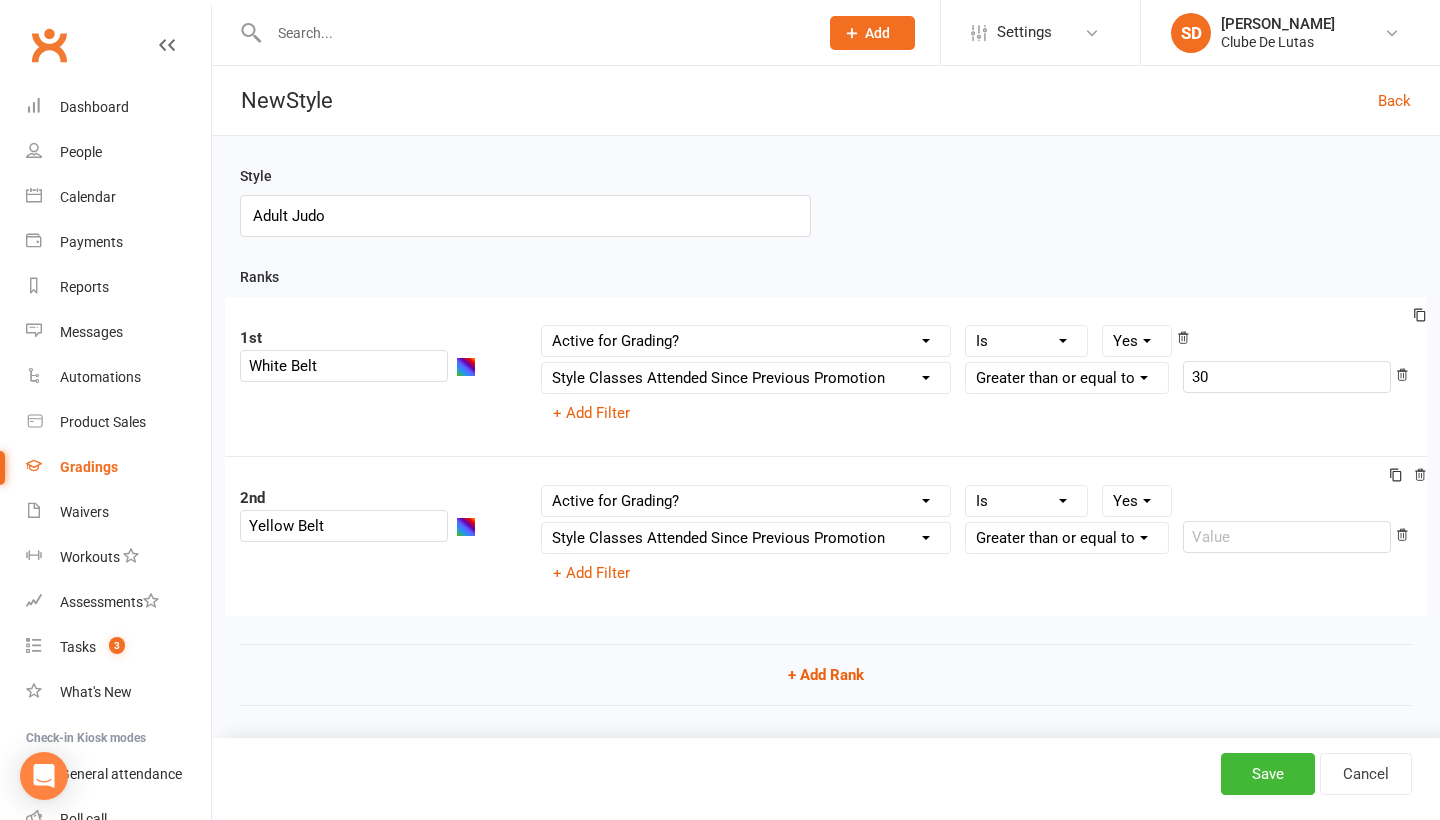 type 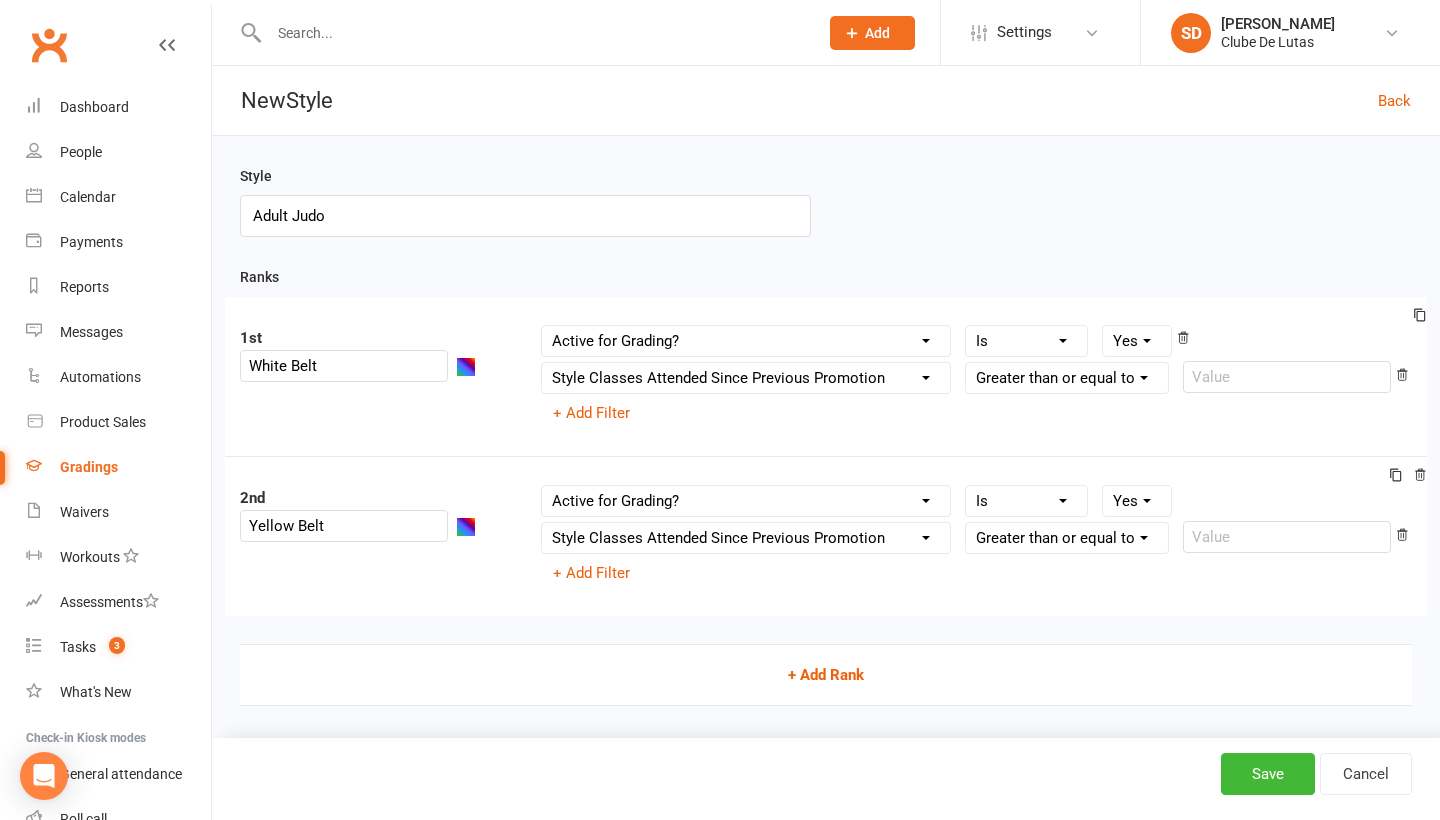 click on "+ Add Rank" at bounding box center [826, 675] 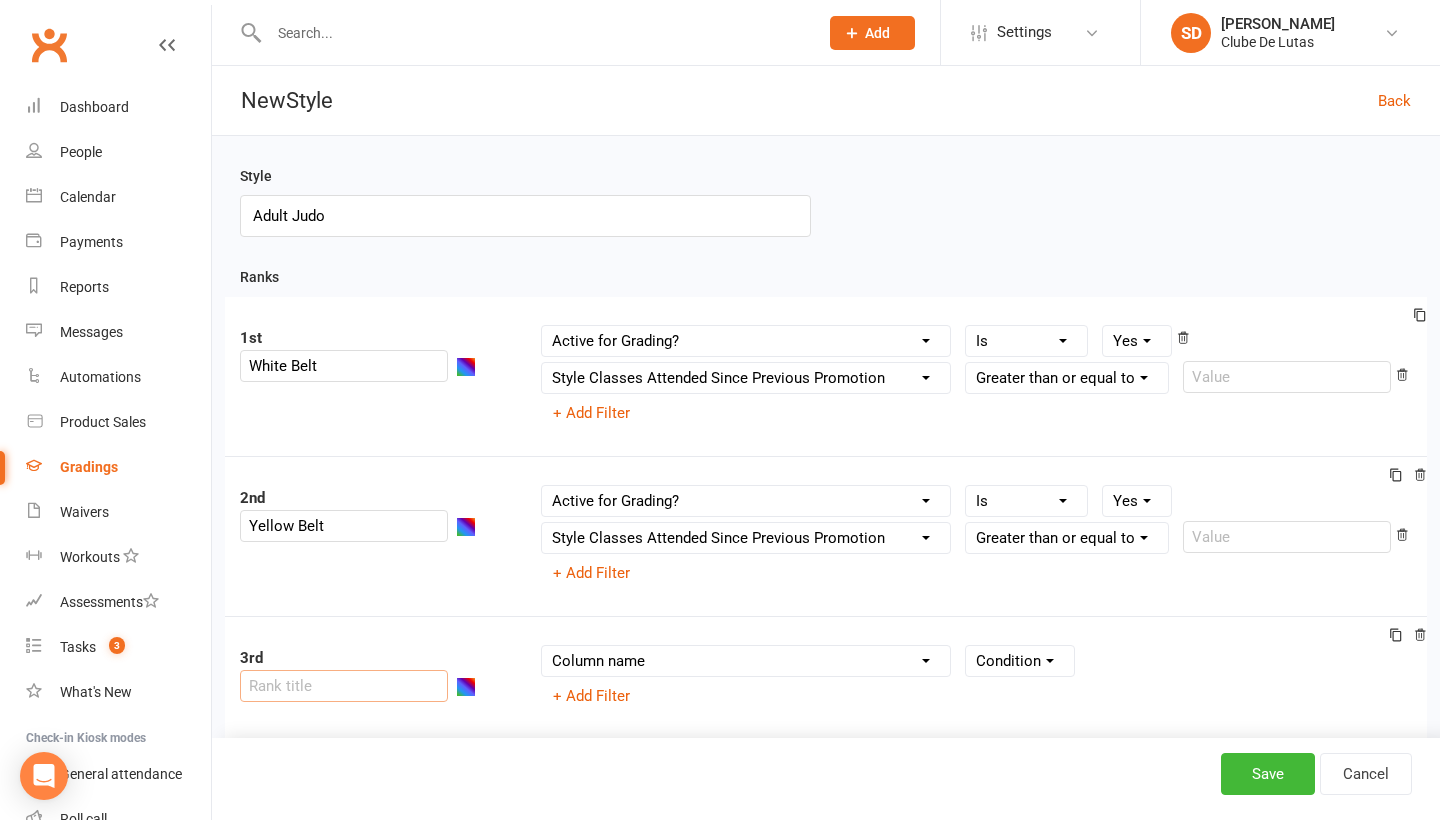 click at bounding box center (344, 686) 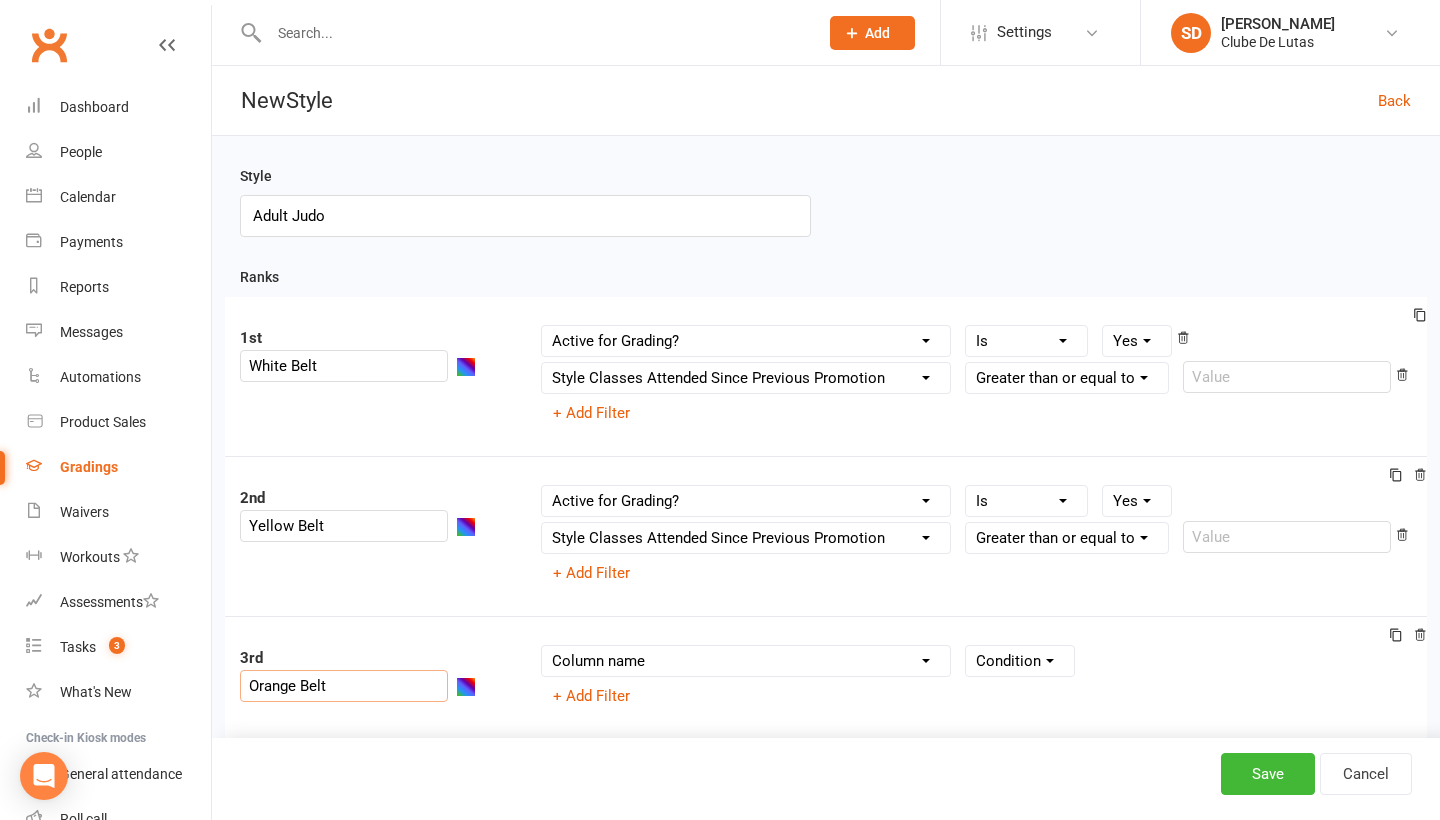 type on "Orange Belt" 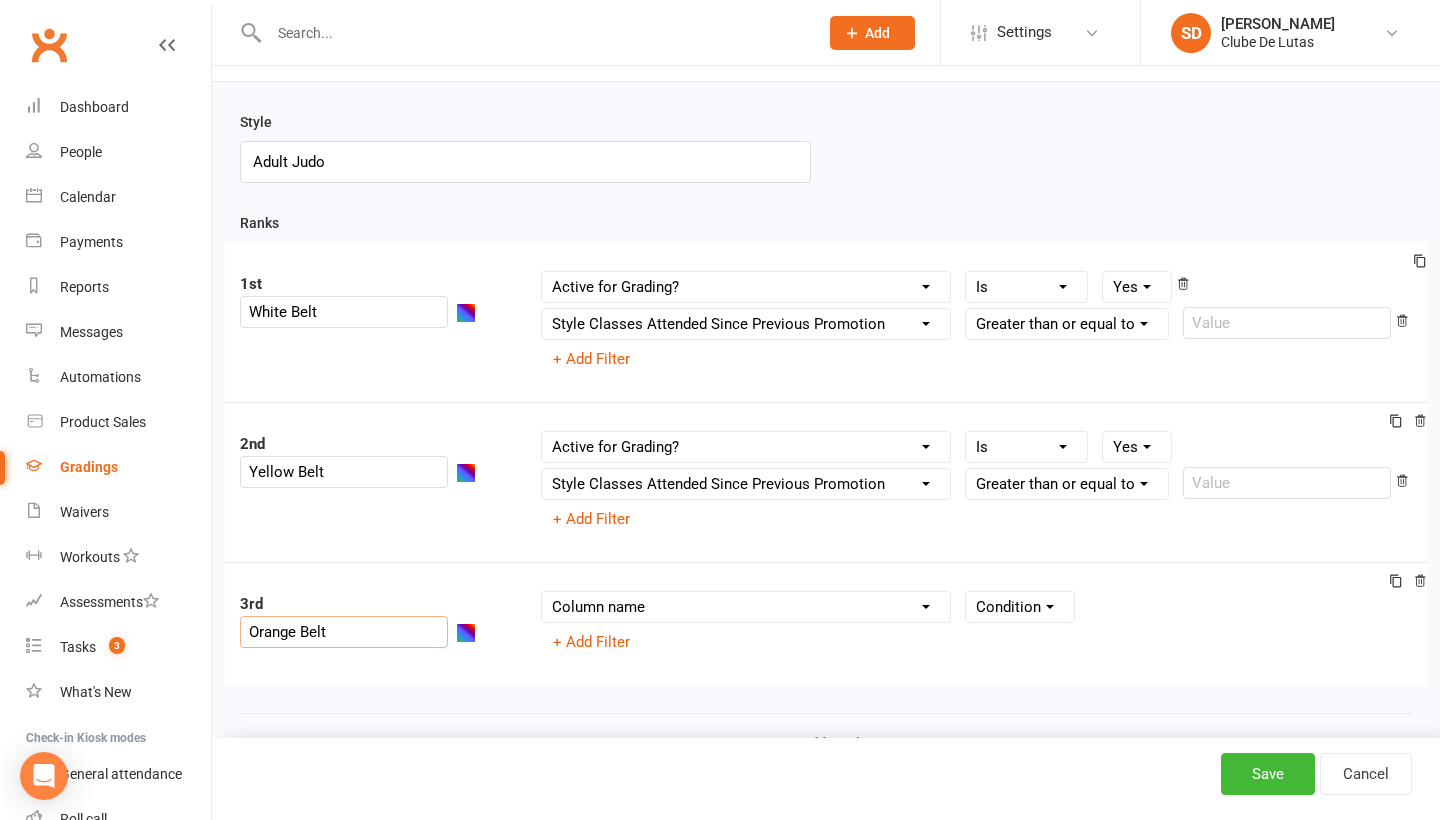 scroll, scrollTop: 55, scrollLeft: 0, axis: vertical 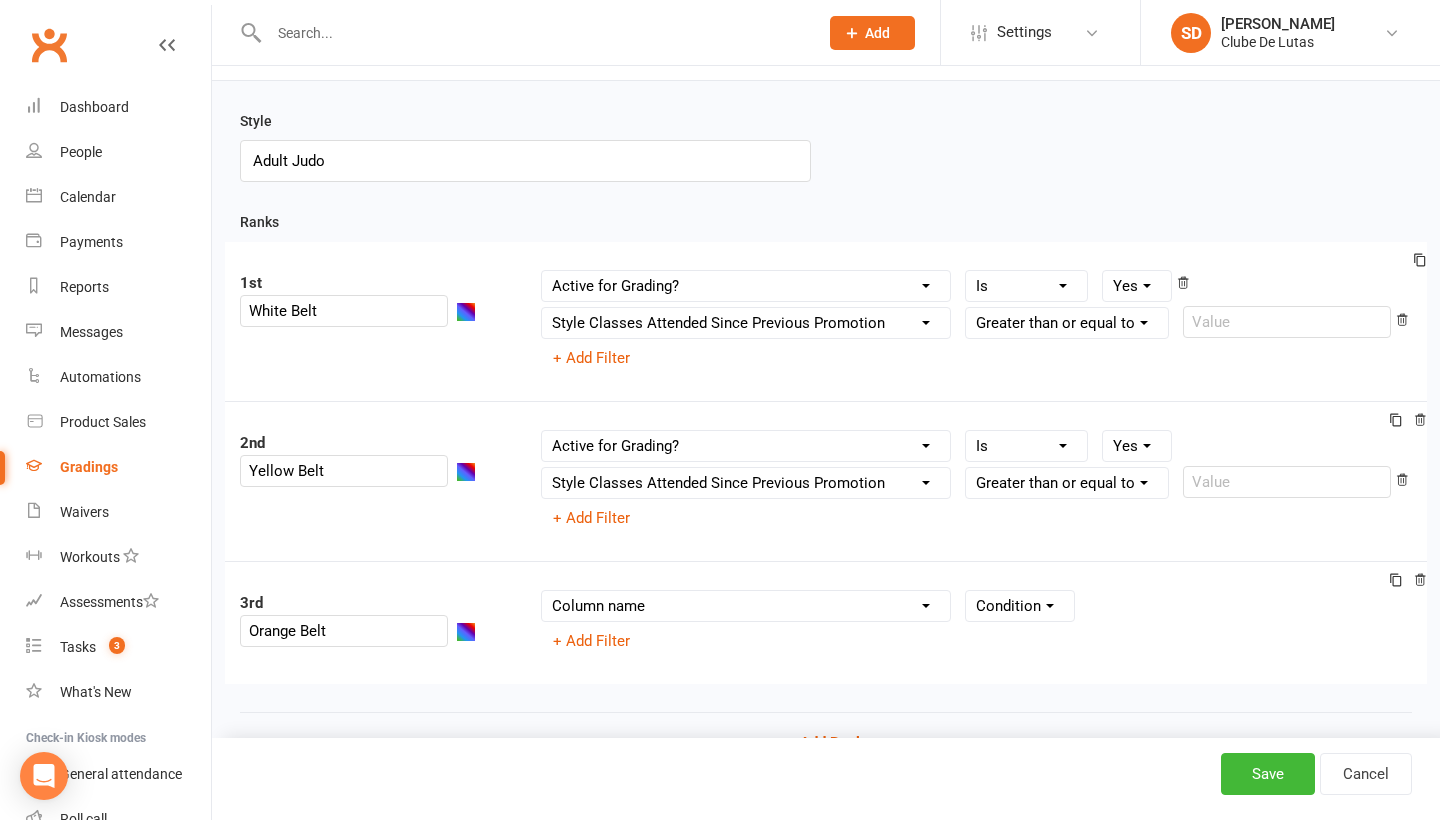 select on "member_styles:enabled" 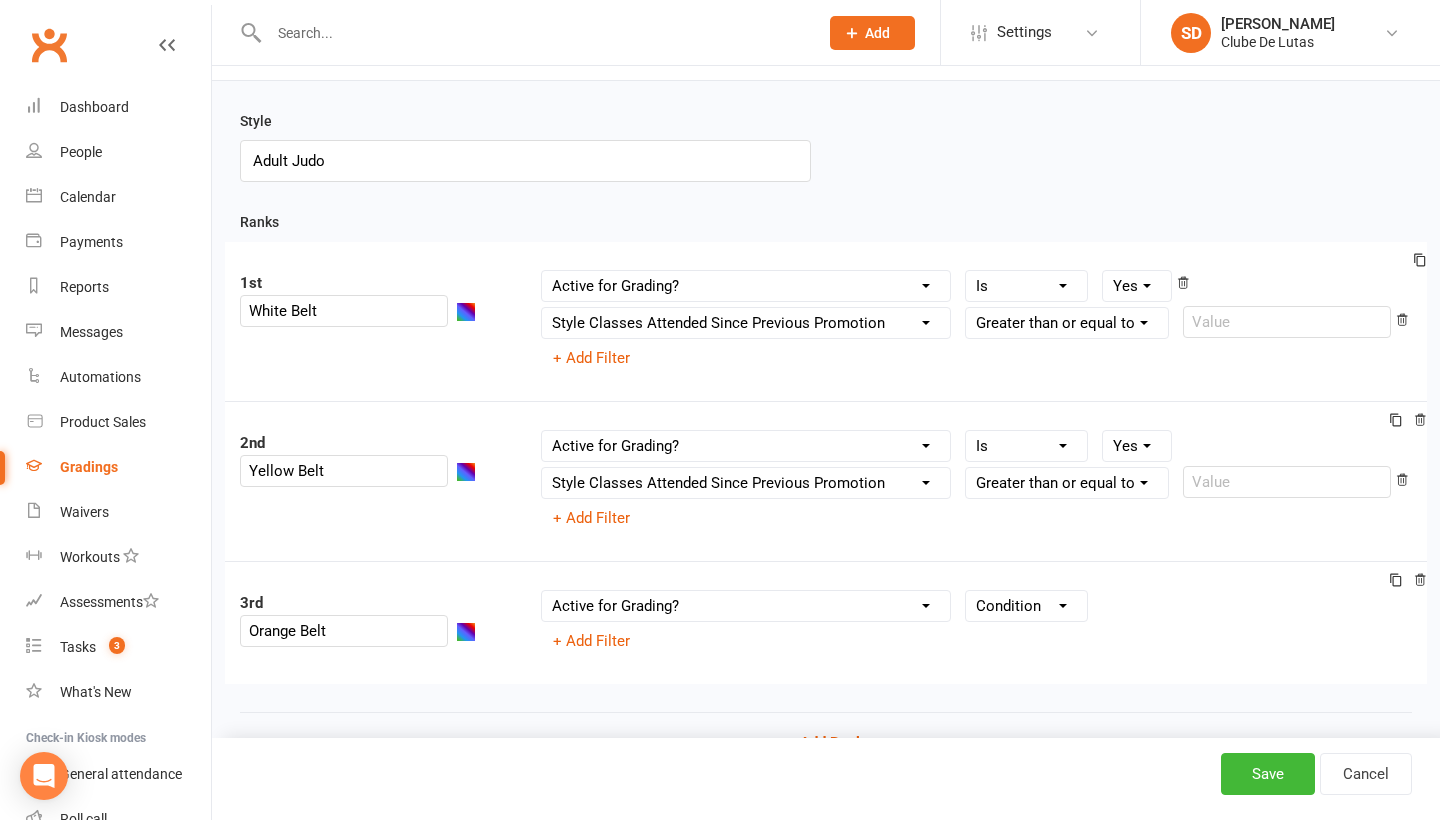 select on "=" 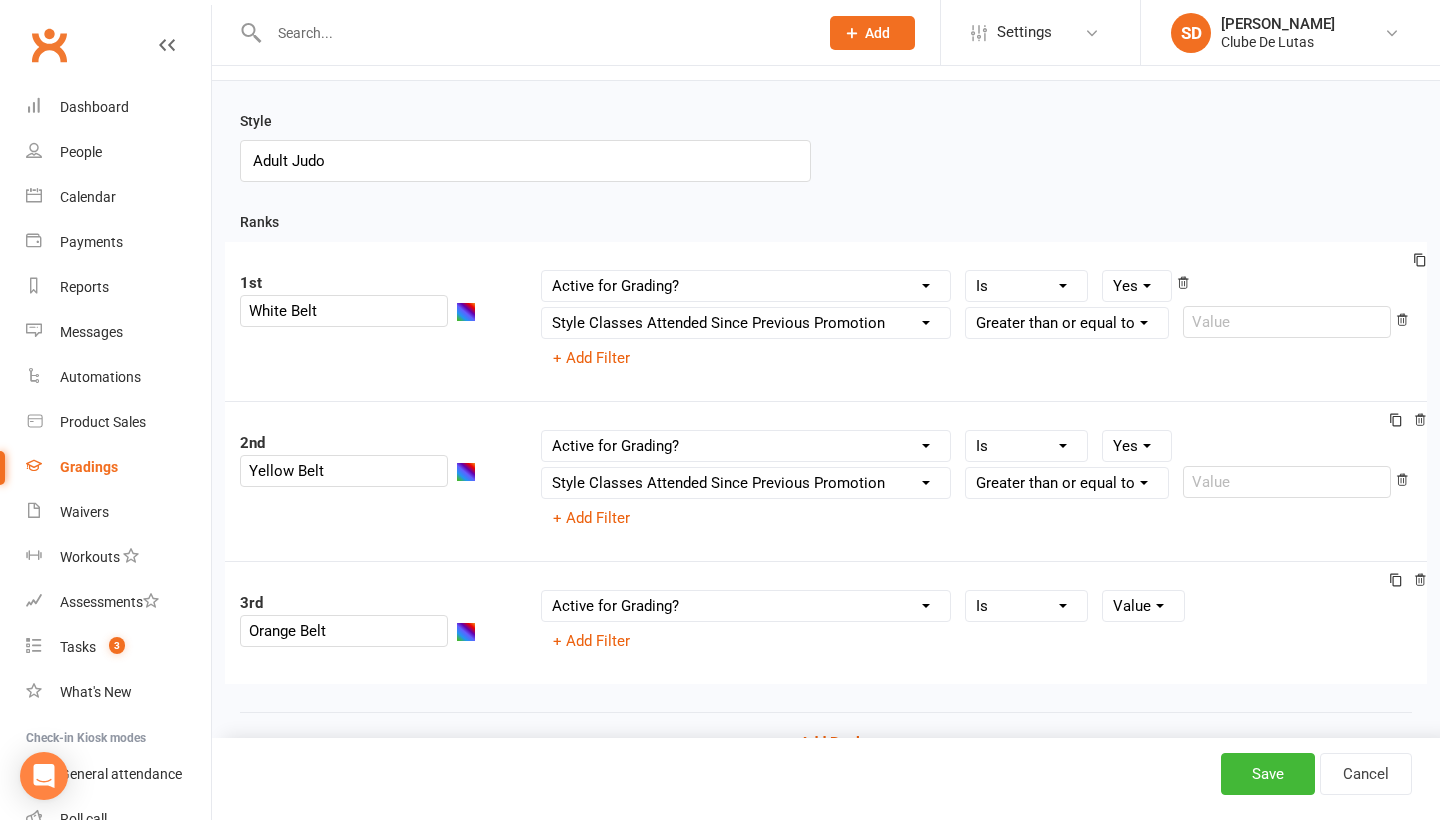 select on "true" 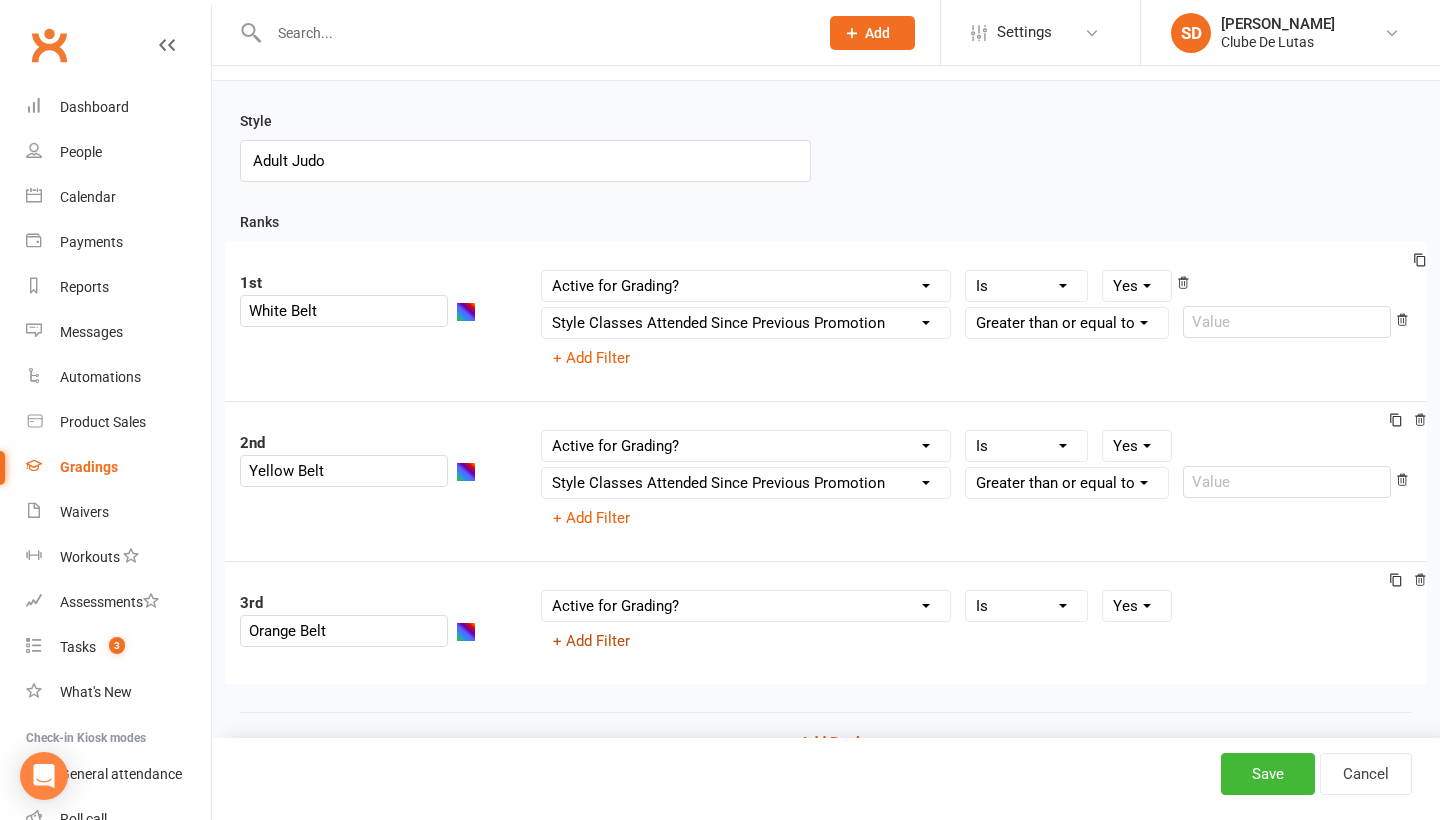 click on "+ Add Filter" at bounding box center (591, 641) 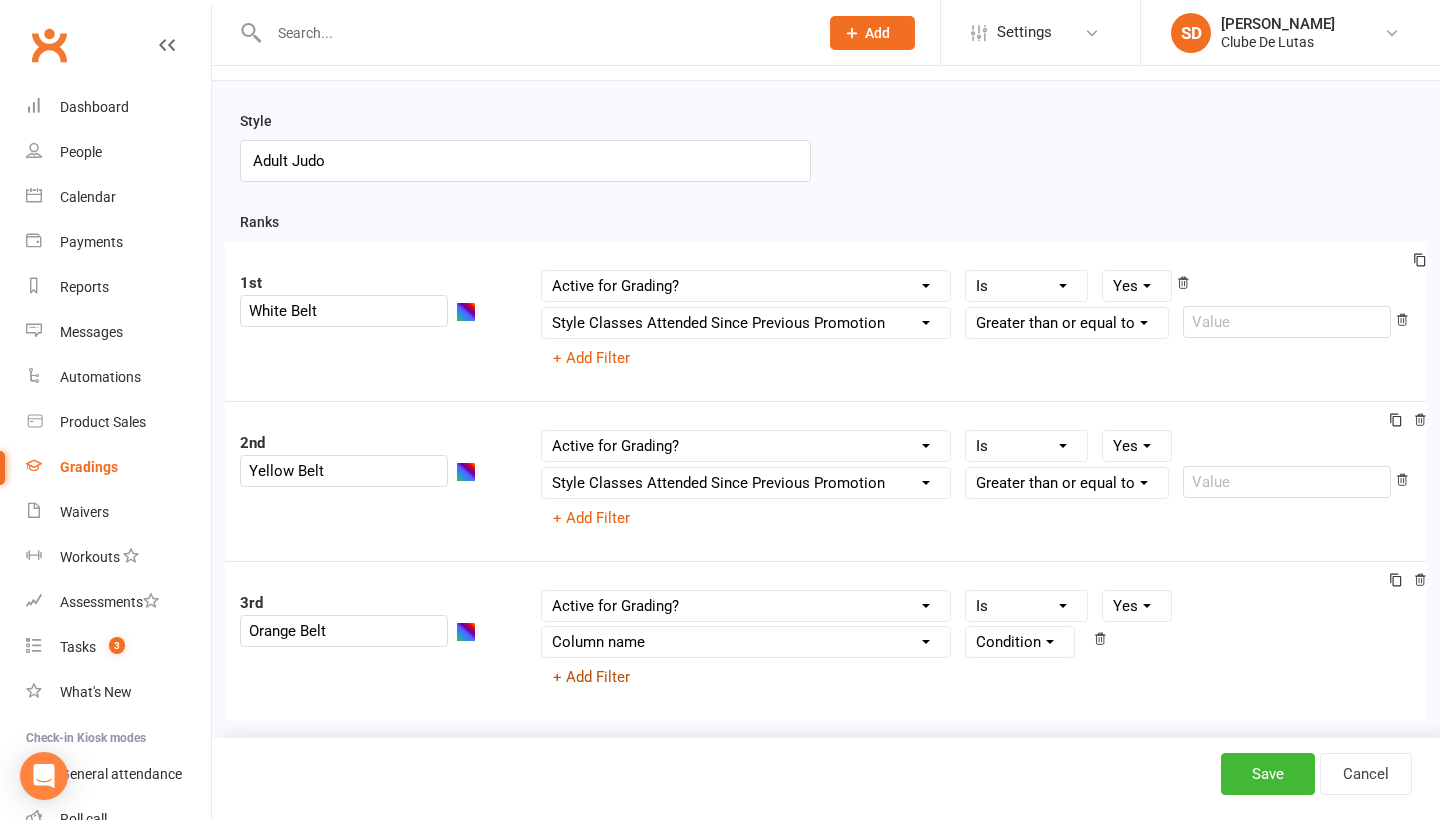 scroll, scrollTop: 77, scrollLeft: 0, axis: vertical 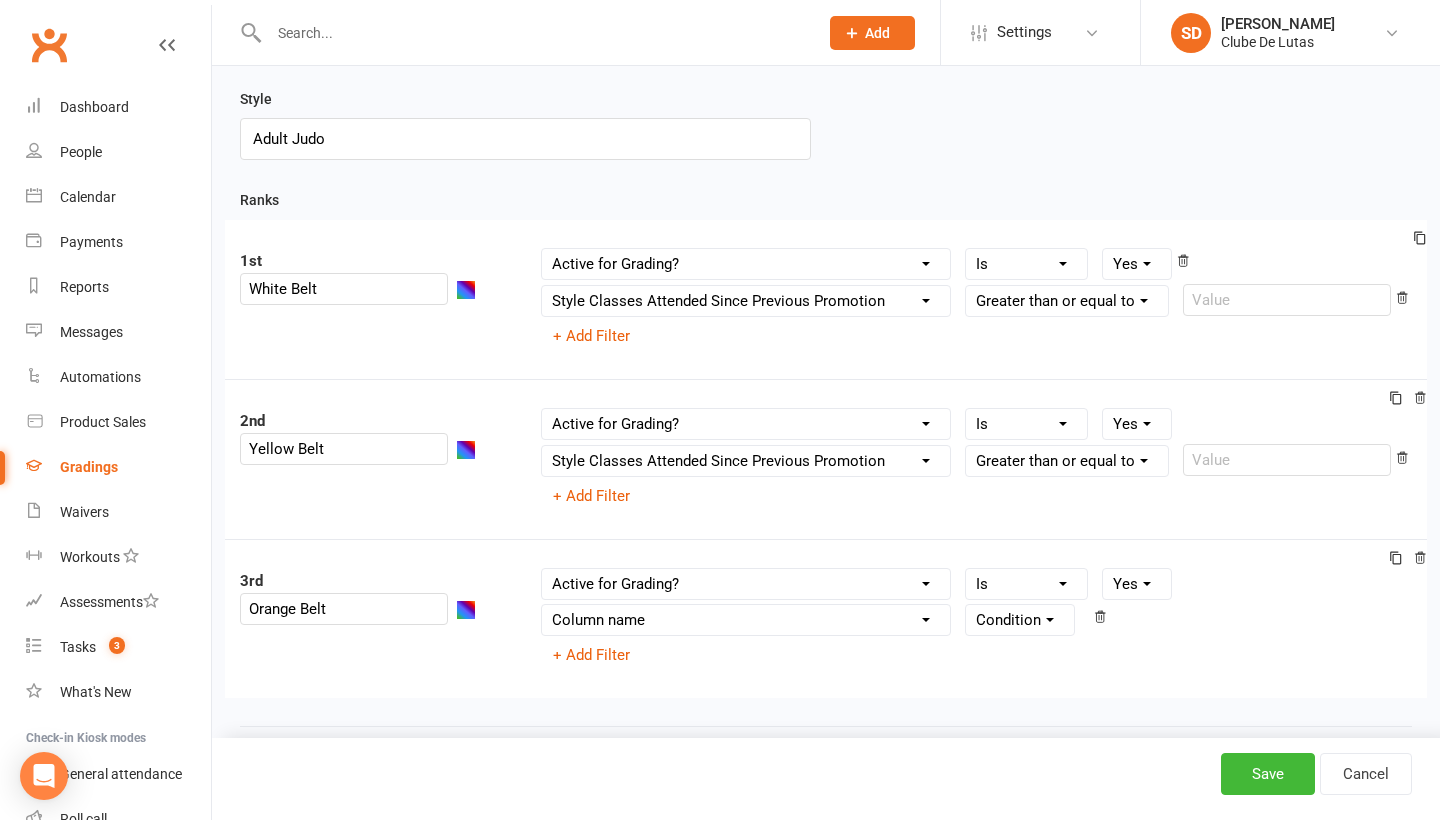 select on "contact_summaries:styles_style_class_attendances_since_last_promotion" 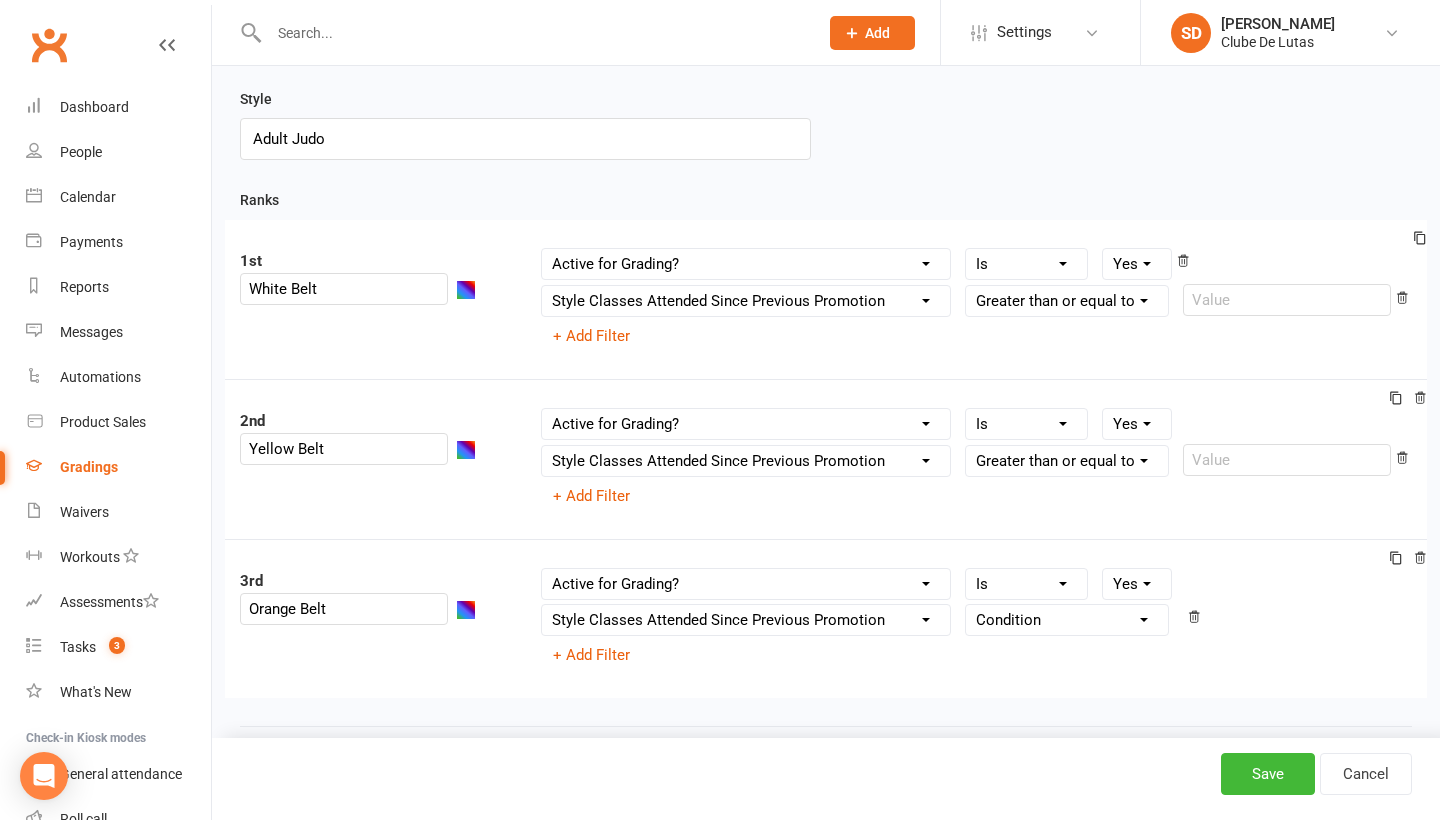 select on ">=" 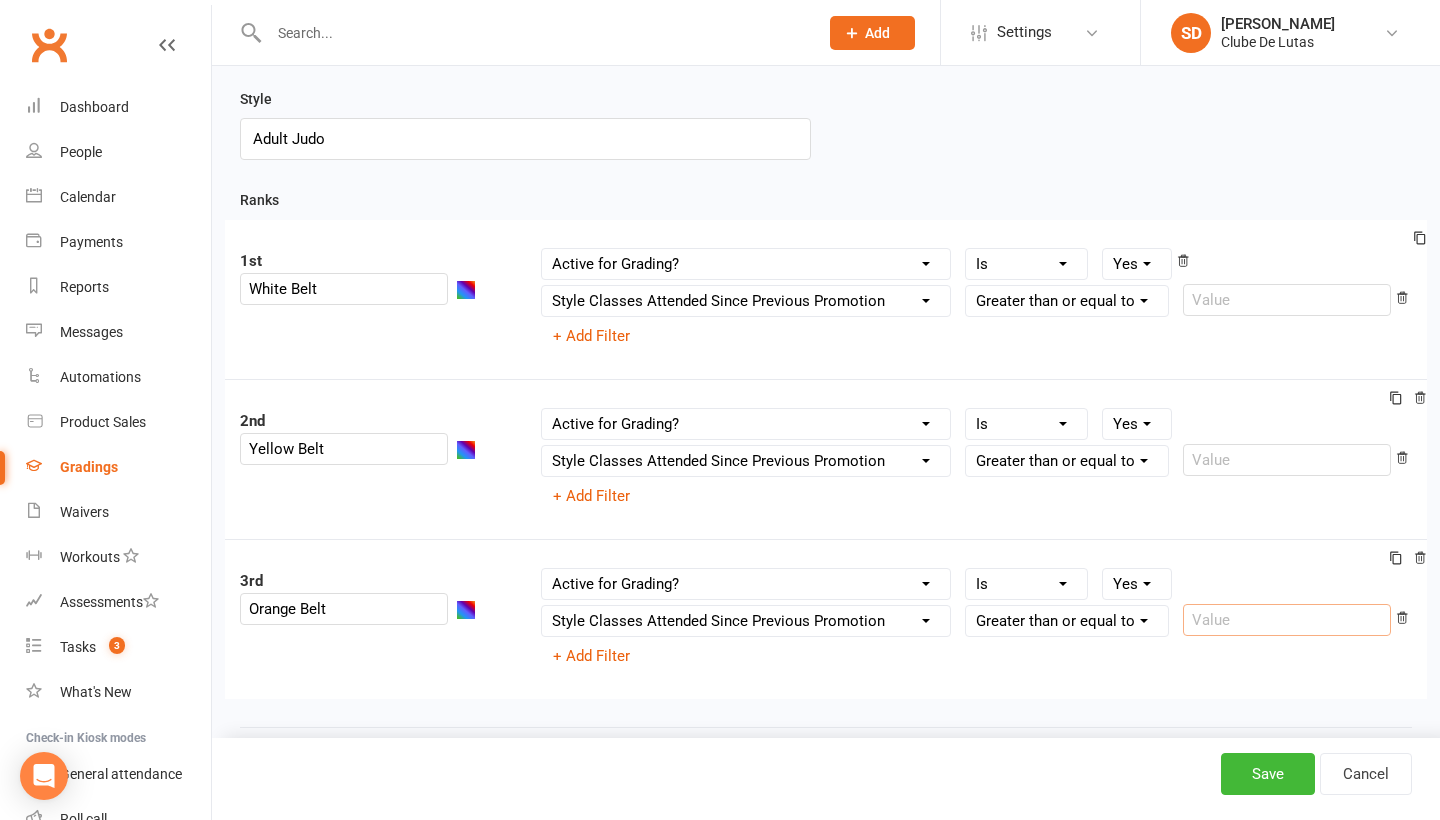 click at bounding box center (1287, 620) 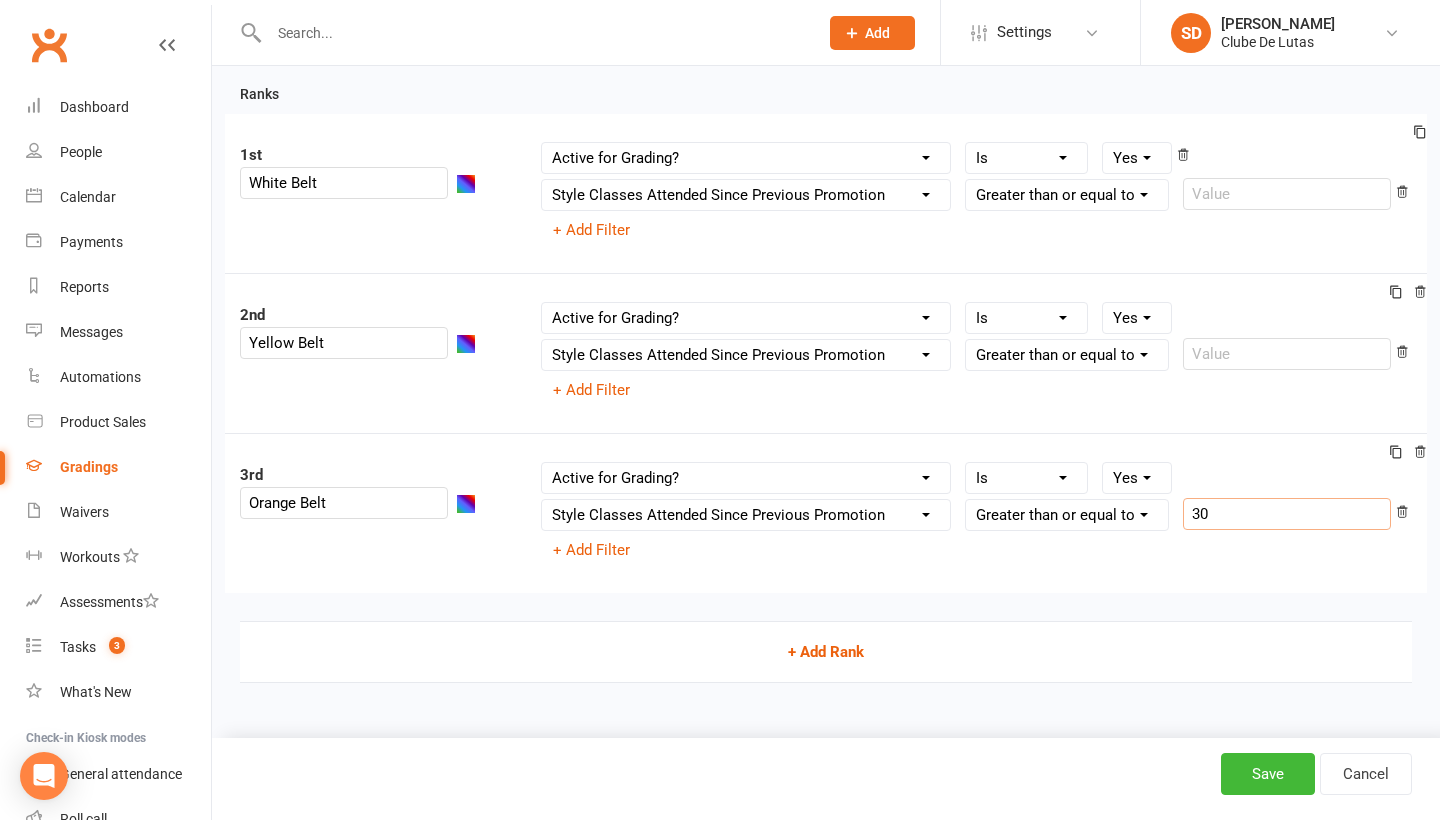 scroll, scrollTop: 202, scrollLeft: 0, axis: vertical 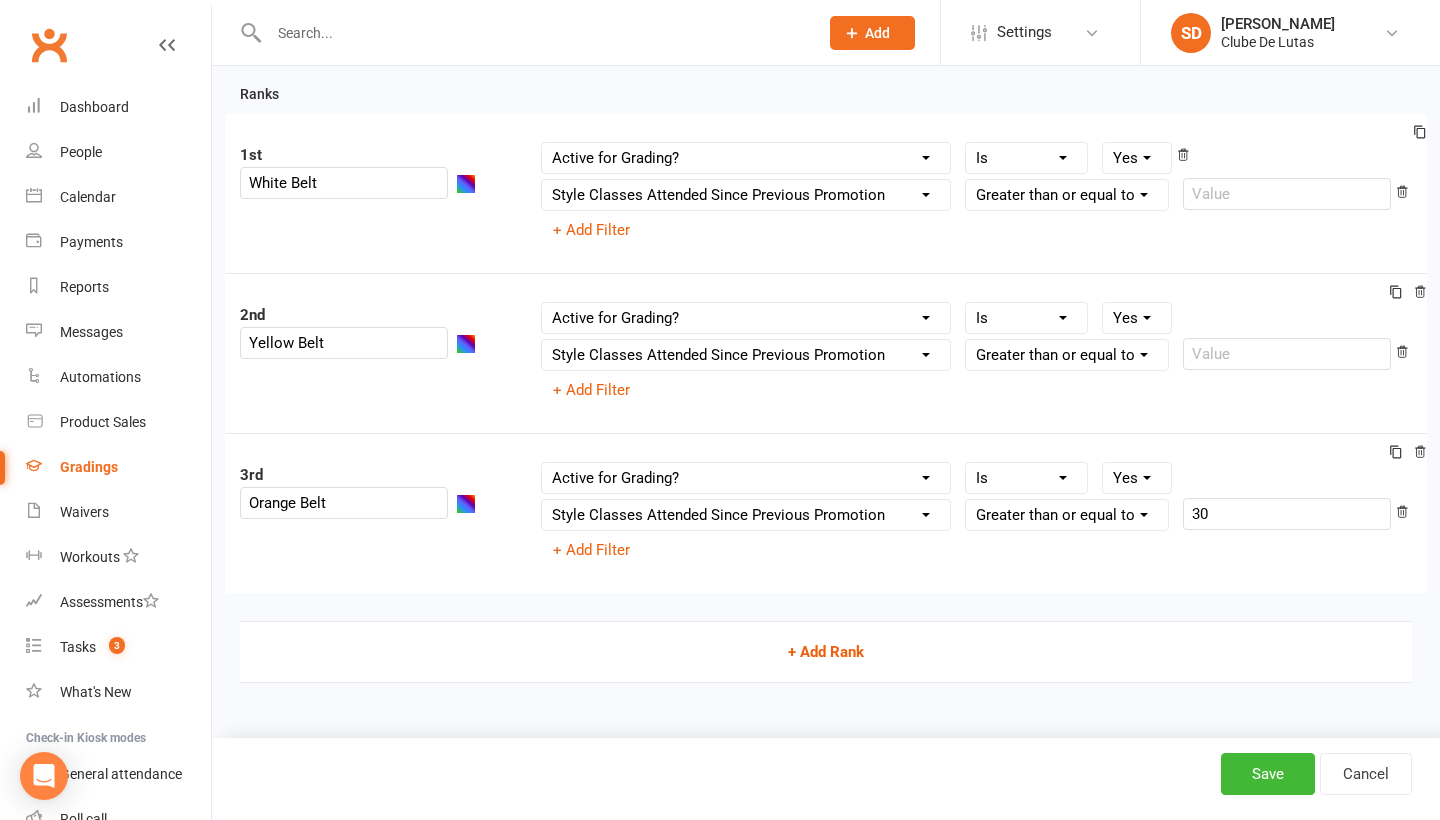 click on "+ Add Rank" at bounding box center (826, 652) 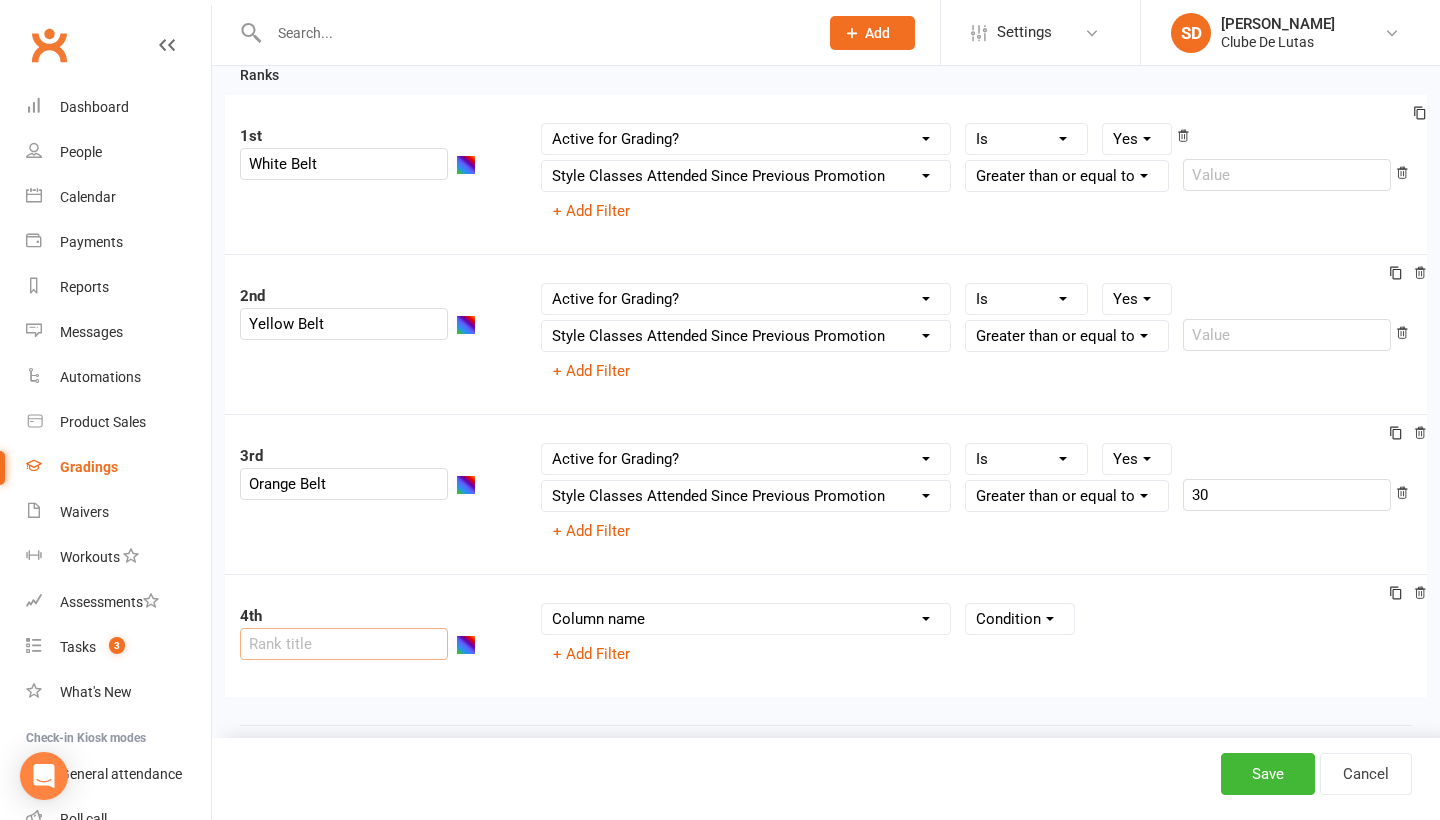 click at bounding box center (344, 644) 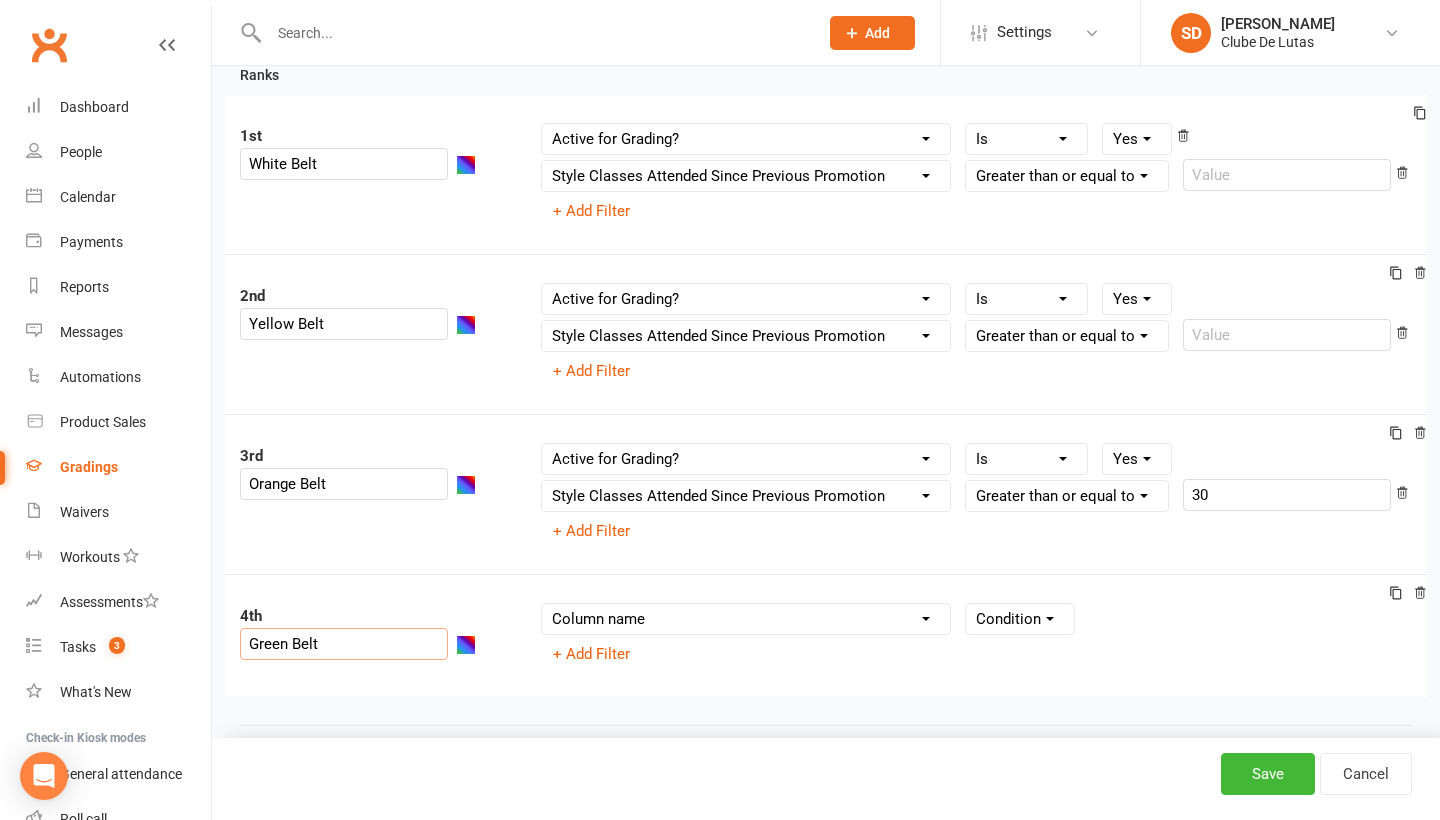 click on "4th Green Belt Column name Belt Size Active for Grading? Most Recent Promotion All Classes Attended Since Previous Promotion Style Classes Attended Since Previous Promotion Non-Style Classes Attended Since Previous Promotion Most Recent Style Attendance Condition + Add Filter" at bounding box center [826, 635] 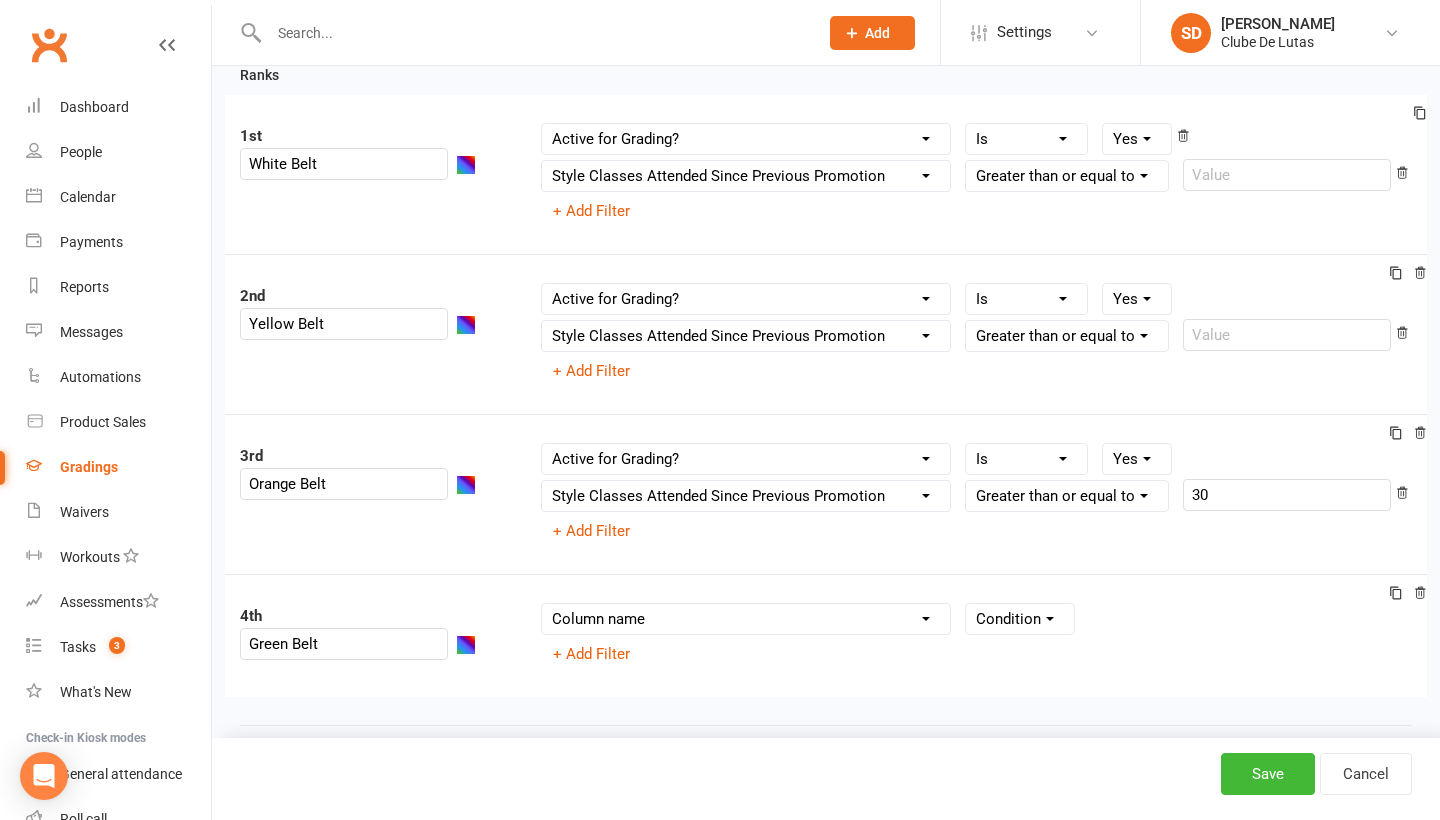 select on "member_styles:enabled" 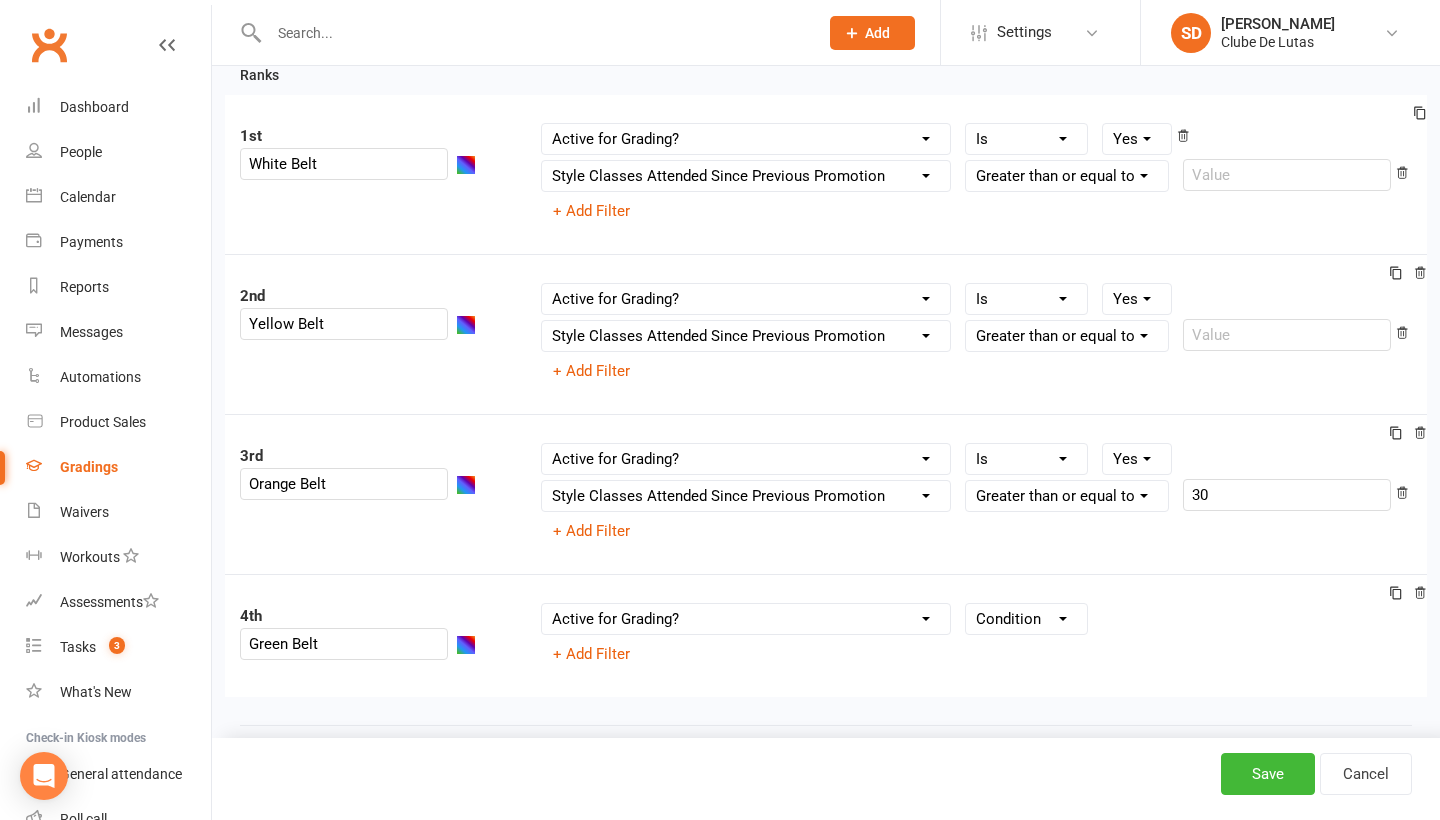 select on "=" 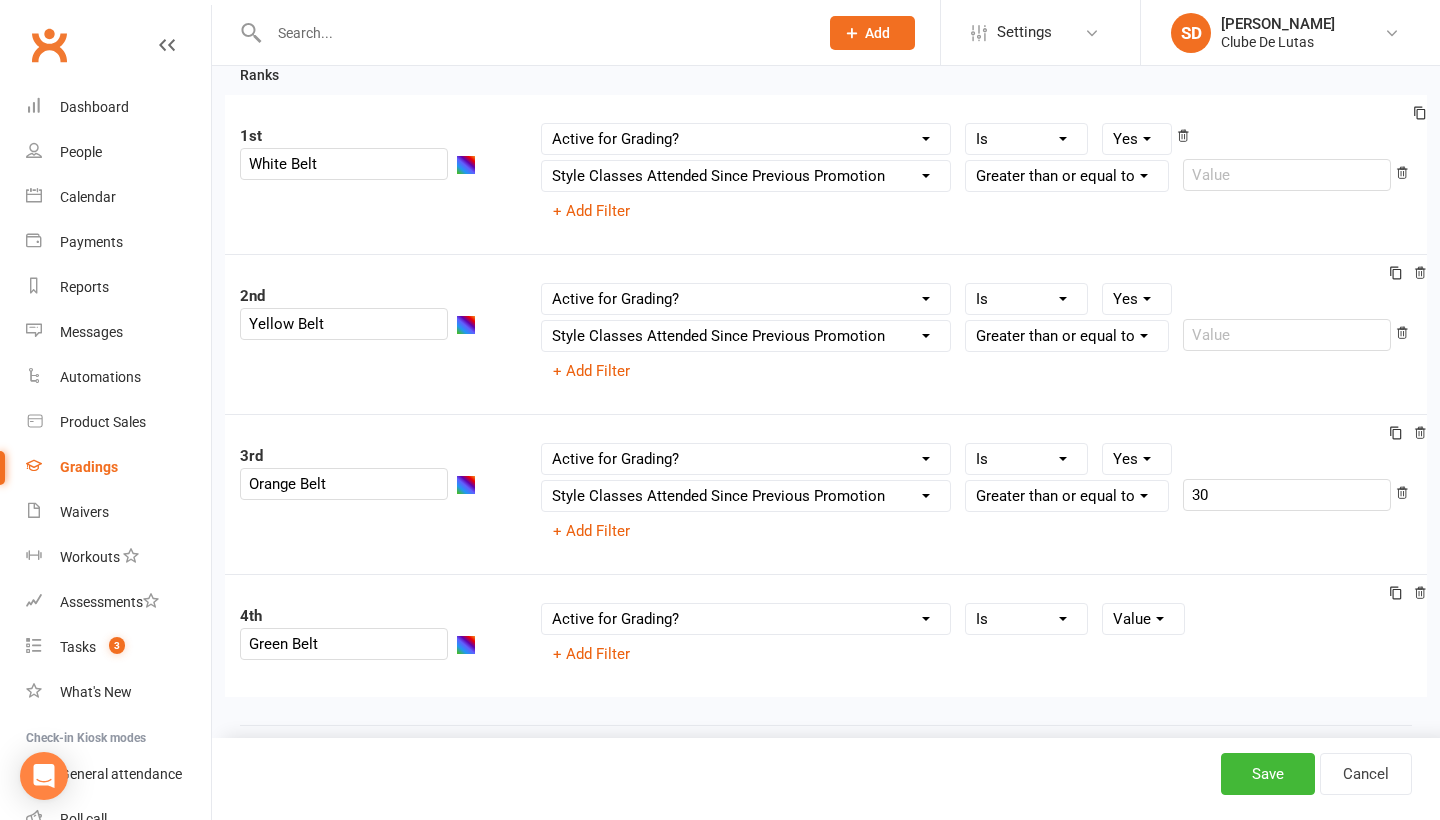 select on "true" 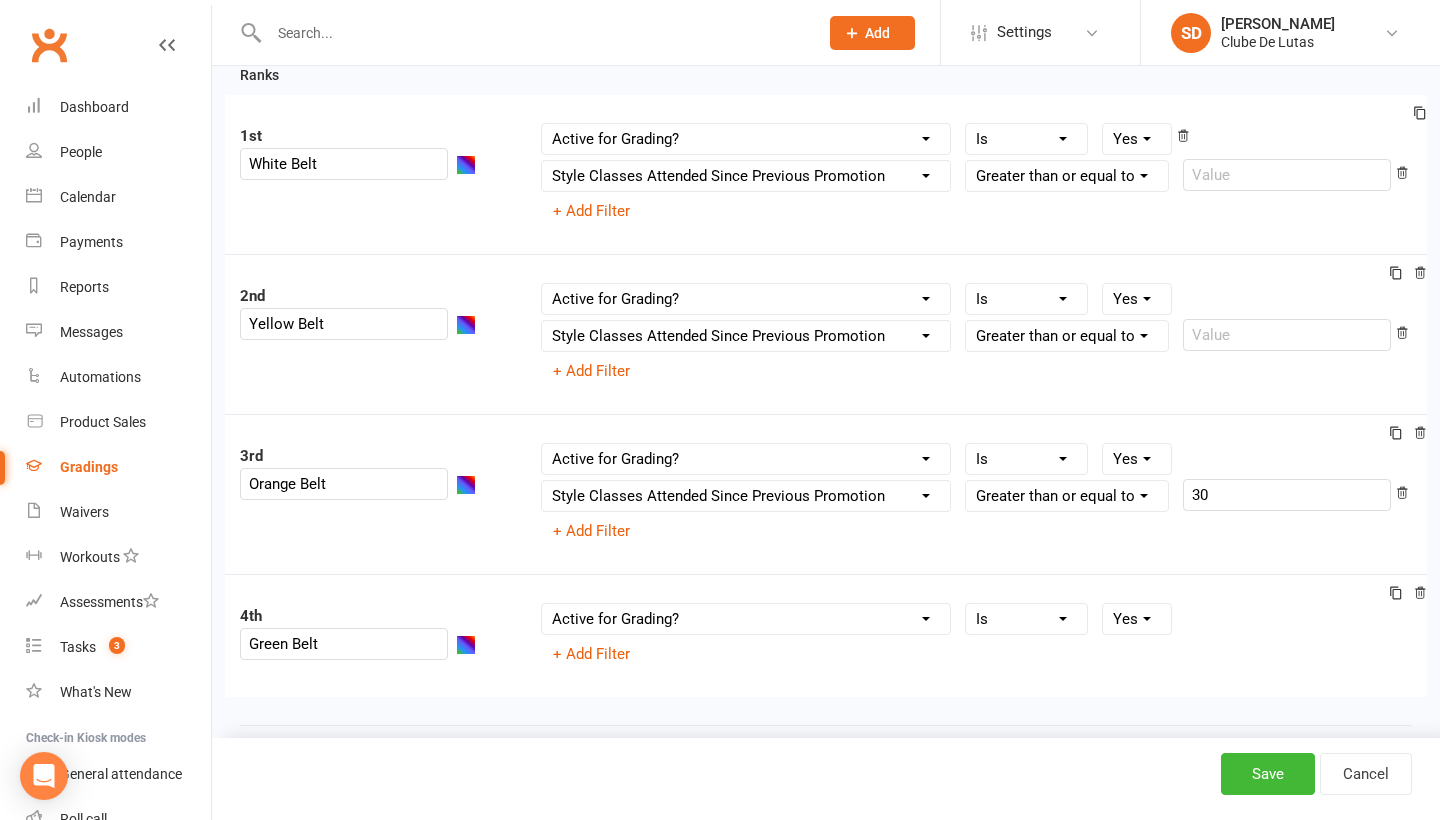 scroll, scrollTop: 246, scrollLeft: 0, axis: vertical 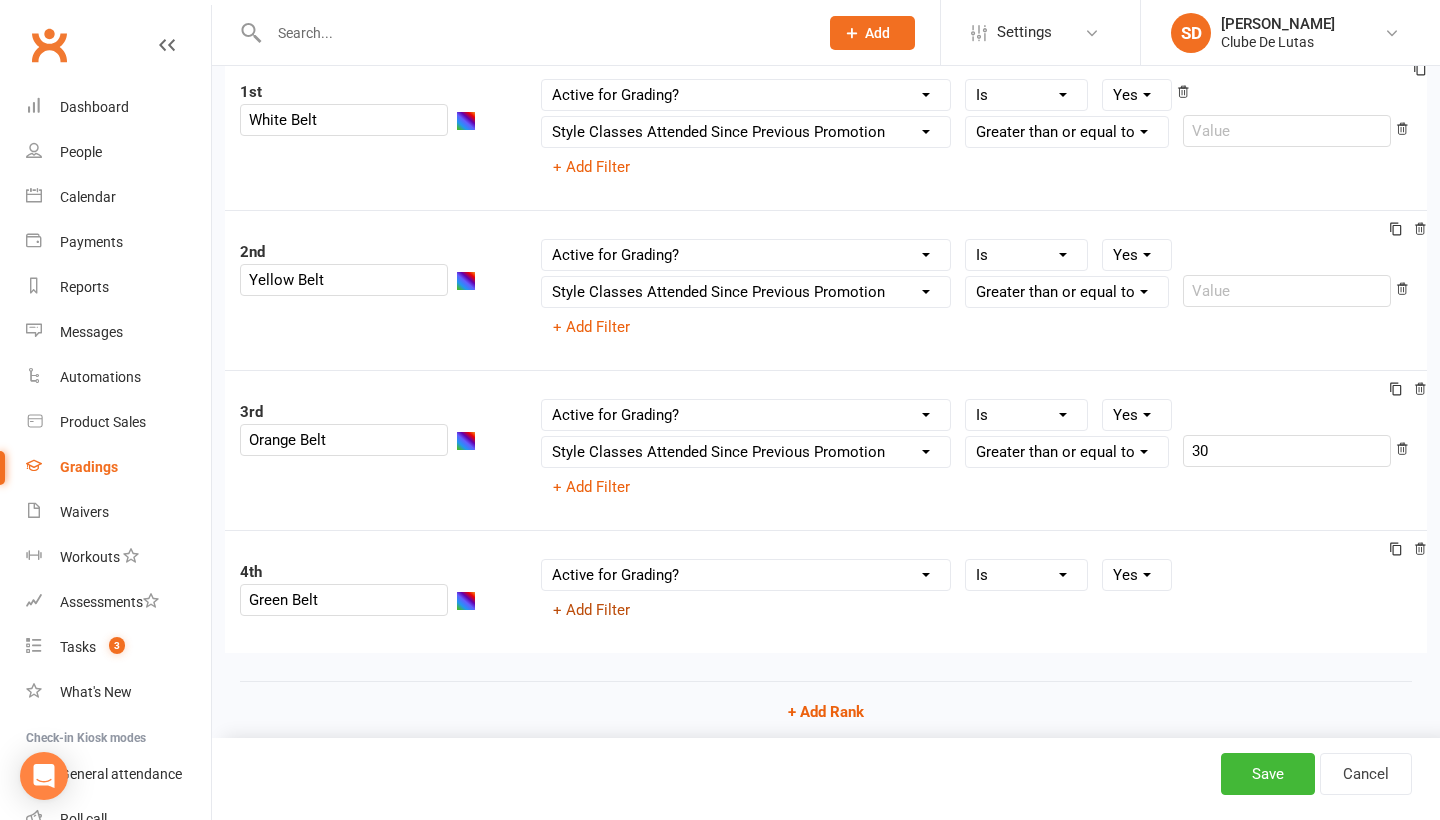 click on "+ Add Filter" at bounding box center (591, 610) 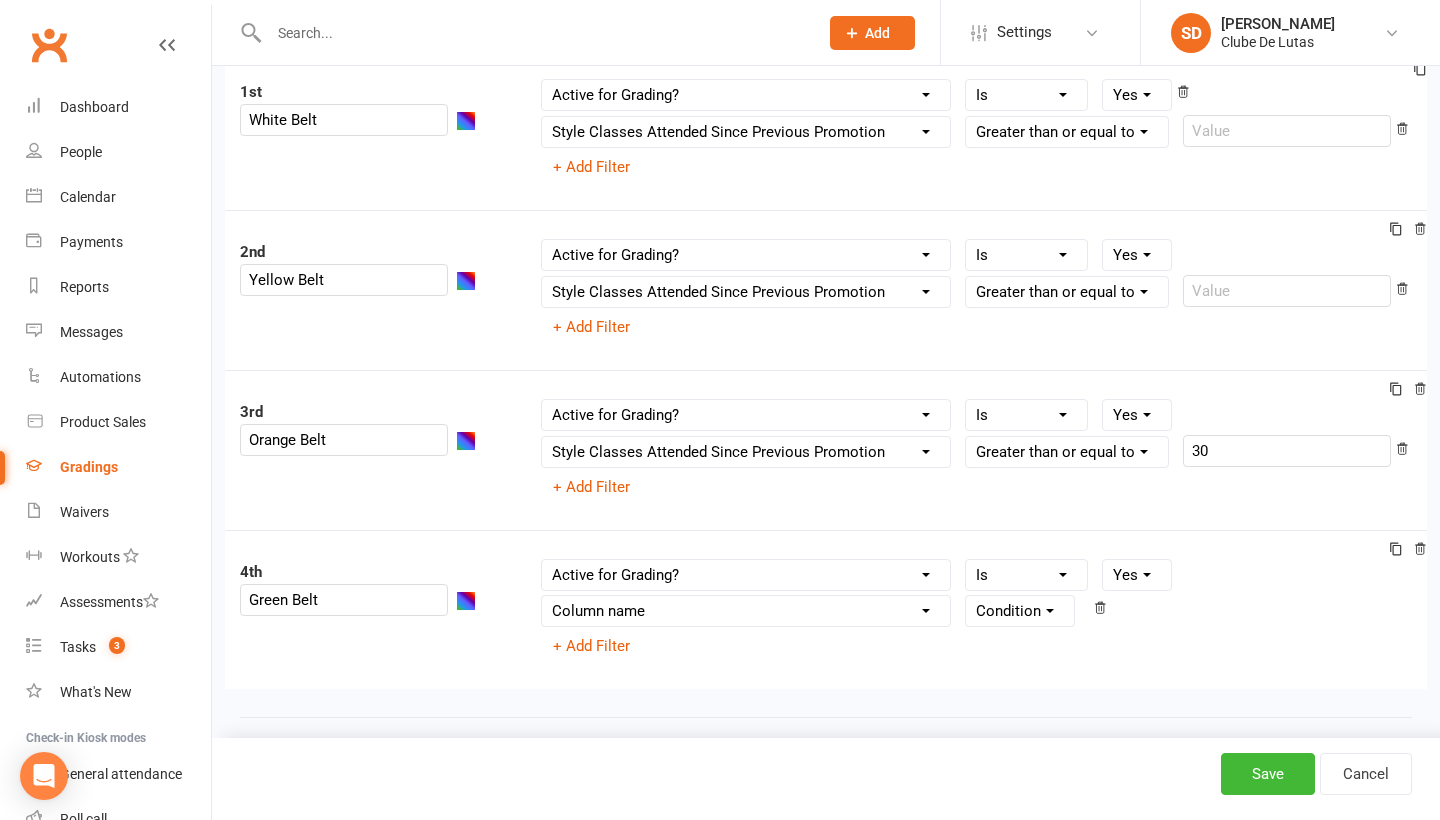 select on "contact_summaries:styles_style_class_attendances_since_last_promotion" 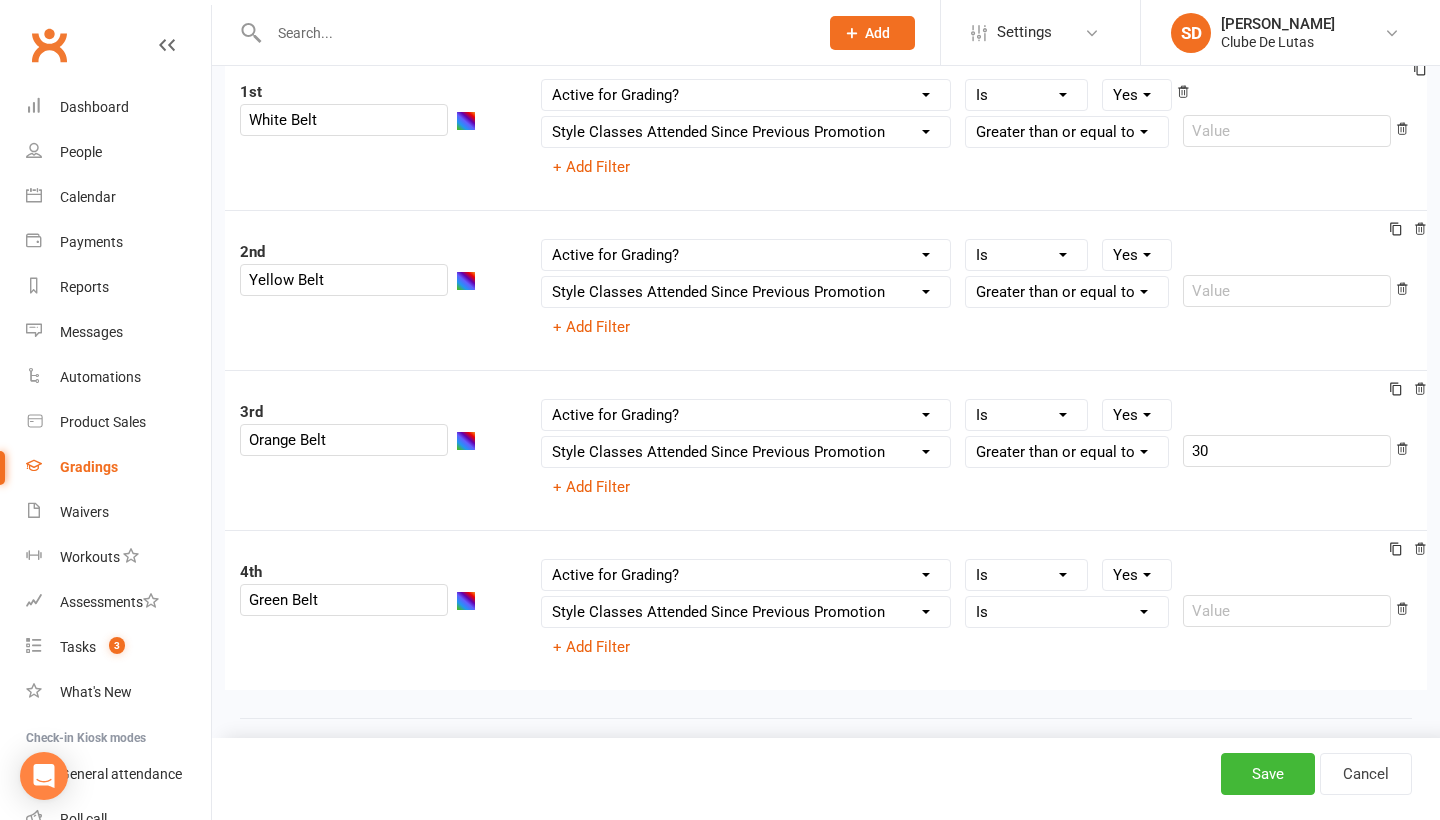 select on ">=" 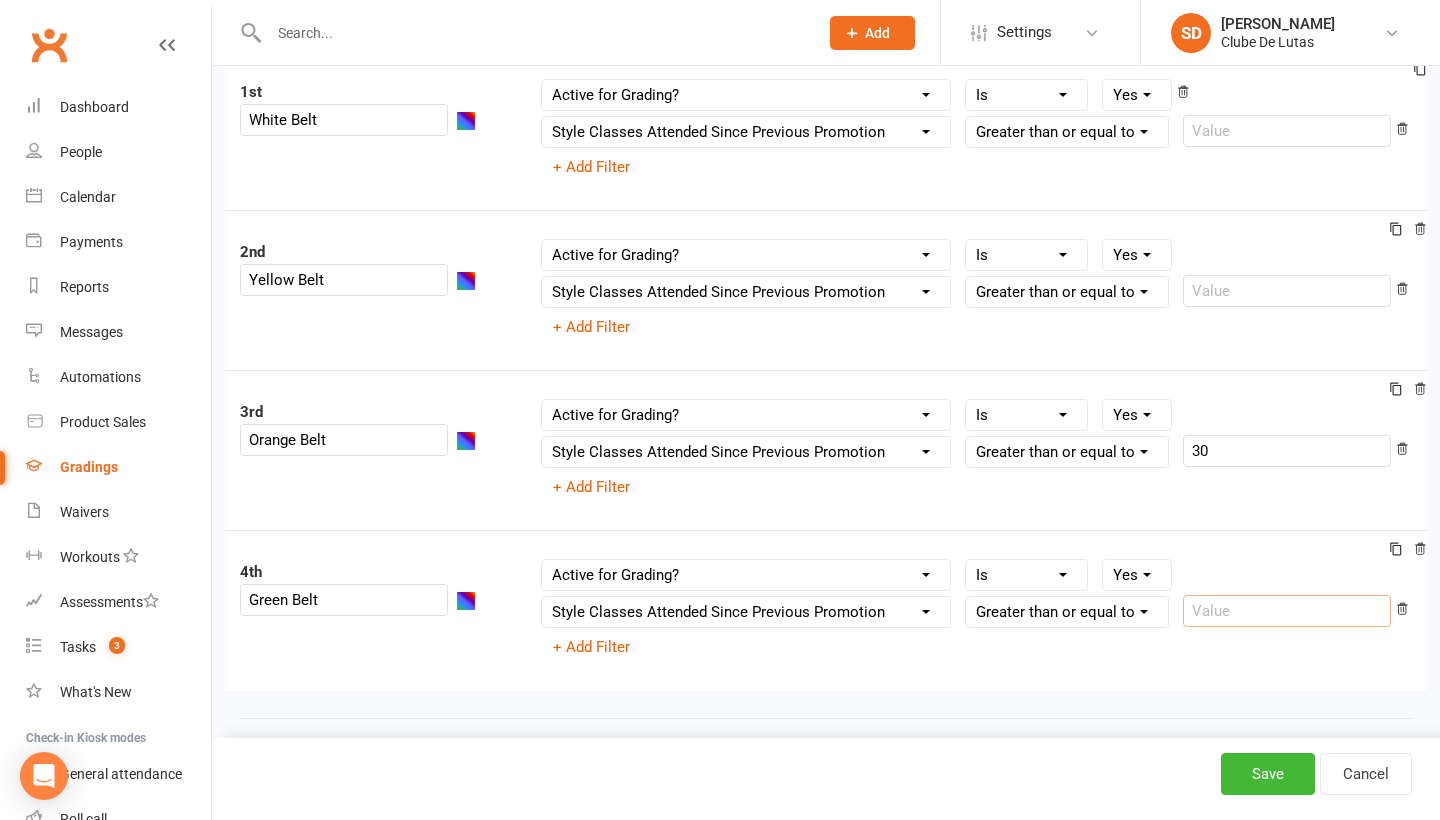 click at bounding box center (1287, 611) 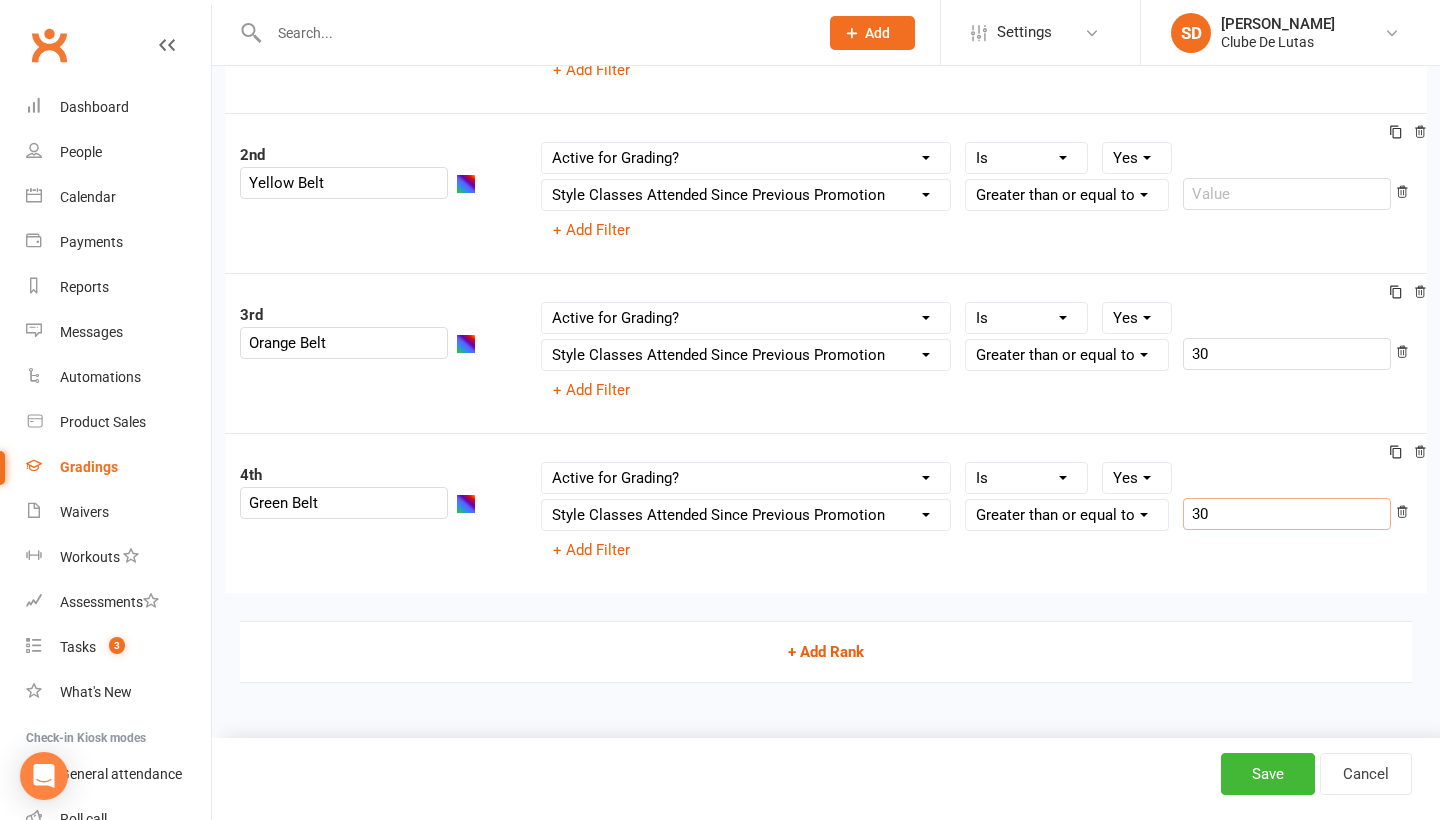 scroll, scrollTop: 363, scrollLeft: 0, axis: vertical 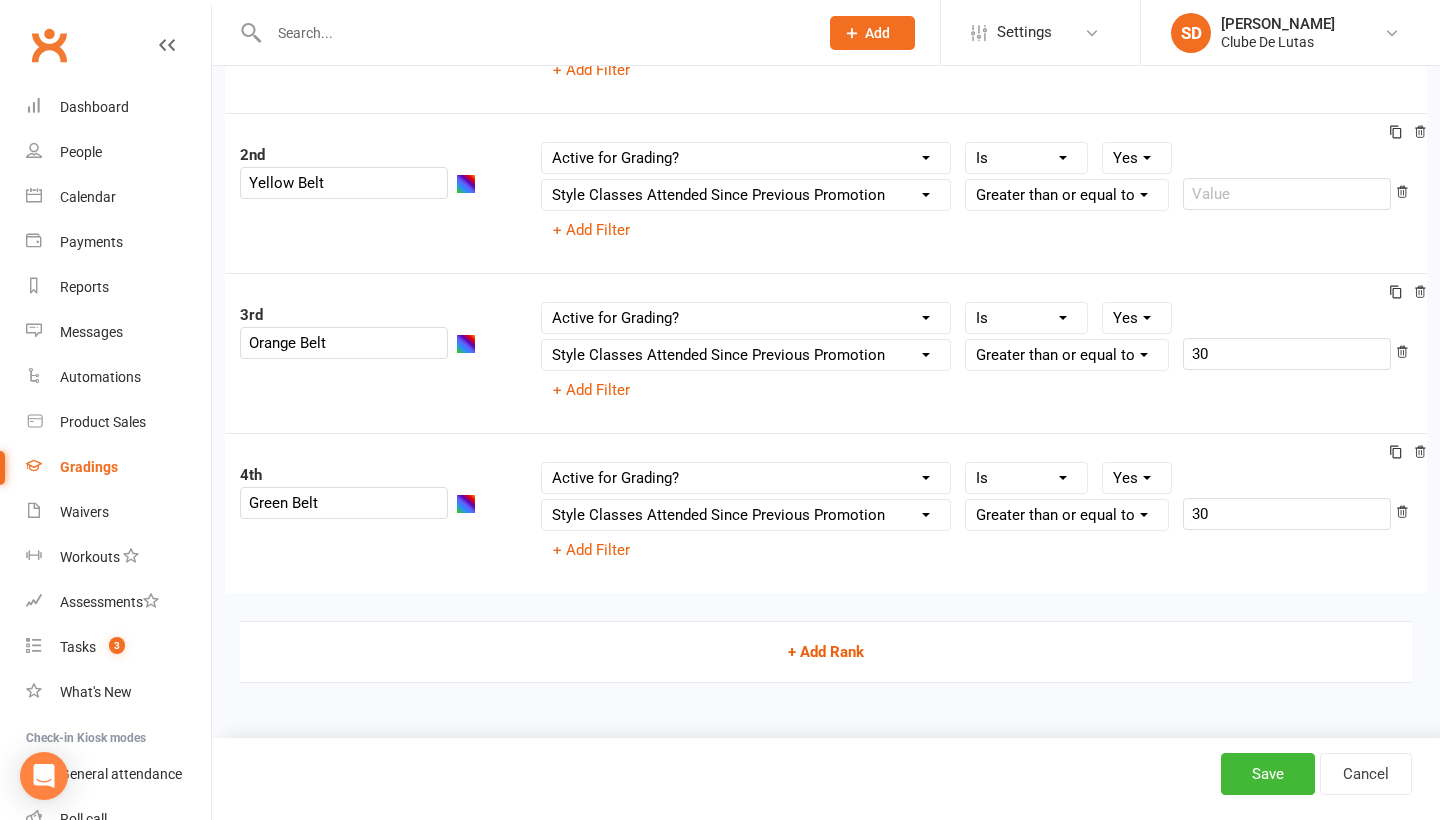 click on "+ Add Rank" at bounding box center (826, 652) 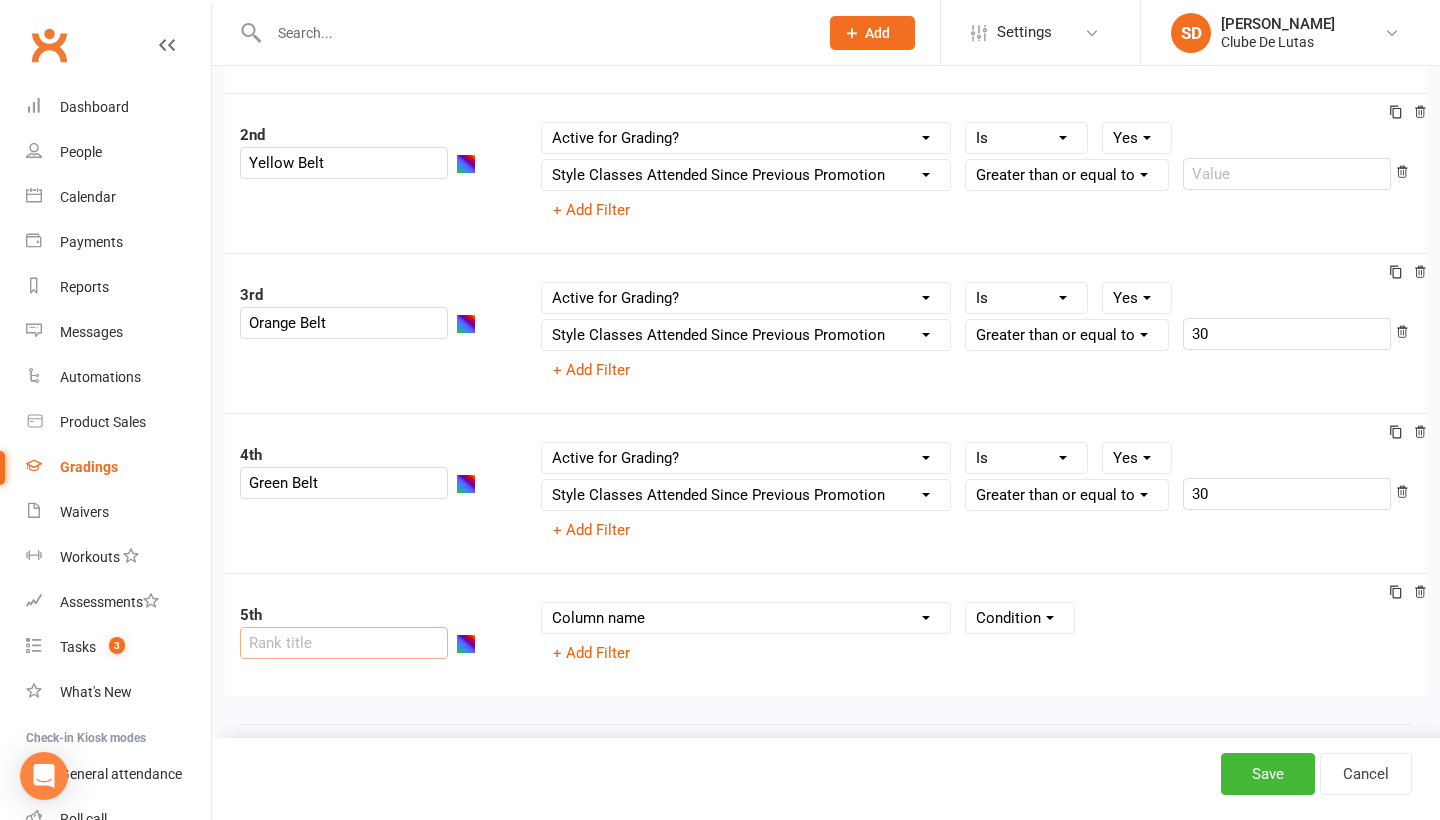 click at bounding box center (344, 643) 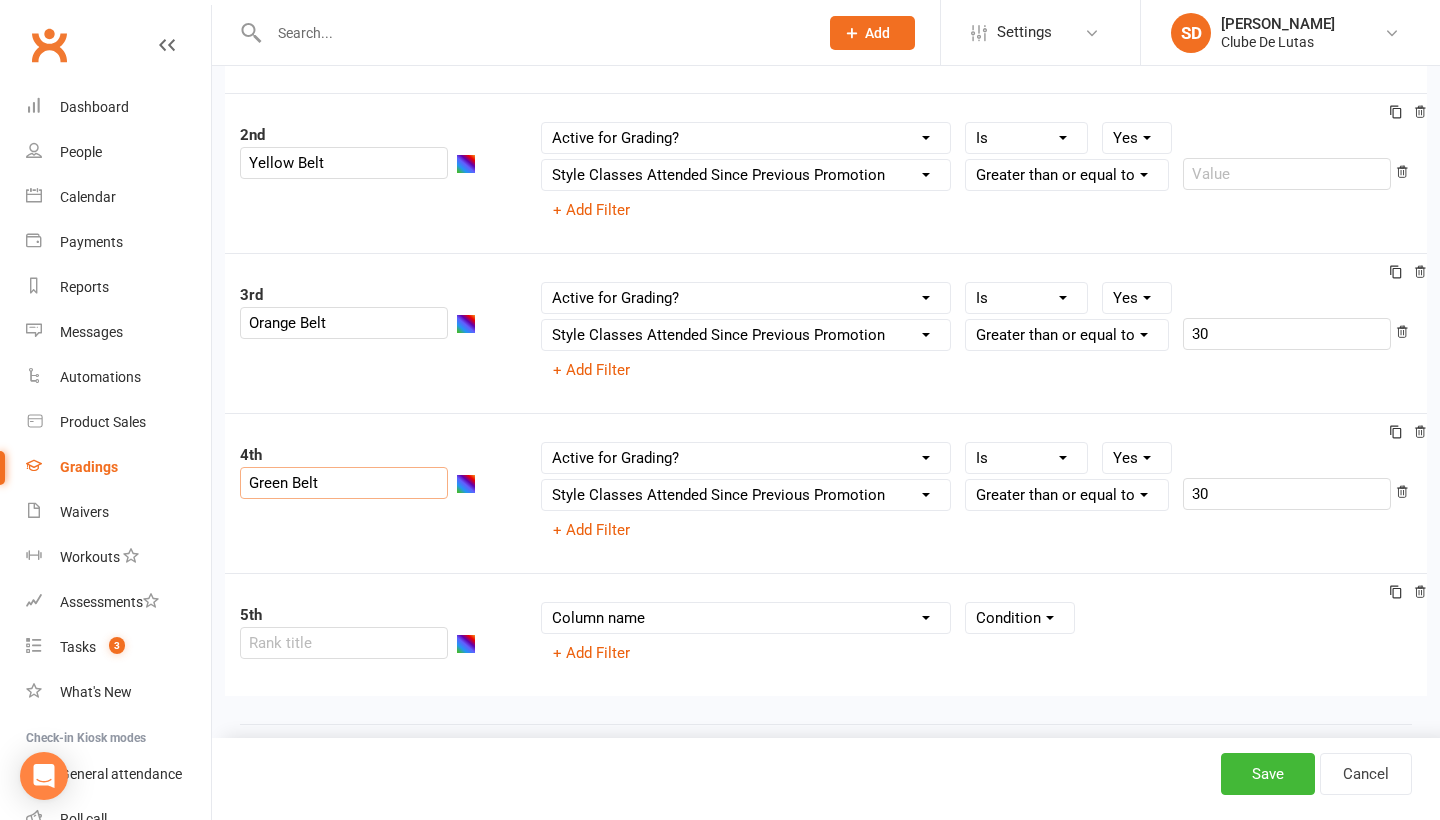 click on "Green Belt" at bounding box center [344, 483] 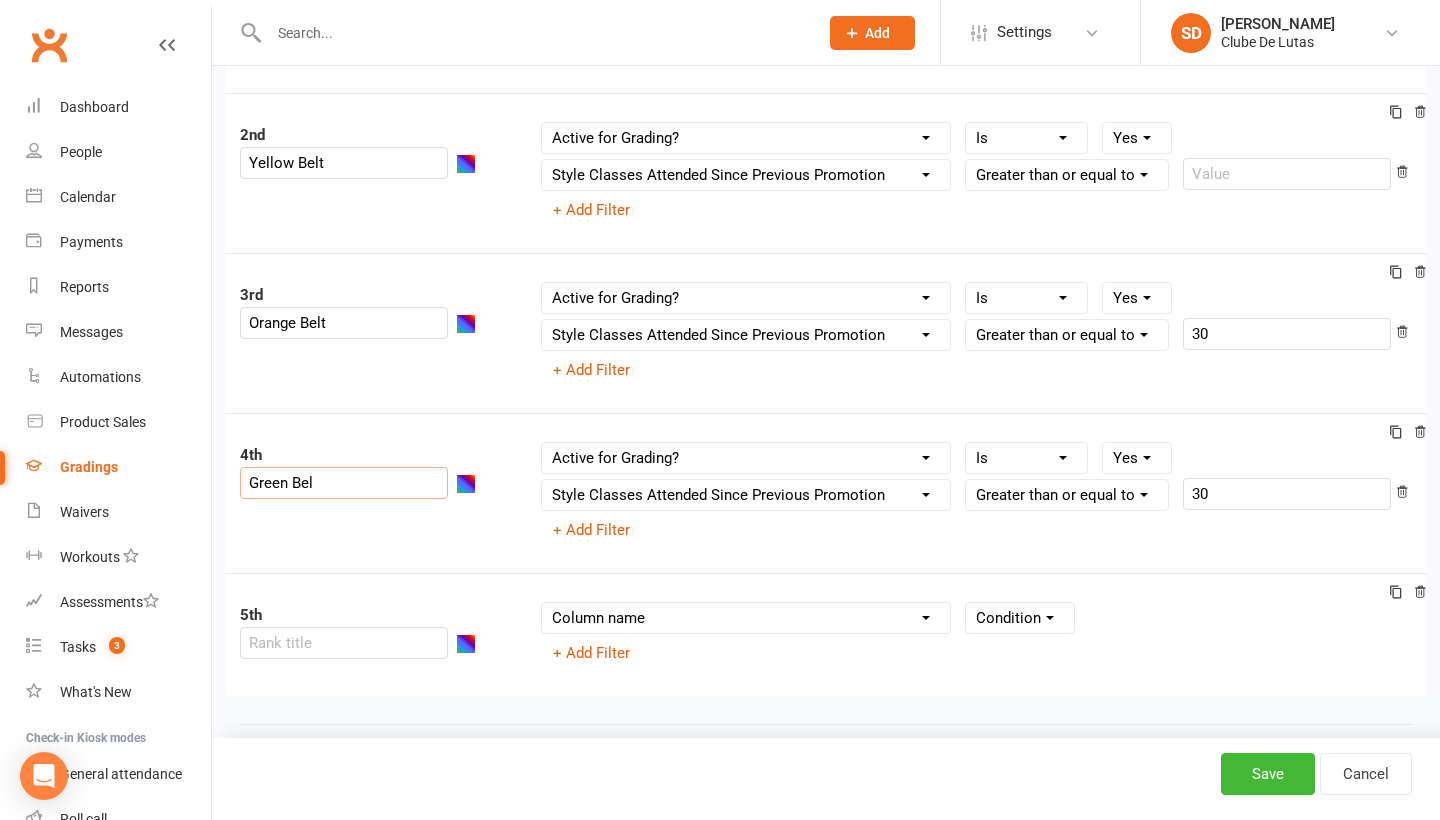 type on "Green Belt" 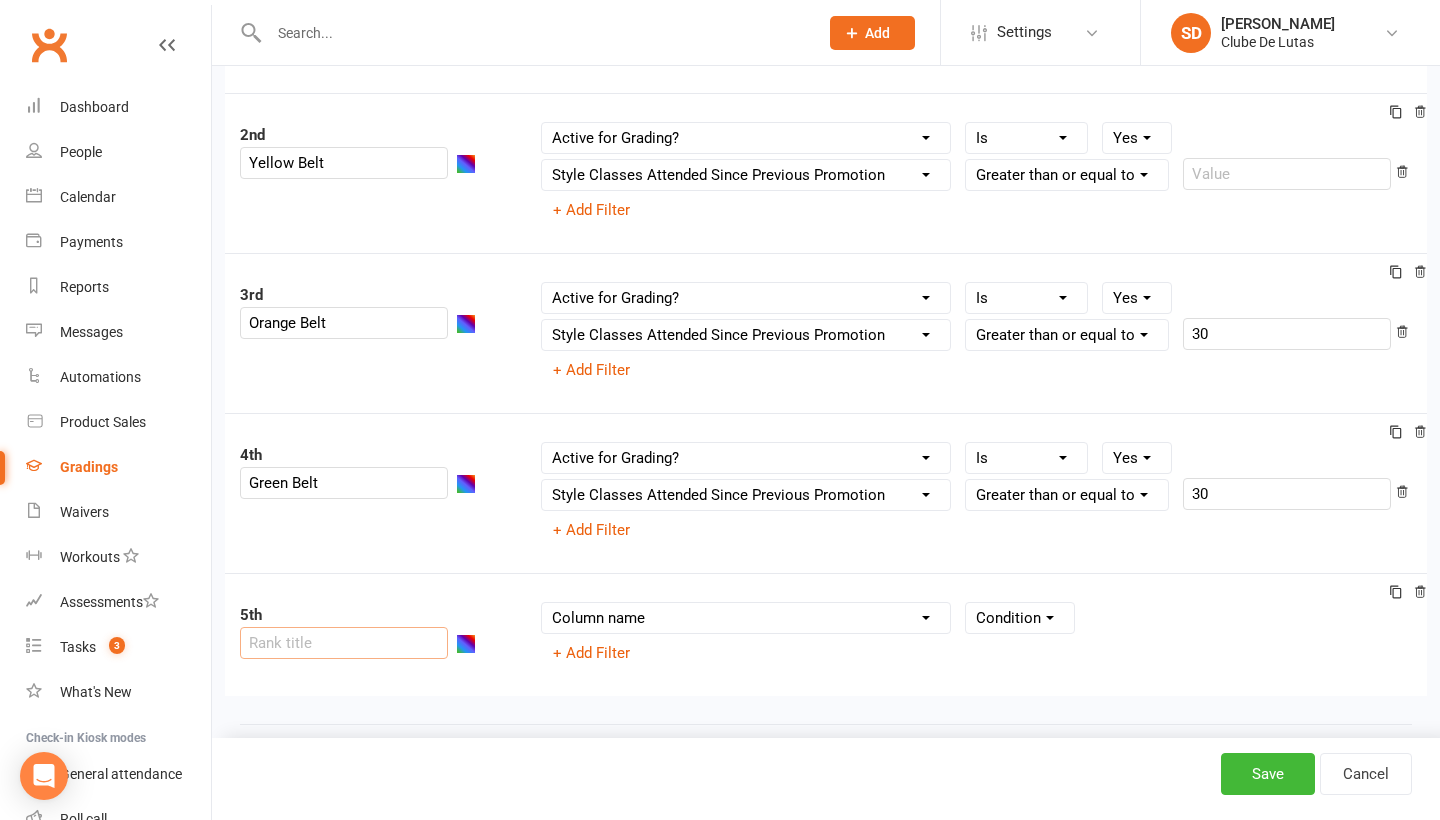 click at bounding box center (344, 643) 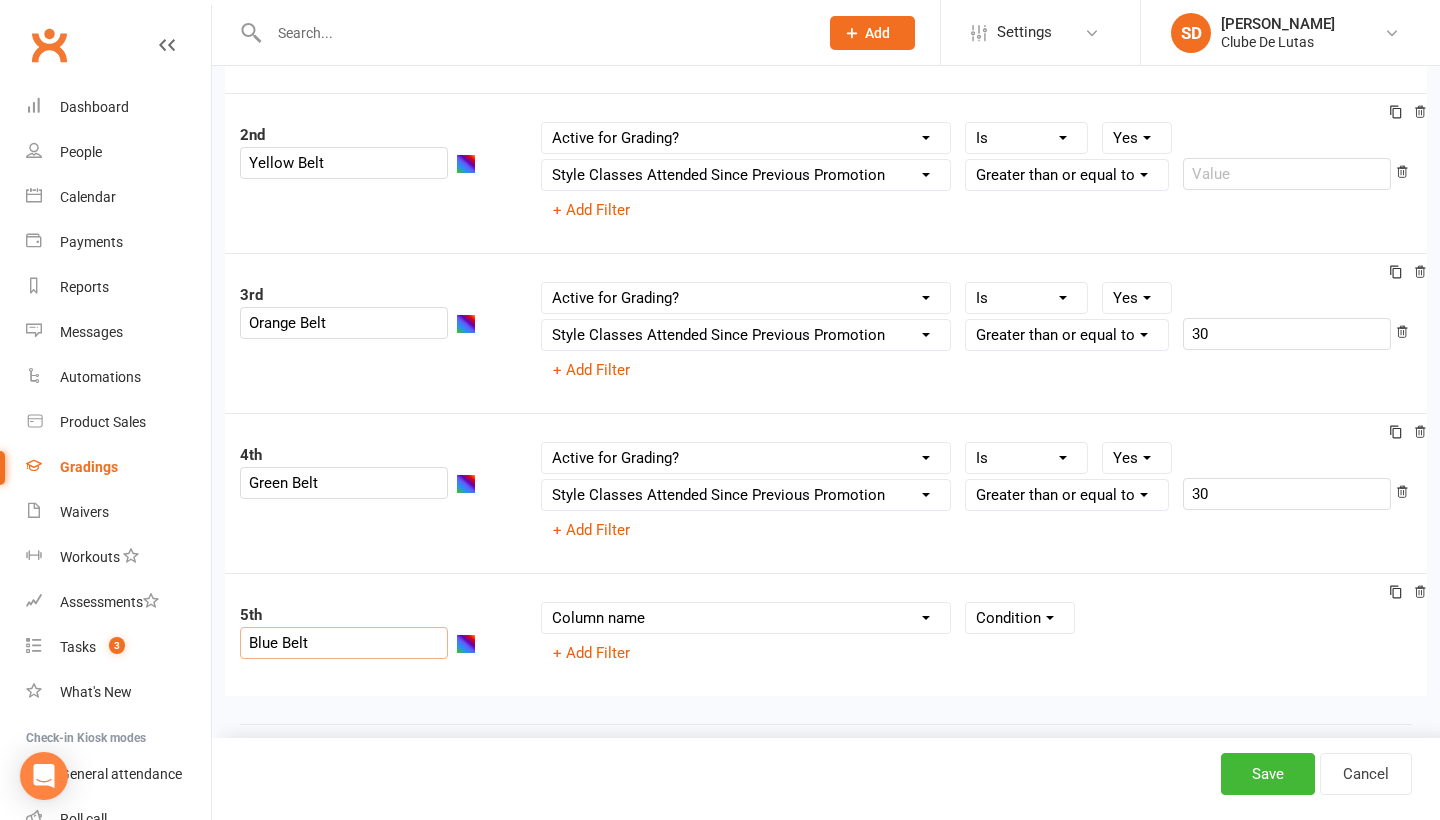 type on "Blue Belt" 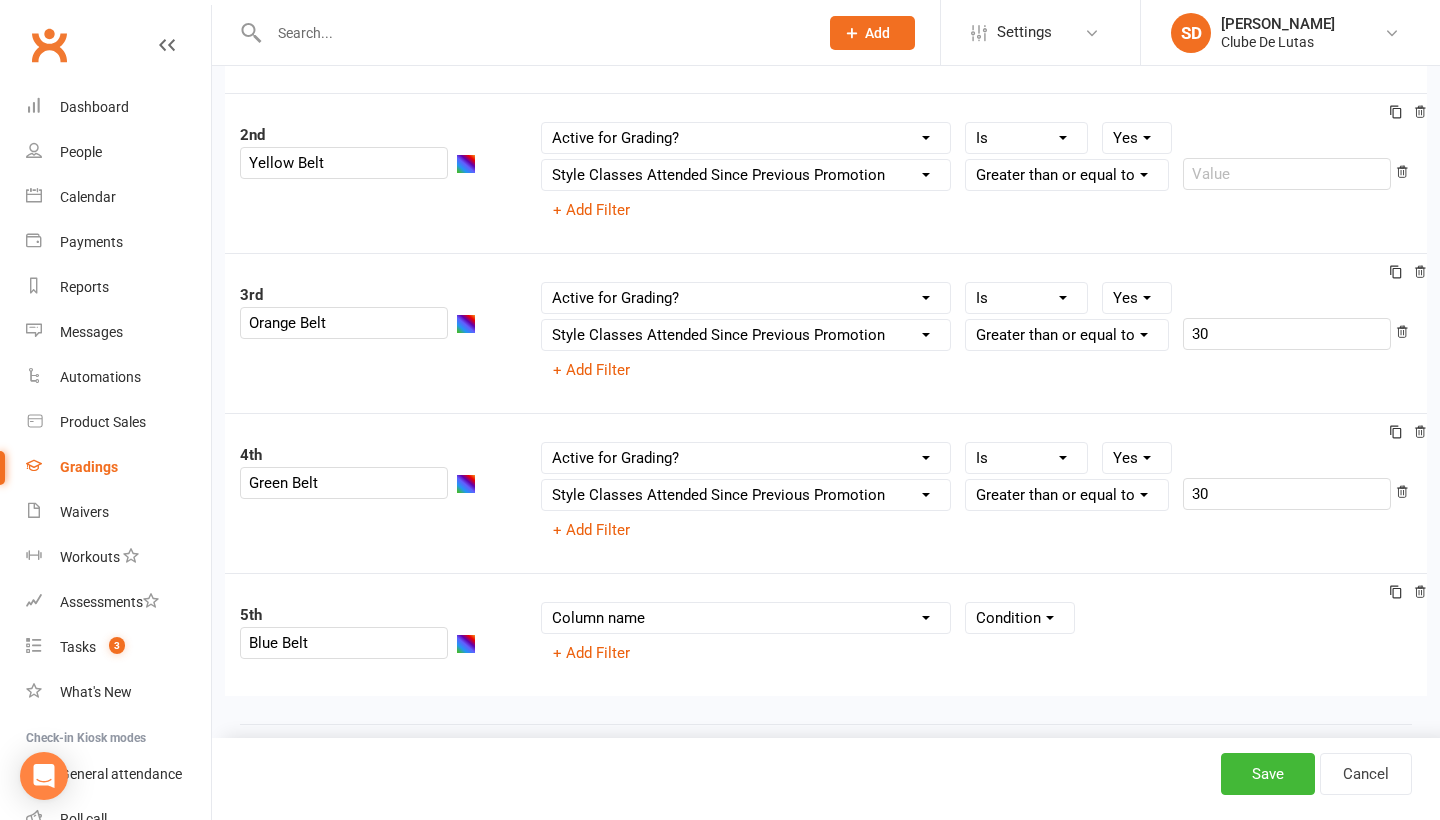 select on "member_styles:enabled" 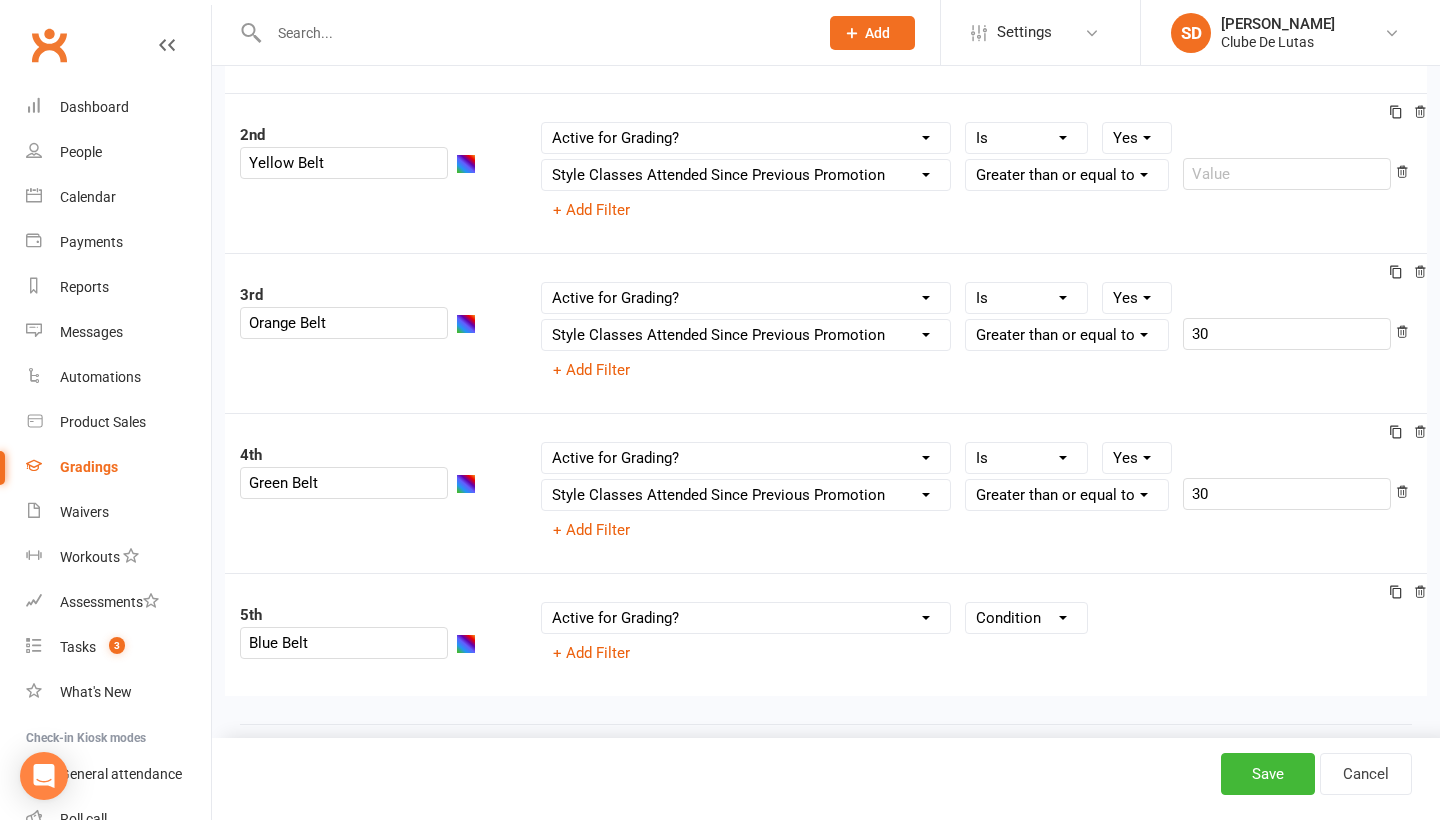 select on "=" 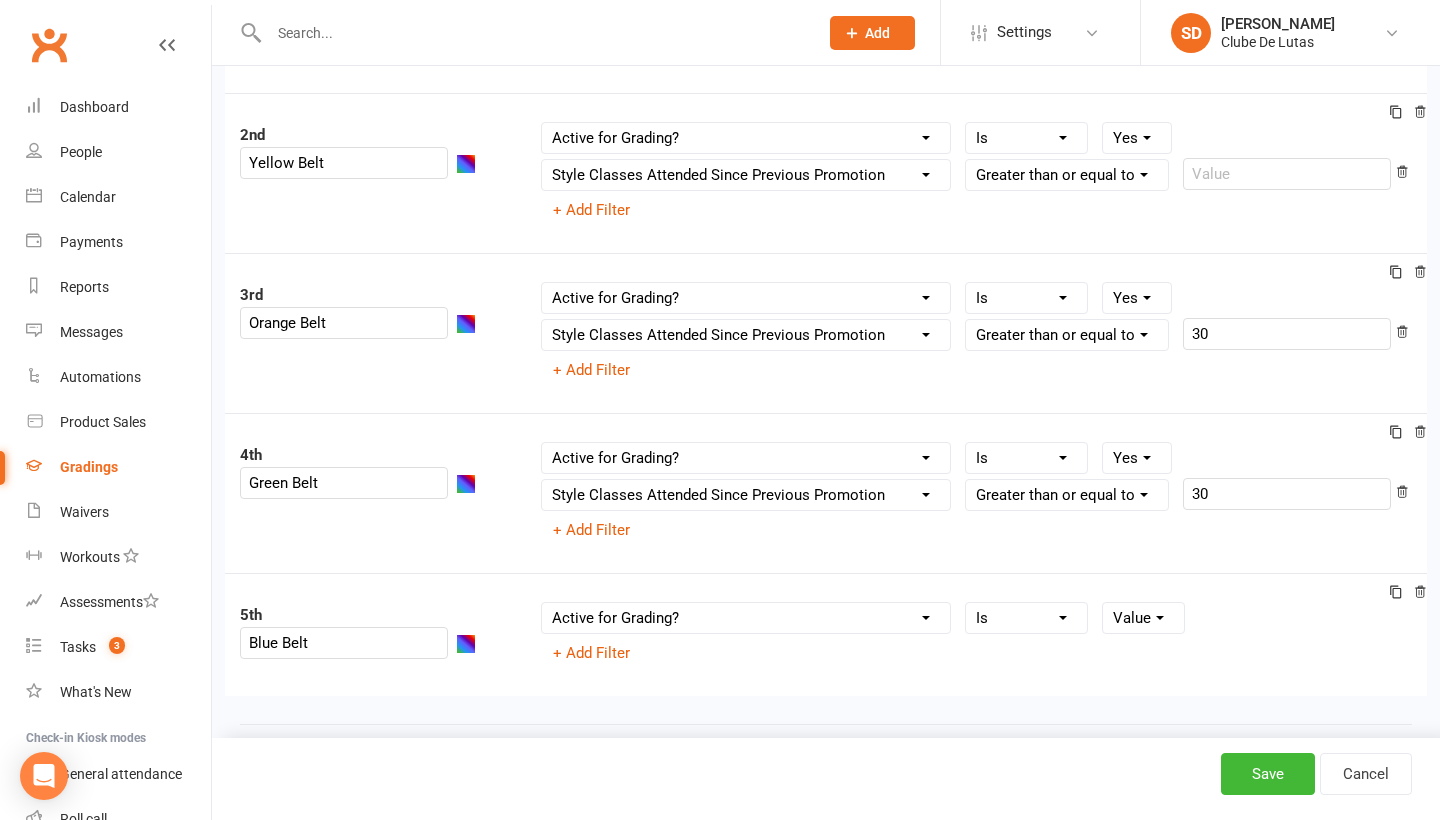 select on "true" 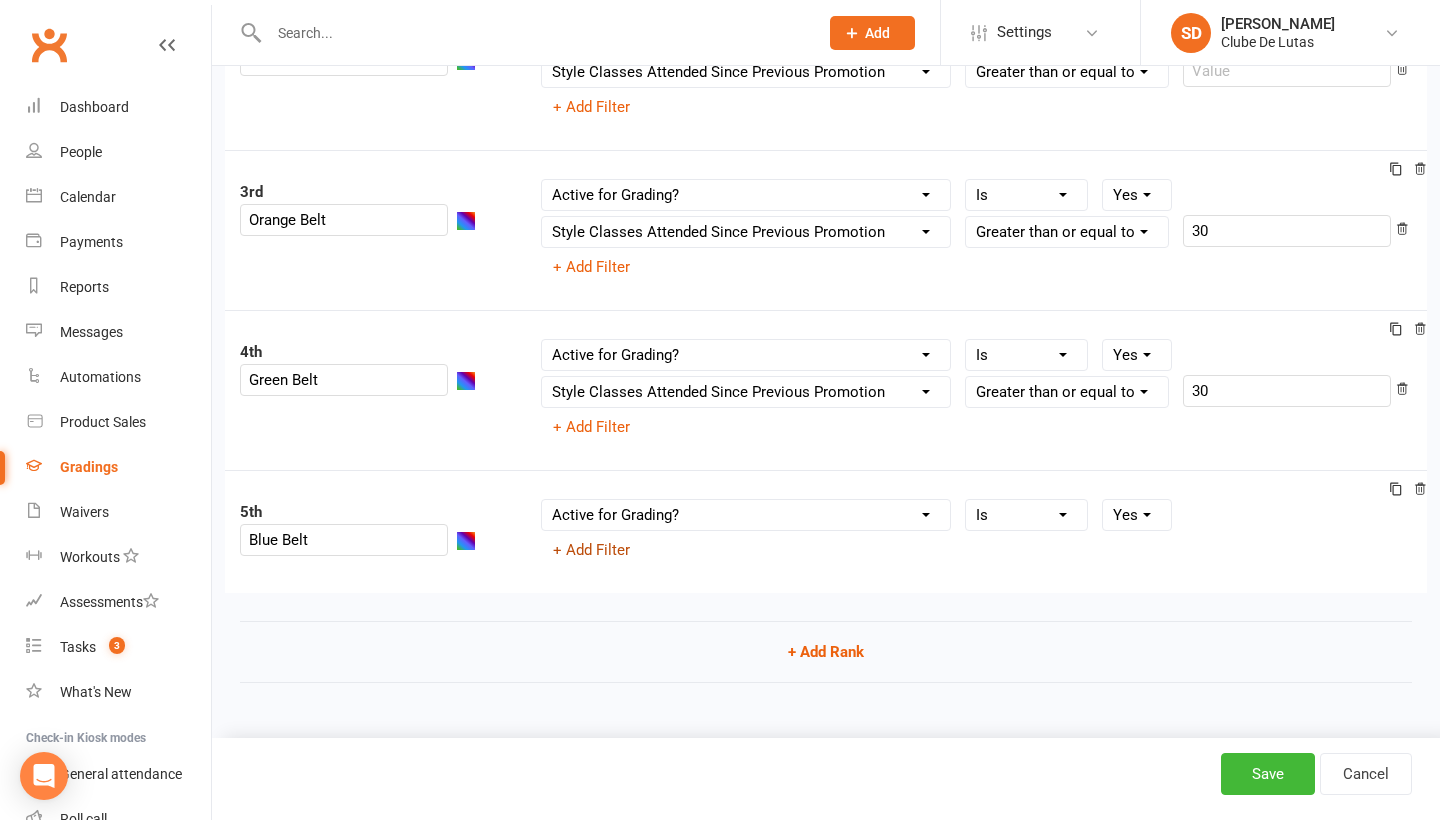 scroll, scrollTop: 487, scrollLeft: 0, axis: vertical 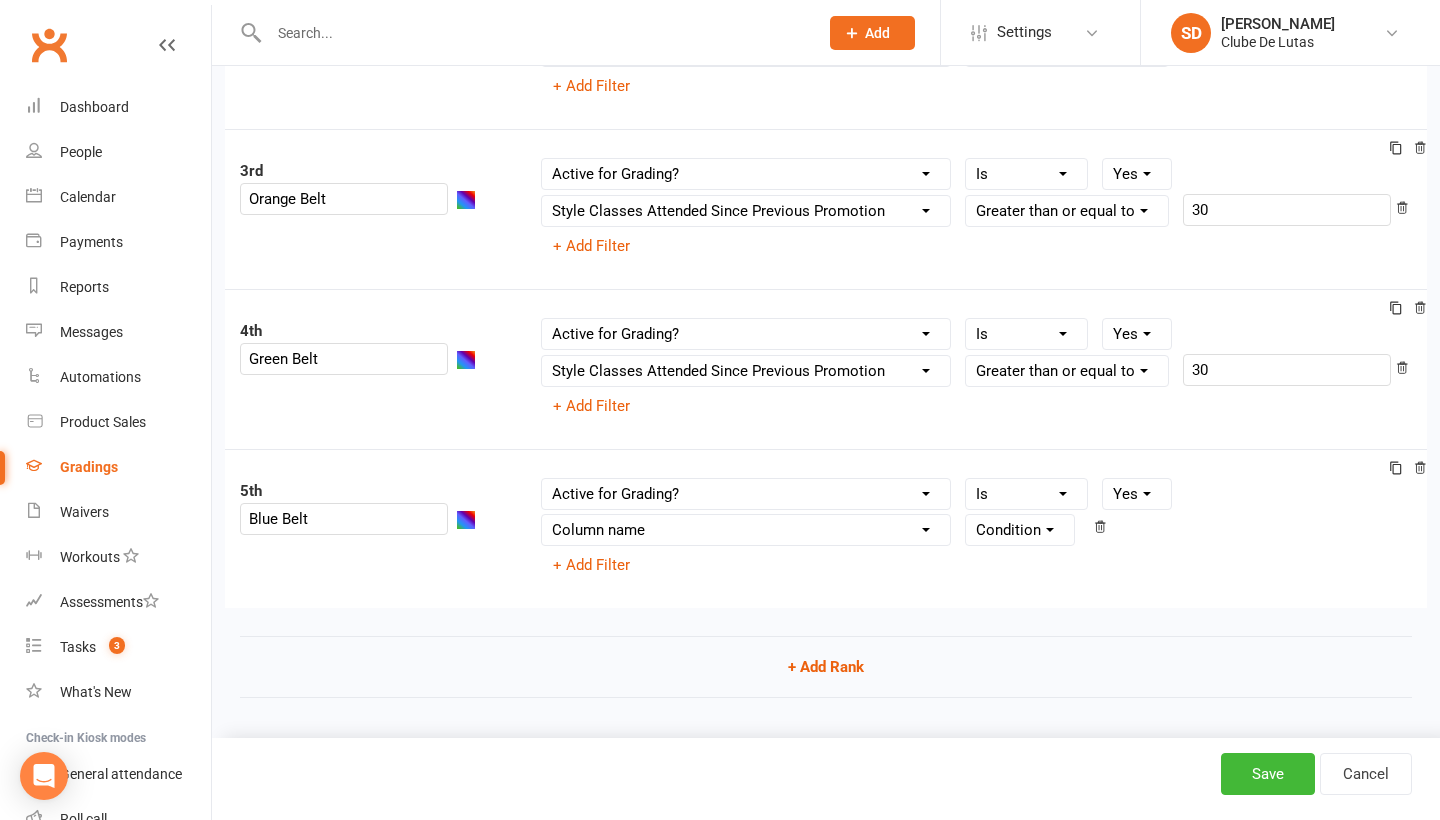 select on "contact_summaries:styles_style_class_attendances_since_last_promotion" 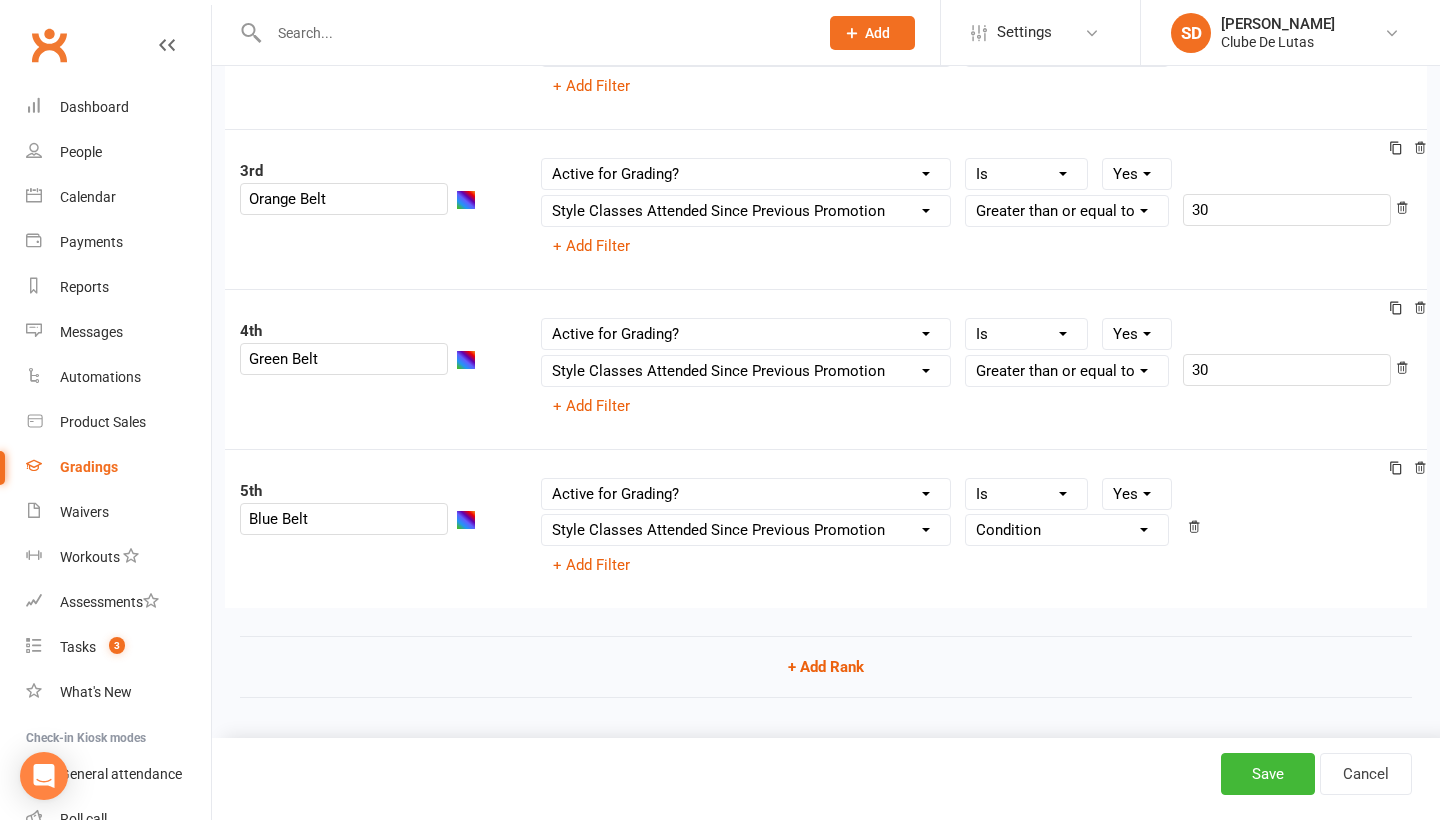 select on ">=" 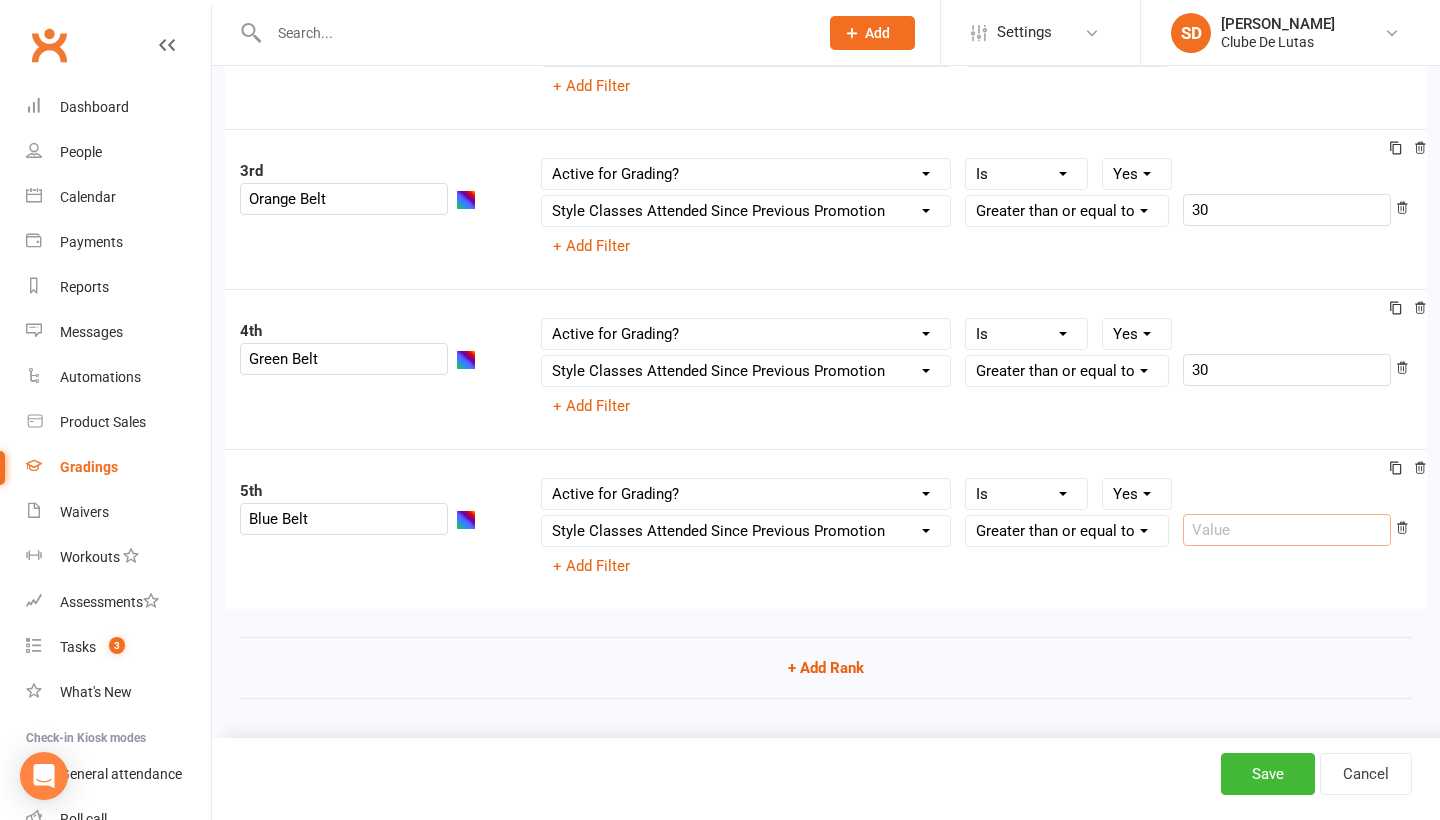 click at bounding box center [1287, 530] 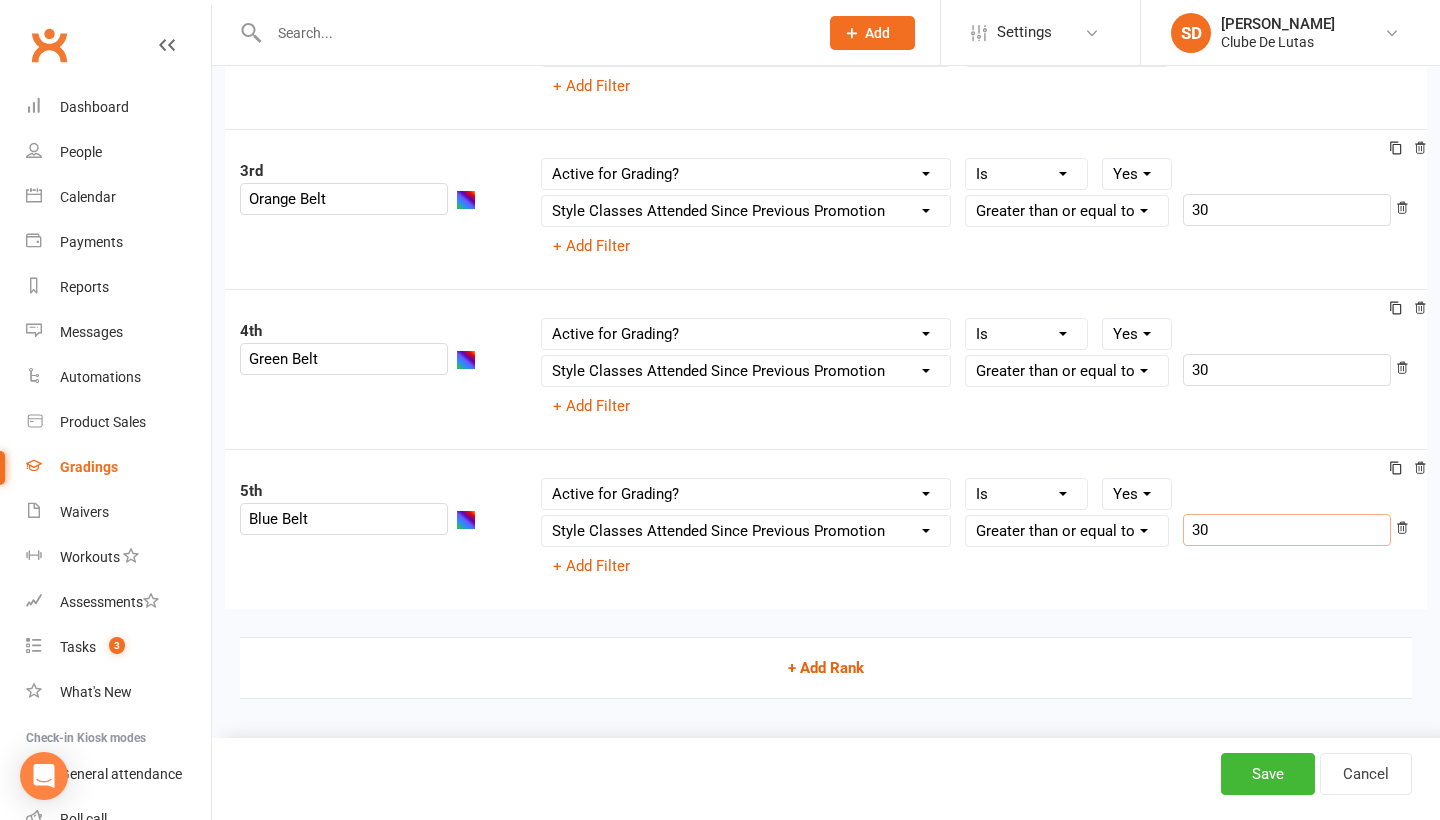 type on "30" 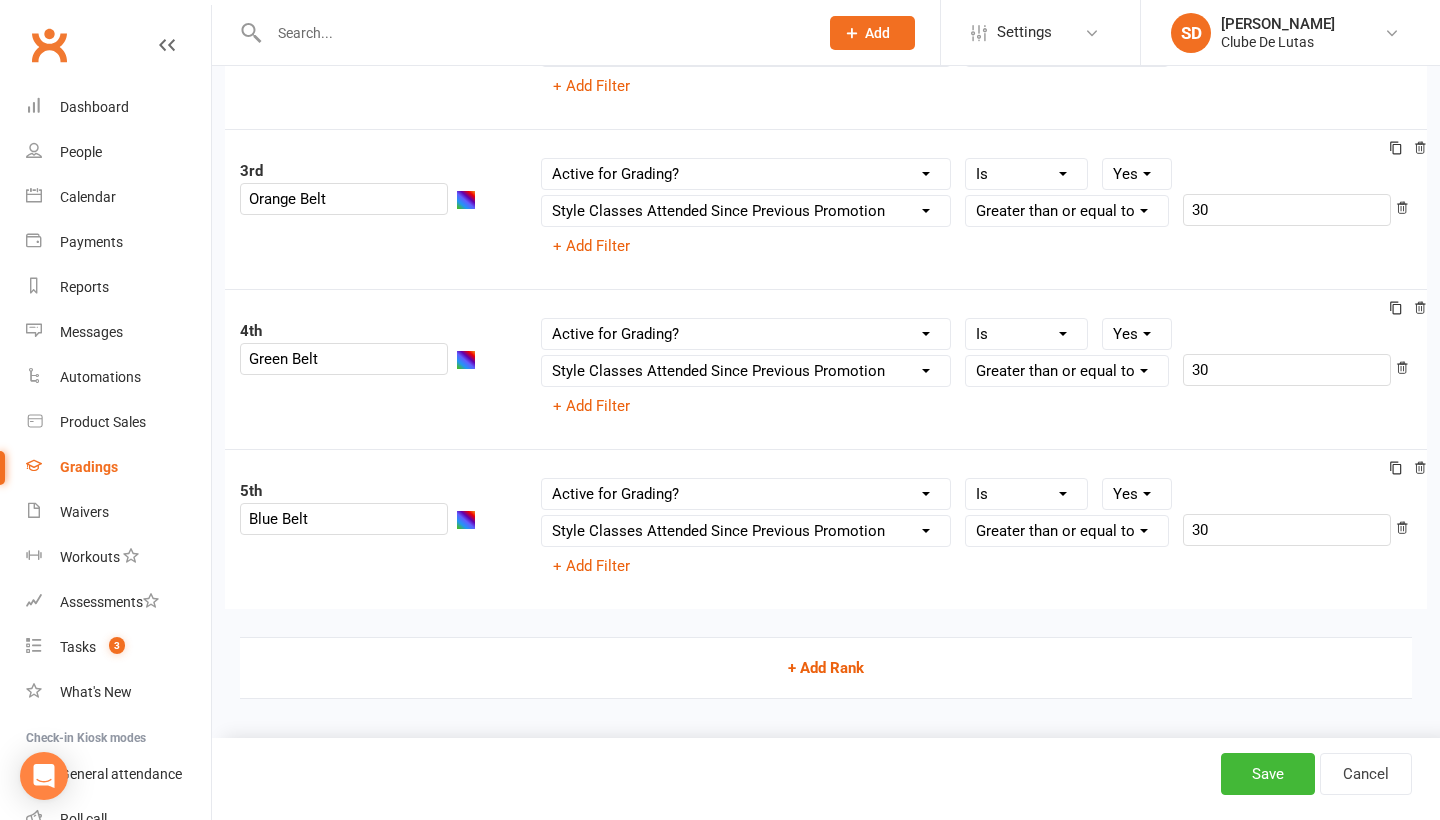 click on "+ Add Rank" at bounding box center (826, 668) 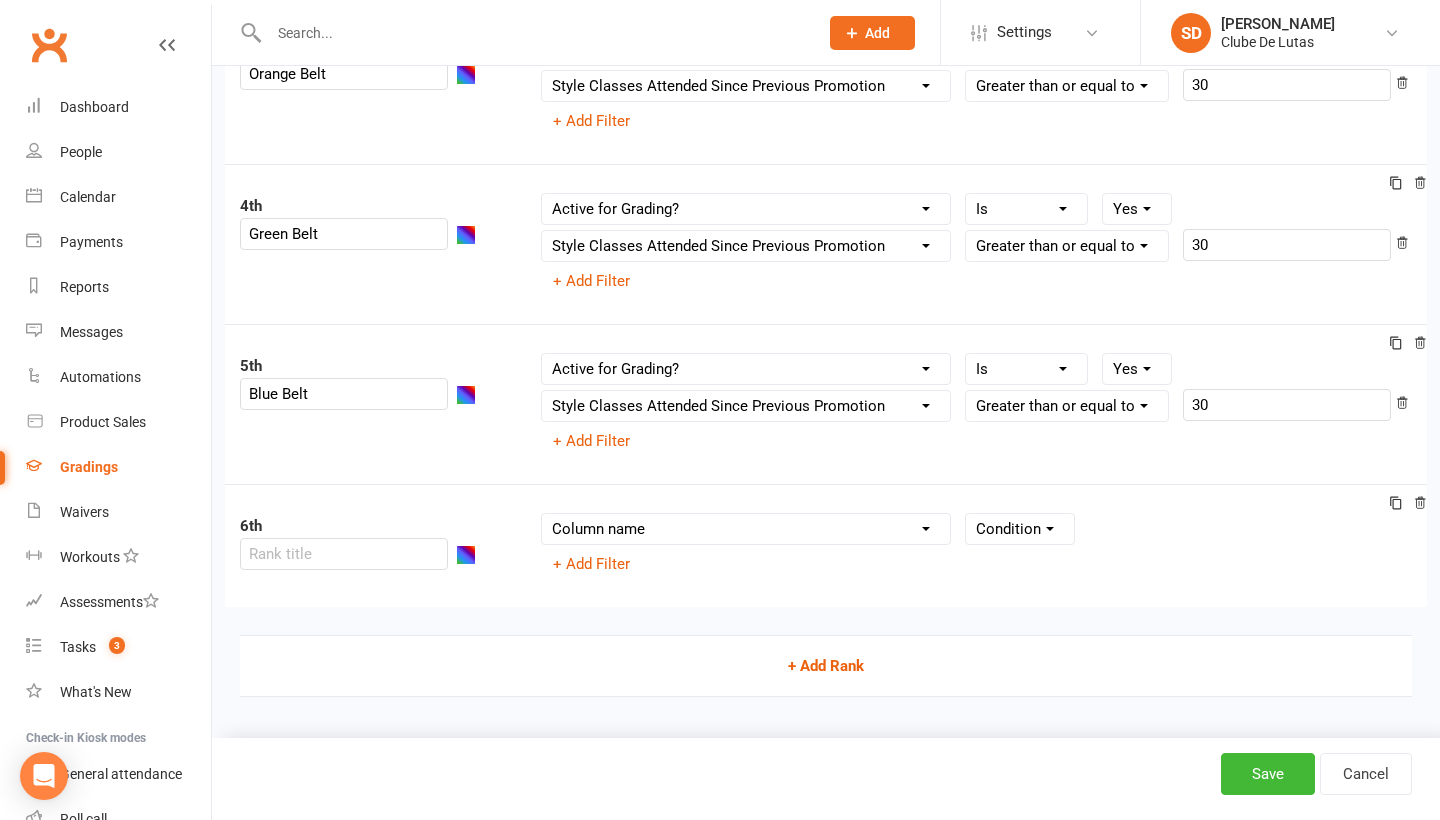scroll, scrollTop: 636, scrollLeft: 0, axis: vertical 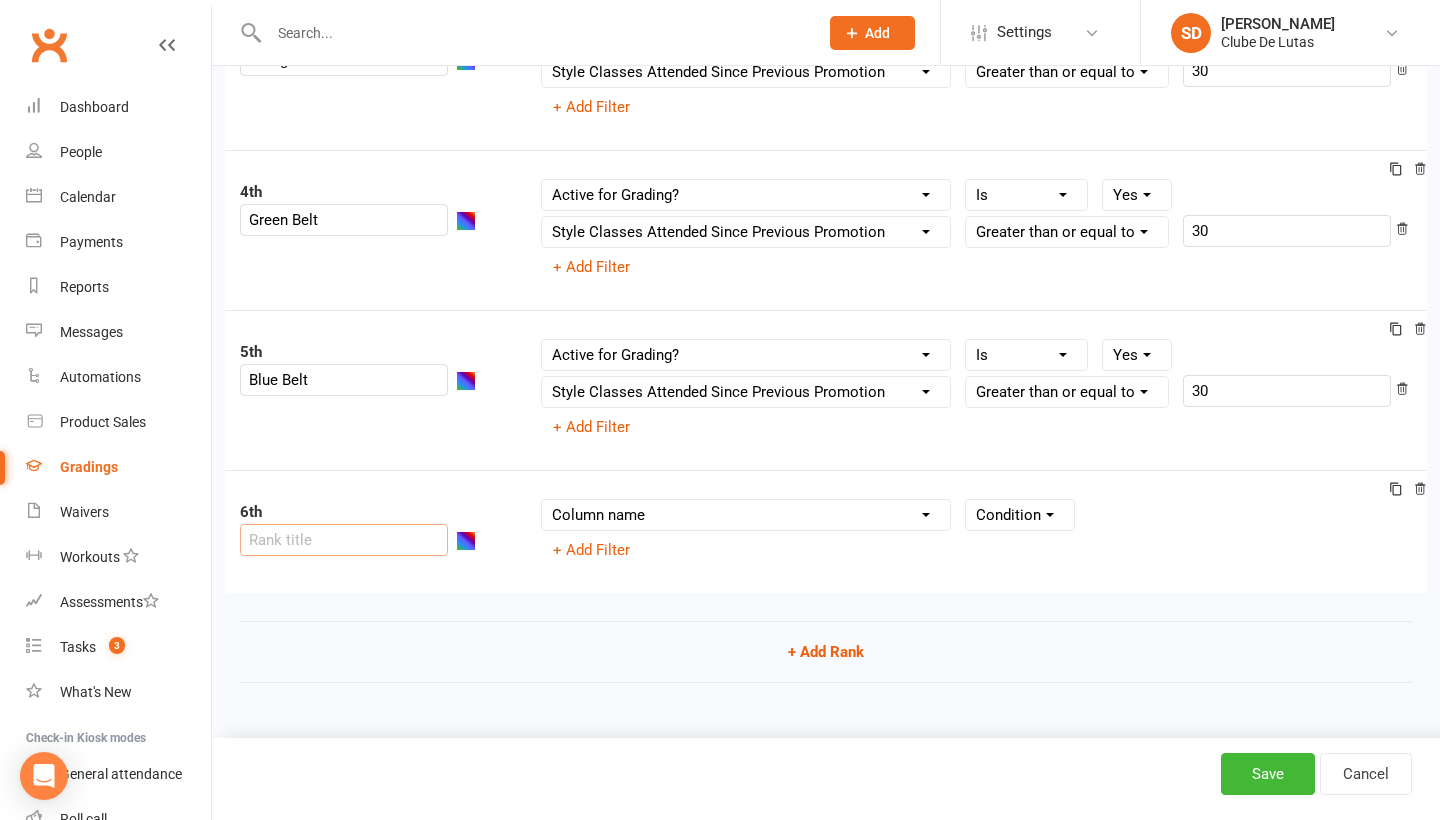 click at bounding box center (344, 540) 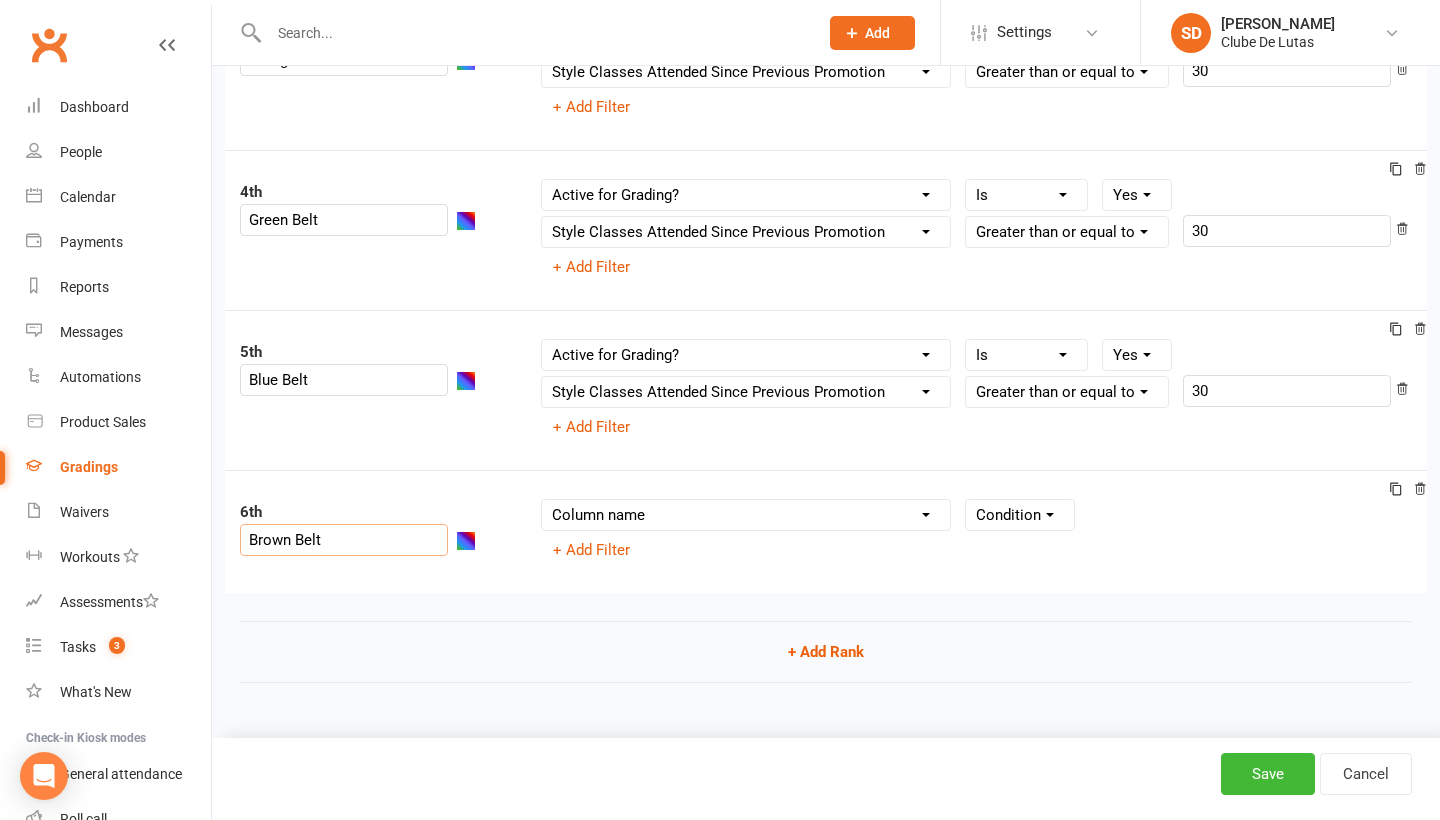 type on "Brown Belt" 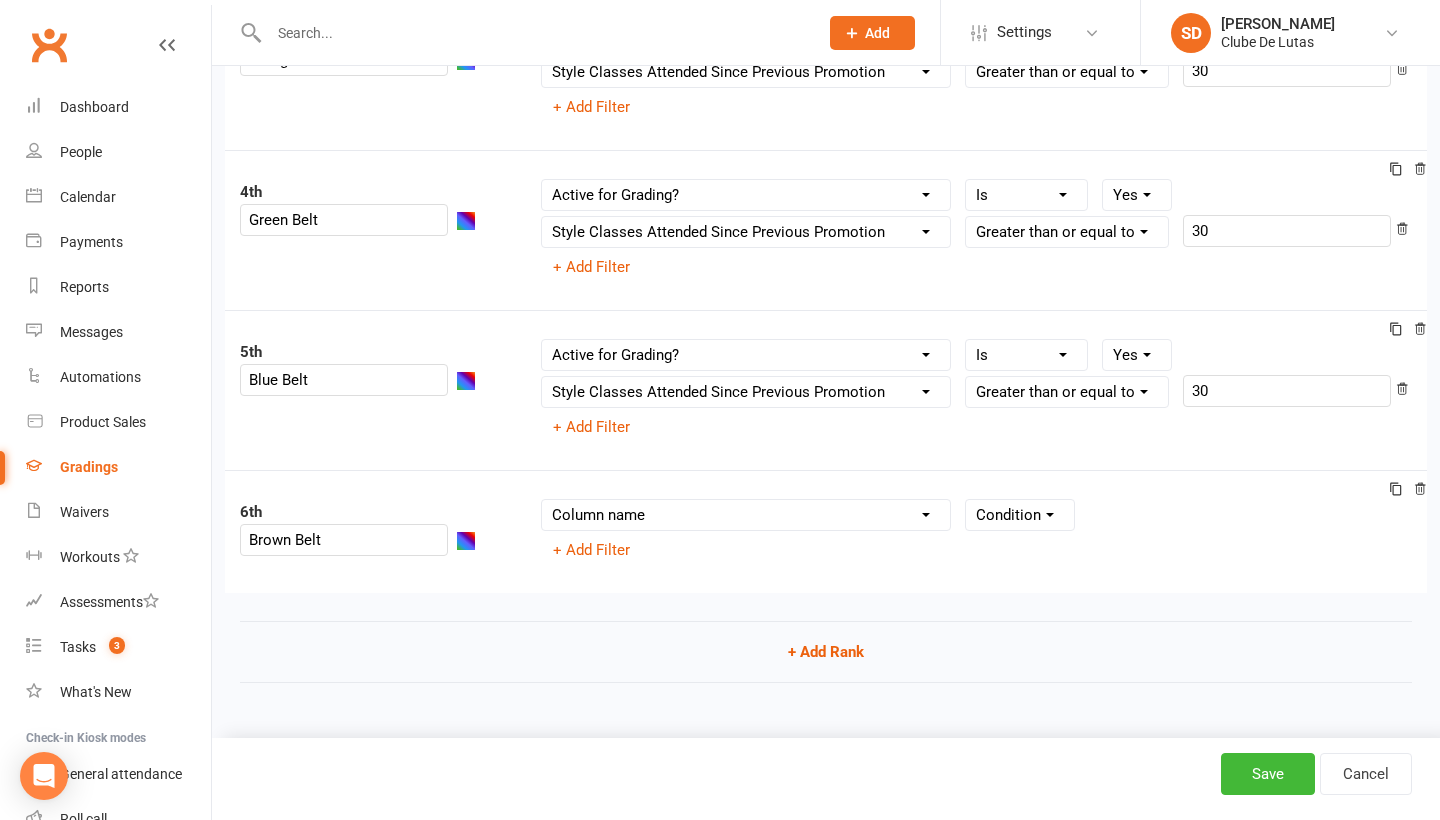 select on "member_styles:enabled" 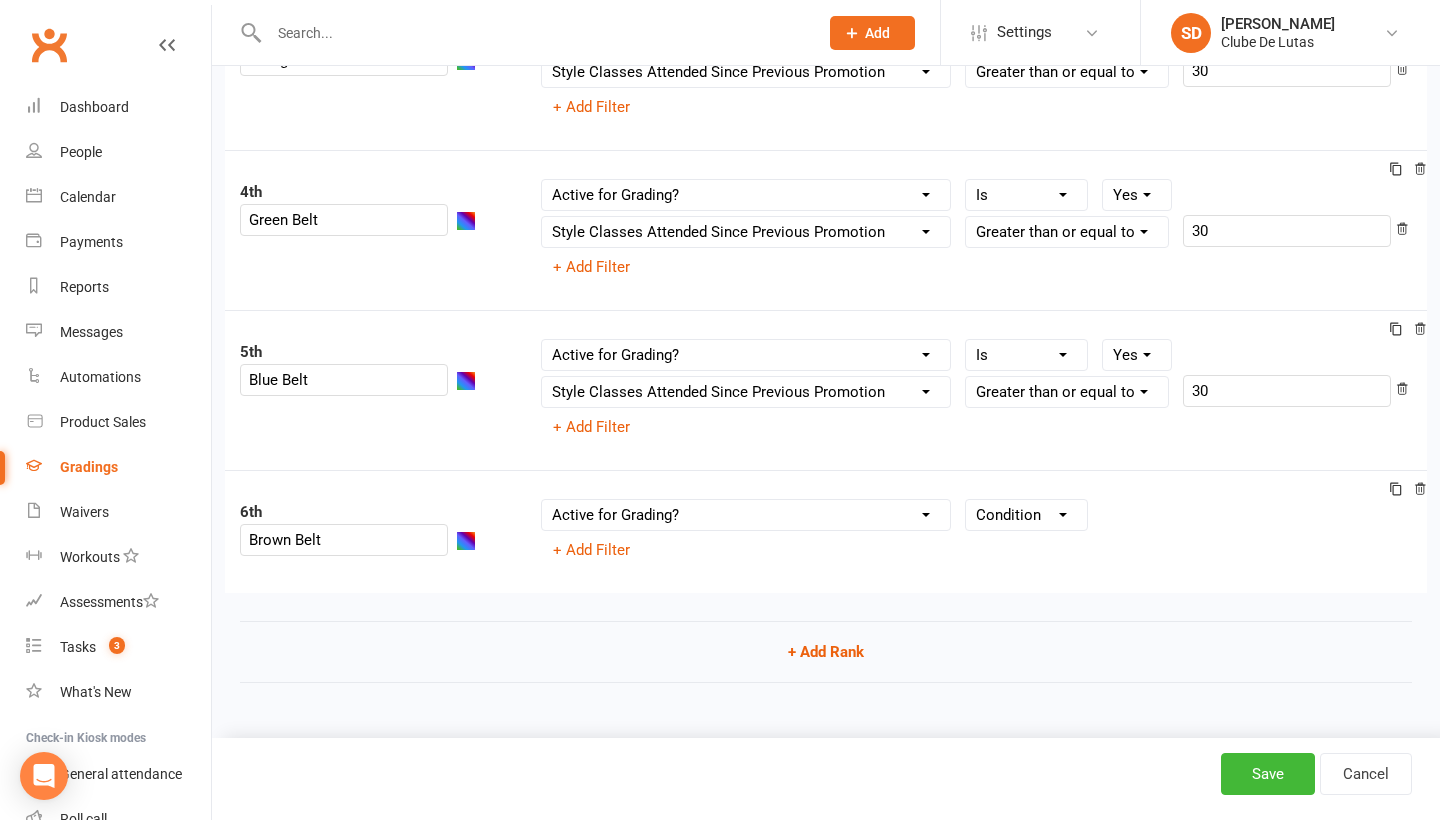 select on "=" 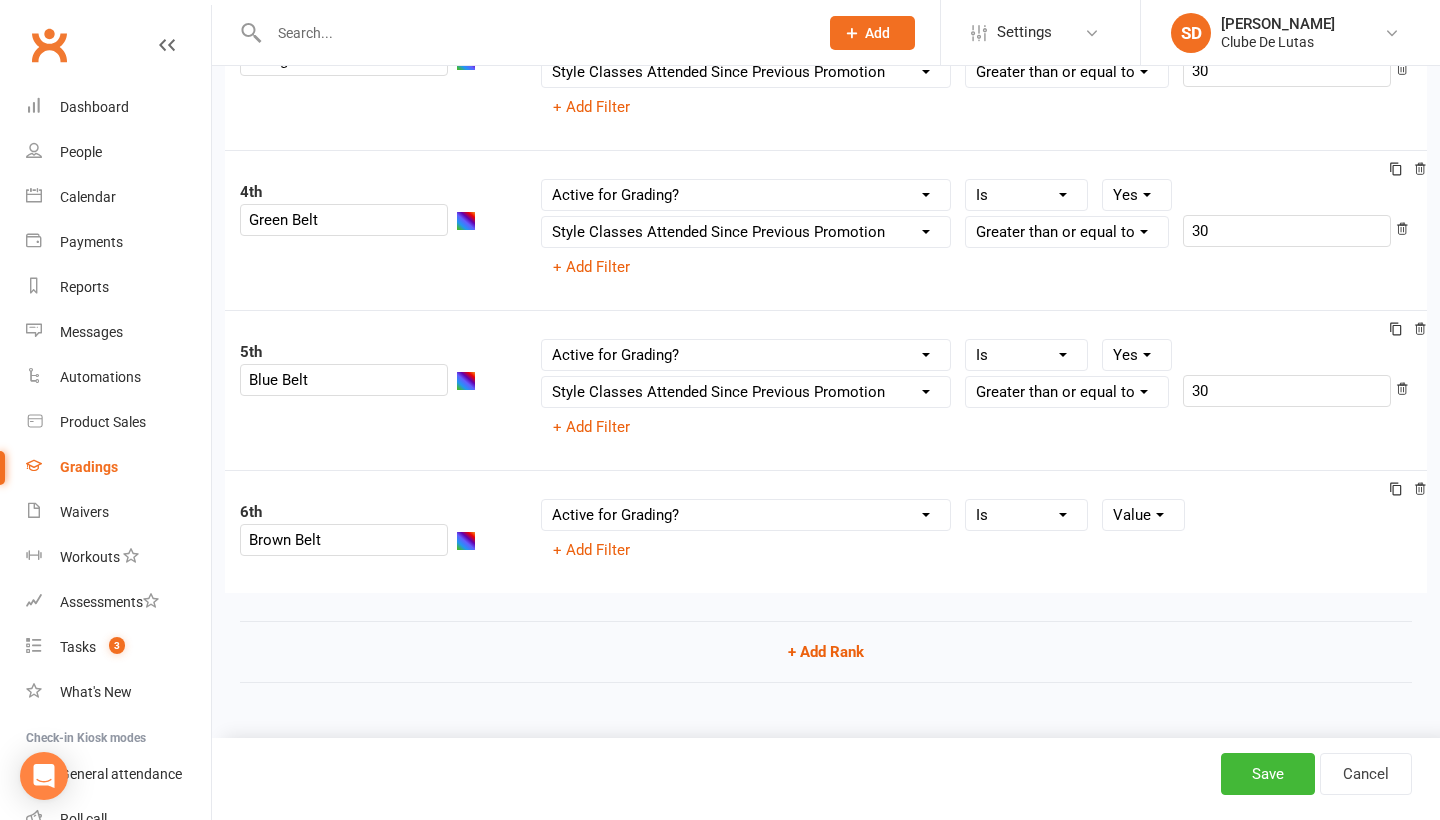 select on "true" 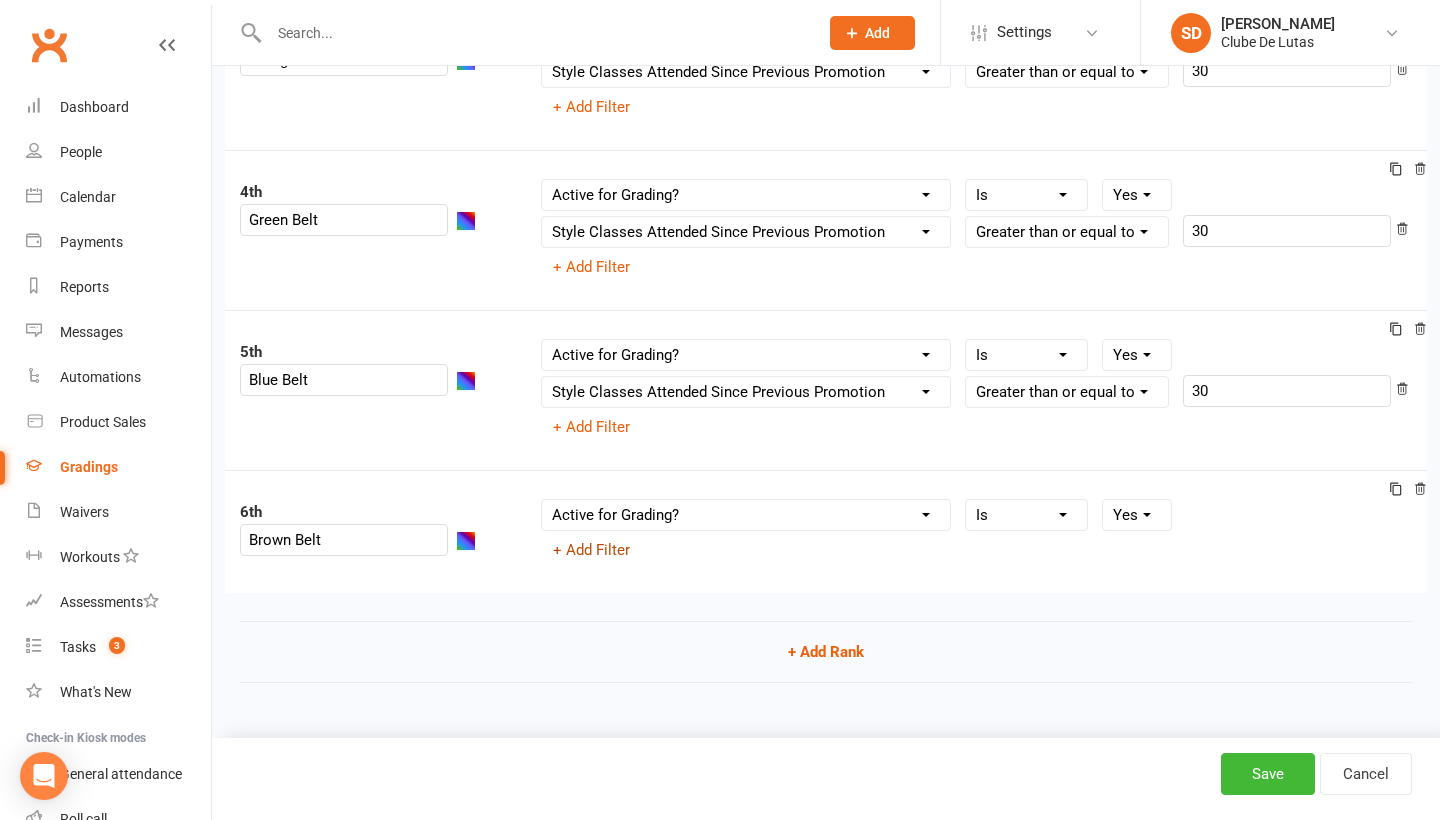 click on "+ Add Filter" at bounding box center [591, 550] 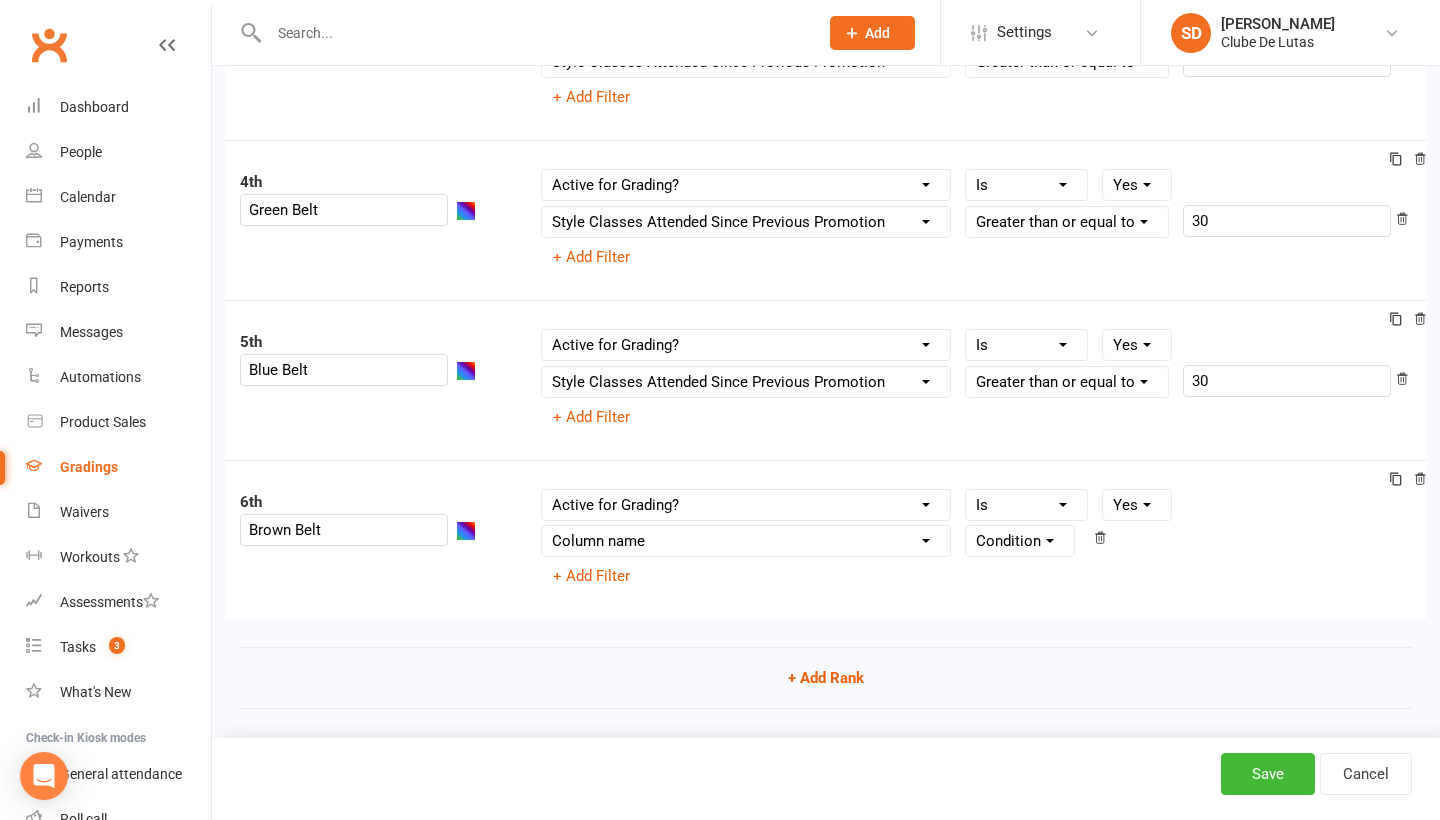 select on "contact_summaries:styles_style_class_attendances_since_last_promotion" 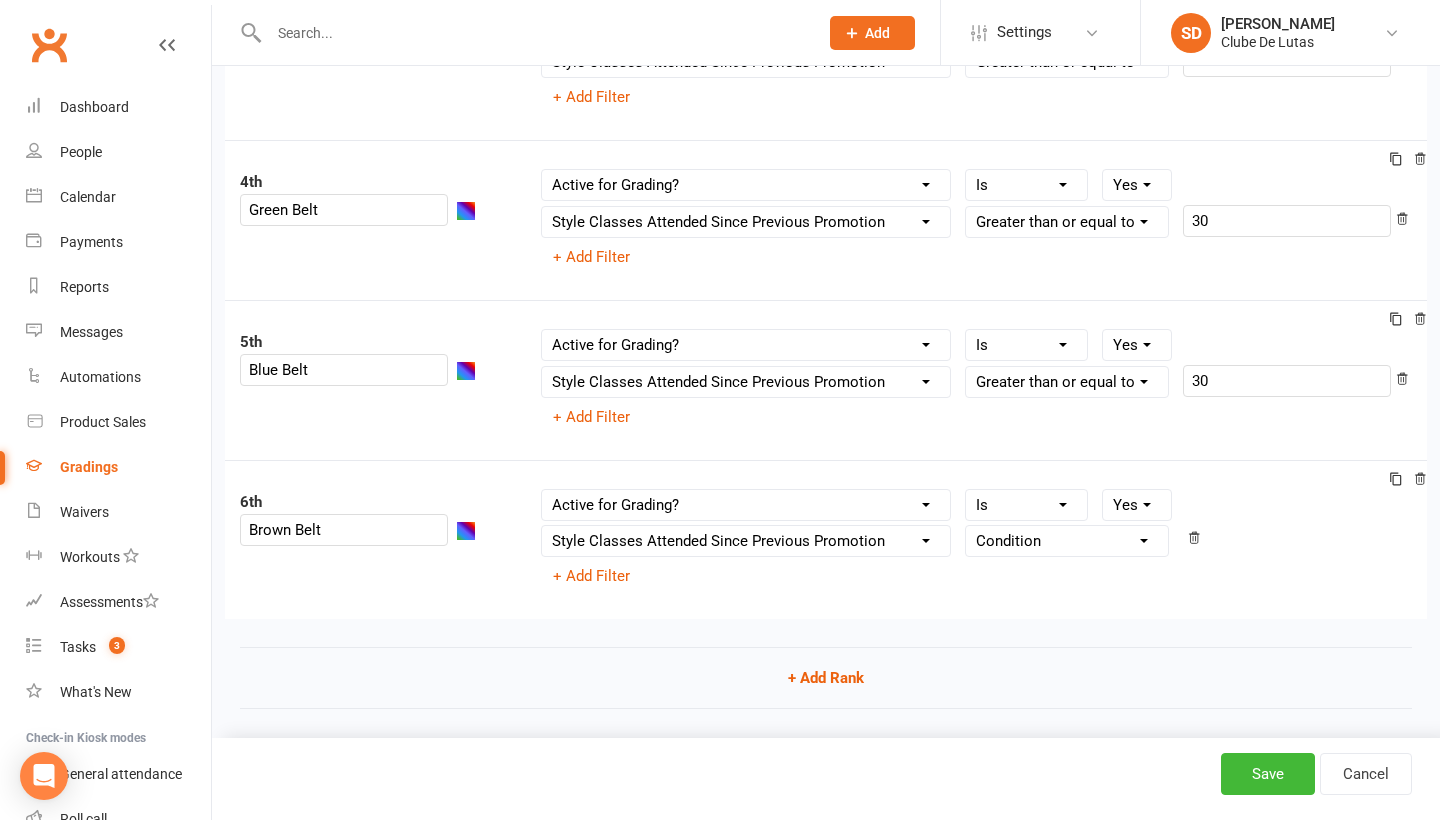 click on "Column name Belt Size Active for Grading? Most Recent Promotion All Classes Attended Since Previous Promotion Style Classes Attended Since Previous Promotion Non-Style Classes Attended Since Previous Promotion Most Recent Style Attendance Condition Is Is not Is blank Is not blank Yes No Column name Belt Size Active for Grading? Most Recent Promotion All Classes Attended Since Previous Promotion Style Classes Attended Since Previous Promotion Non-Style Classes Attended Since Previous Promotion Most Recent Style Attendance Condition Is Is not Less than Greater than Less than or equal to Greater than or equal to Is blank Is not blank + Add Filter" at bounding box center (977, 540) 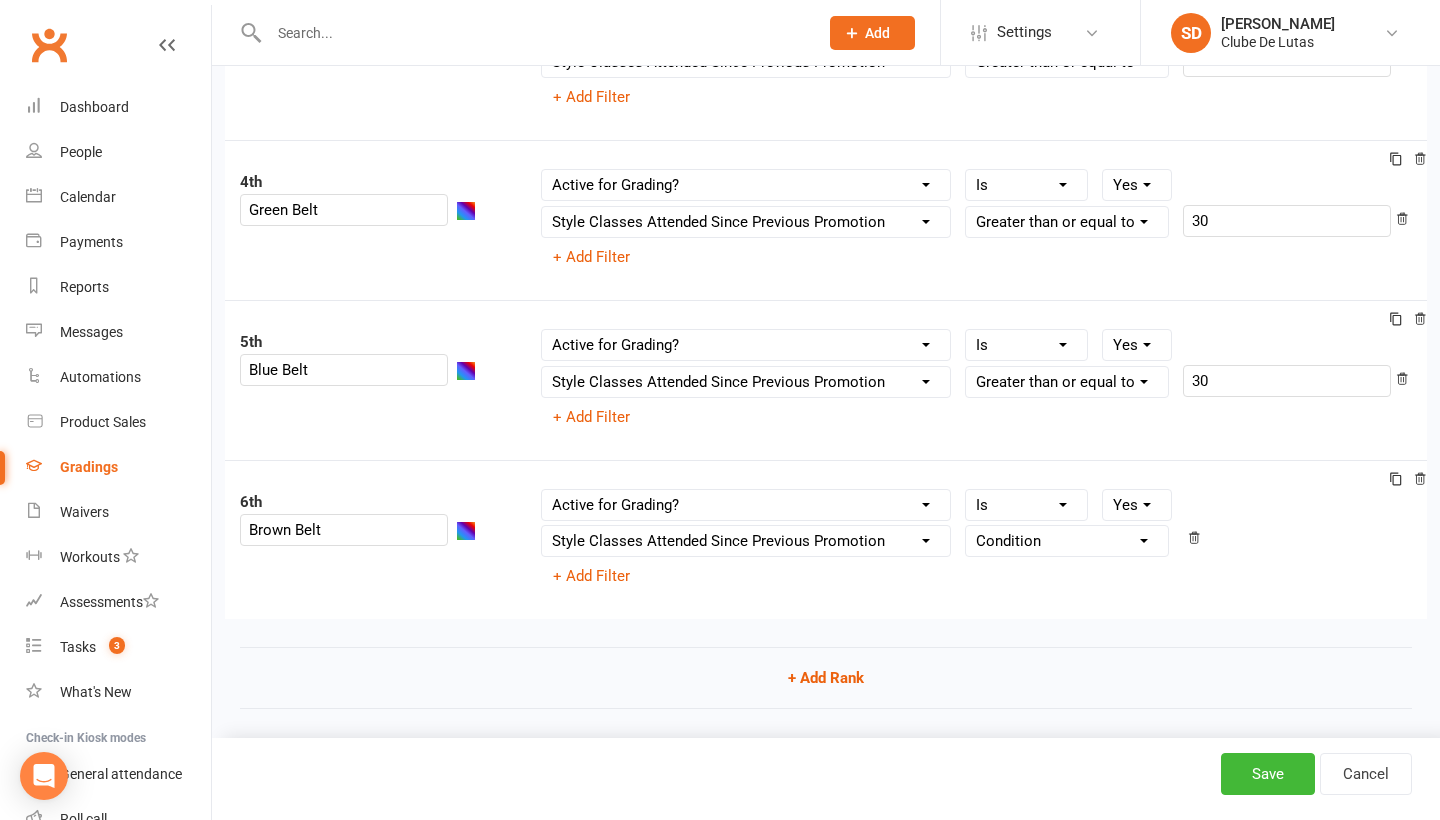 select on ">" 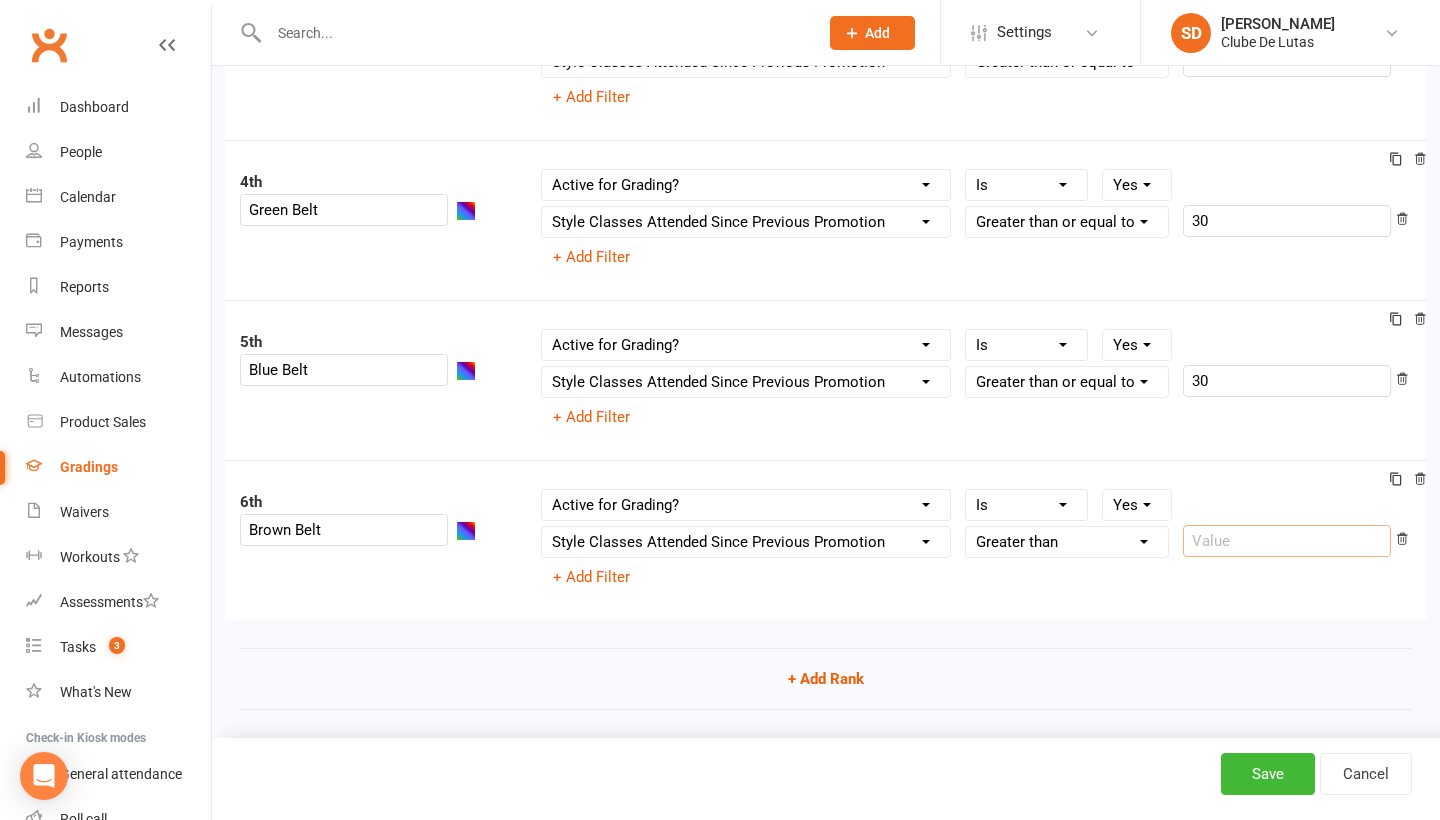 click at bounding box center (1287, 541) 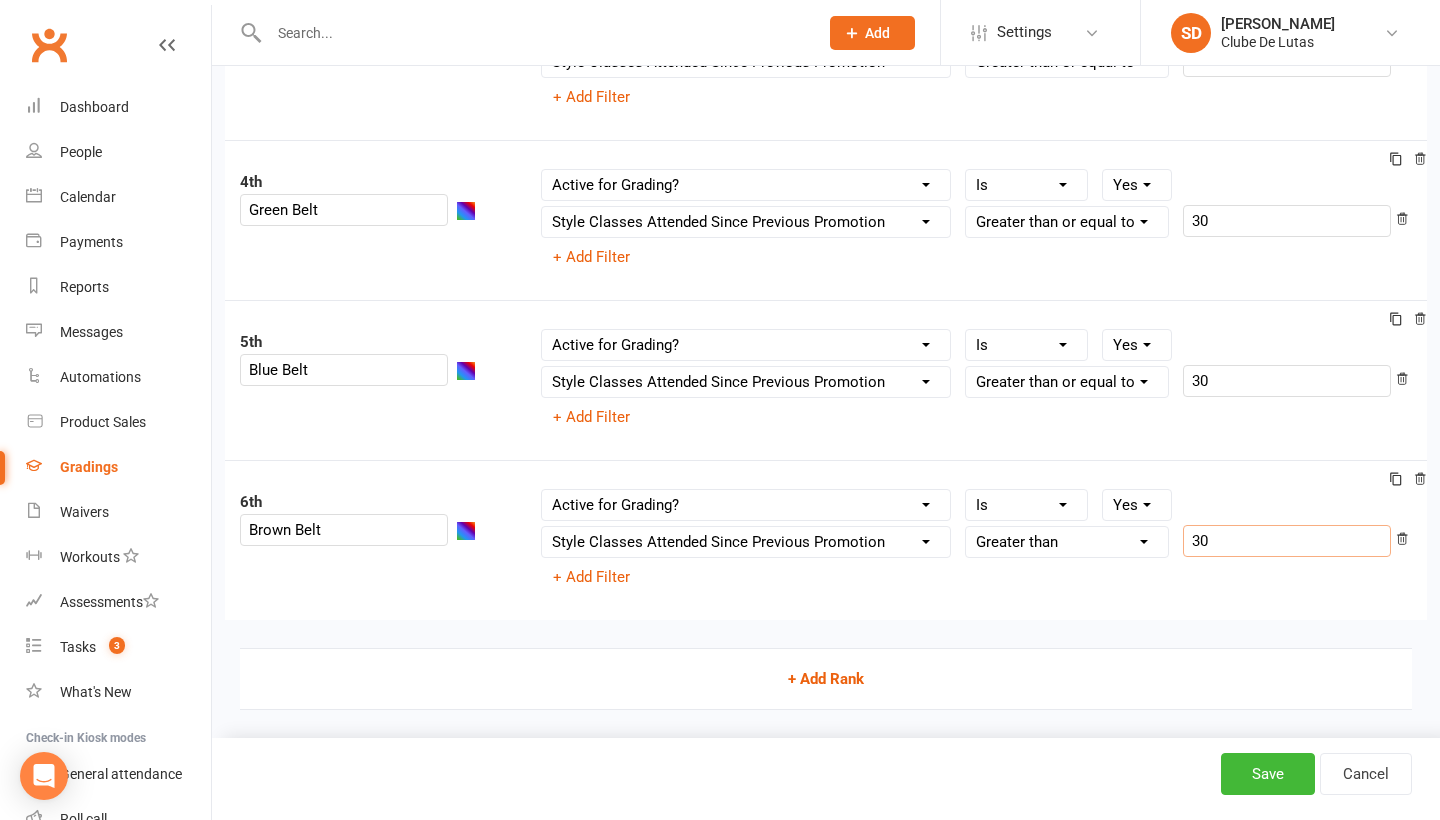 type on "30" 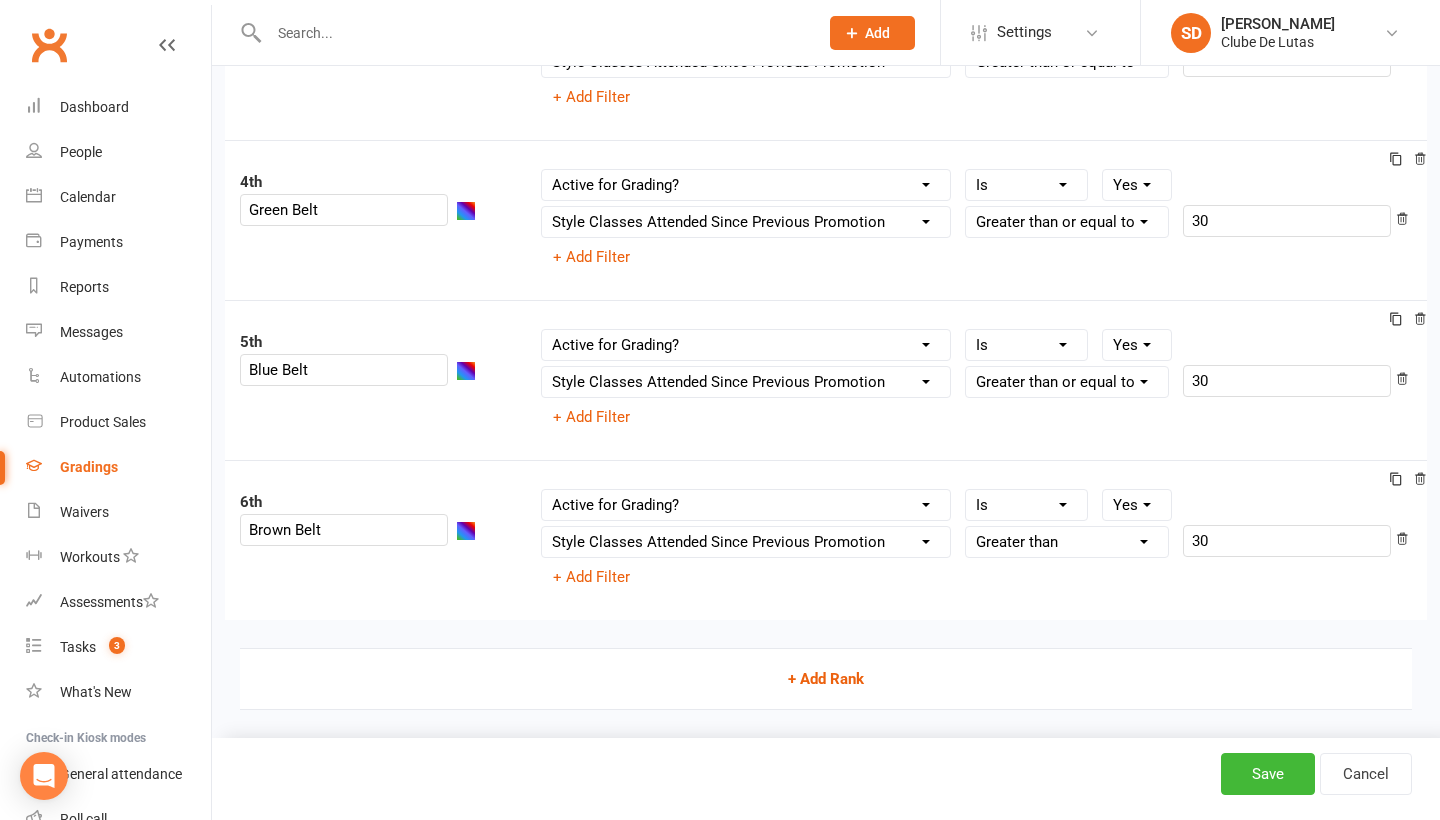 click on "+ Add Rank" at bounding box center [826, 679] 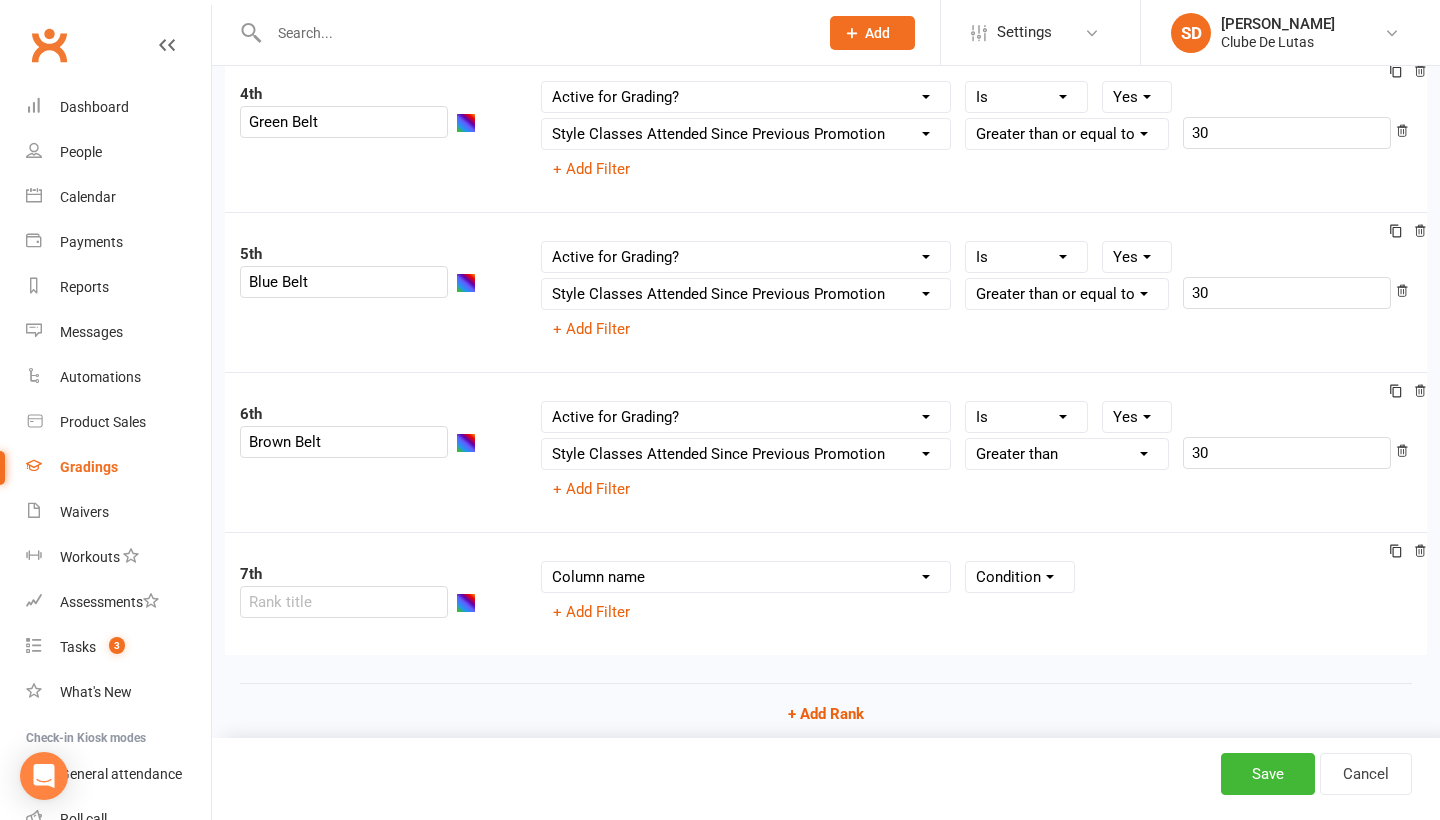 scroll, scrollTop: 743, scrollLeft: 0, axis: vertical 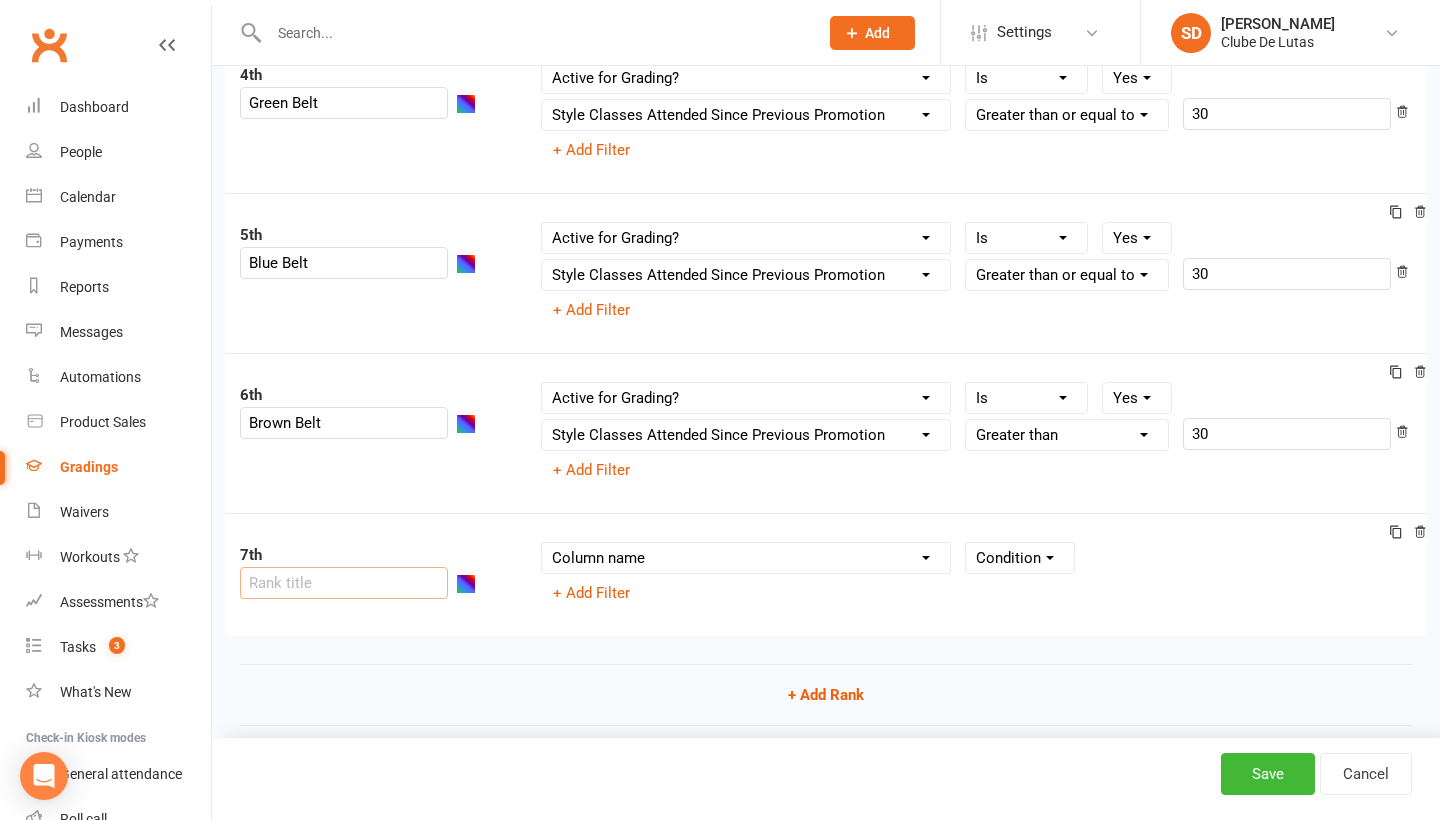 click at bounding box center (344, 583) 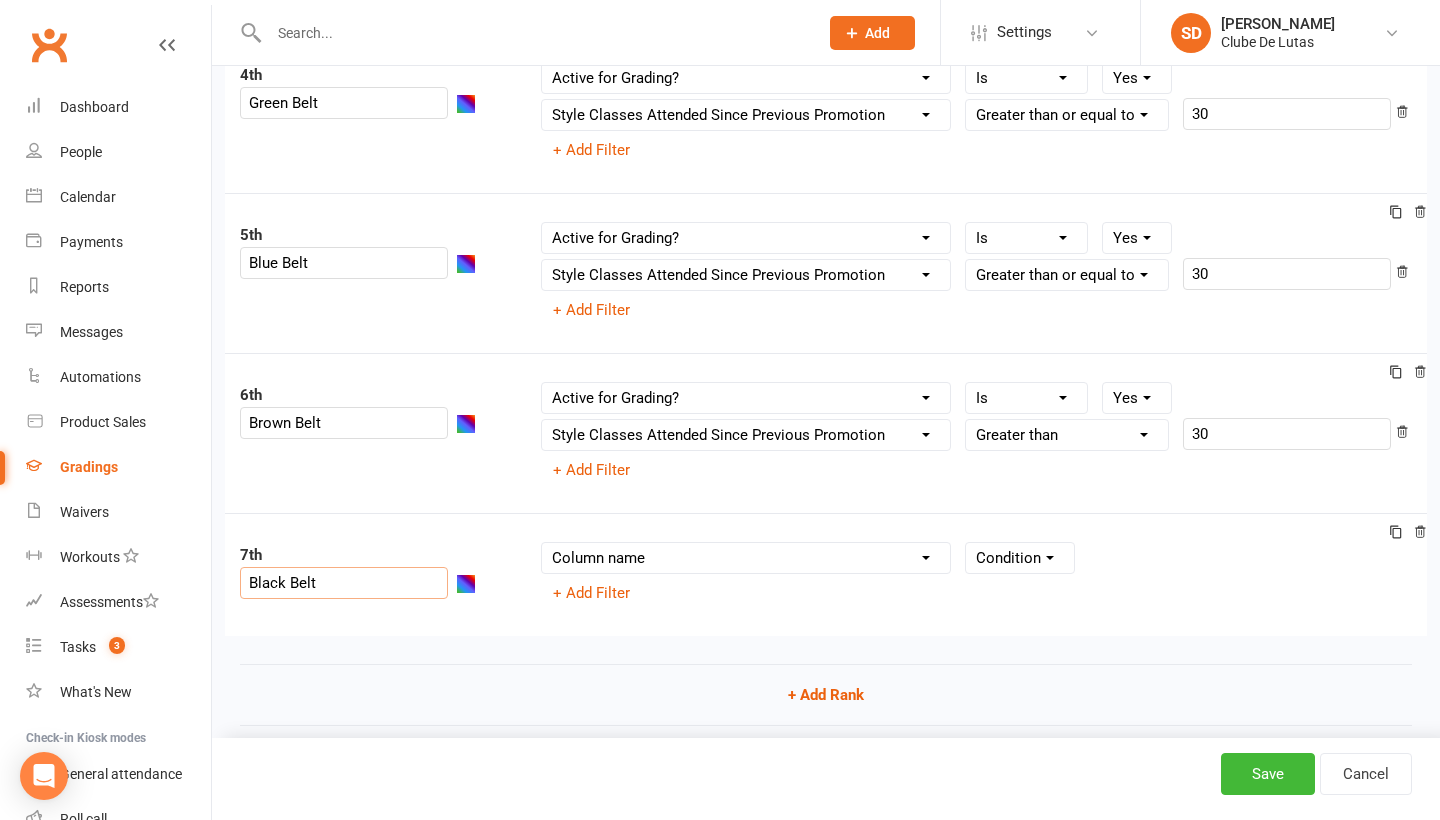type on "Black Belt" 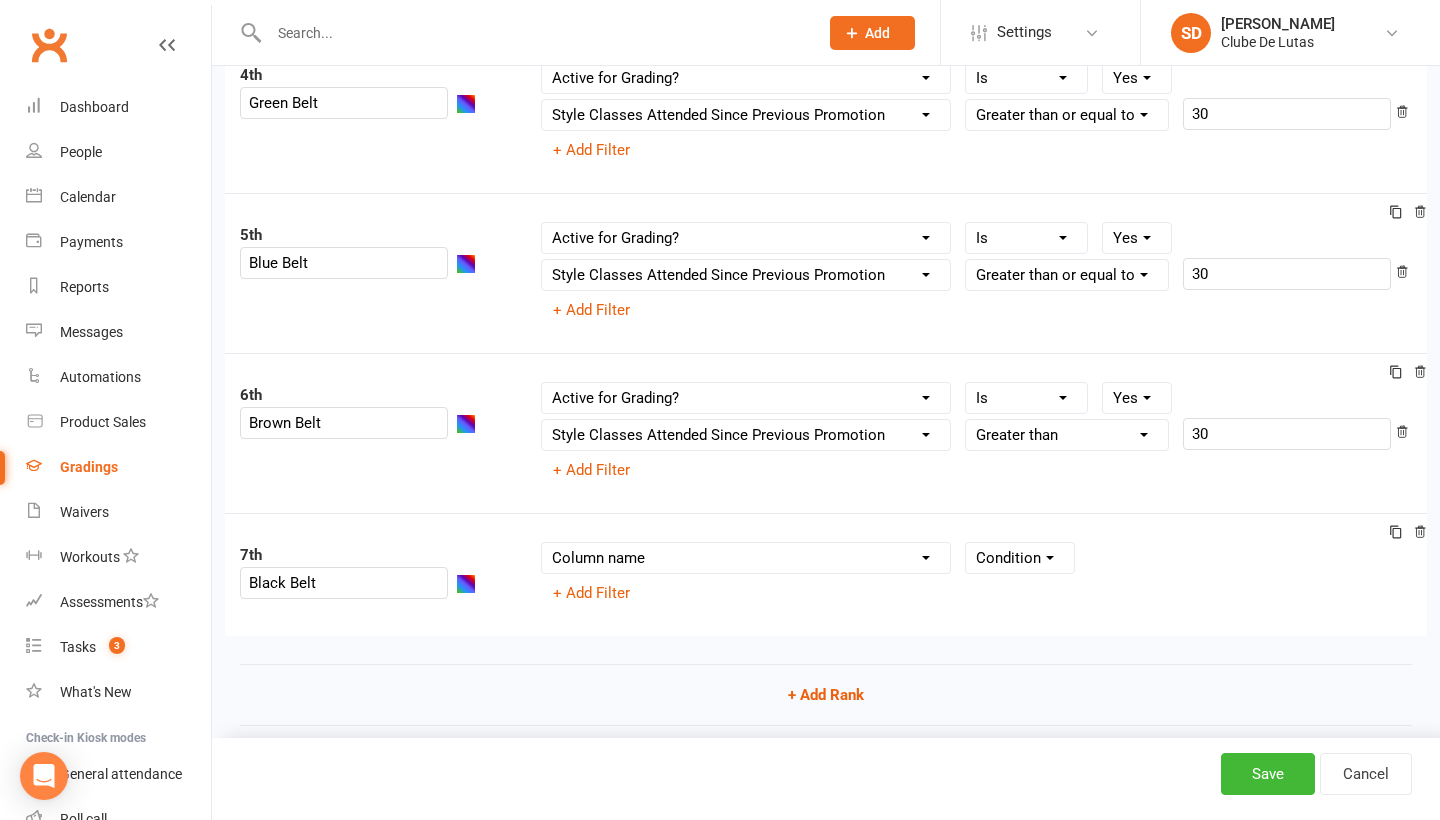 select on "member_styles:enabled" 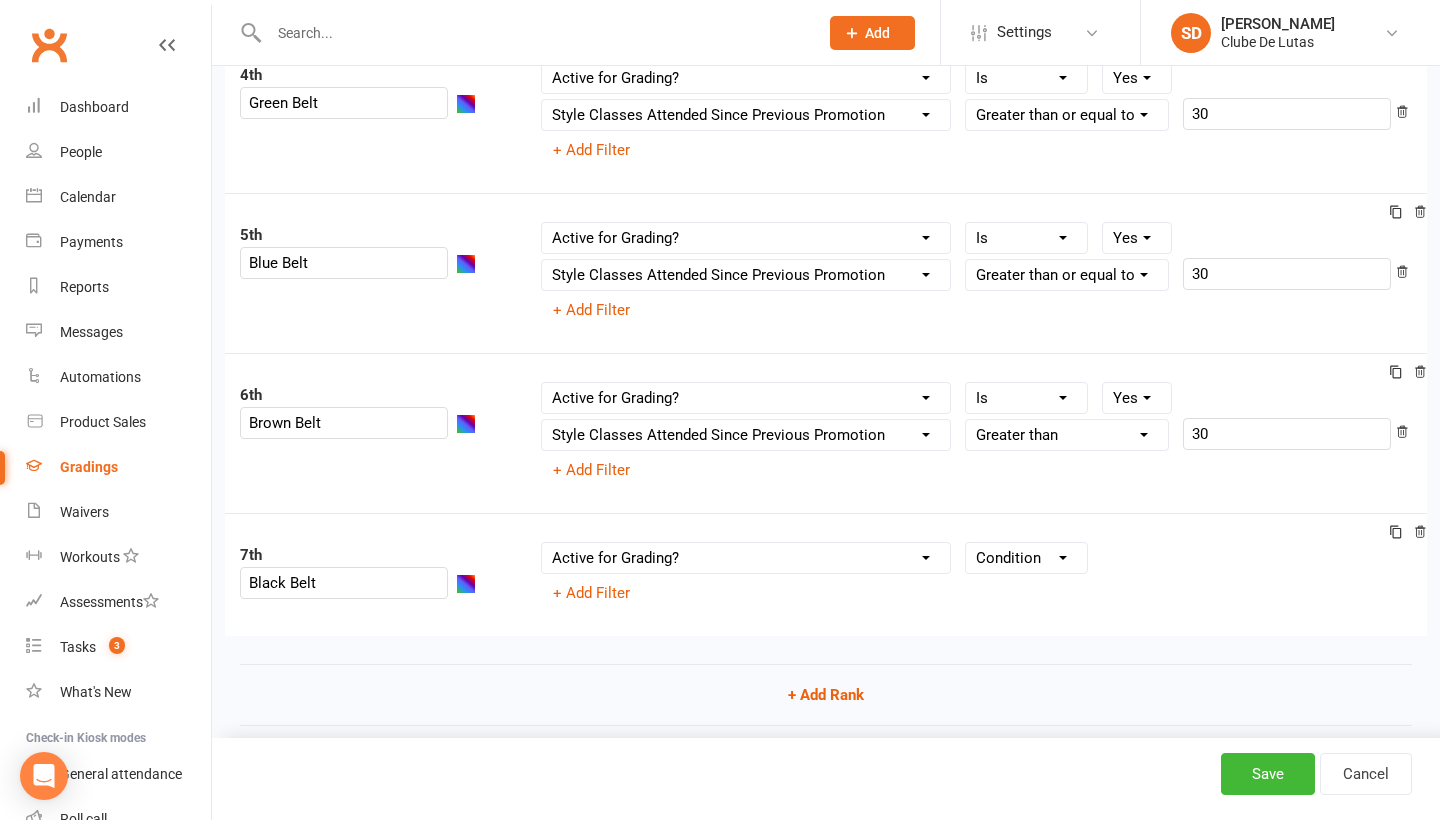 select on "=" 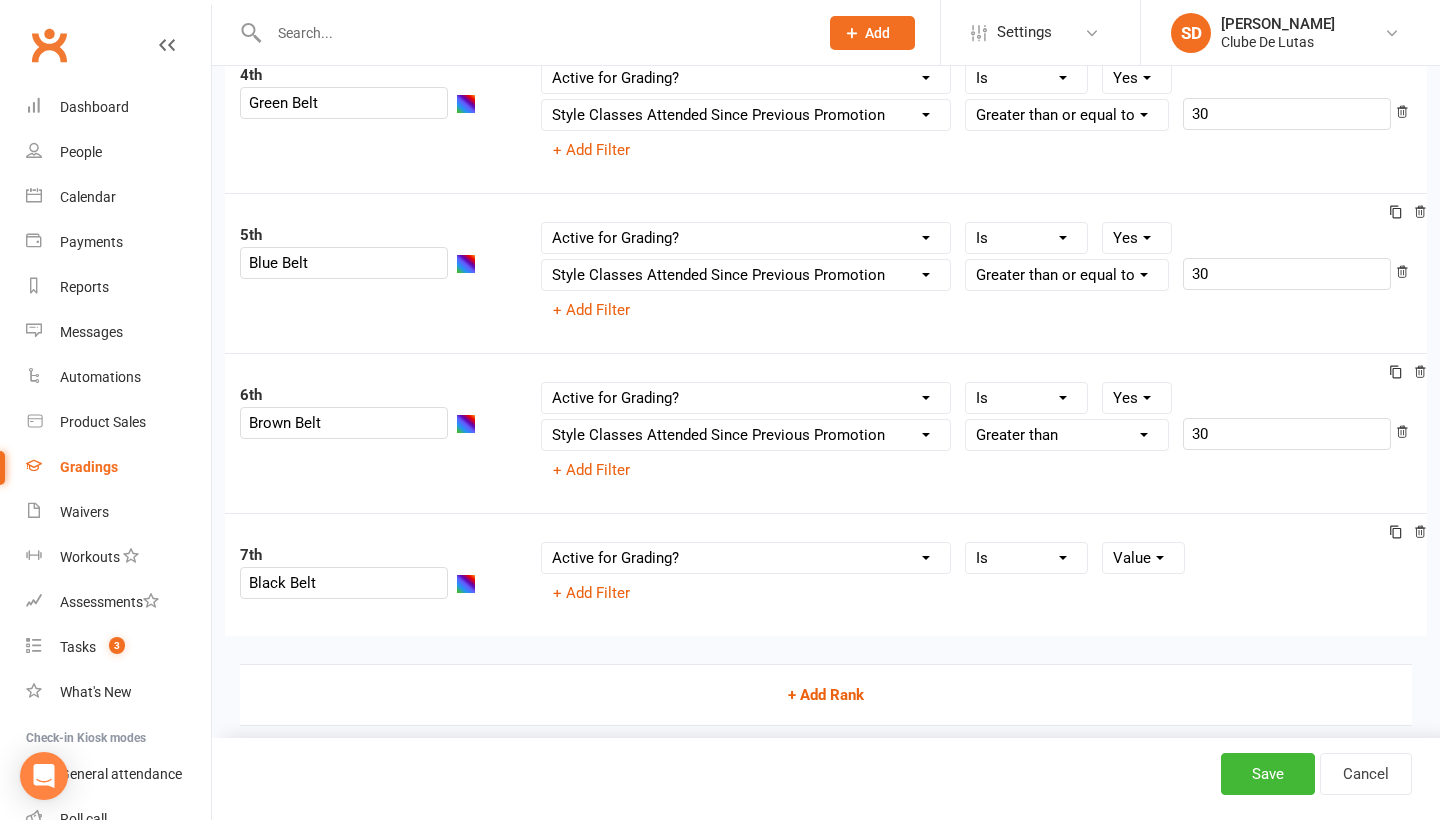 select on "true" 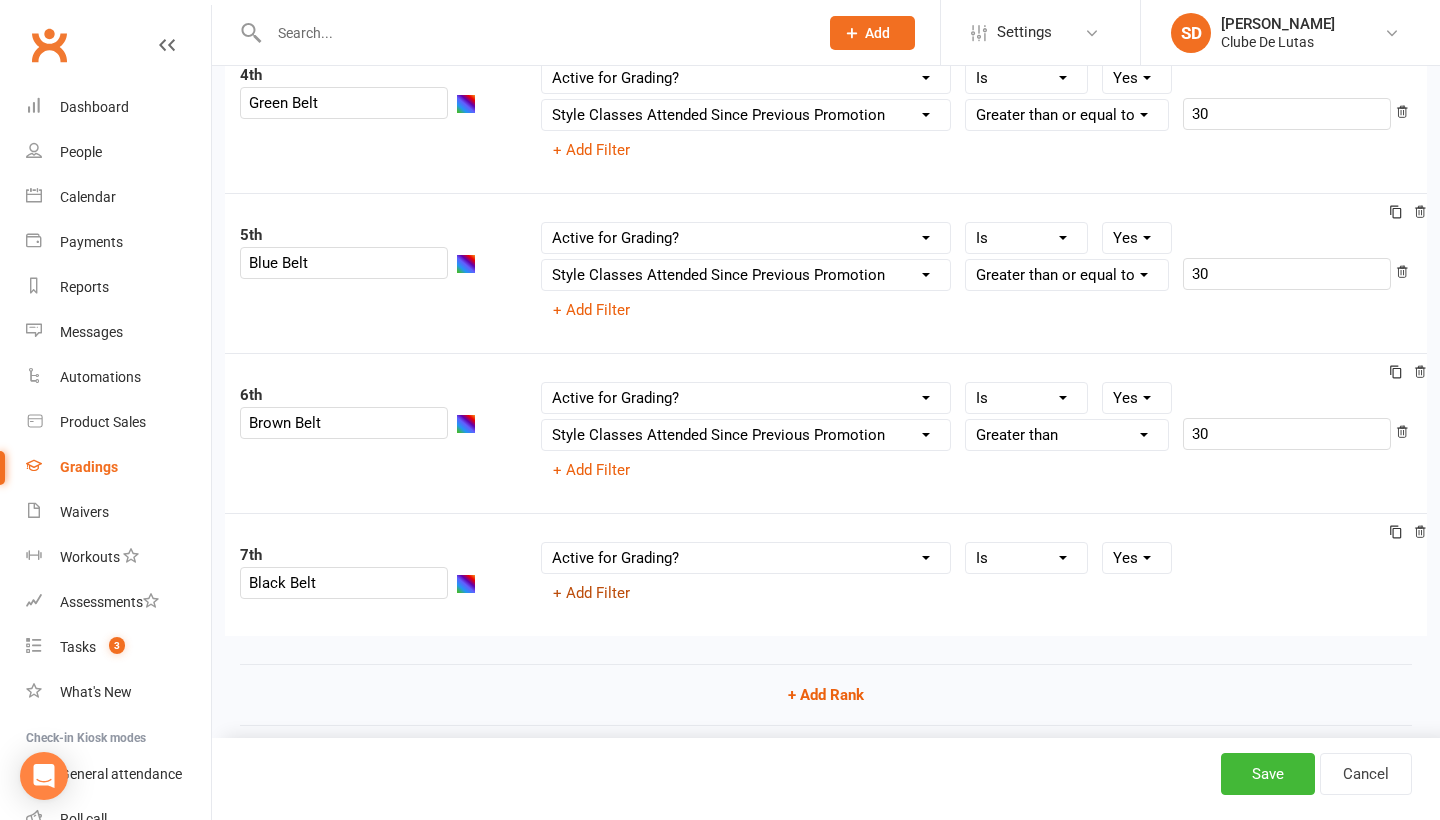 click on "+ Add Filter" at bounding box center [591, 593] 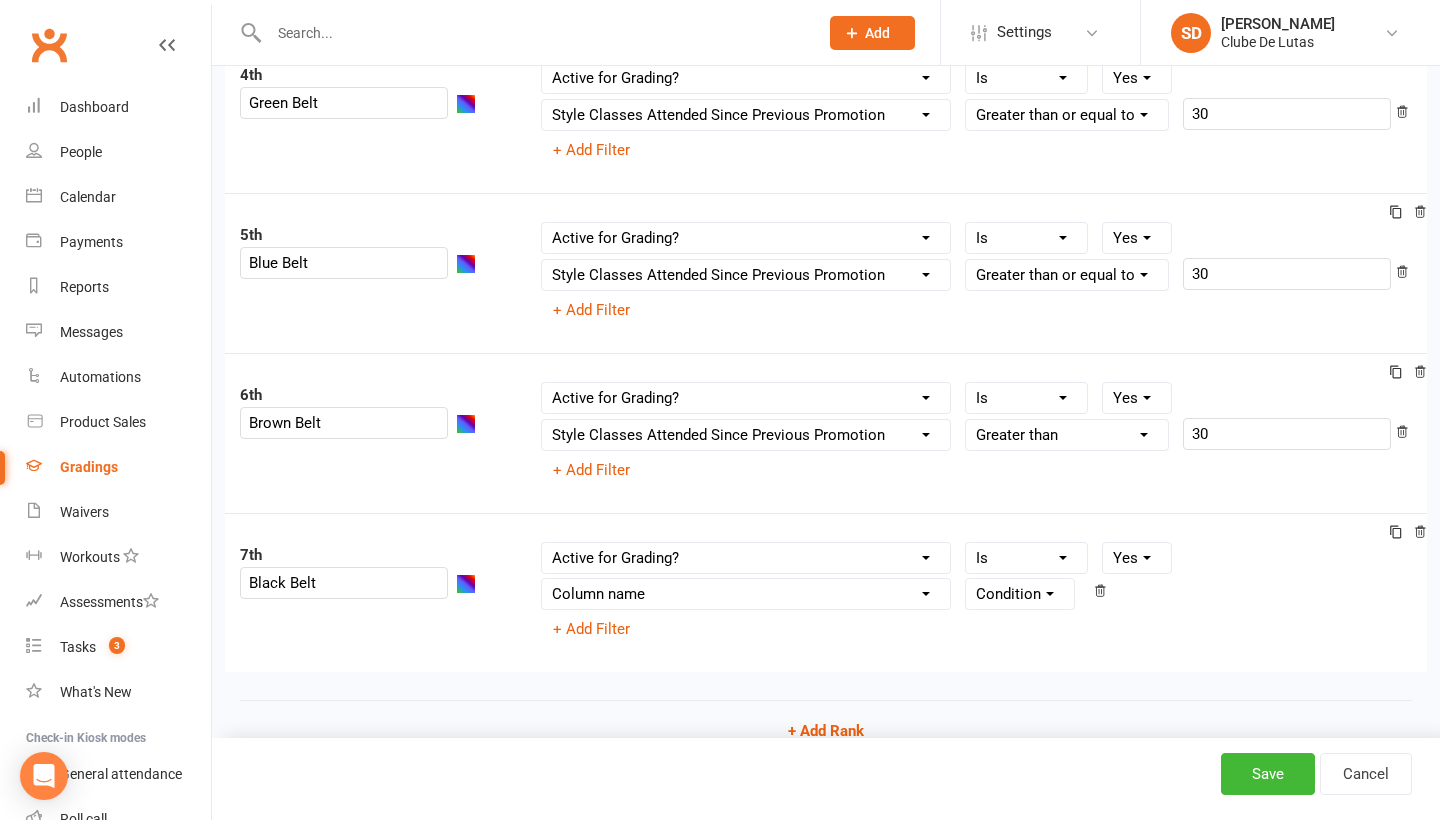select on "contact_summaries:styles_style_class_attendances_since_last_promotion" 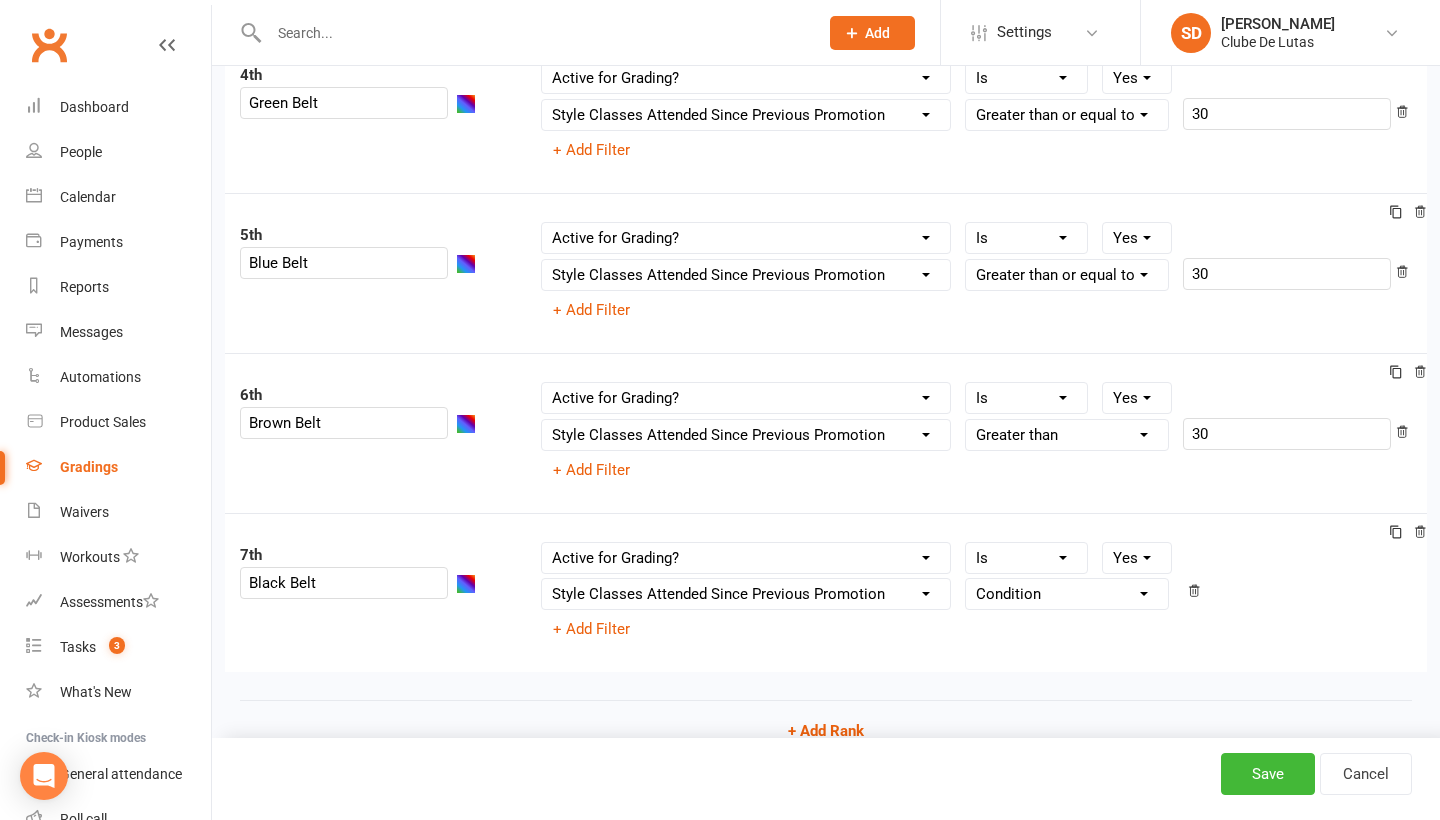 click on "Condition Is Is not Less than Greater than Less than or equal to Greater than or equal to Is blank Is not blank" at bounding box center [1067, 594] 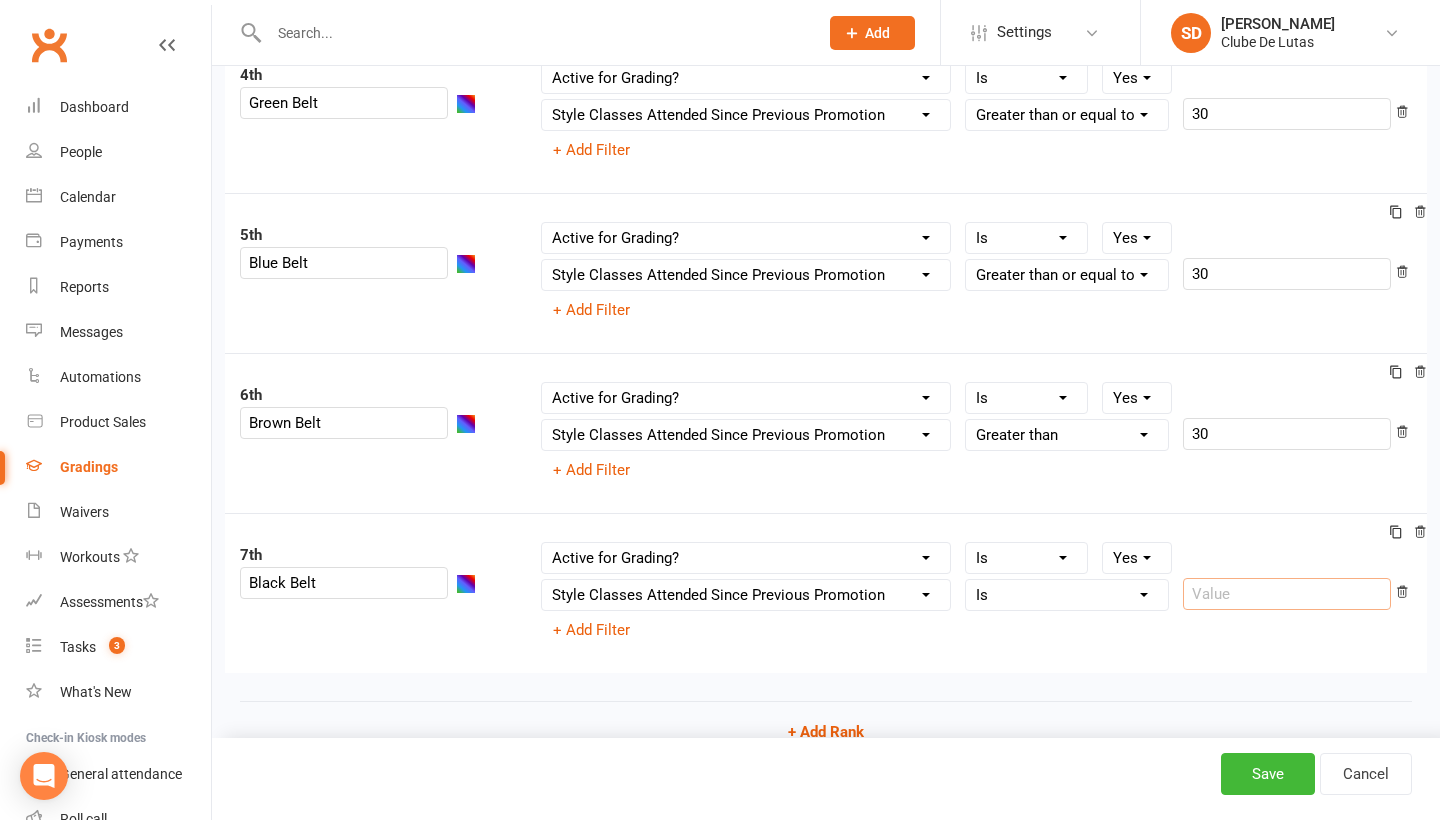 click at bounding box center (1287, 594) 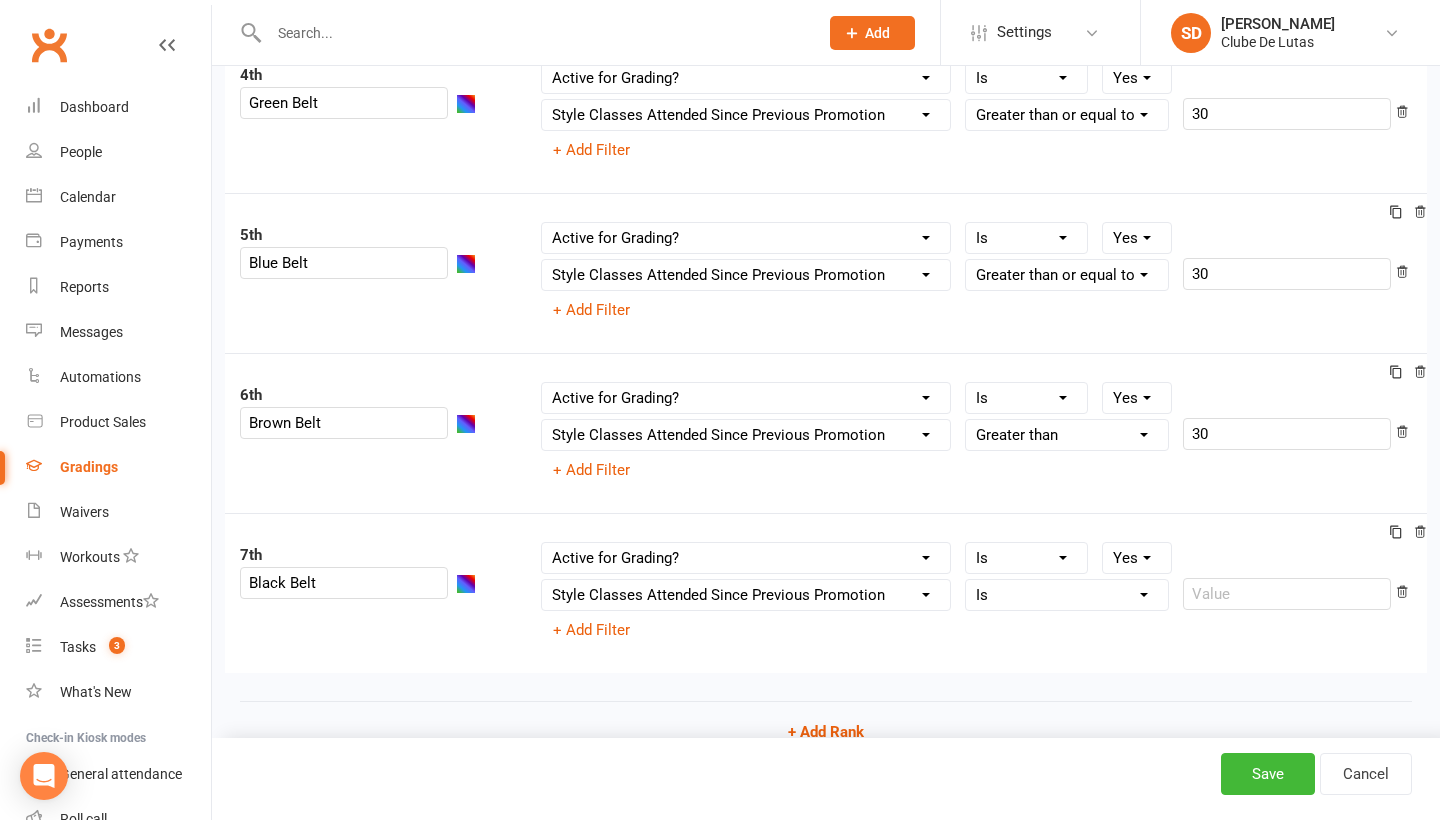 select on ">=" 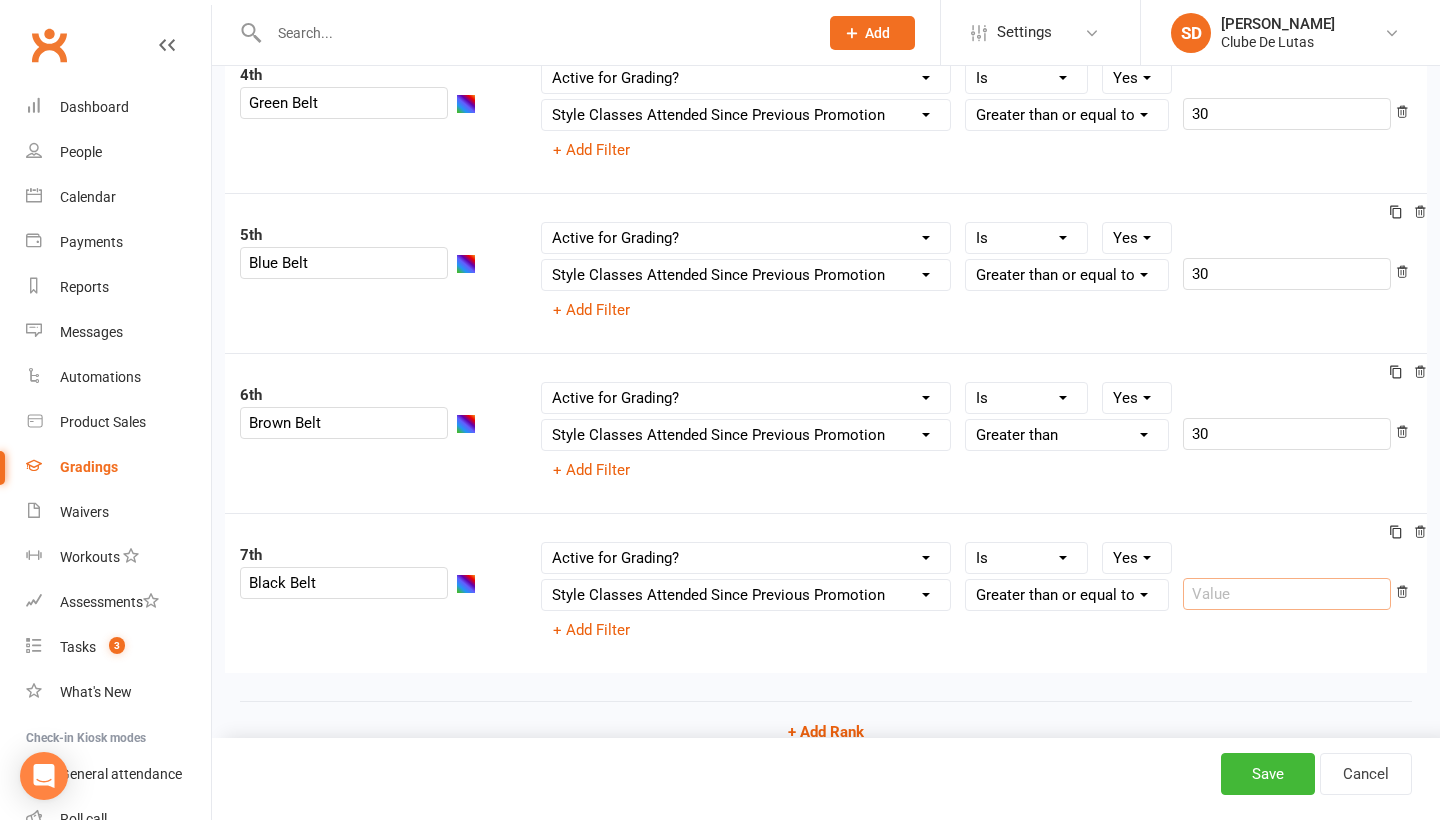 click at bounding box center (1287, 594) 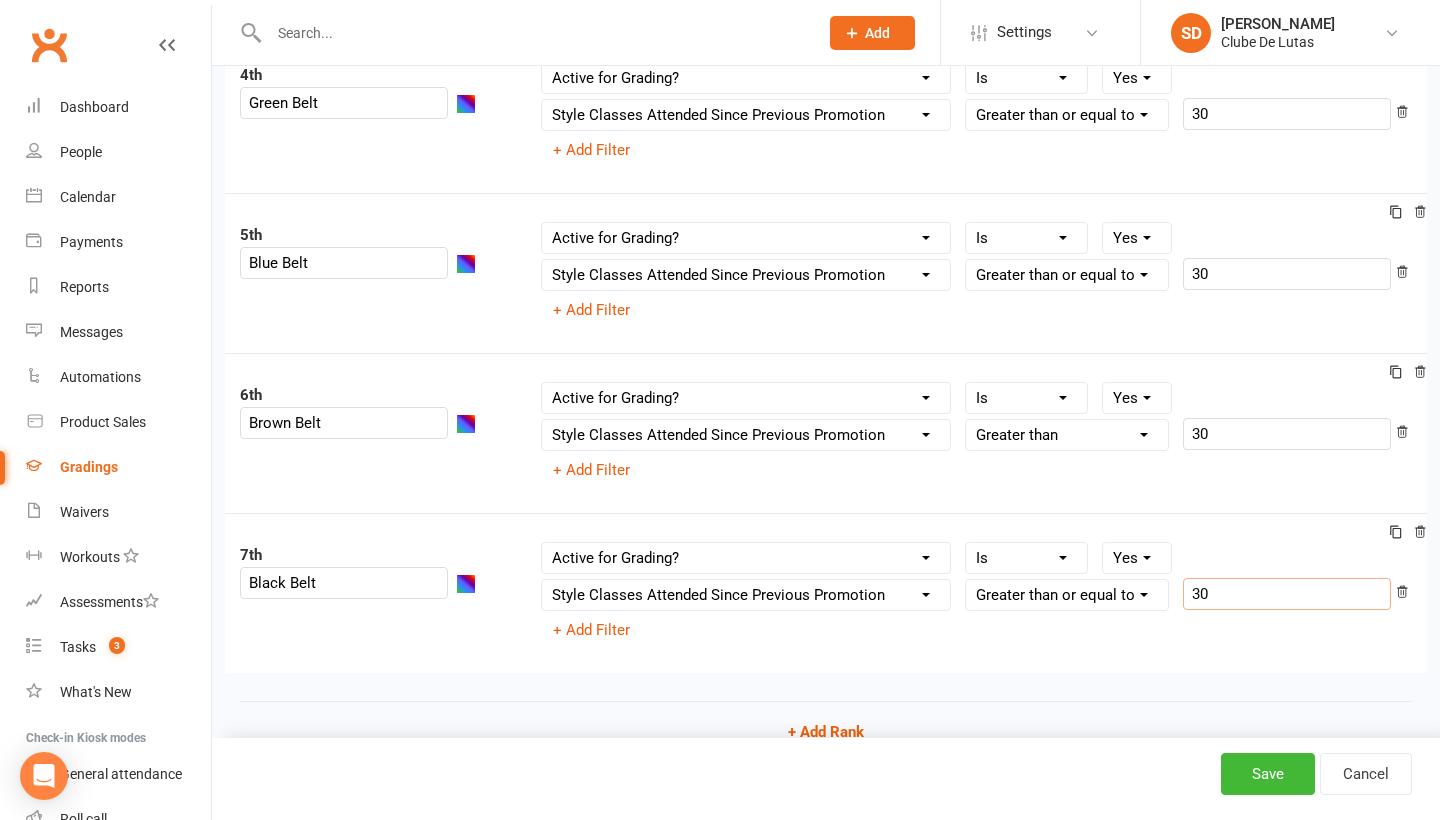 type on "30" 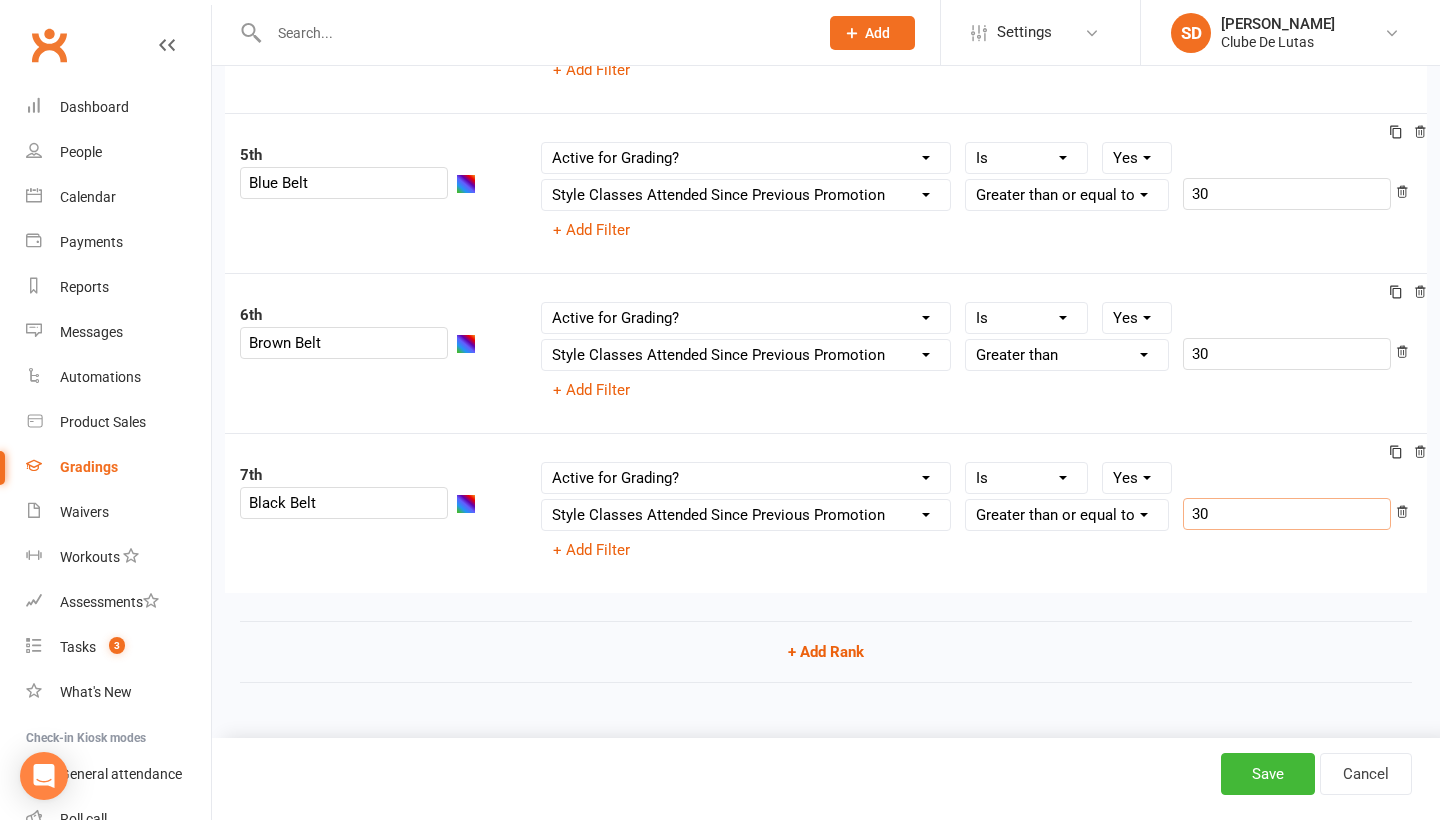 scroll, scrollTop: 846, scrollLeft: 0, axis: vertical 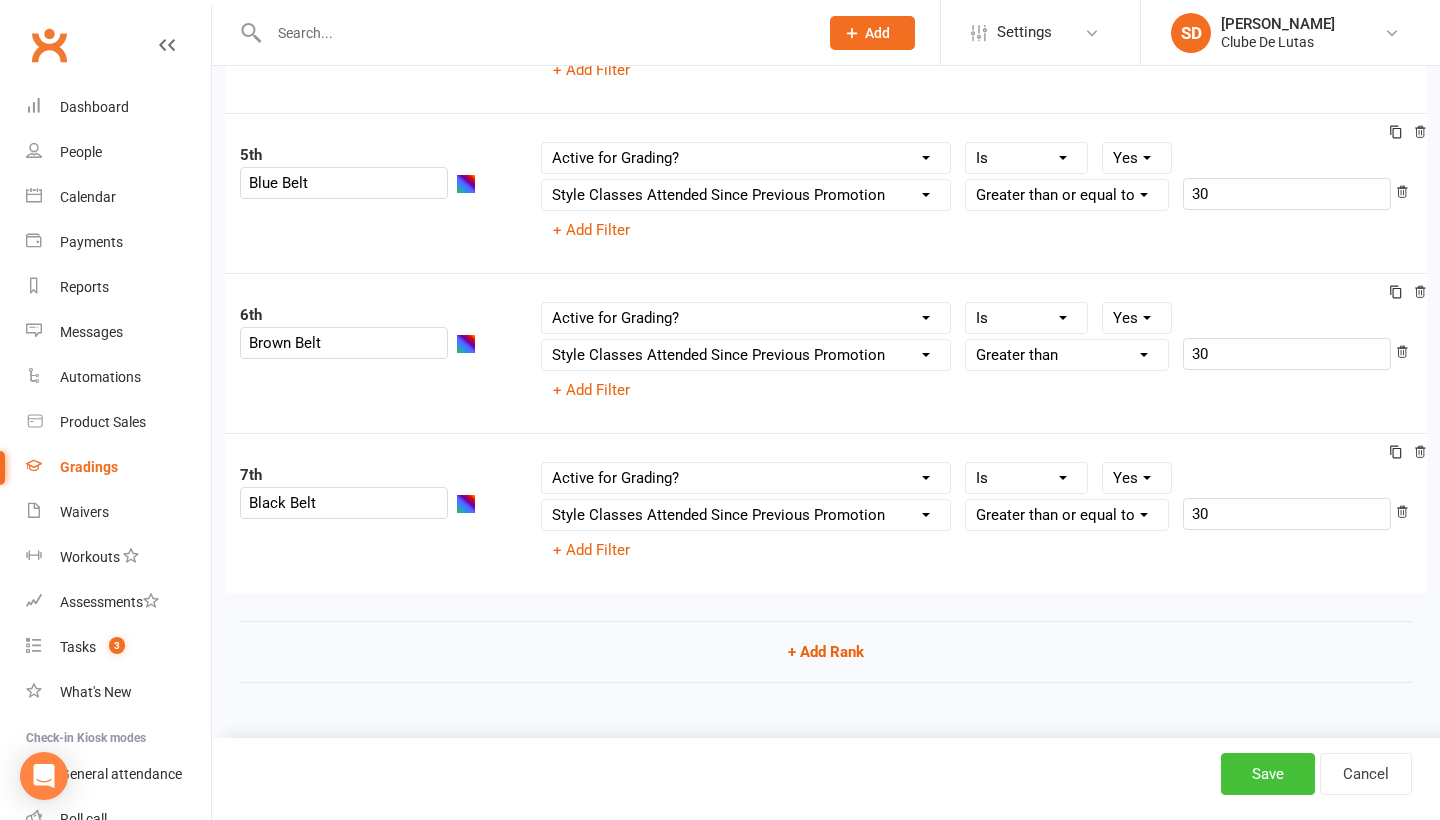 click on "Save" at bounding box center (1268, 774) 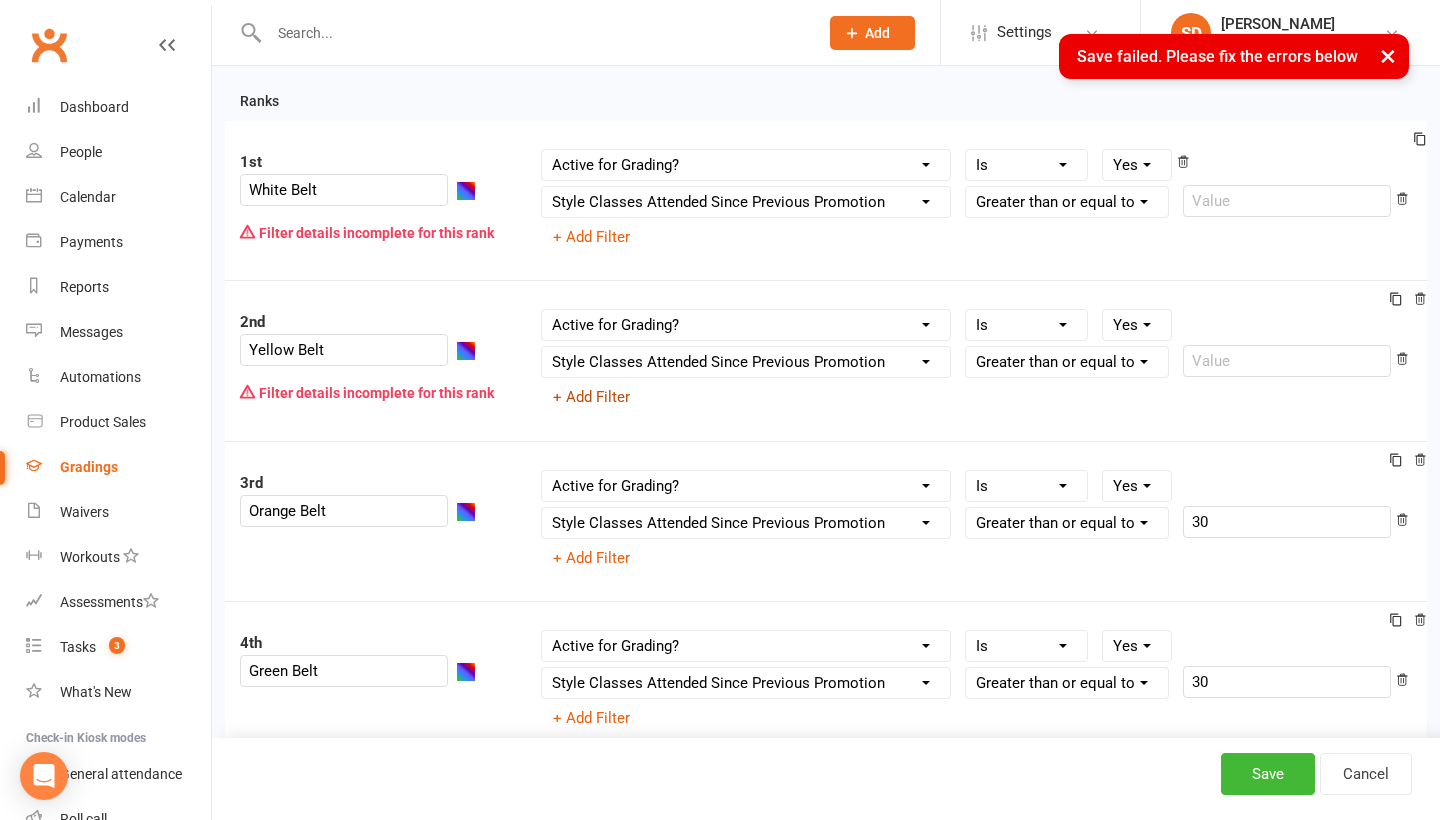 scroll, scrollTop: 167, scrollLeft: 0, axis: vertical 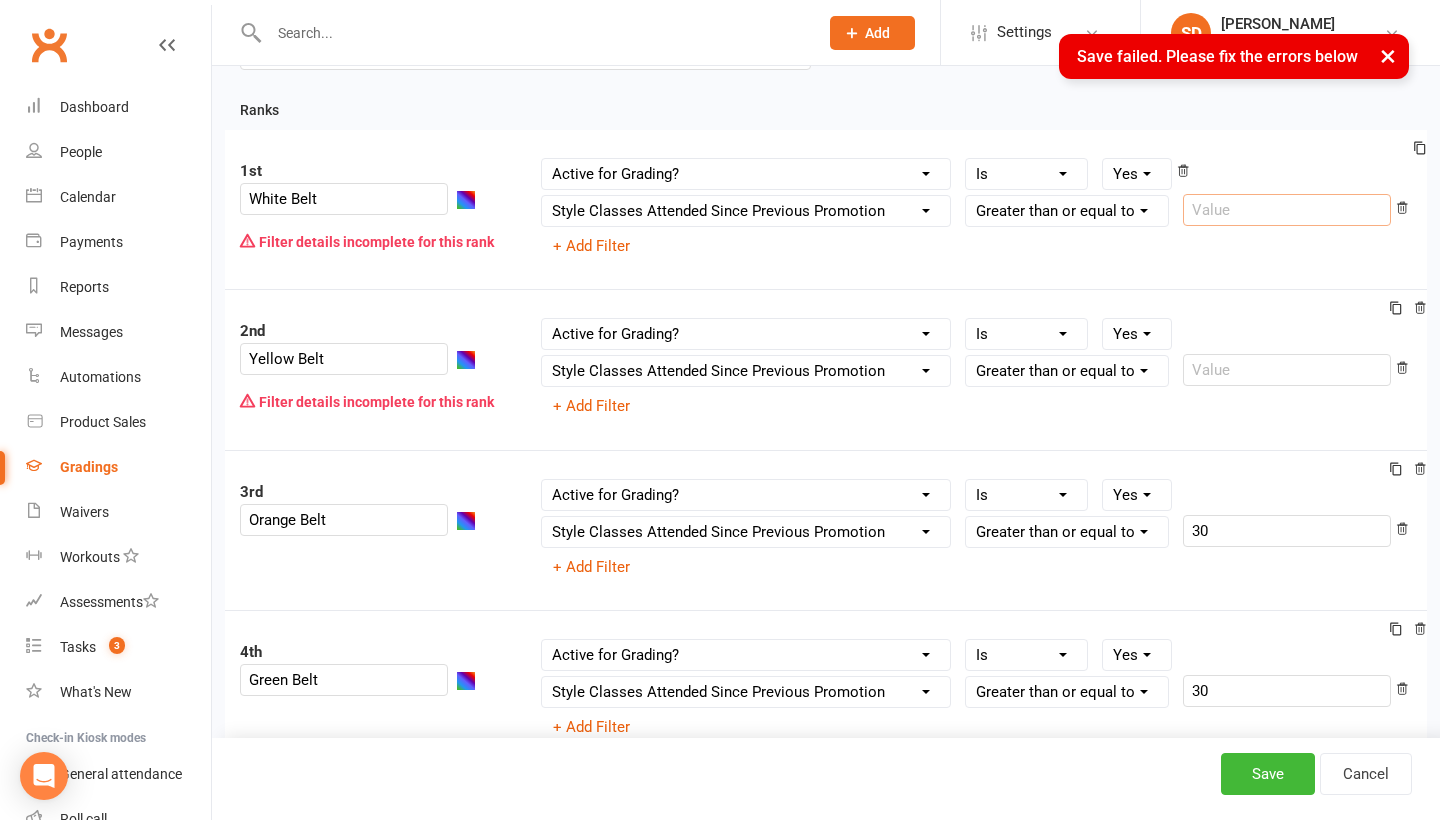 click at bounding box center [1287, 210] 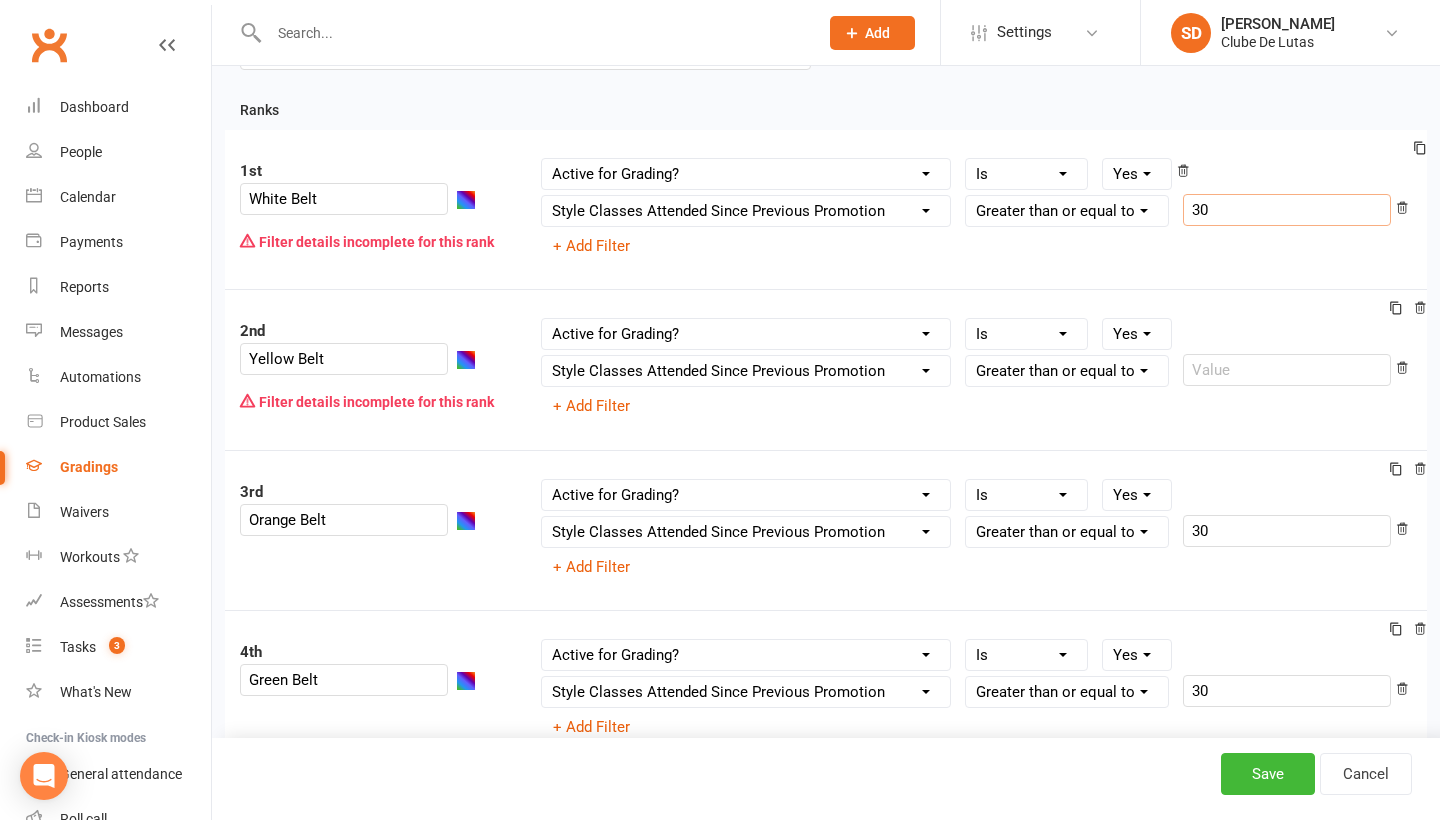type on "30" 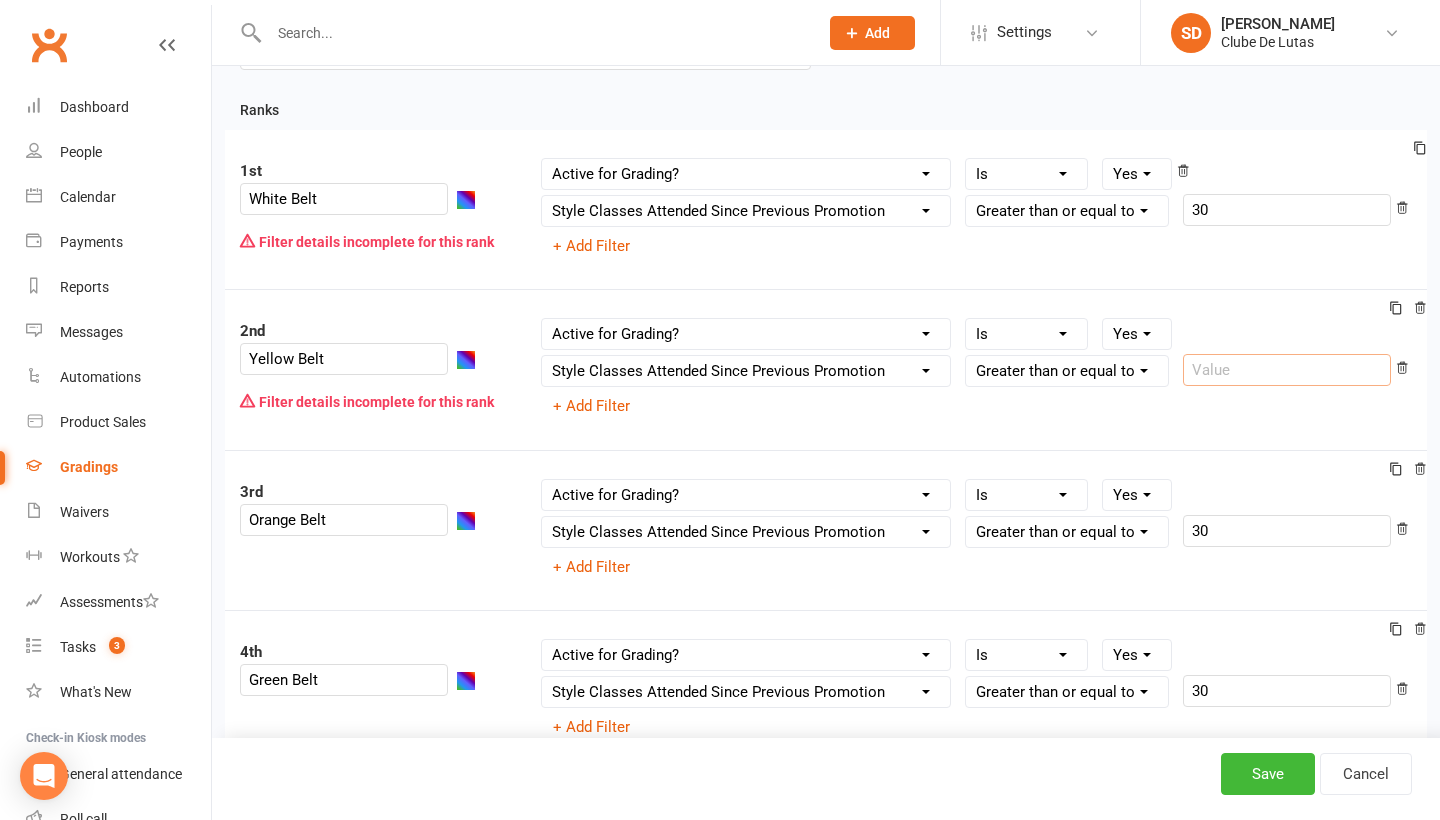 click at bounding box center [1287, 370] 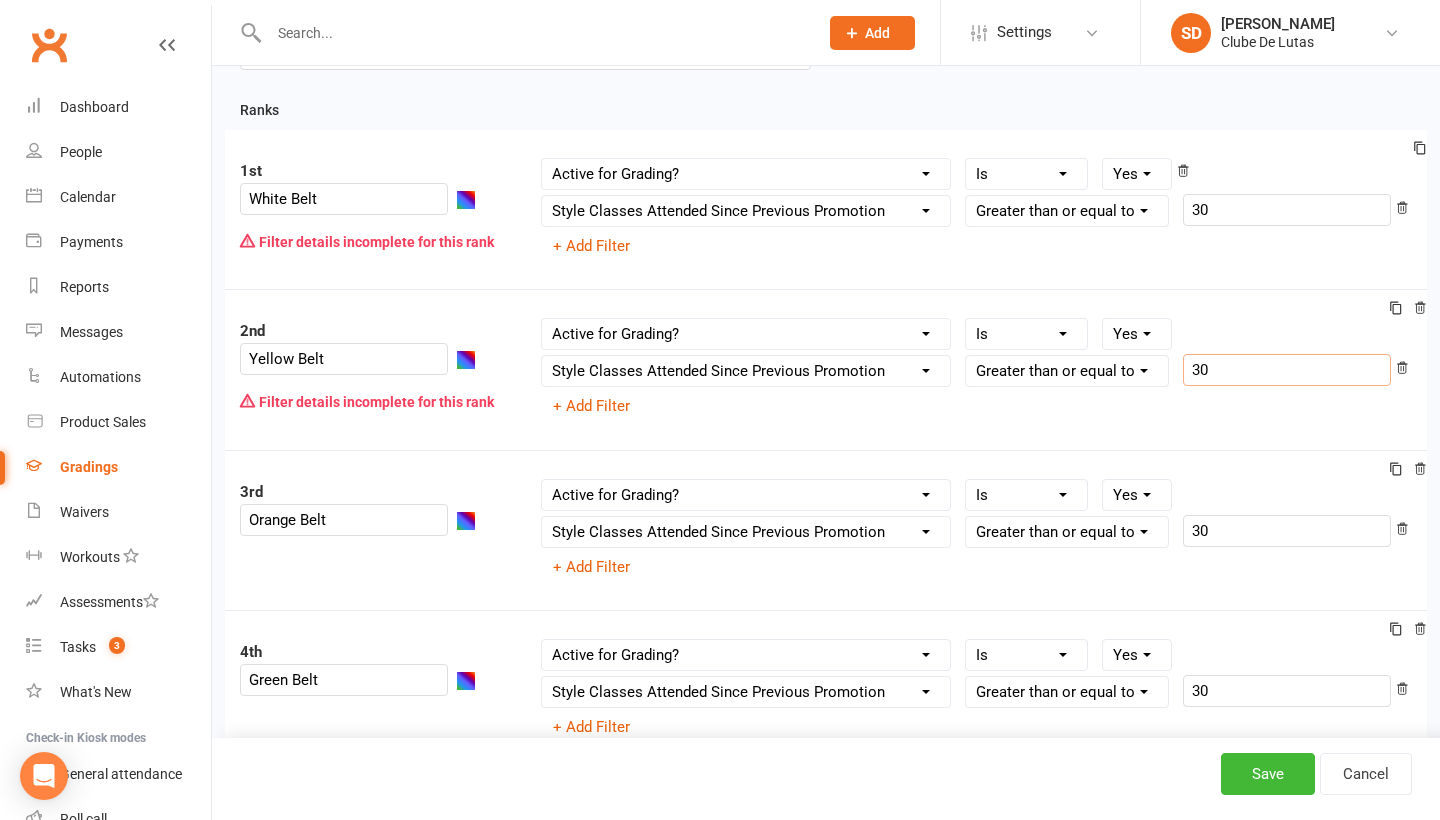click on "2nd Yellow Belt Filter details incomplete for this rank Column name Belt Size Active for Grading? Most Recent Promotion All Classes Attended Since Previous Promotion Style Classes Attended Since Previous Promotion Non-Style Classes Attended Since Previous Promotion Most Recent Style Attendance Condition Is Is not Is blank Is not blank Yes No Column name Belt Size Active for Grading? Most Recent Promotion All Classes Attended Since Previous Promotion Style Classes Attended Since Previous Promotion Non-Style Classes Attended Since Previous Promotion Most Recent Style Attendance Condition Is Is not Less than Greater than Less than or equal to Greater than or equal to Is blank Is not blank 30 + Add Filter" at bounding box center (826, 369) 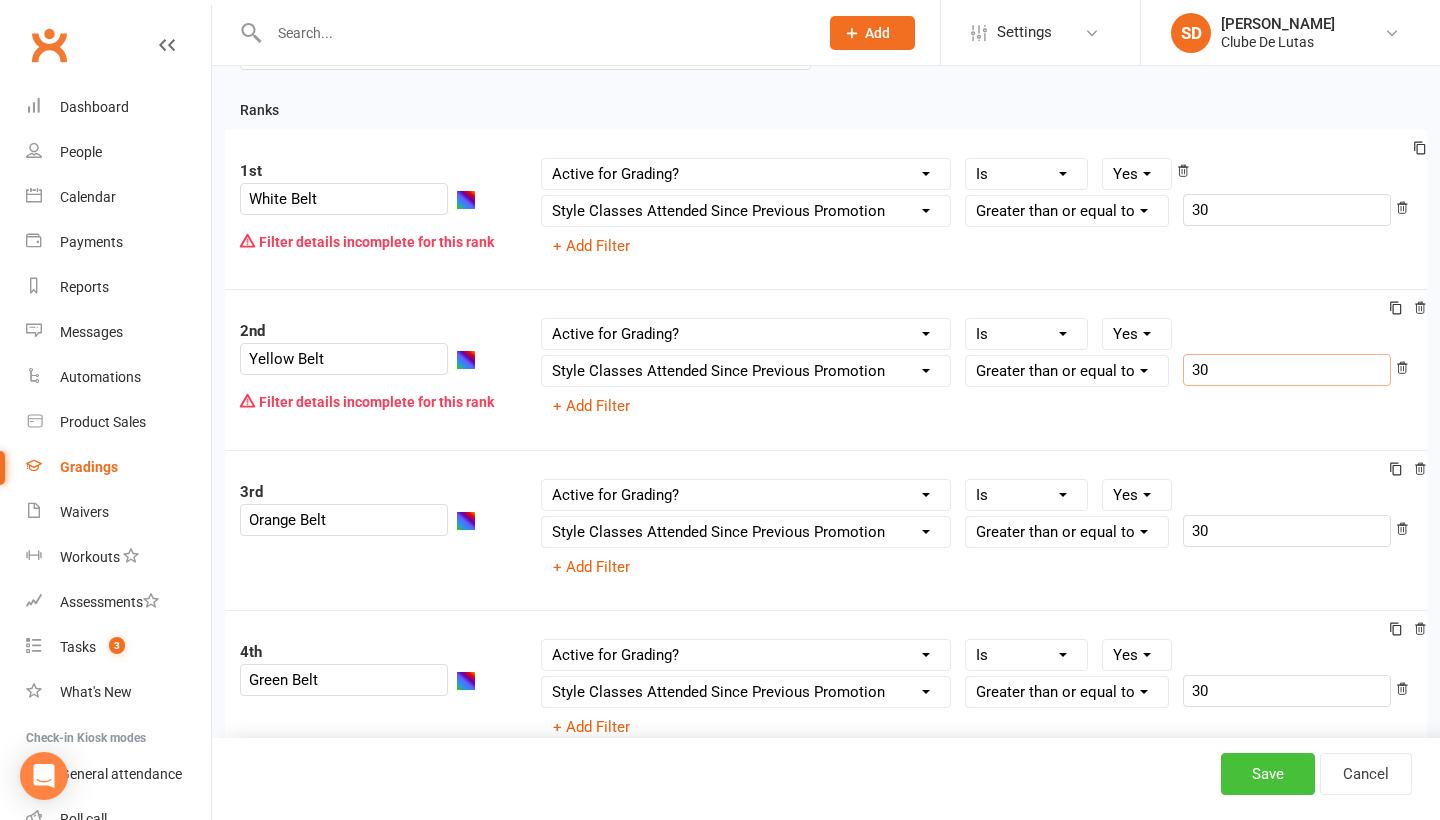 type on "30" 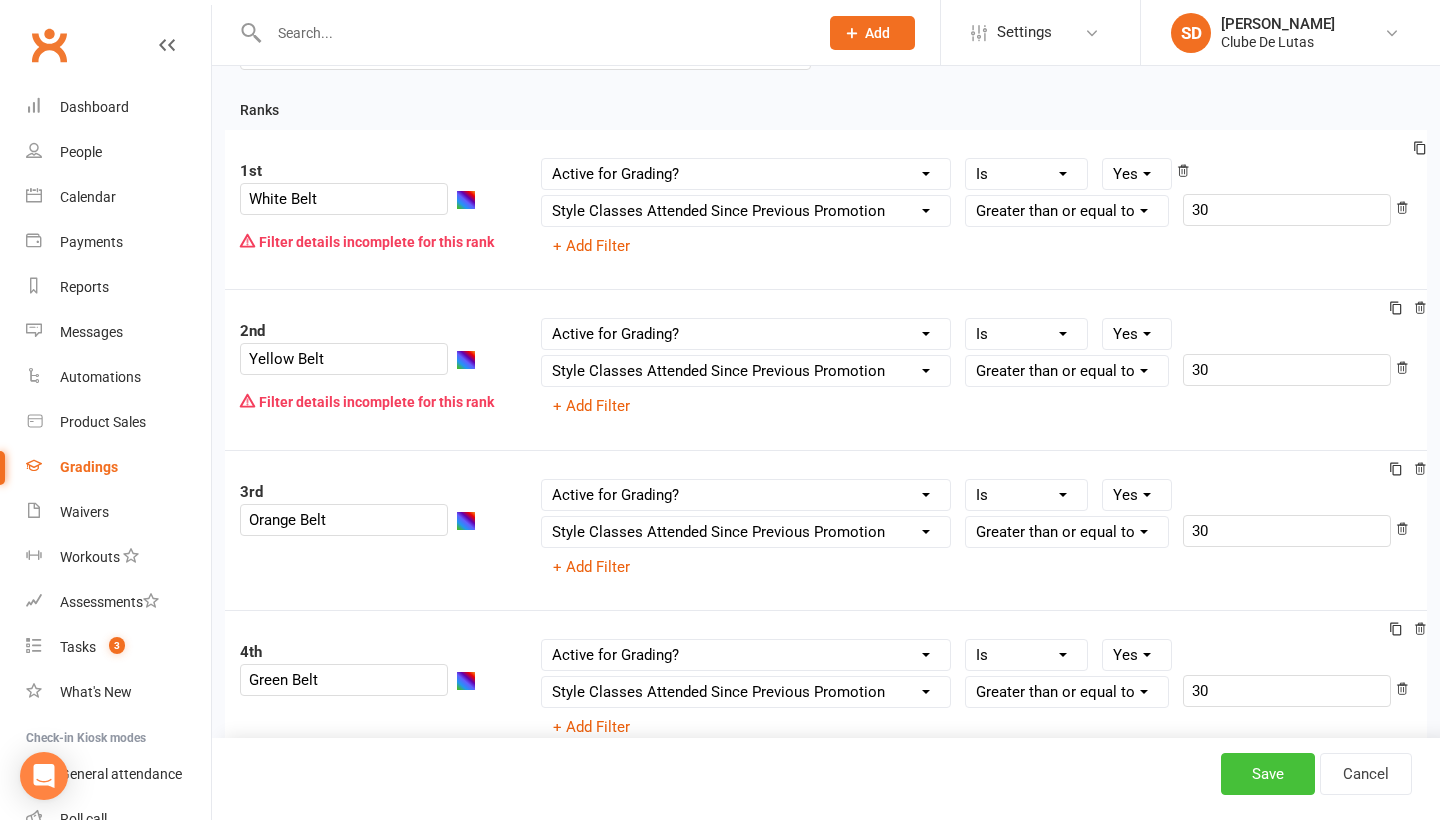 click on "Save" at bounding box center (1268, 774) 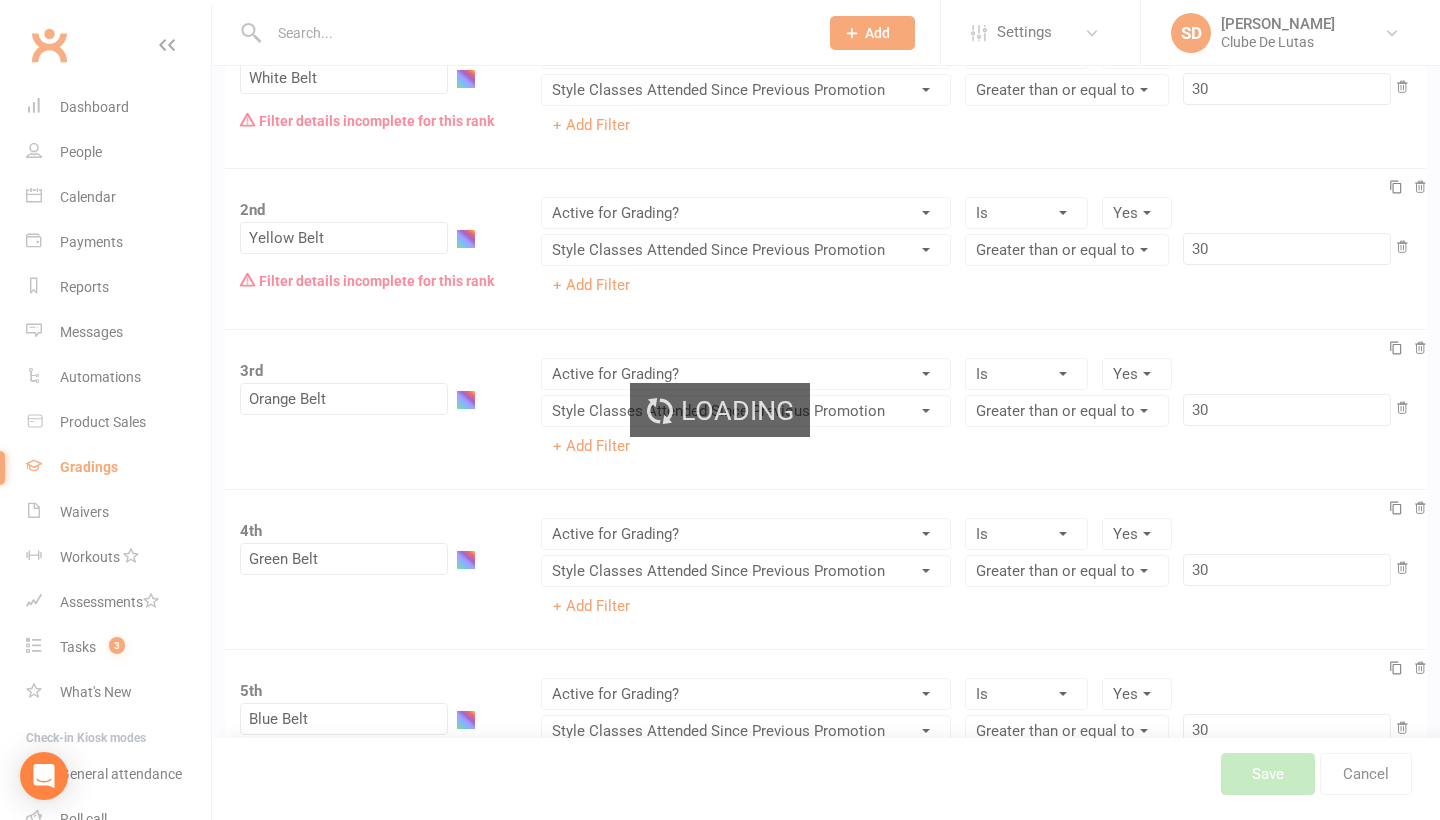scroll, scrollTop: 289, scrollLeft: 0, axis: vertical 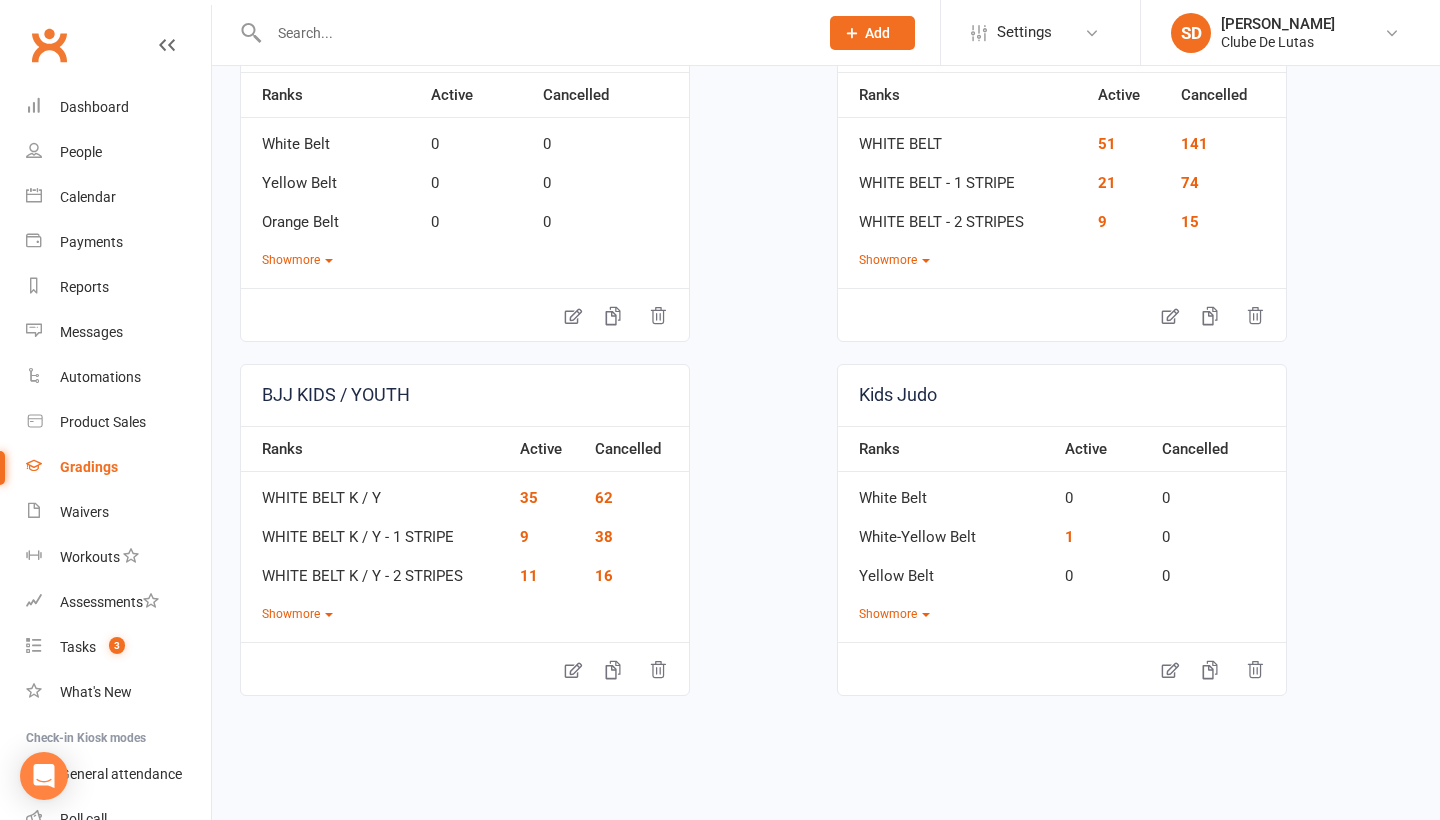 click on "Kids Judo" at bounding box center [1062, 395] 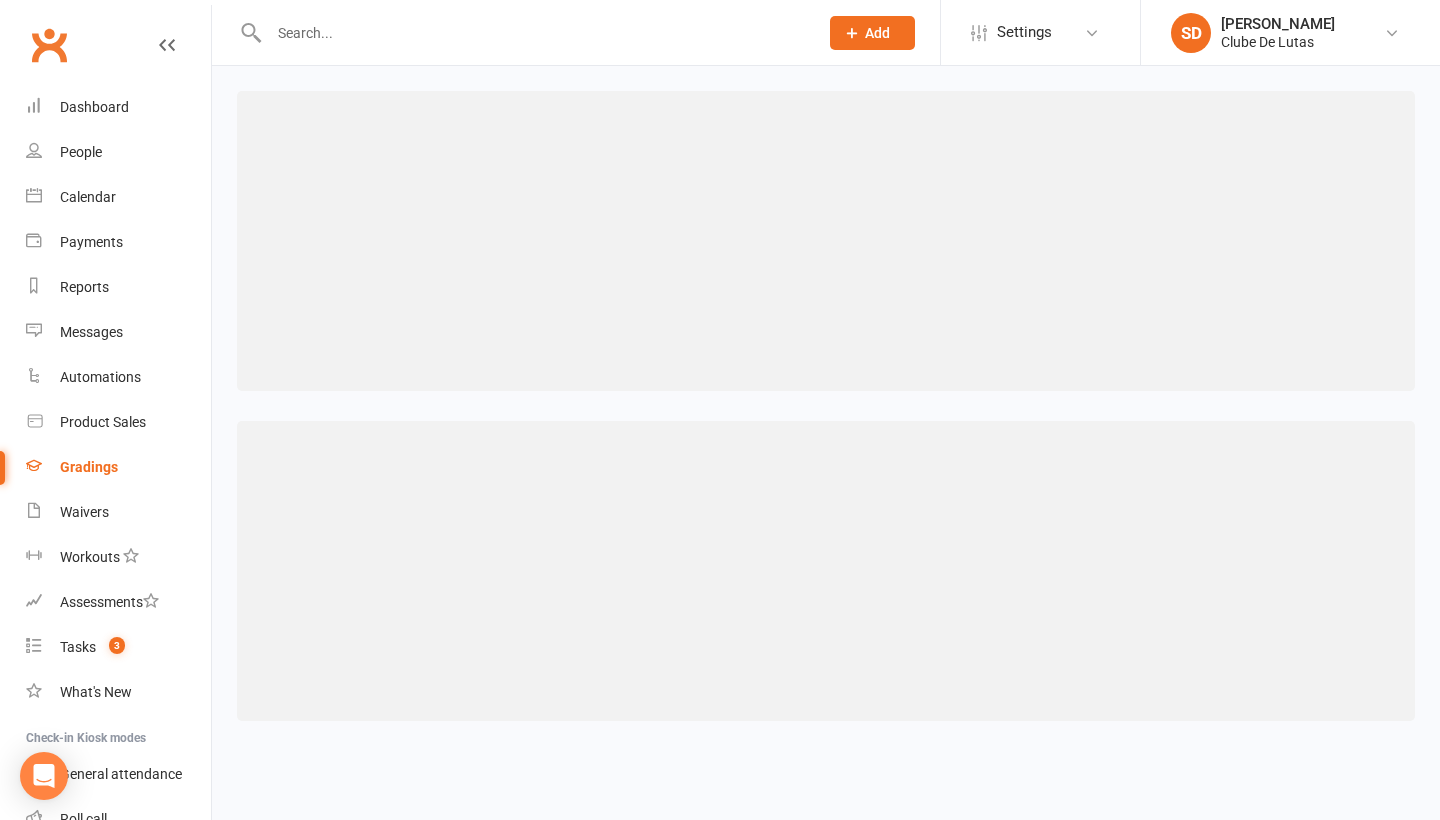 select on "member_styles:enabled" 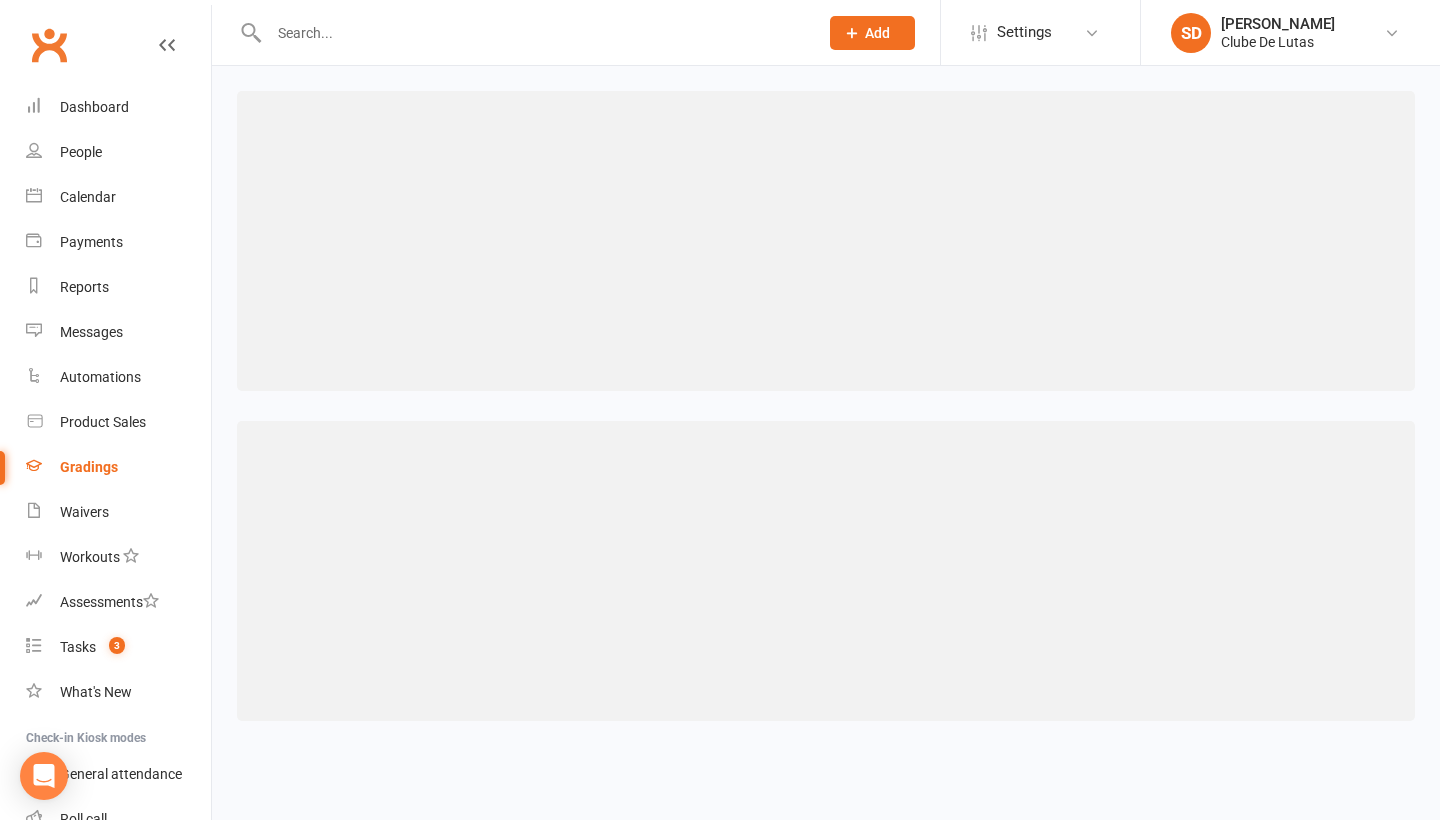 select on "=" 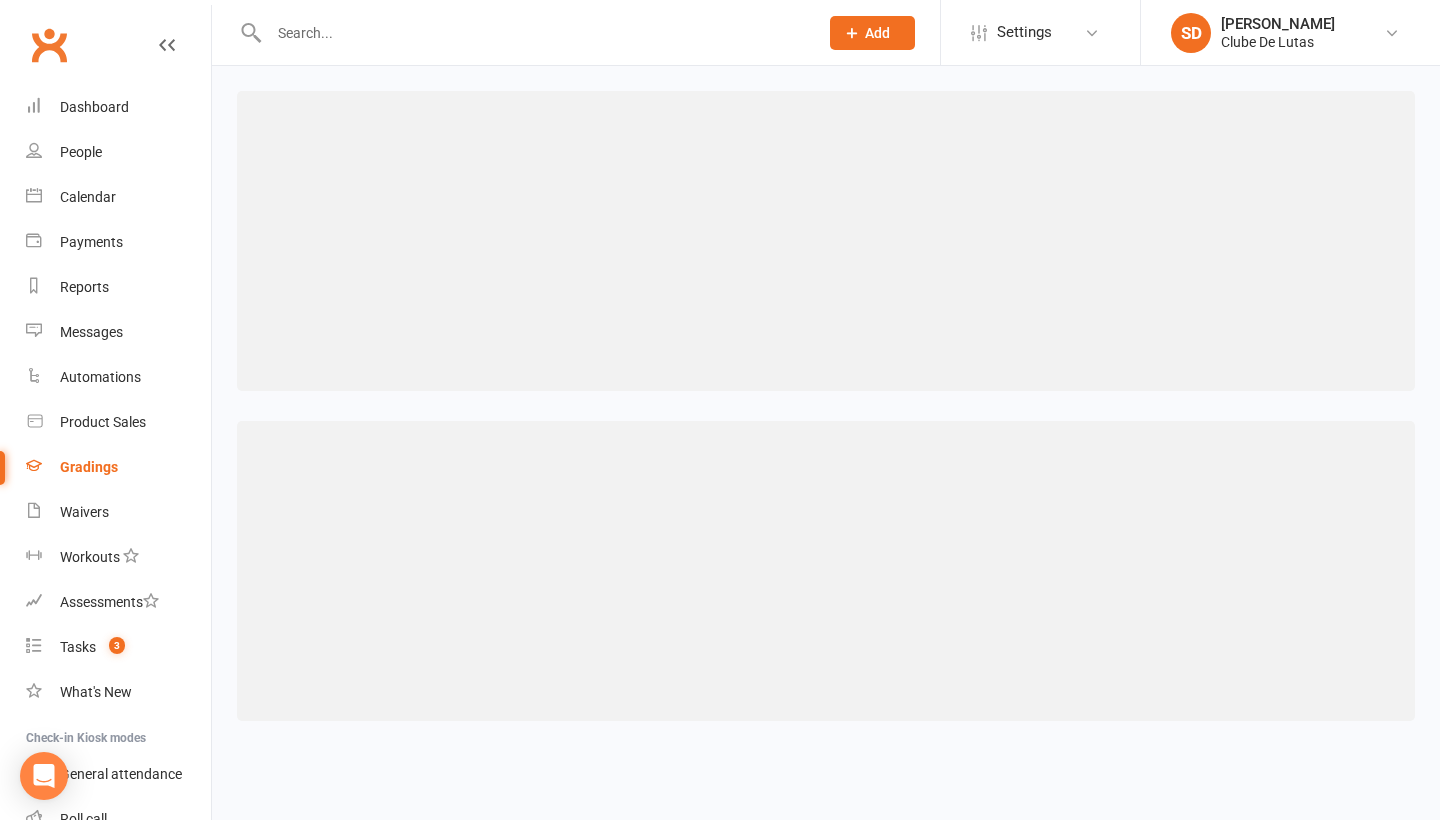 select on "member_styles:enabled" 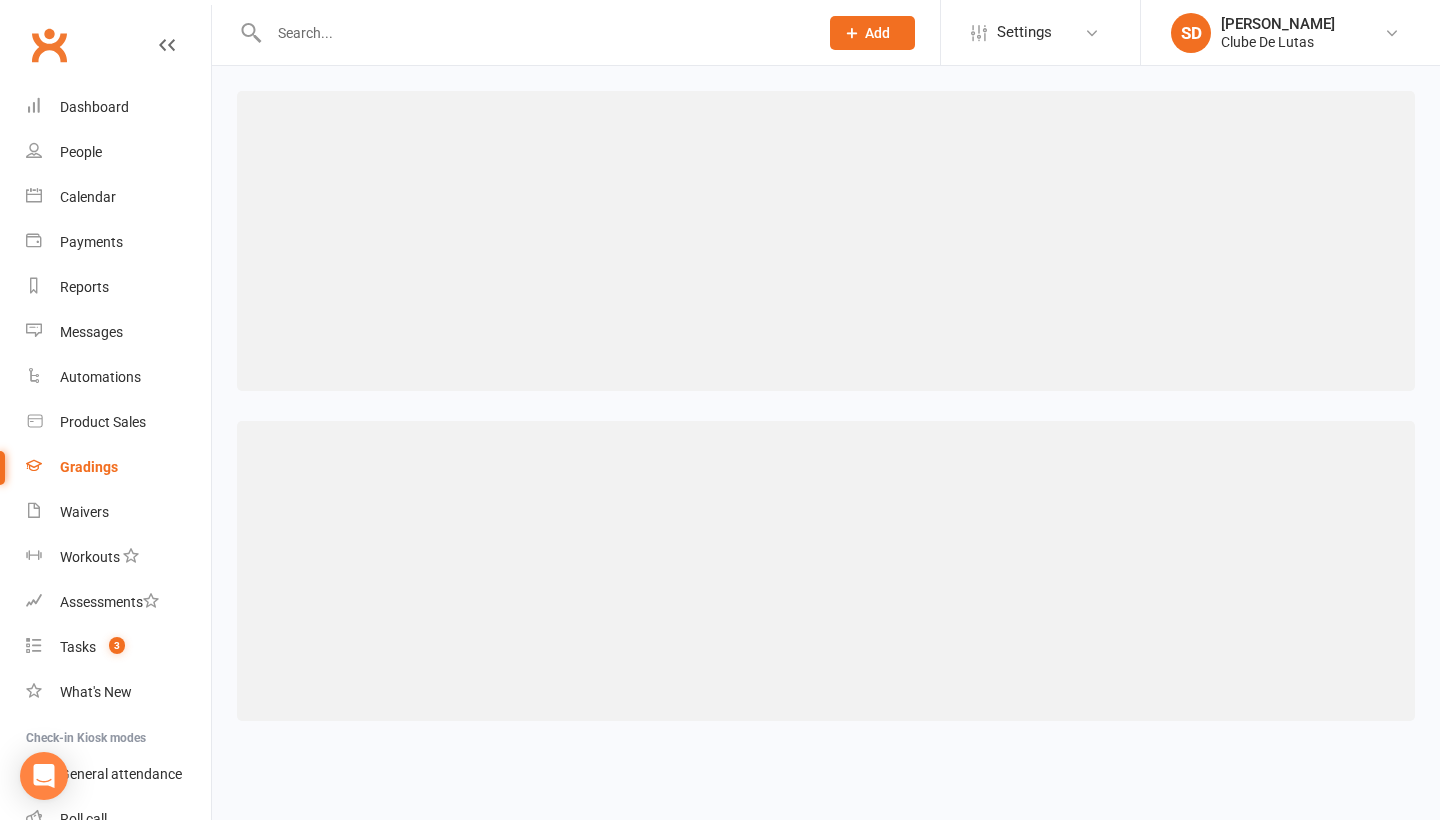 select on "=" 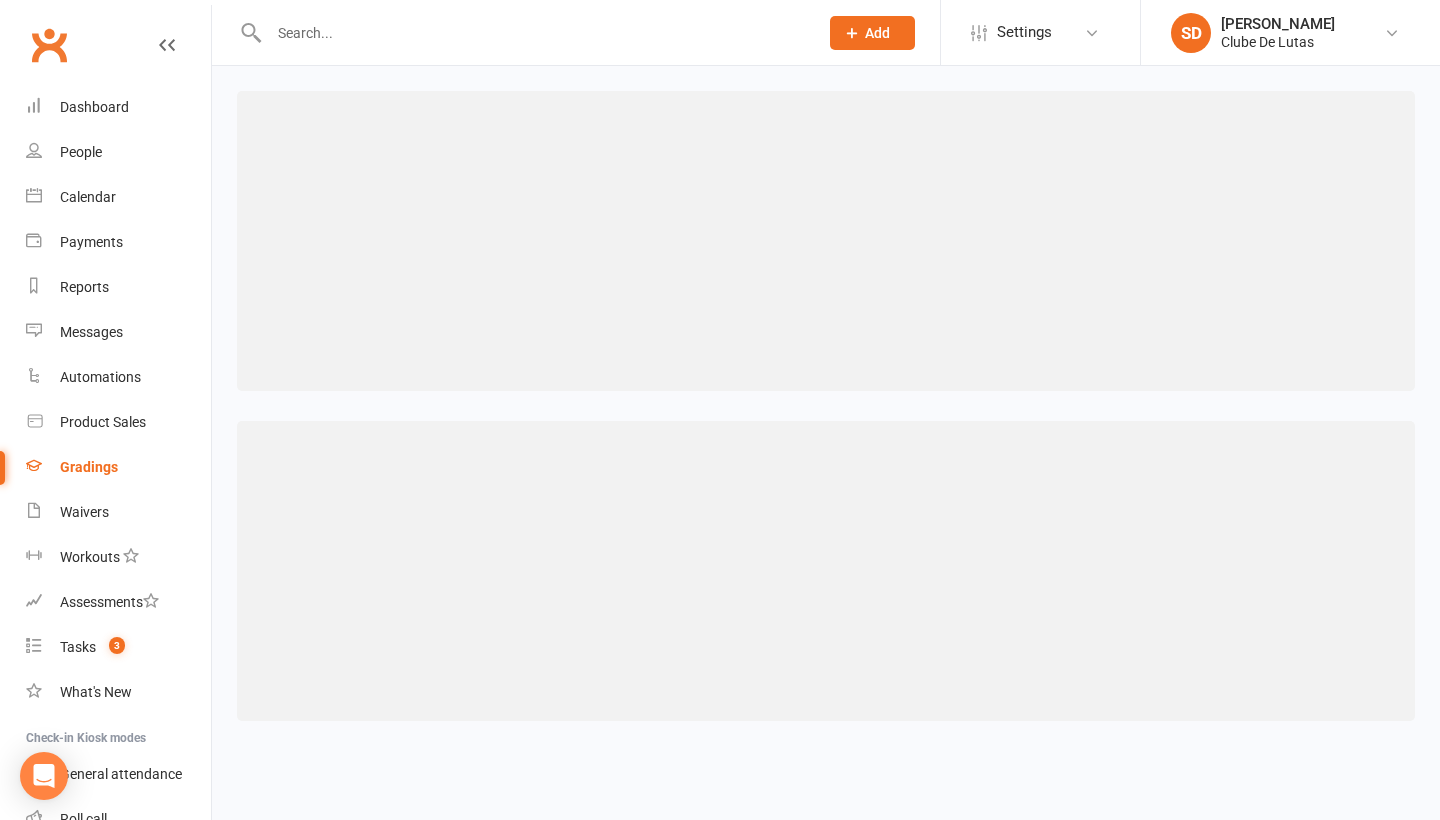 select on "contact_summaries:styles_style_class_attendances_since_last_promotion" 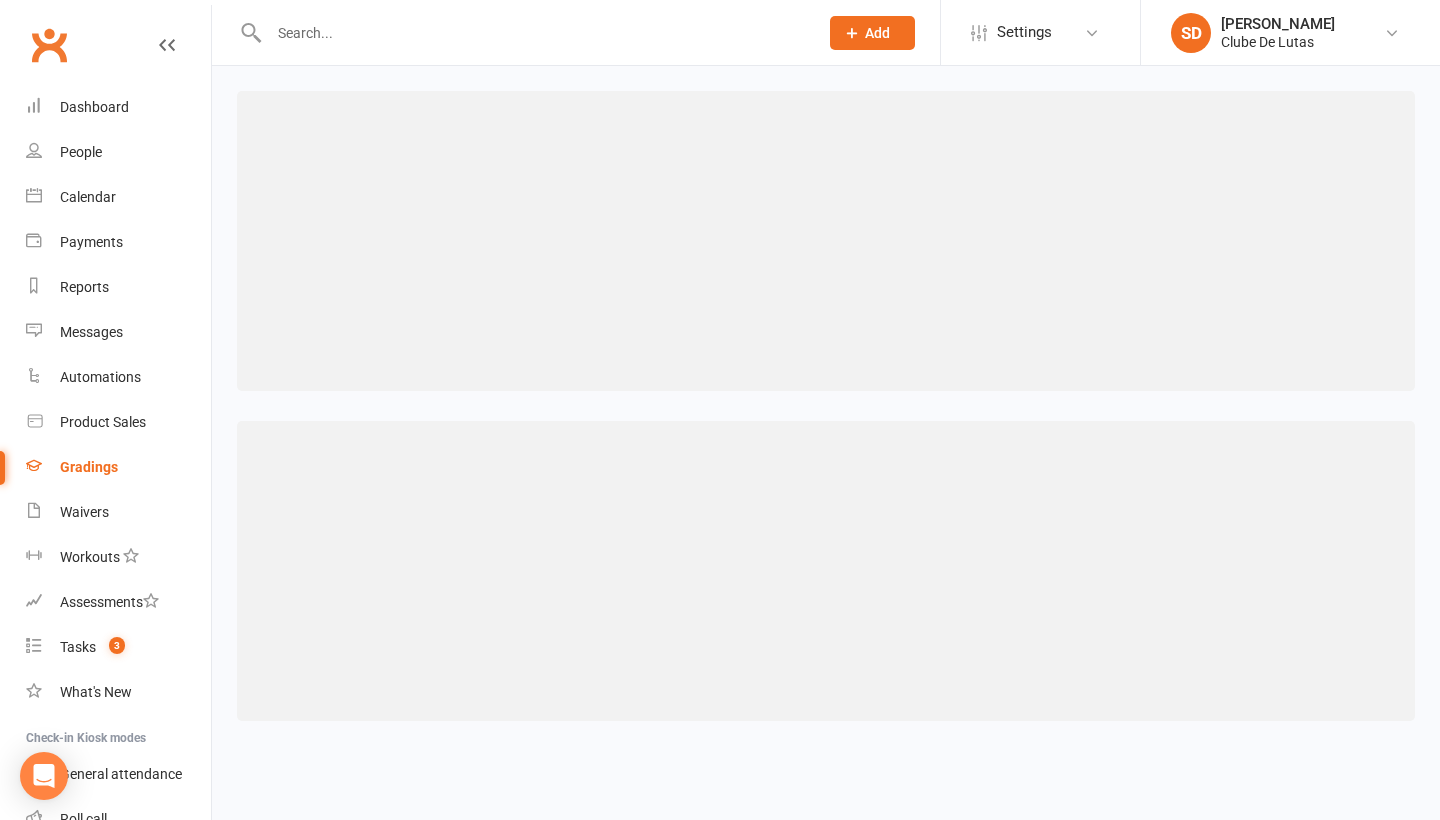 select on "=" 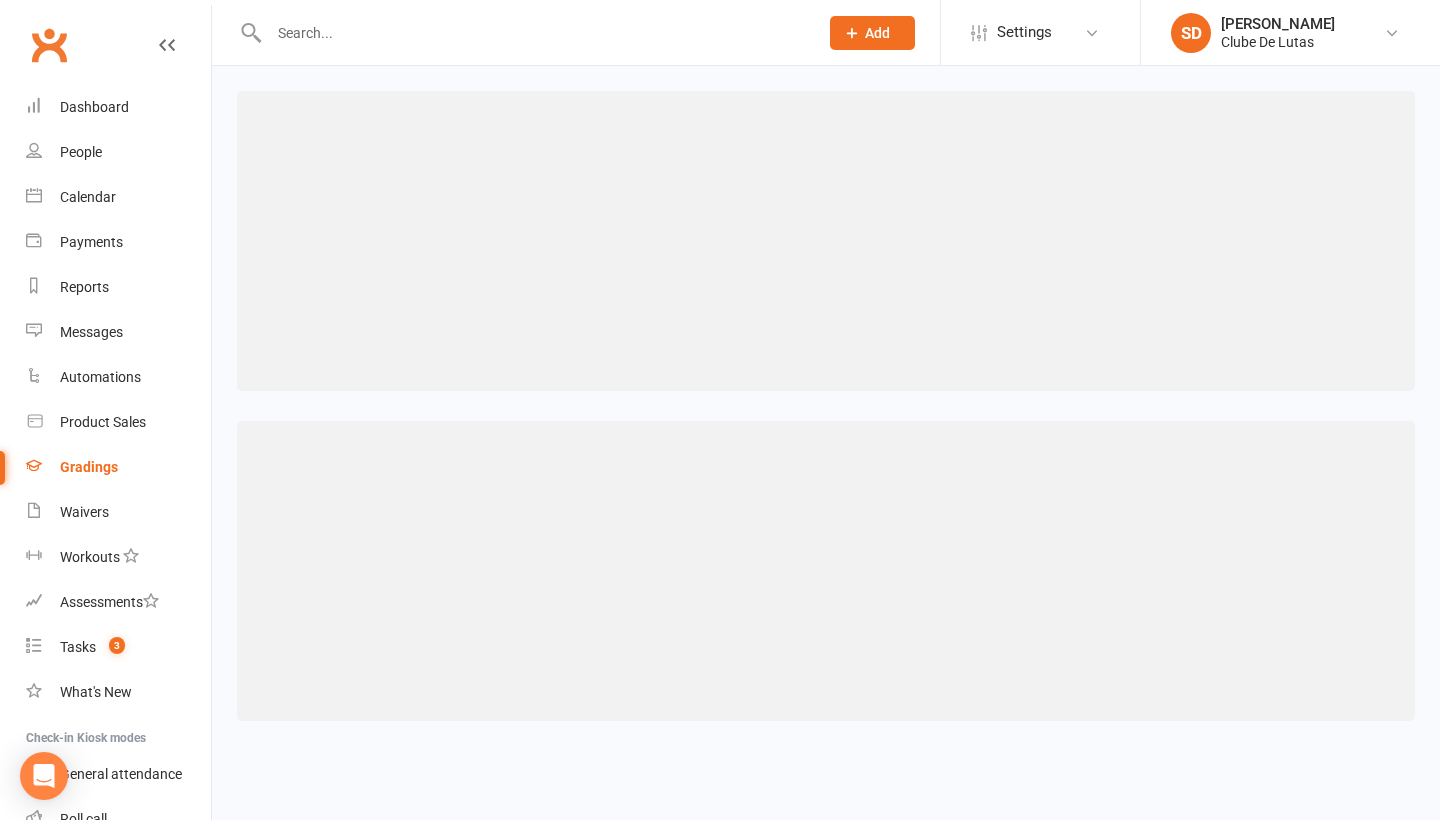 select on "=" 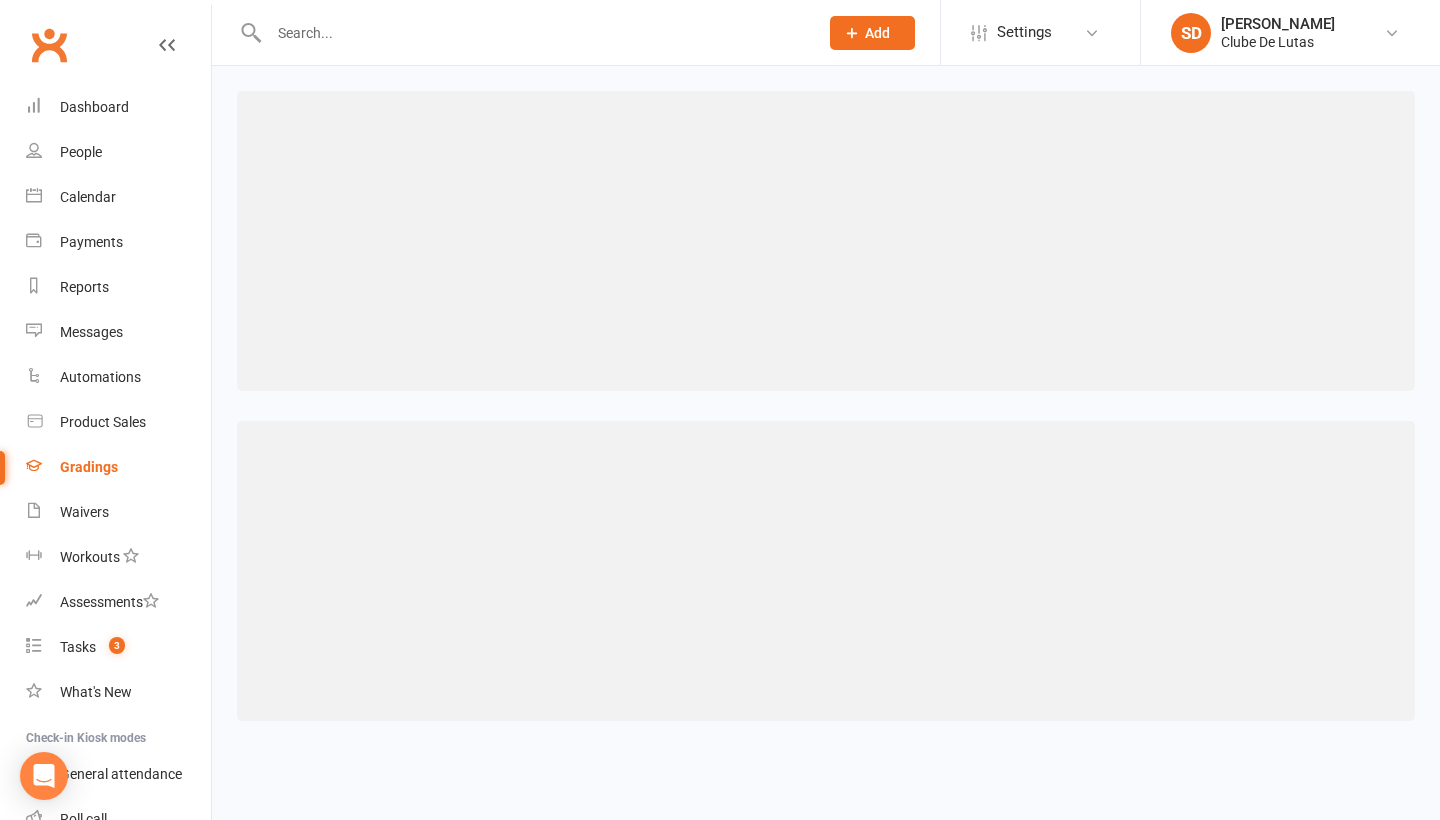 type 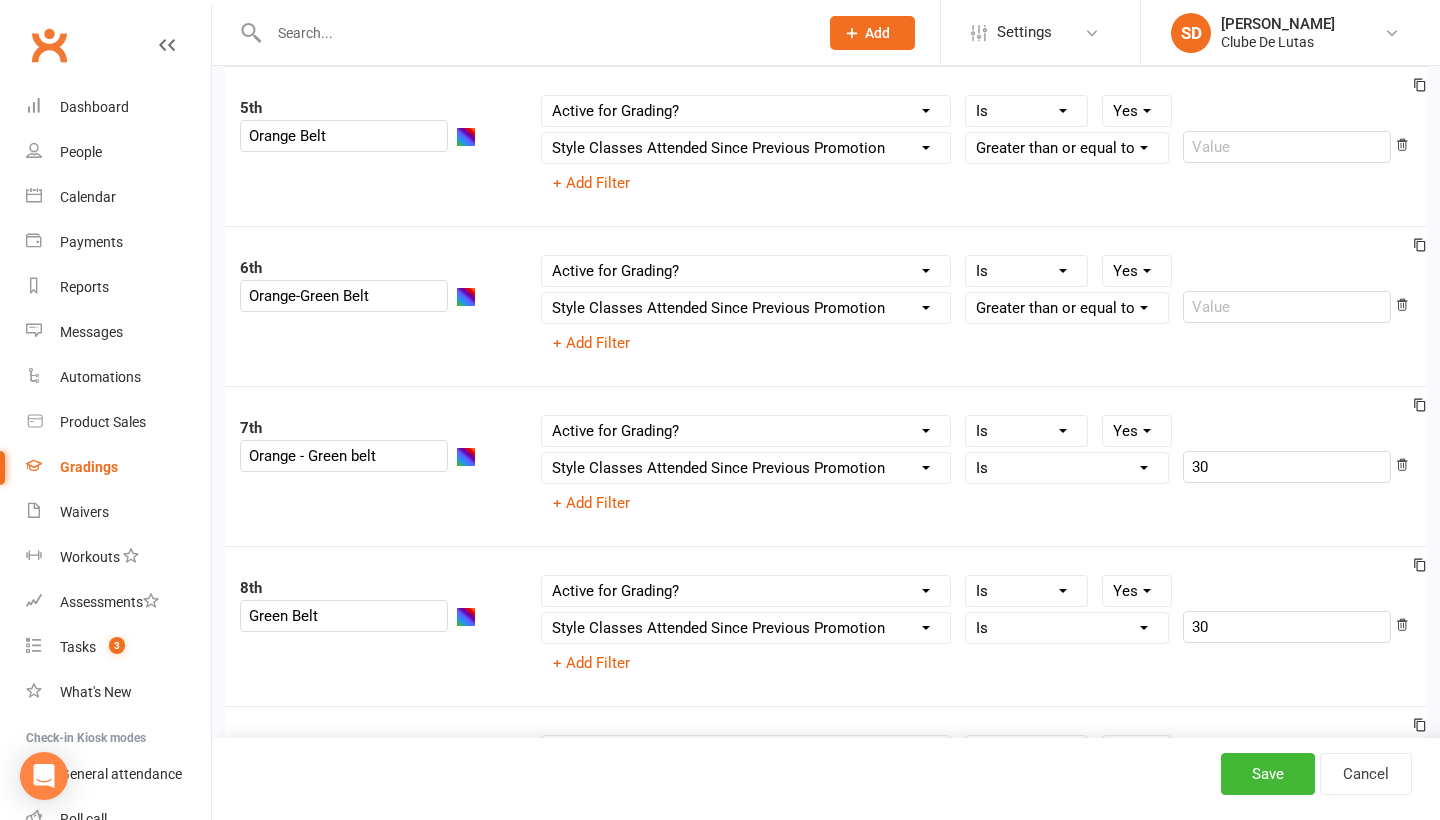 scroll, scrollTop: 869, scrollLeft: 0, axis: vertical 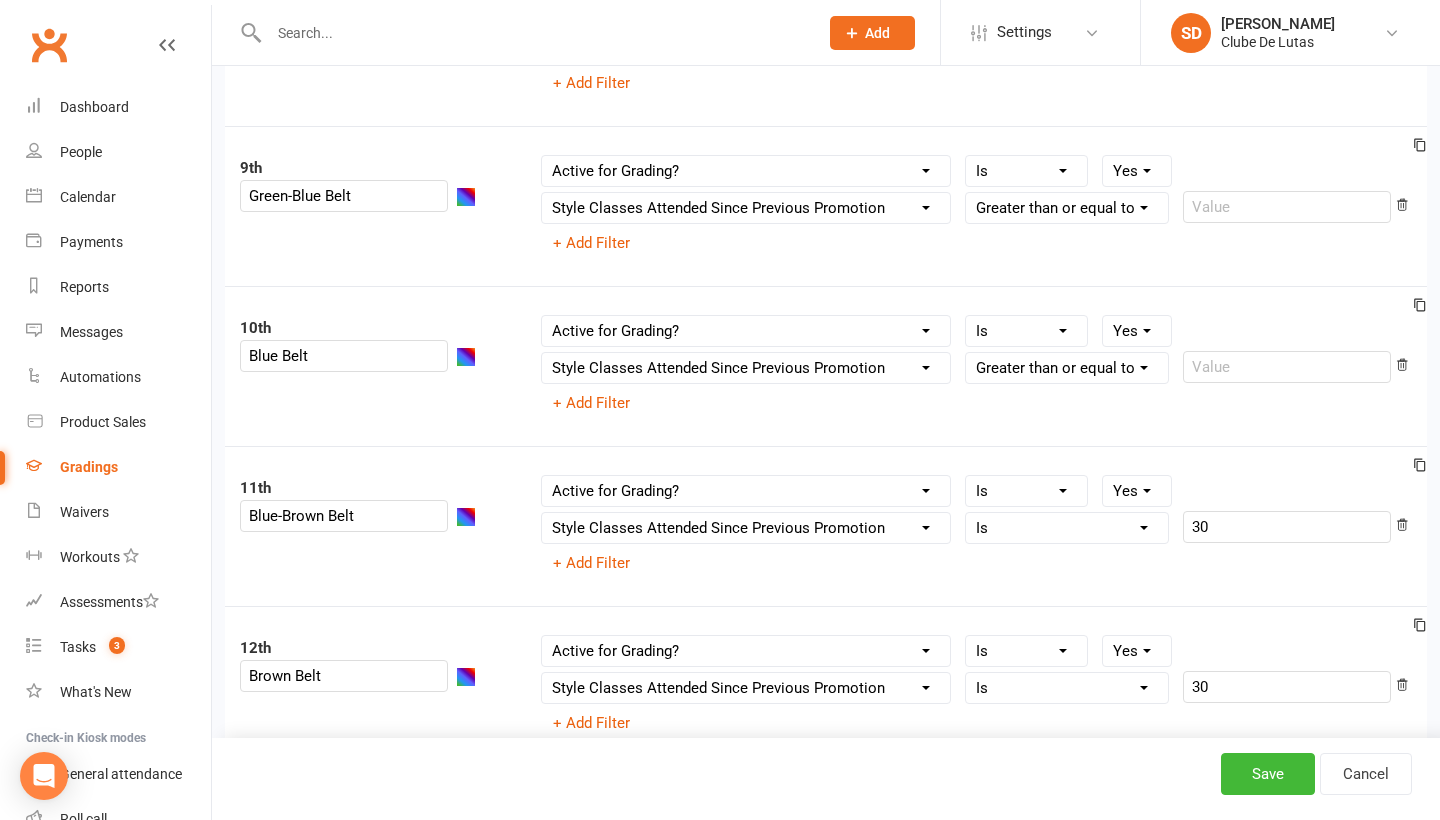 click on "Column name Belt Size Active for Grading? Most Recent Promotion All Classes Attended Since Previous Promotion Style Classes Attended Since Previous Promotion Non-Style Classes Attended Since Previous Promotion Most Recent Style Attendance Condition Is Is not Is blank Is not blank Yes No Column name Belt Size Active for Grading? Most Recent Promotion All Classes Attended Since Previous Promotion Style Classes Attended Since Previous Promotion Non-Style Classes Attended Since Previous Promotion Most Recent Style Attendance Condition Is Is not Less than Greater than Less than or equal to Greater than or equal to Is blank Is not blank 30 + Add Filter" at bounding box center (977, 526) 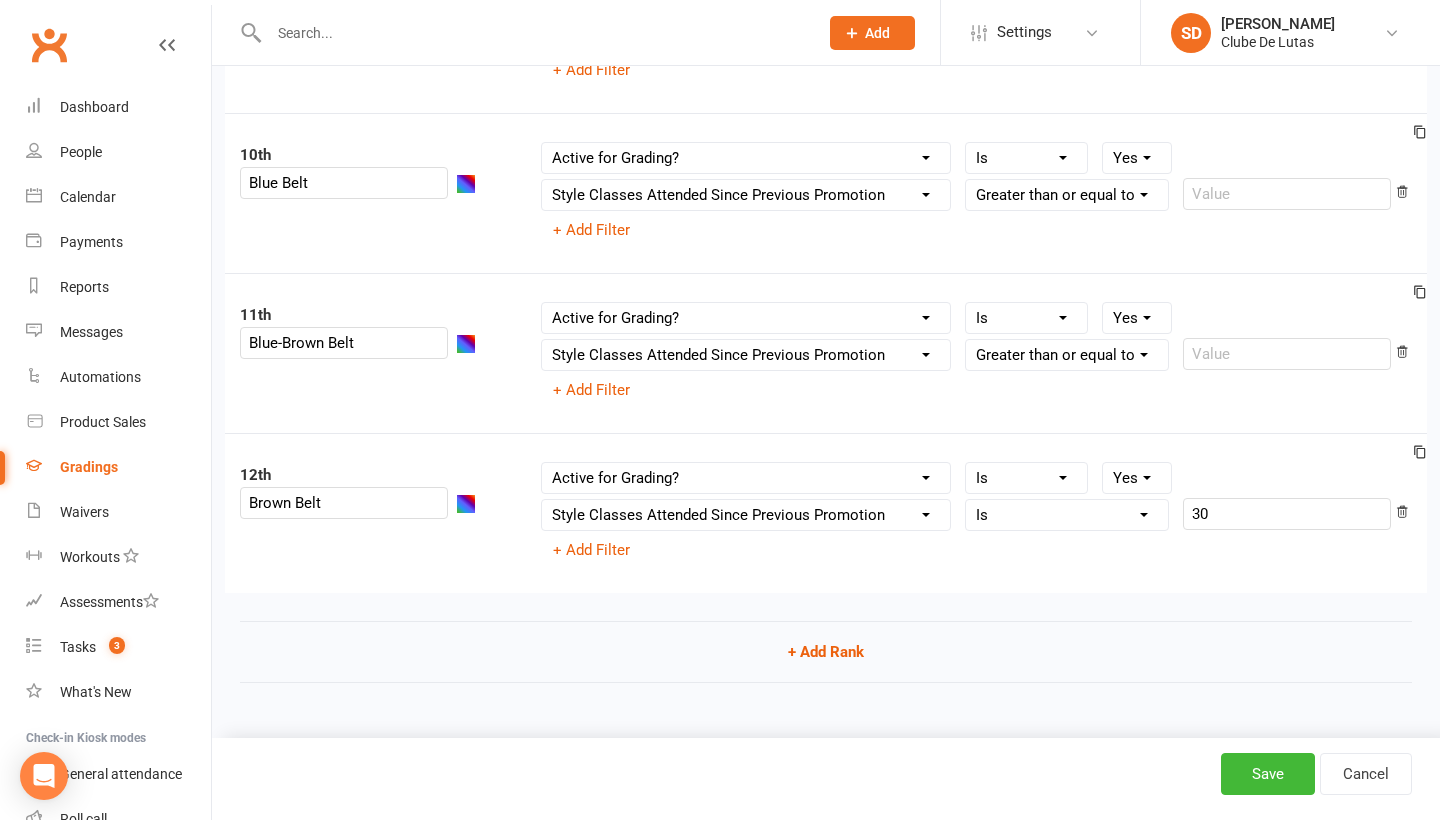 scroll, scrollTop: 1651, scrollLeft: 0, axis: vertical 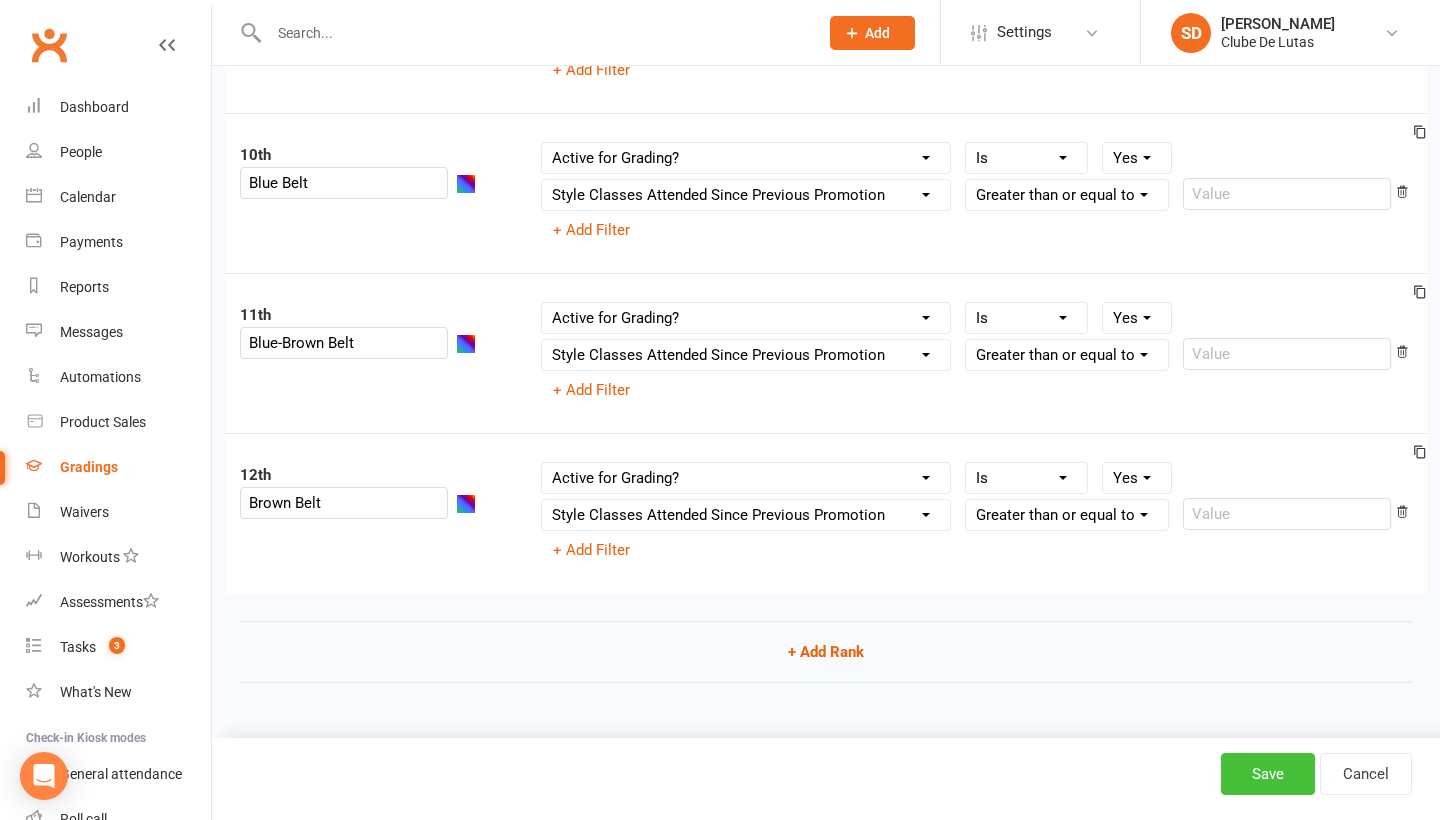 click on "Save" at bounding box center [1268, 774] 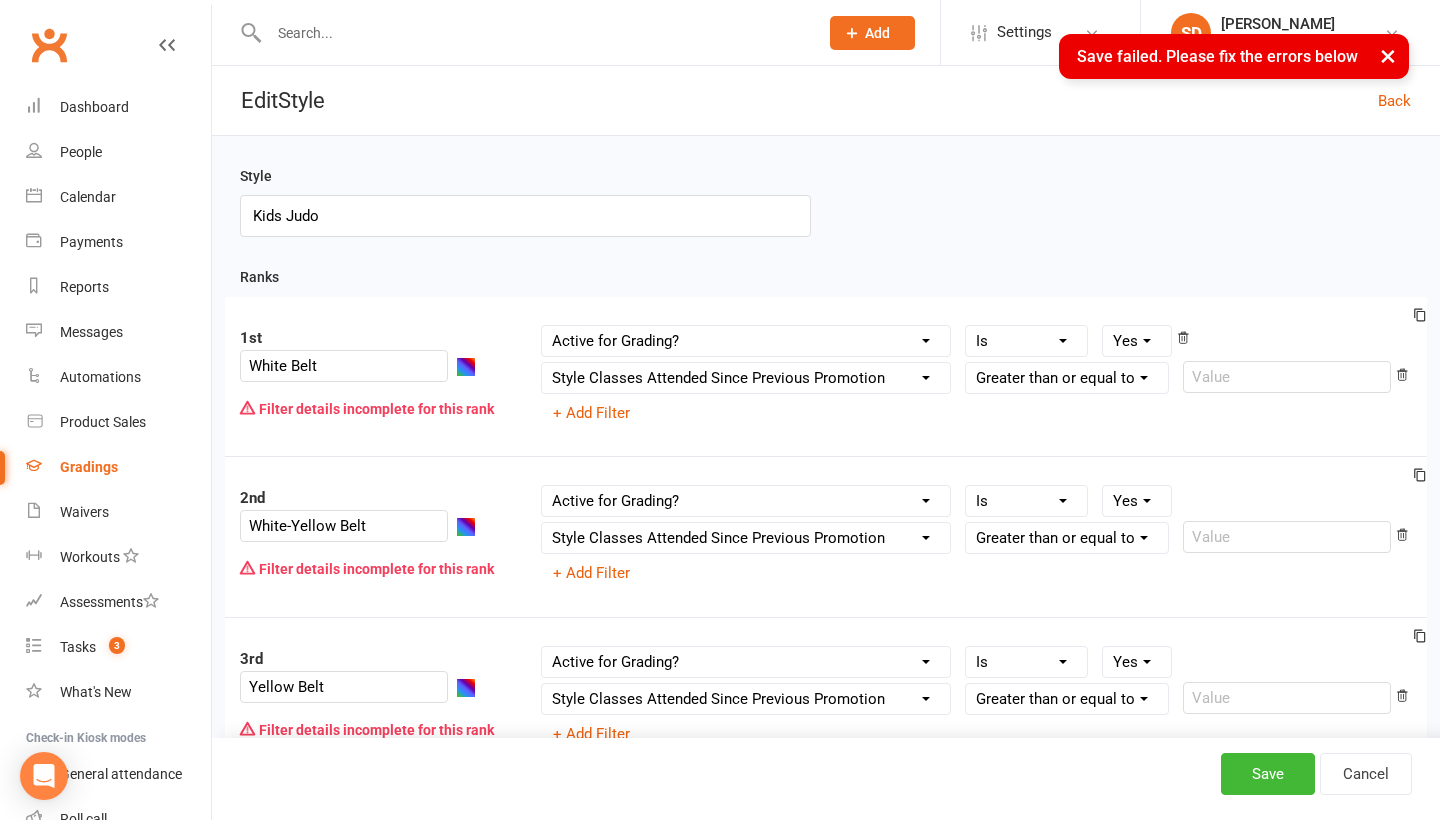 scroll, scrollTop: 0, scrollLeft: 0, axis: both 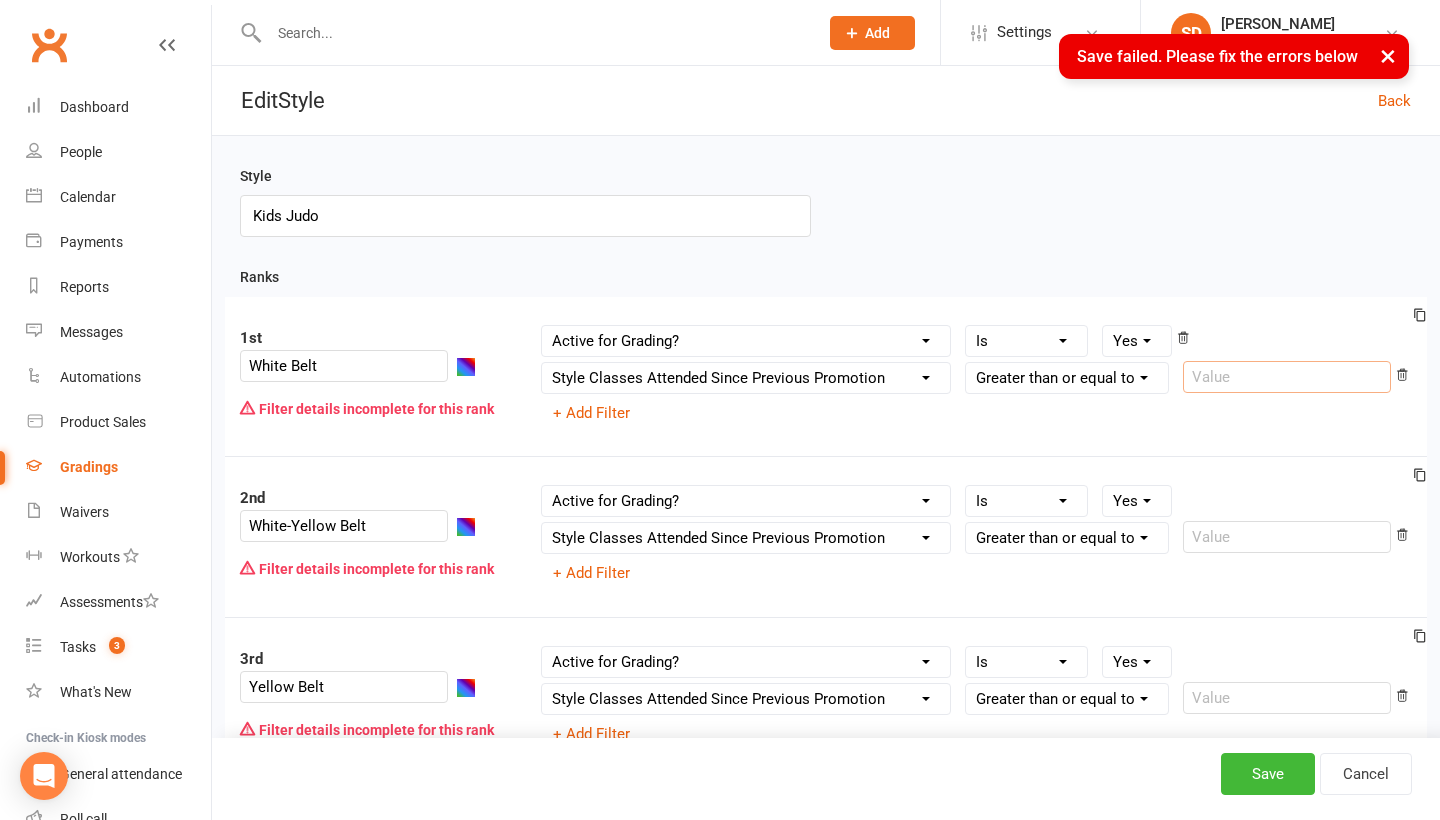 click at bounding box center (1287, 377) 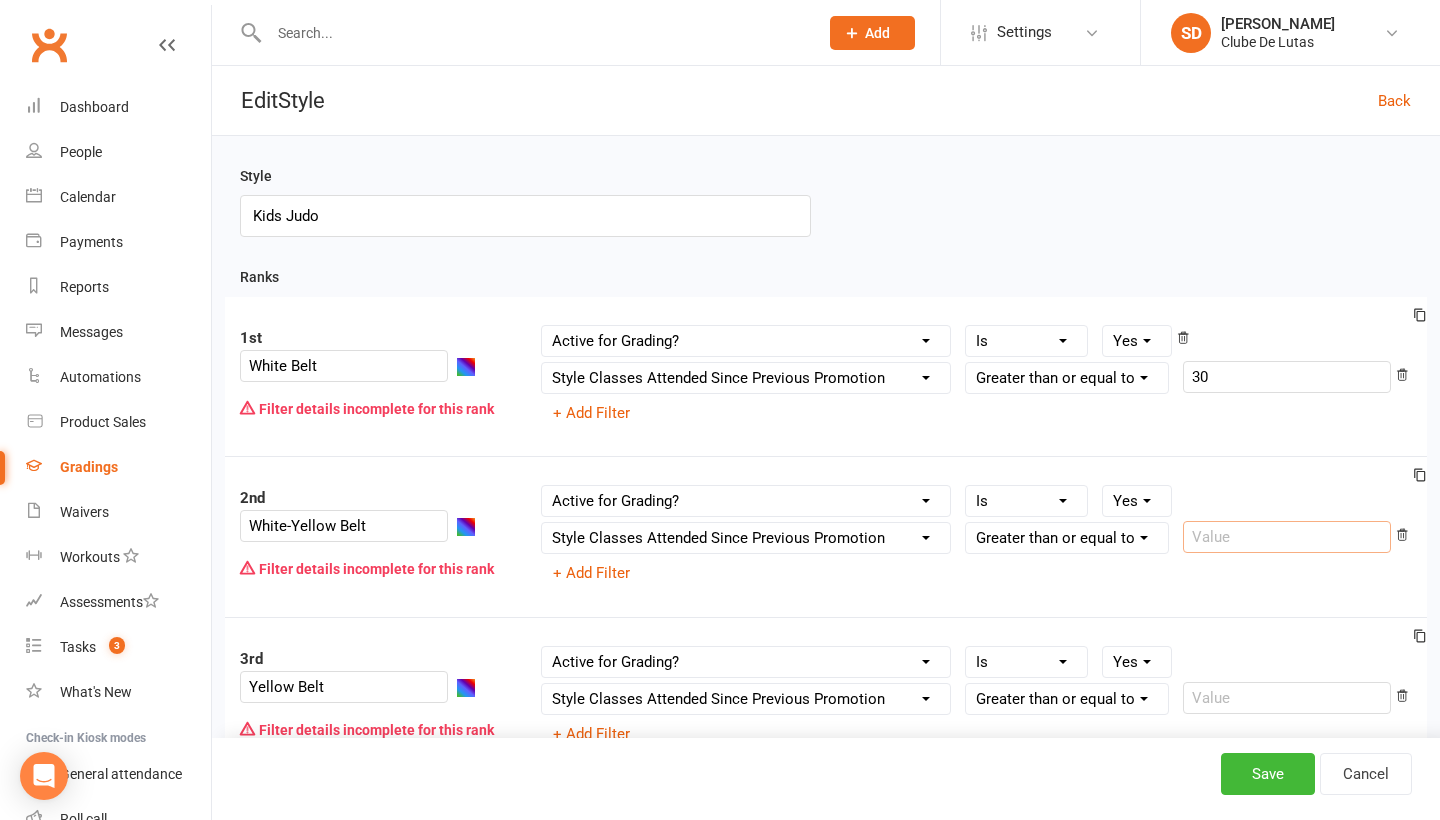 click at bounding box center (1287, 537) 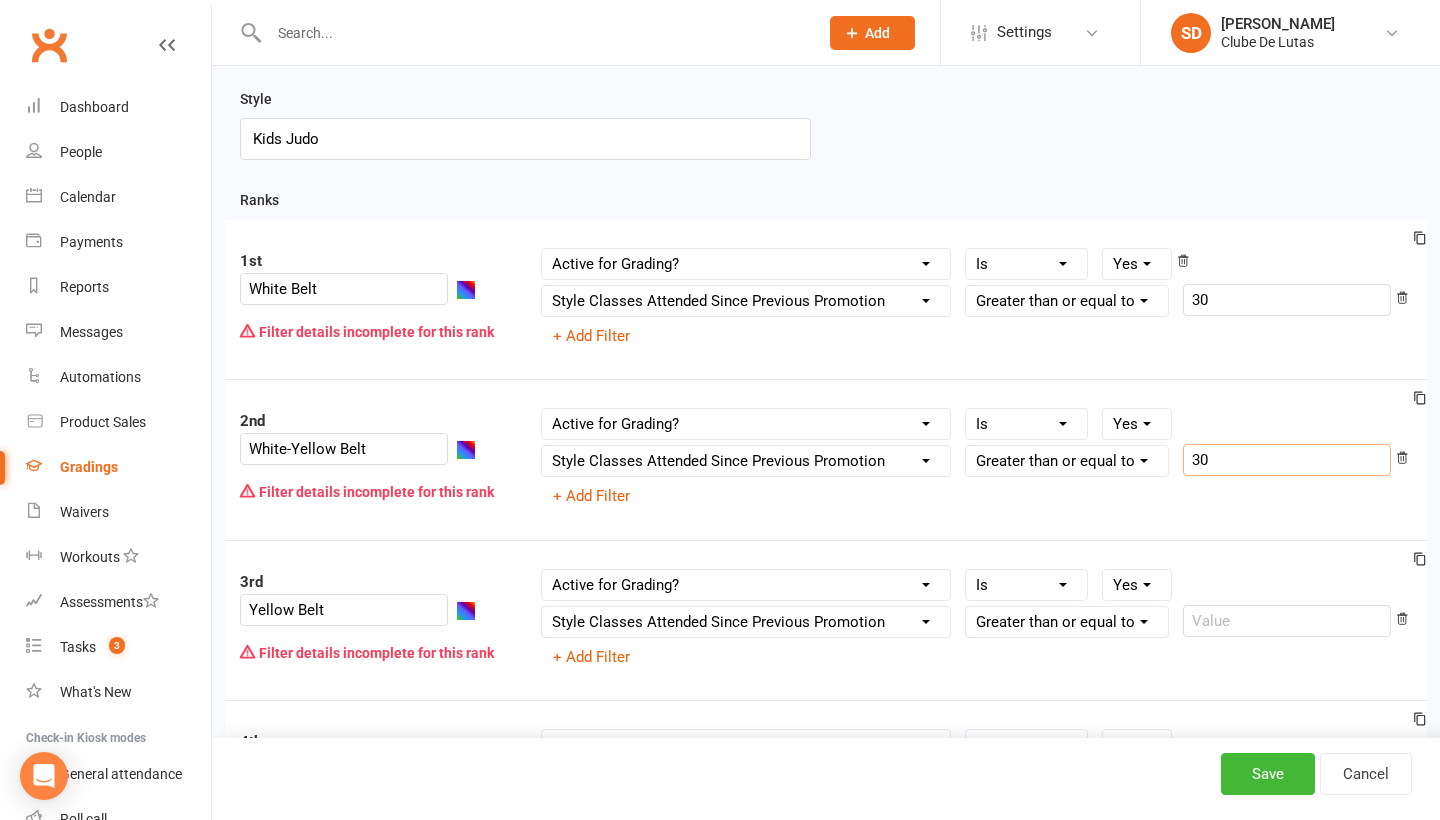 scroll, scrollTop: 123, scrollLeft: 0, axis: vertical 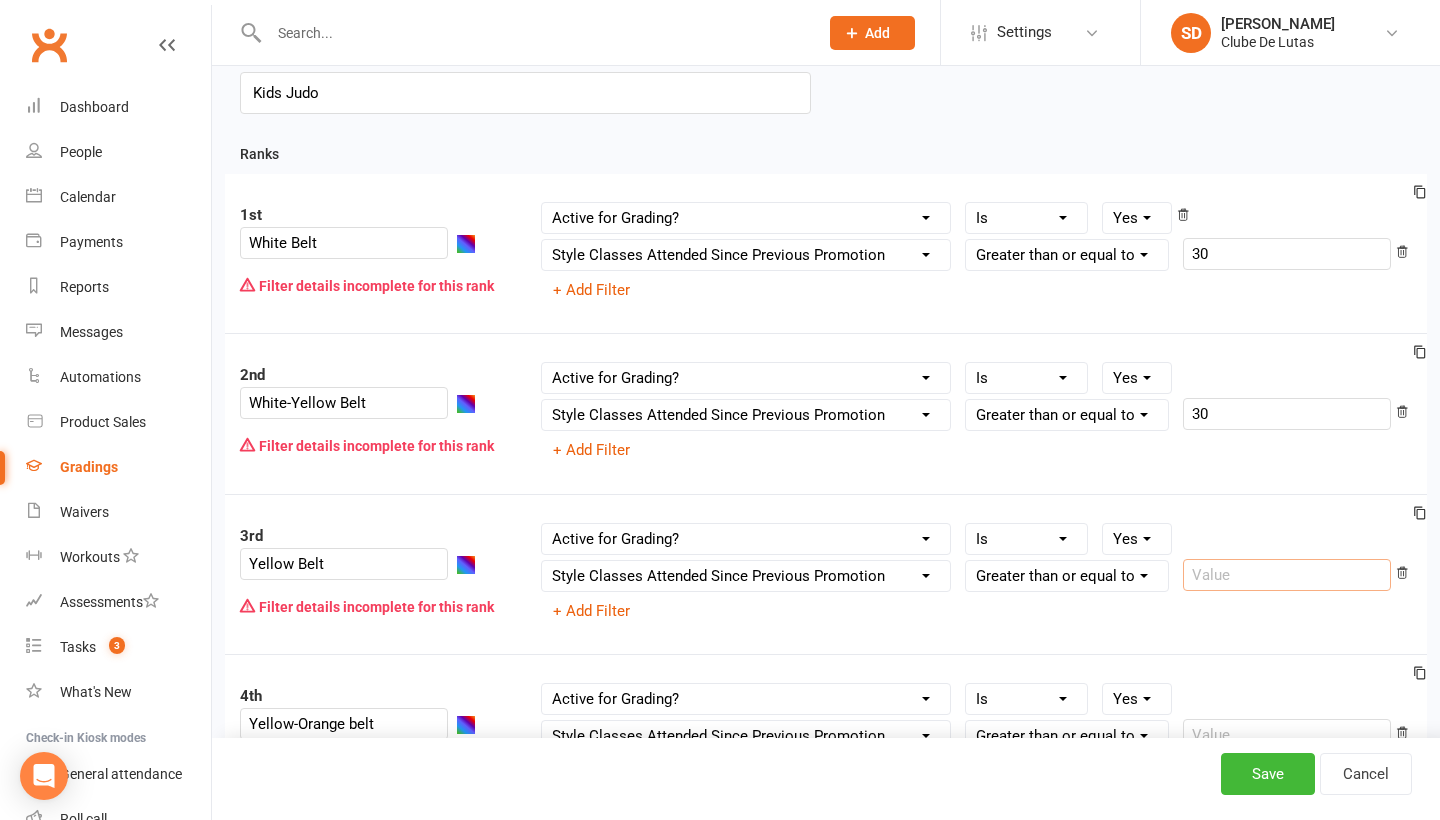 click at bounding box center (1287, 575) 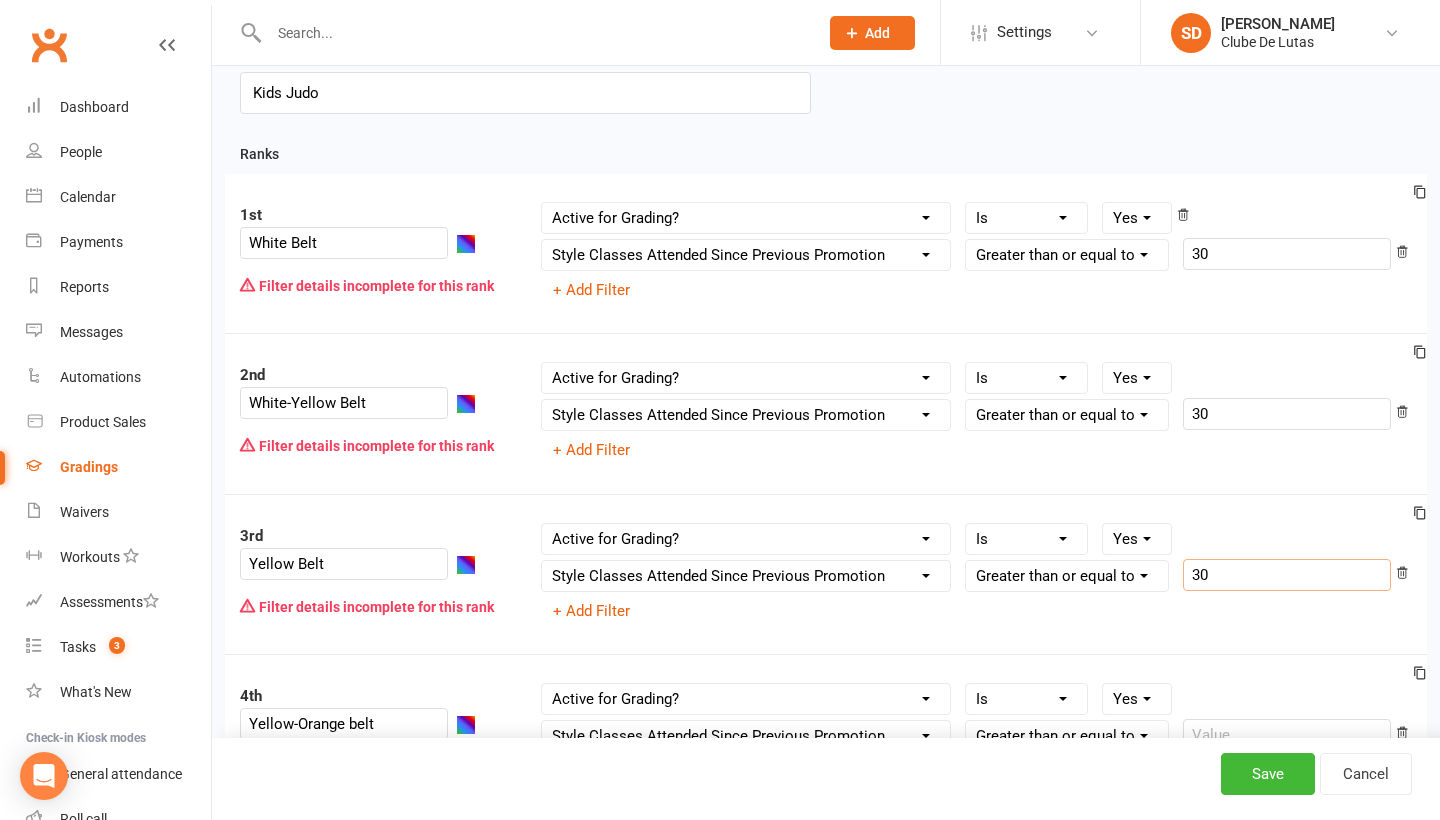 click on "Column name Belt Size Active for Grading? Most Recent Promotion All Classes Attended Since Previous Promotion Style Classes Attended Since Previous Promotion Non-Style Classes Attended Since Previous Promotion Most Recent Style Attendance Condition Is Is not Is blank Is not blank Yes No Column name Belt Size Active for Grading? Most Recent Promotion All Classes Attended Since Previous Promotion Style Classes Attended Since Previous Promotion Non-Style Classes Attended Since Previous Promotion Most Recent Style Attendance Condition Is Is not Less than Greater than Less than or equal to Greater than or equal to Is blank Is not blank 30 + Add Filter" at bounding box center [977, 574] 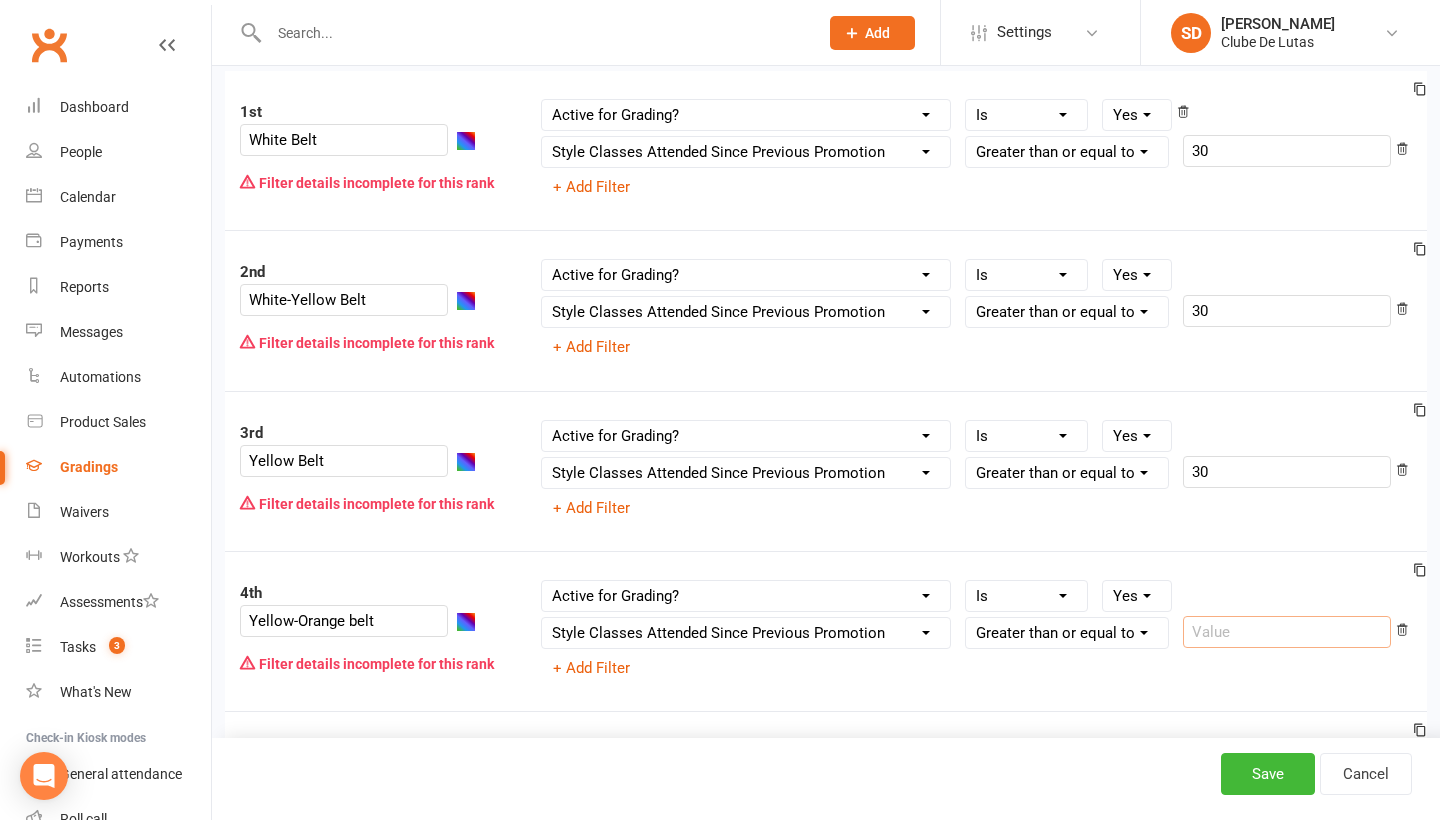 click at bounding box center (1287, 632) 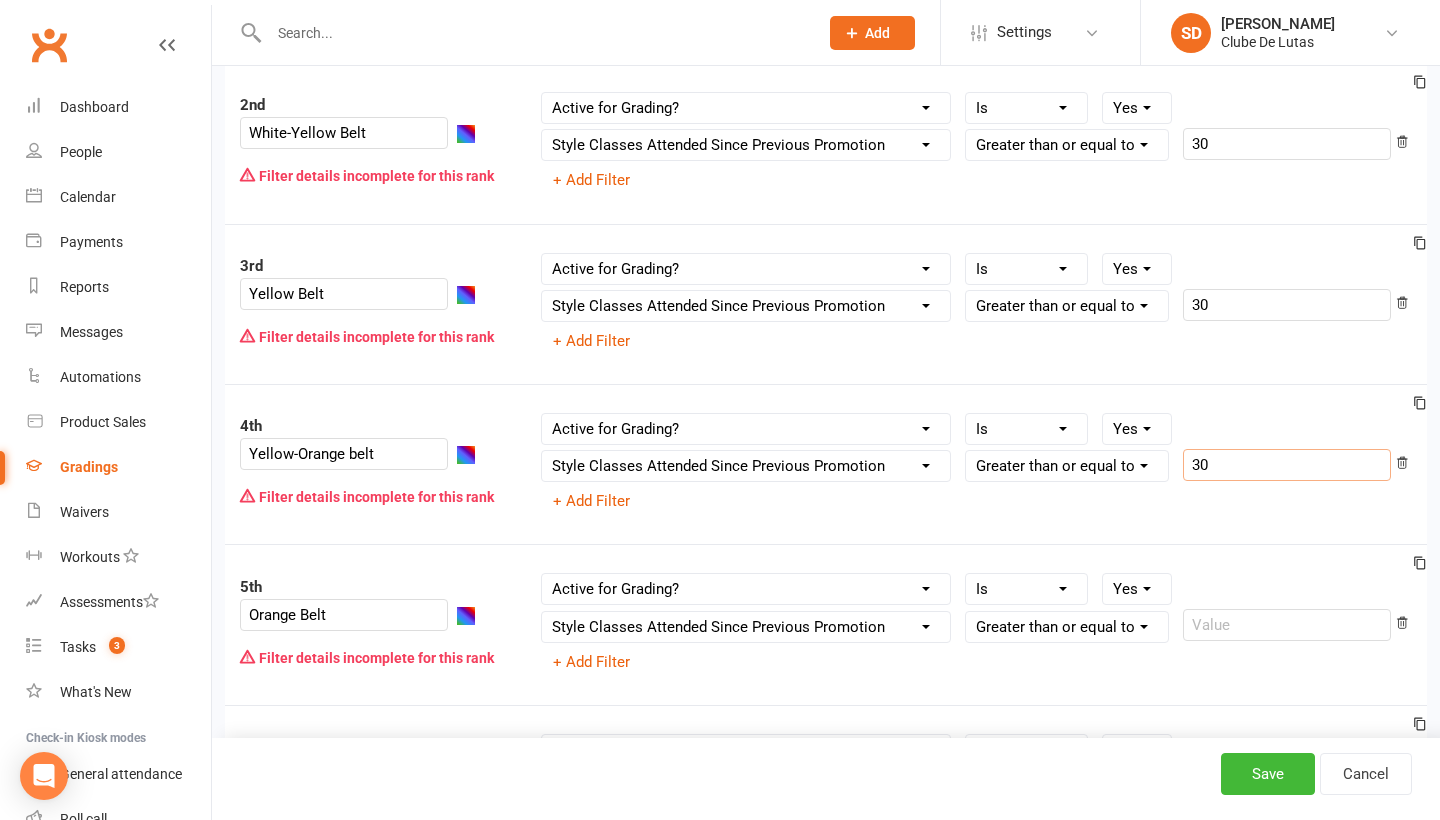 scroll, scrollTop: 416, scrollLeft: 0, axis: vertical 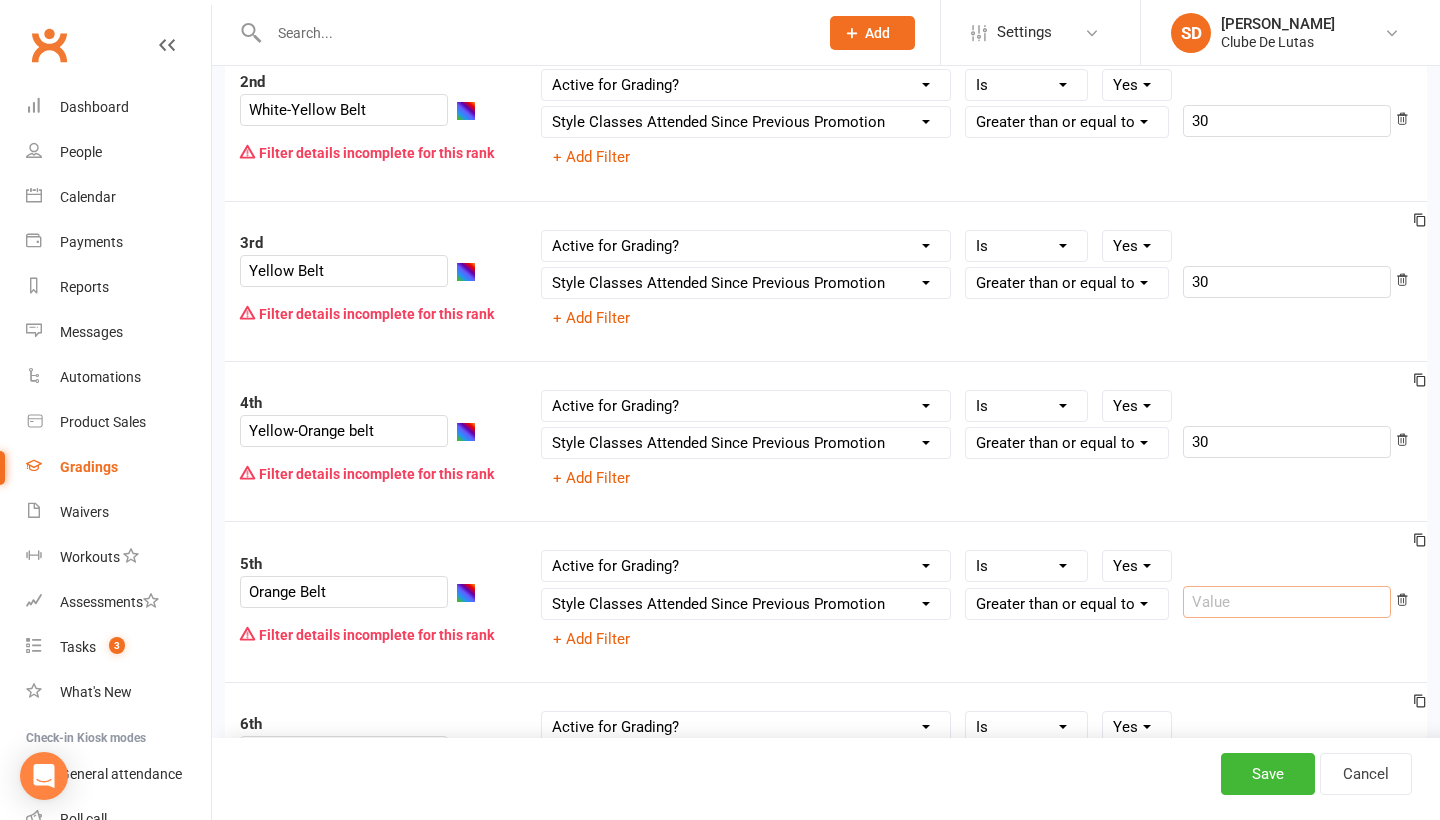 click at bounding box center (1287, 602) 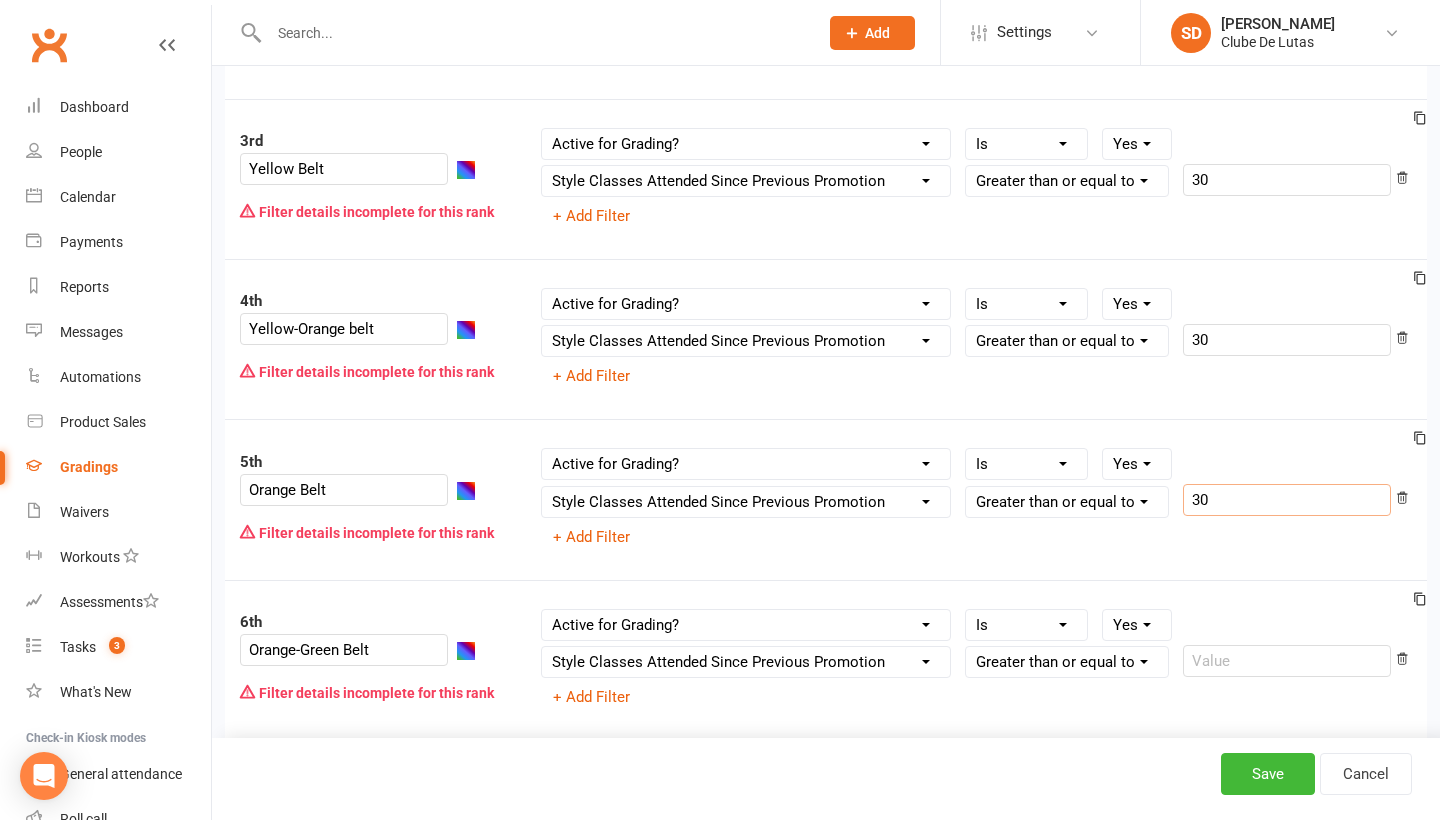 scroll, scrollTop: 552, scrollLeft: 0, axis: vertical 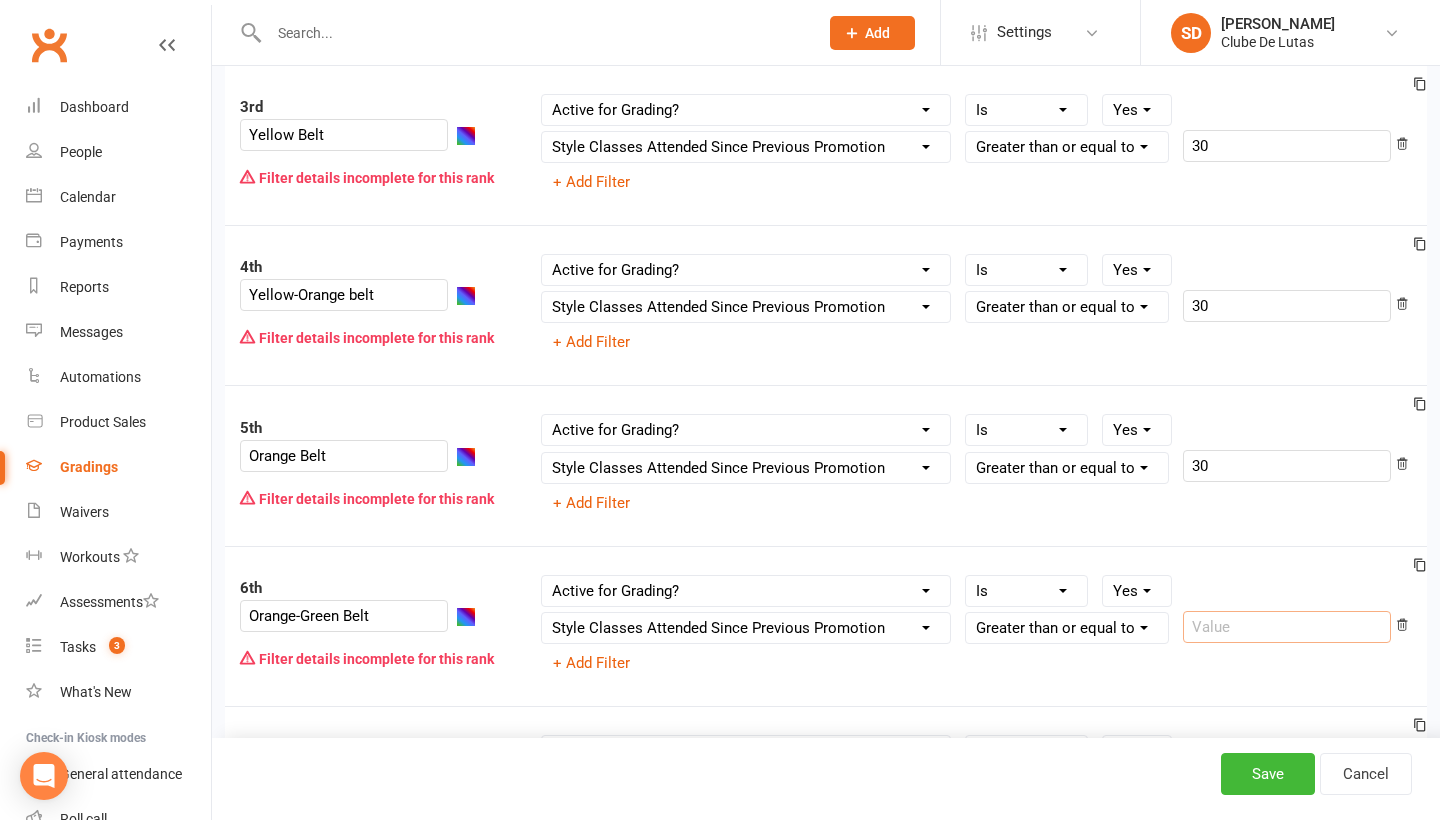 click at bounding box center [1287, 627] 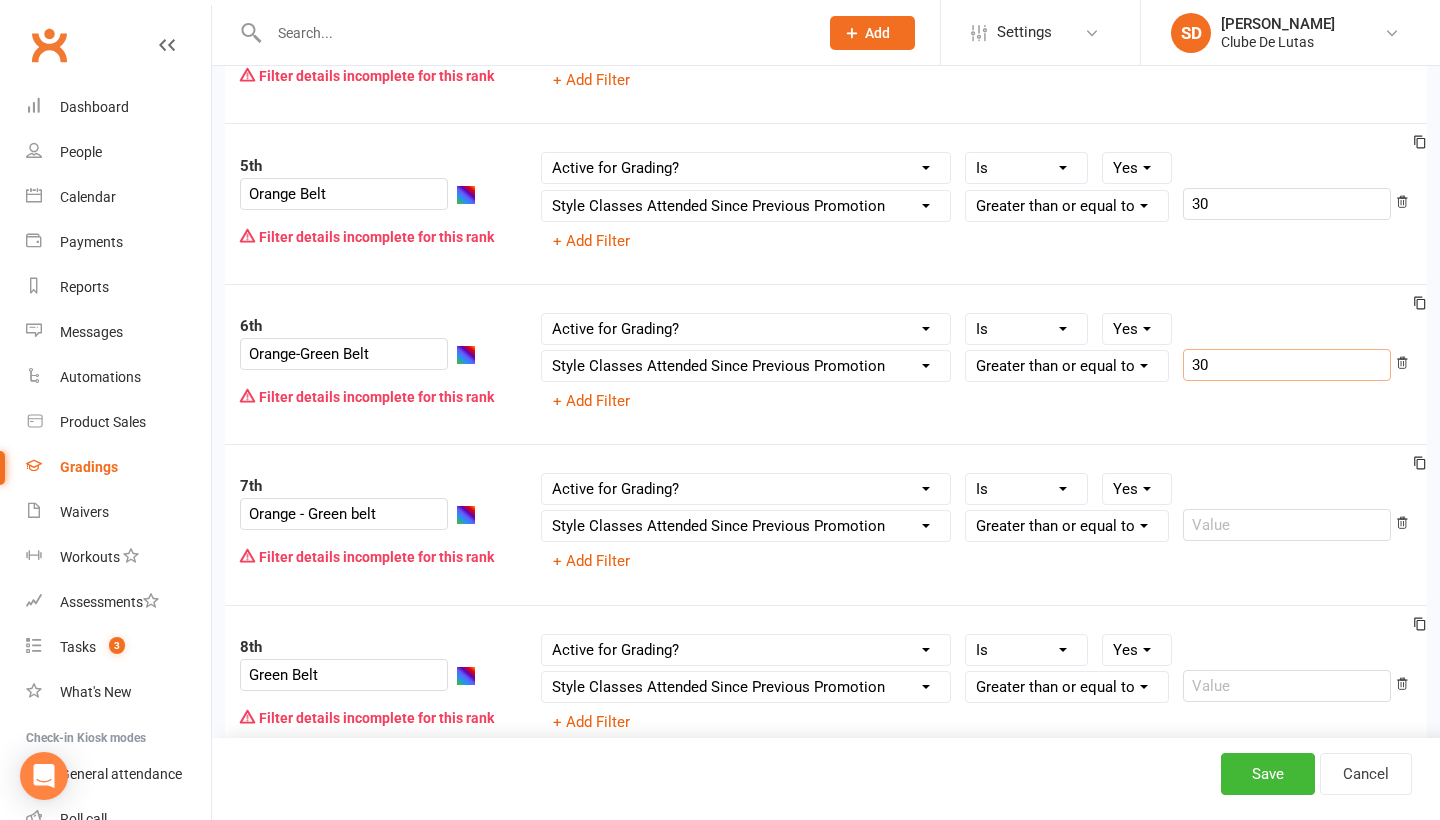 scroll, scrollTop: 830, scrollLeft: 0, axis: vertical 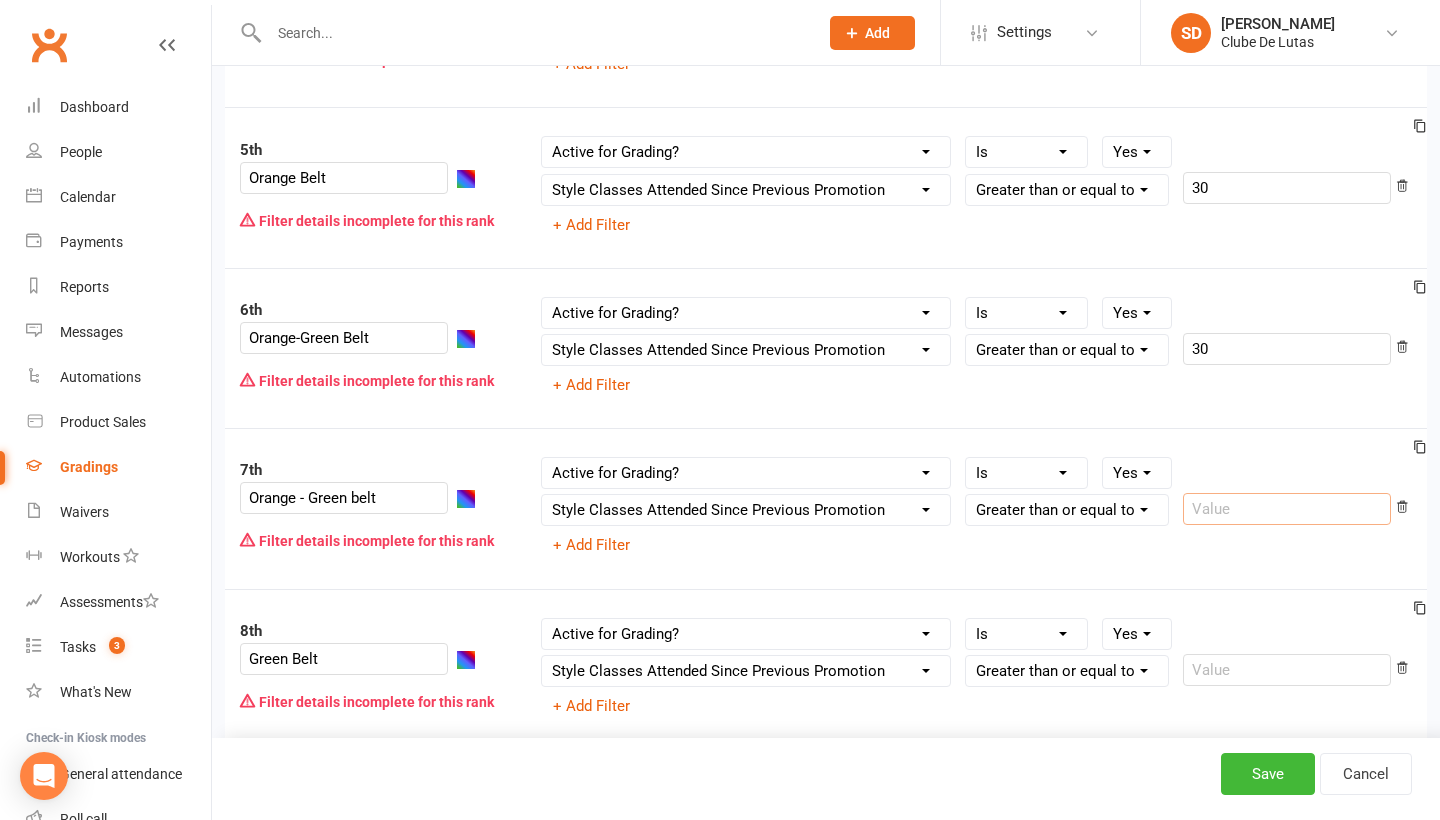 click at bounding box center (1287, 509) 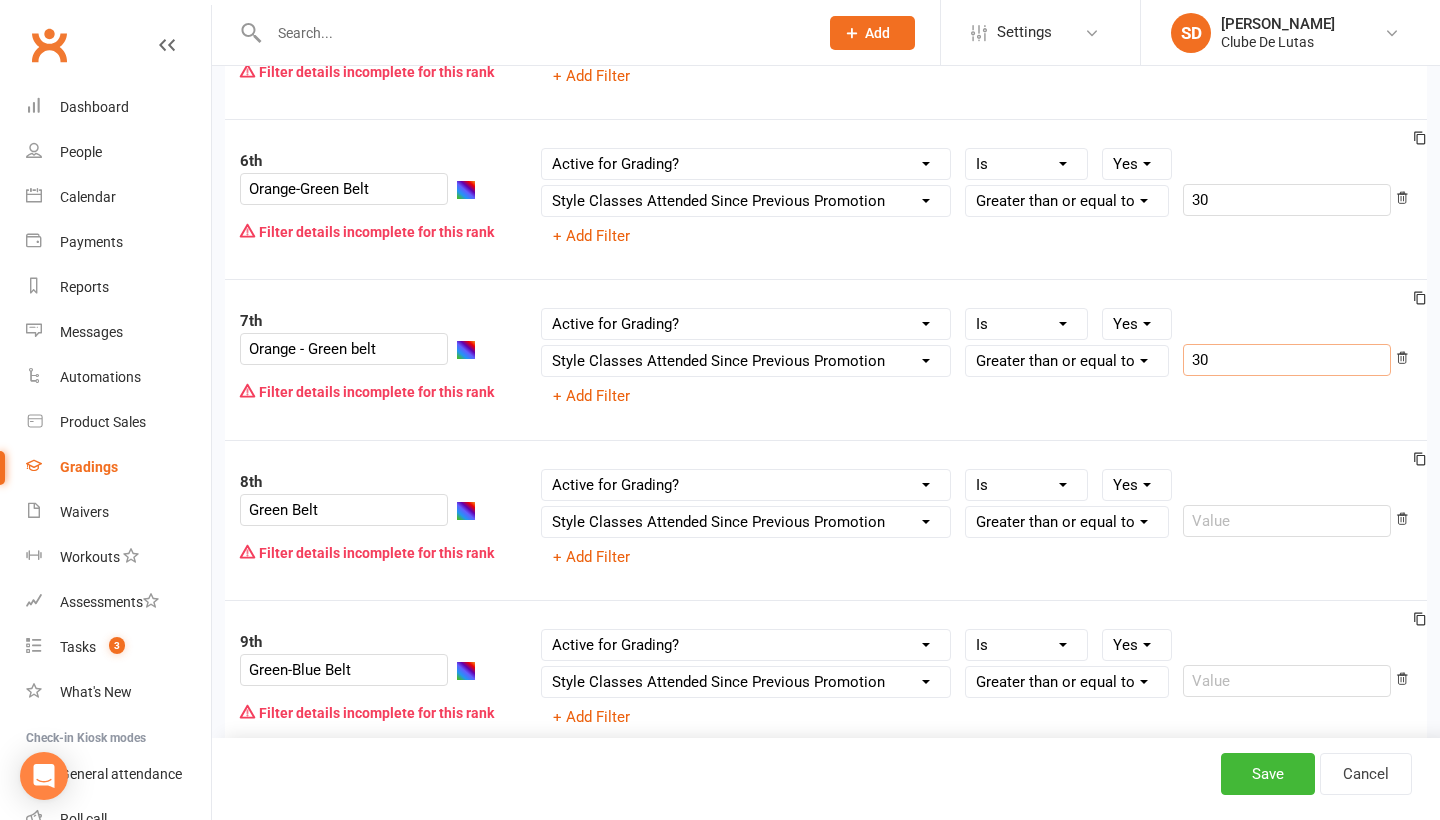 scroll, scrollTop: 980, scrollLeft: 0, axis: vertical 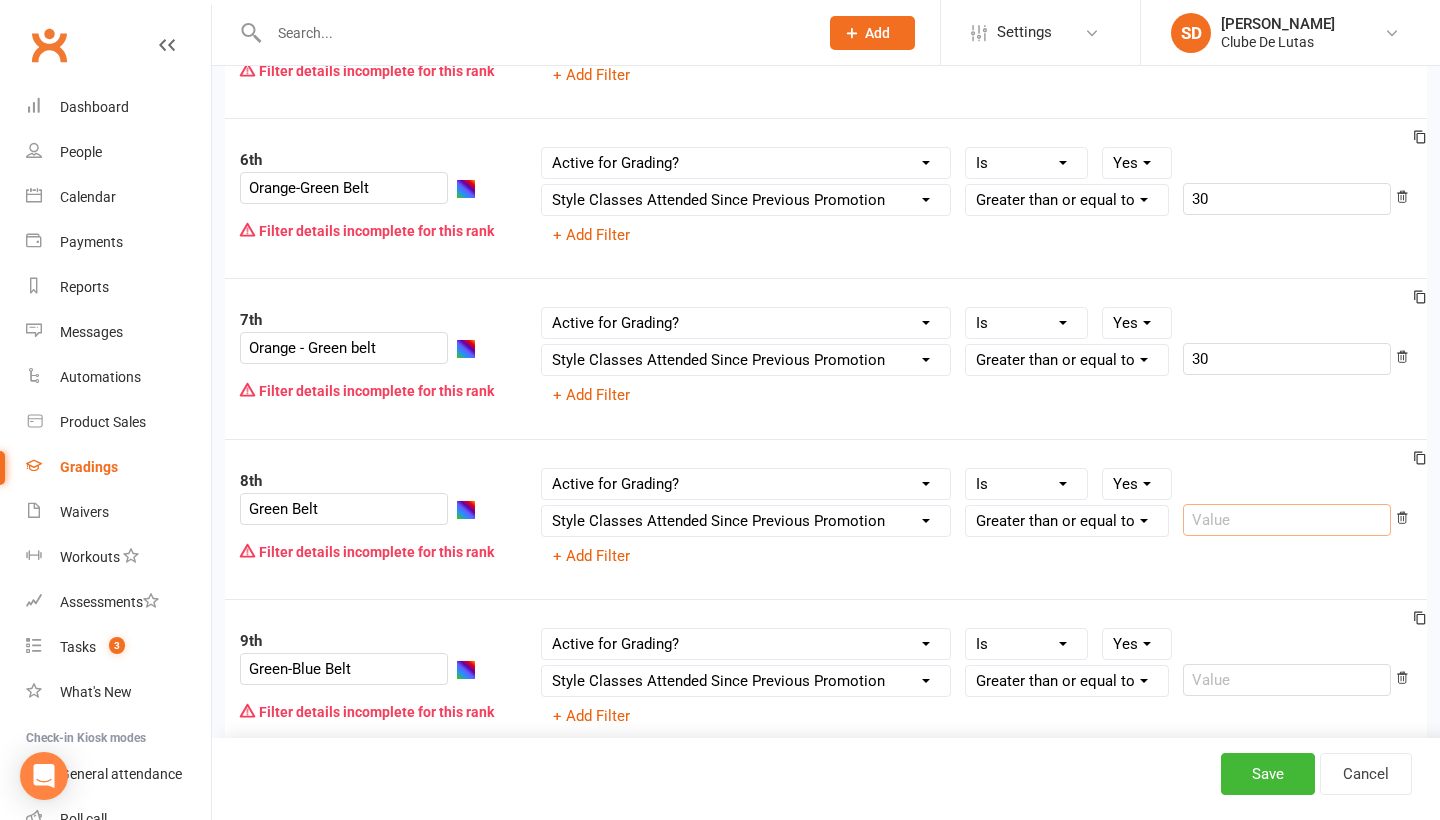 click at bounding box center [1287, 520] 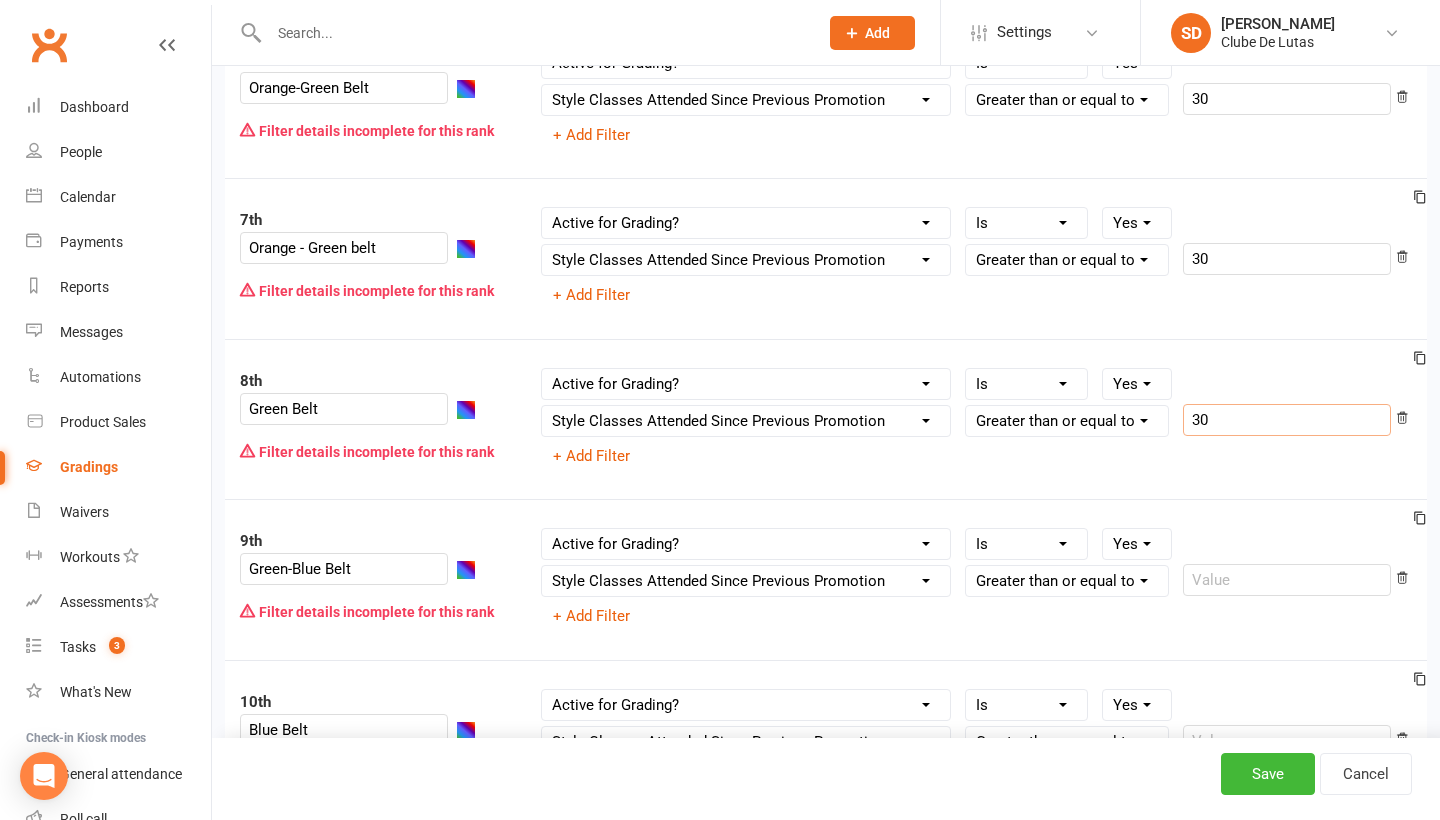 scroll, scrollTop: 1081, scrollLeft: 0, axis: vertical 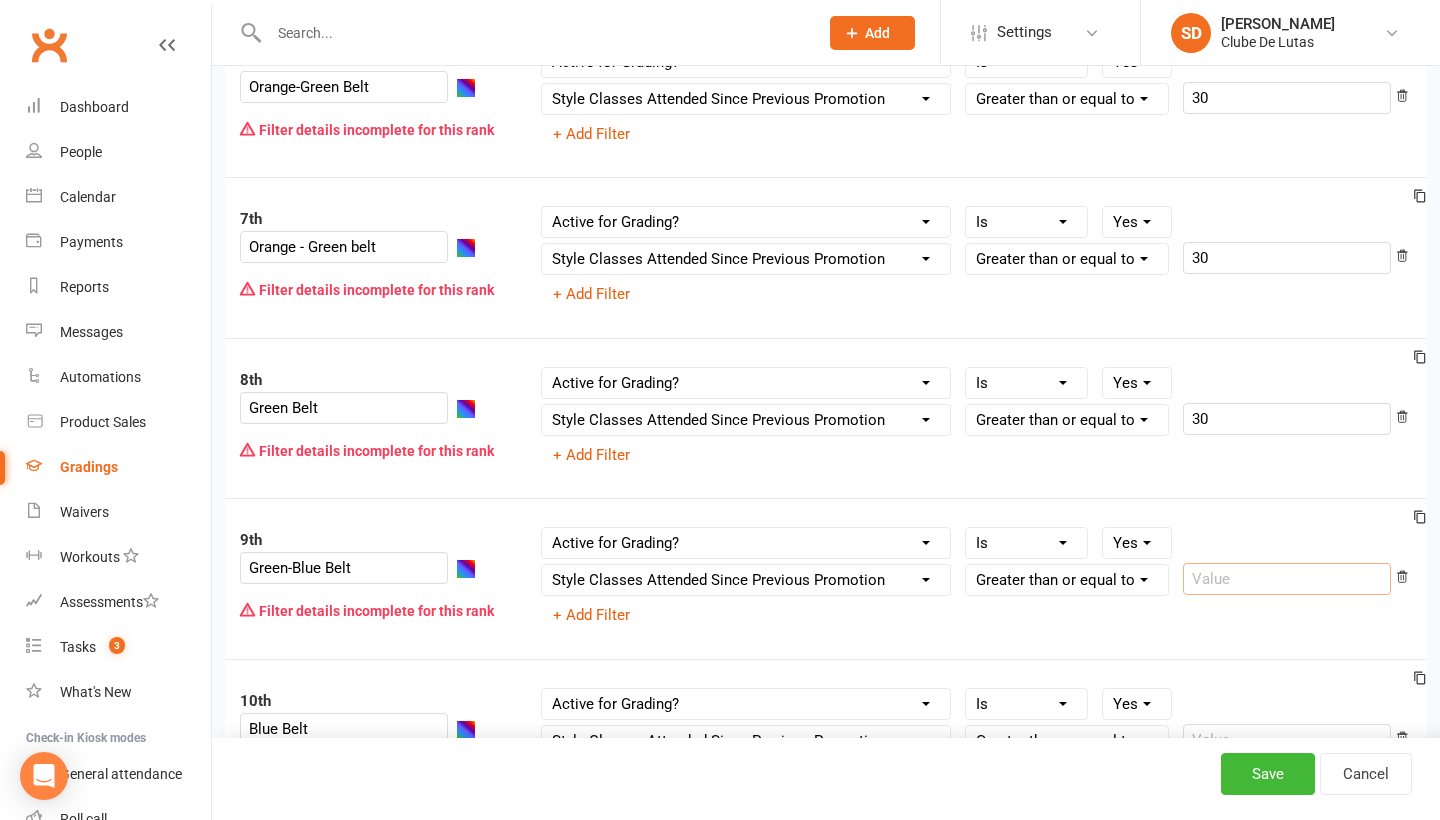 click at bounding box center (1287, 579) 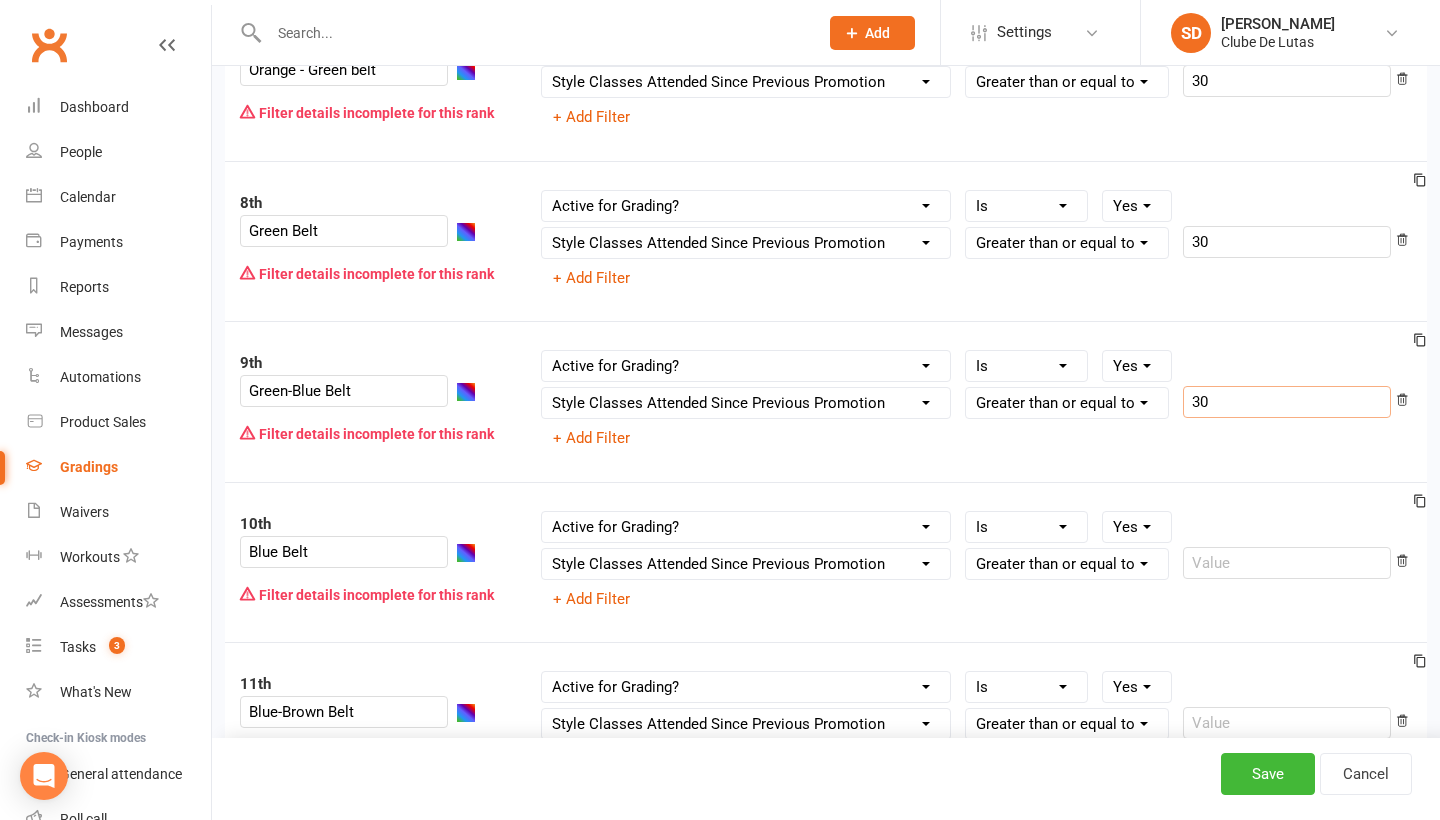 scroll, scrollTop: 1265, scrollLeft: 0, axis: vertical 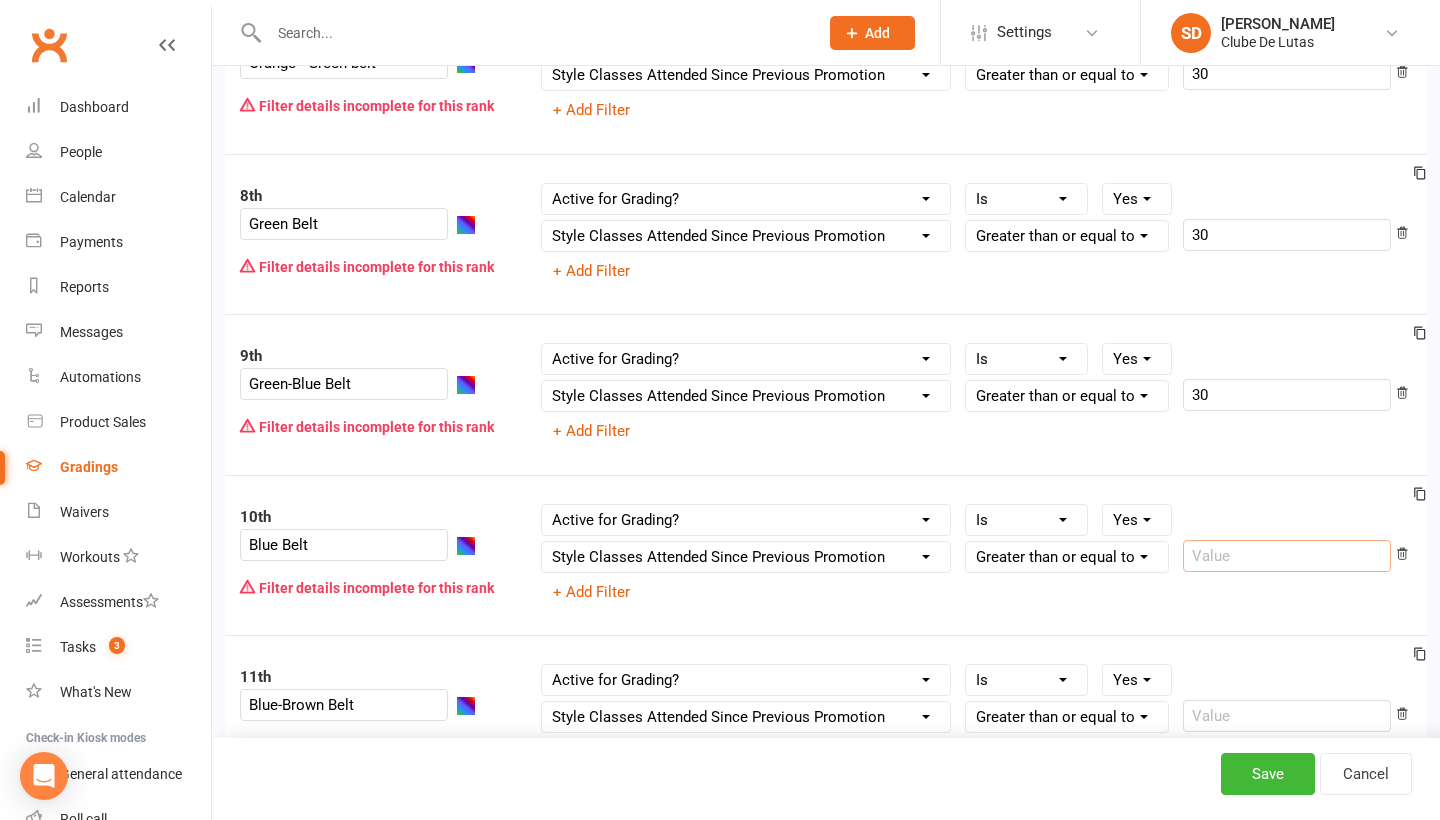 click at bounding box center [1287, 556] 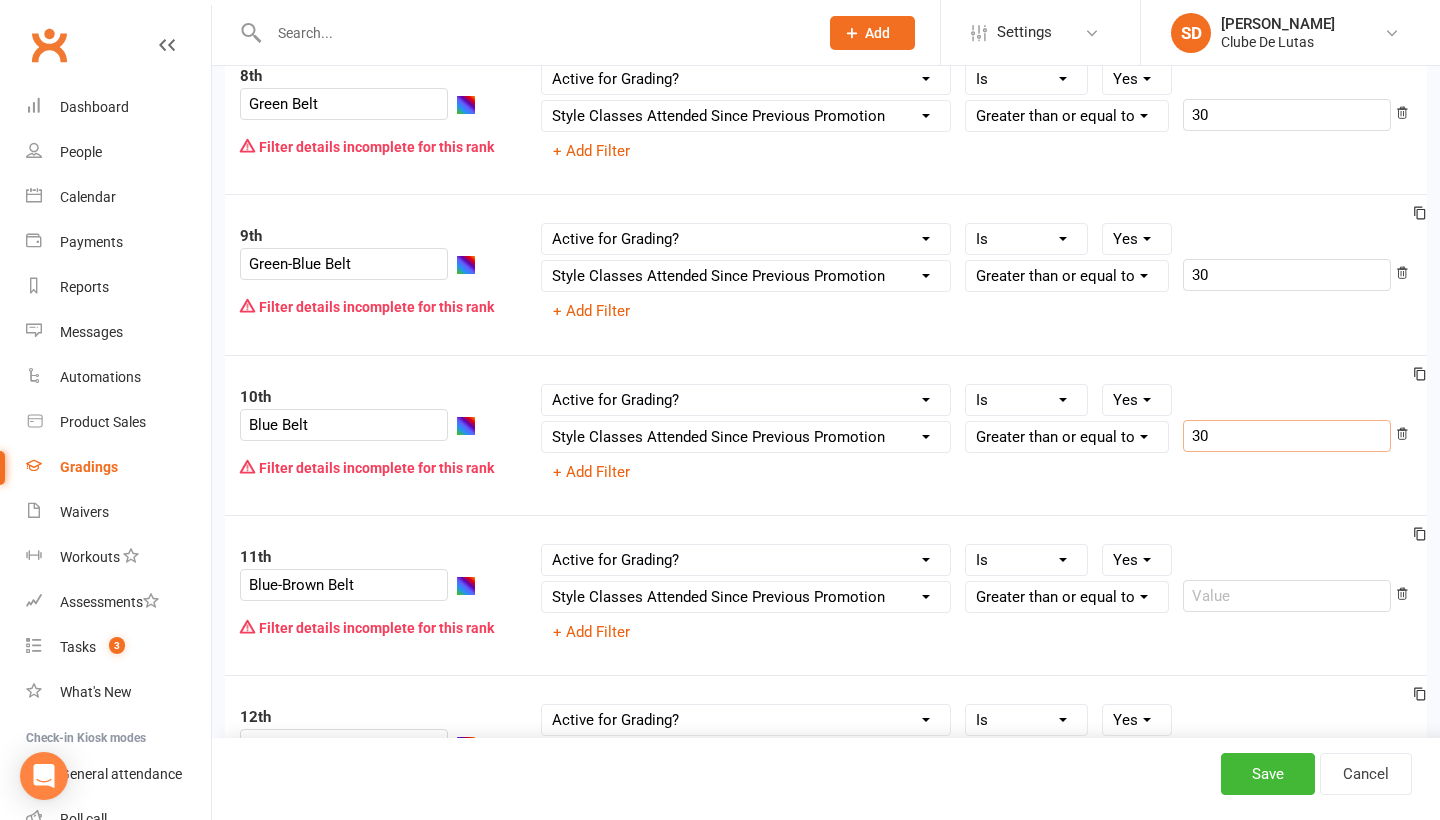 scroll, scrollTop: 1387, scrollLeft: 0, axis: vertical 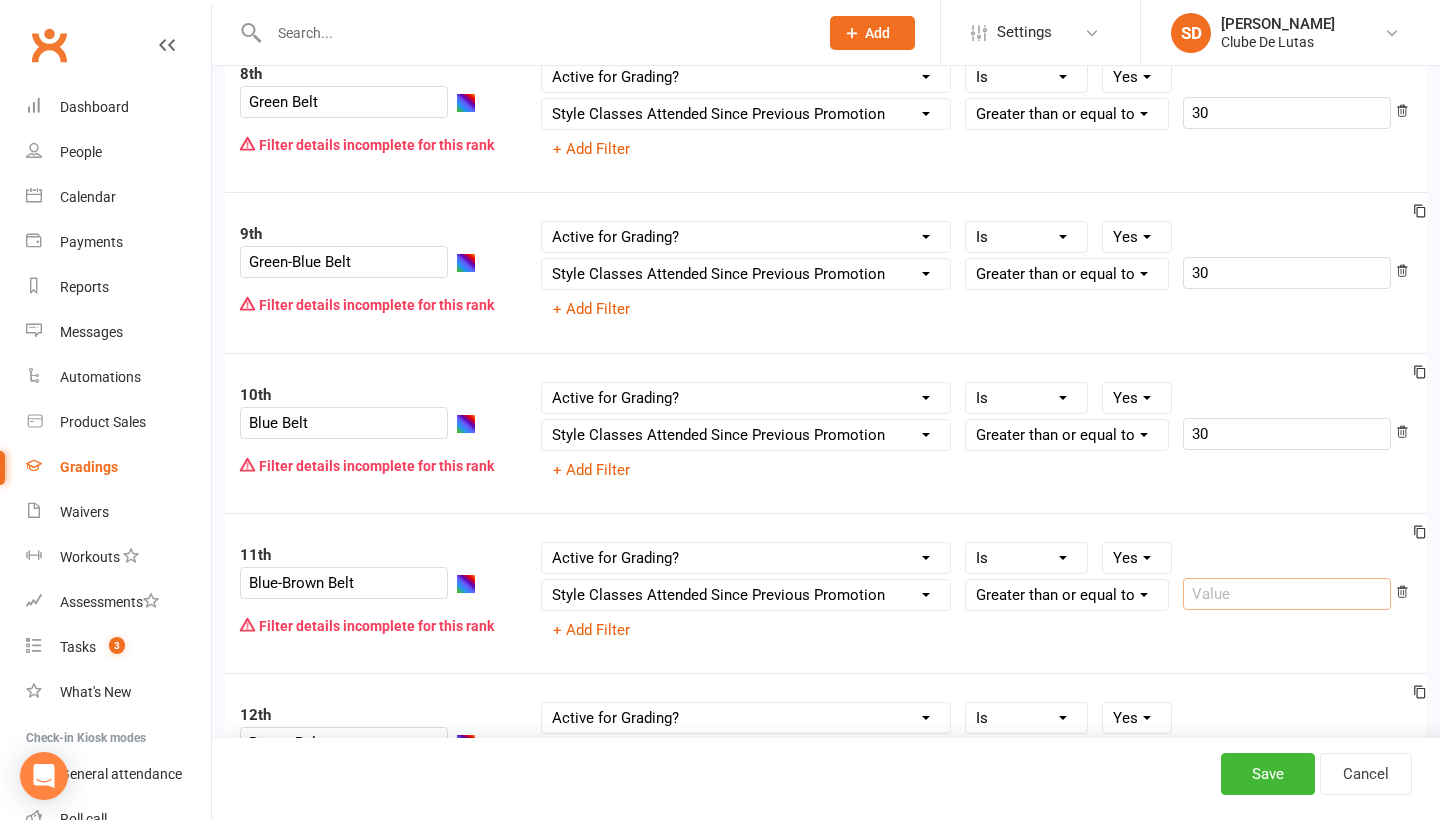 click at bounding box center (1287, 594) 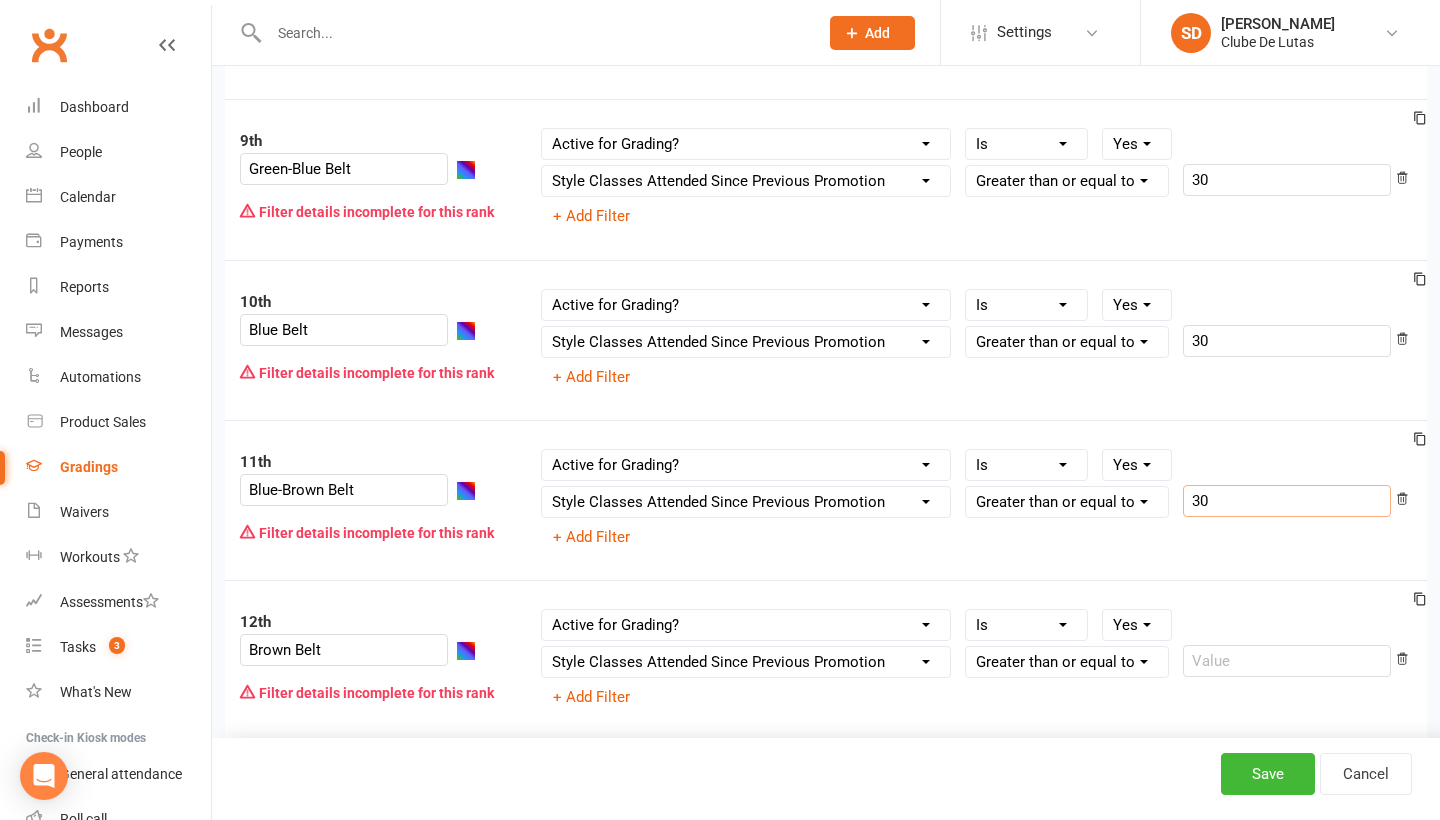 scroll, scrollTop: 1540, scrollLeft: 0, axis: vertical 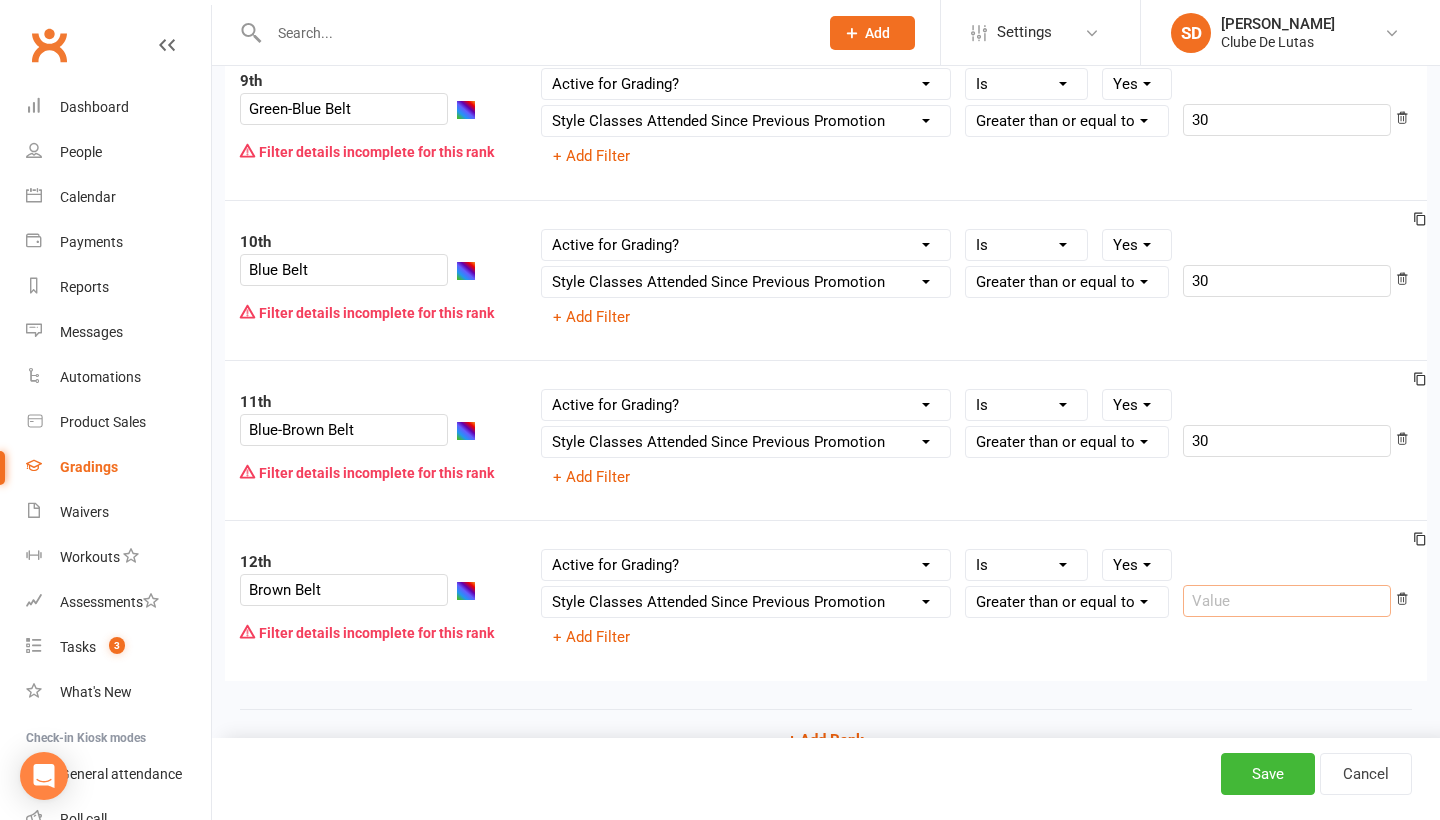 click at bounding box center [1287, 601] 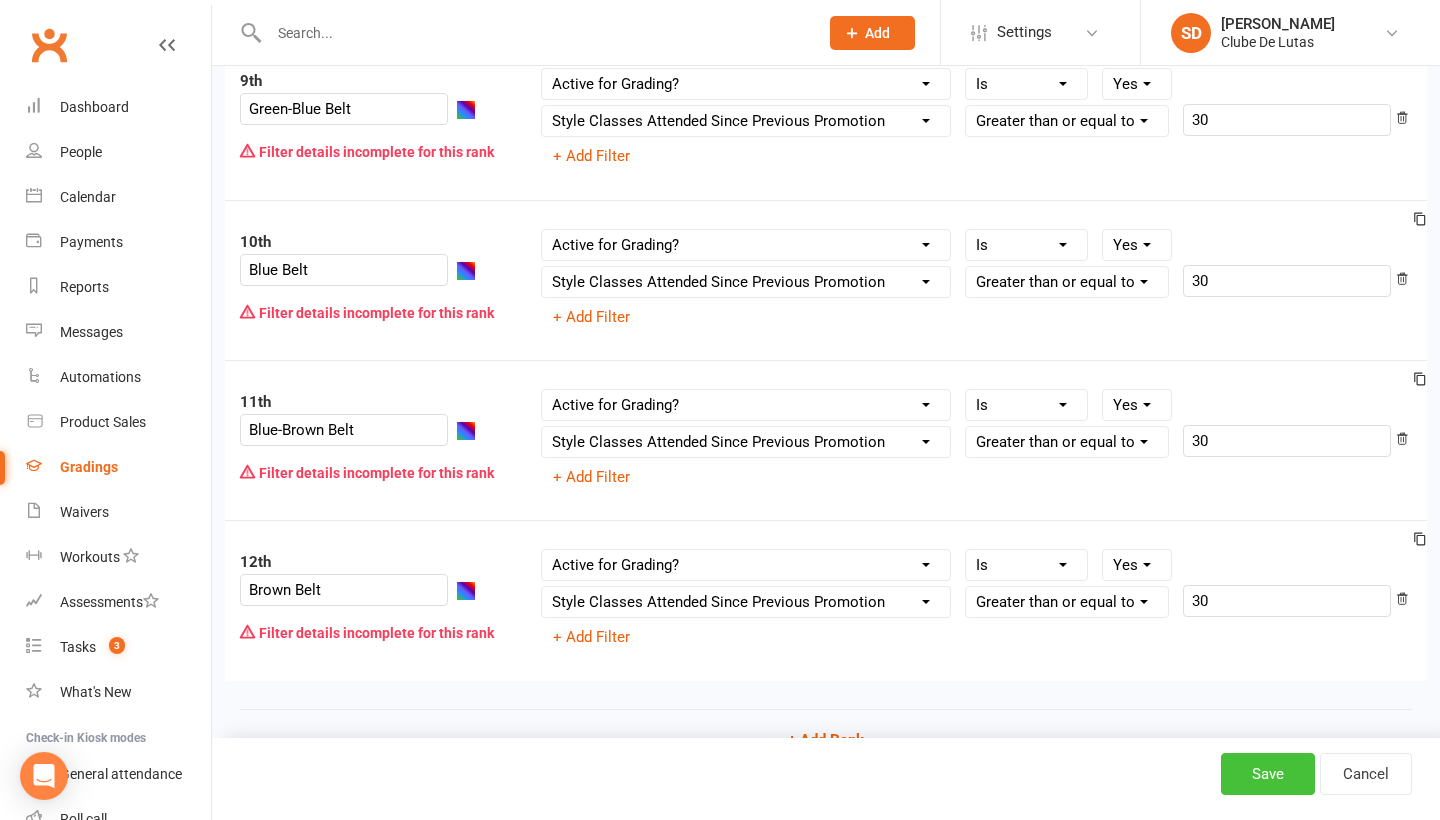 click on "Save" at bounding box center (1268, 774) 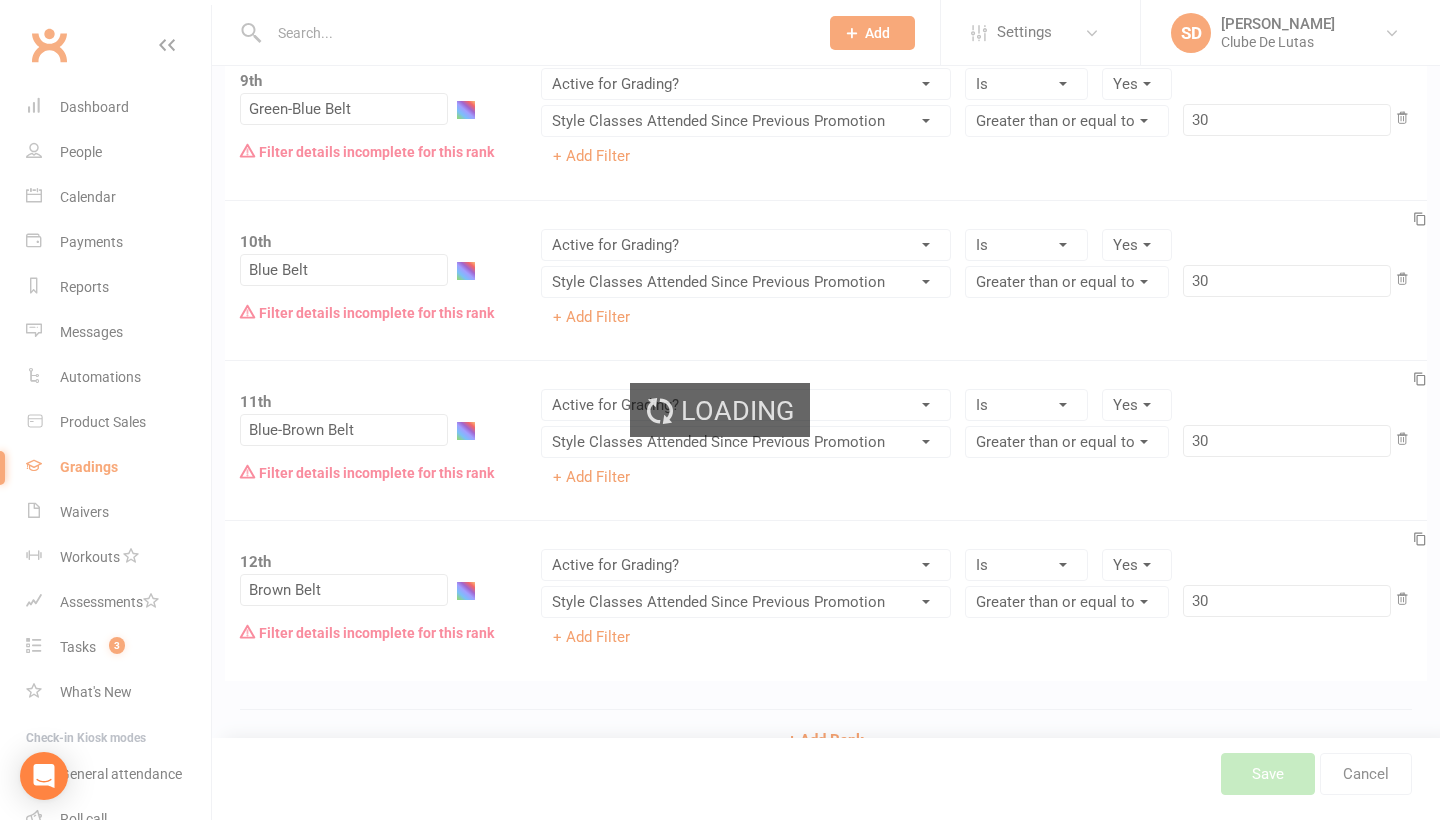 scroll, scrollTop: 289, scrollLeft: 0, axis: vertical 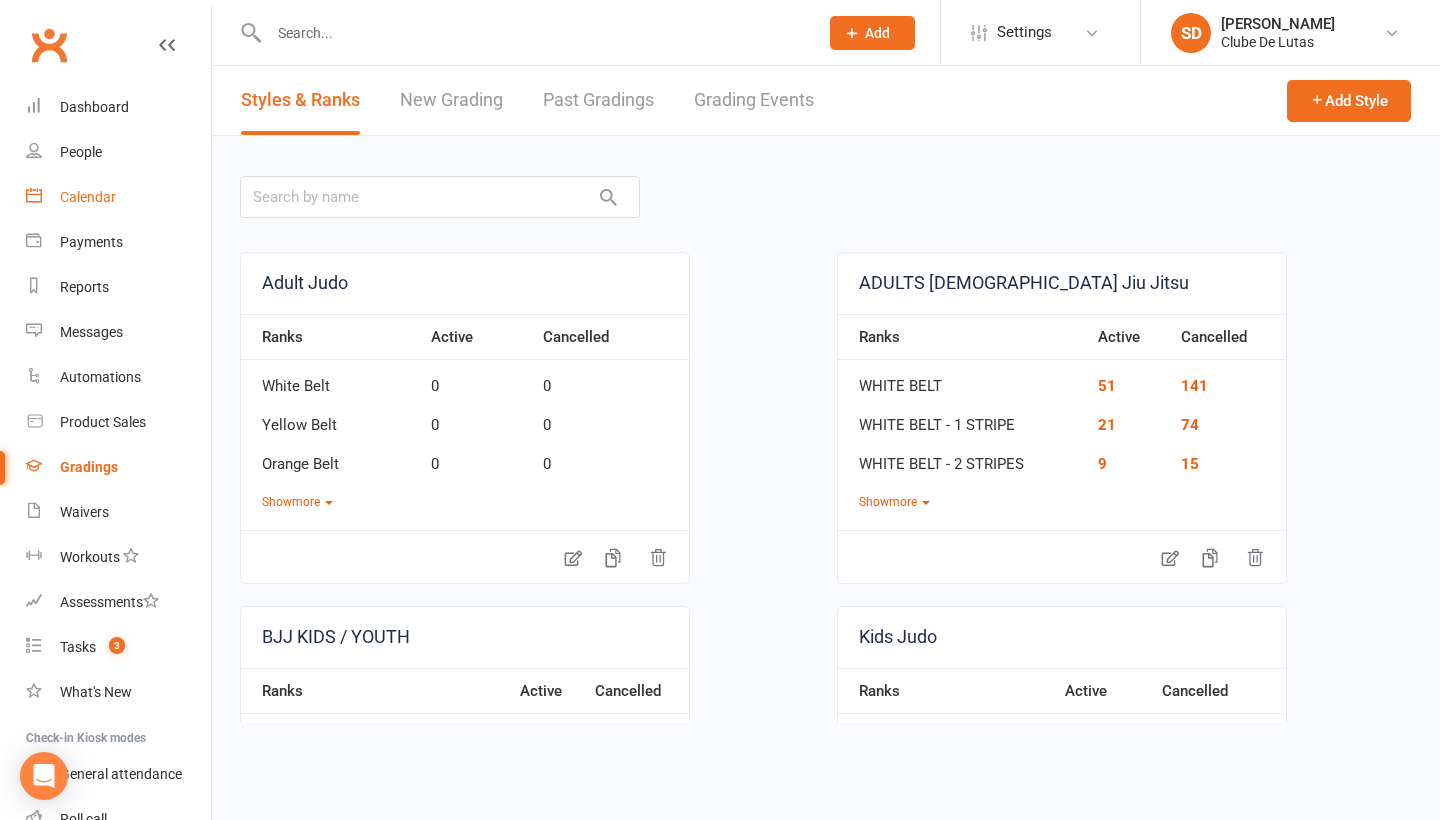 click on "Calendar" at bounding box center (88, 197) 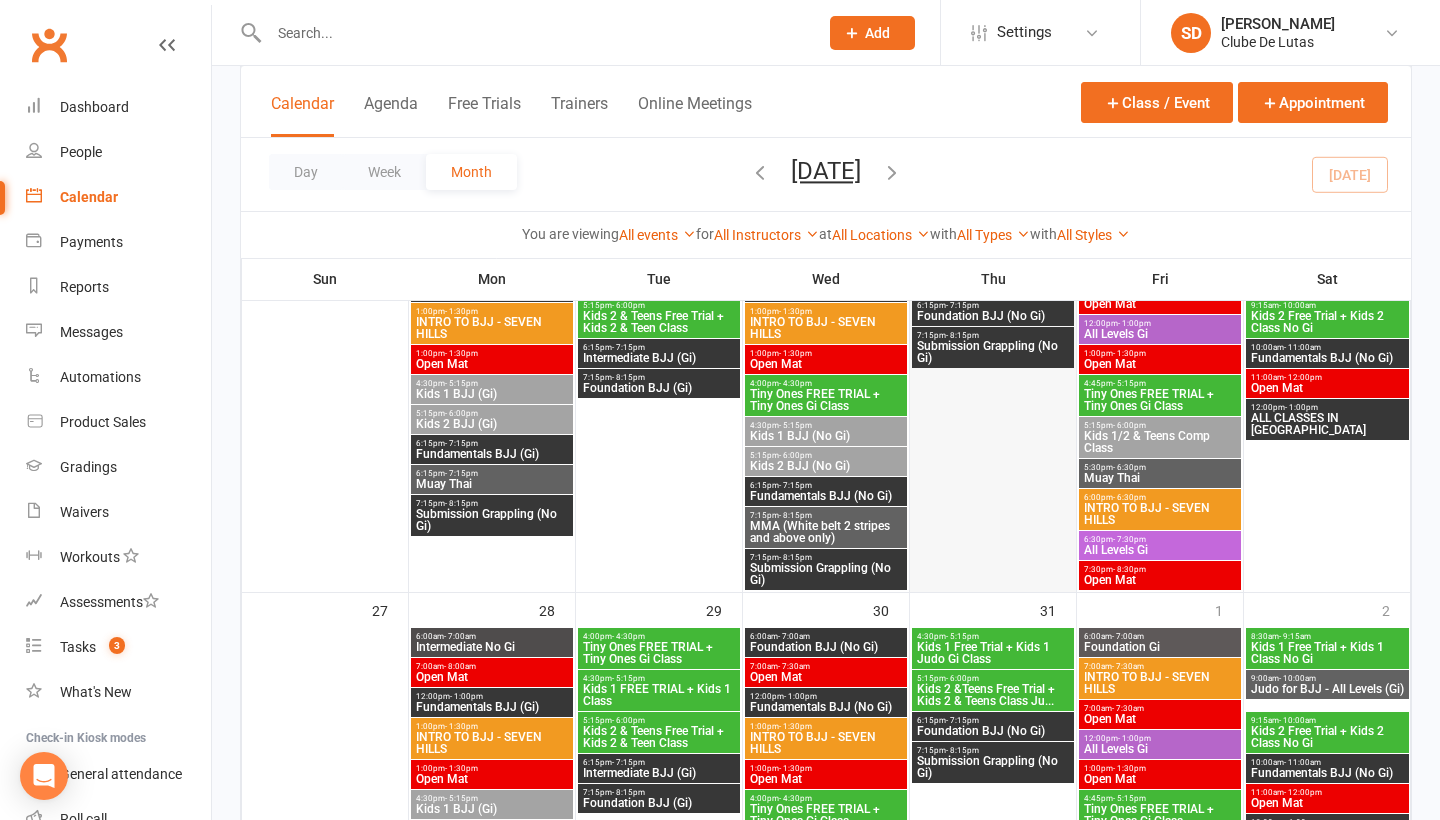 scroll, scrollTop: 1553, scrollLeft: 0, axis: vertical 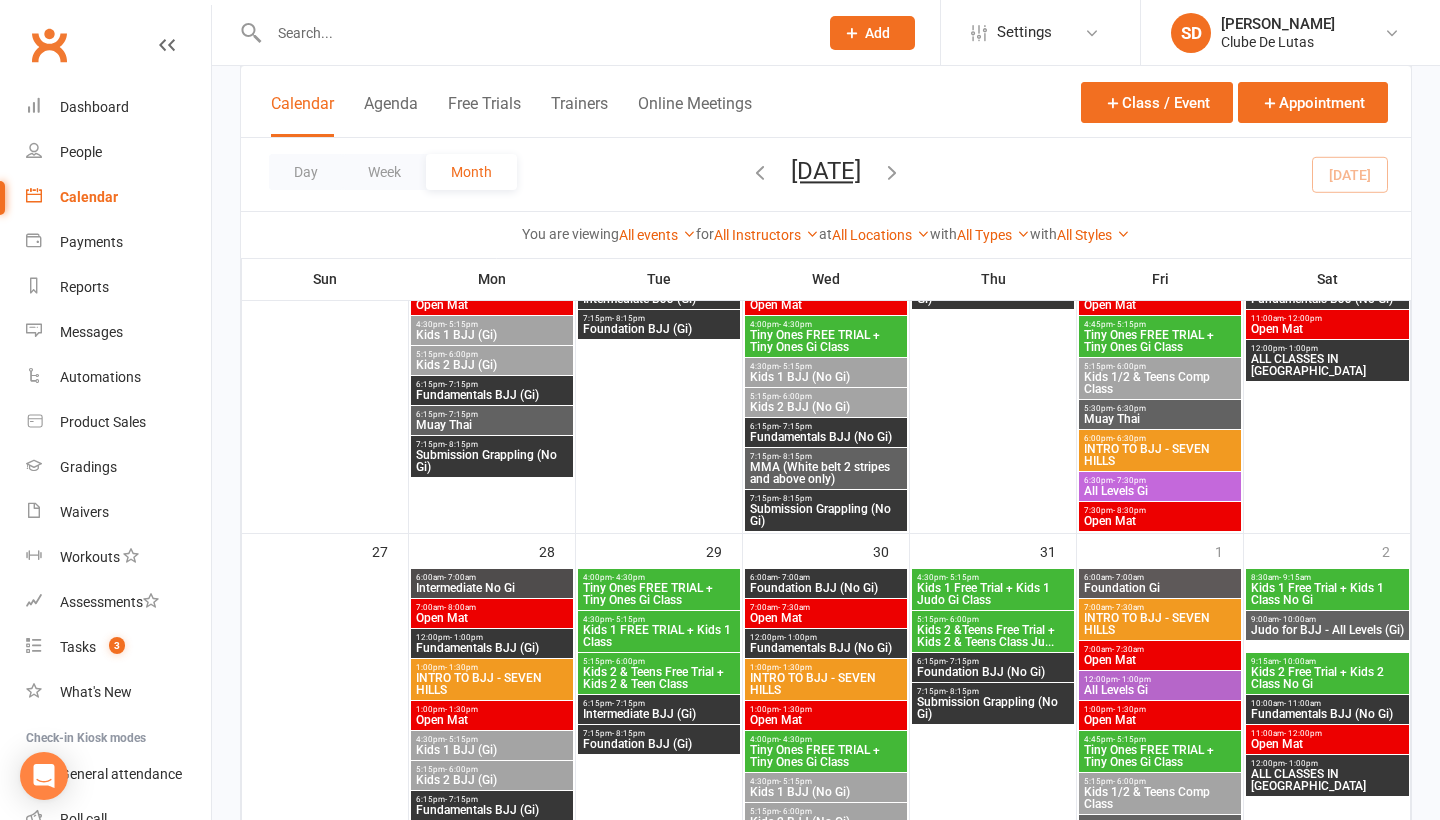 click on "Kids 1 Free Trial + Kids 1 Judo Gi Class" at bounding box center [993, 594] 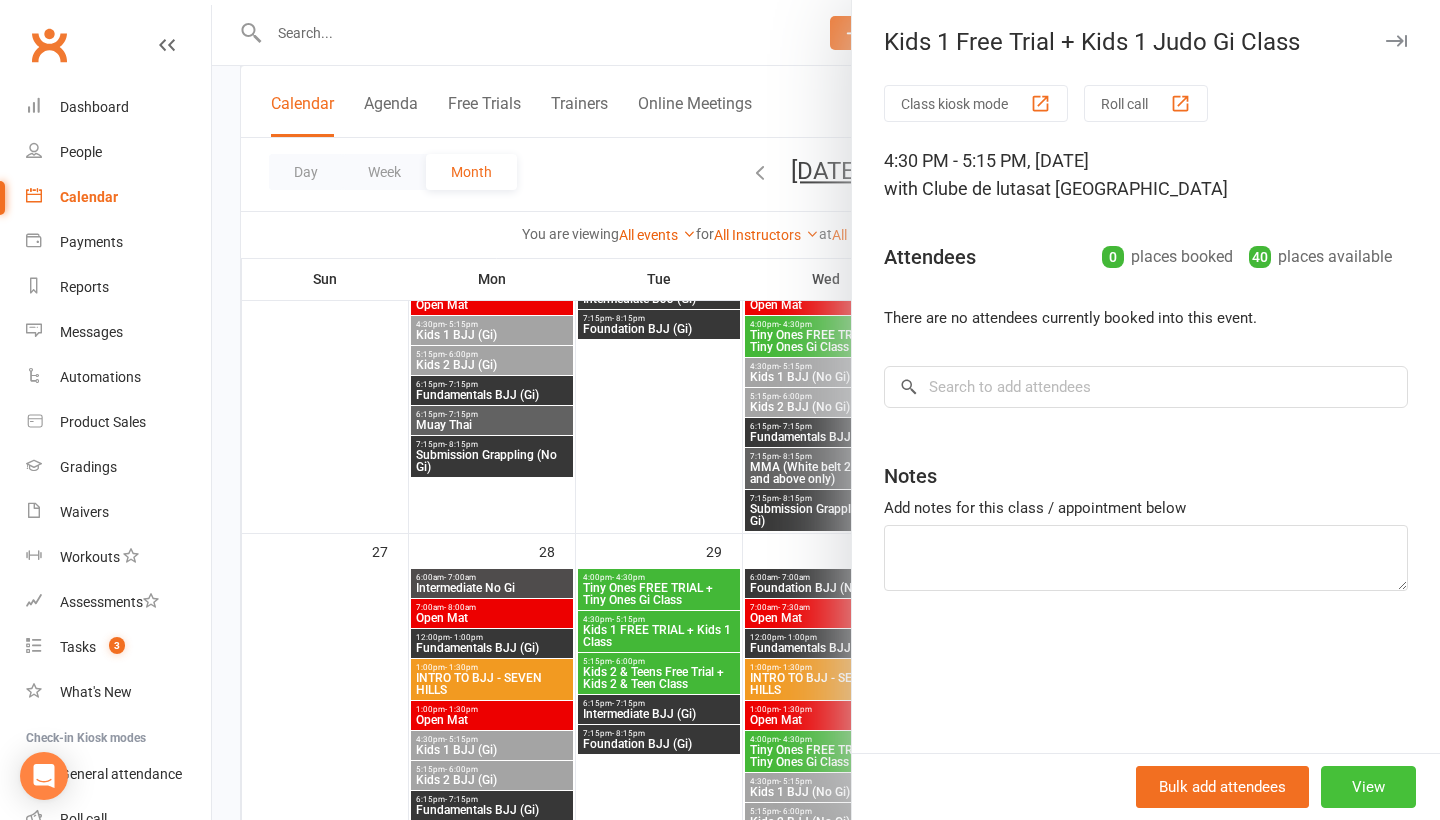 click on "View" at bounding box center (1368, 787) 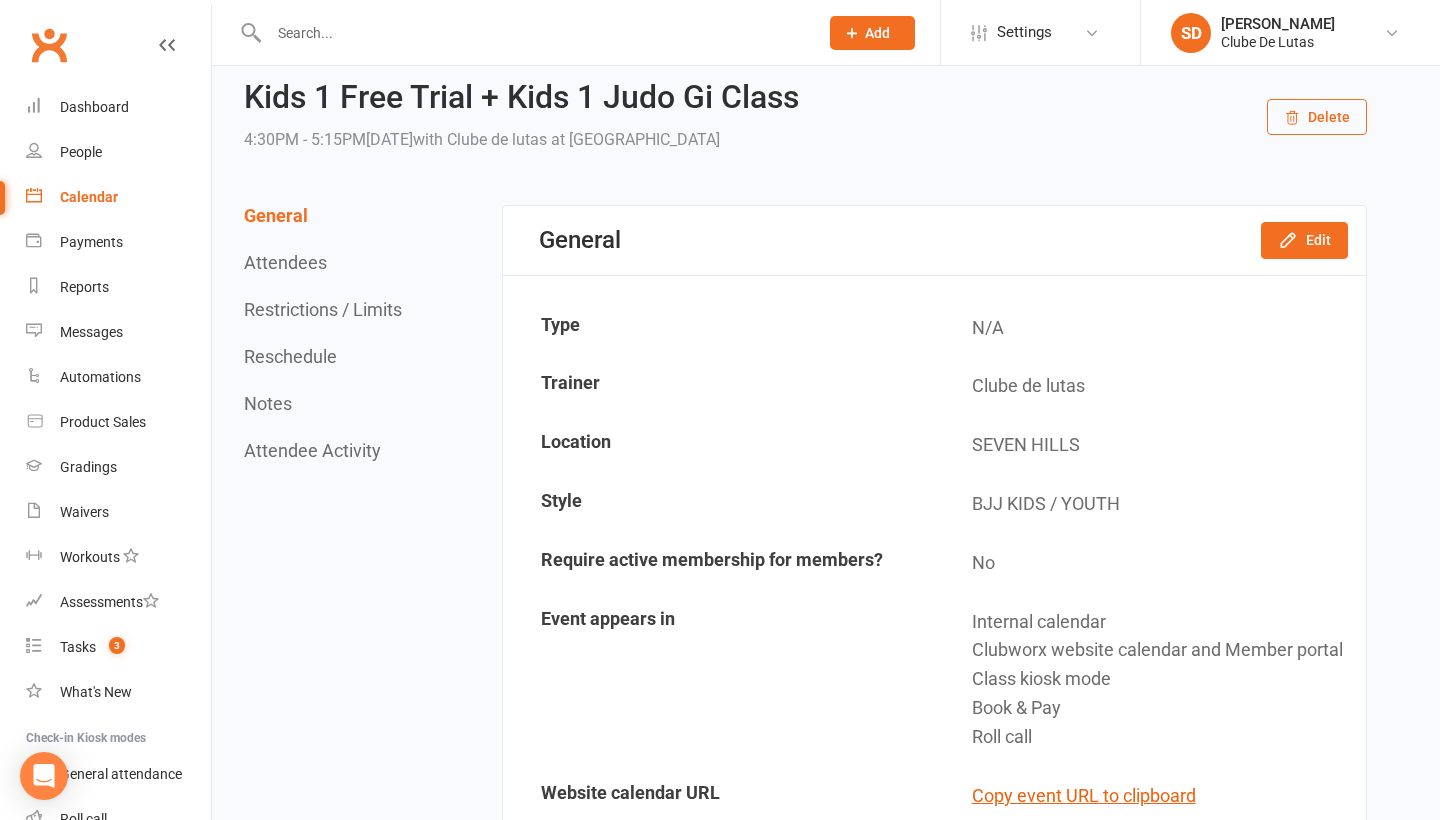 scroll, scrollTop: 59, scrollLeft: 0, axis: vertical 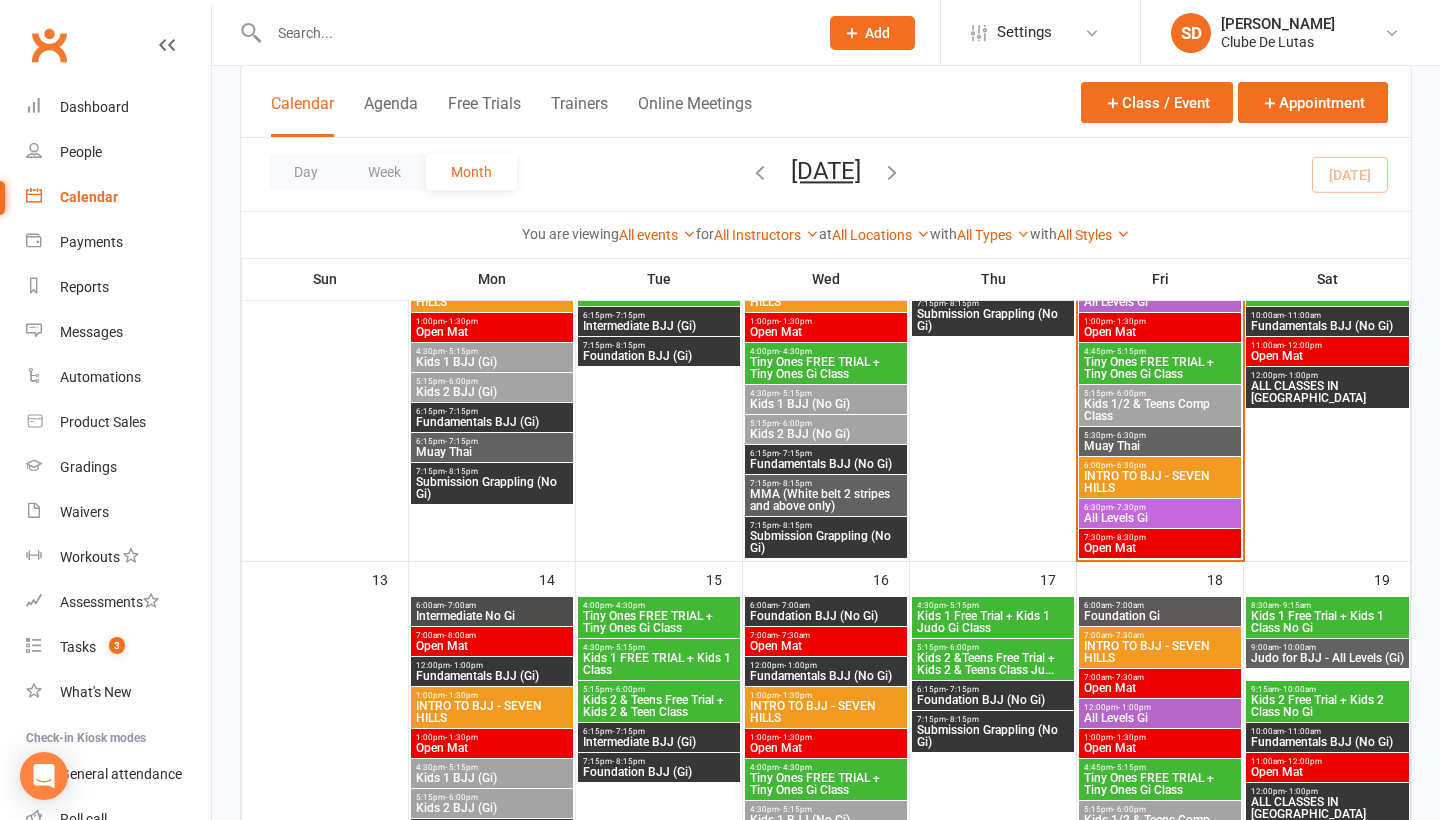 click on "Kids 2 &Teens Free Trial + Kids 2 & Teens Class Ju..." at bounding box center [993, 664] 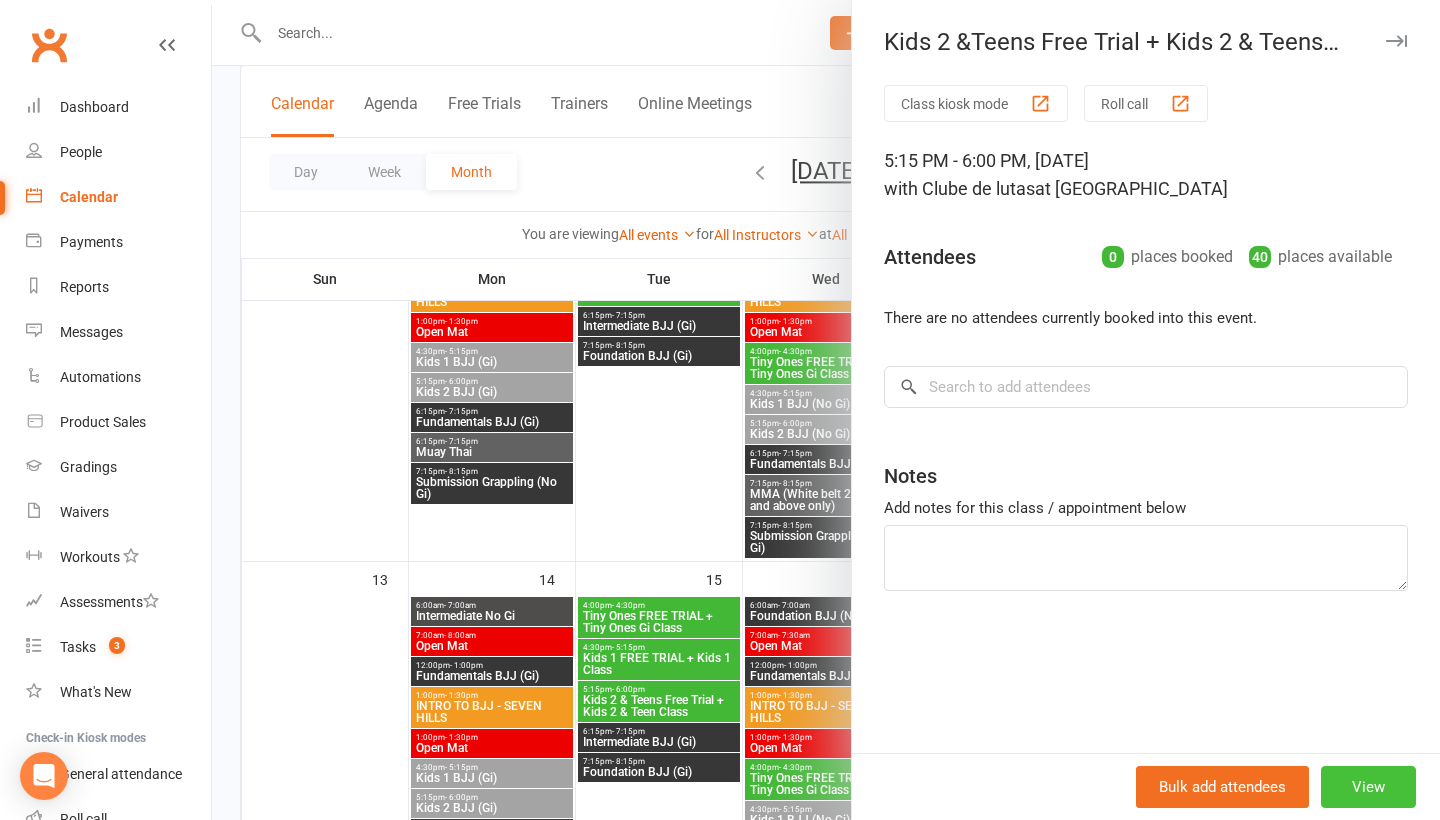 click on "View" at bounding box center (1368, 787) 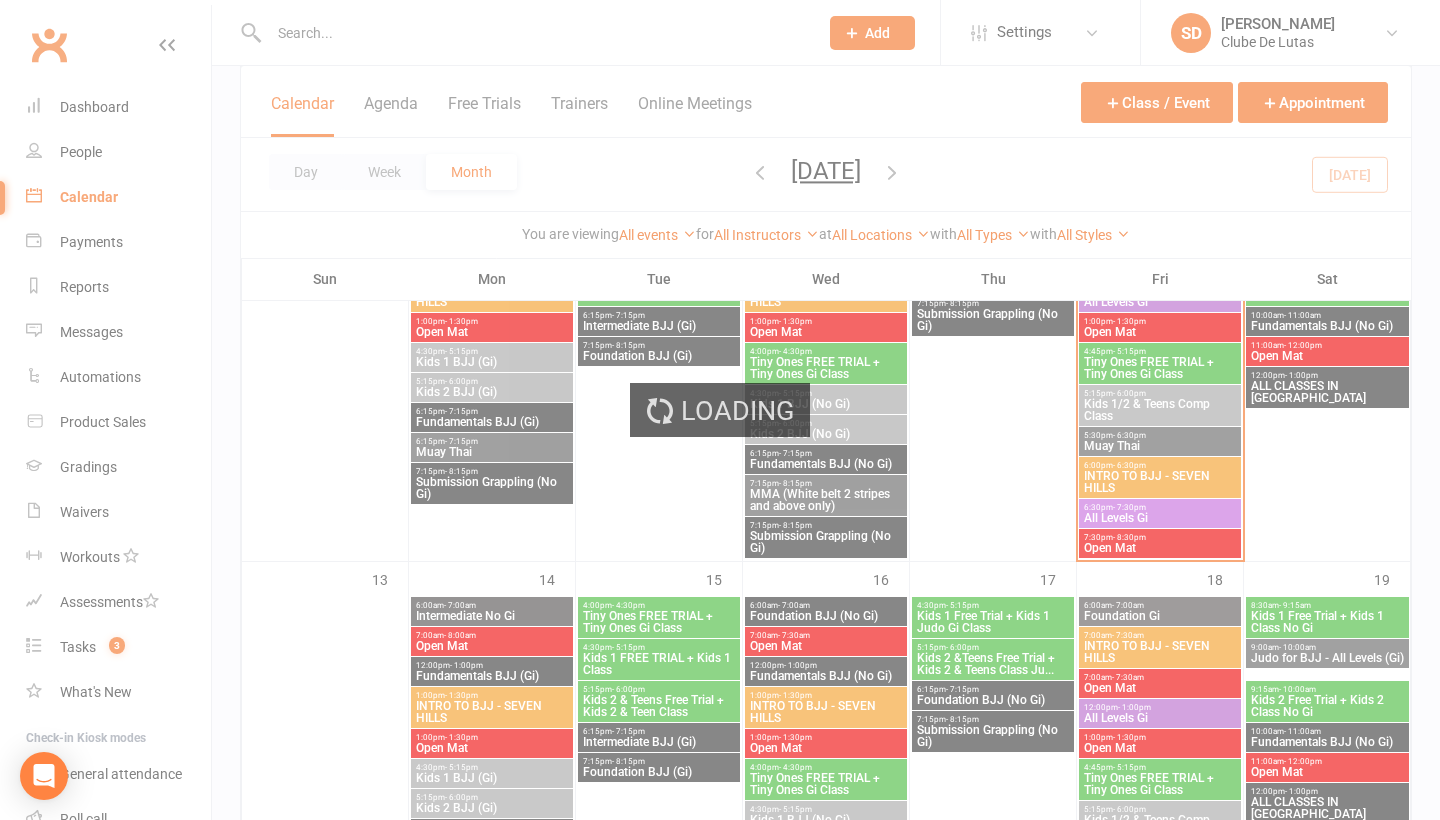 scroll, scrollTop: 0, scrollLeft: 0, axis: both 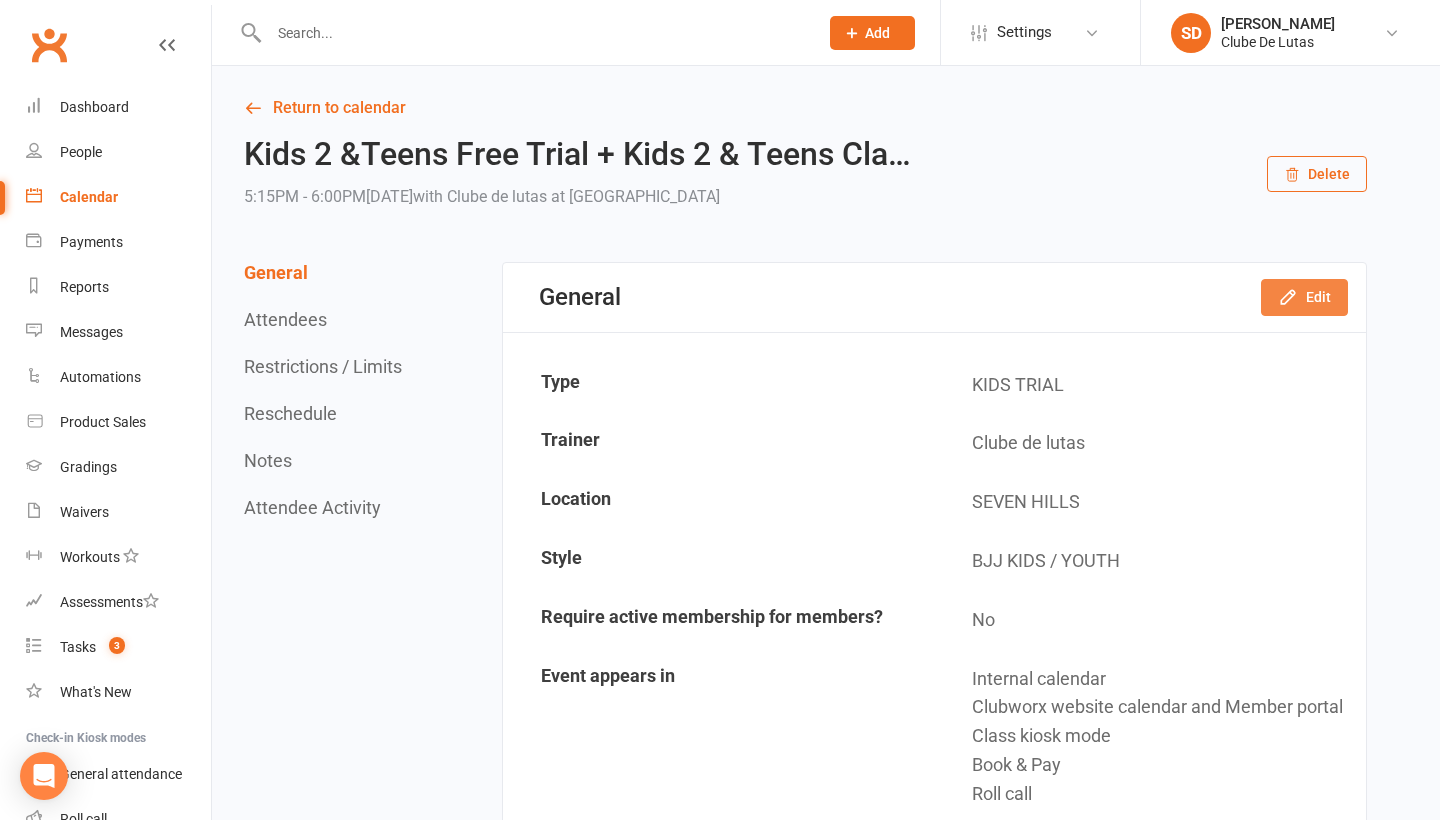 click on "Edit" at bounding box center [1304, 297] 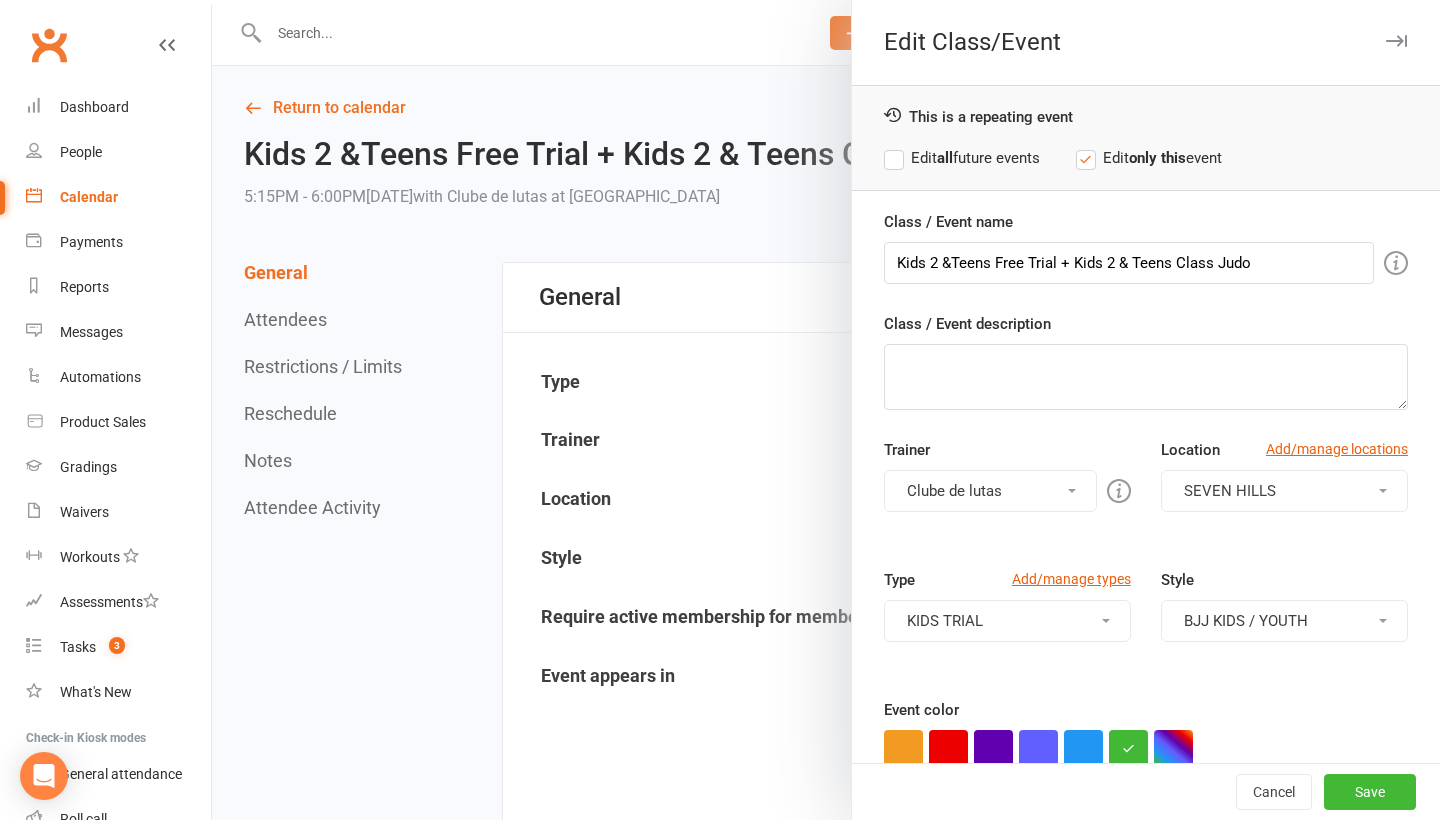 click on "BJJ KIDS / YOUTH" at bounding box center (1284, 621) 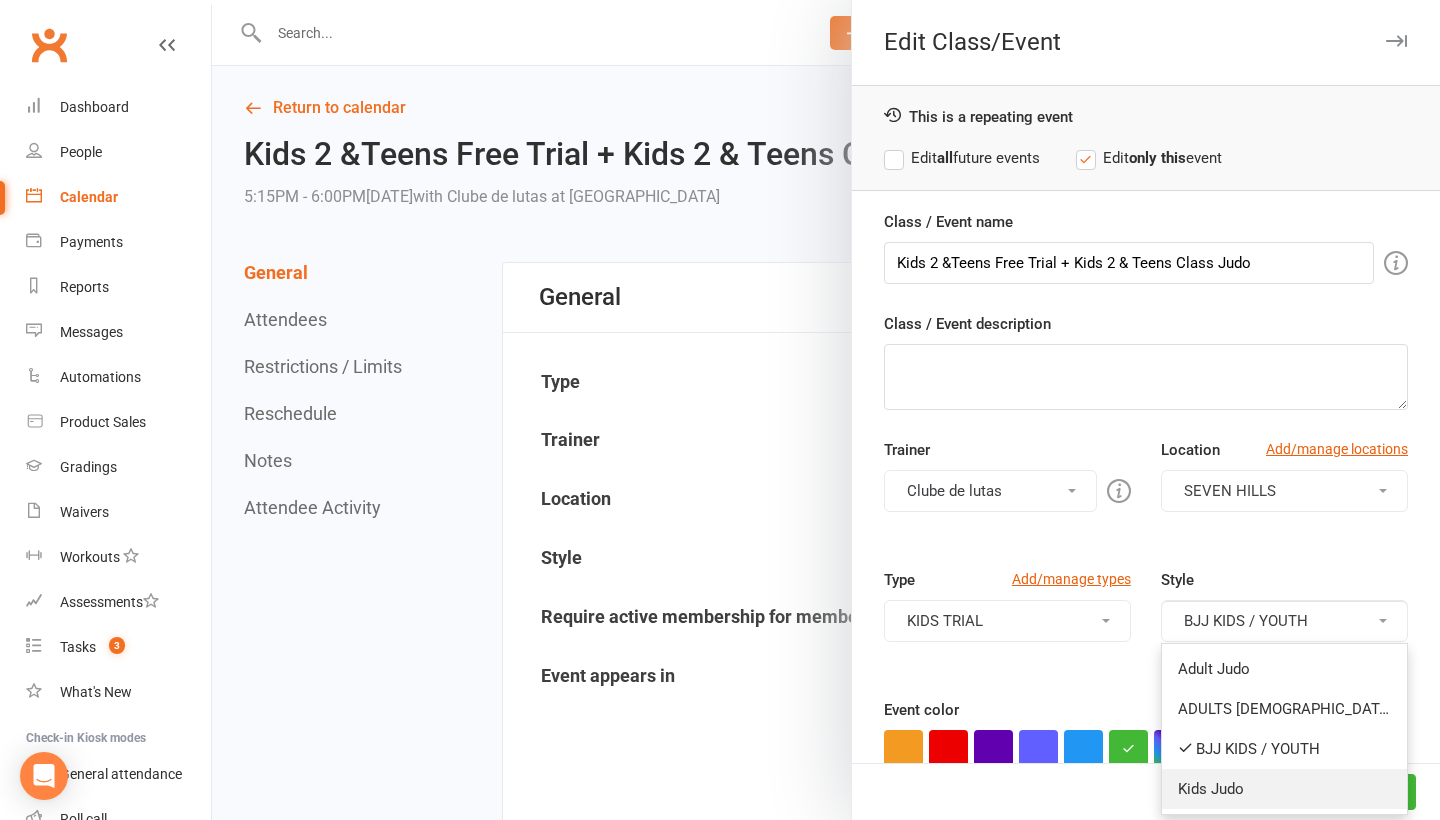 click on "Kids Judo" at bounding box center (1284, 789) 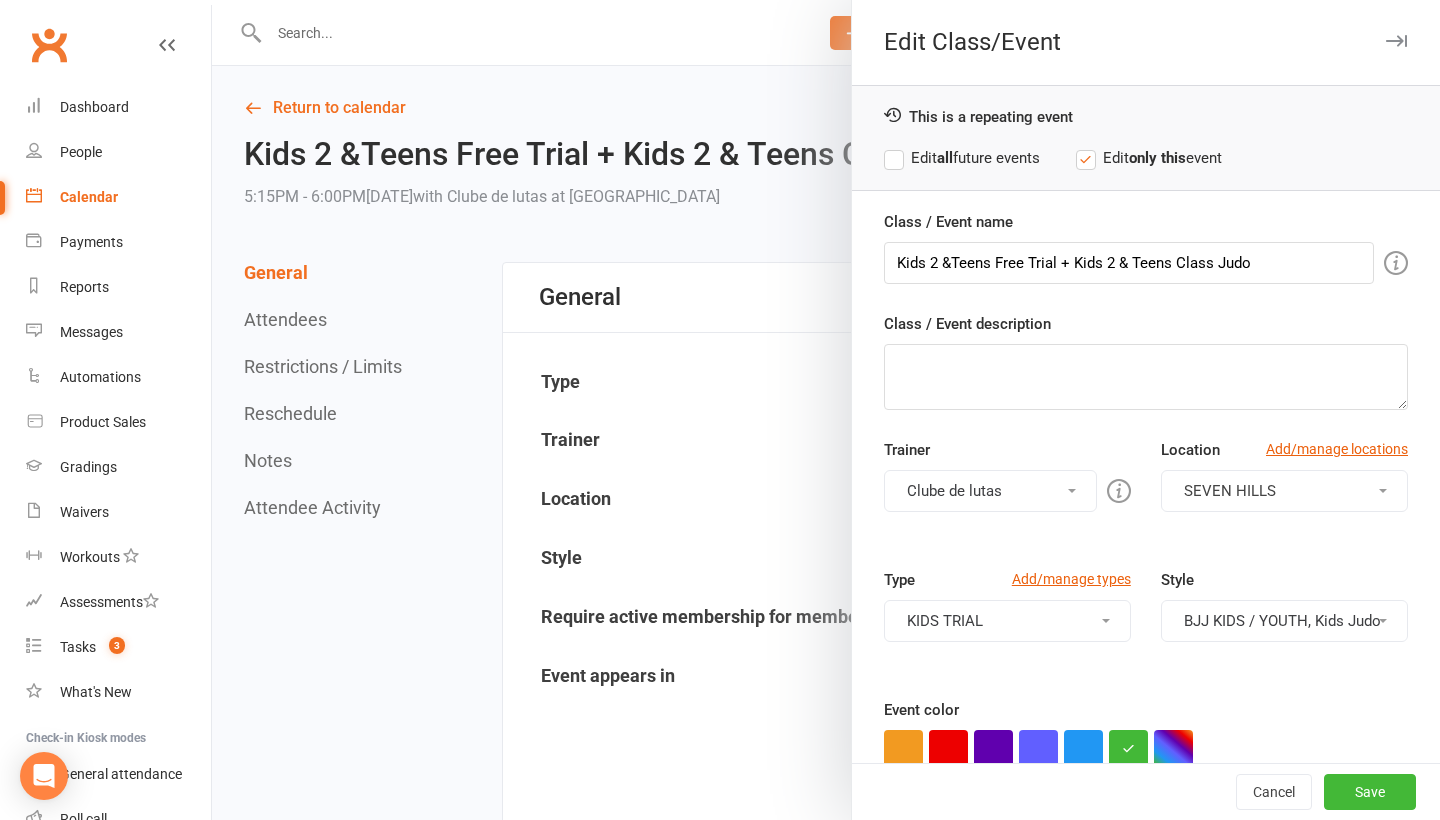 click on "Edit  all  future events" at bounding box center (962, 158) 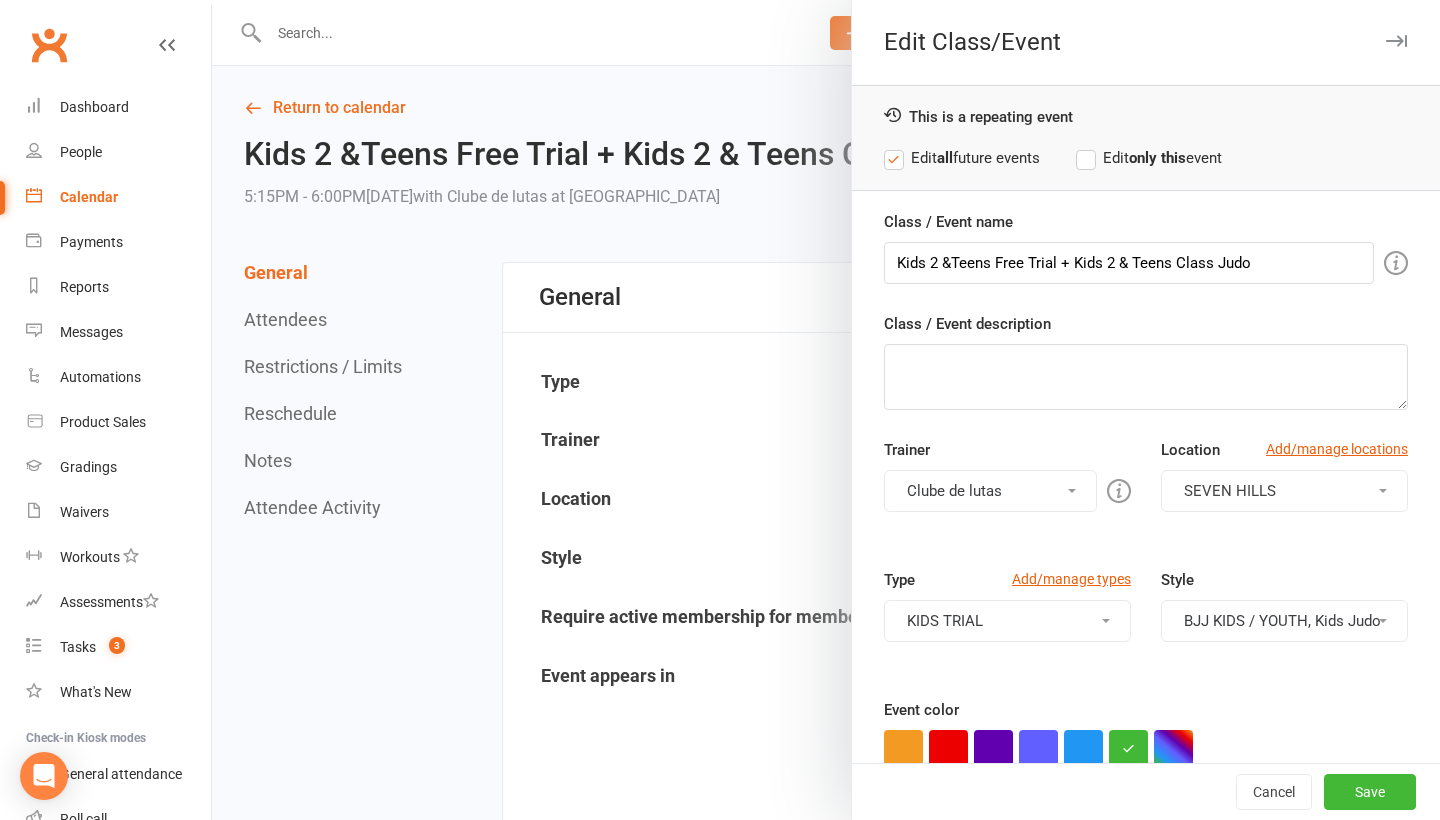 click on "BJJ KIDS / YOUTH, Kids Judo" at bounding box center [1284, 621] 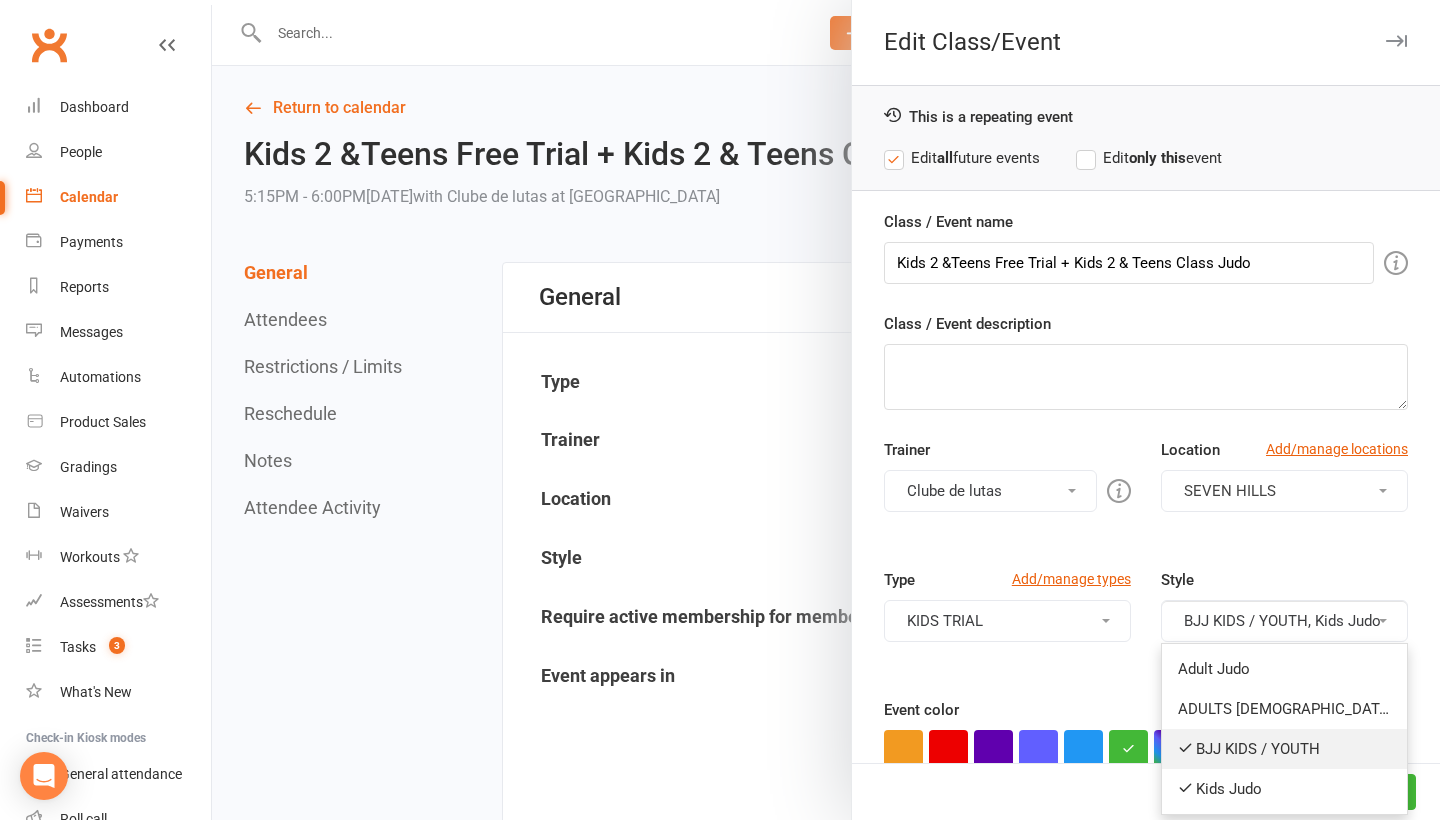 click on "BJJ KIDS / YOUTH" at bounding box center (1284, 749) 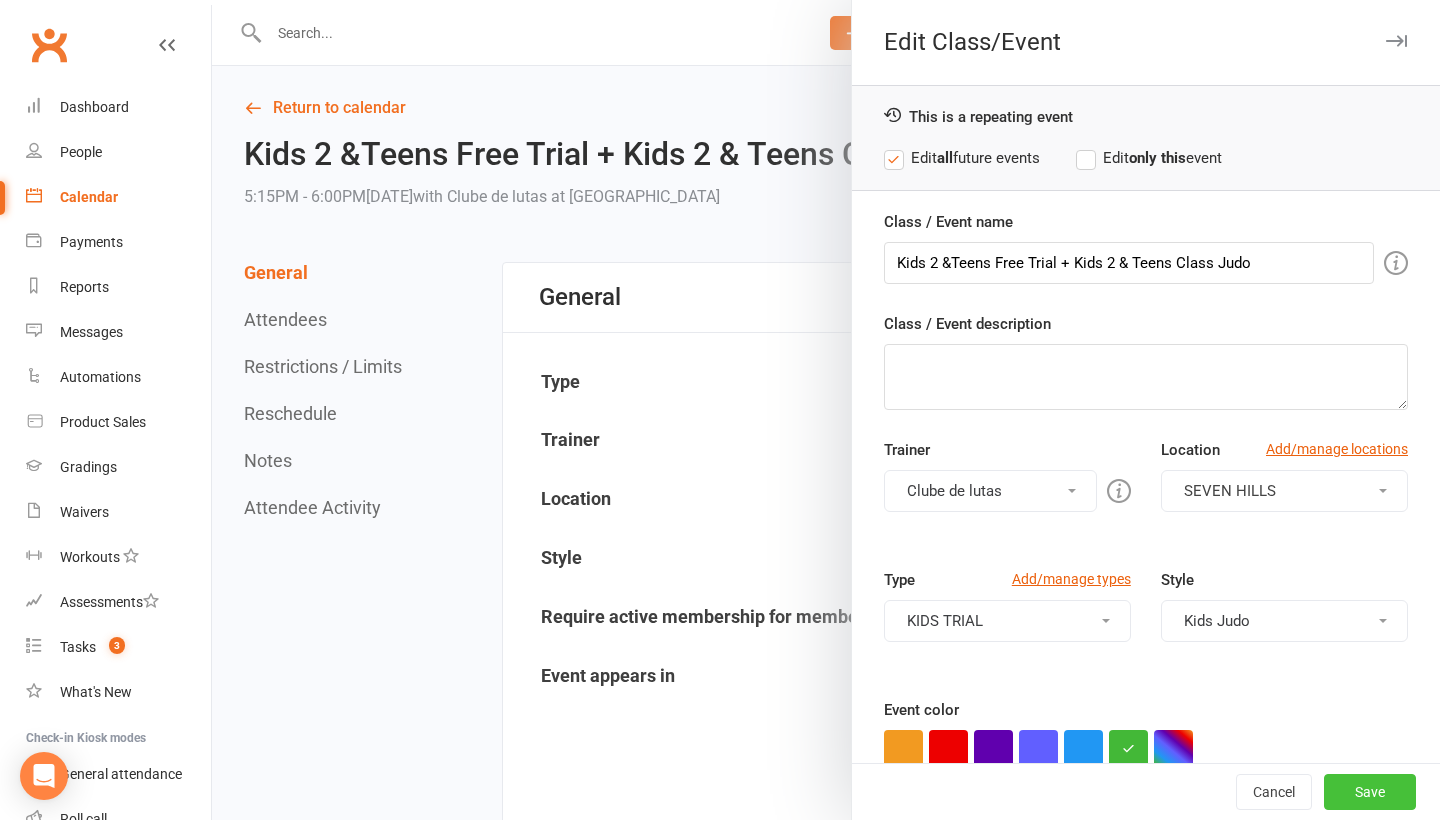 click on "Save" at bounding box center (1370, 792) 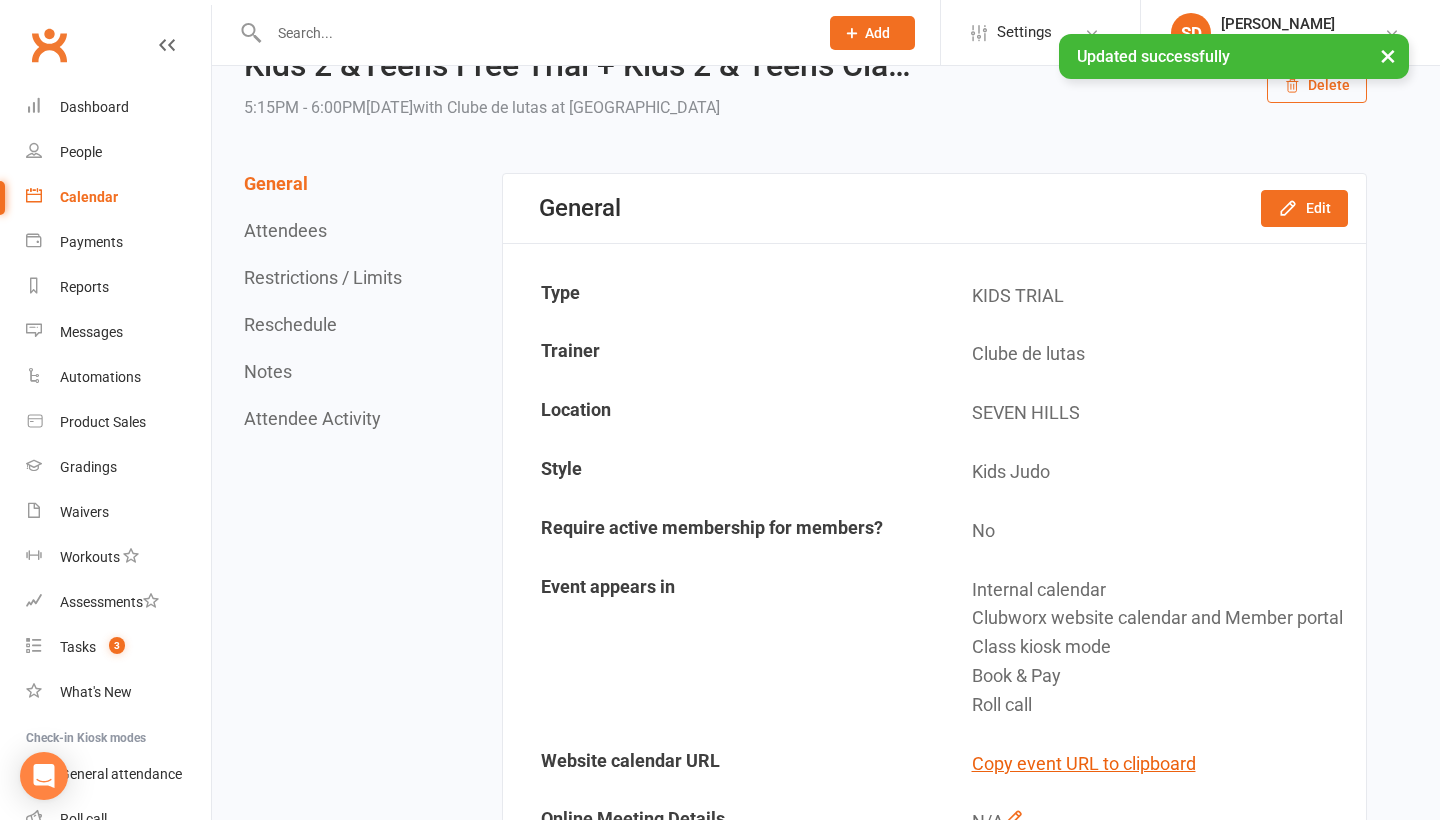 scroll, scrollTop: 91, scrollLeft: 0, axis: vertical 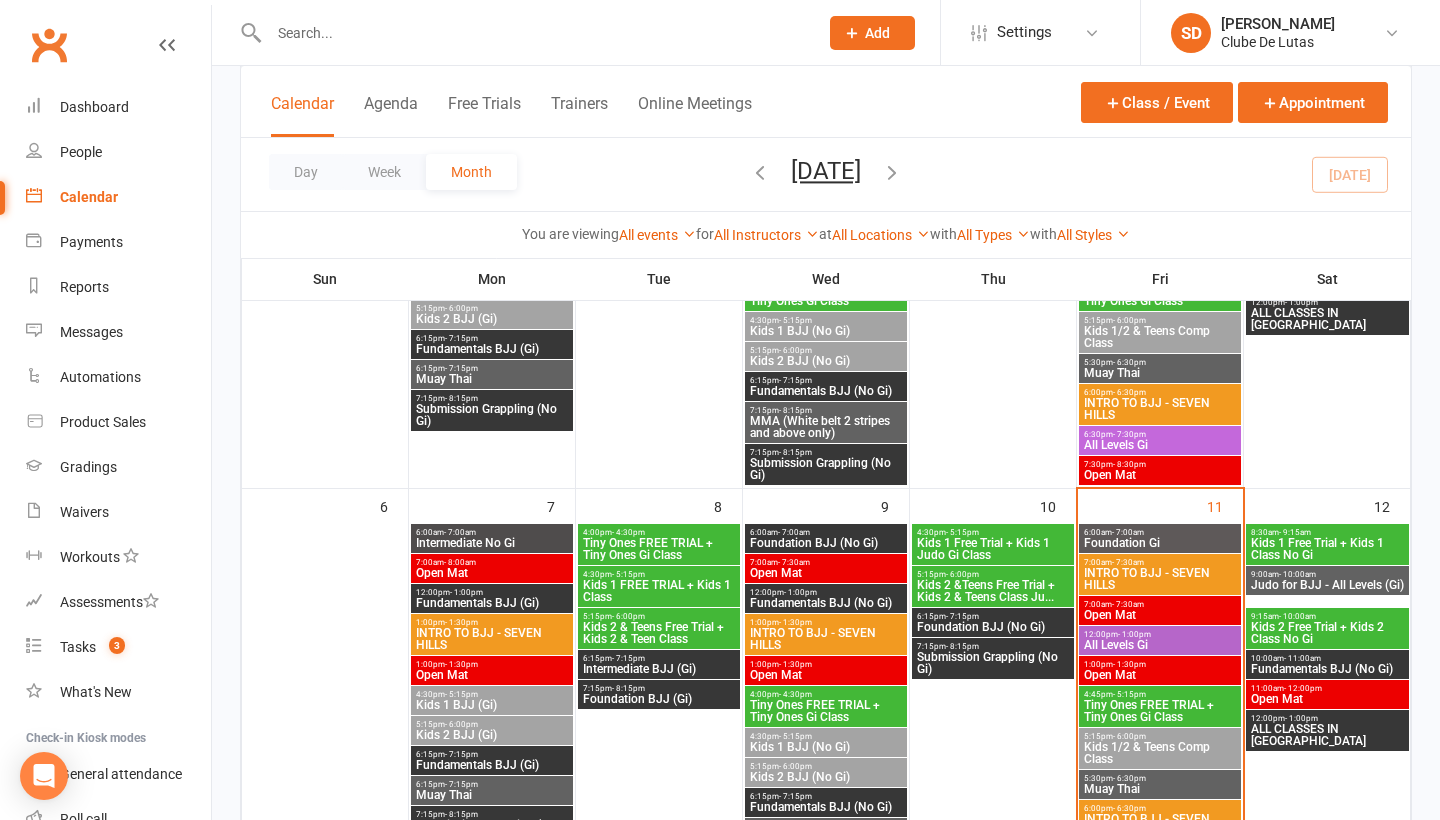 click on "Kids 1 Free Trial + Kids 1 Judo Gi Class" at bounding box center (993, 549) 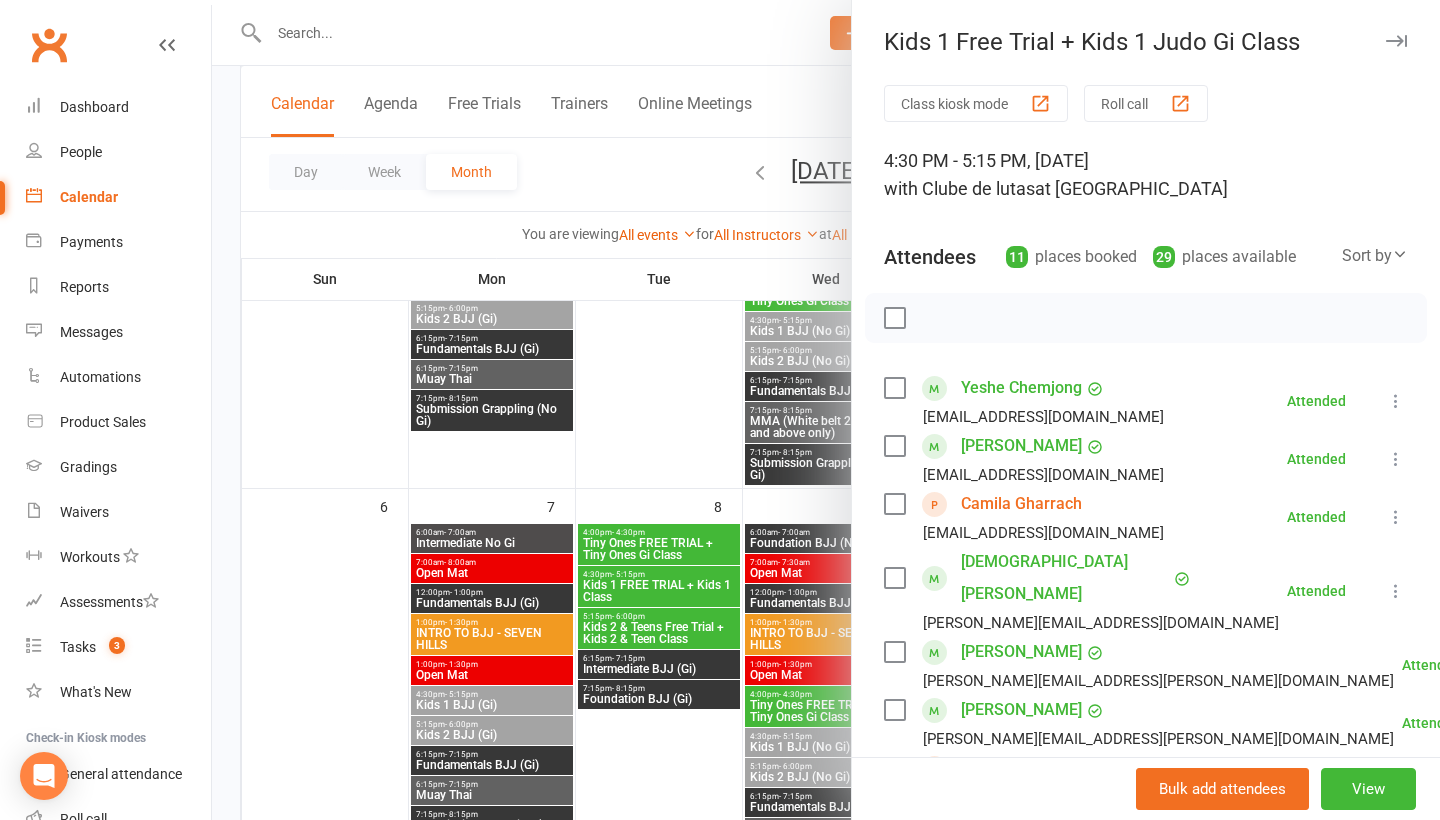click at bounding box center (826, 410) 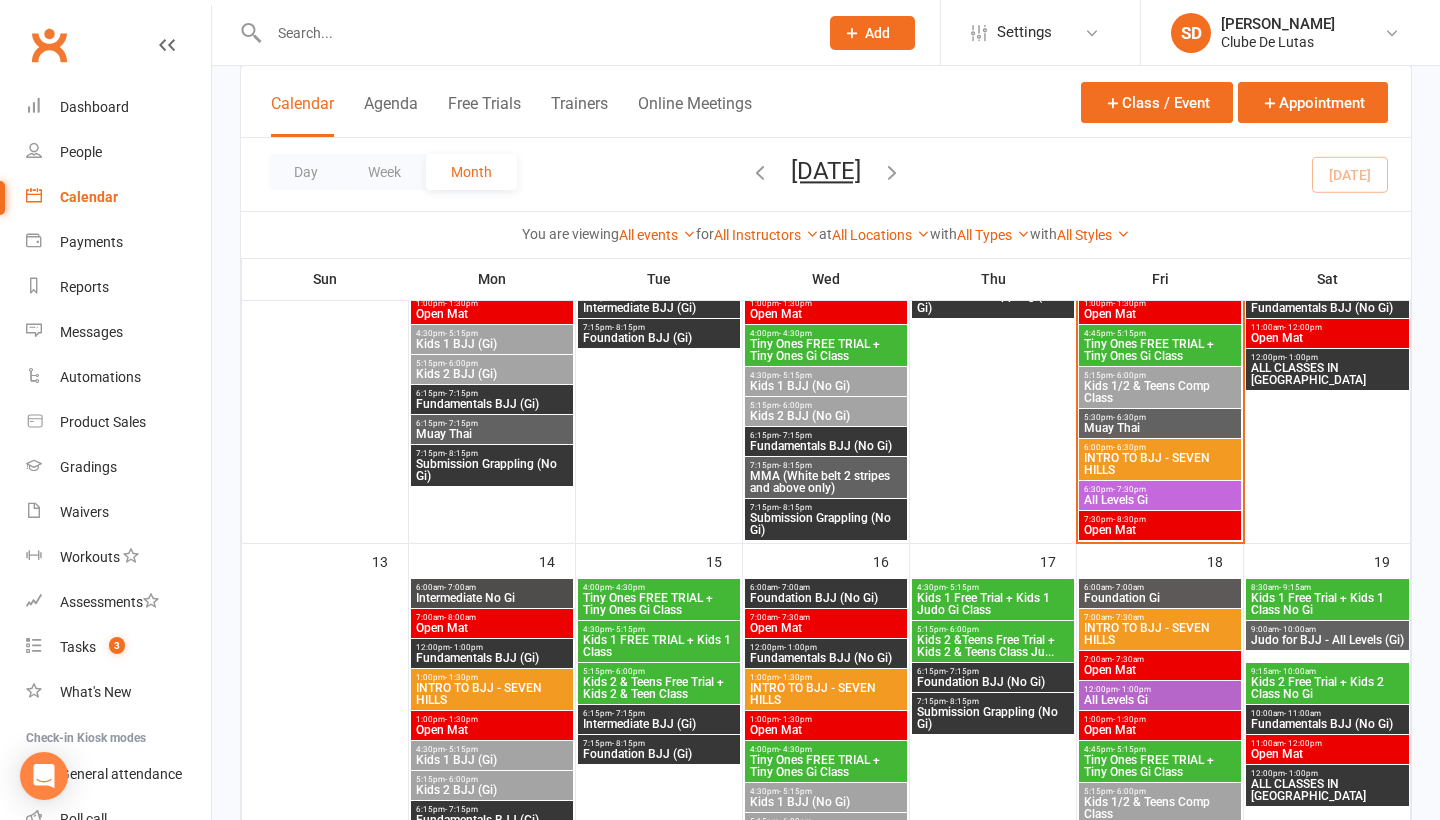 scroll, scrollTop: 819, scrollLeft: 0, axis: vertical 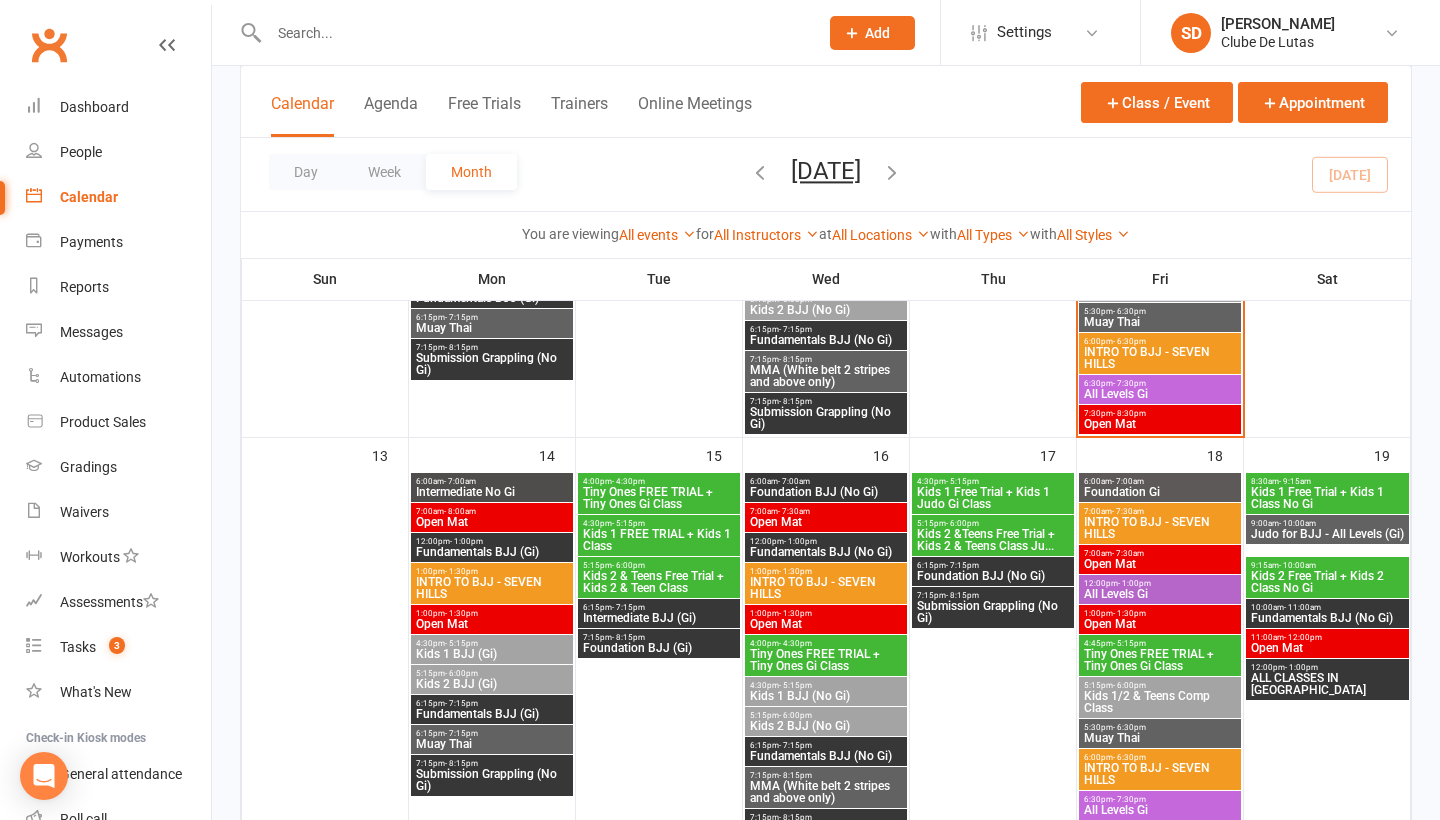 click on "Kids 1 Free Trial + Kids 1 Judo Gi Class" at bounding box center (993, 498) 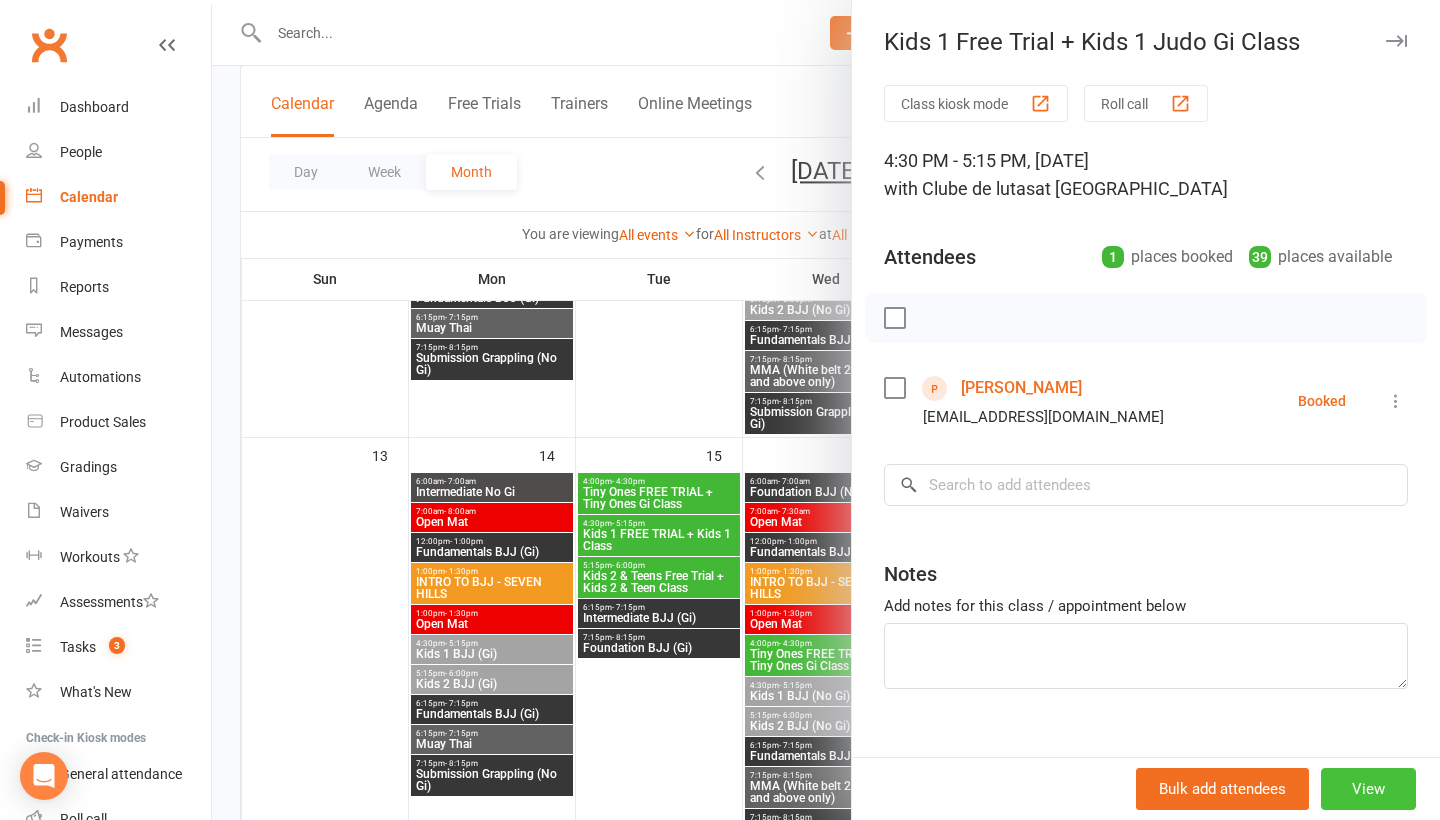click on "View" at bounding box center [1368, 789] 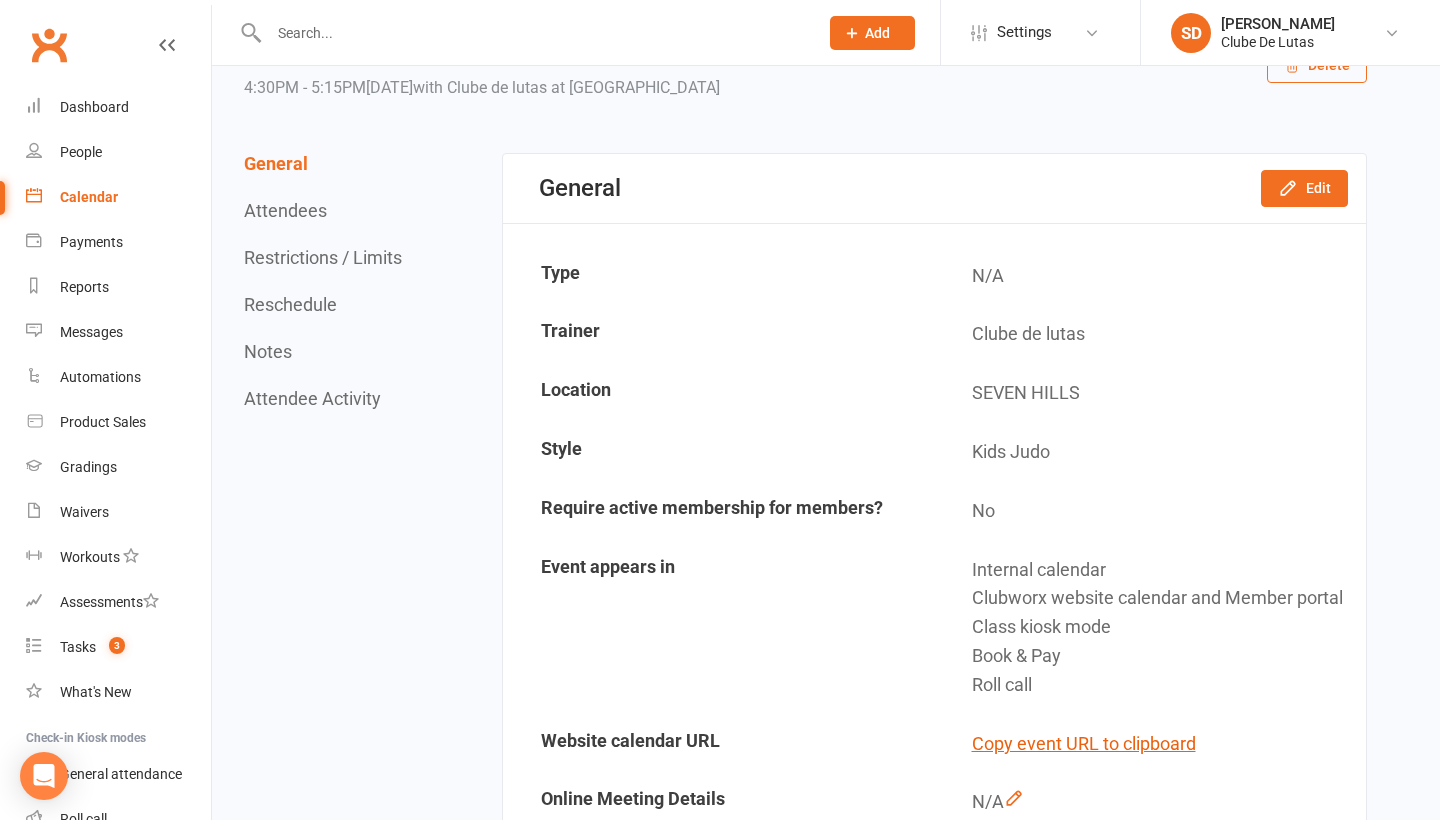 scroll, scrollTop: 107, scrollLeft: 0, axis: vertical 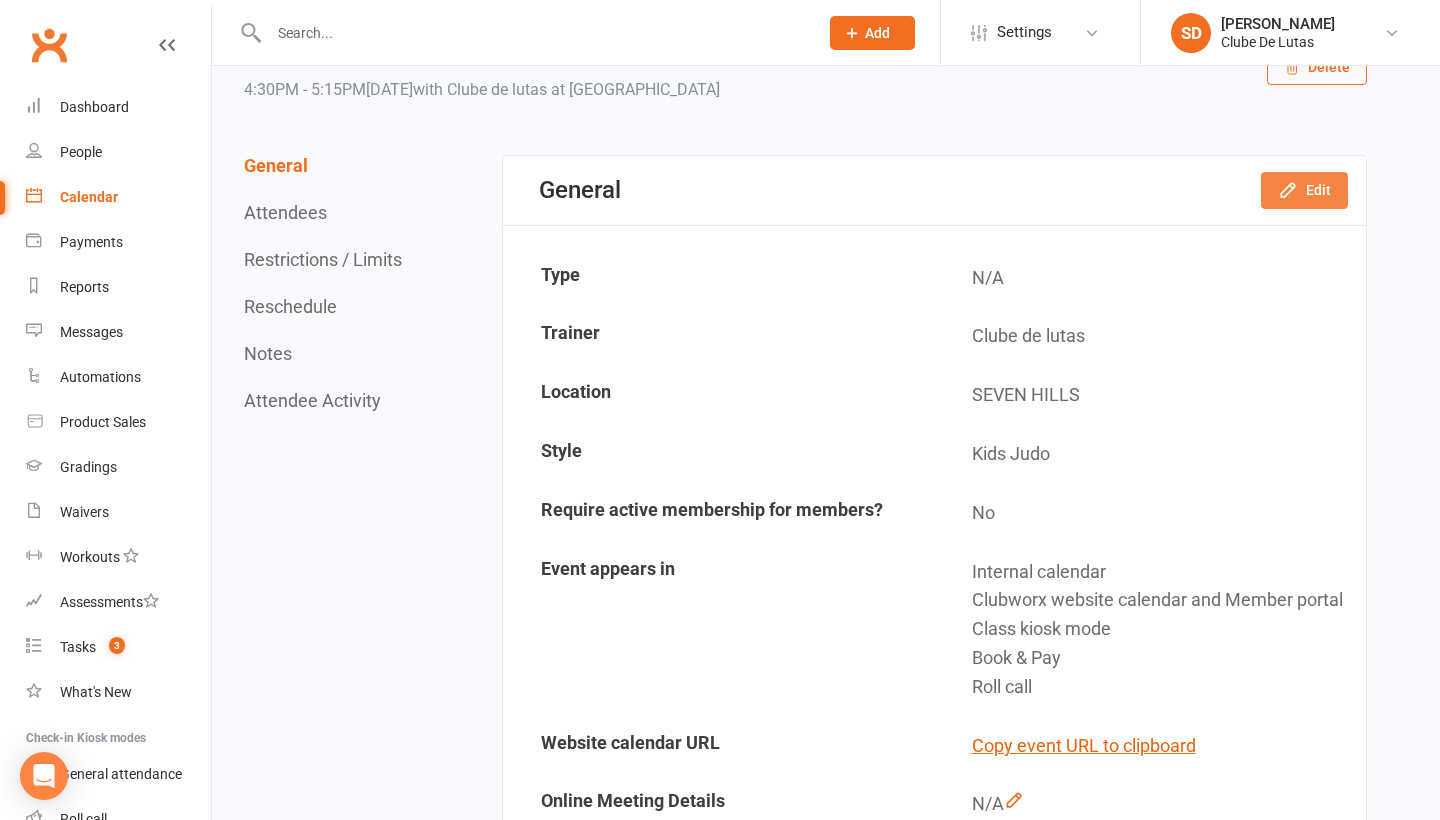 click on "Edit" at bounding box center (1304, 190) 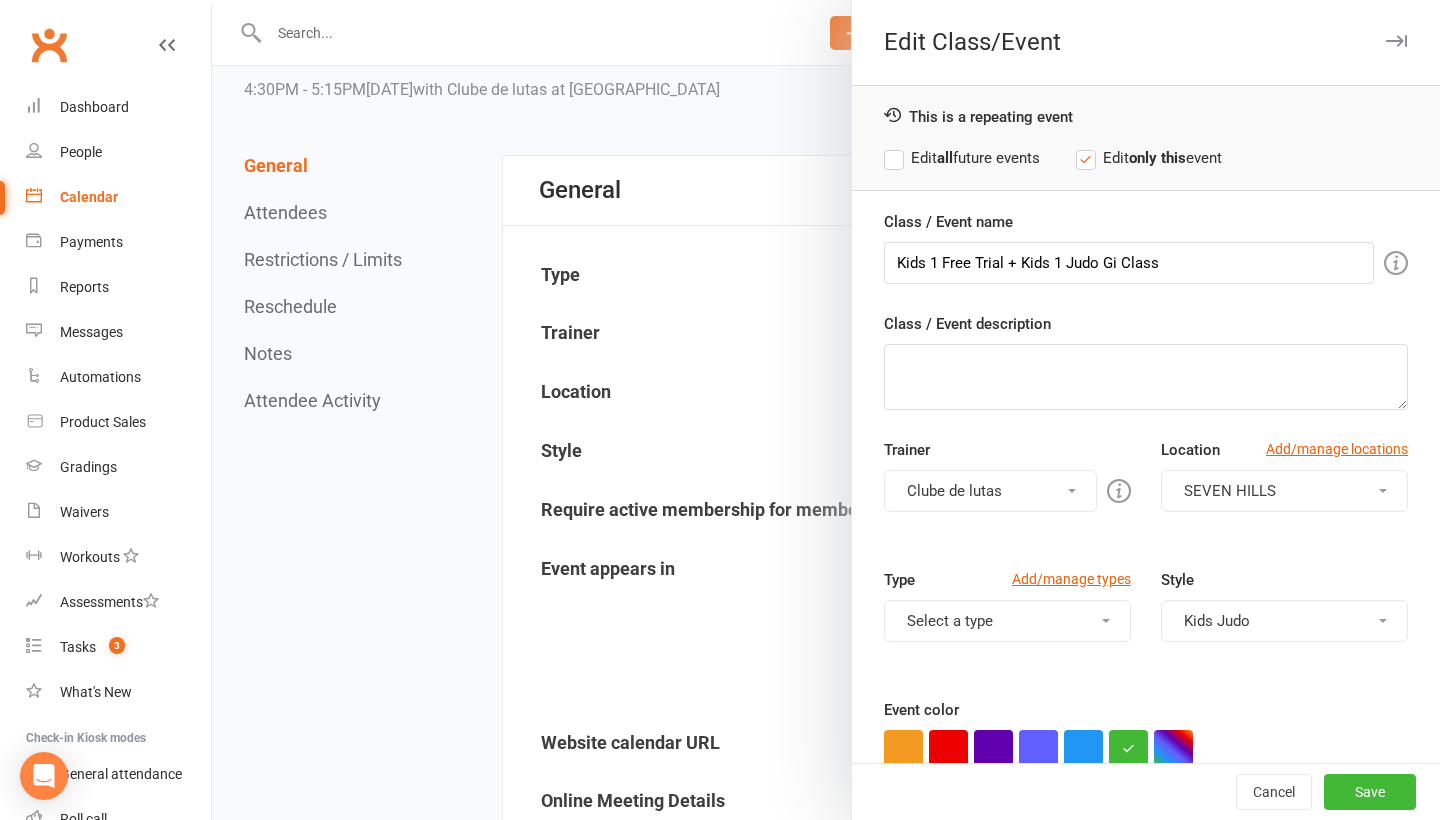 click on "Edit  all  future events" at bounding box center (962, 158) 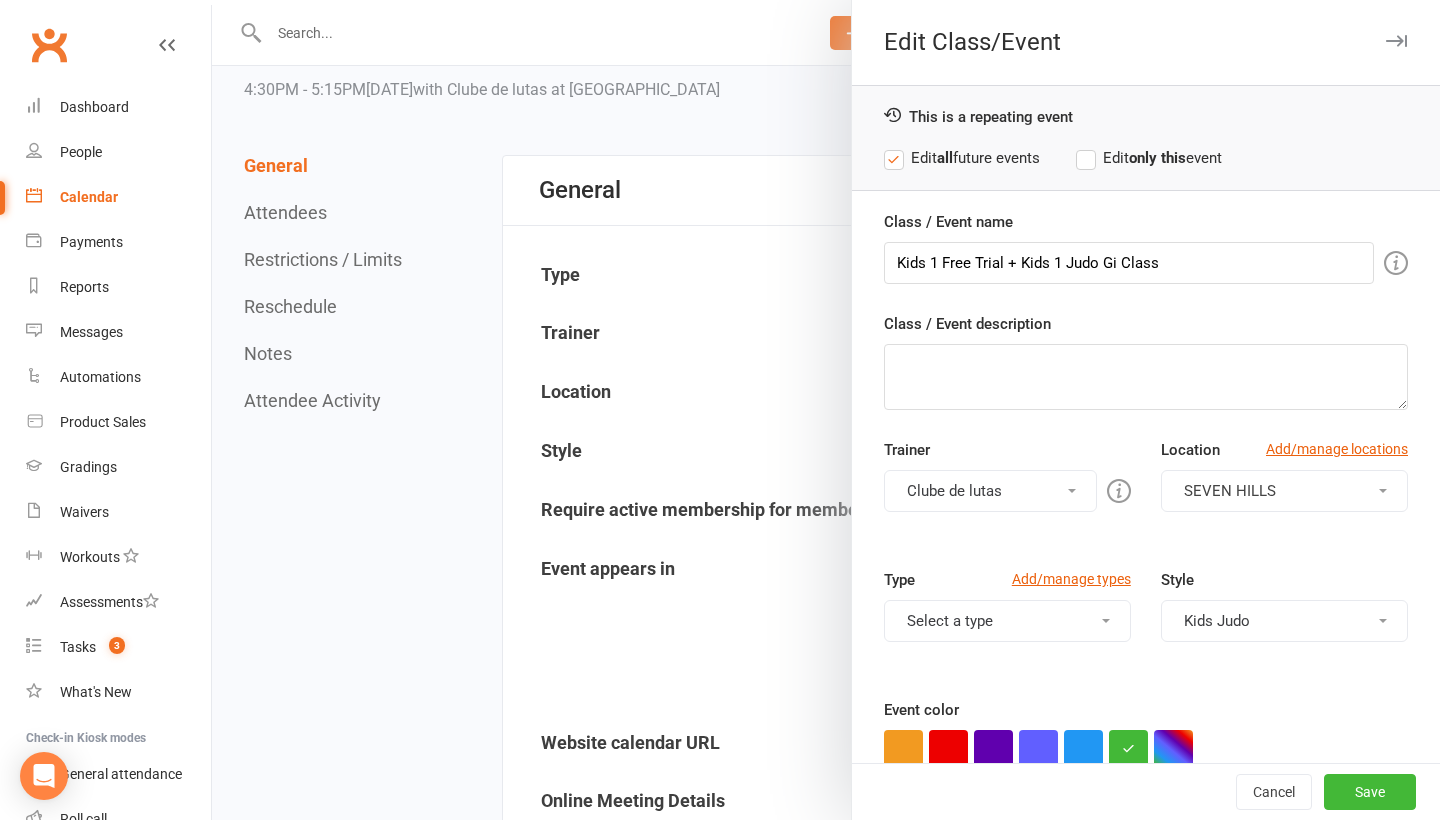click on "Kids Judo" at bounding box center (1284, 621) 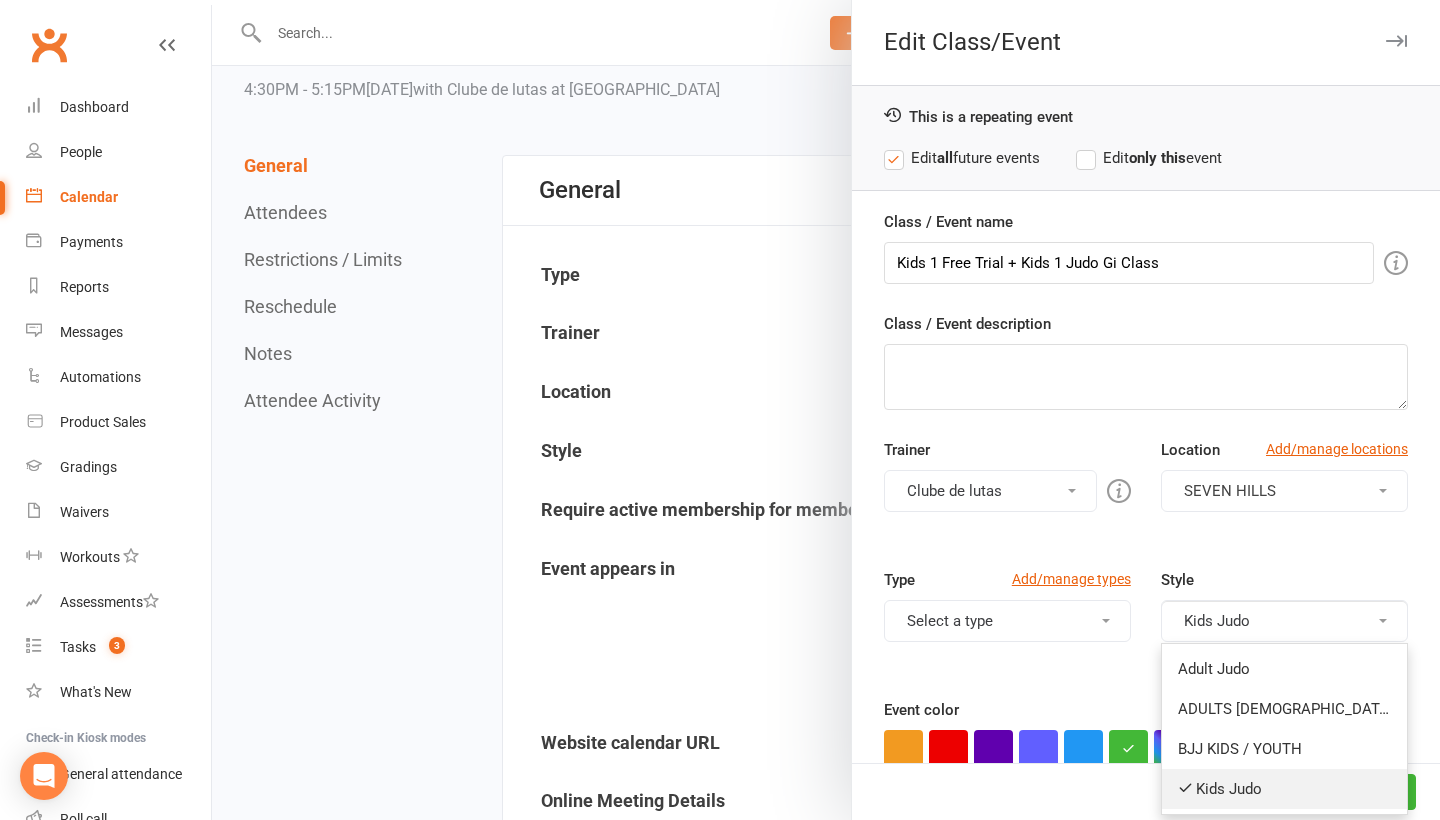 click on "Kids Judo" at bounding box center [1284, 789] 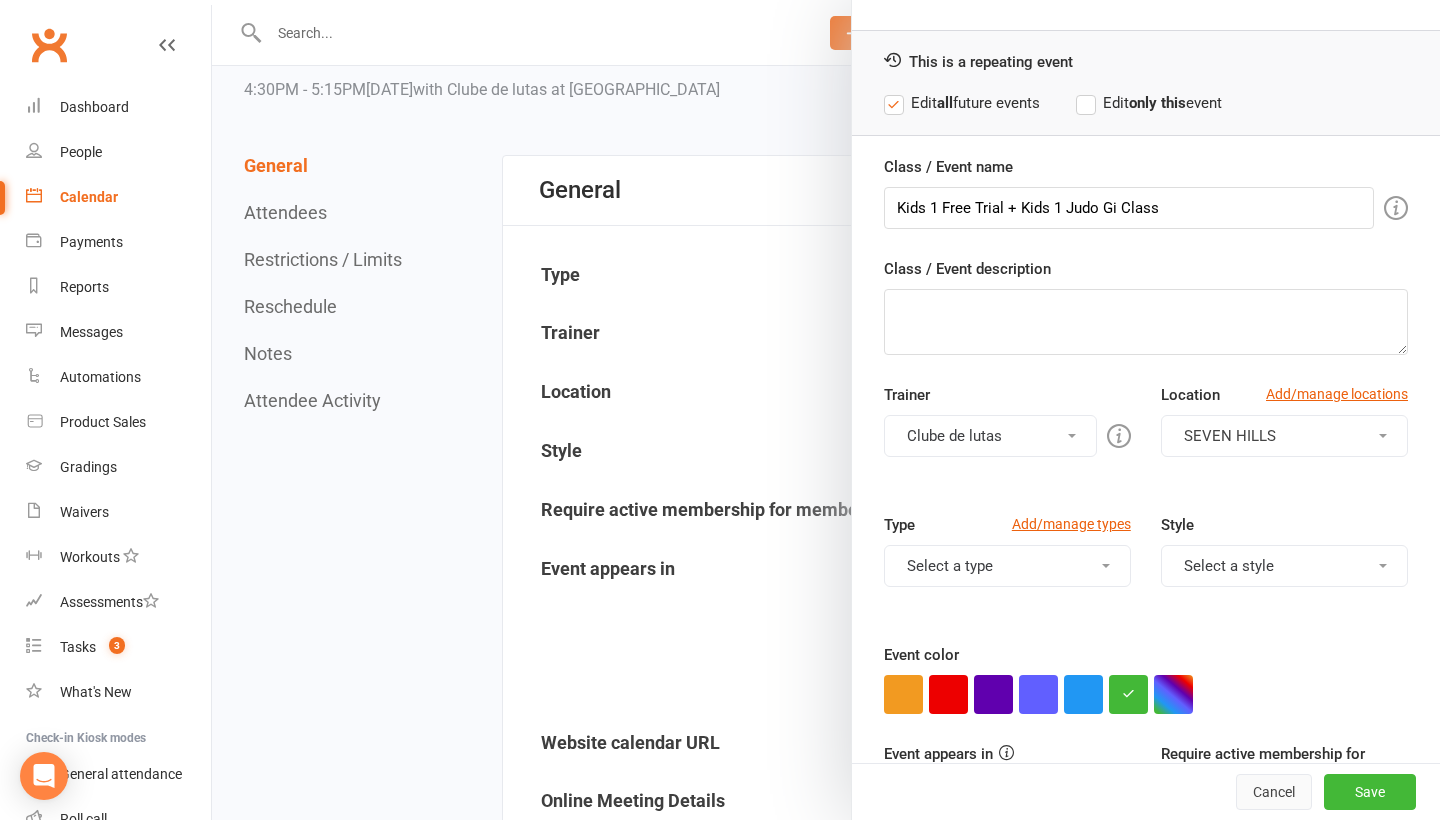 scroll, scrollTop: 60, scrollLeft: 0, axis: vertical 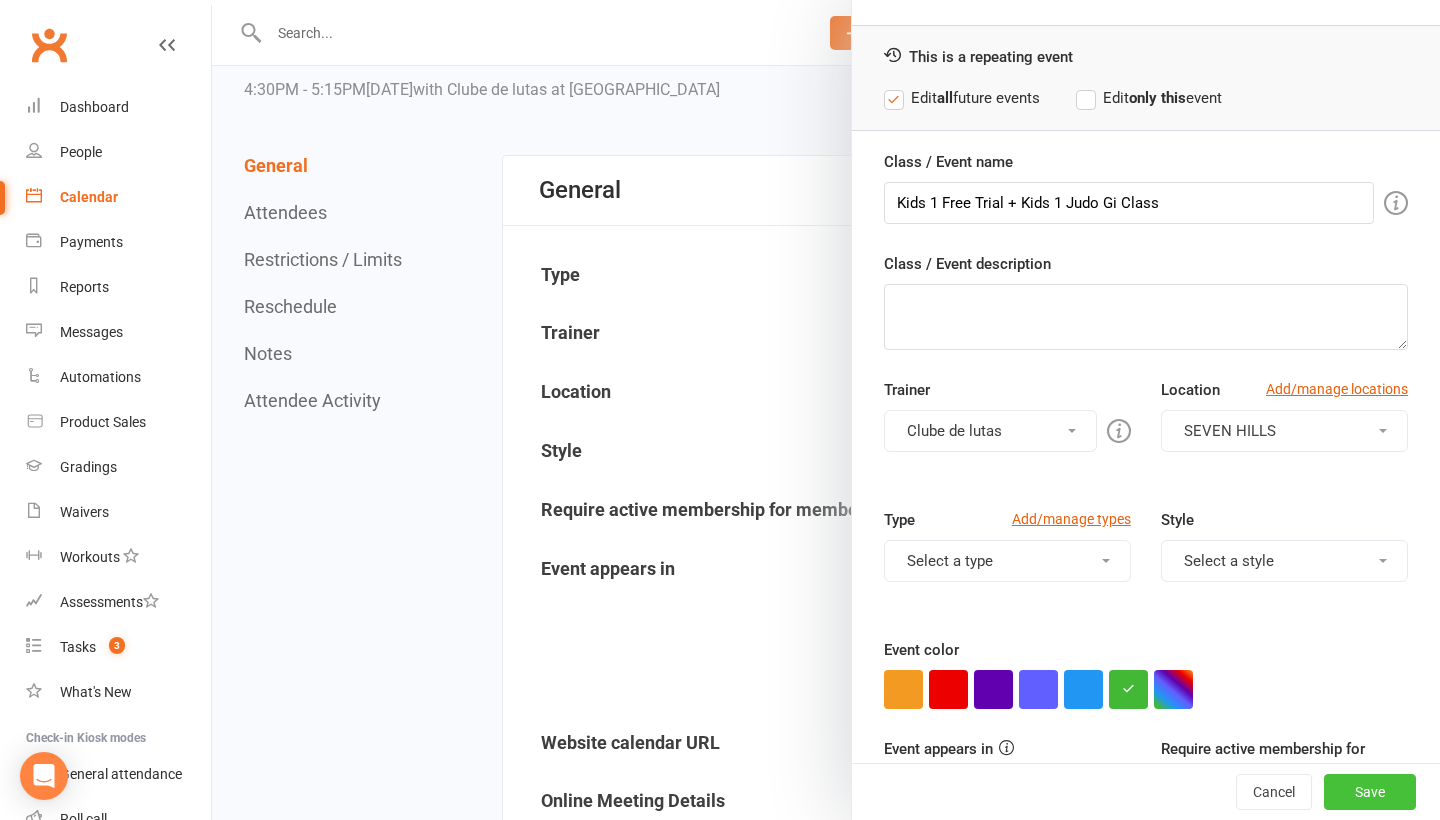 click on "Save" at bounding box center [1370, 792] 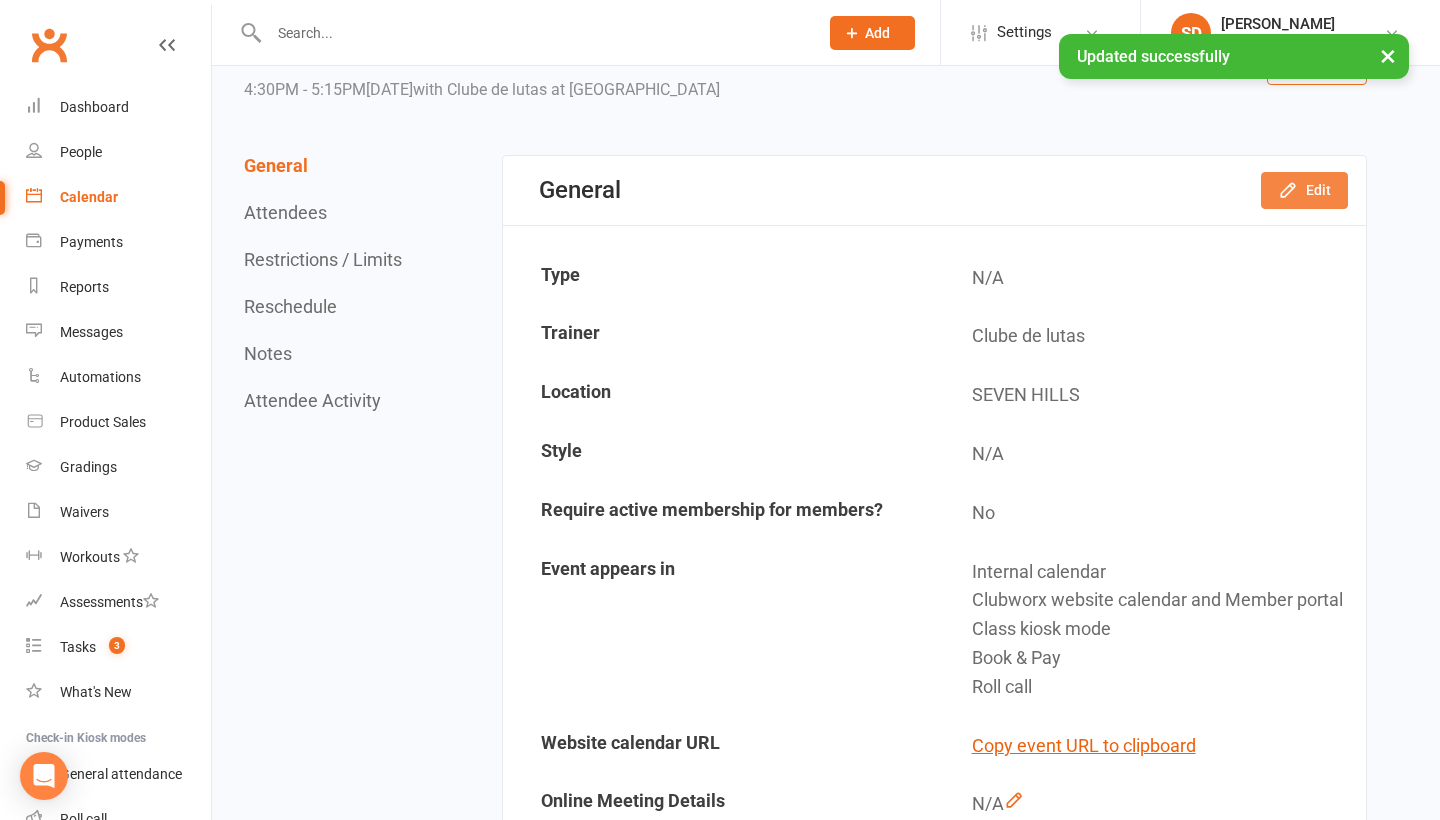 click on "Edit" at bounding box center [1304, 190] 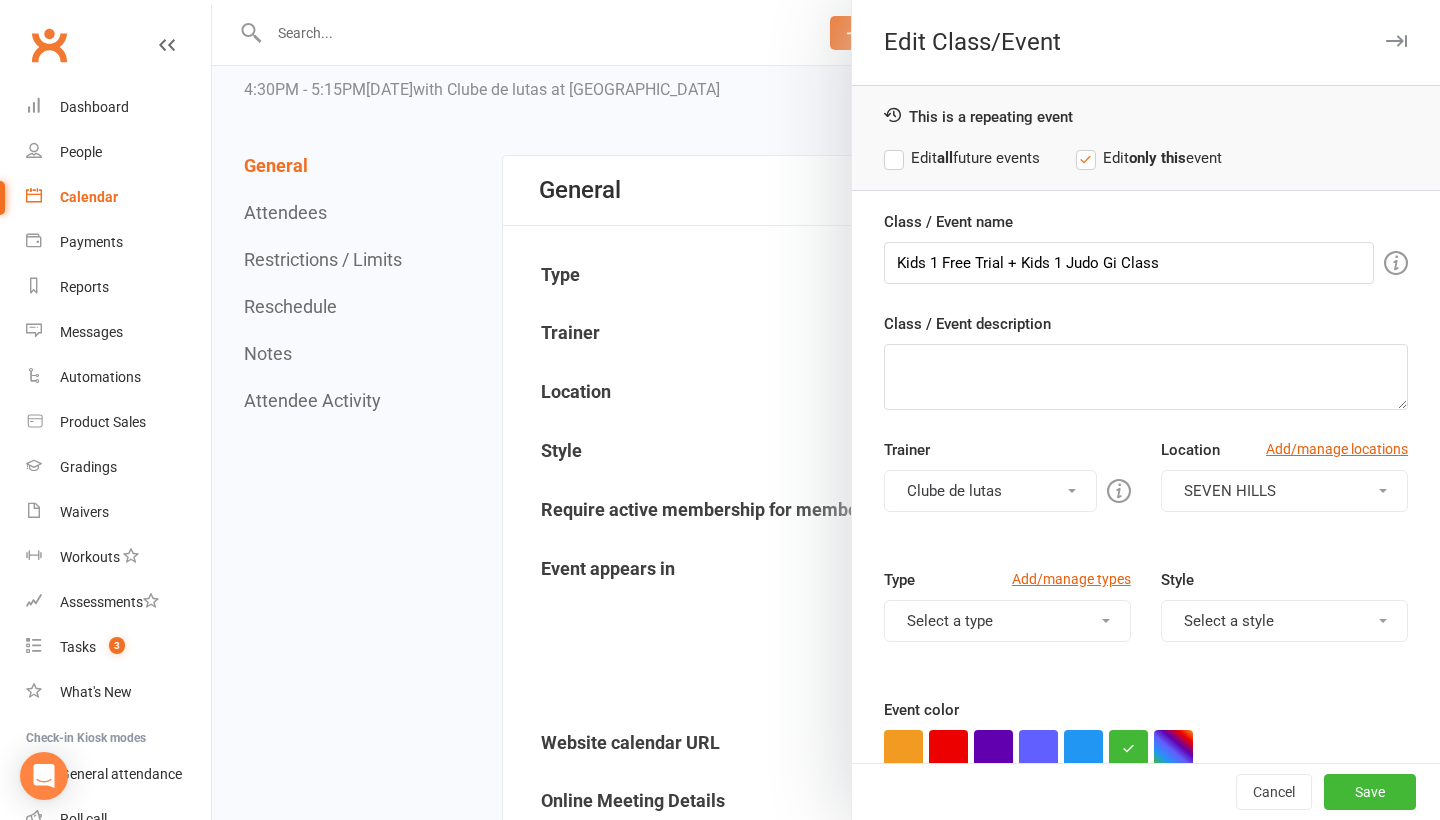 click on "Select a style" at bounding box center (1284, 621) 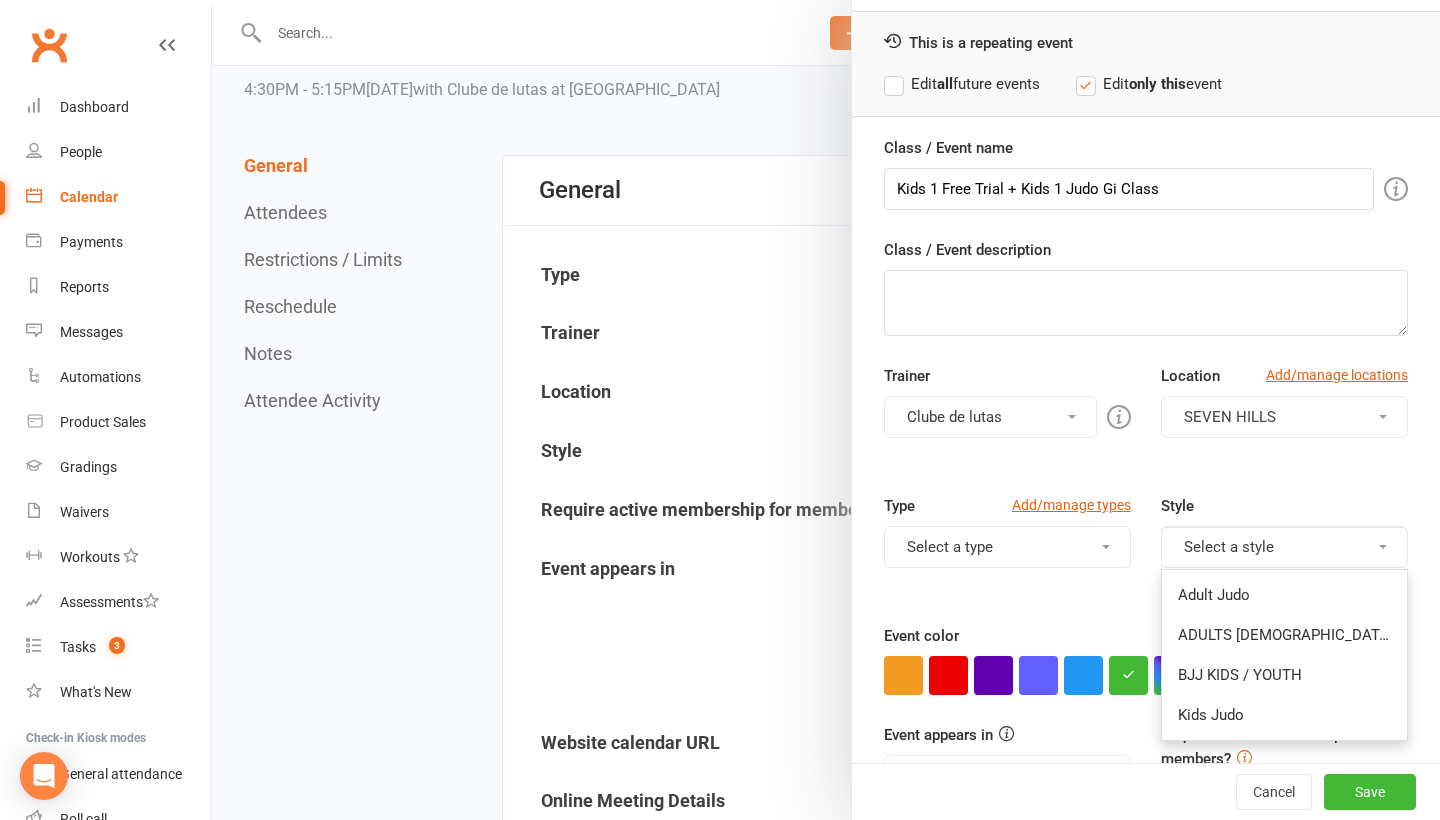 scroll, scrollTop: 83, scrollLeft: 0, axis: vertical 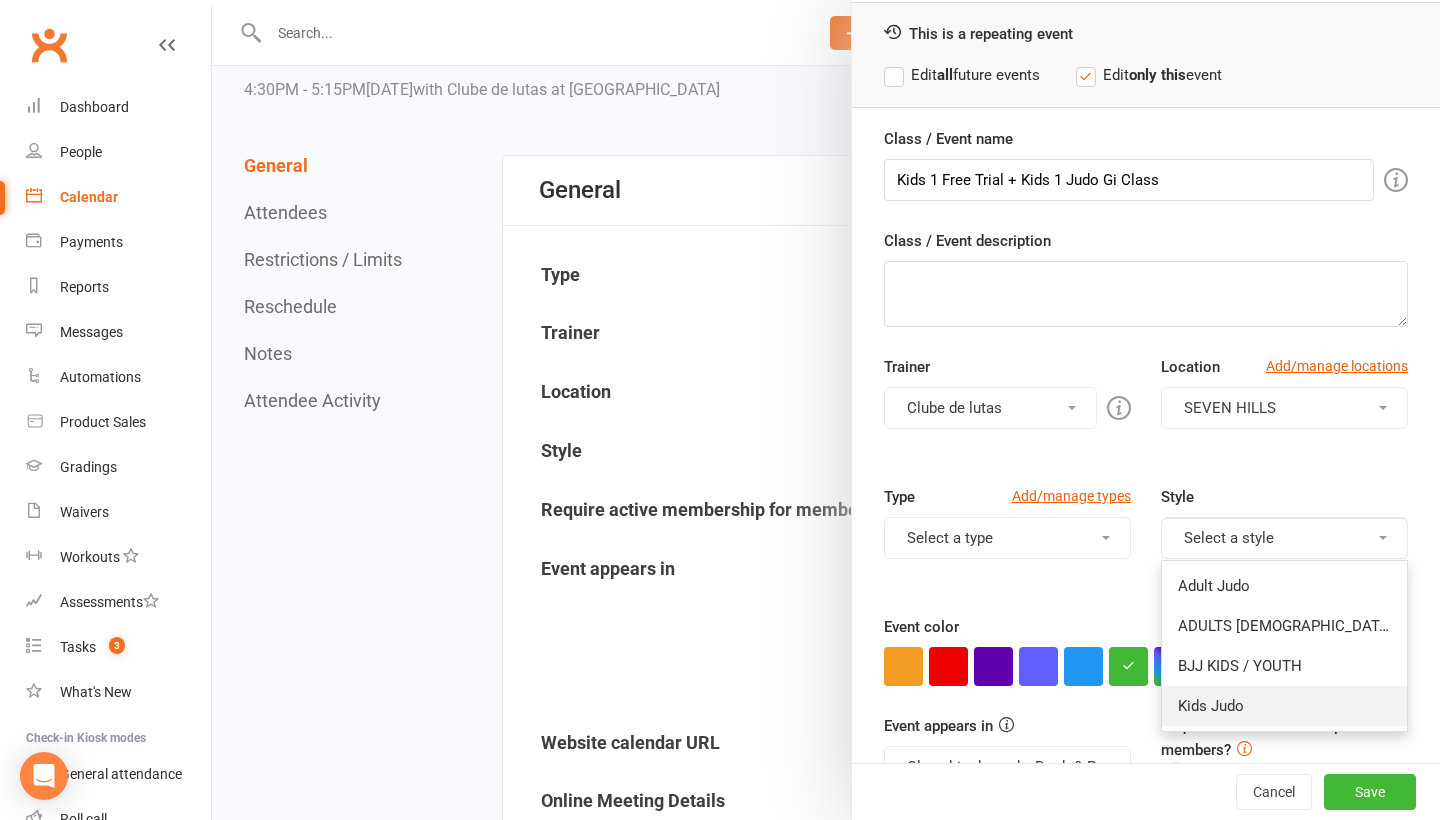 click on "Kids Judo" at bounding box center (1284, 706) 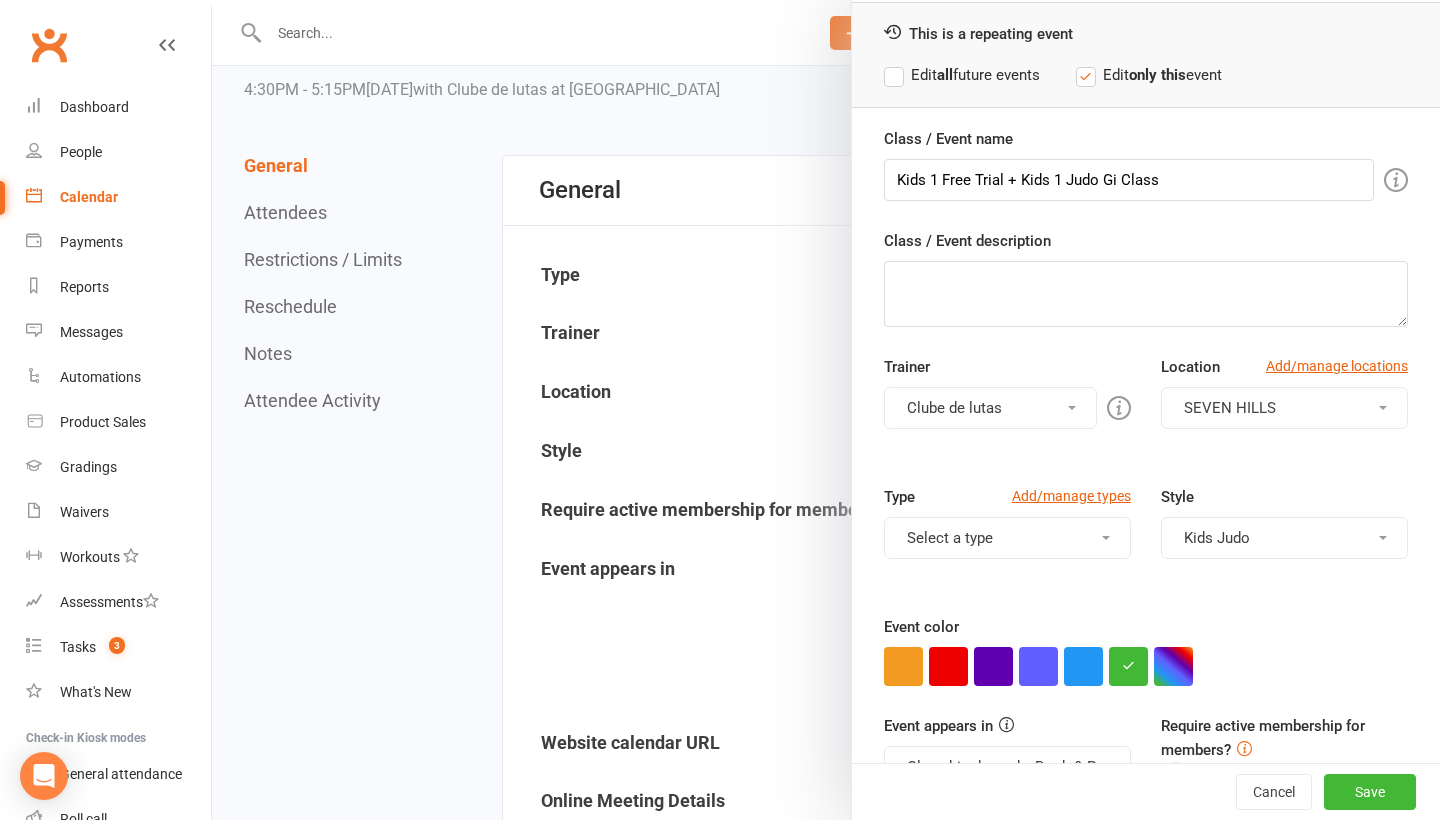 click on "Edit  all  future events" at bounding box center [962, 75] 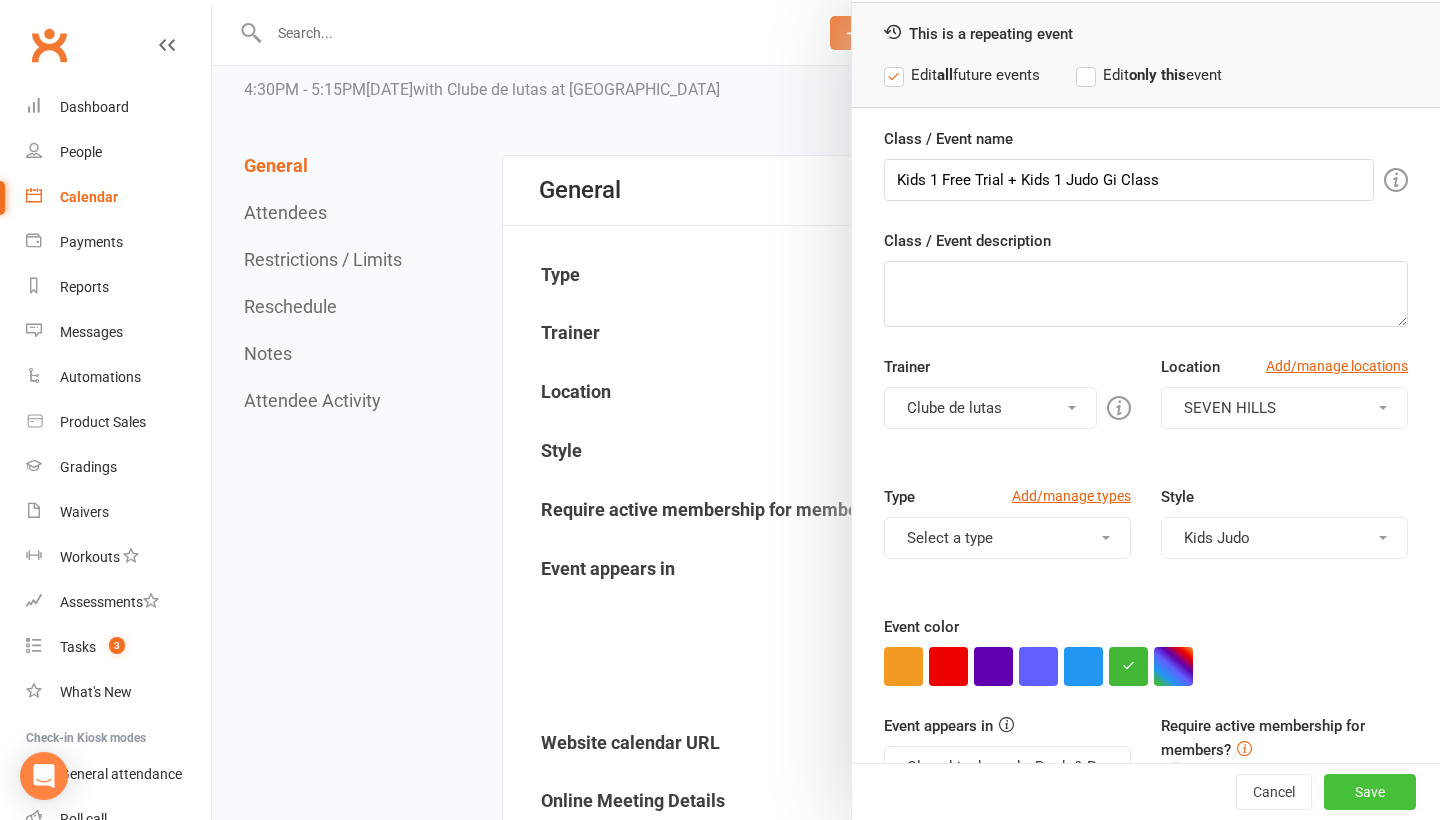 click on "Save" at bounding box center (1370, 792) 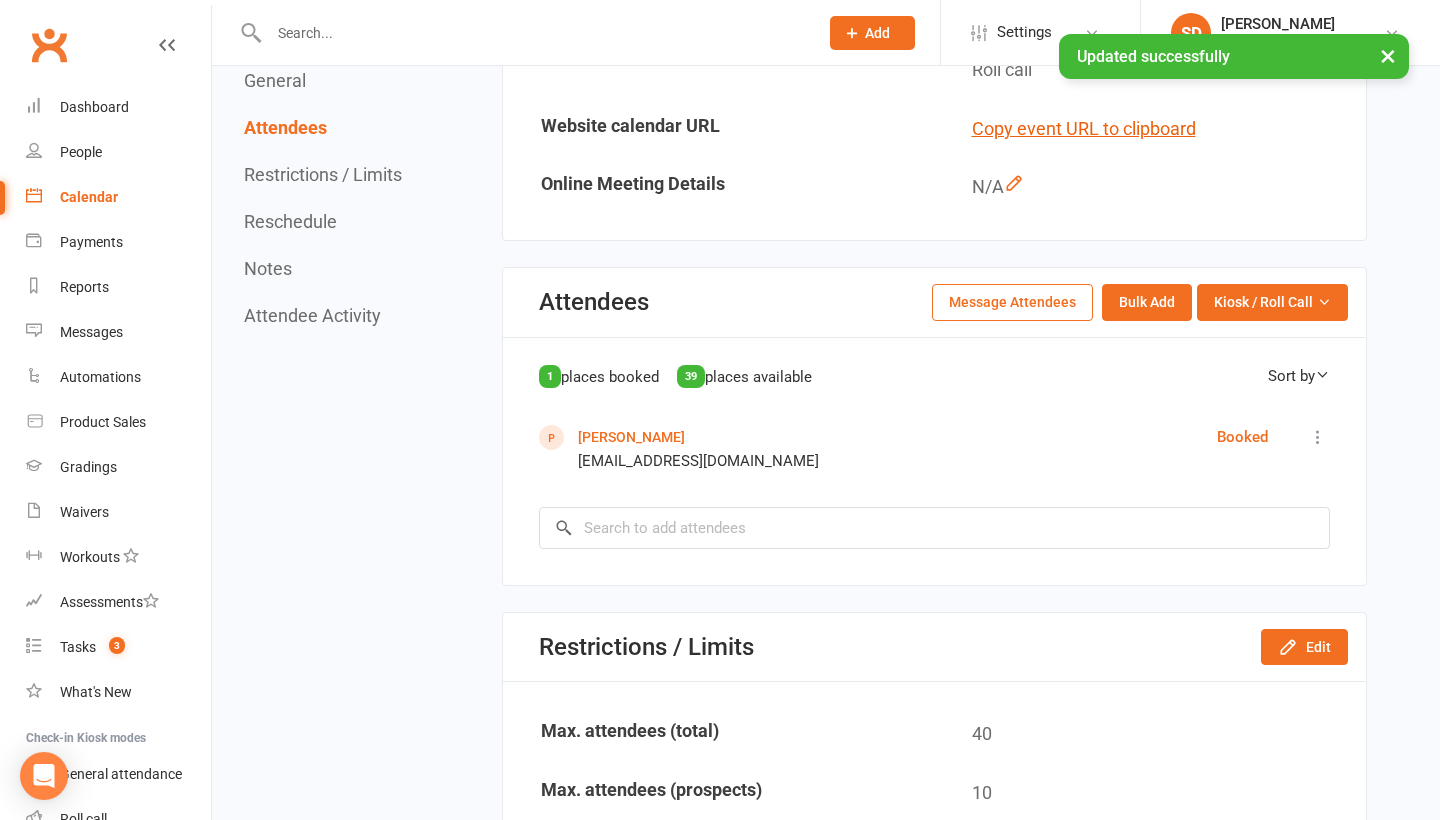 scroll, scrollTop: 725, scrollLeft: 0, axis: vertical 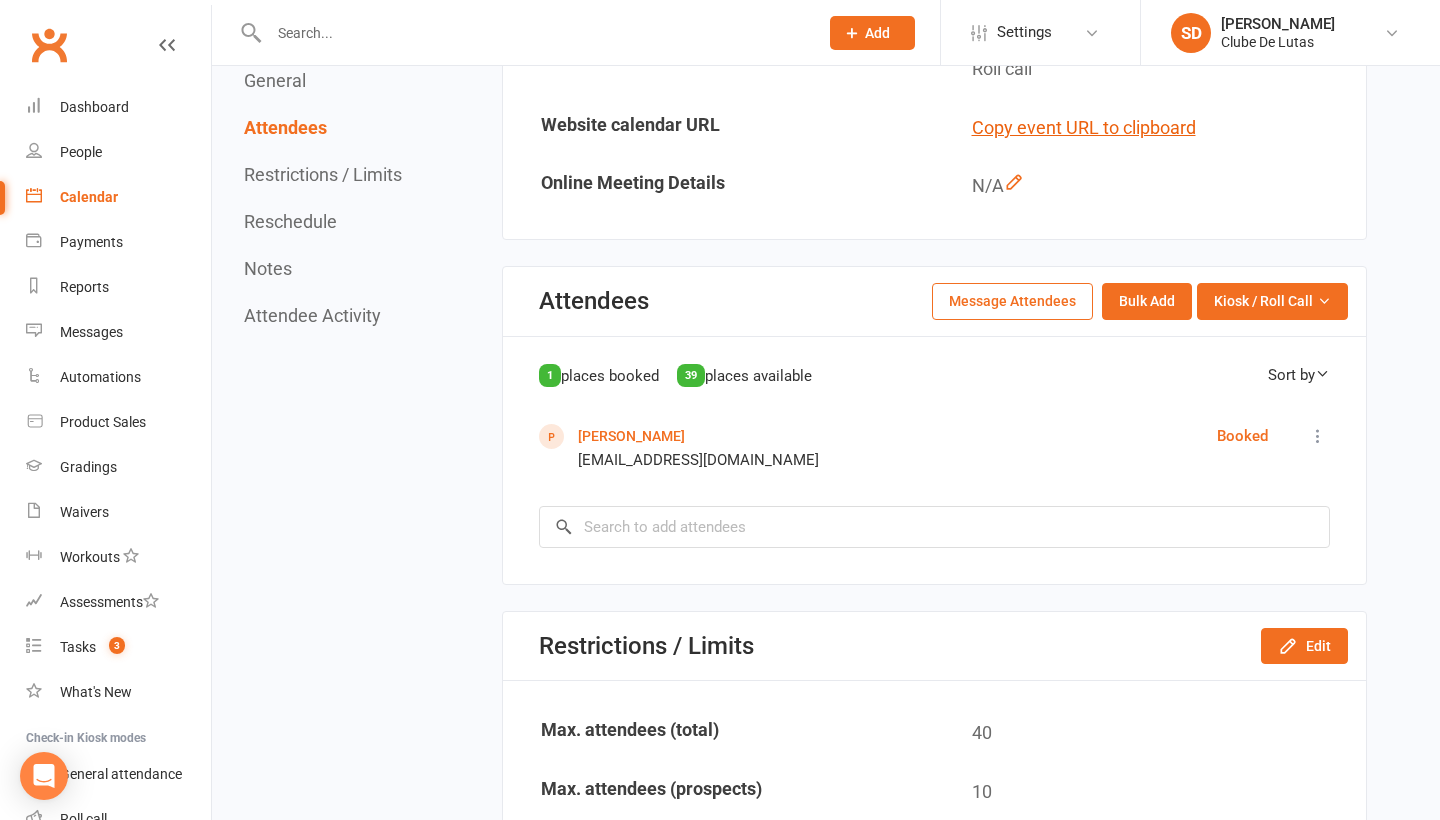 click on "Calendar" at bounding box center [118, 197] 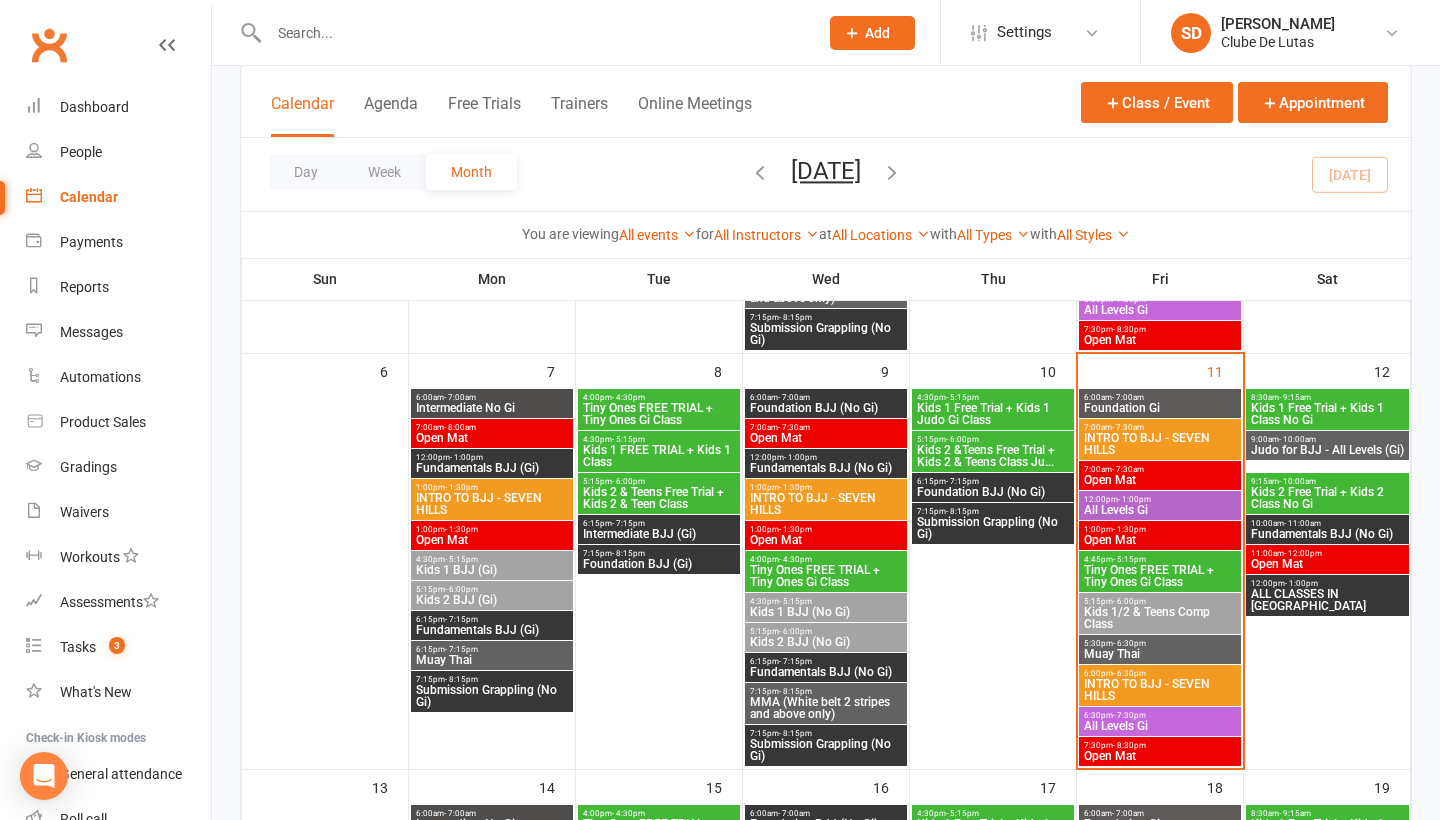 scroll, scrollTop: 480, scrollLeft: 0, axis: vertical 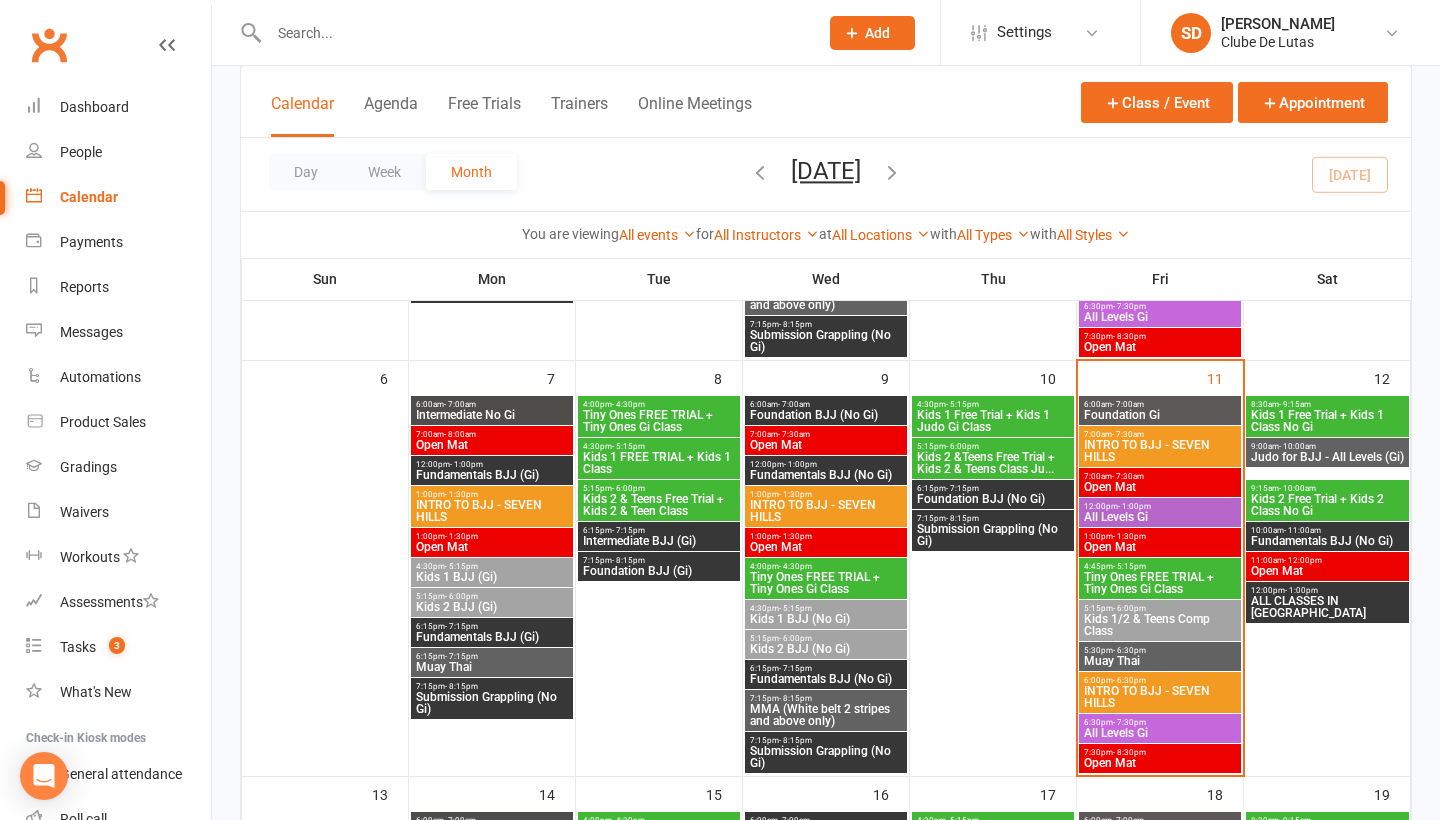 click on "Judo for BJJ - All Levels (Gi)" at bounding box center (1327, 457) 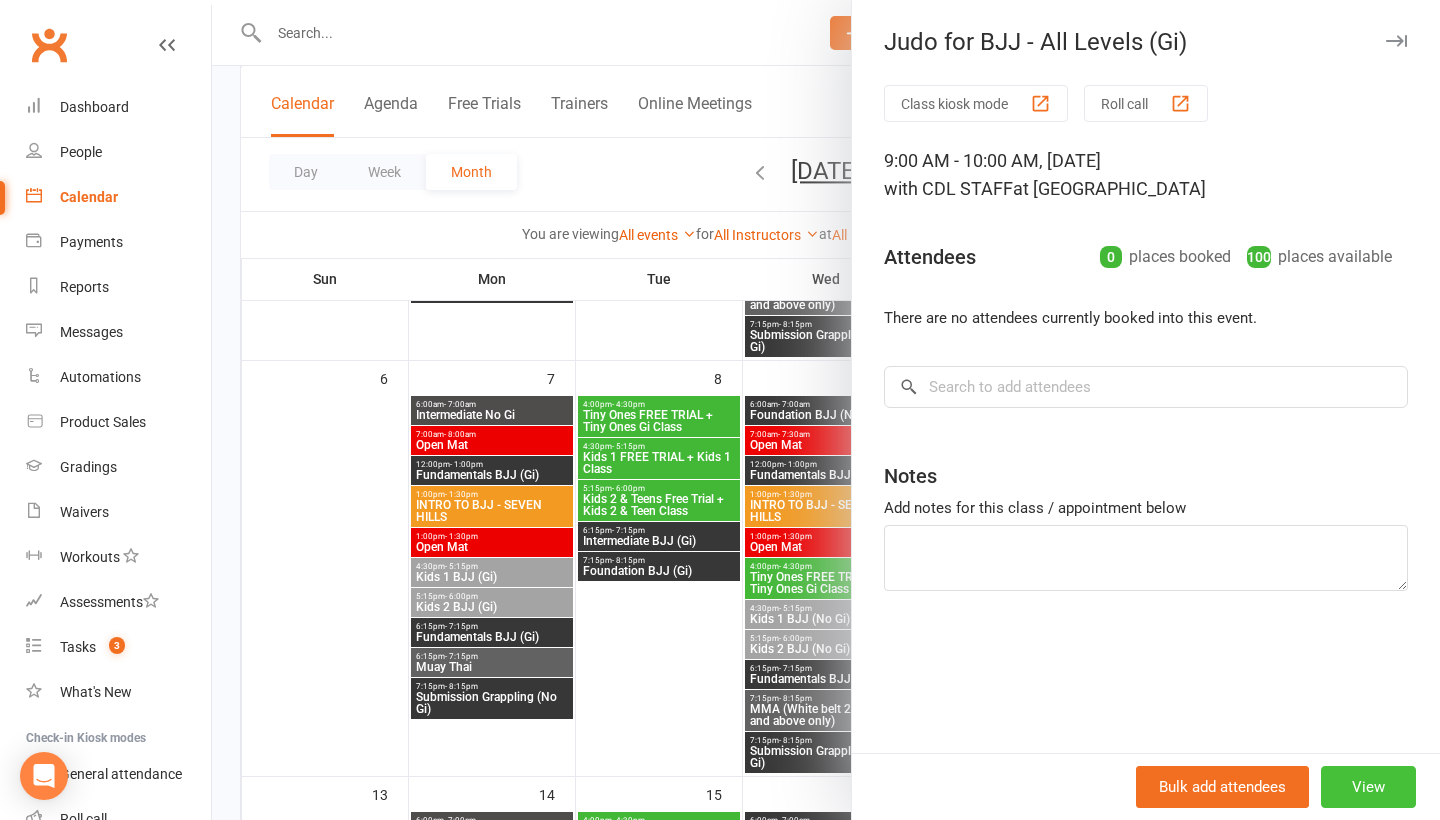 click on "View" at bounding box center (1368, 787) 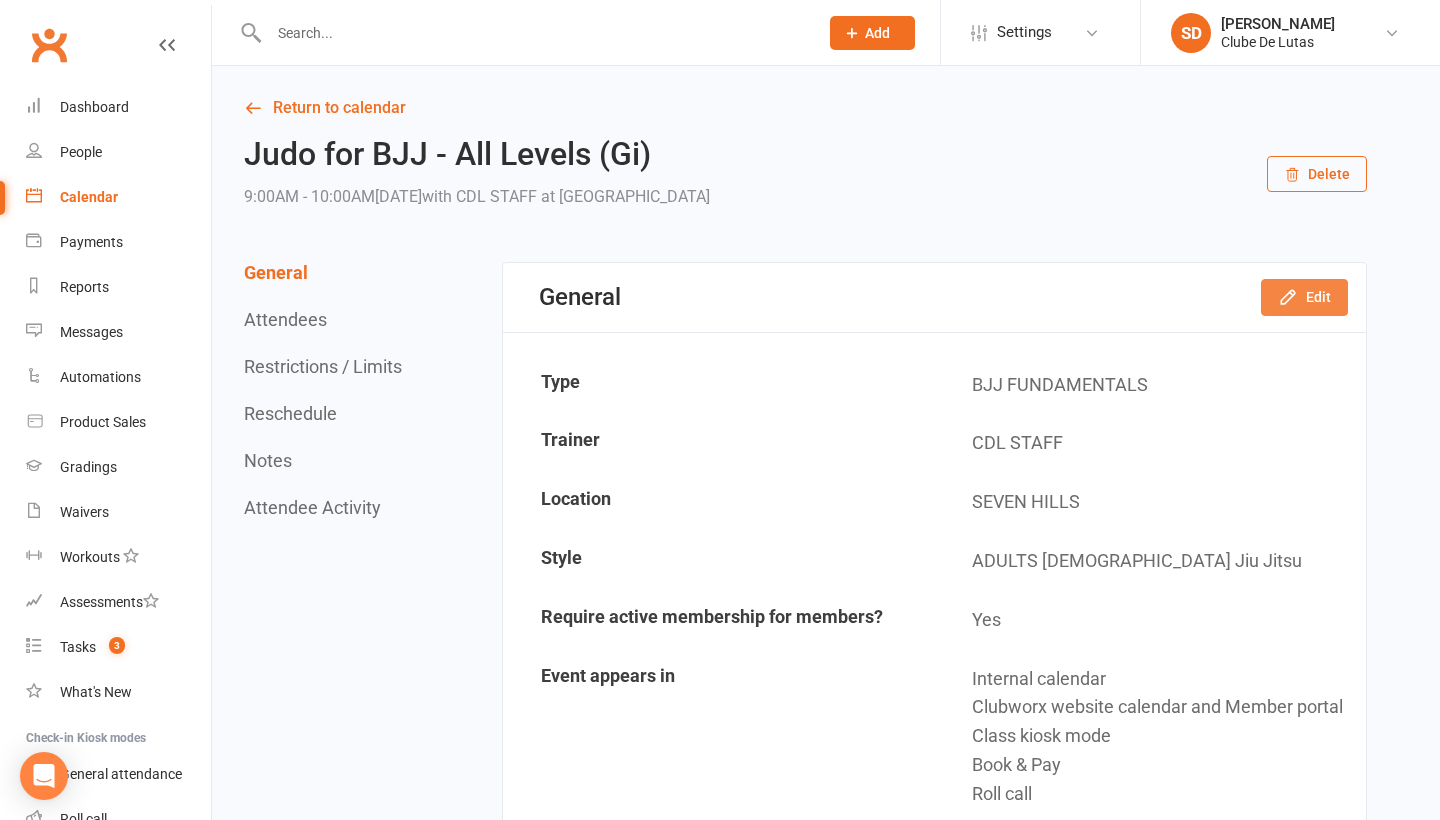 scroll, scrollTop: 0, scrollLeft: 0, axis: both 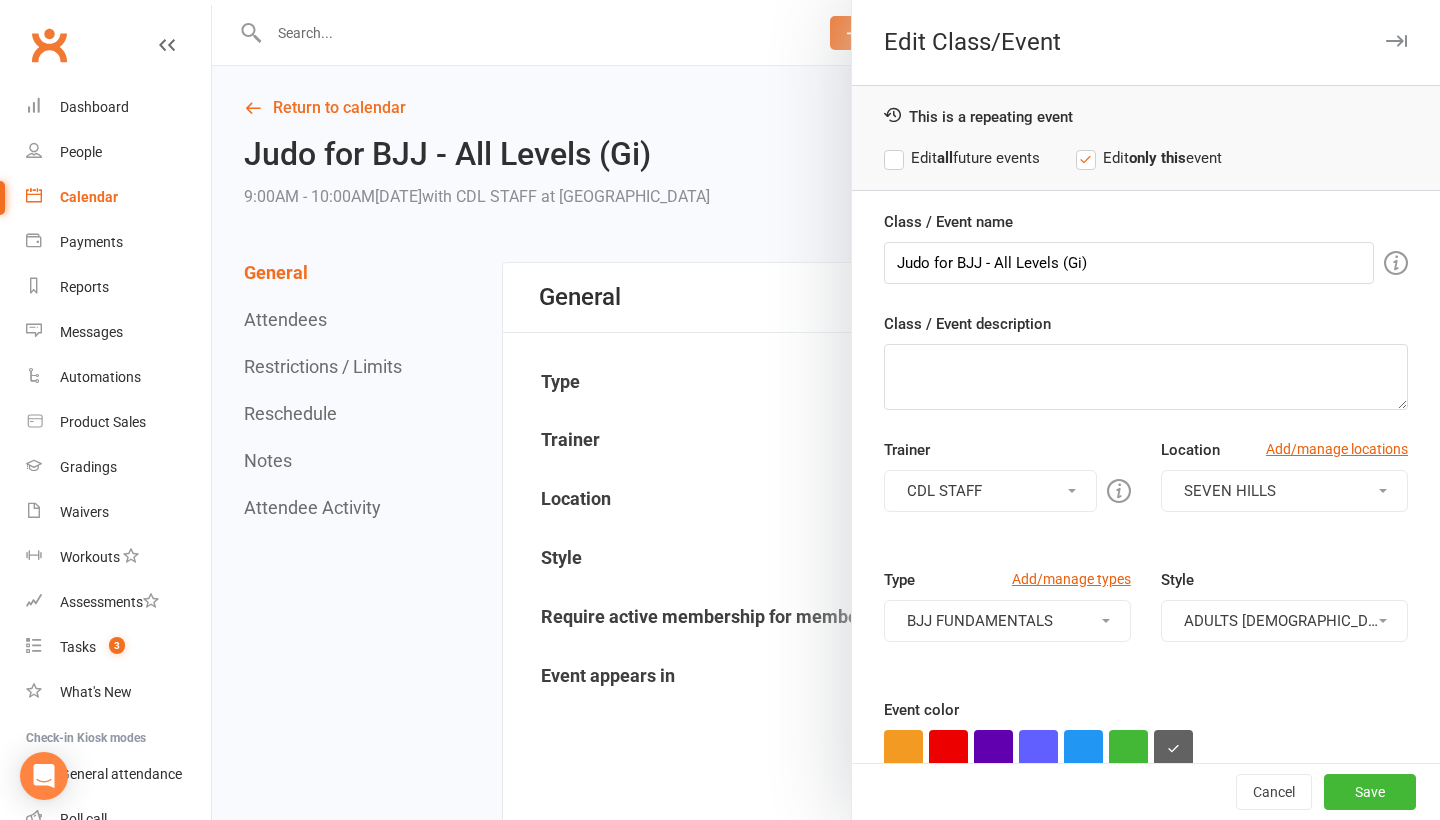 click on "ADULTS BRAZILIAN Jiu Jitsu" at bounding box center [1284, 621] 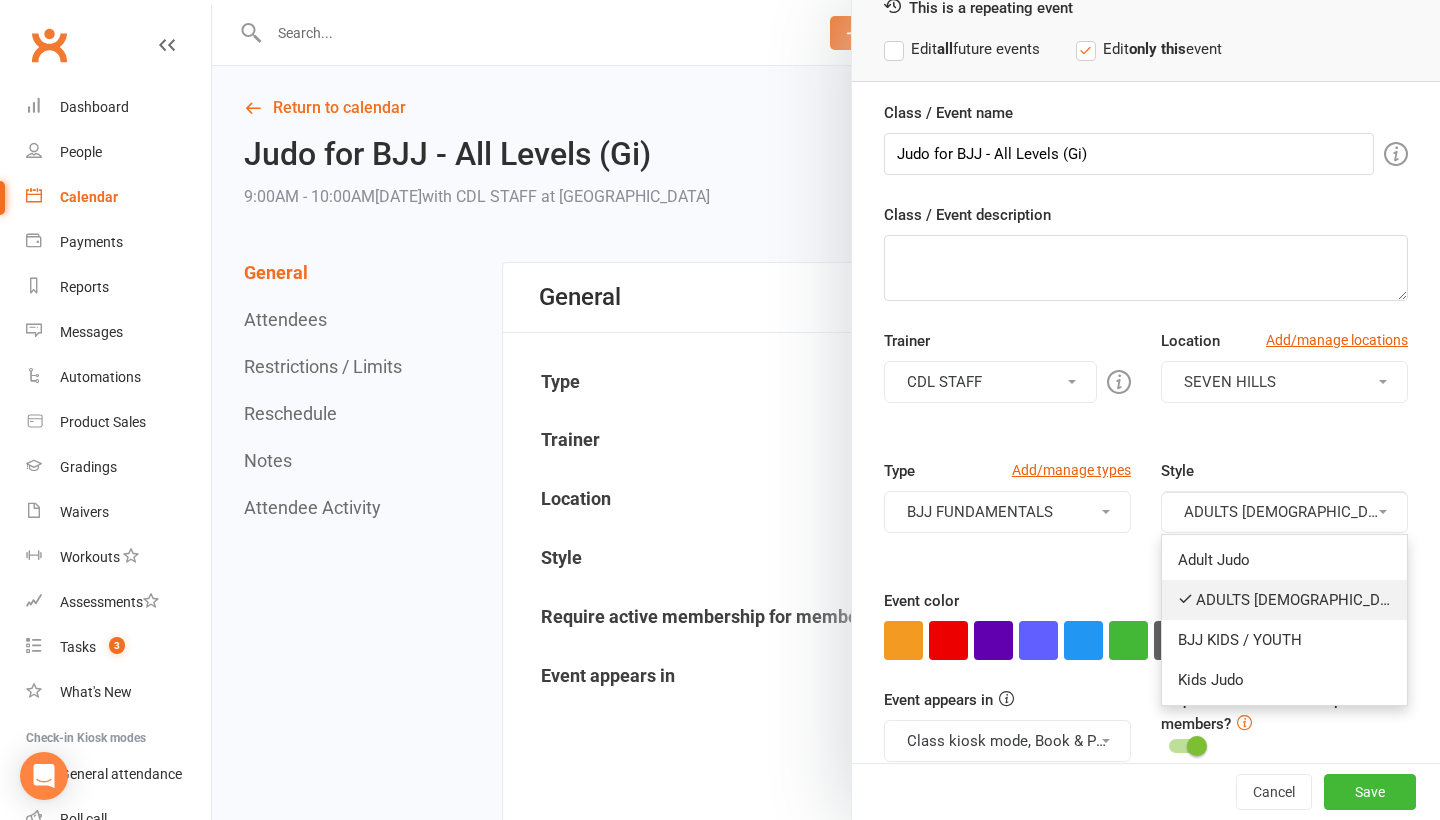 scroll, scrollTop: 129, scrollLeft: 0, axis: vertical 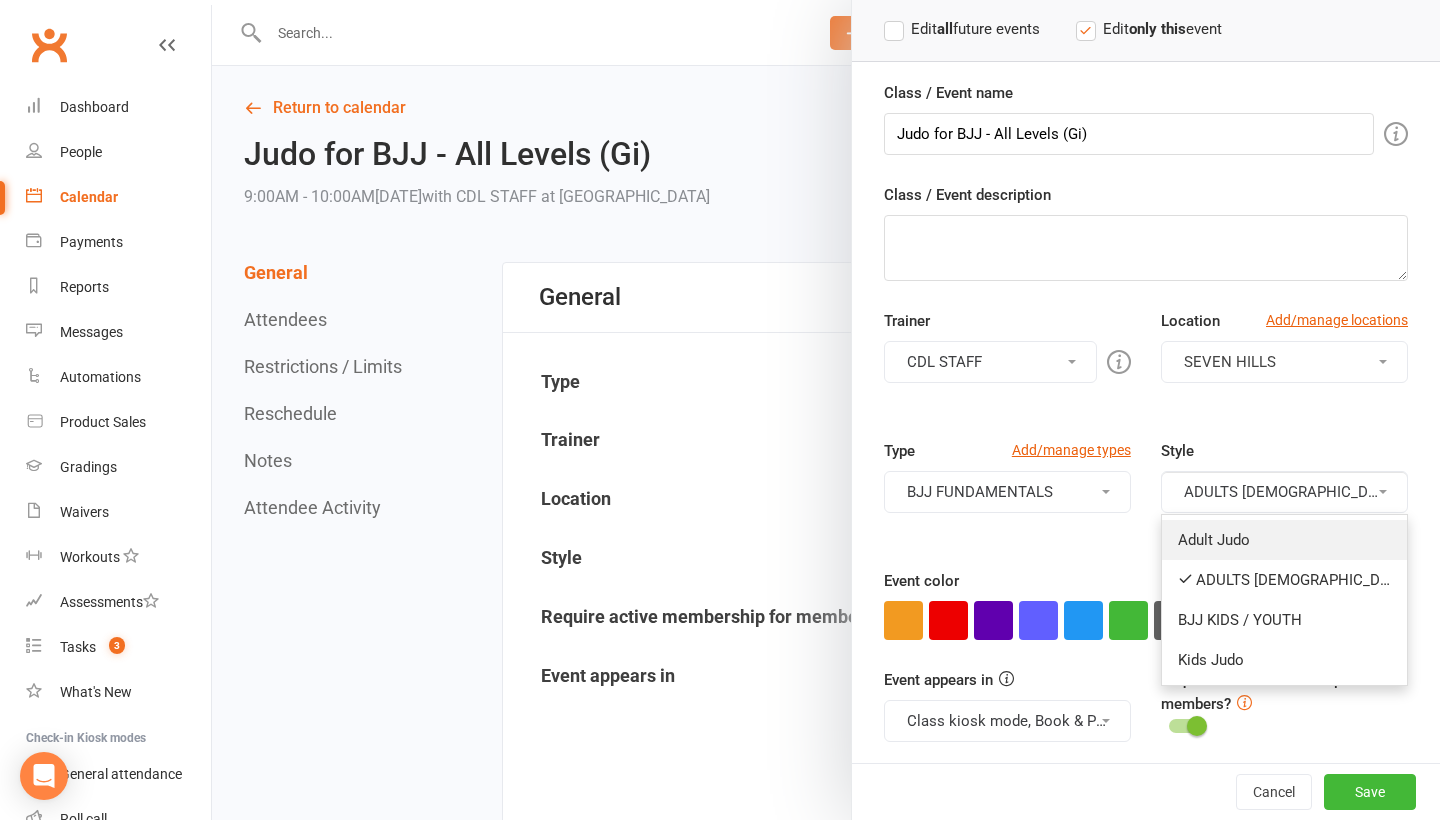 click on "Adult Judo" at bounding box center [1284, 540] 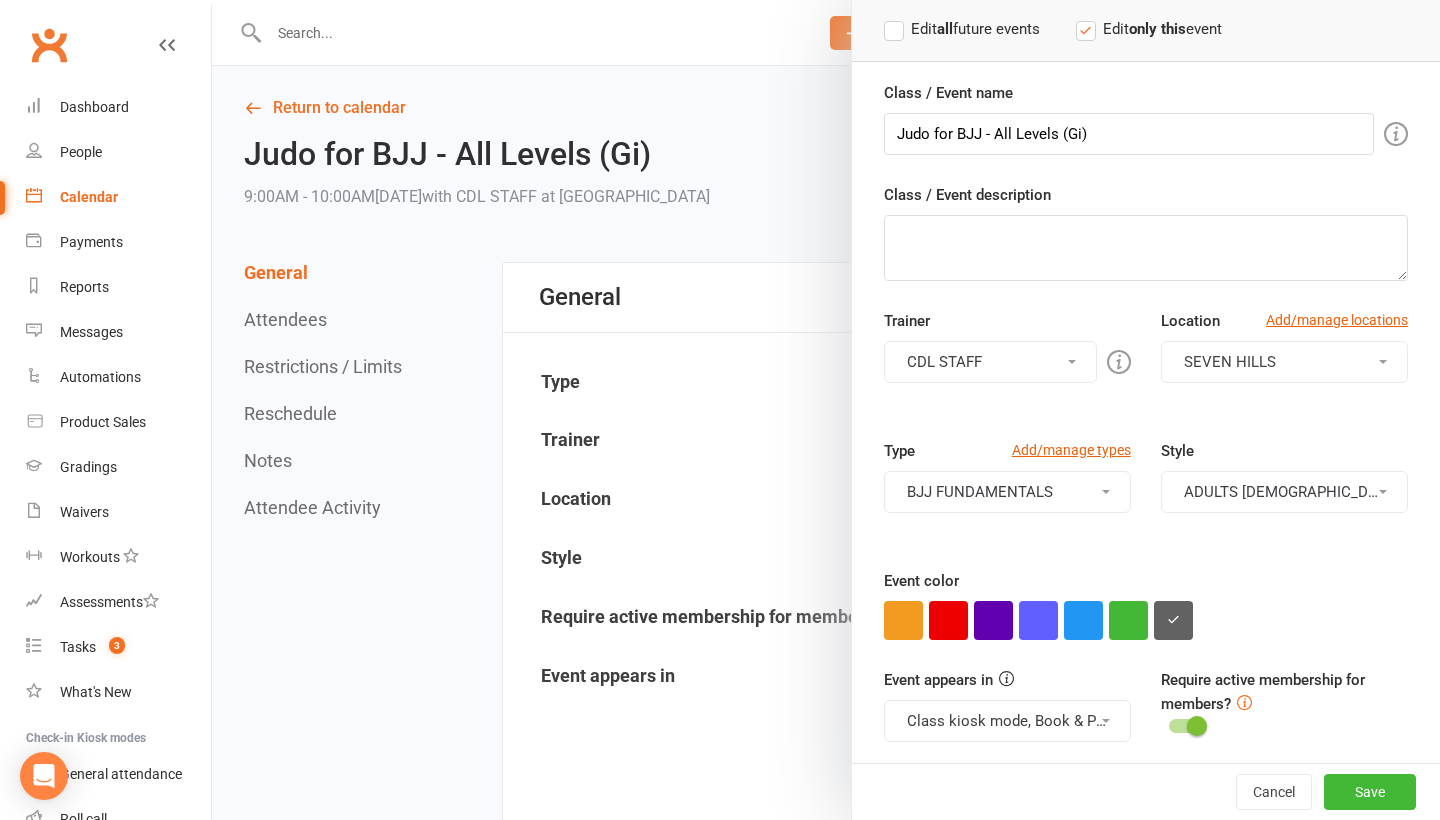 click on "ADULTS BRAZILIAN Jiu Jitsu, Adult Judo" at bounding box center (1284, 492) 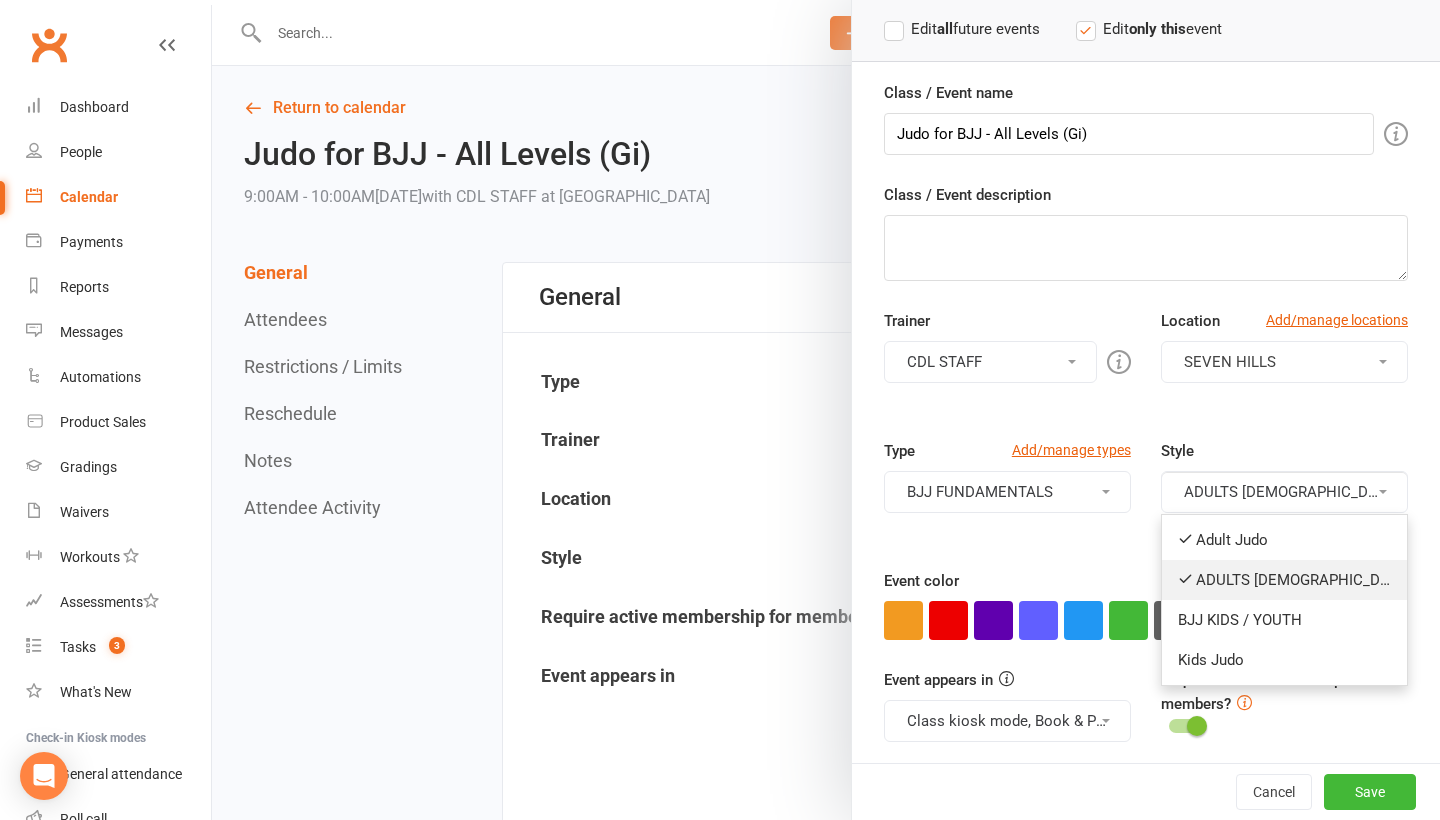 click on "ADULTS BRAZILIAN Jiu Jitsu" at bounding box center (1284, 580) 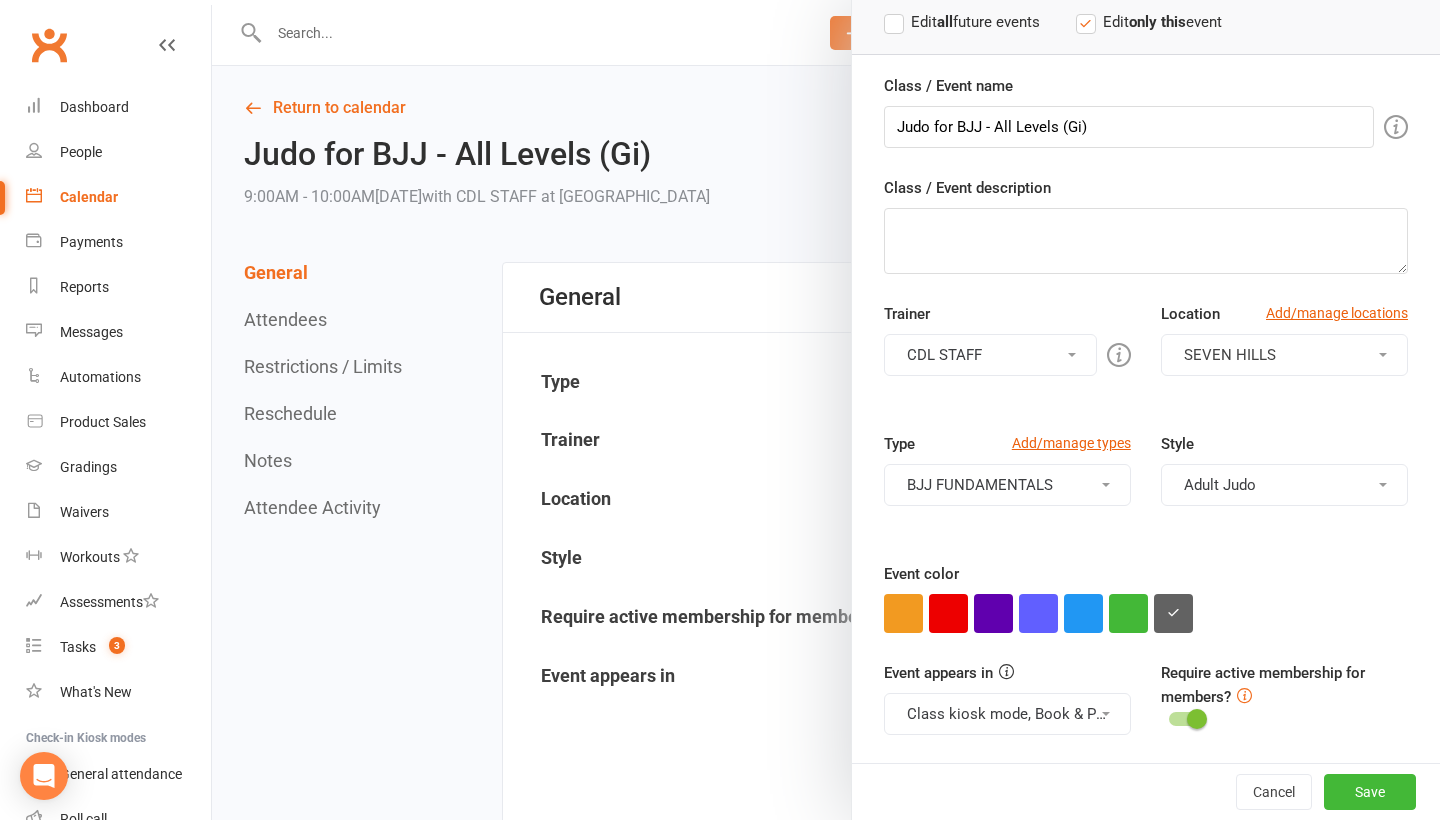 scroll, scrollTop: 136, scrollLeft: 0, axis: vertical 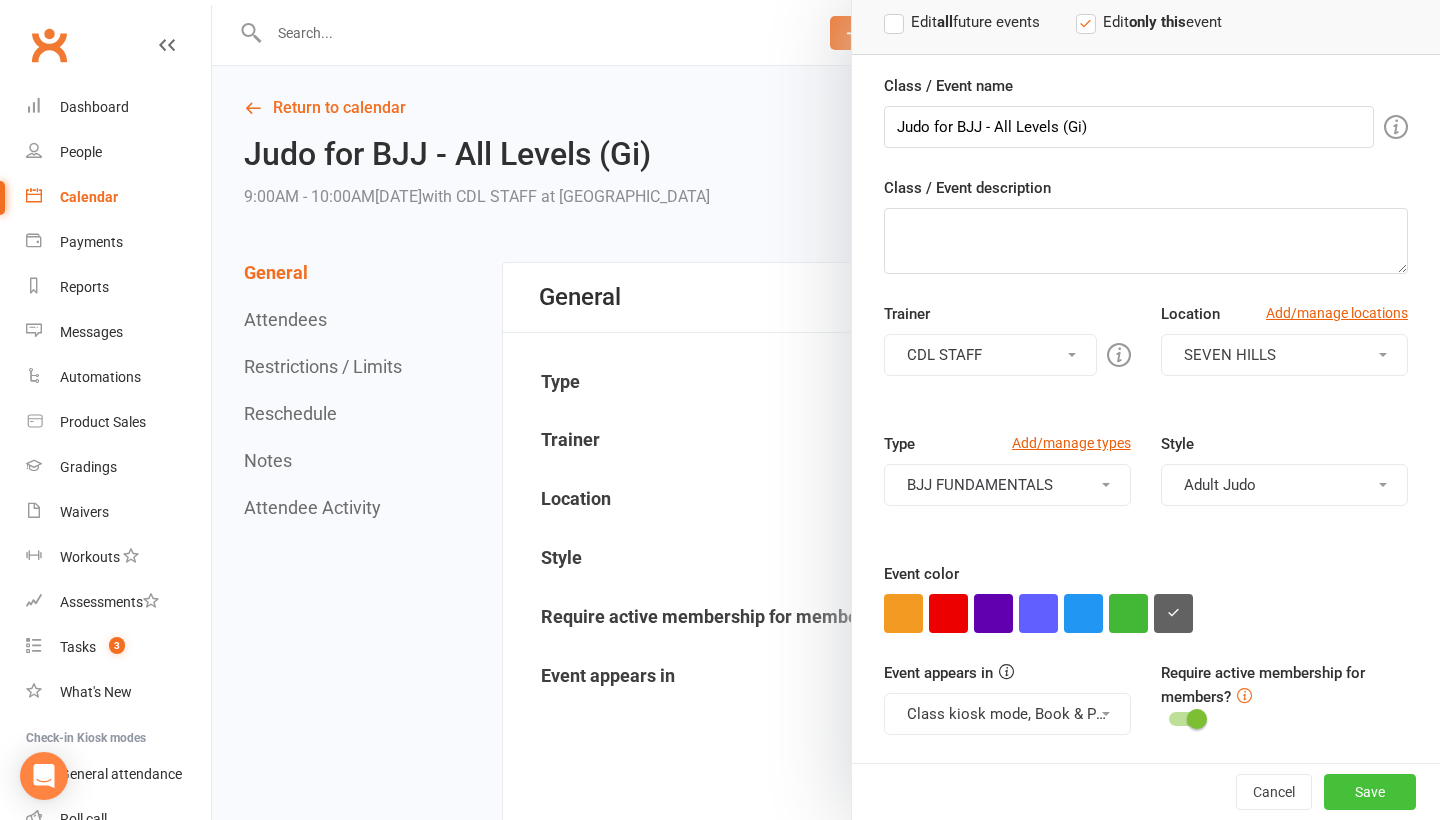 click on "Save" at bounding box center [1370, 792] 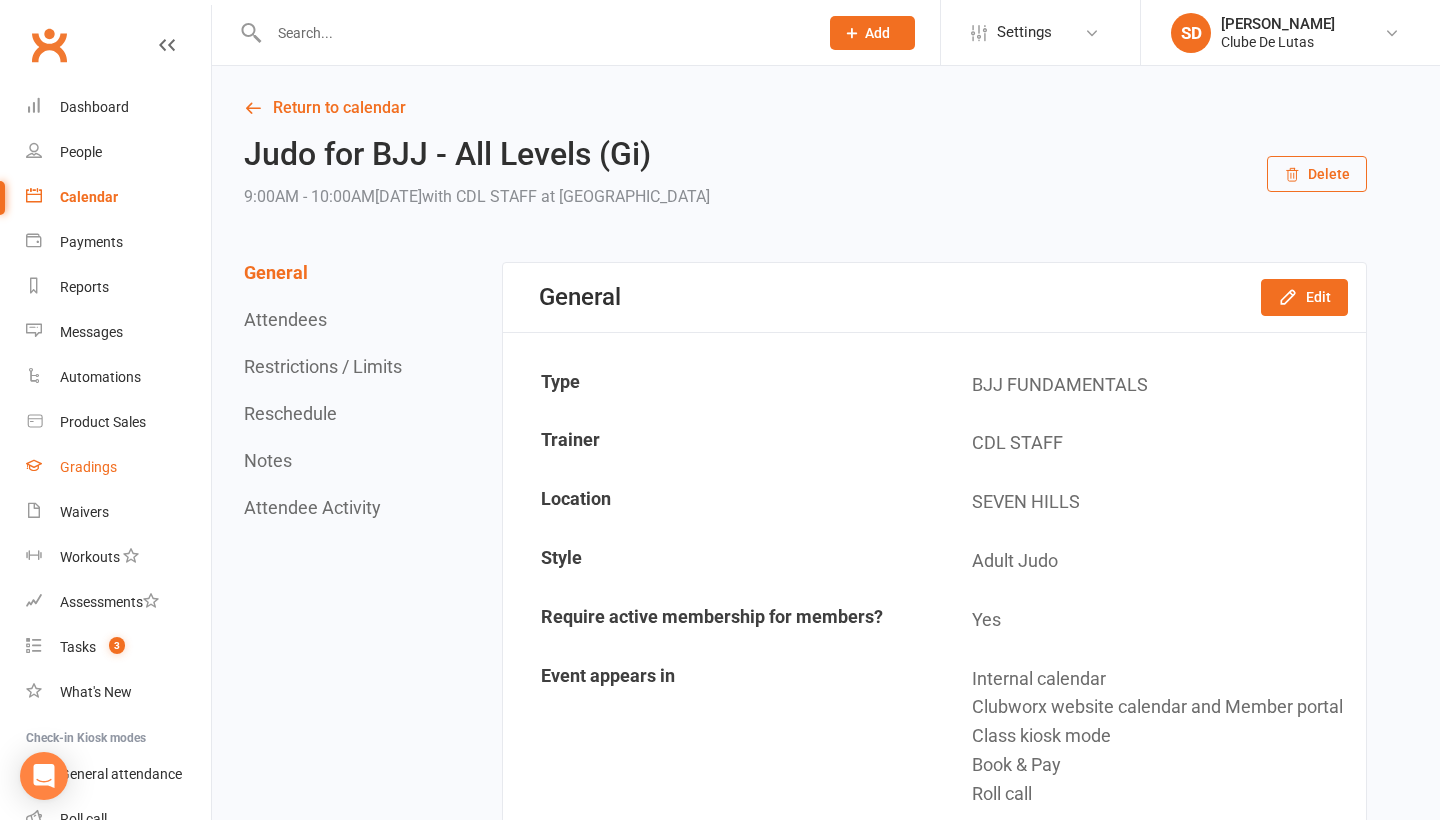click on "Gradings" at bounding box center (88, 467) 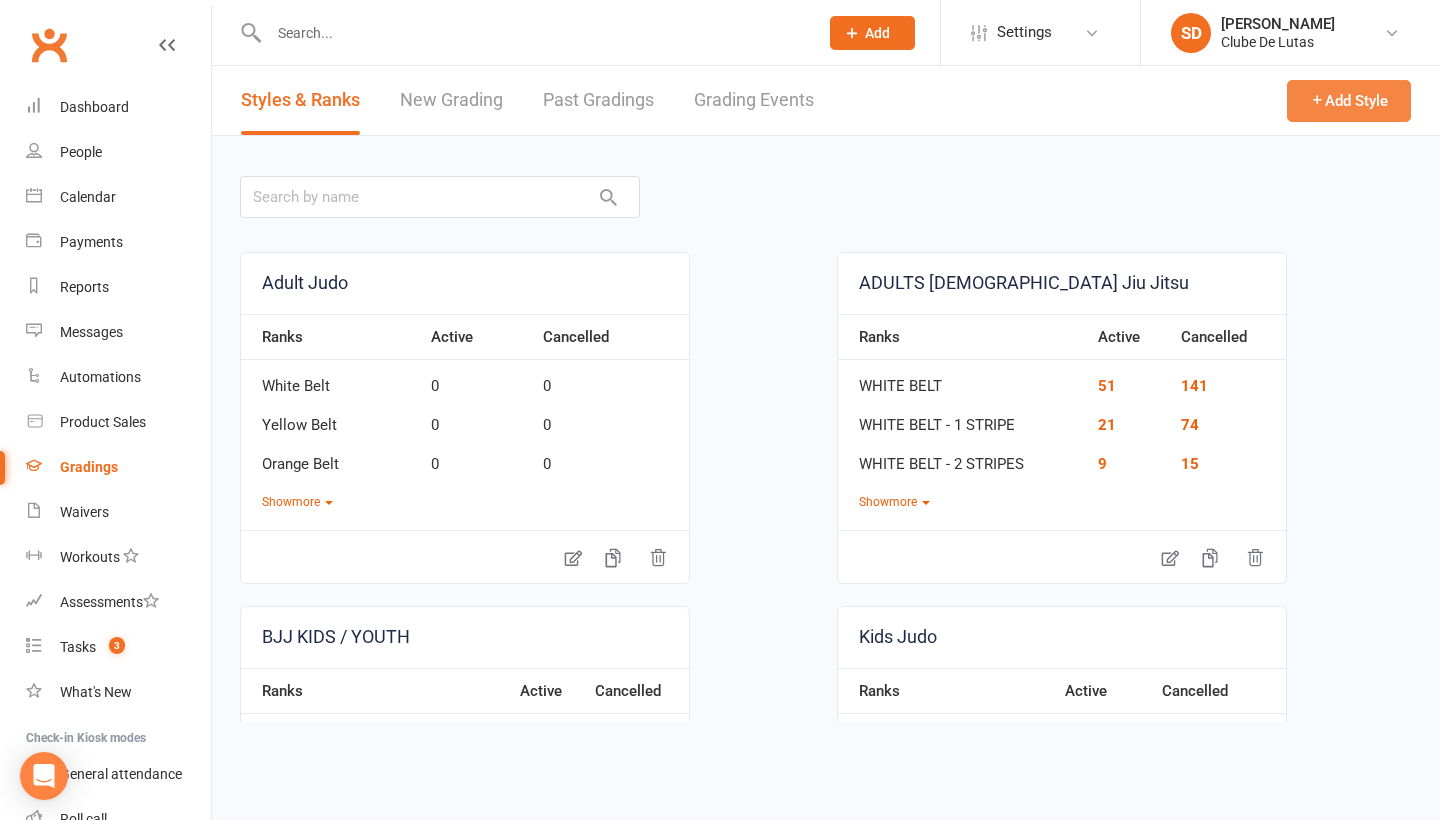click on "Add Style" at bounding box center [1349, 101] 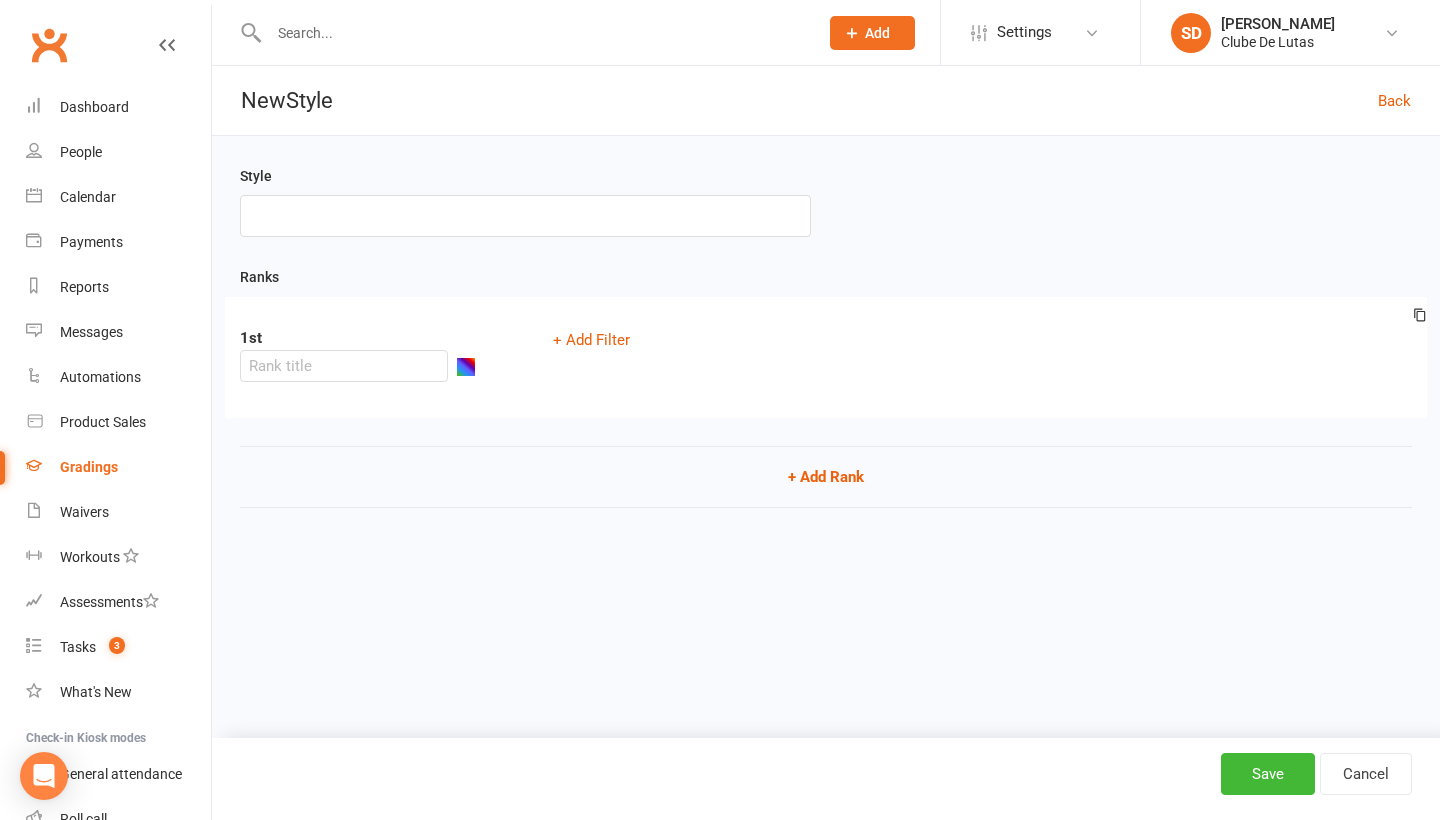 click at bounding box center [525, 216] 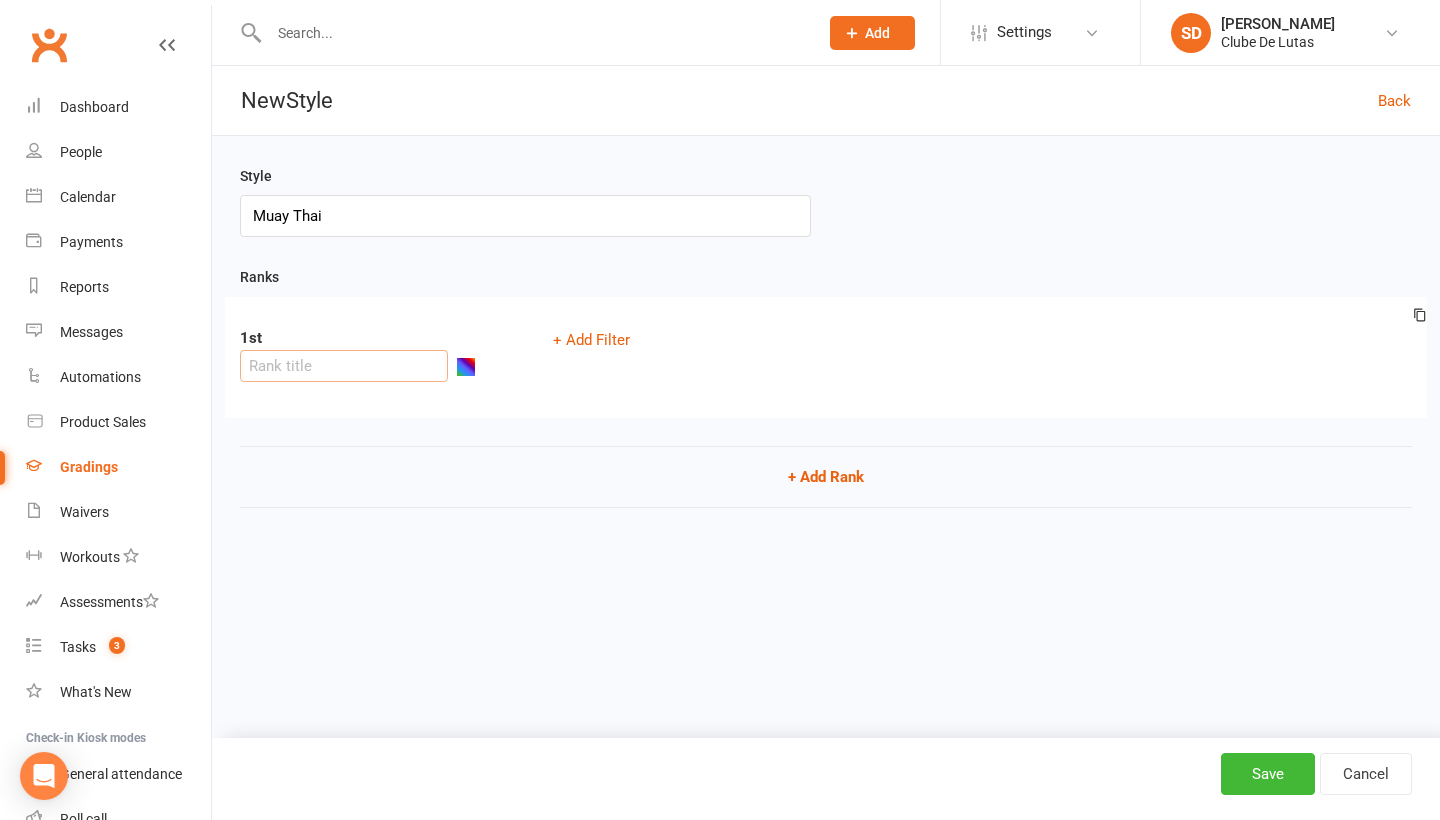 click at bounding box center [344, 366] 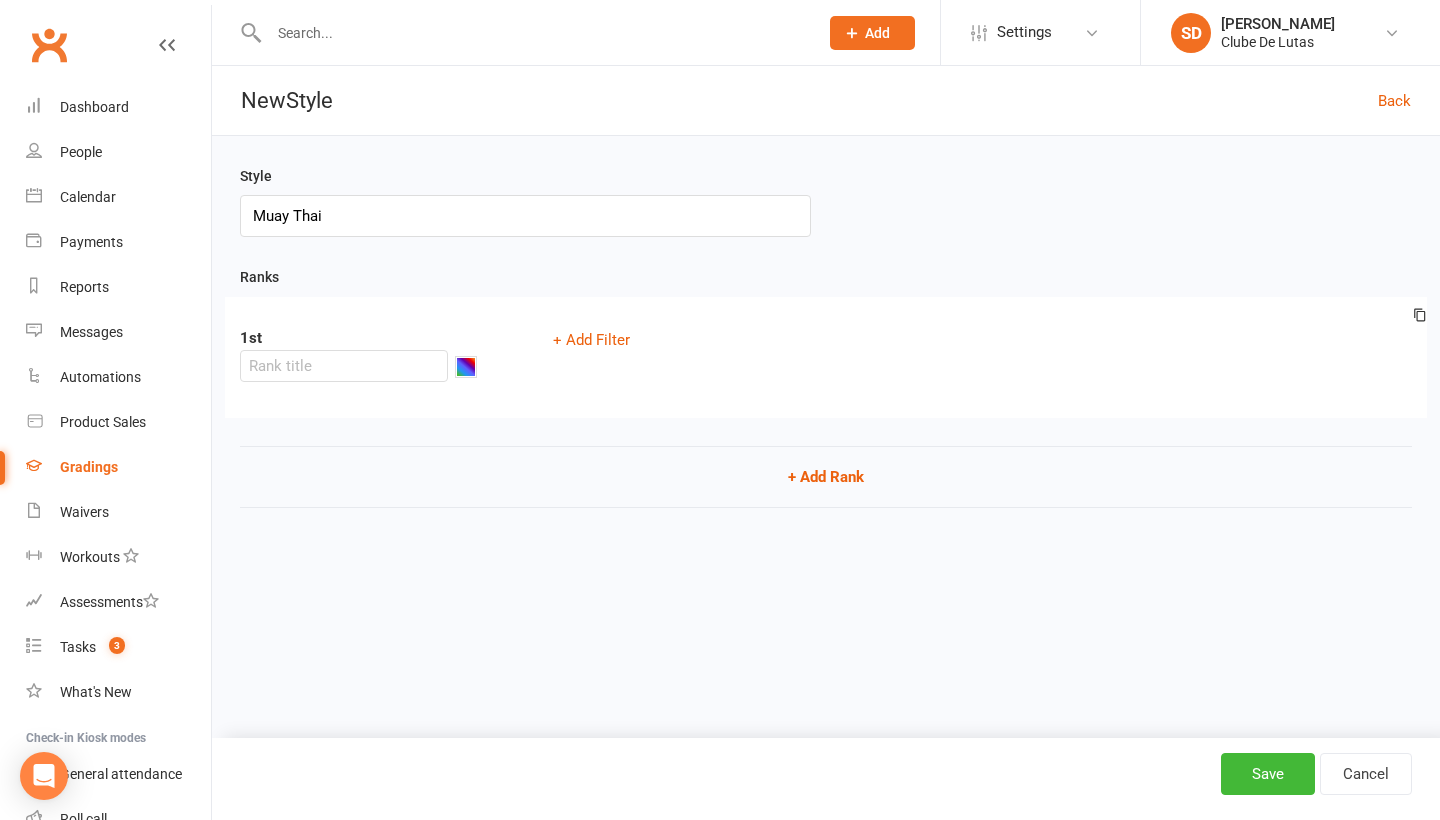 click at bounding box center (466, 367) 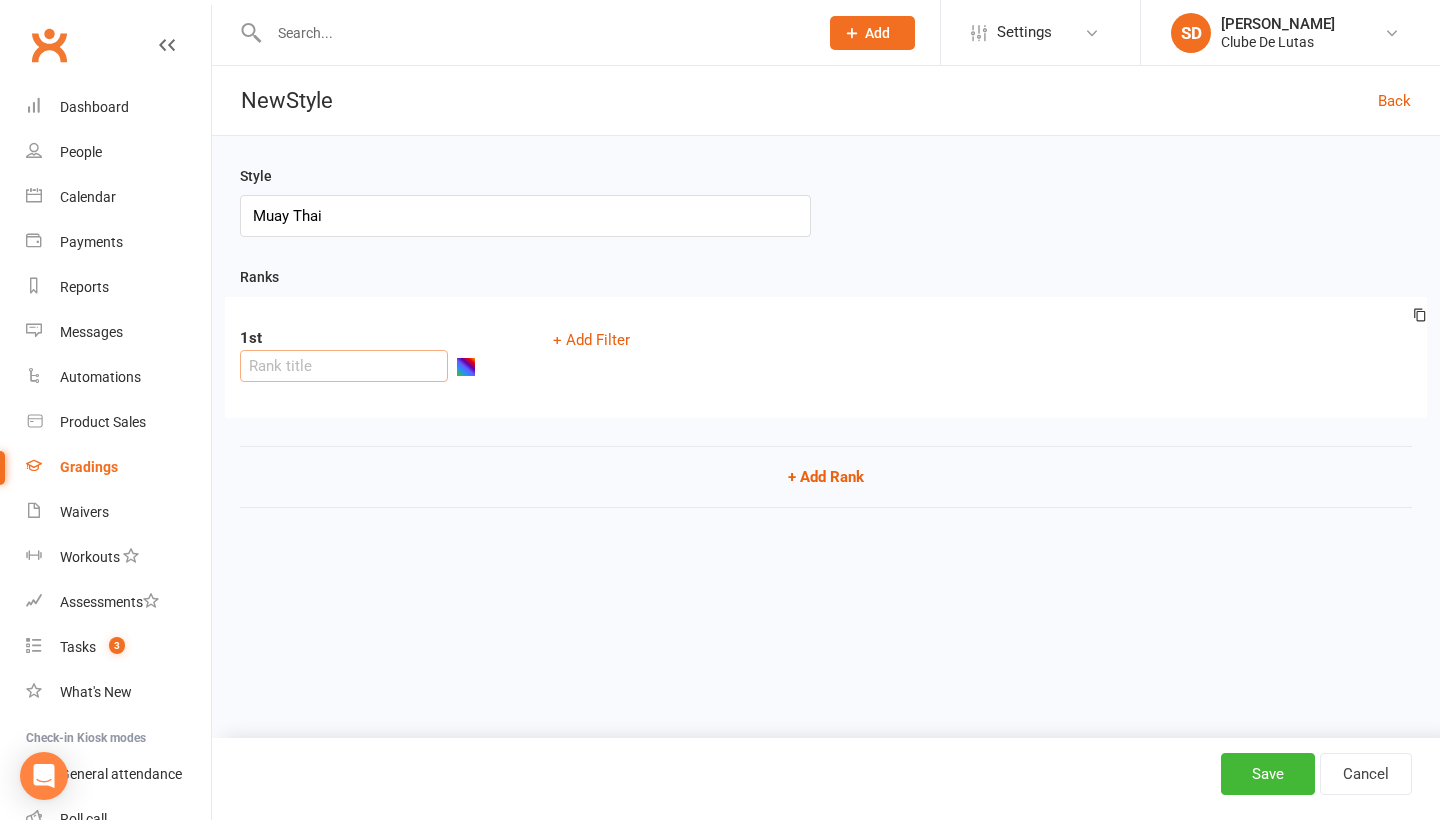 click at bounding box center [344, 366] 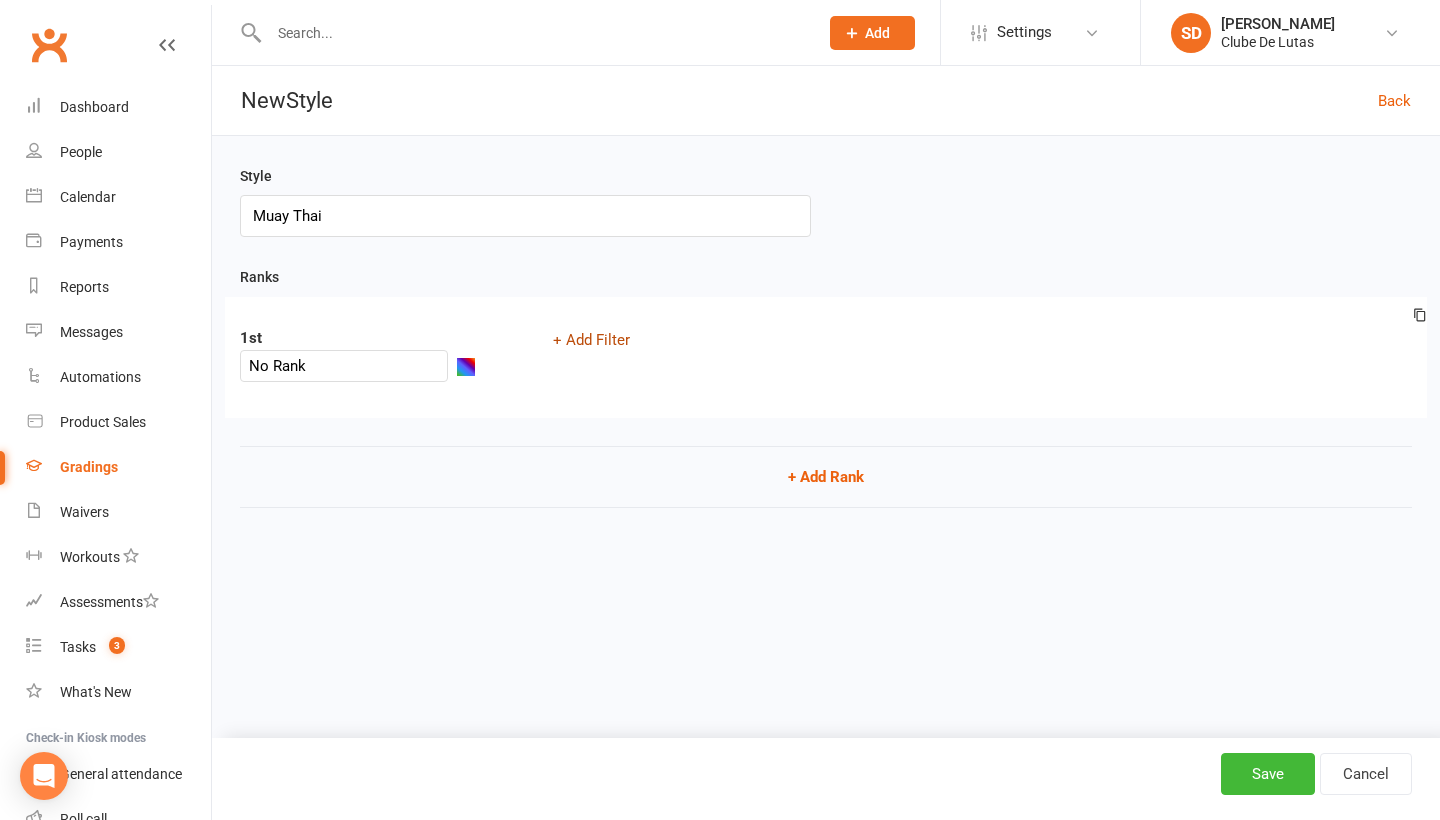 click on "+ Add Filter" at bounding box center [591, 340] 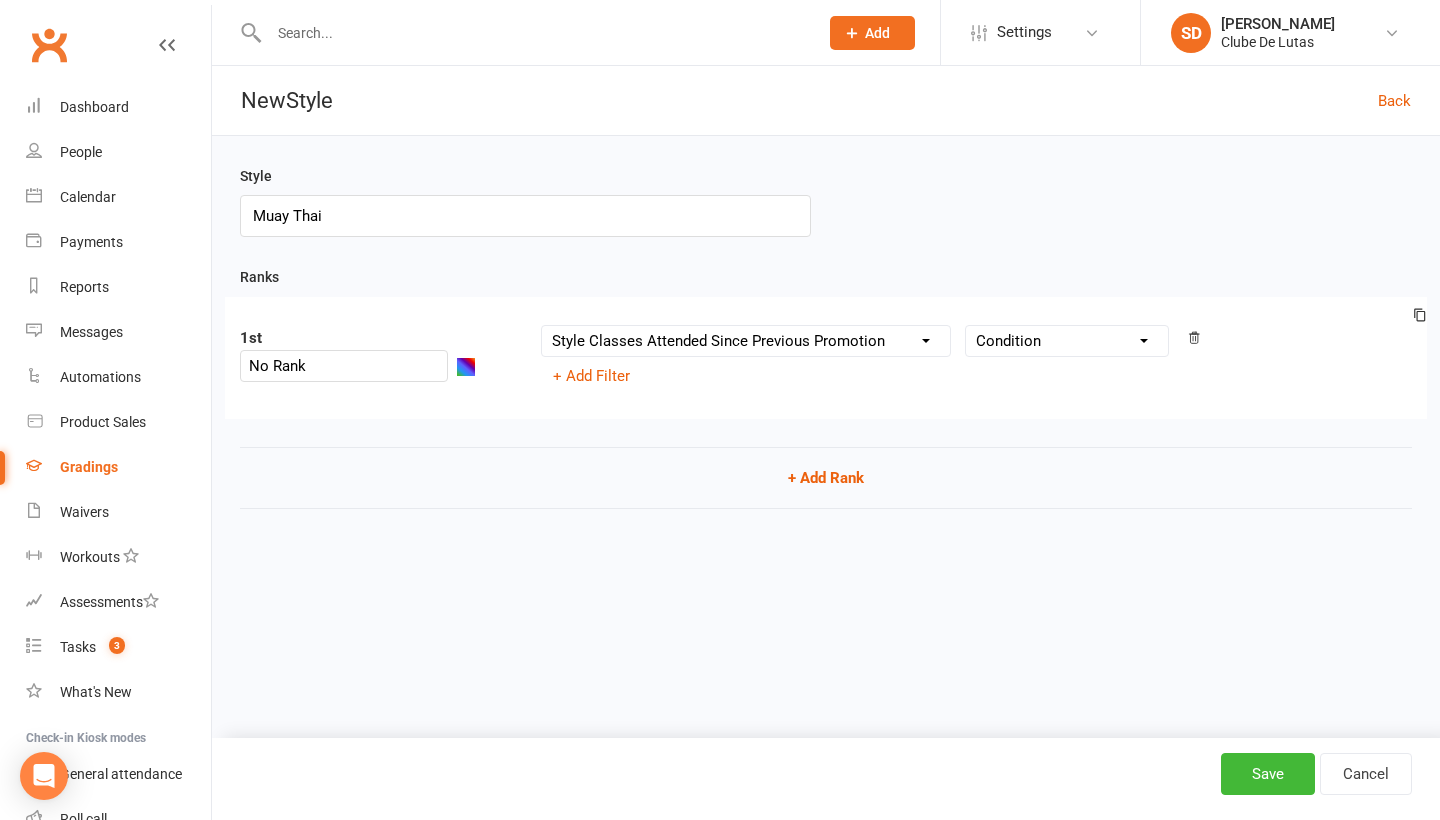 click on "Condition Is Is not Less than Greater than Less than or equal to Greater than or equal to Is blank Is not blank" at bounding box center (1067, 341) 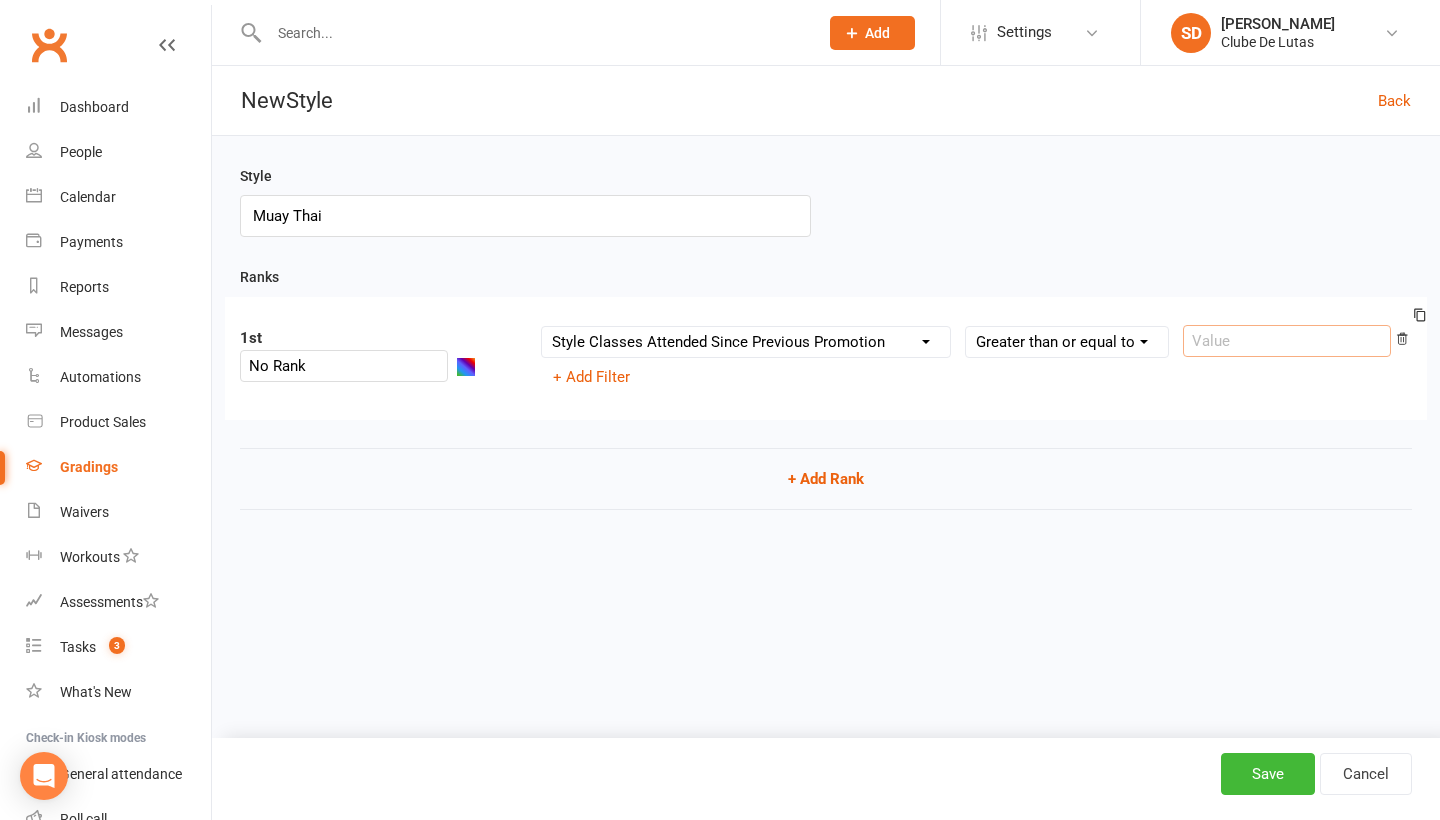 click at bounding box center [1287, 341] 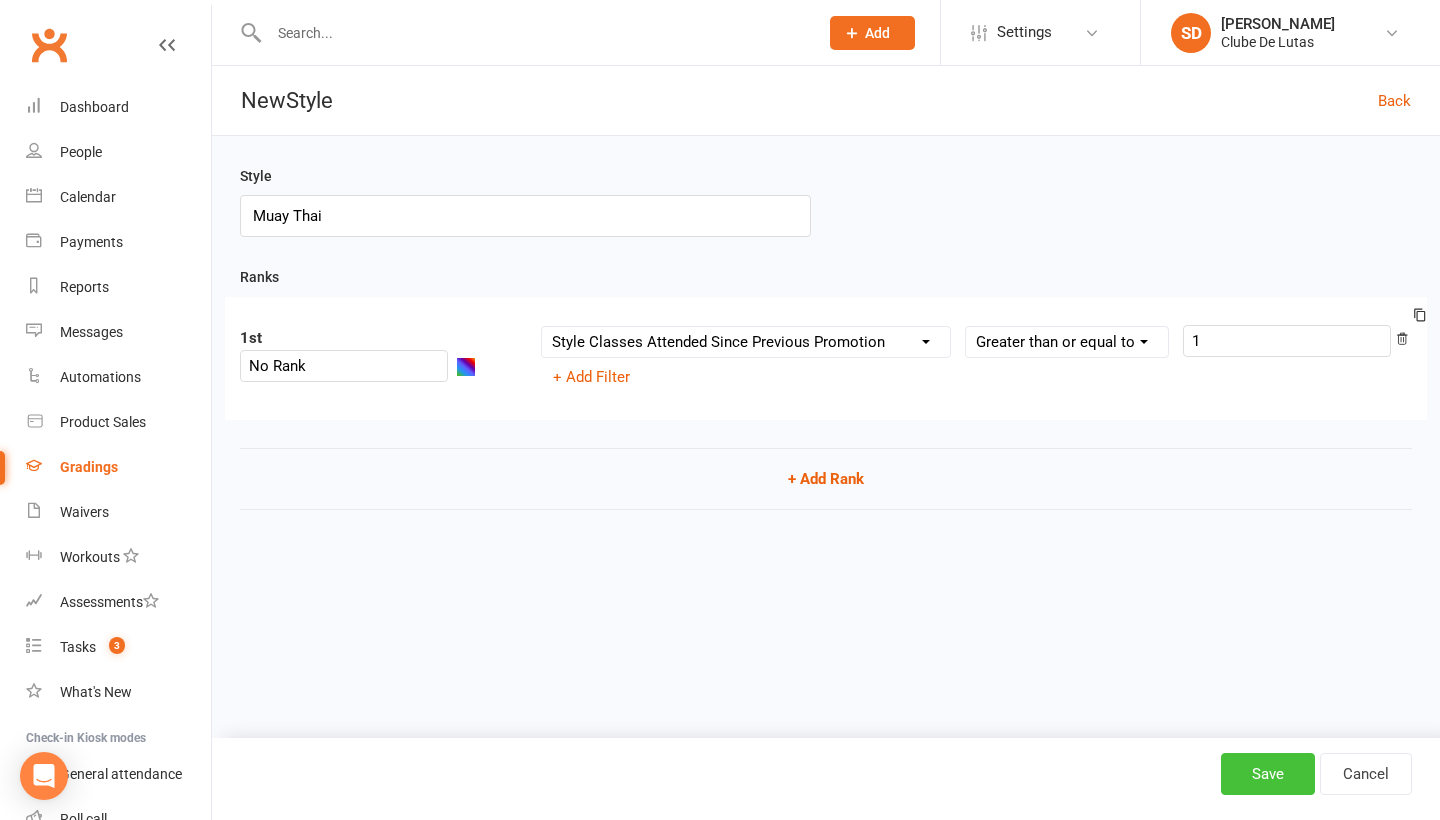 click on "Save" at bounding box center [1268, 774] 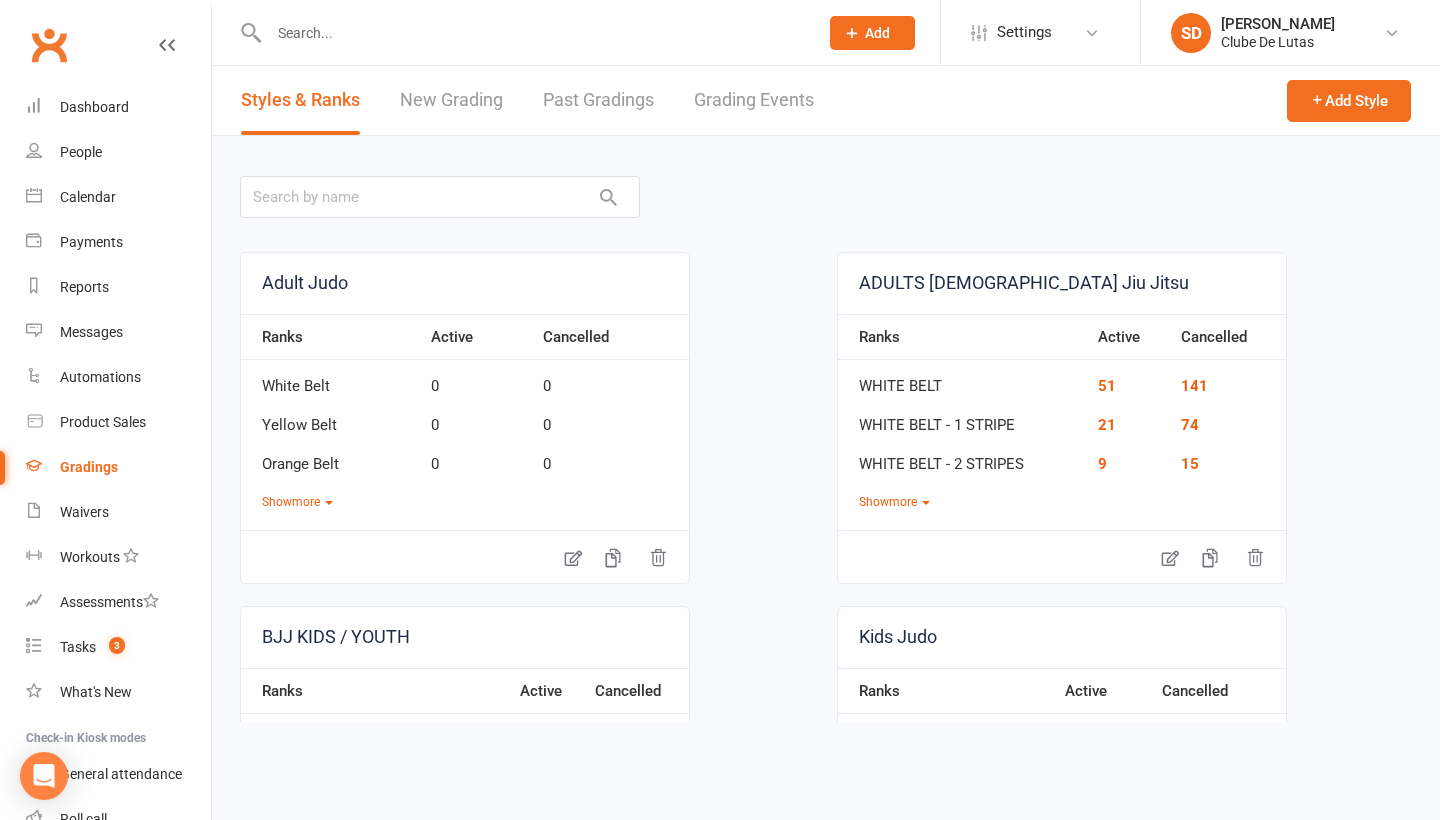 scroll, scrollTop: 0, scrollLeft: 0, axis: both 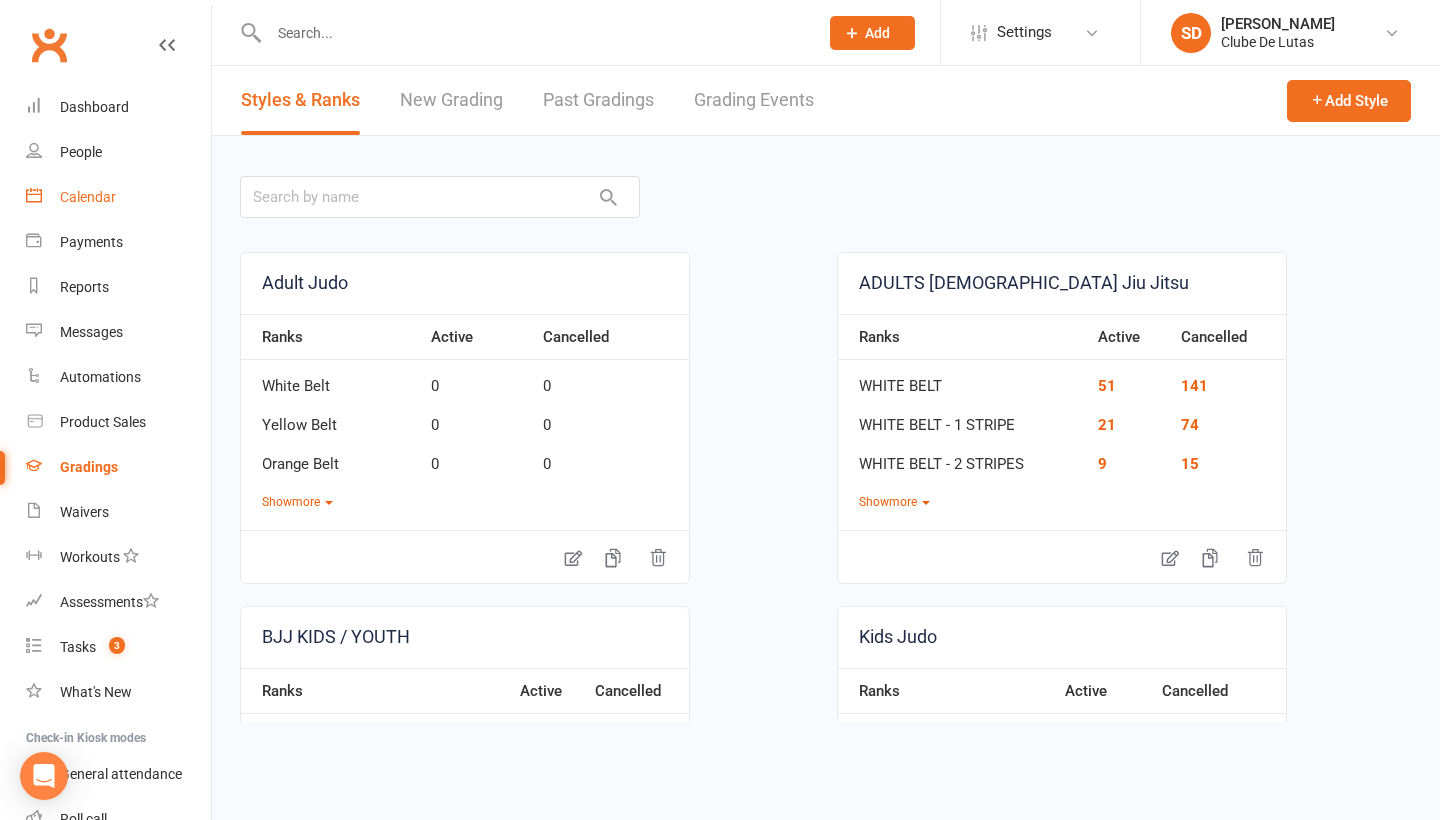 click on "Calendar" at bounding box center (118, 197) 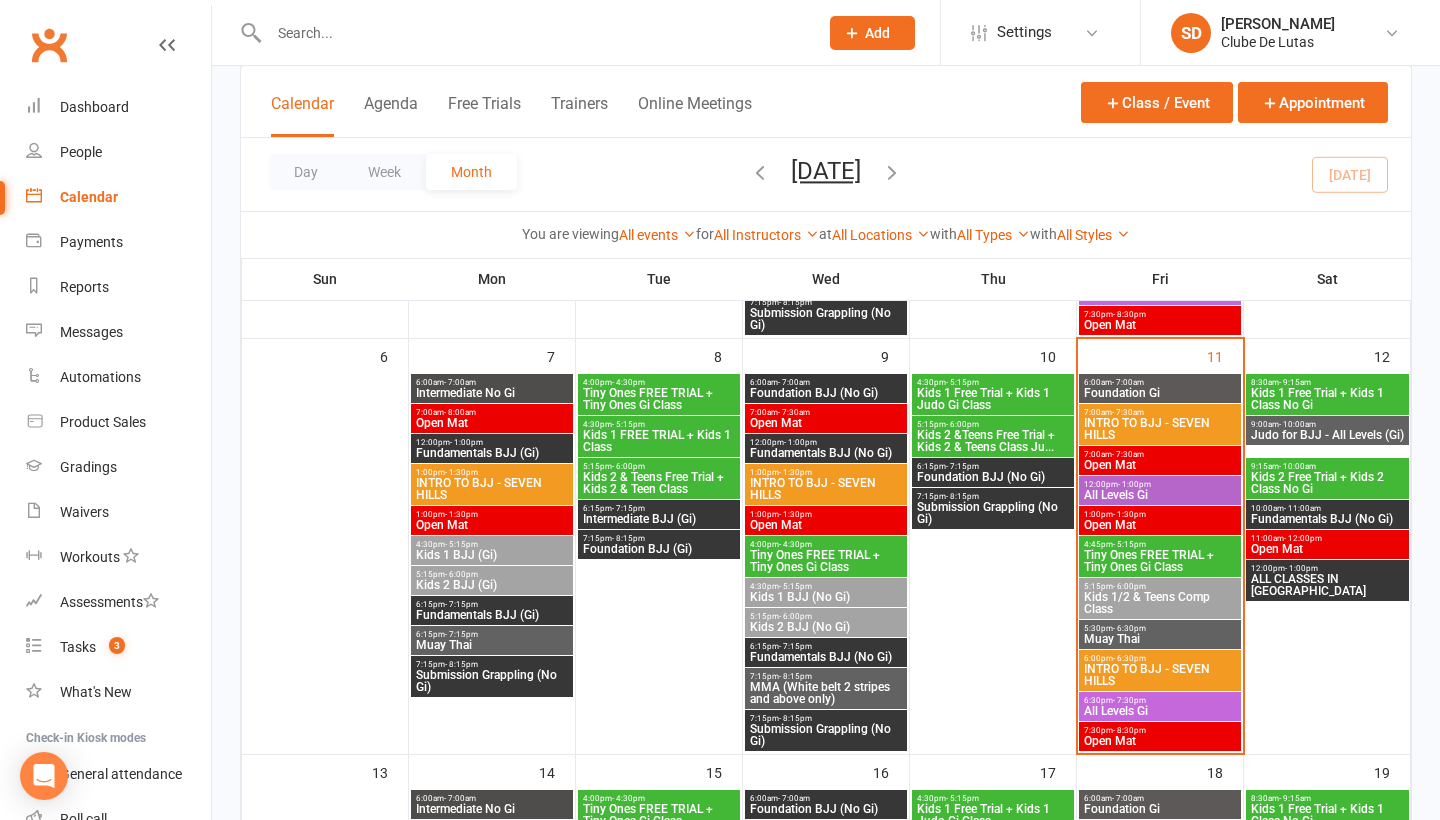scroll, scrollTop: 565, scrollLeft: 0, axis: vertical 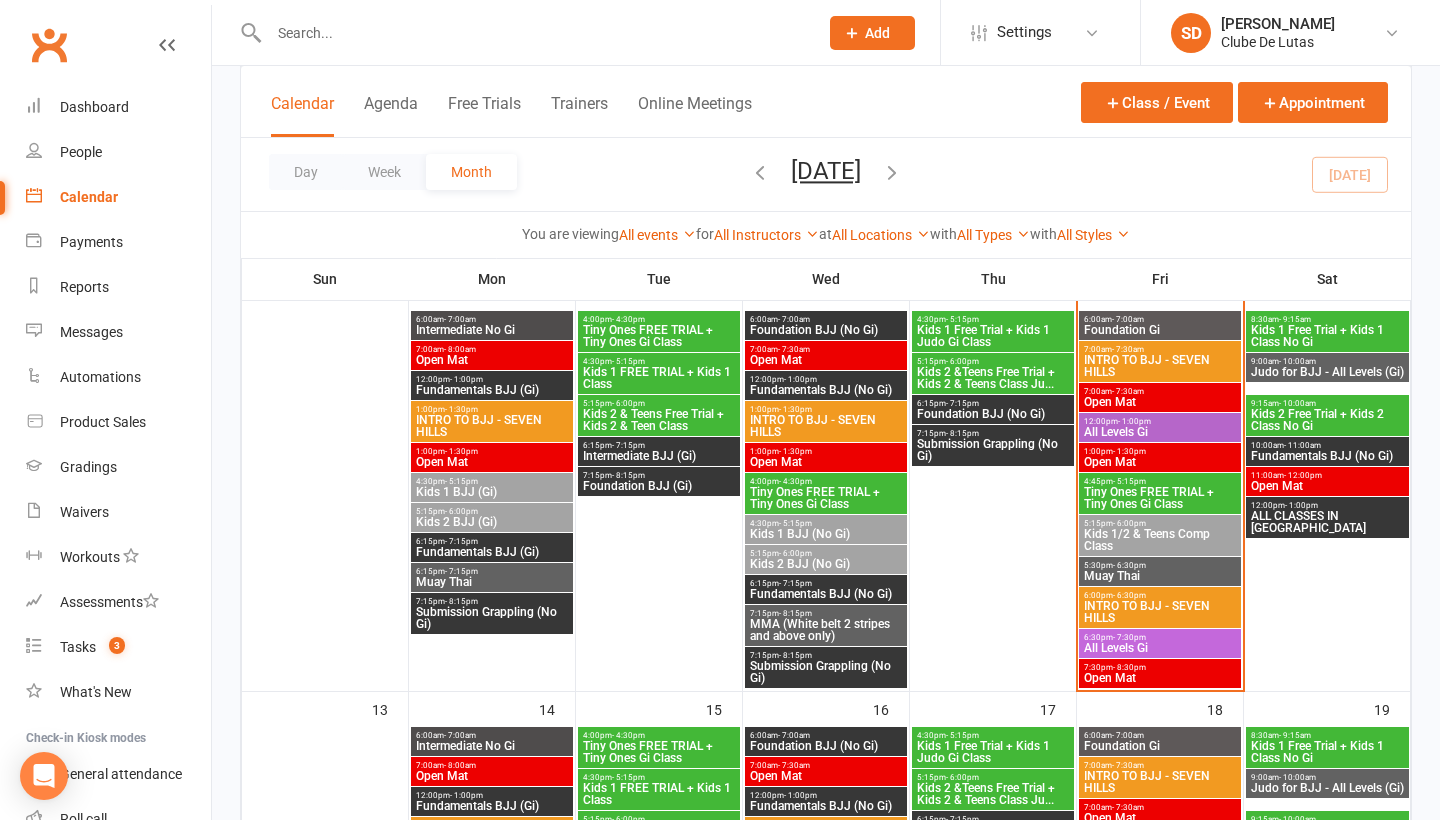 click on "Muay Thai" at bounding box center (1160, 576) 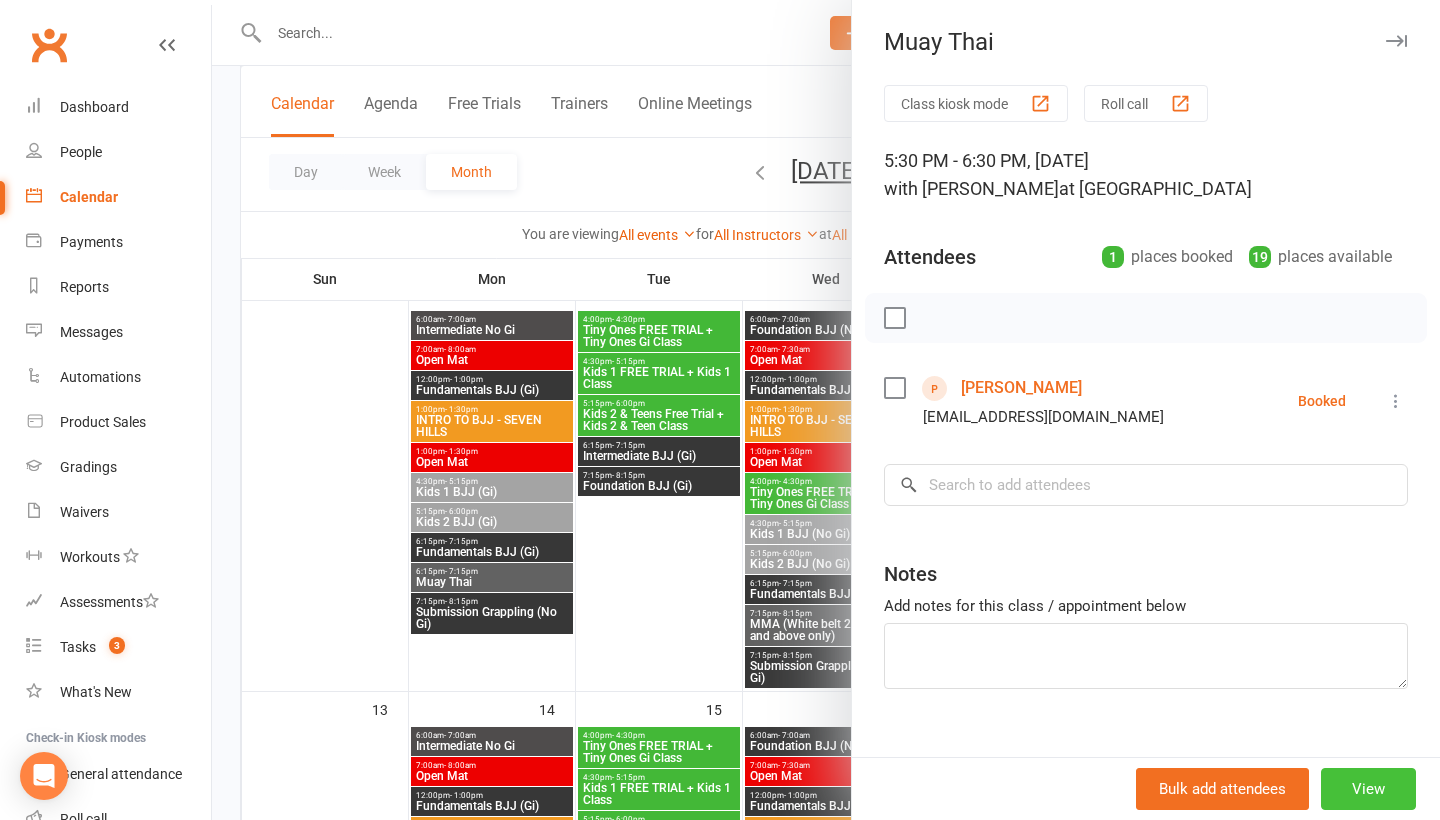 click on "View" at bounding box center [1368, 789] 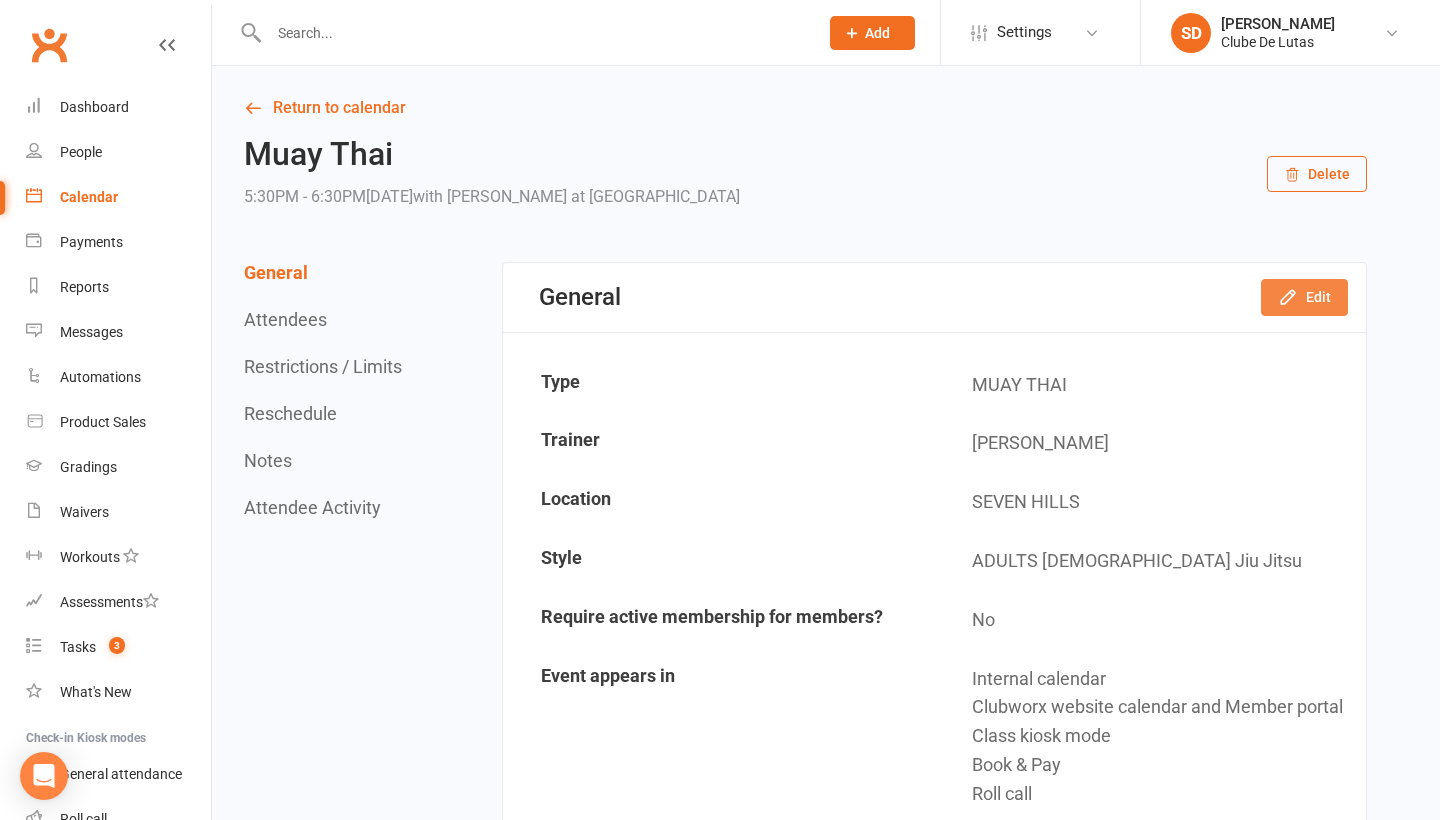 scroll, scrollTop: 0, scrollLeft: 0, axis: both 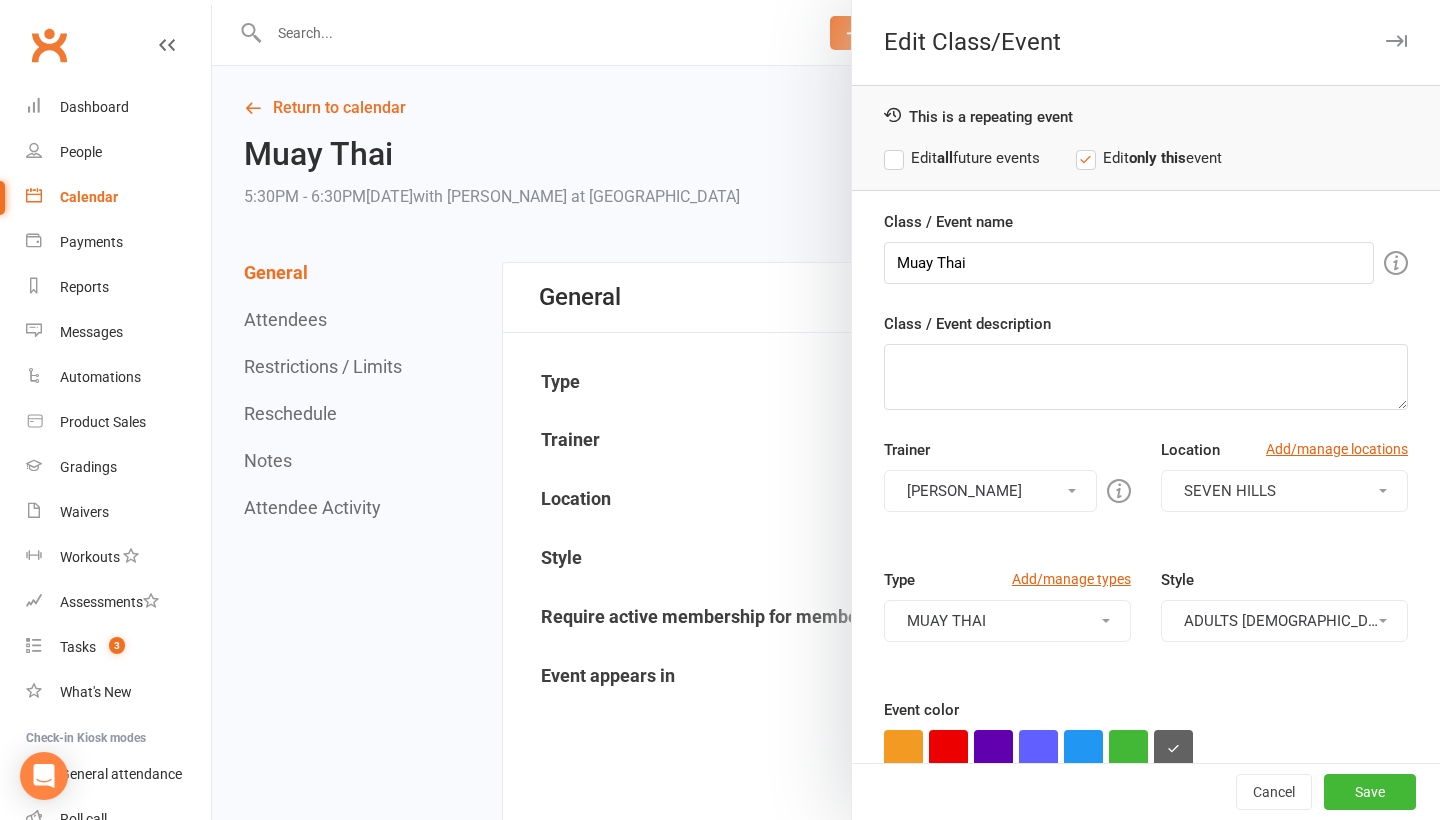 click on "Jeshua Mcphail" at bounding box center [990, 491] 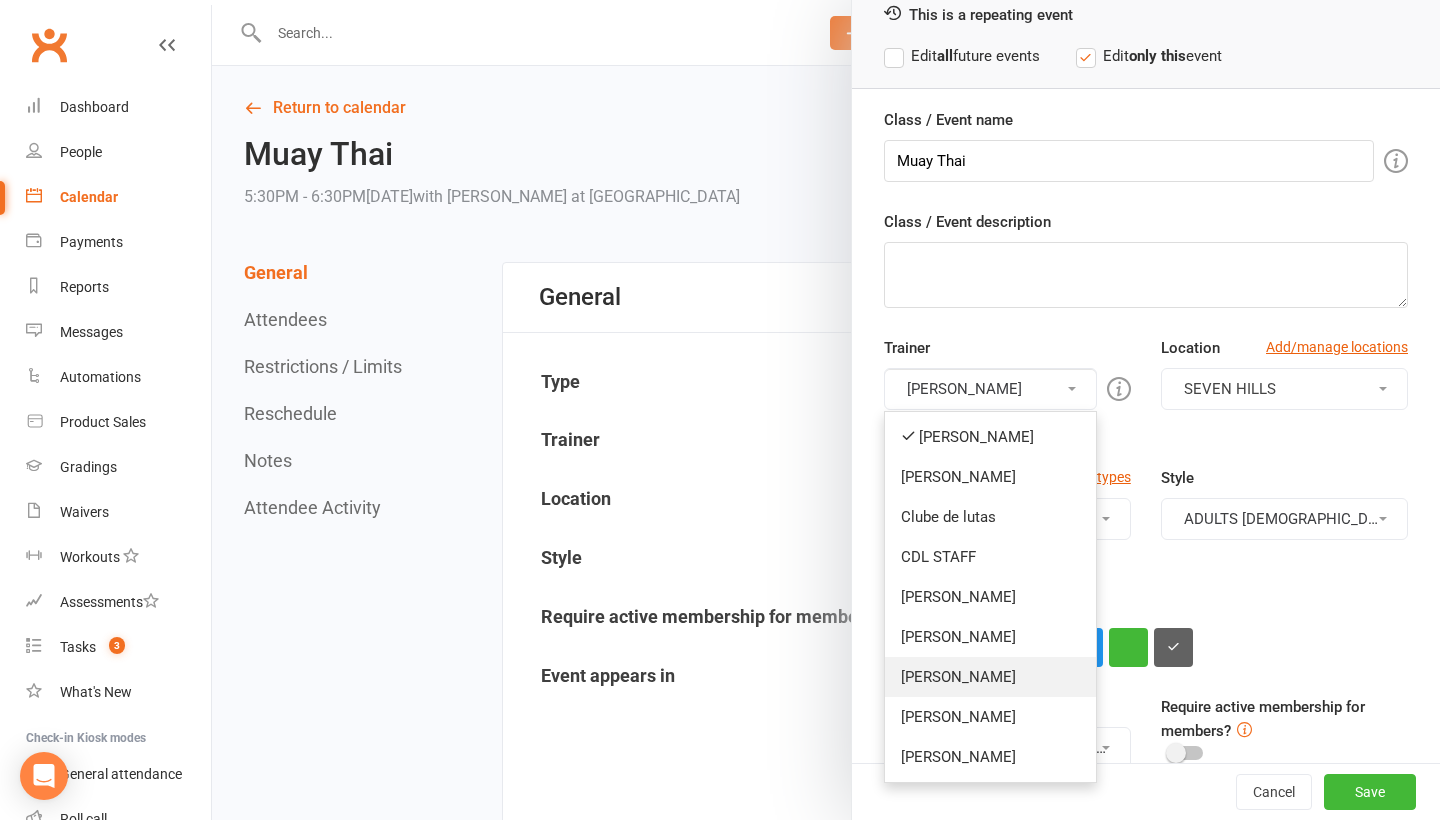 scroll, scrollTop: 106, scrollLeft: 0, axis: vertical 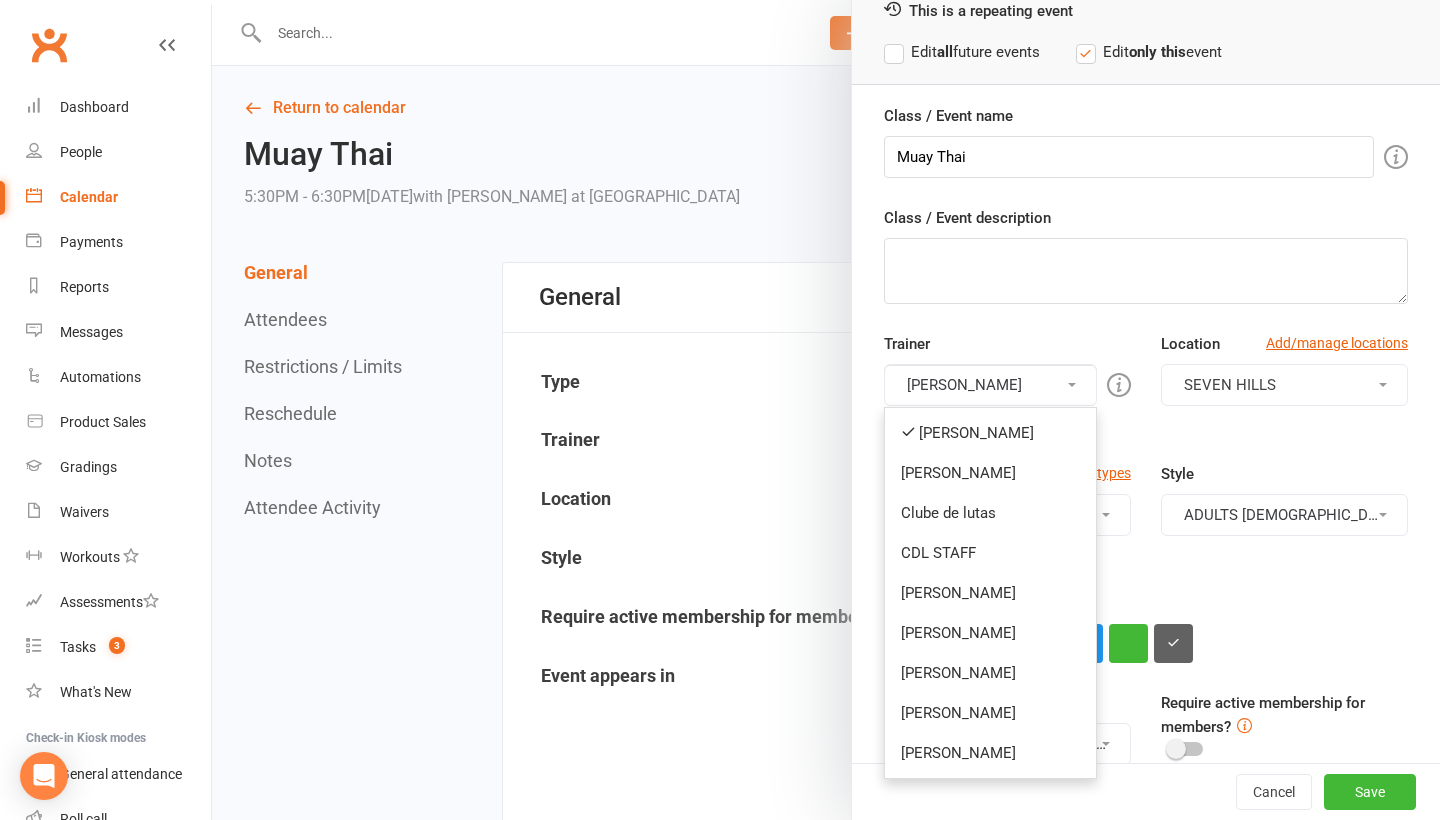click at bounding box center (826, 410) 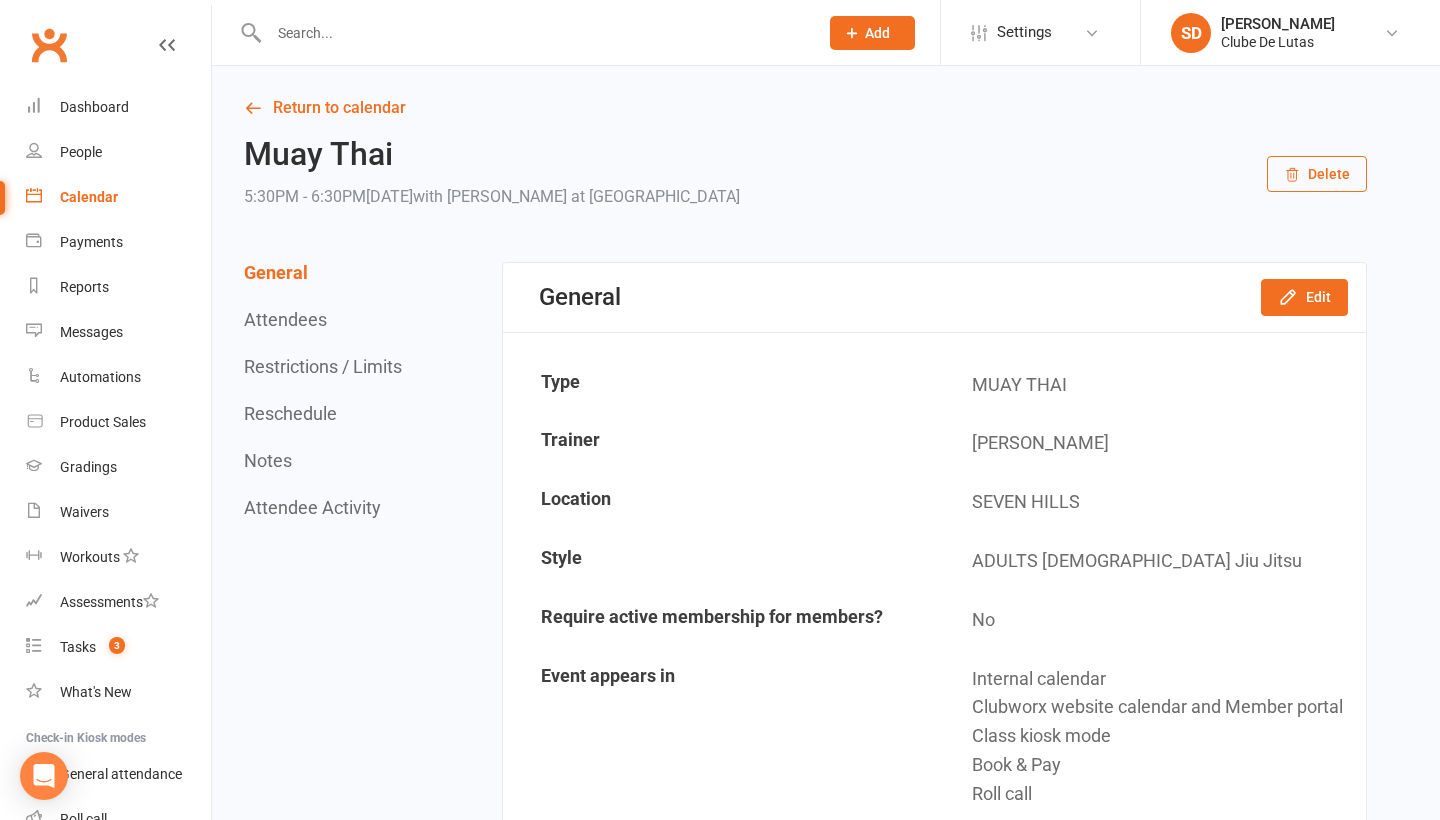 click on "General  Edit" at bounding box center (934, 297) 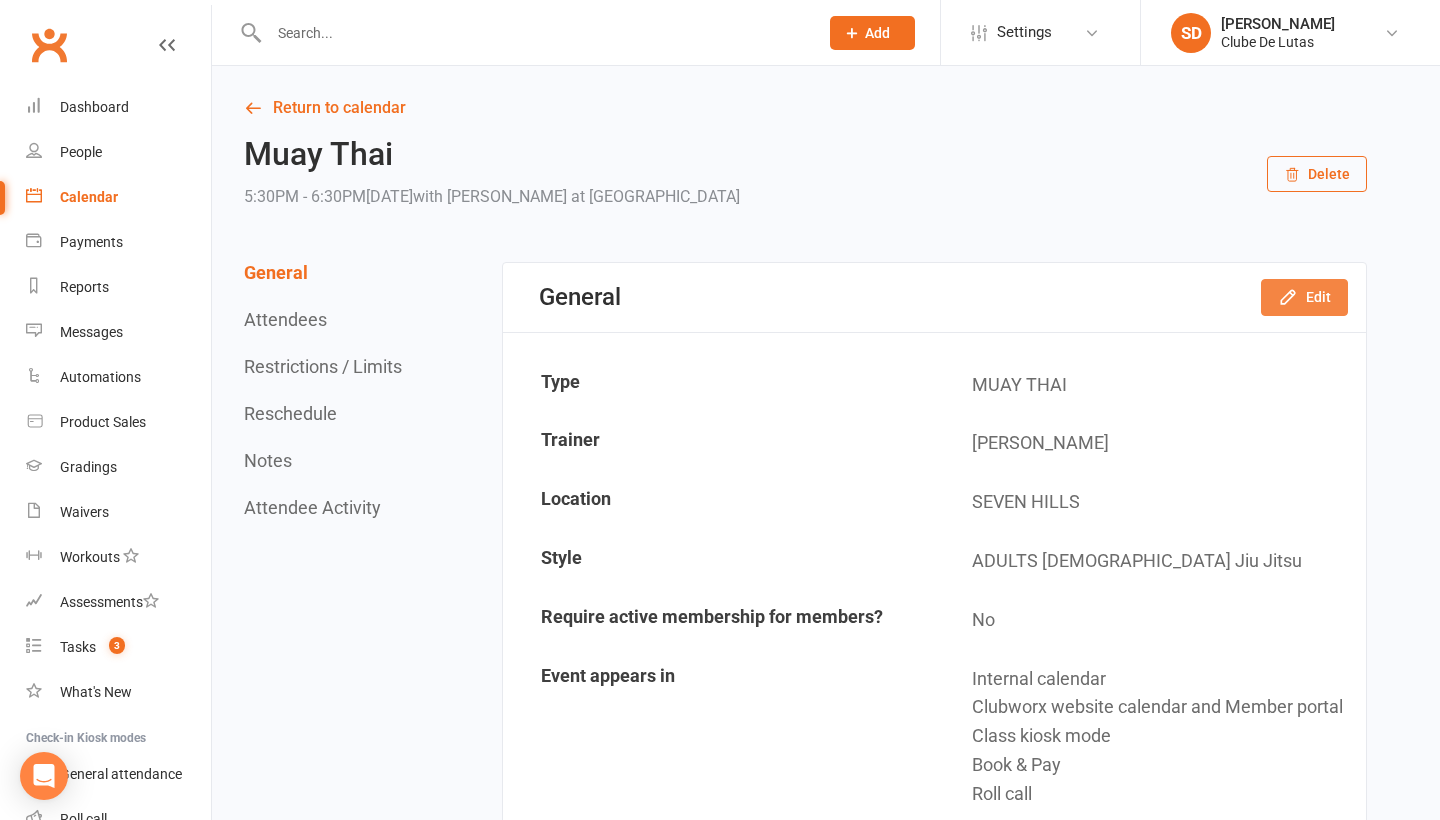 click on "Edit" at bounding box center (1304, 297) 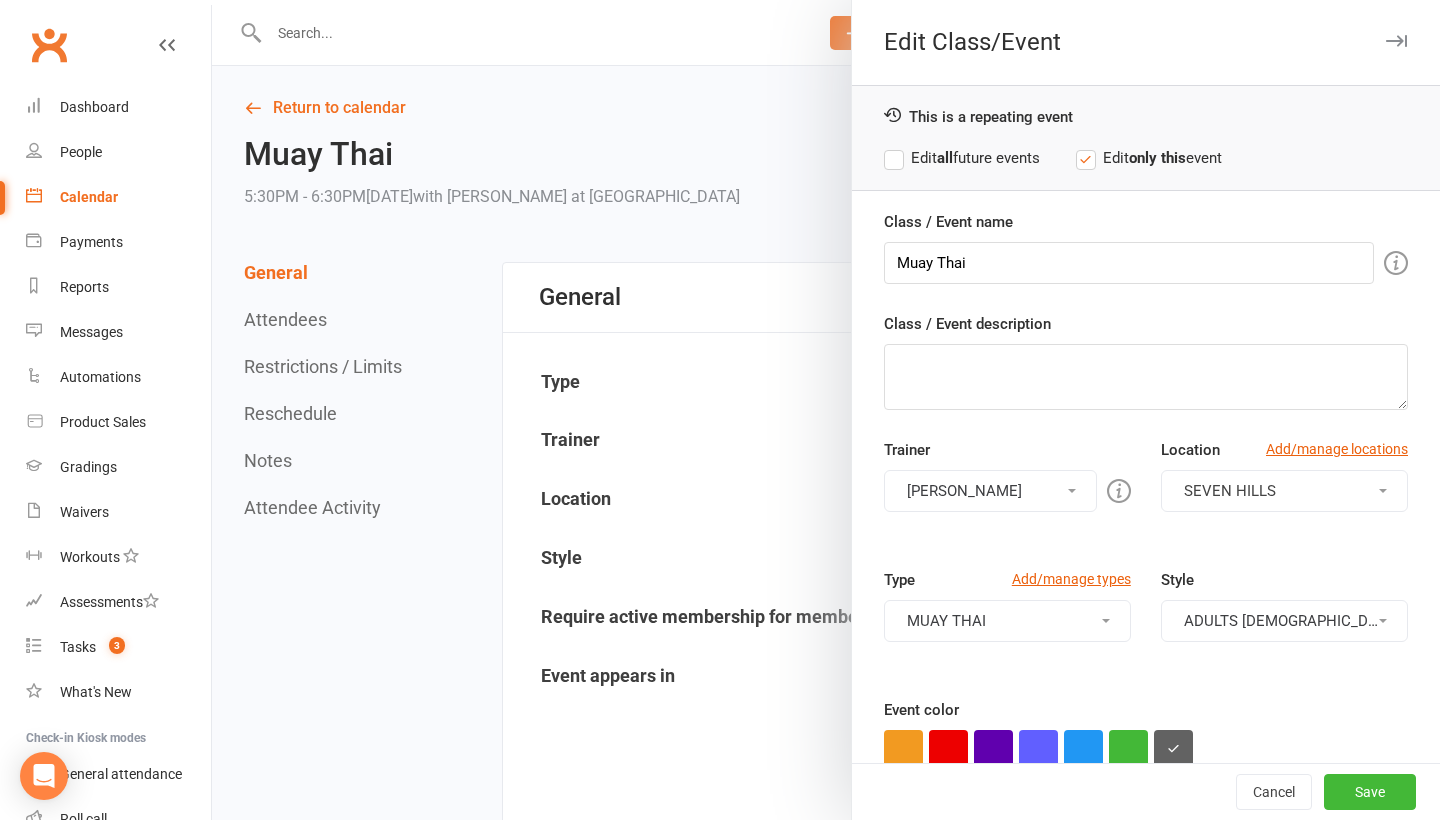 click on "ADULTS BRAZILIAN Jiu Jitsu" at bounding box center (1284, 621) 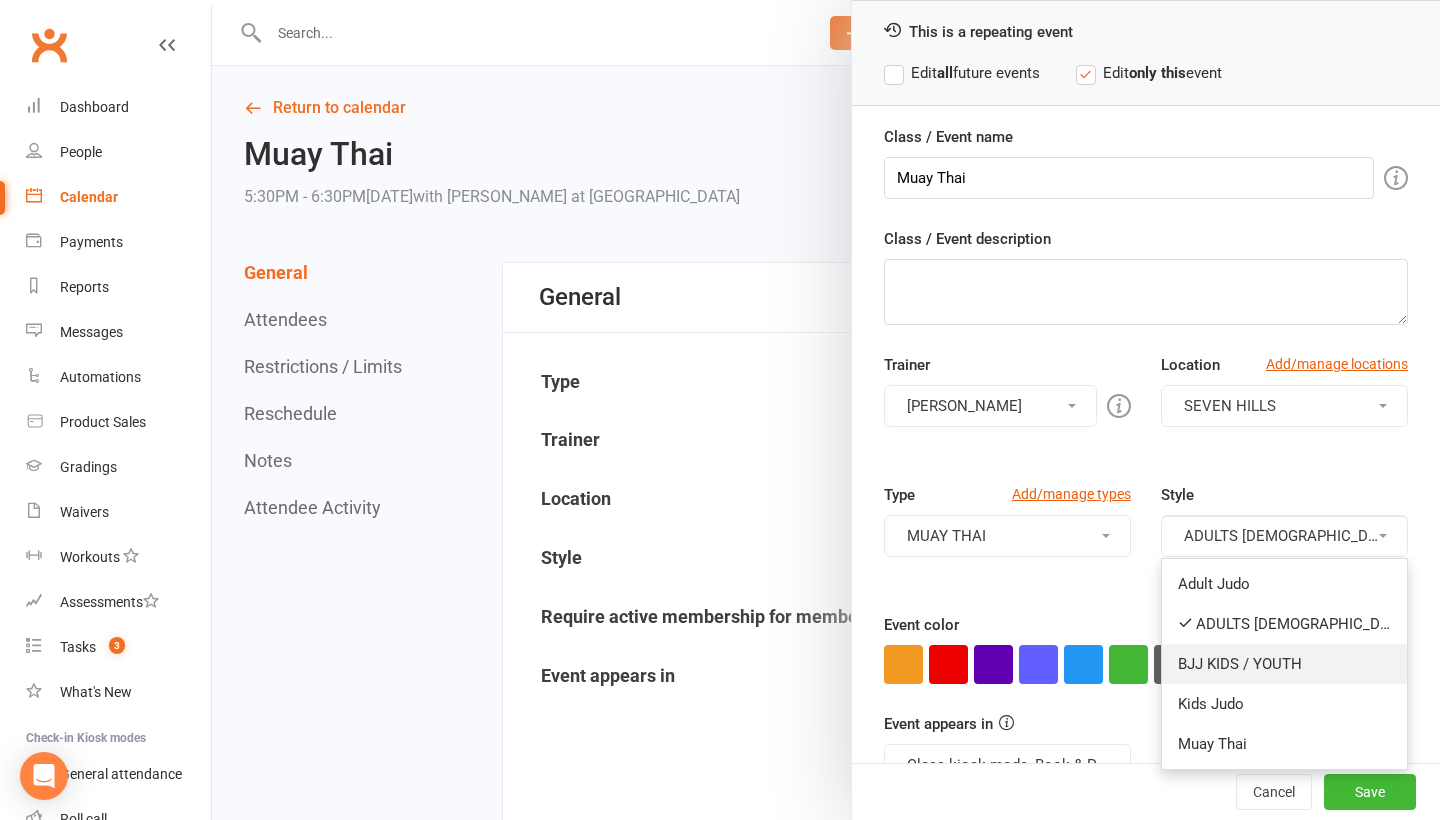 scroll, scrollTop: 88, scrollLeft: 0, axis: vertical 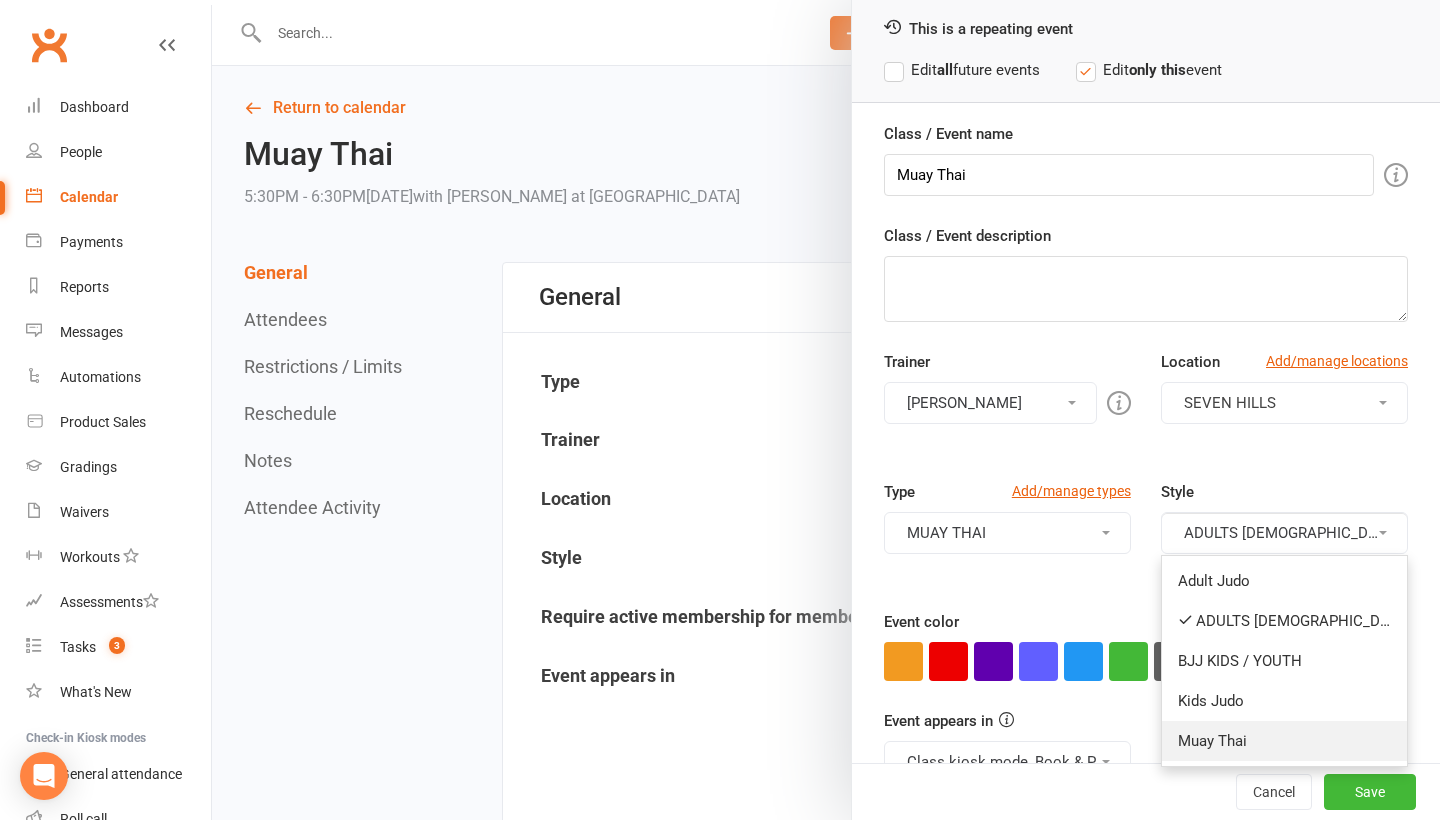 click on "Muay Thai" at bounding box center [1284, 741] 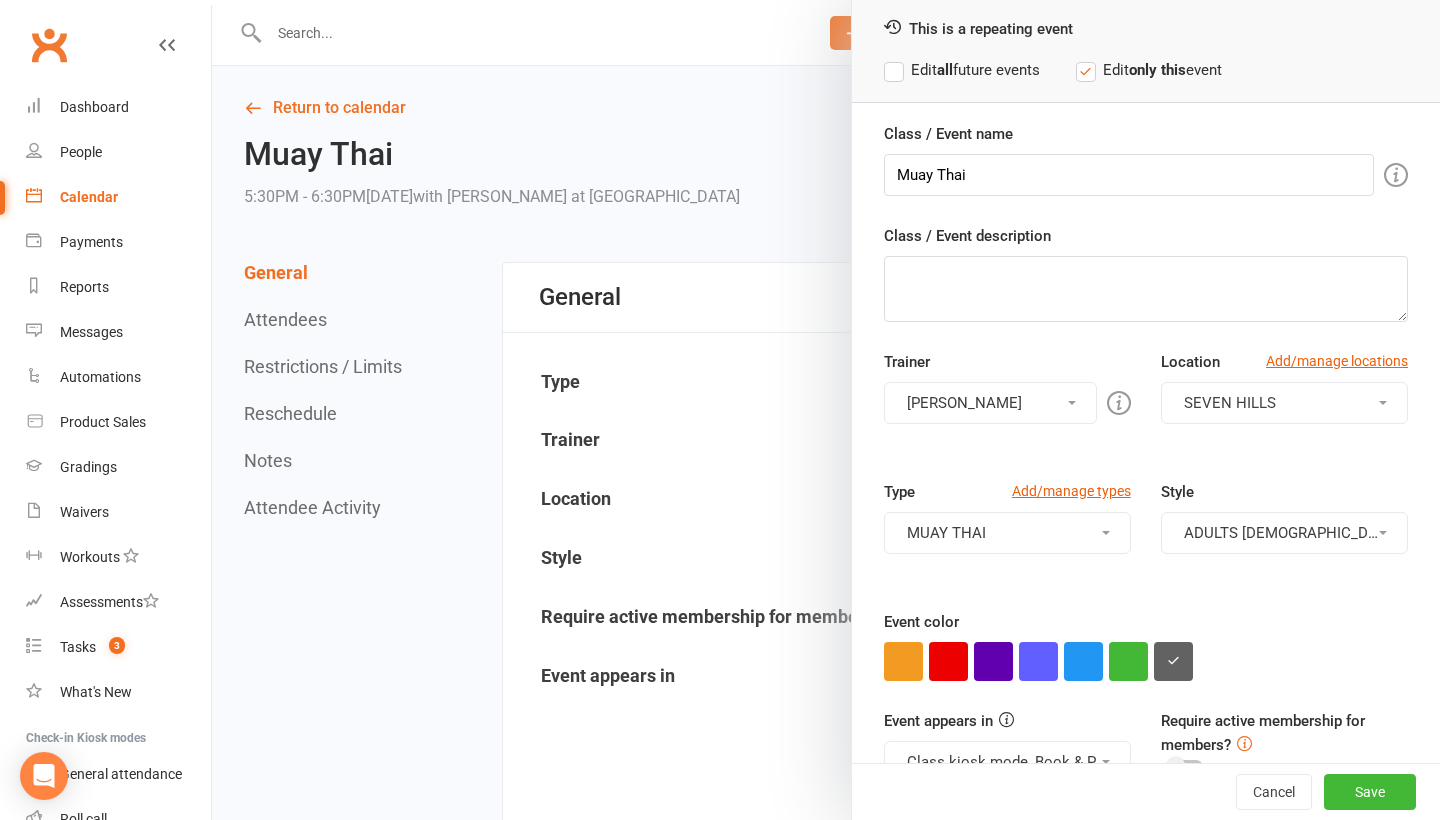 click on "ADULTS BRAZILIAN Jiu Jitsu, Muay Thai" at bounding box center (1284, 533) 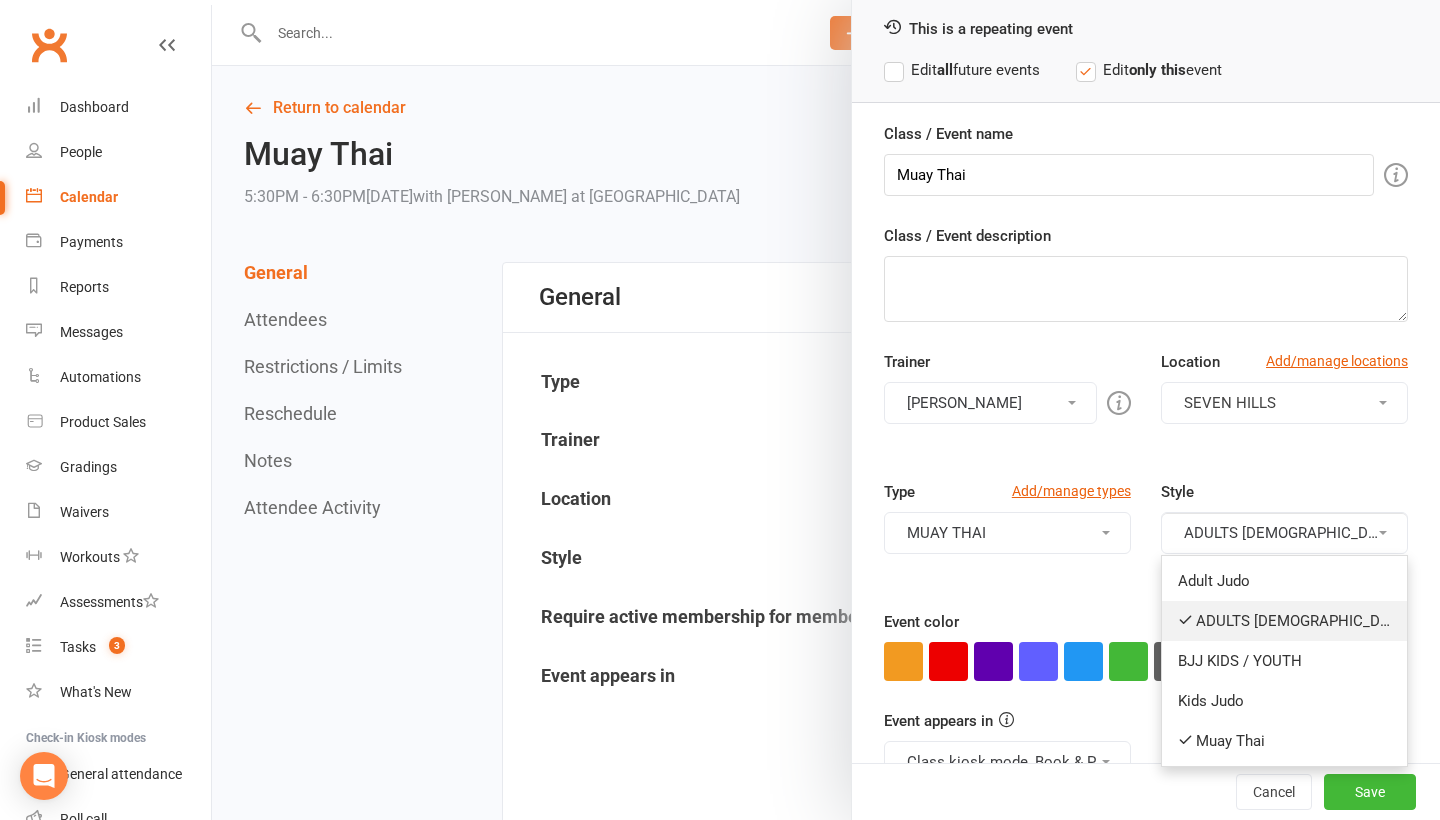 click on "ADULTS BRAZILIAN Jiu Jitsu" at bounding box center (1284, 621) 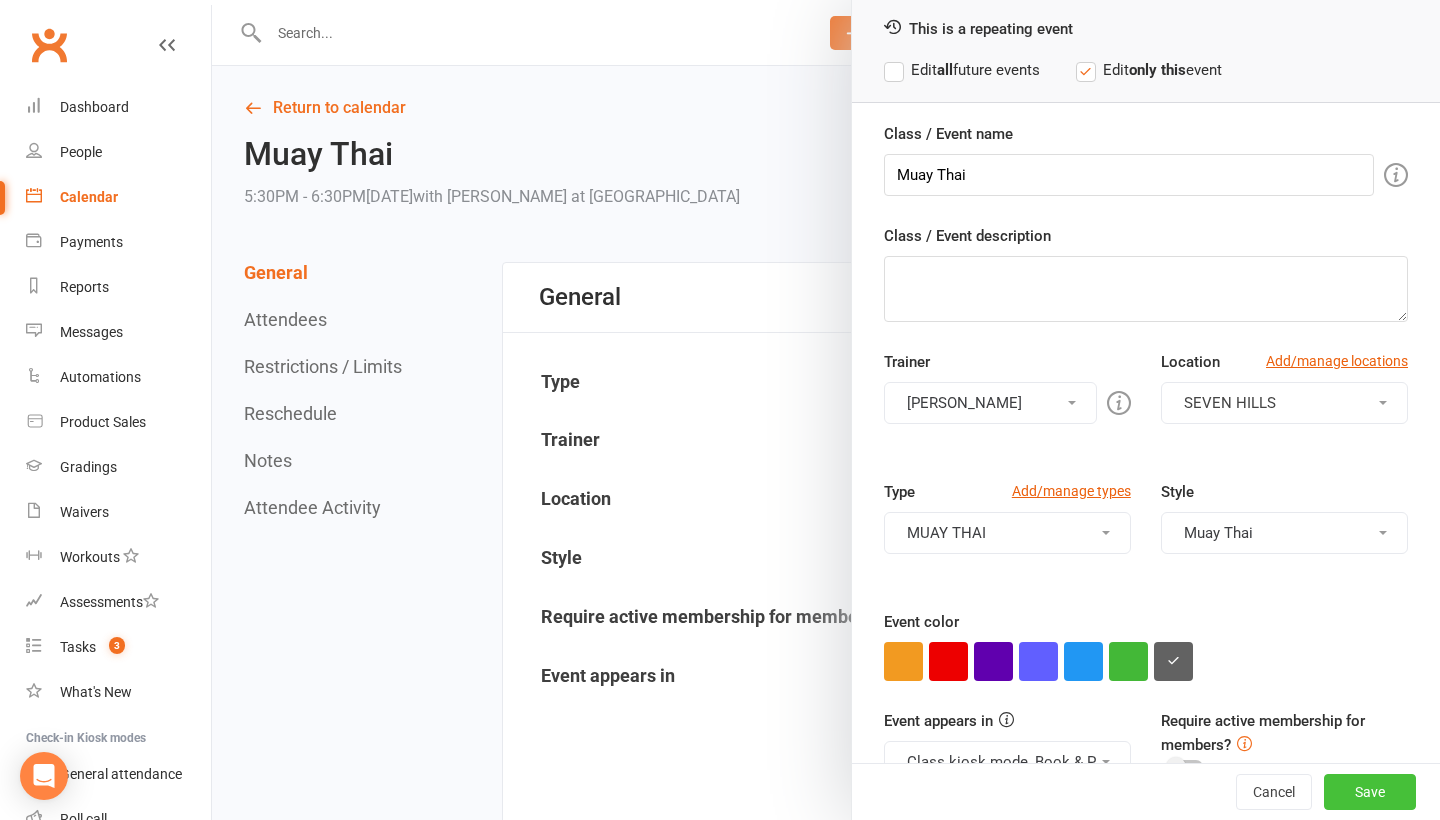click on "Save" at bounding box center (1370, 792) 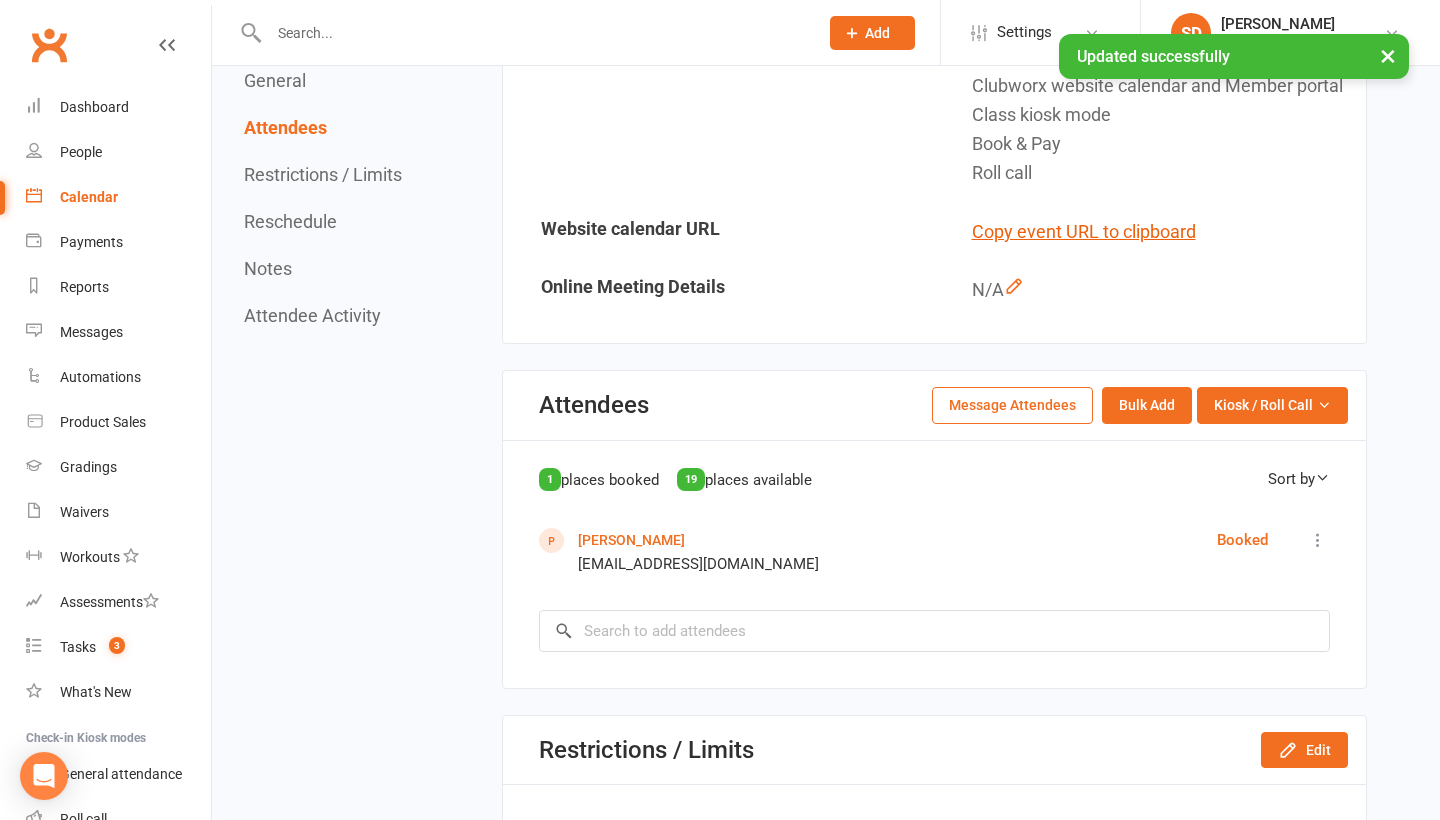 scroll, scrollTop: 622, scrollLeft: 0, axis: vertical 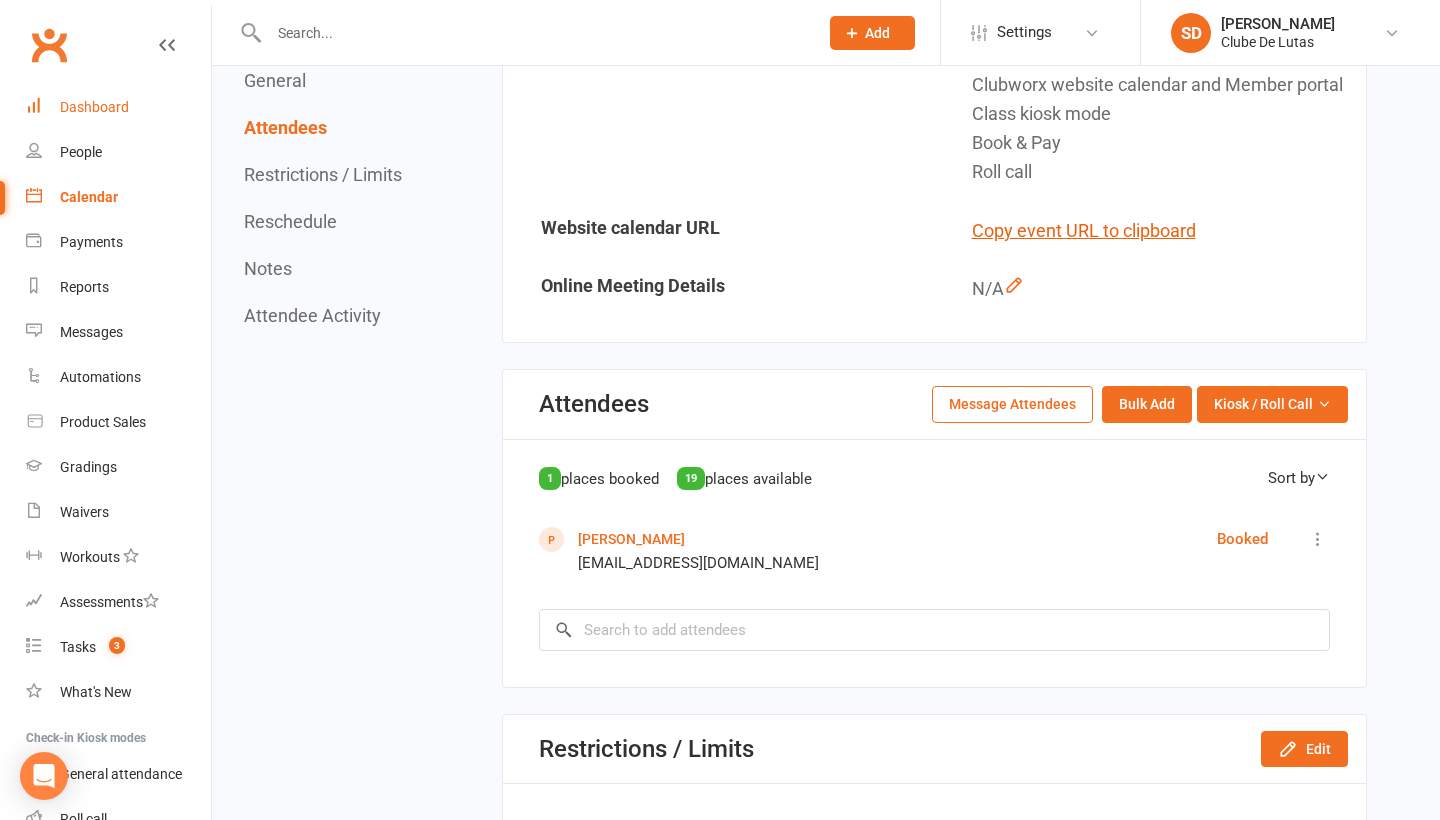 click on "Dashboard" at bounding box center [94, 107] 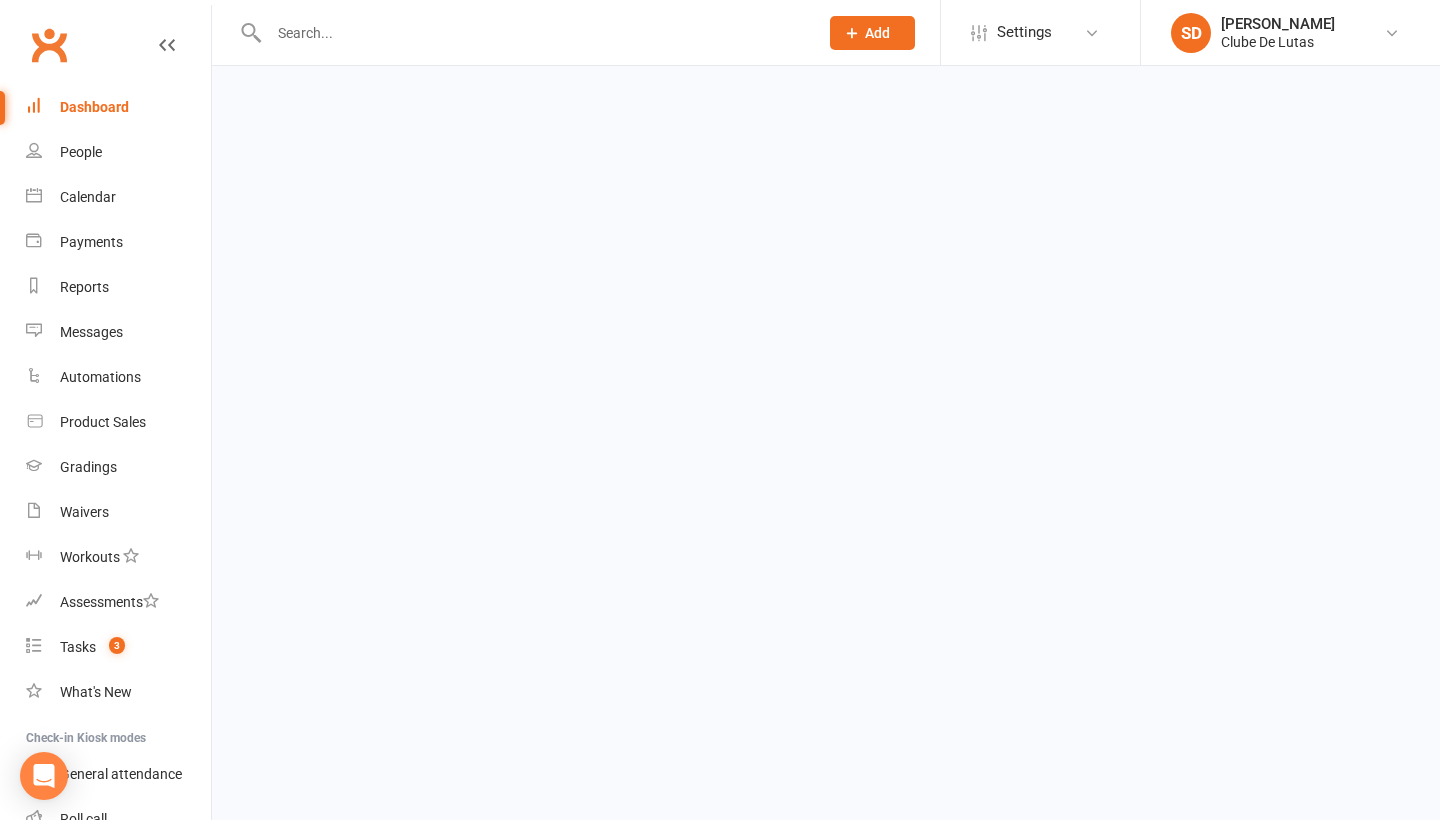 scroll, scrollTop: 0, scrollLeft: 0, axis: both 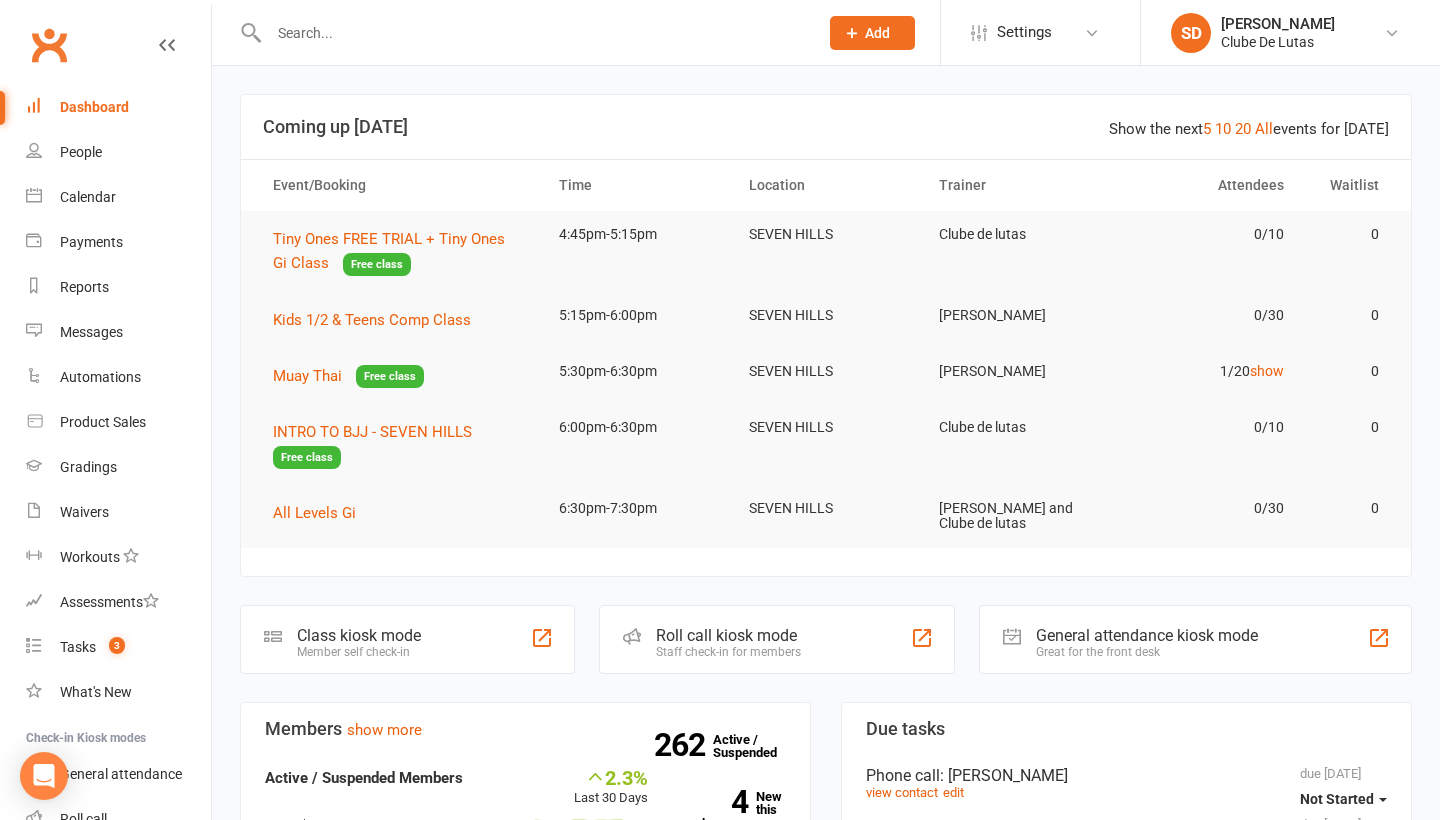 click at bounding box center [533, 33] 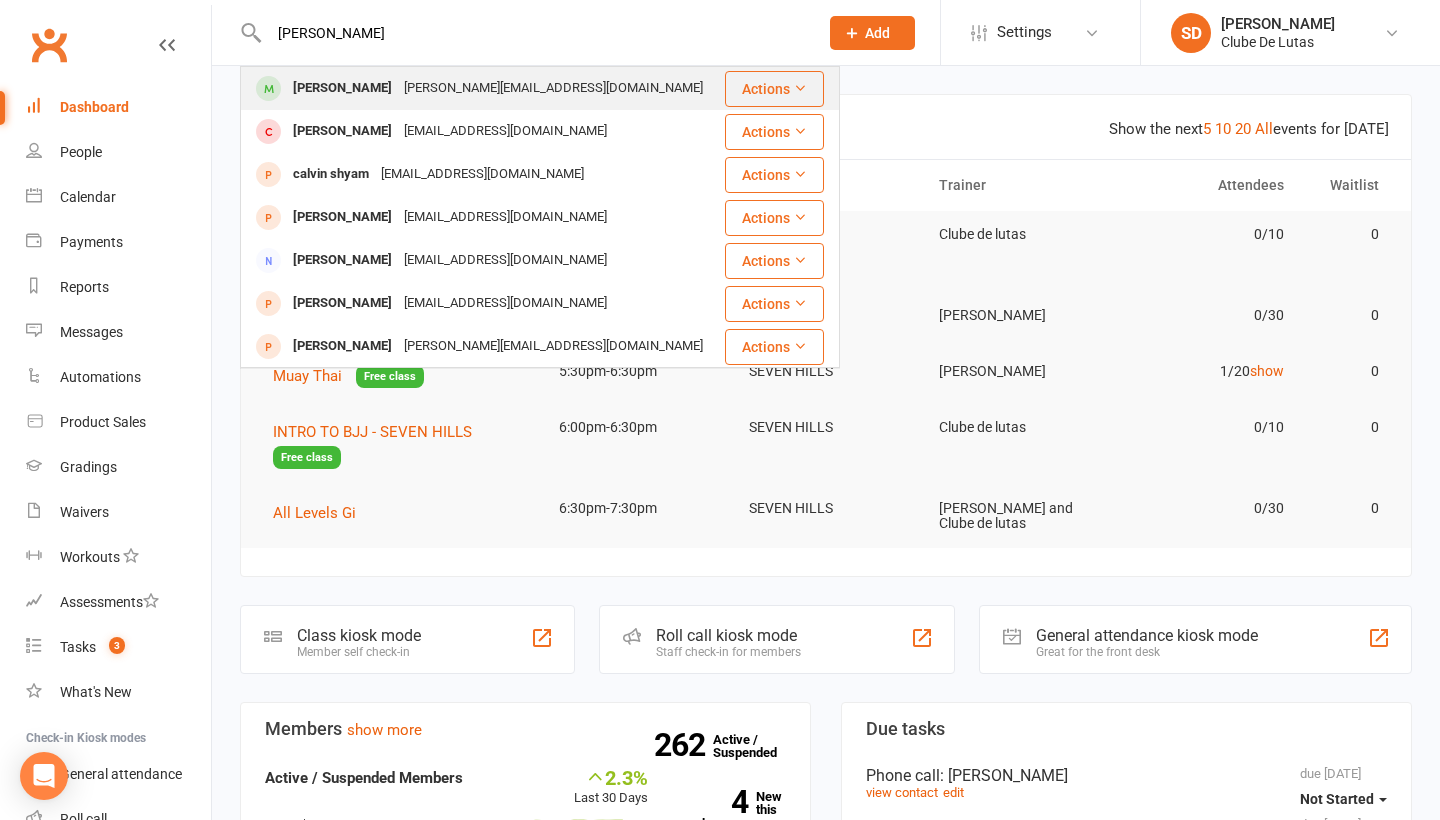 click on "melvin.sharan@hotmail.com" at bounding box center (553, 88) 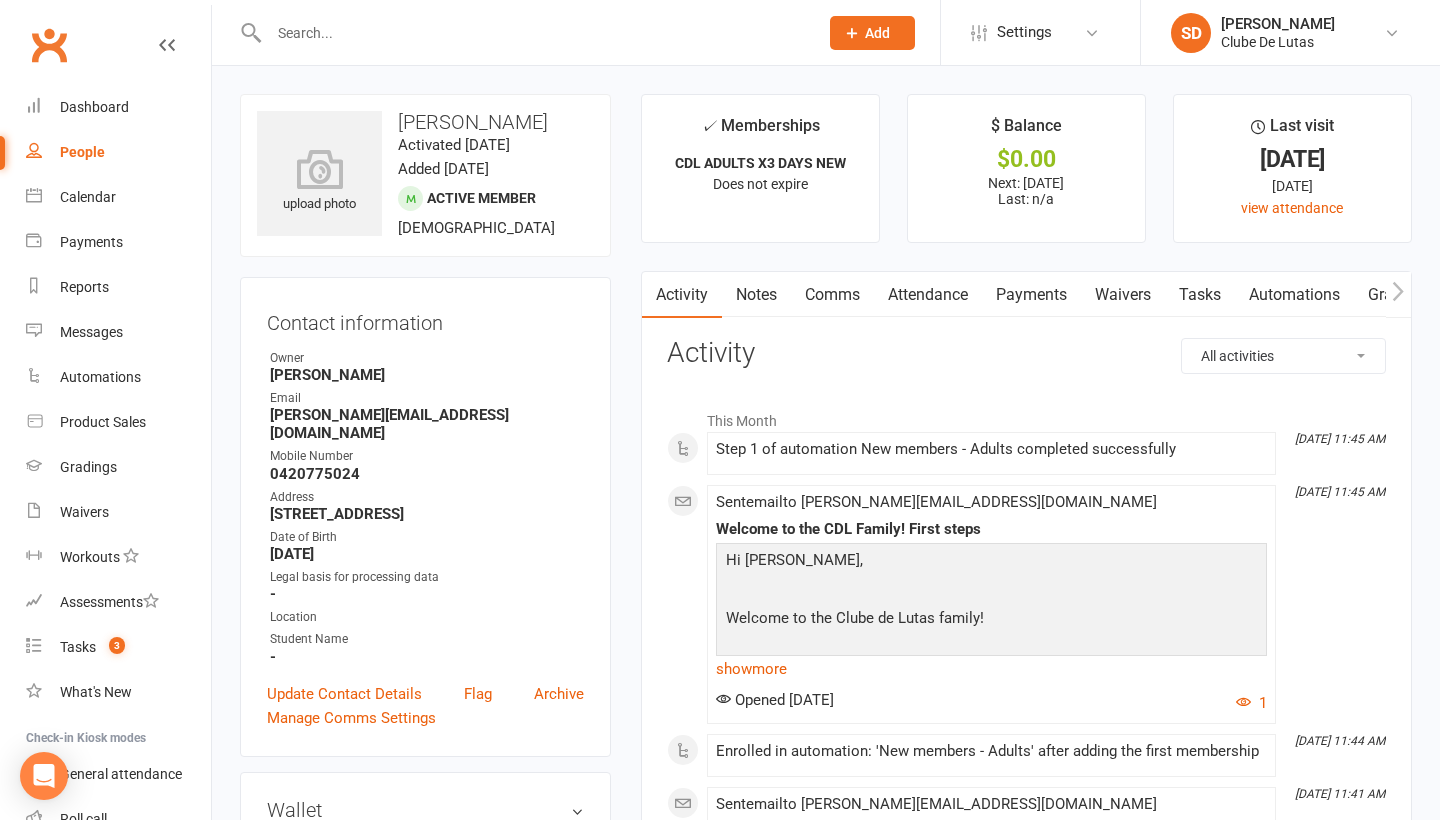 click on "Payments" at bounding box center [1031, 295] 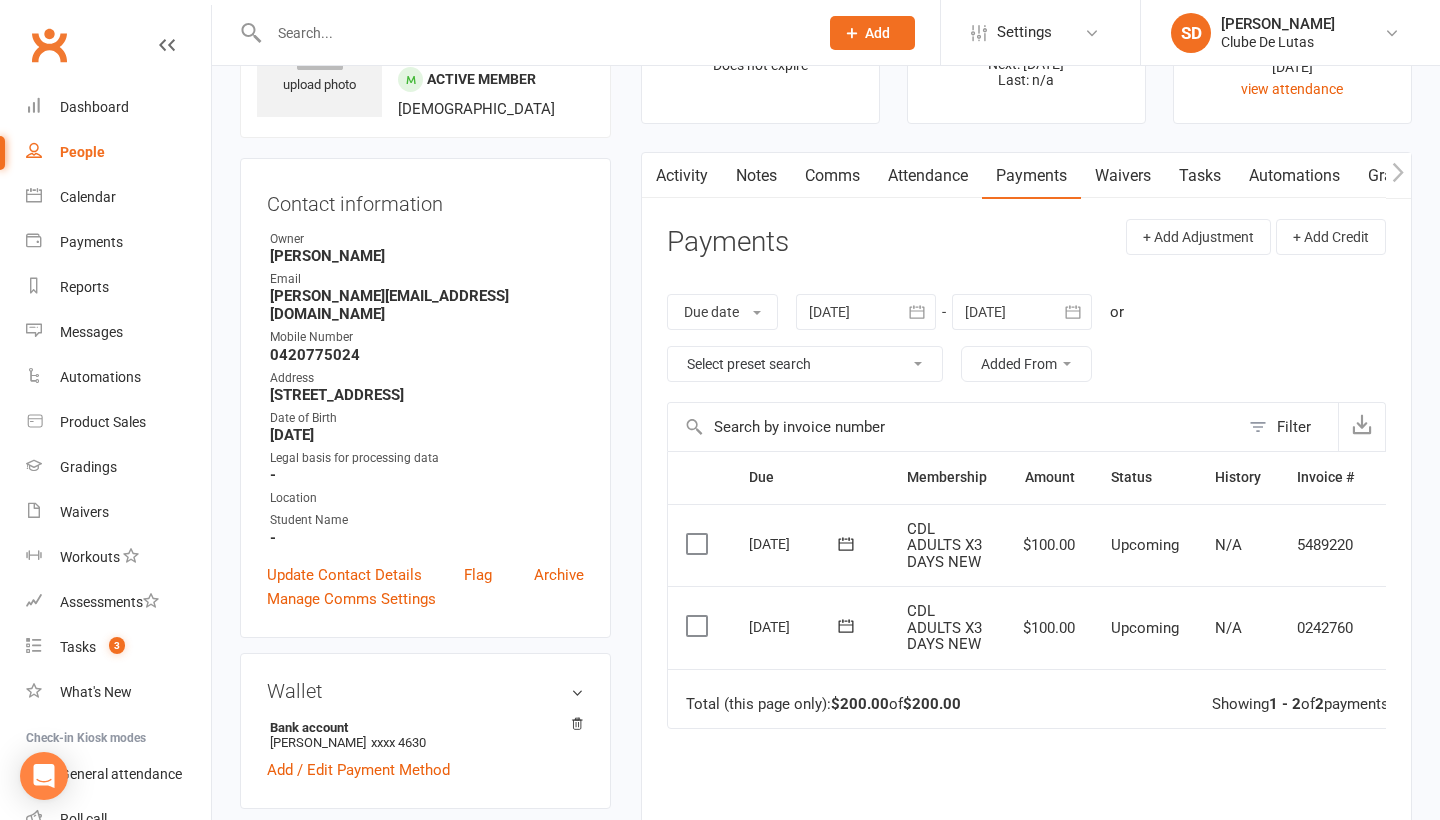 scroll, scrollTop: 120, scrollLeft: 0, axis: vertical 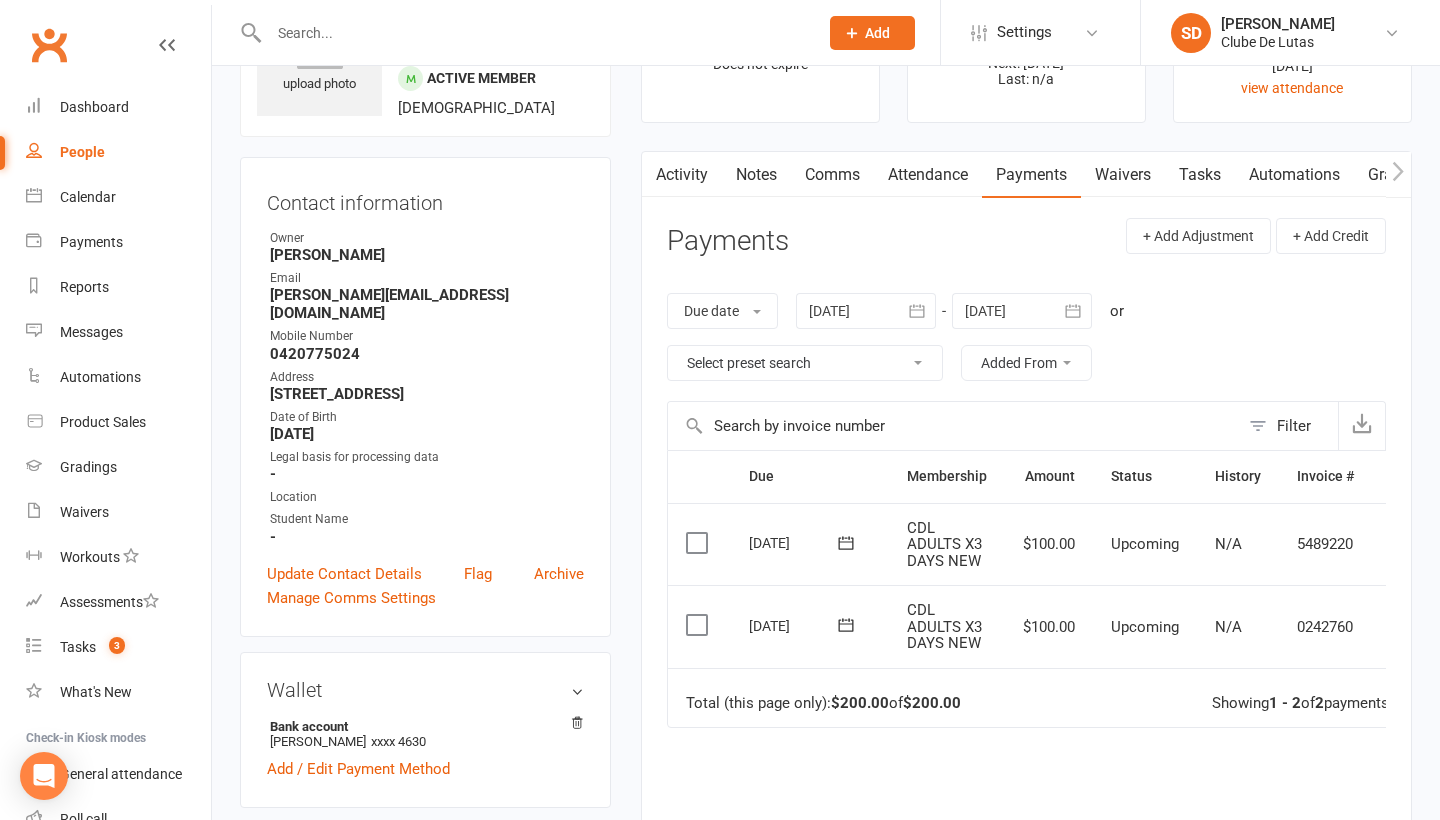 click on "Activity" at bounding box center [682, 175] 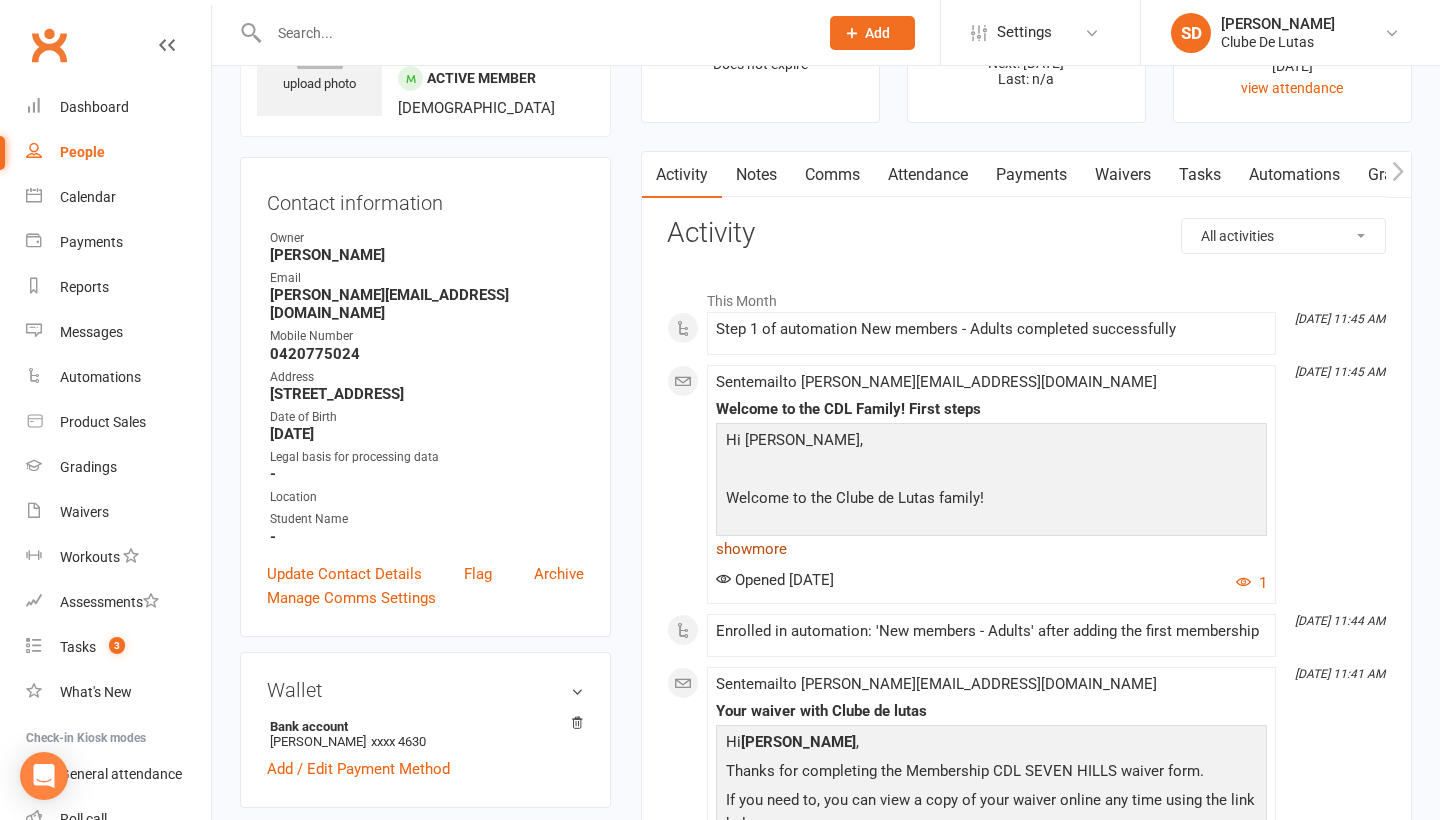 click on "show  more" 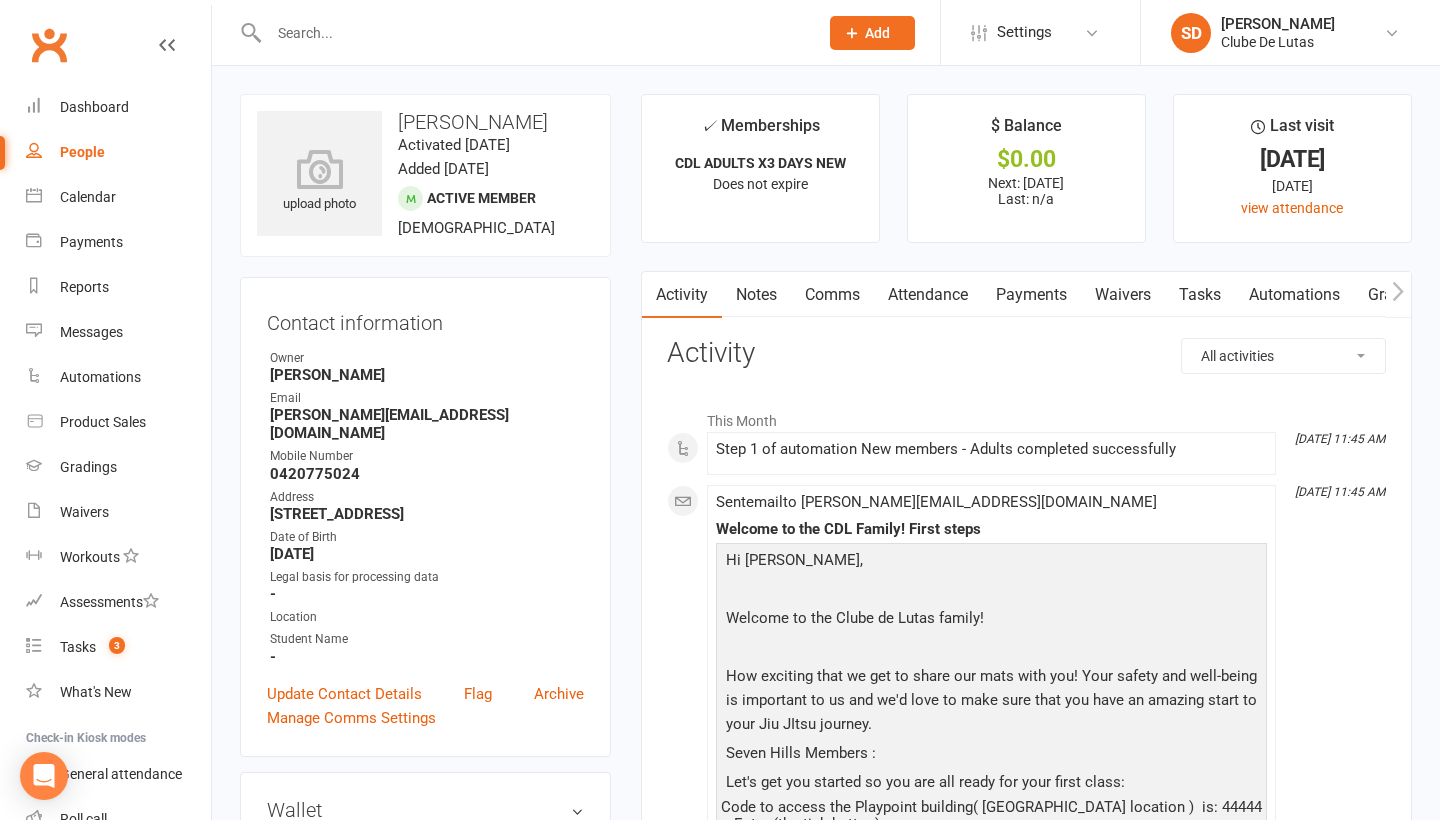 scroll, scrollTop: 0, scrollLeft: 0, axis: both 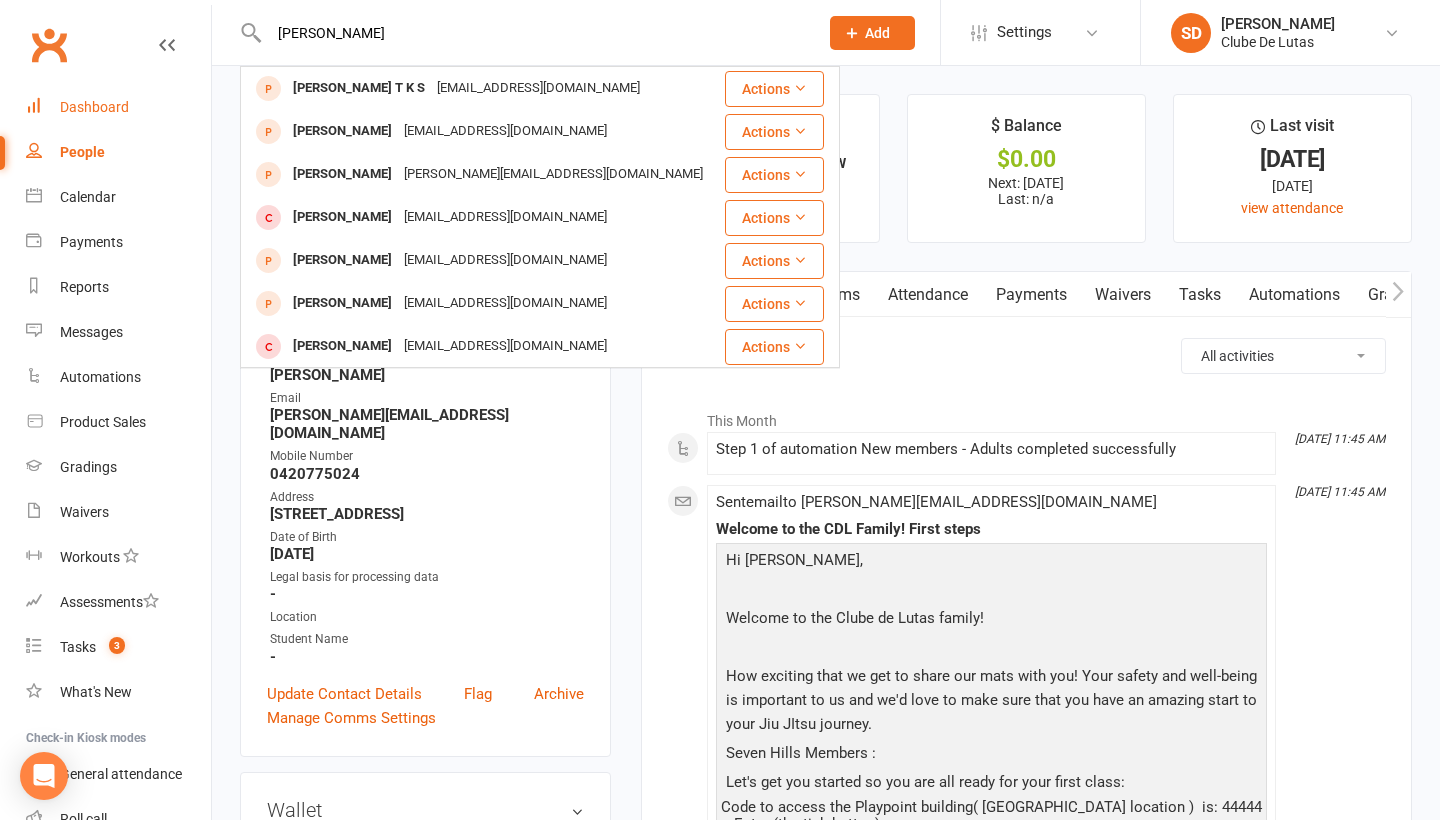 click on "Dashboard" at bounding box center [94, 107] 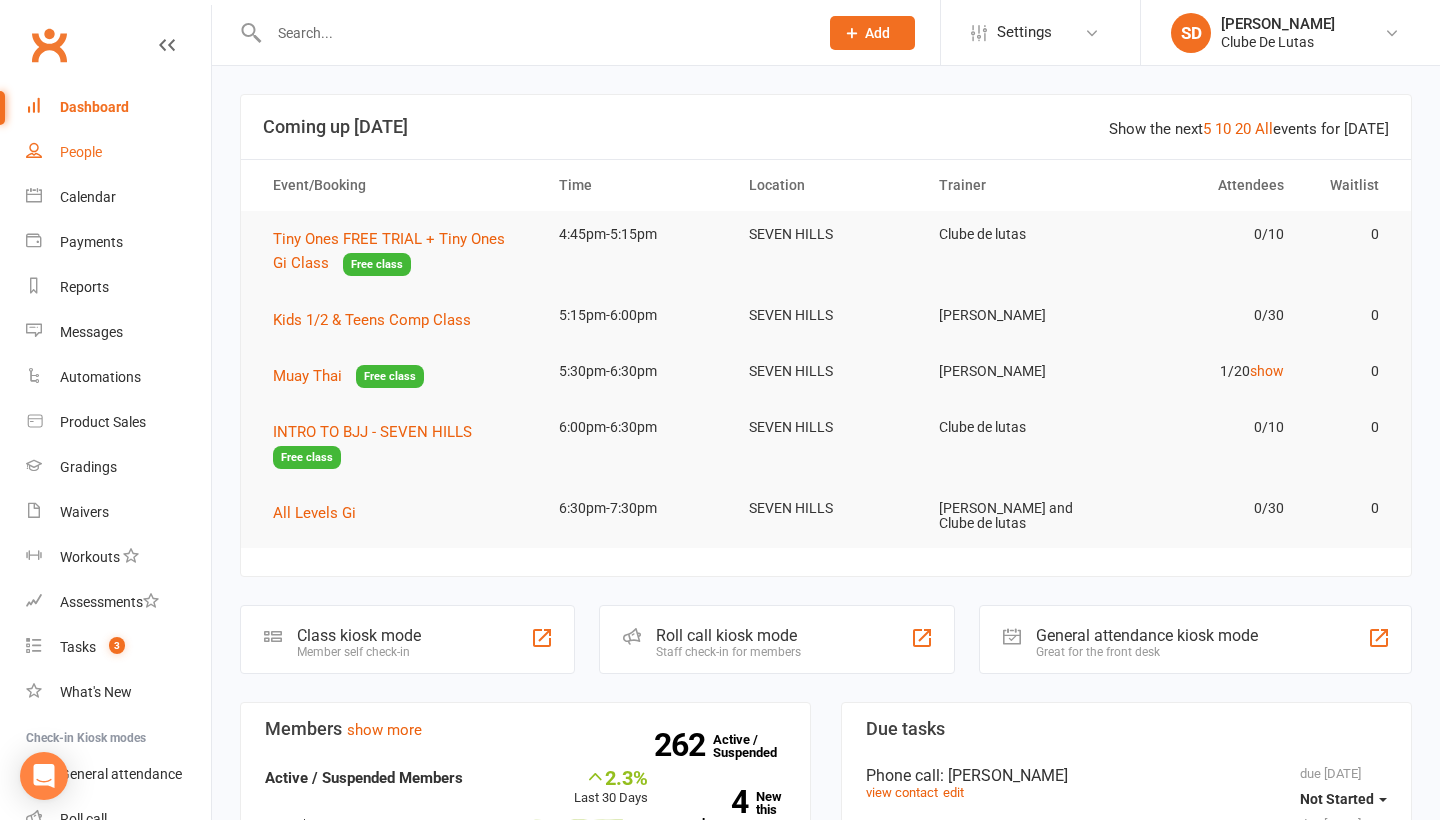 click on "People" at bounding box center (81, 152) 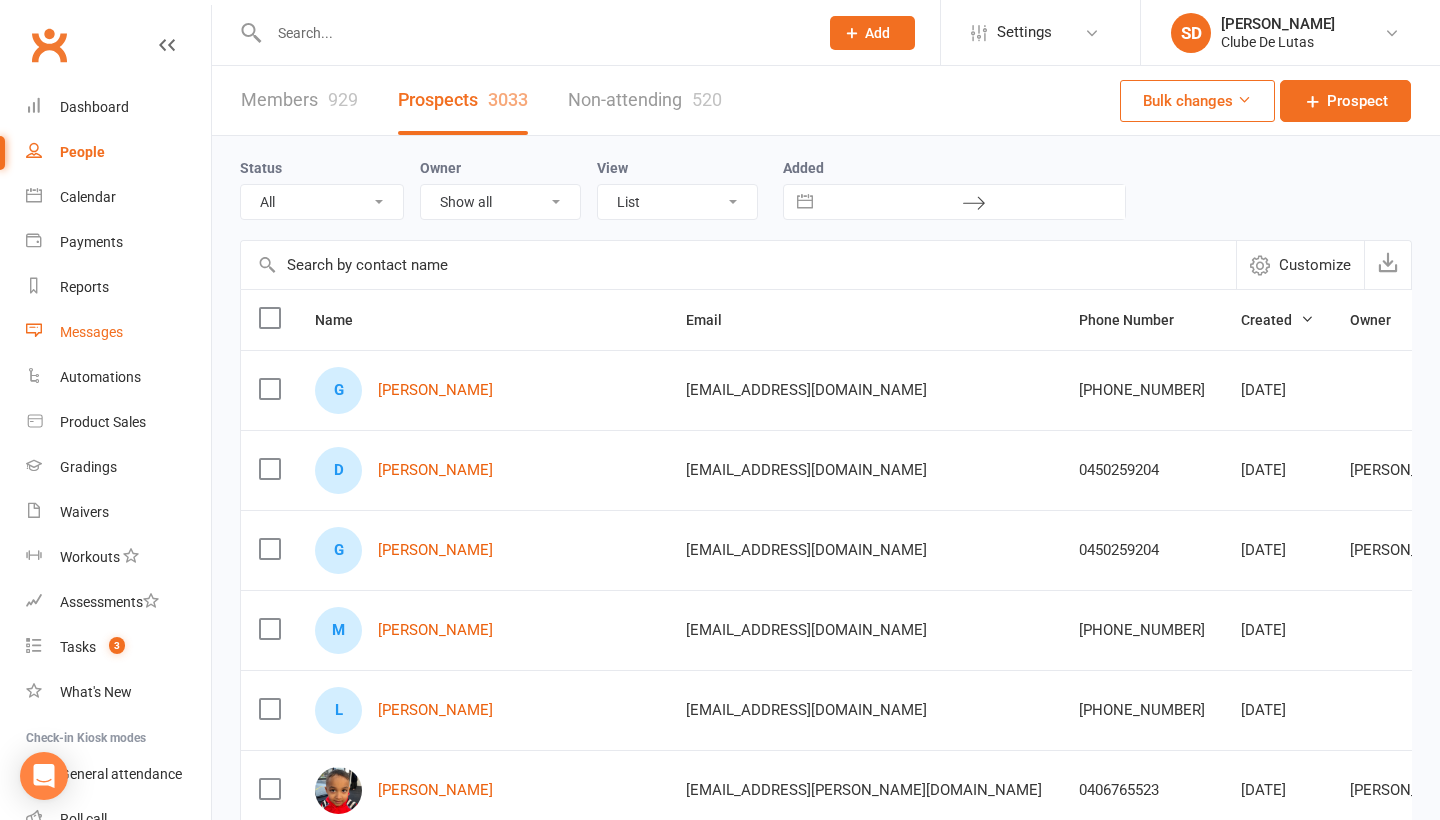 click on "Messages" at bounding box center [118, 332] 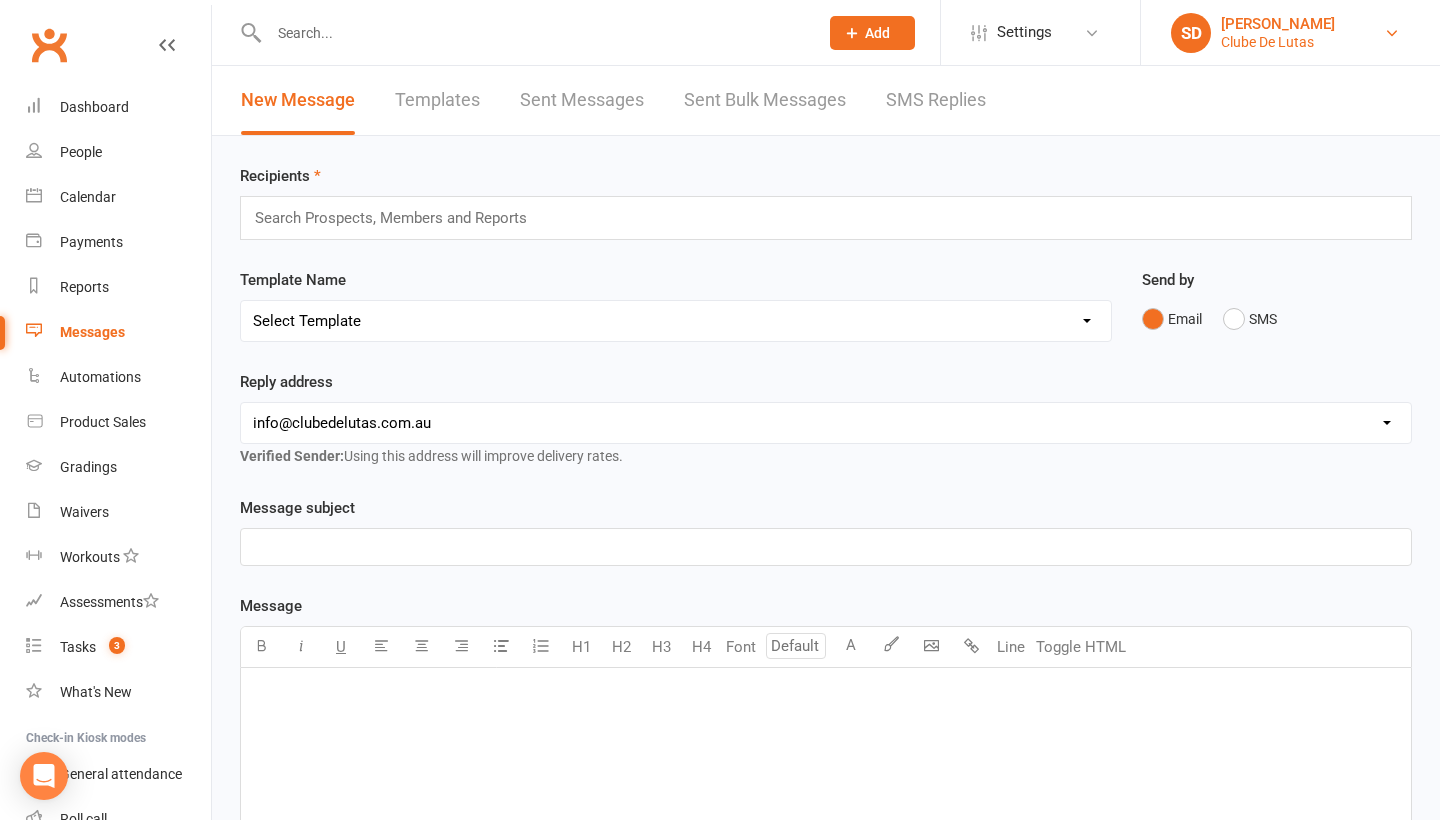 click on "[PERSON_NAME]" at bounding box center [1278, 24] 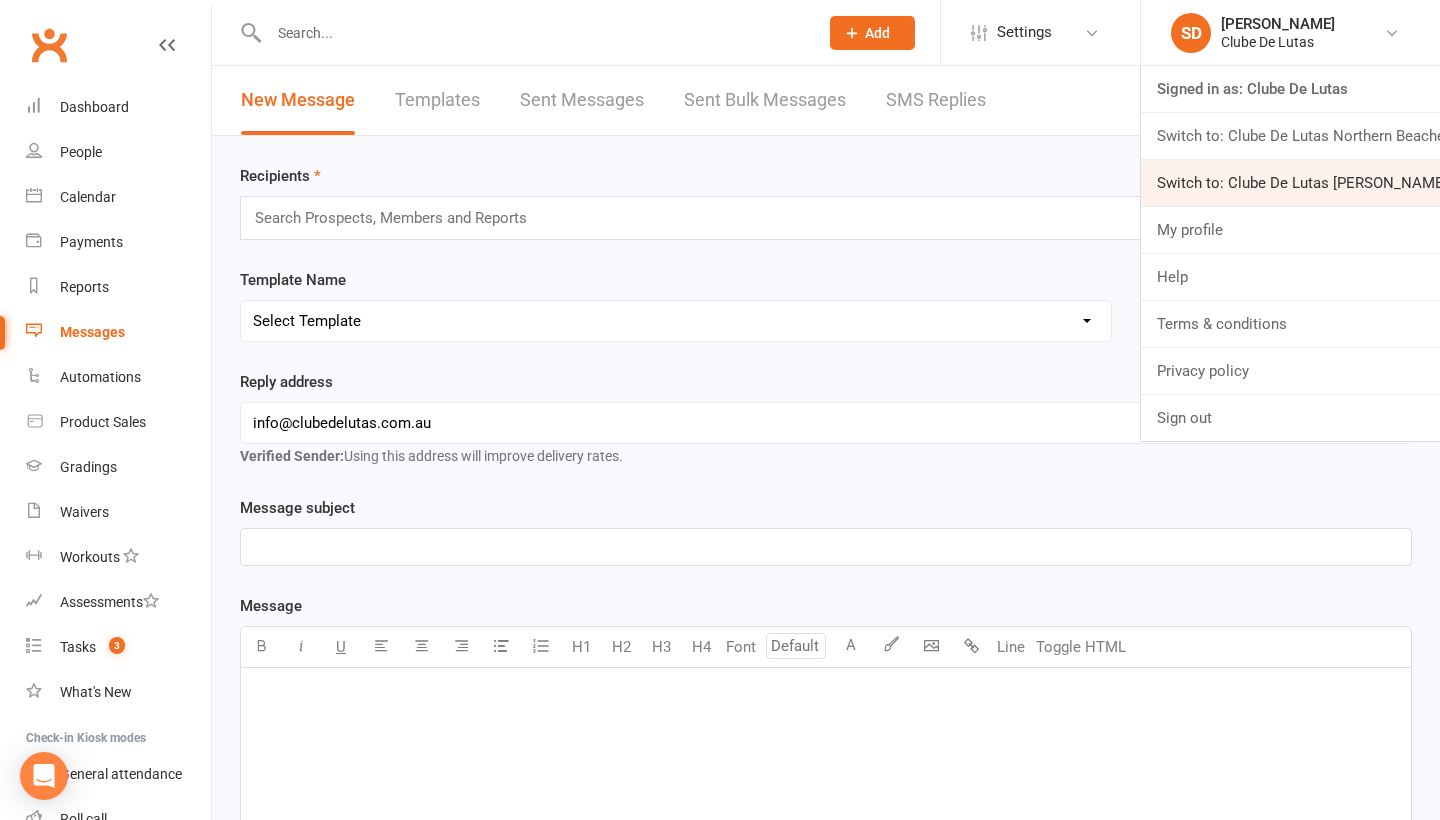 click on "Switch to: Clube De Lutas Rouse Hill" at bounding box center [1290, 183] 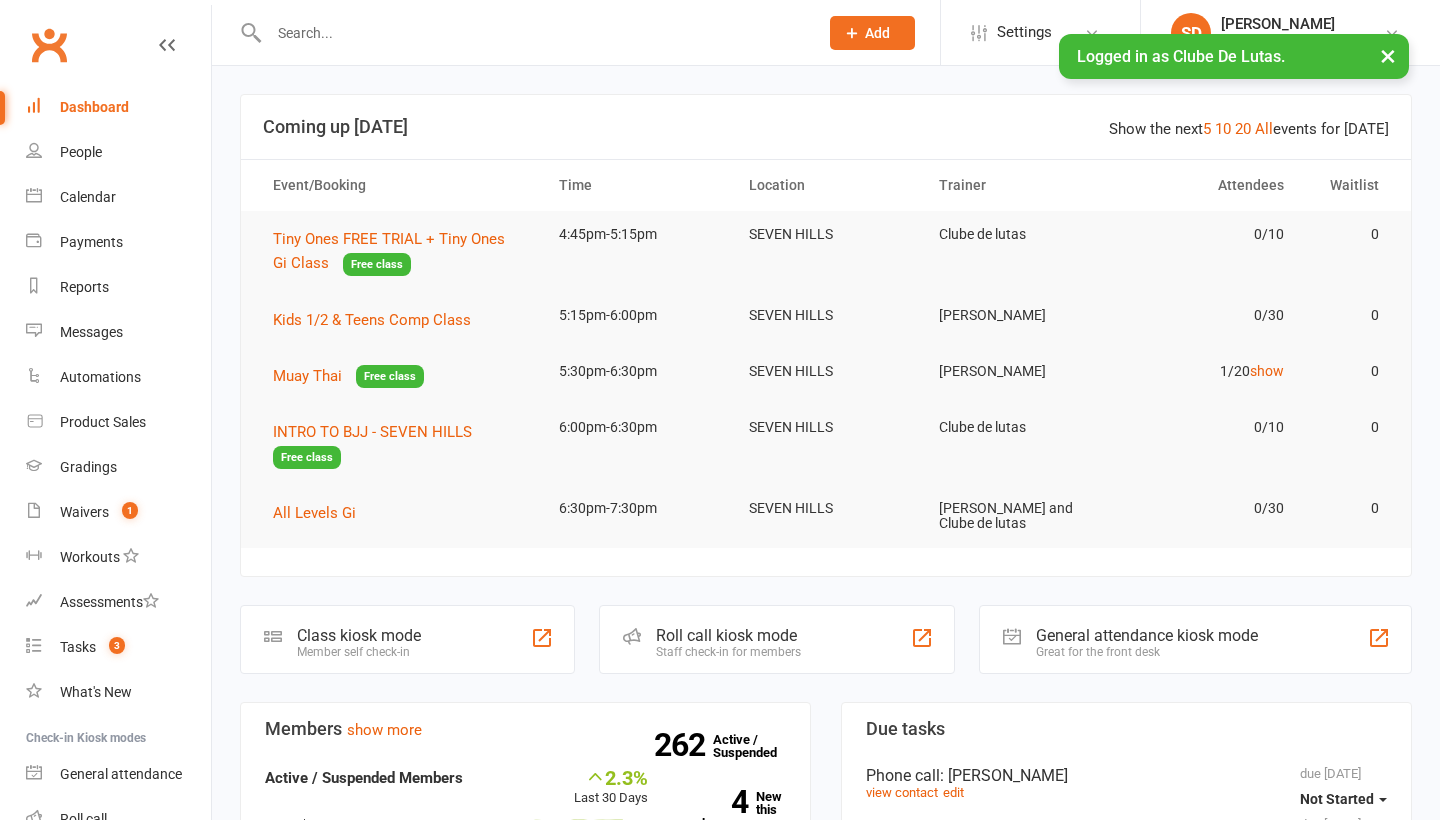 scroll, scrollTop: 0, scrollLeft: 0, axis: both 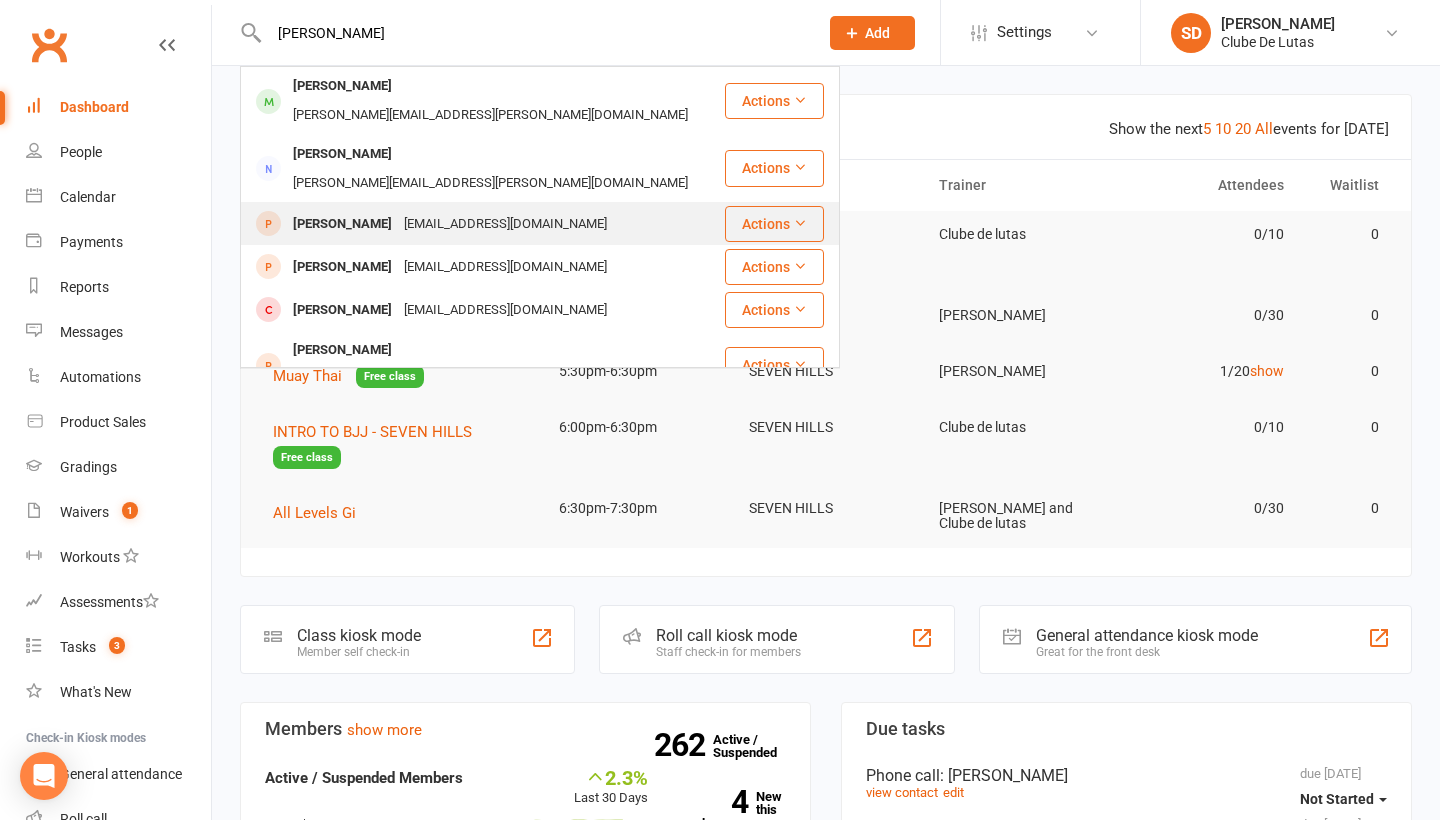 type on "Matthew" 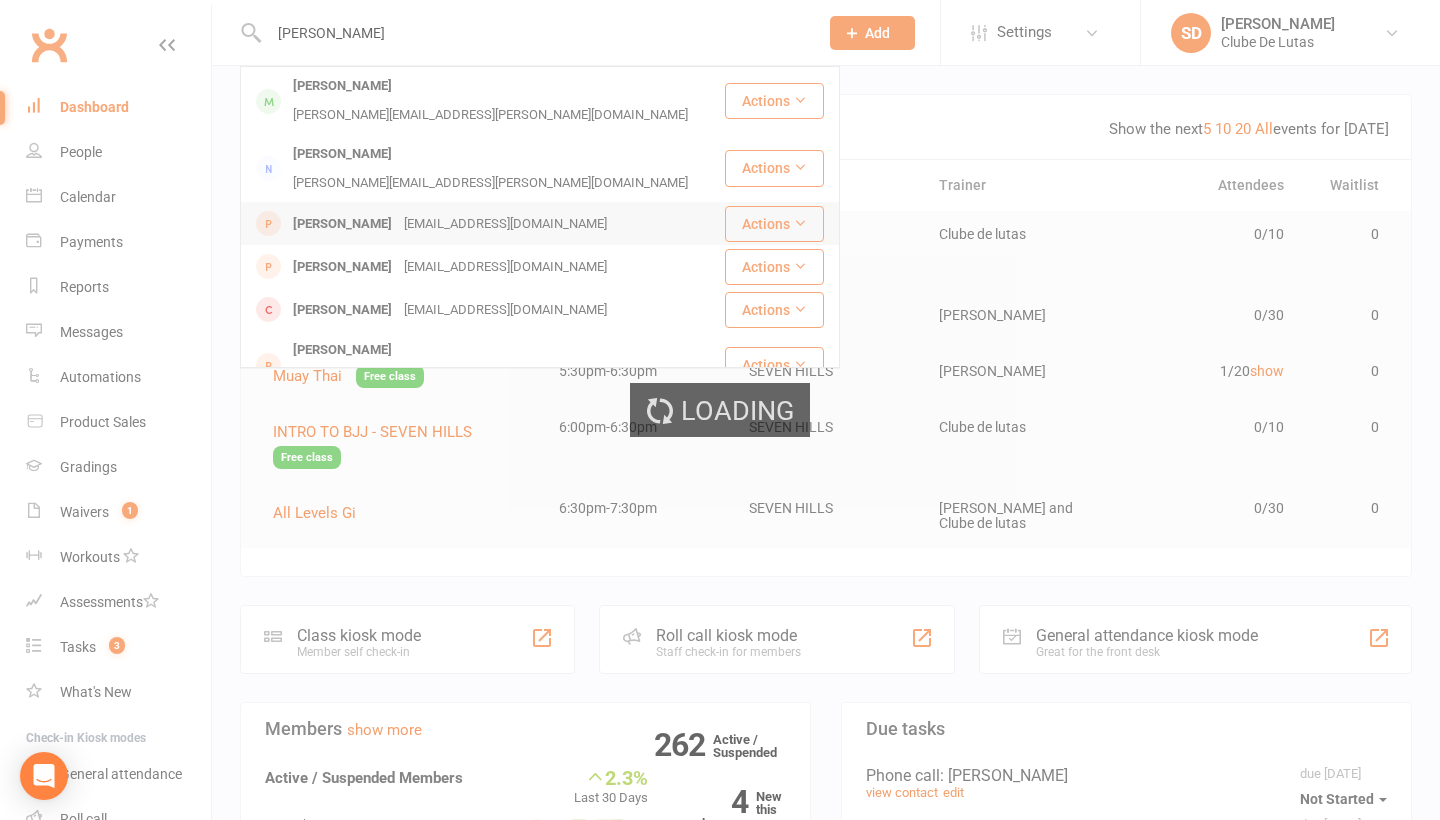 type 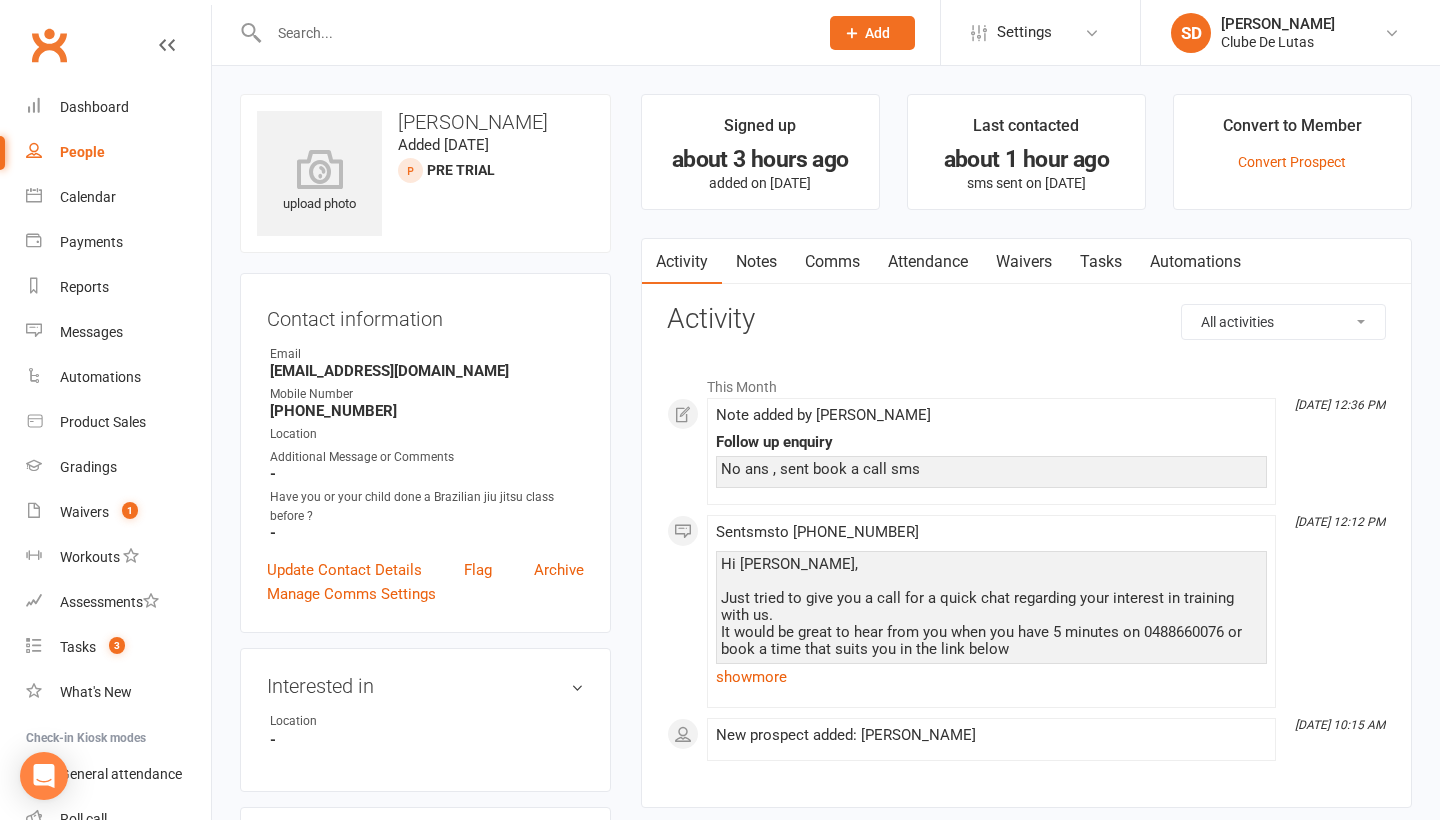 click on "Attendance" at bounding box center (928, 262) 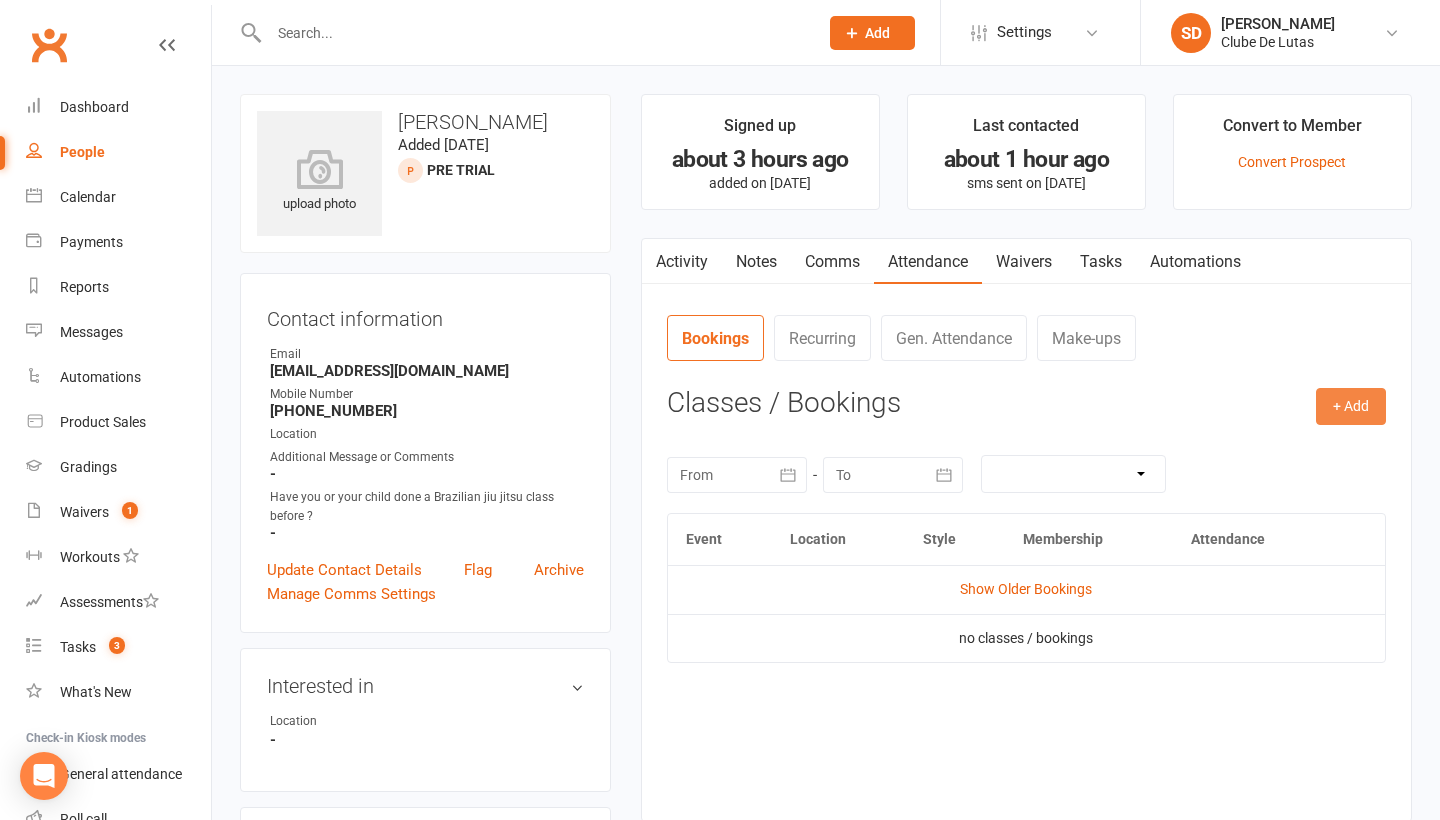 click on "+ Add" at bounding box center [1351, 406] 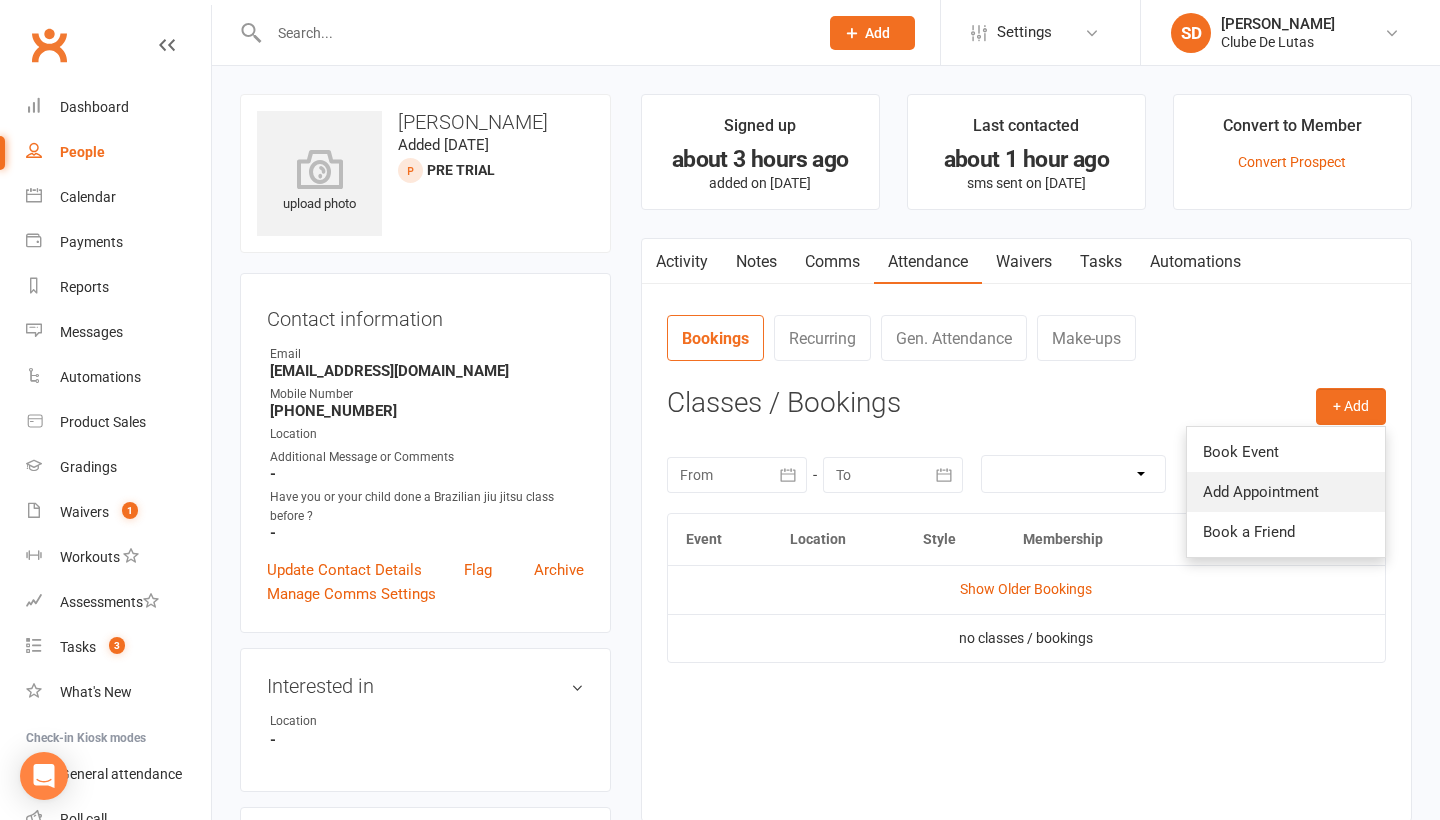 click on "Add Appointment" at bounding box center [1286, 492] 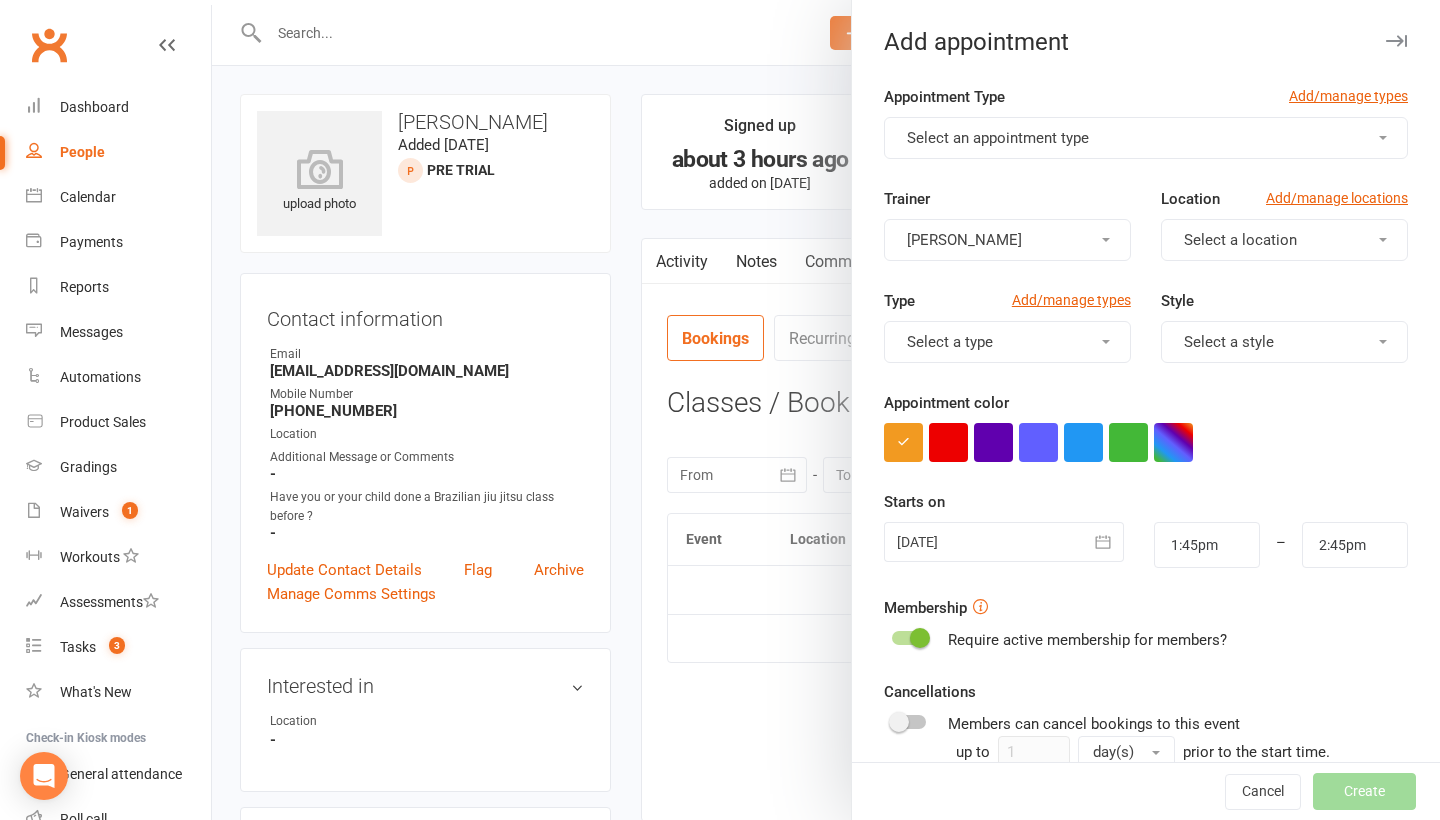 click at bounding box center (826, 410) 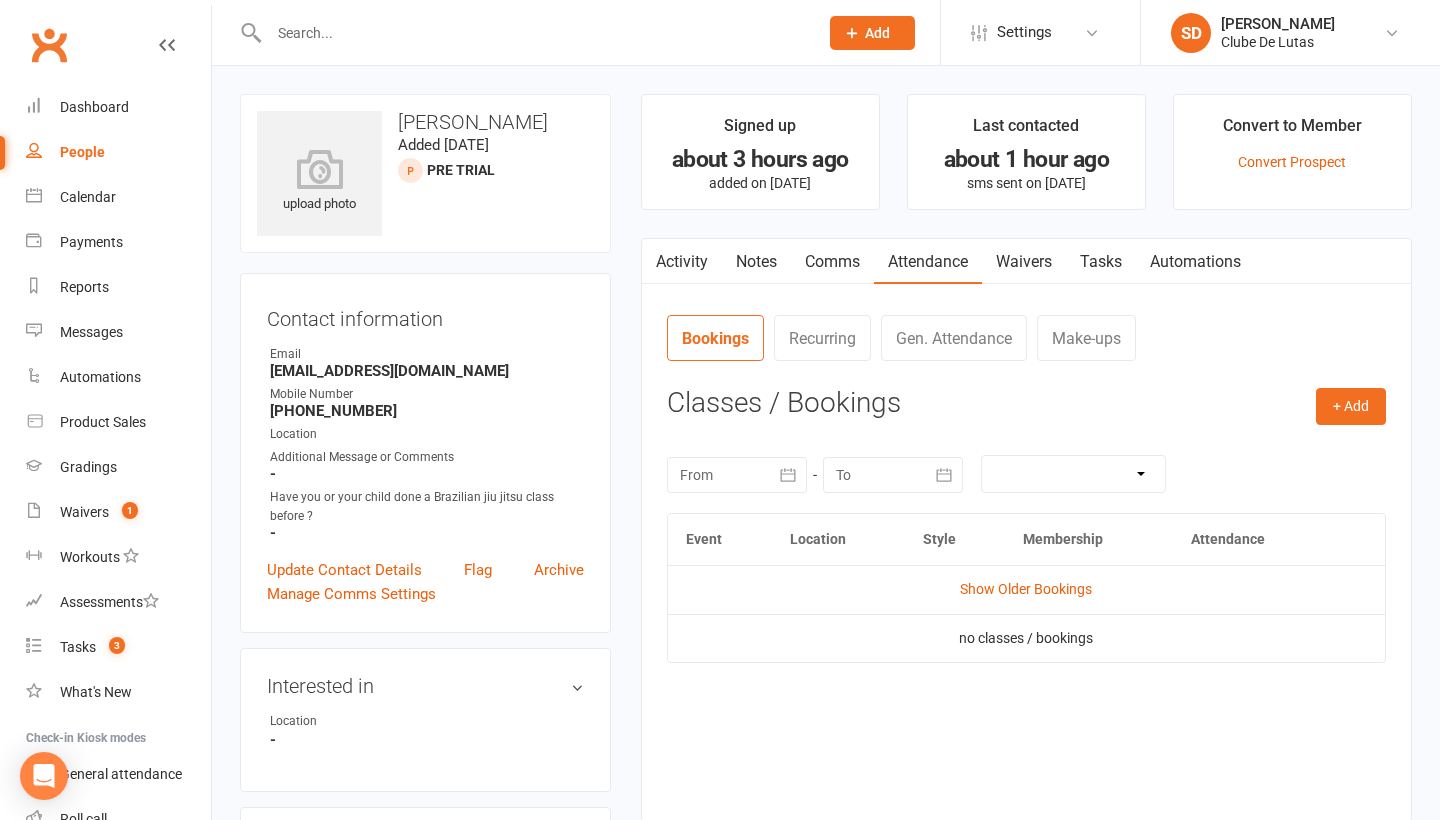 click on "Attendance" at bounding box center (928, 262) 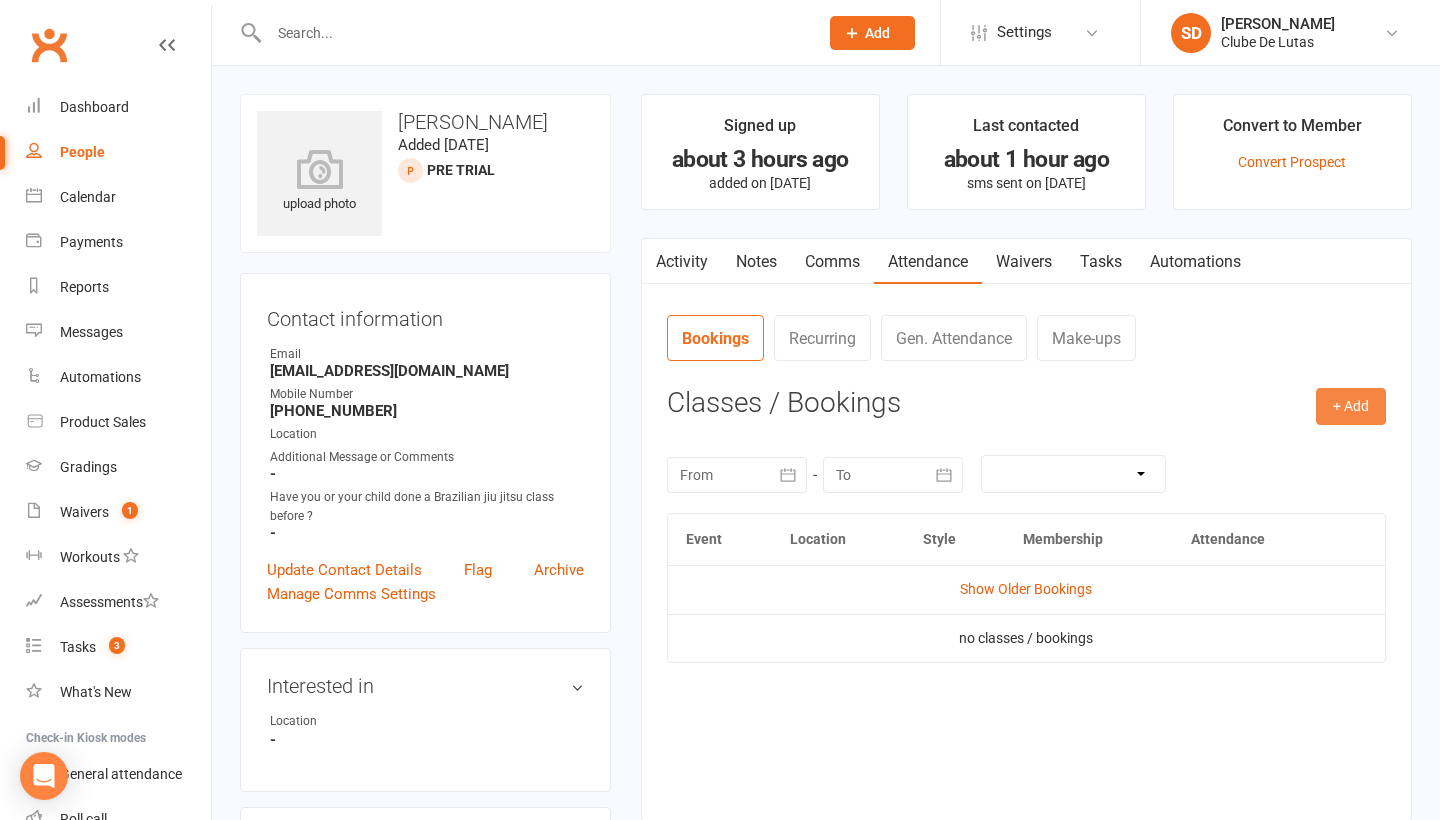 click on "+ Add" at bounding box center [1351, 406] 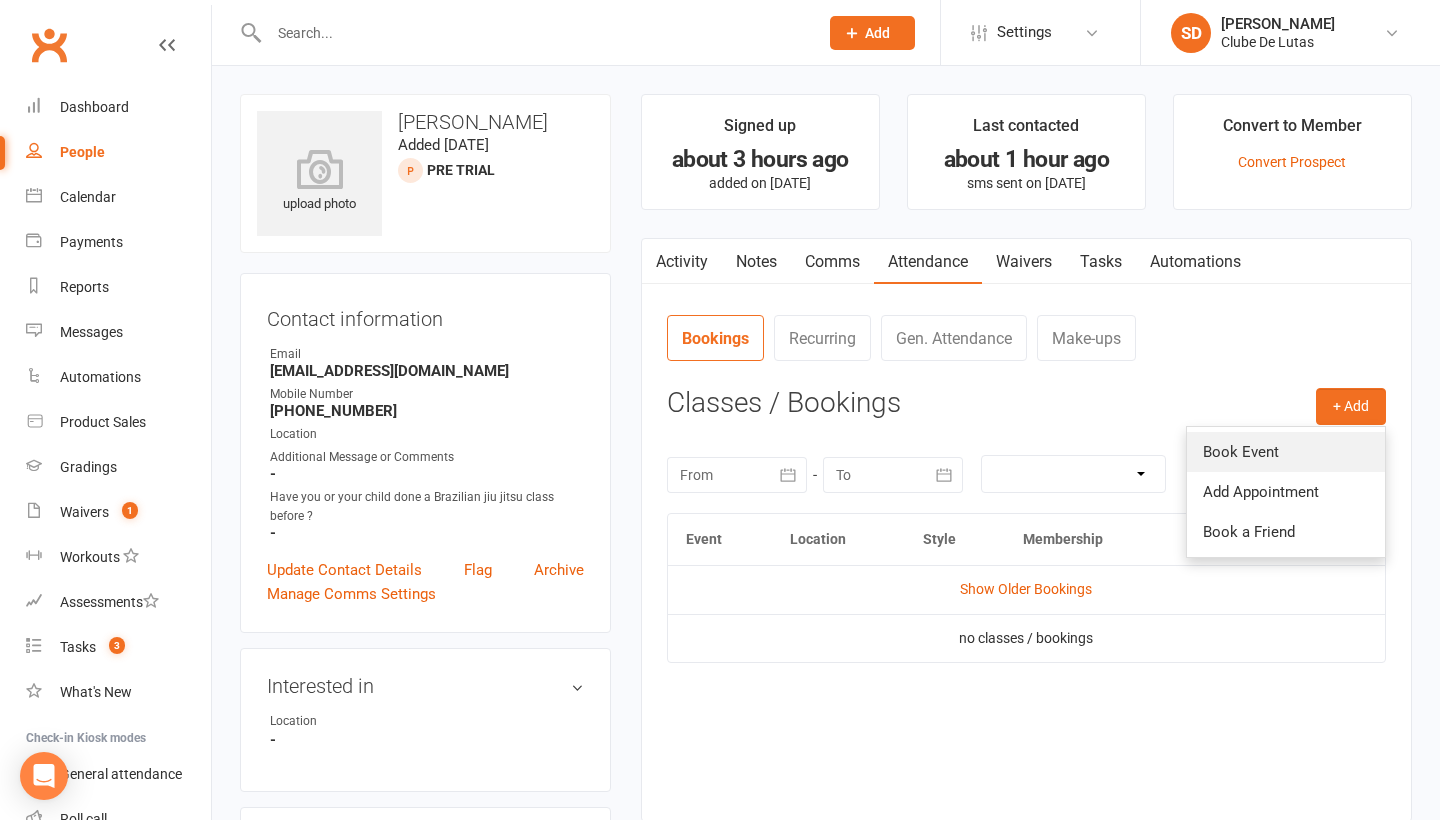 click on "Book Event" at bounding box center [1286, 452] 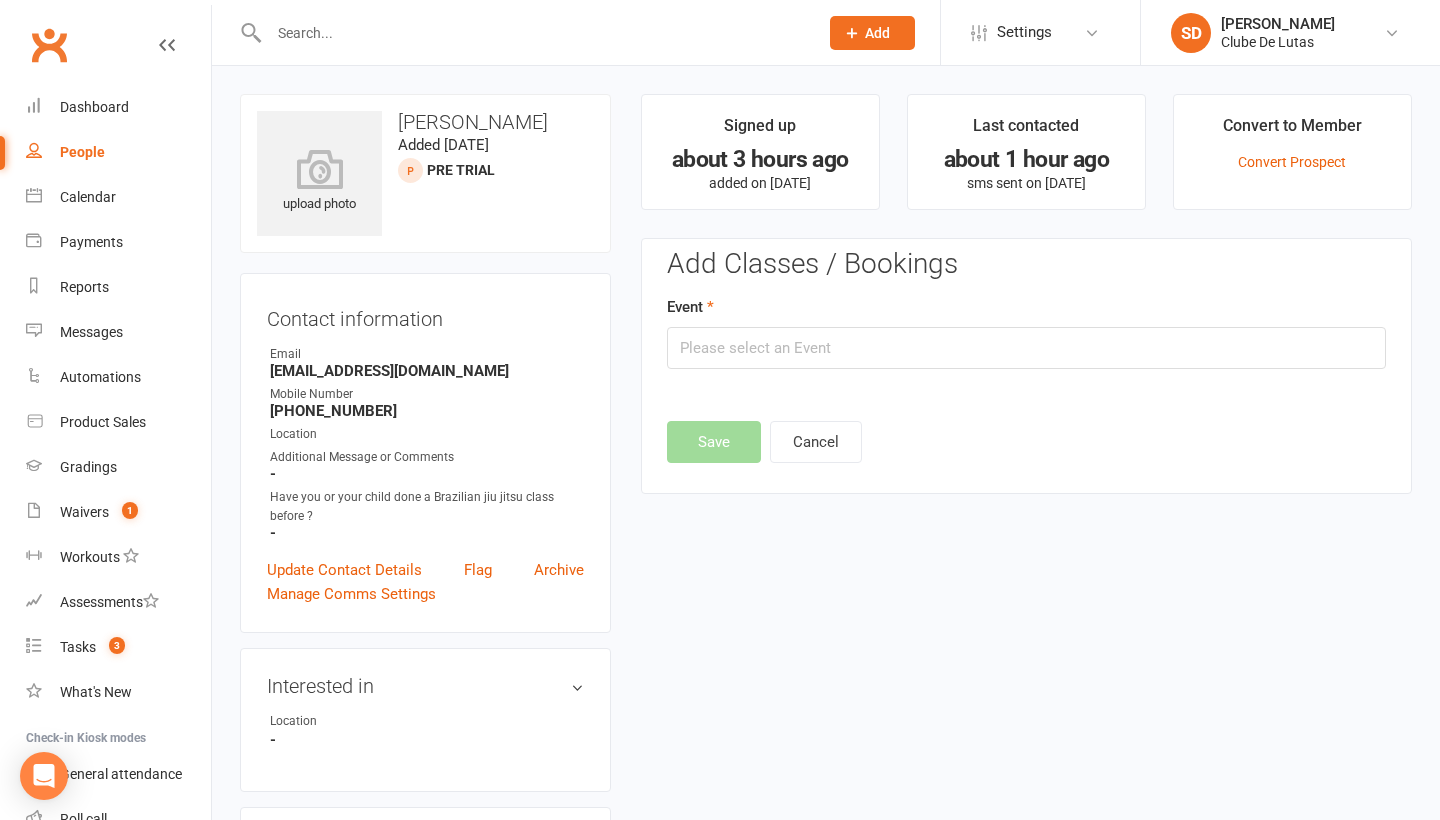 scroll, scrollTop: 137, scrollLeft: 0, axis: vertical 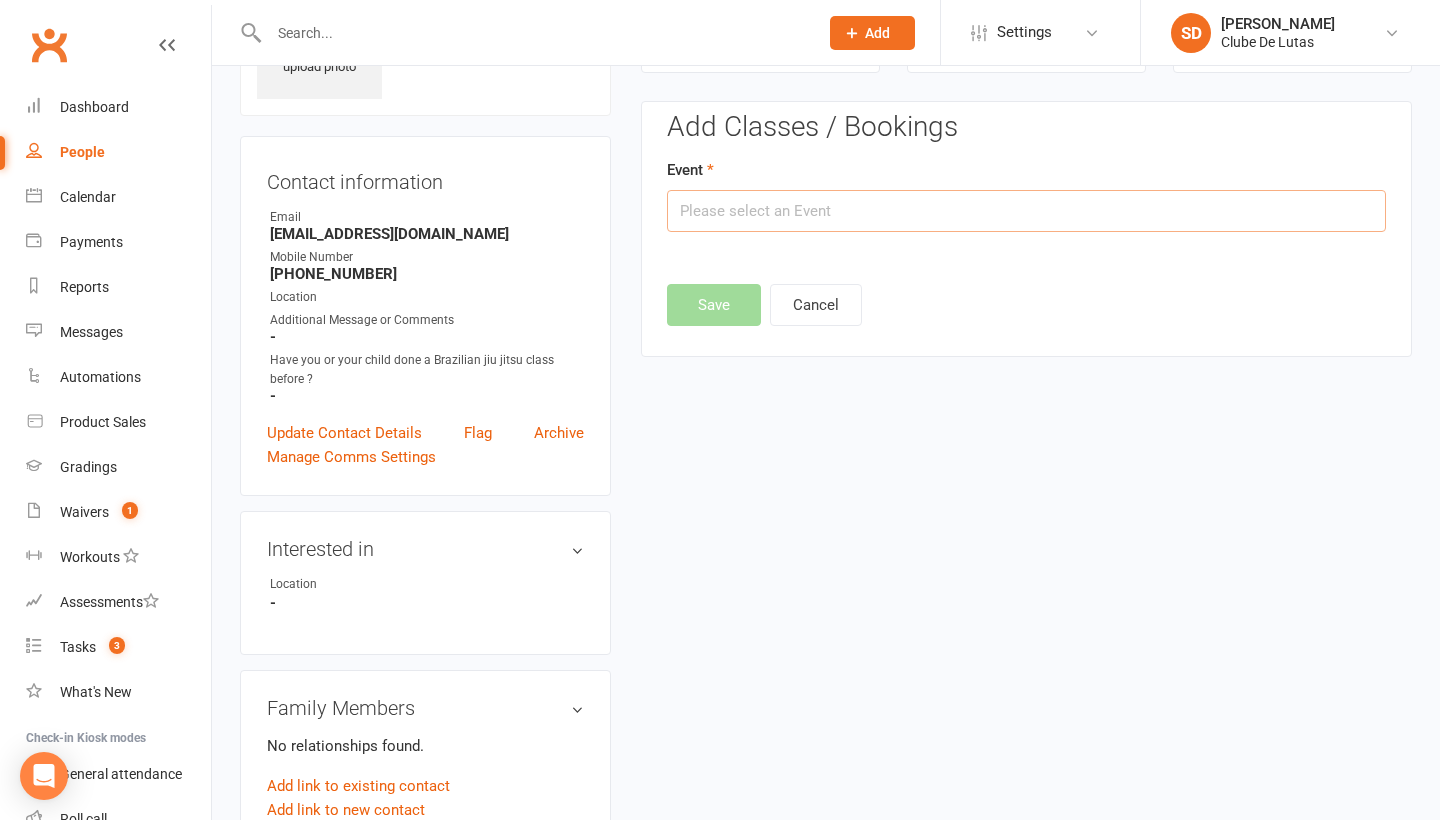 click at bounding box center (1026, 211) 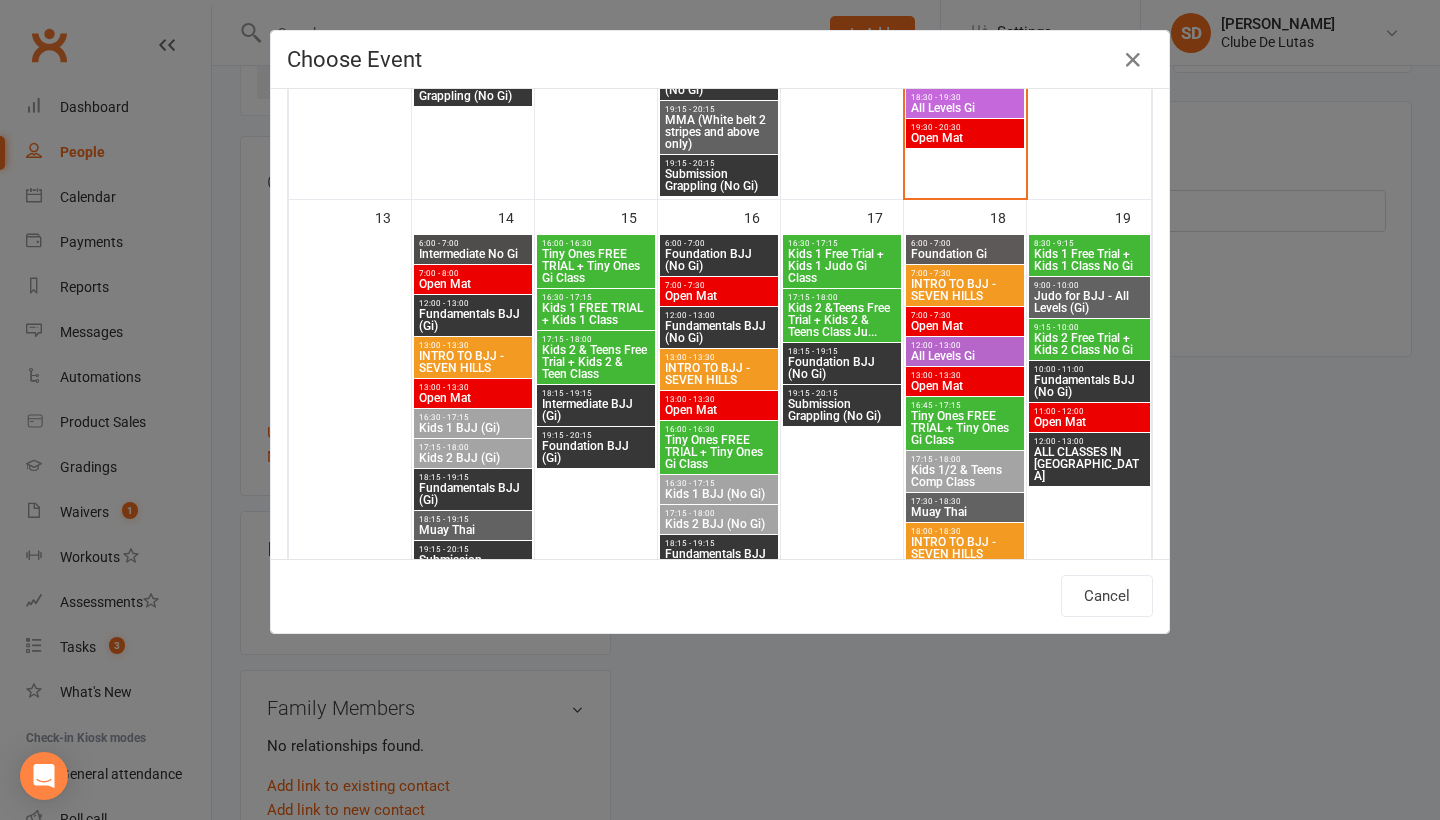 scroll, scrollTop: 1036, scrollLeft: 0, axis: vertical 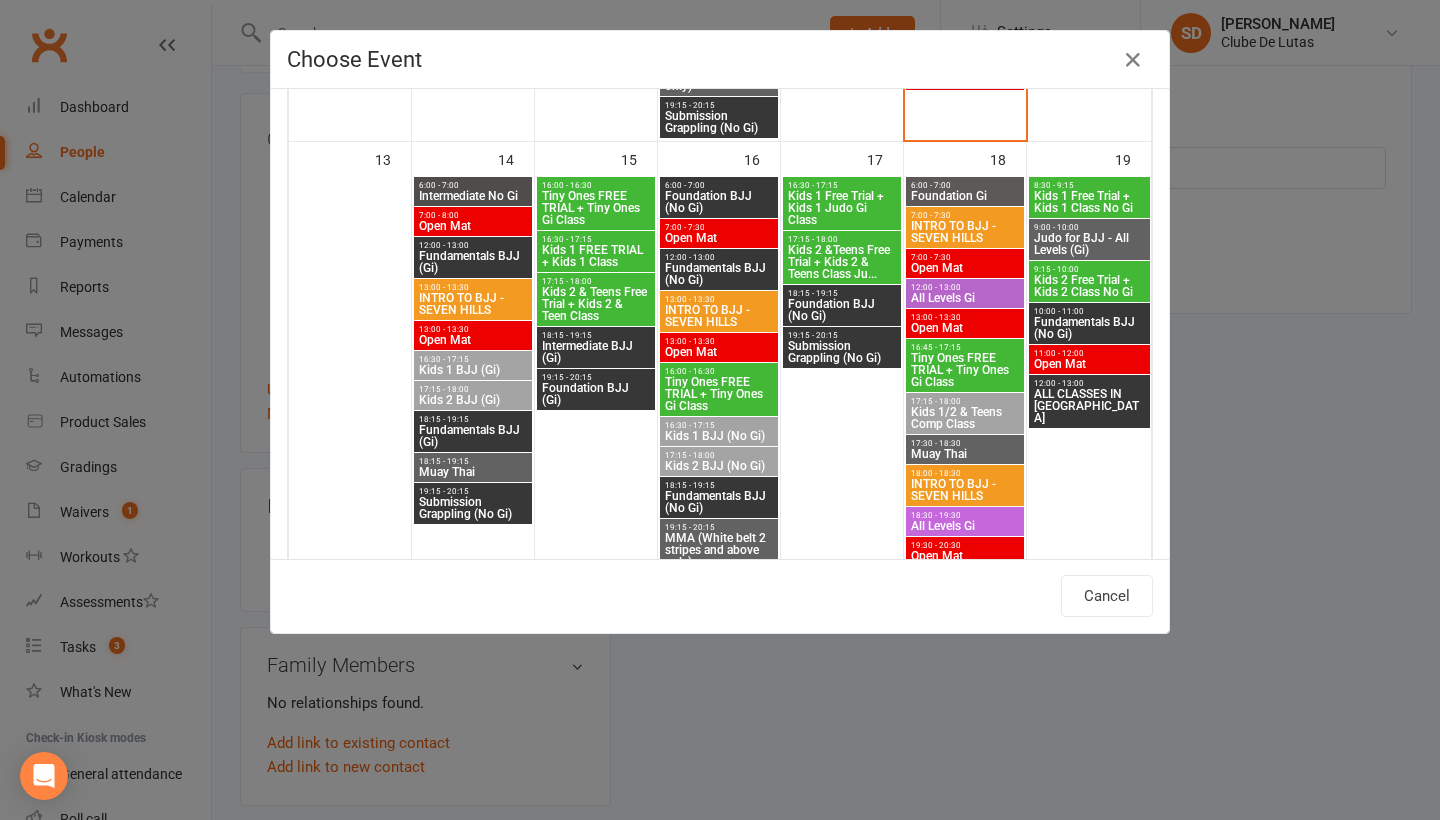 click on "Foundation  BJJ (No Gi)" at bounding box center [719, 202] 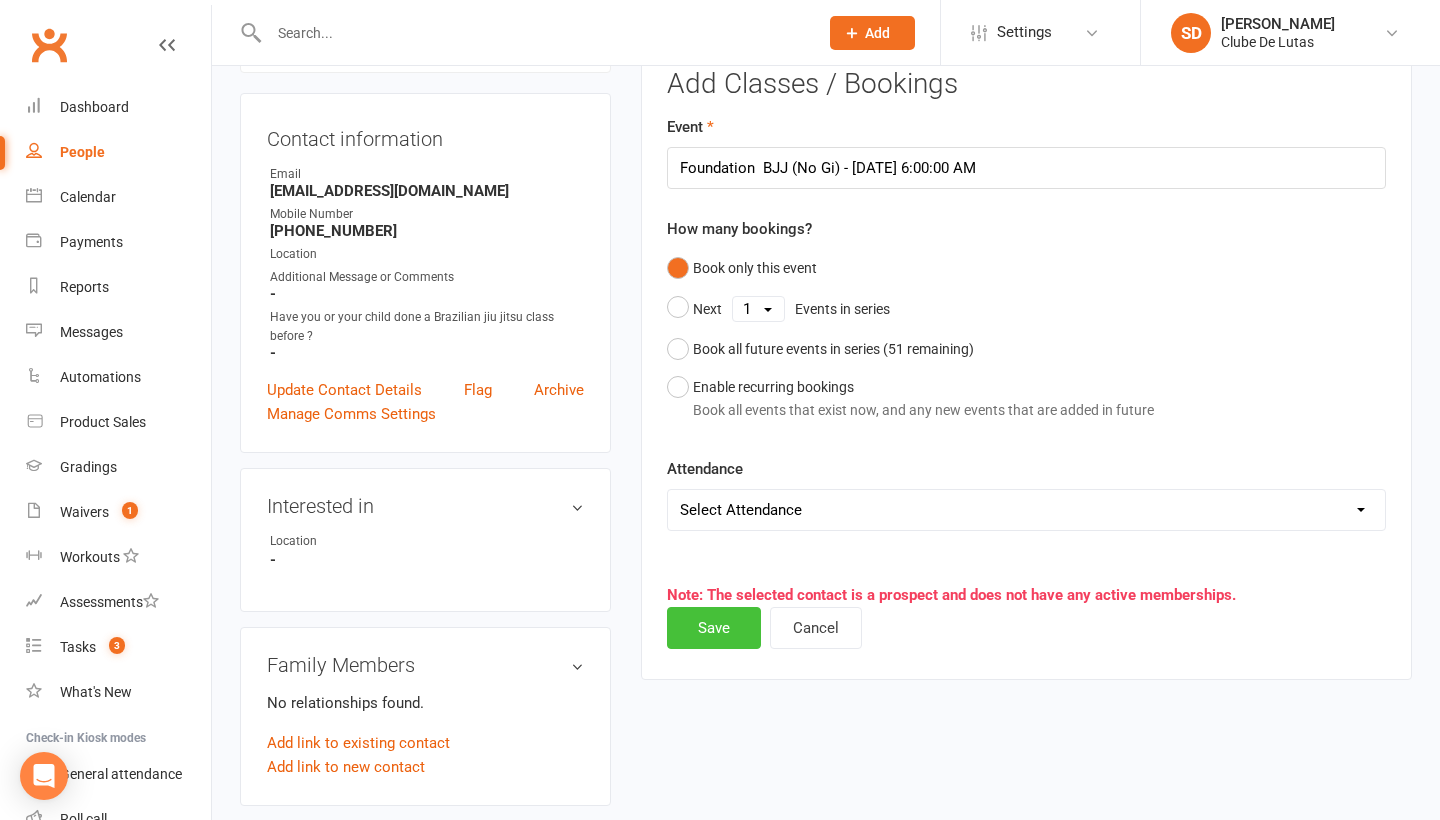 click on "Save" at bounding box center [714, 628] 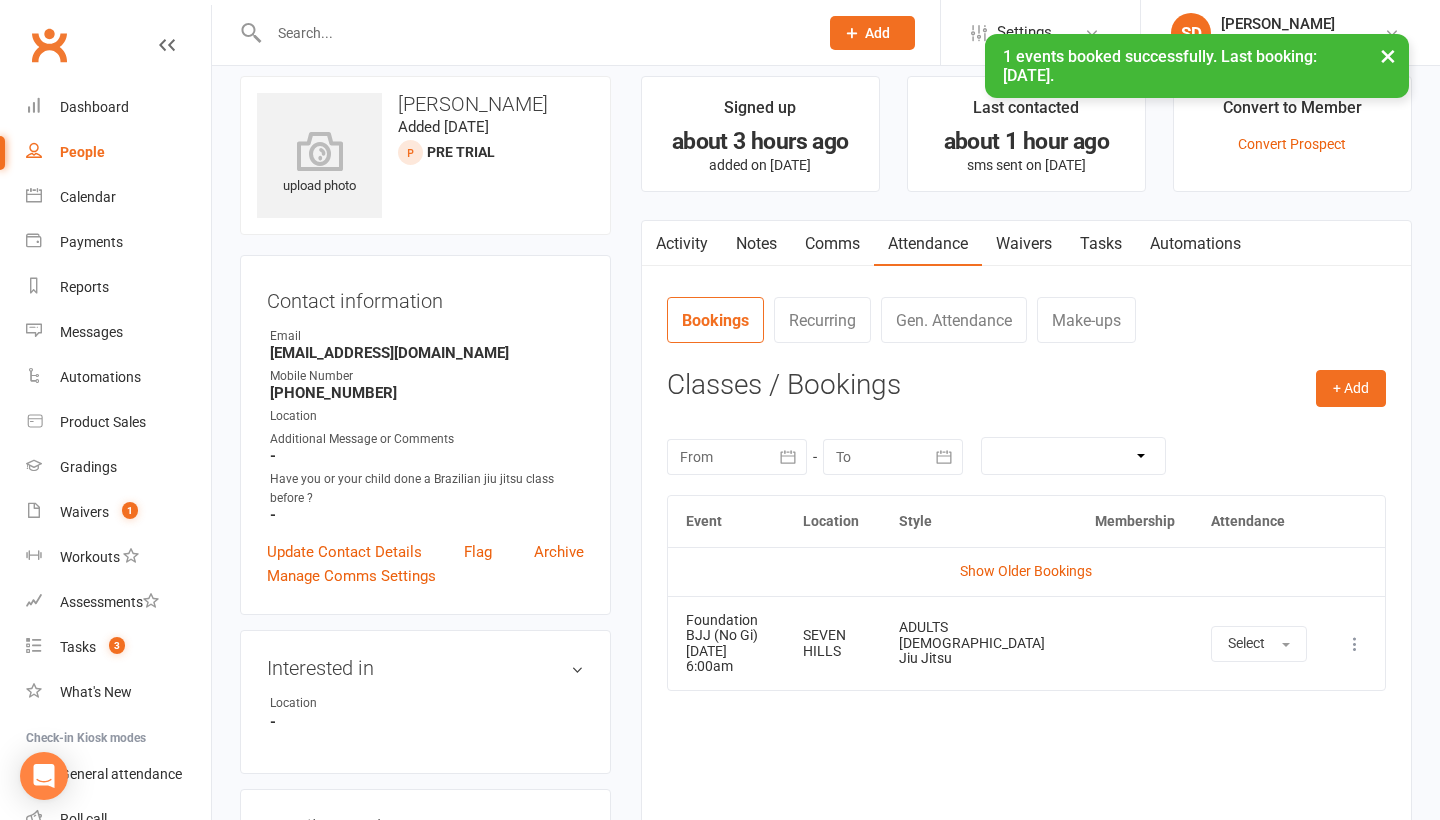 scroll, scrollTop: 24, scrollLeft: 3, axis: both 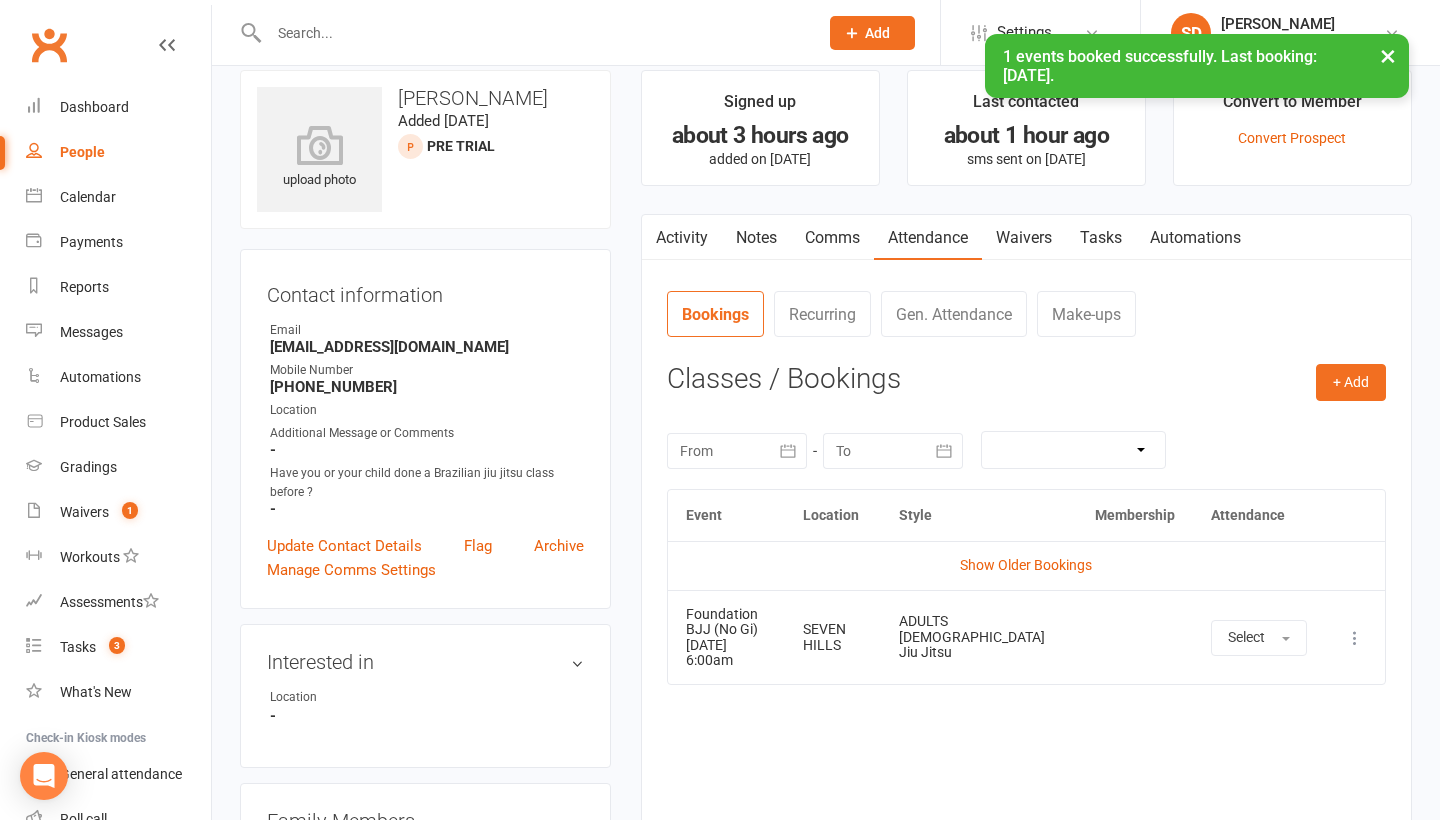 click on "Notes" at bounding box center [756, 238] 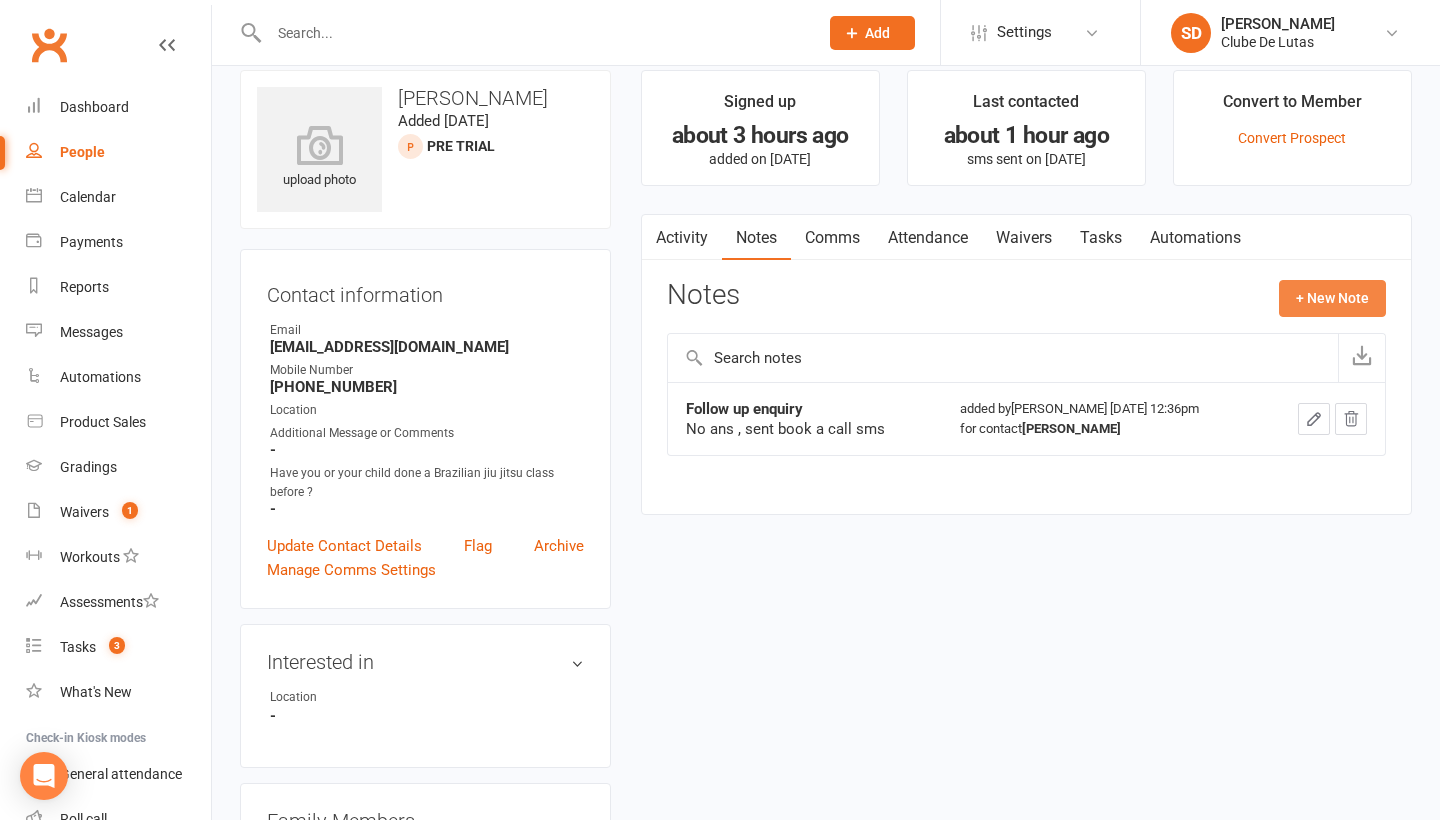 click on "+ New Note" at bounding box center [1332, 298] 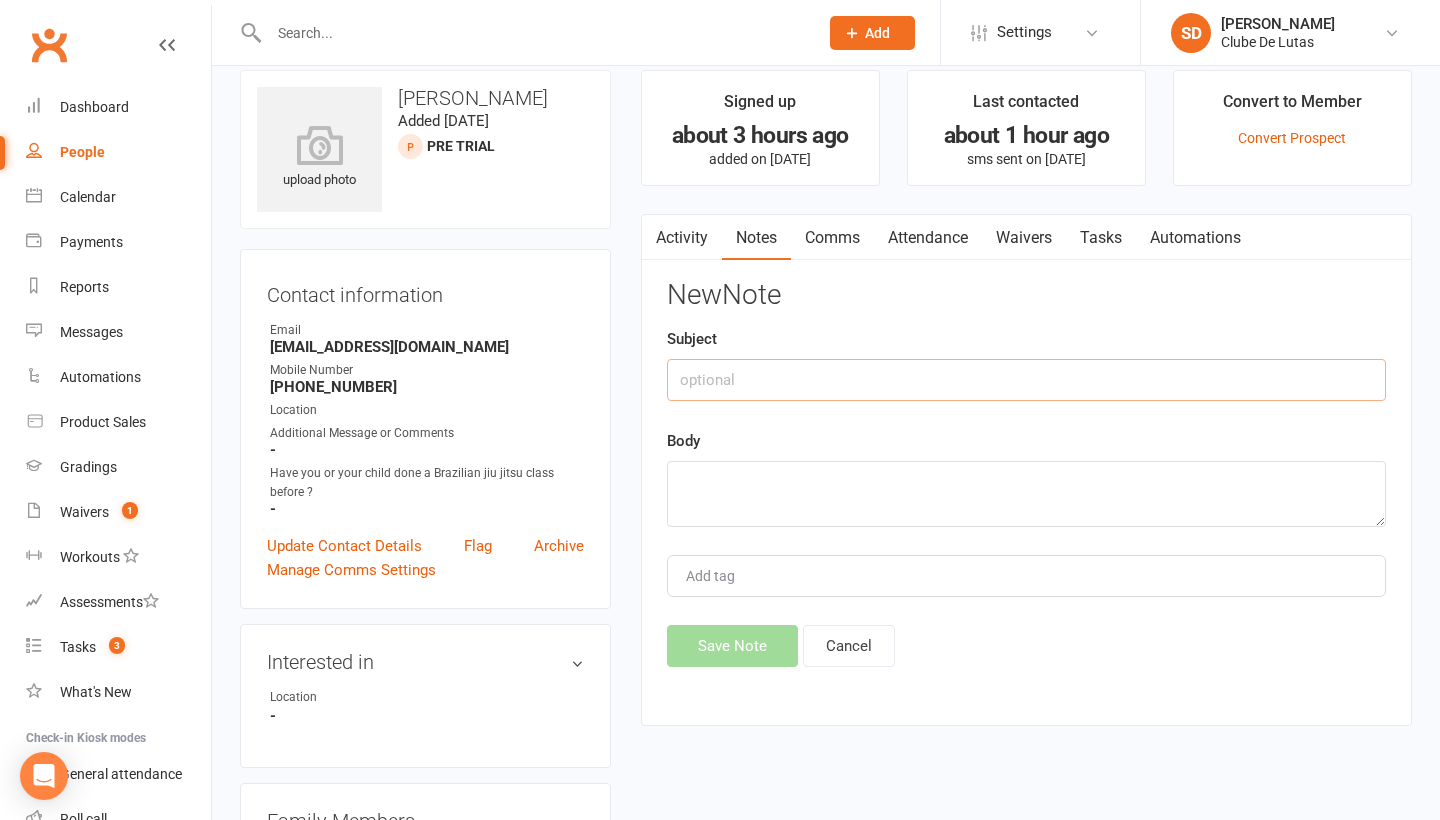 click at bounding box center (1026, 380) 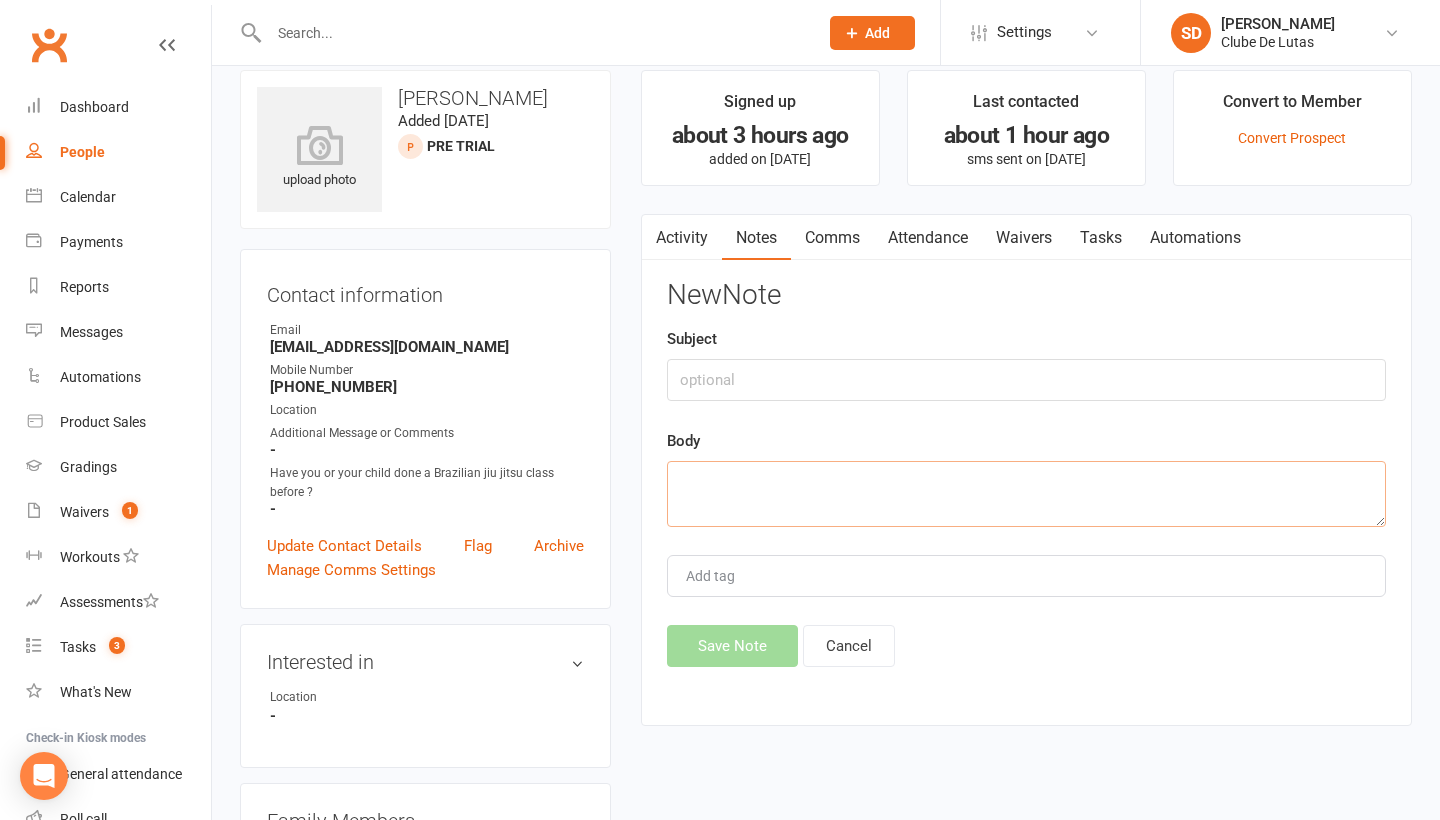 click at bounding box center (1026, 494) 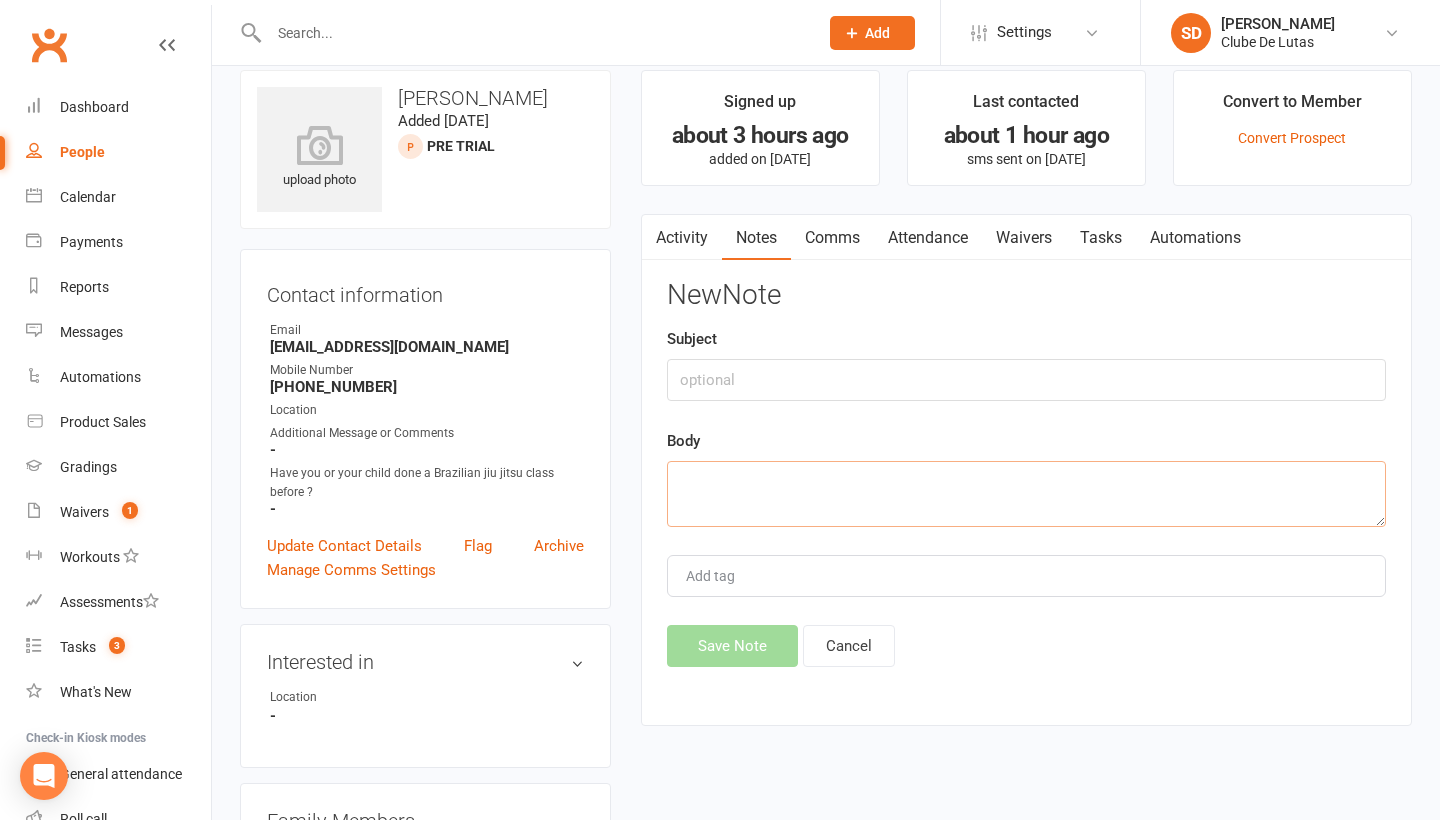 click at bounding box center (1026, 494) 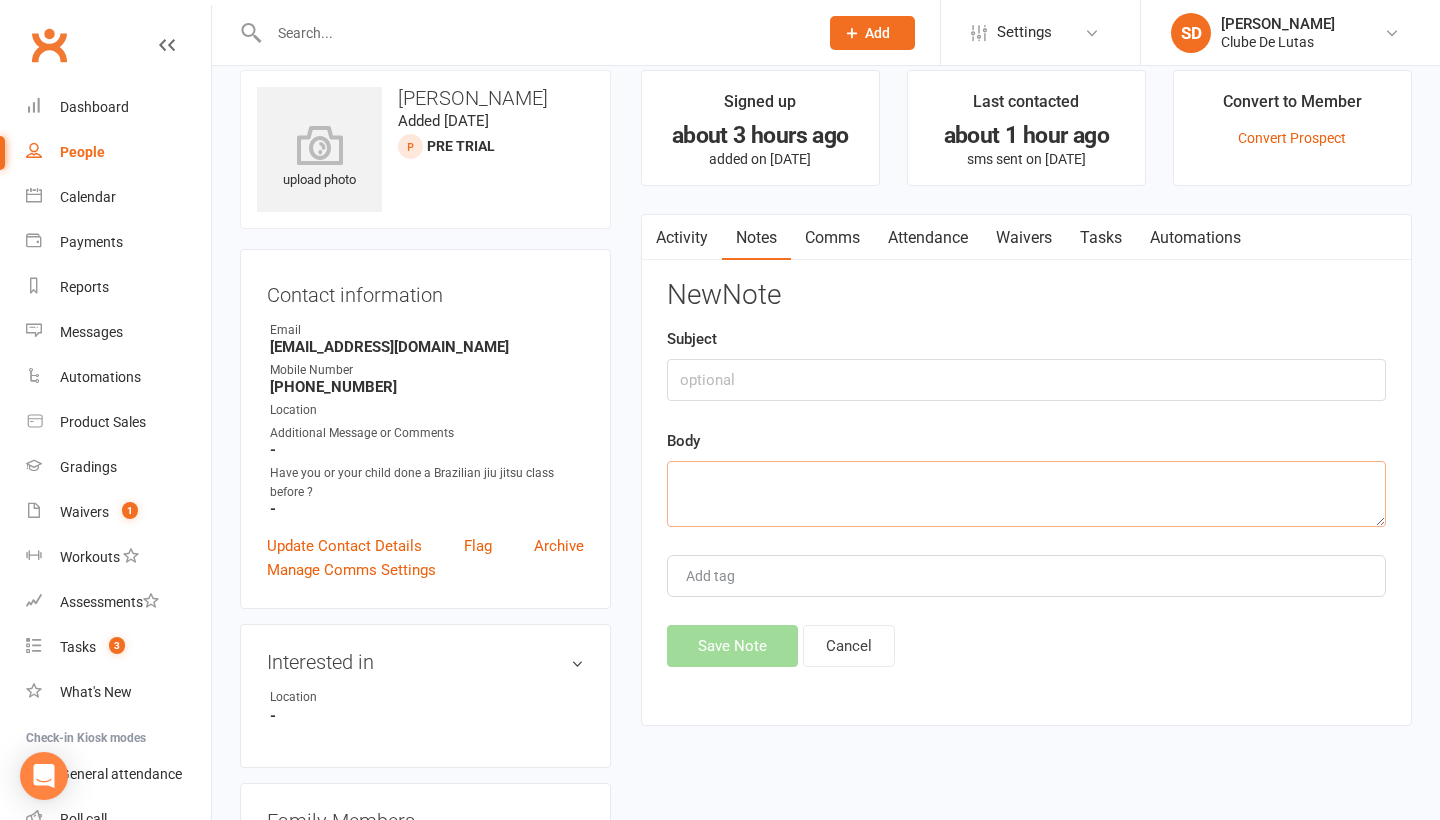 type on "C" 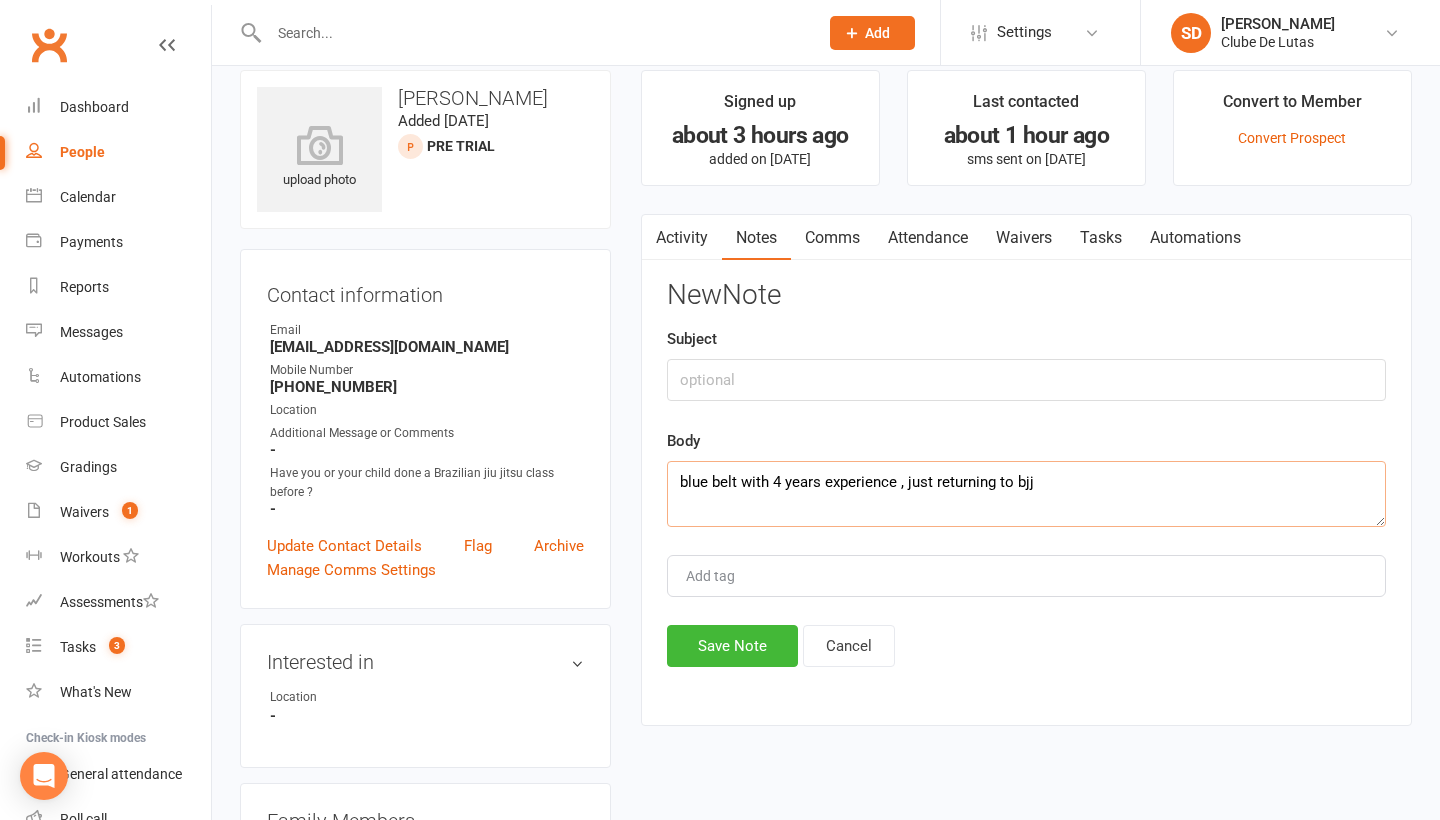 type on "blue belt with 4 years experience , just returning to bjj" 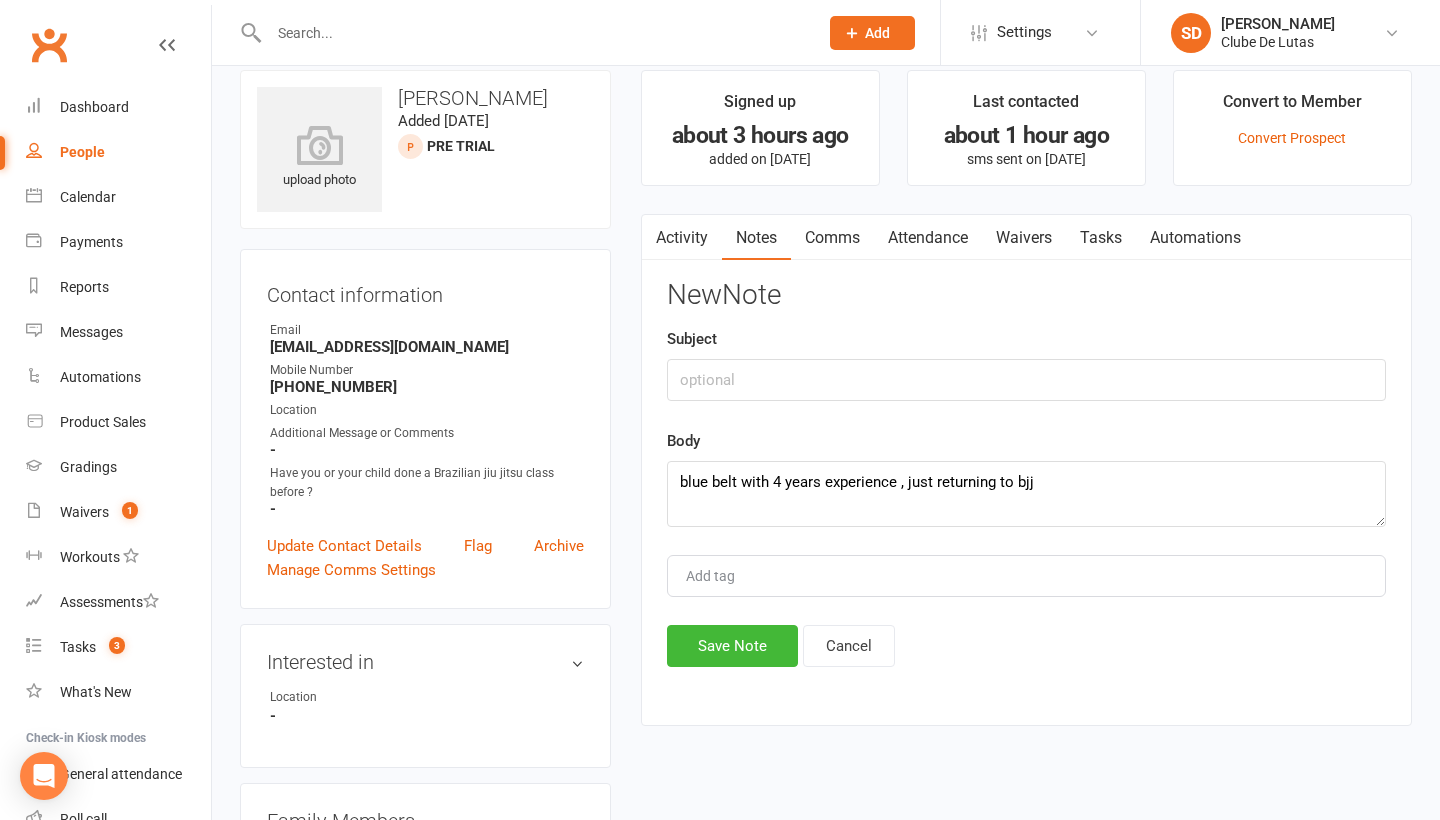 click on "New  Note Subject Body blue belt with 4 years experience , just returning to bjj Add tag Save Note Cancel" at bounding box center (1026, 473) 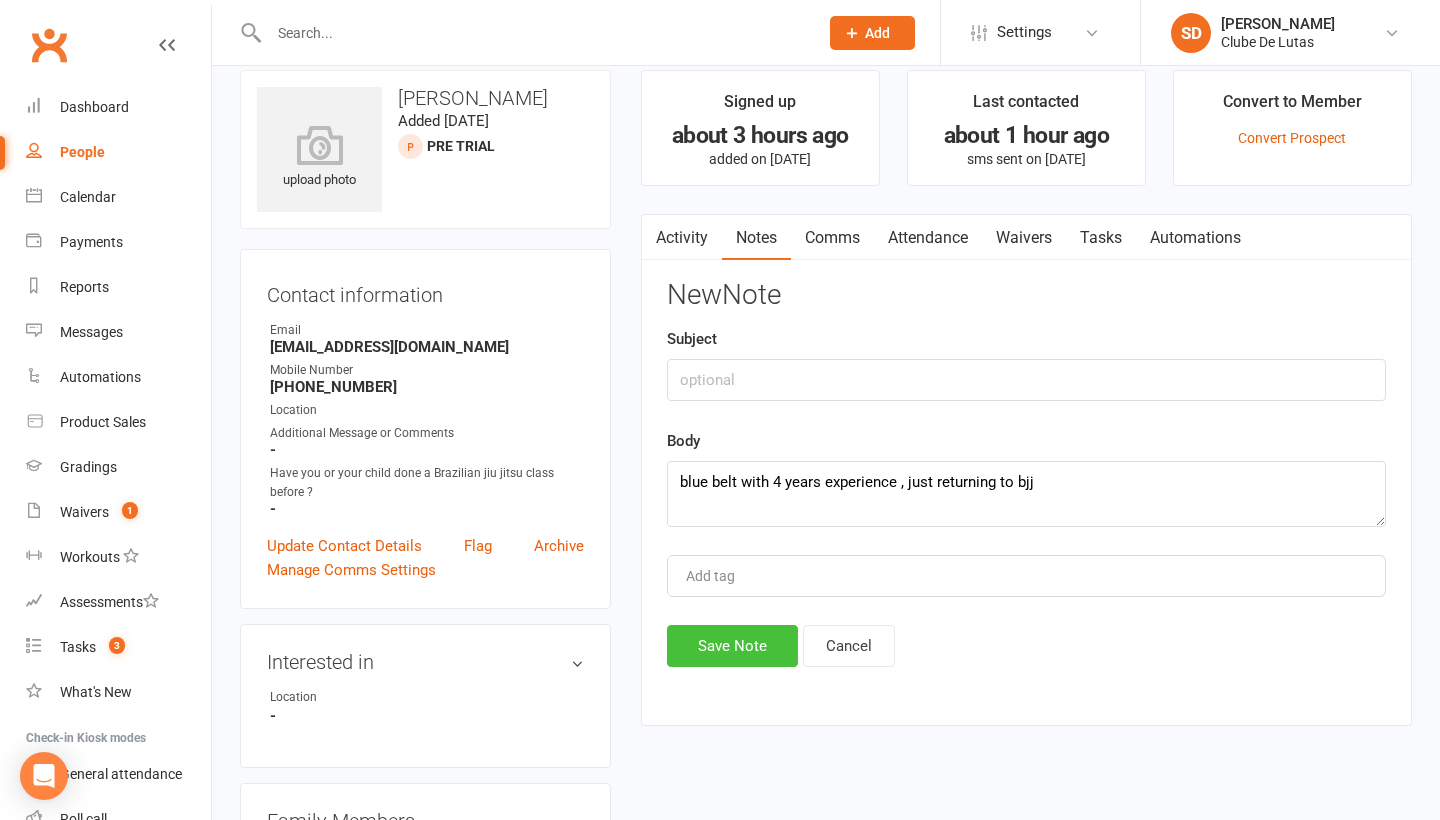 click on "Save Note" at bounding box center (732, 646) 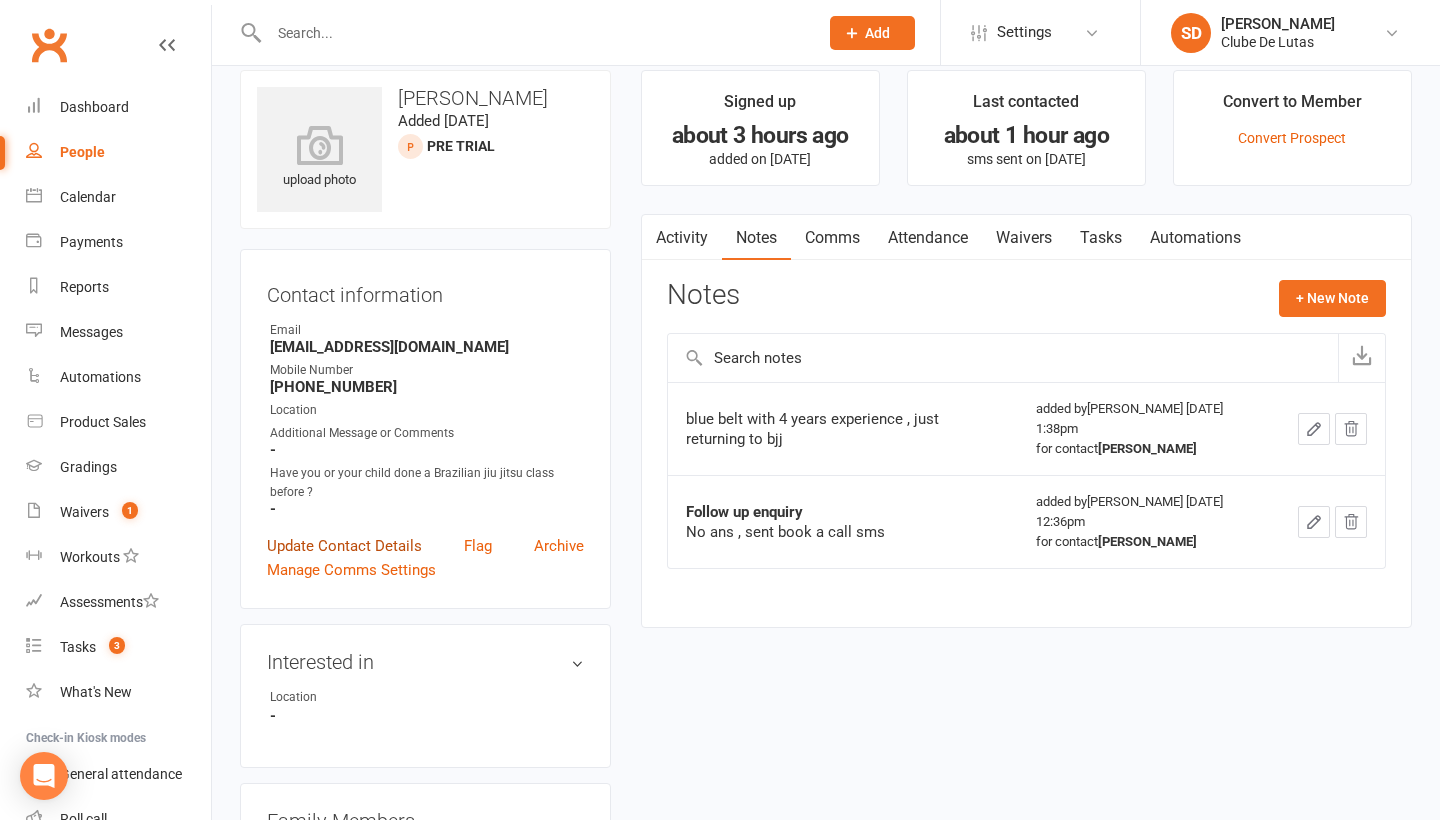 click on "Update Contact Details" at bounding box center (344, 546) 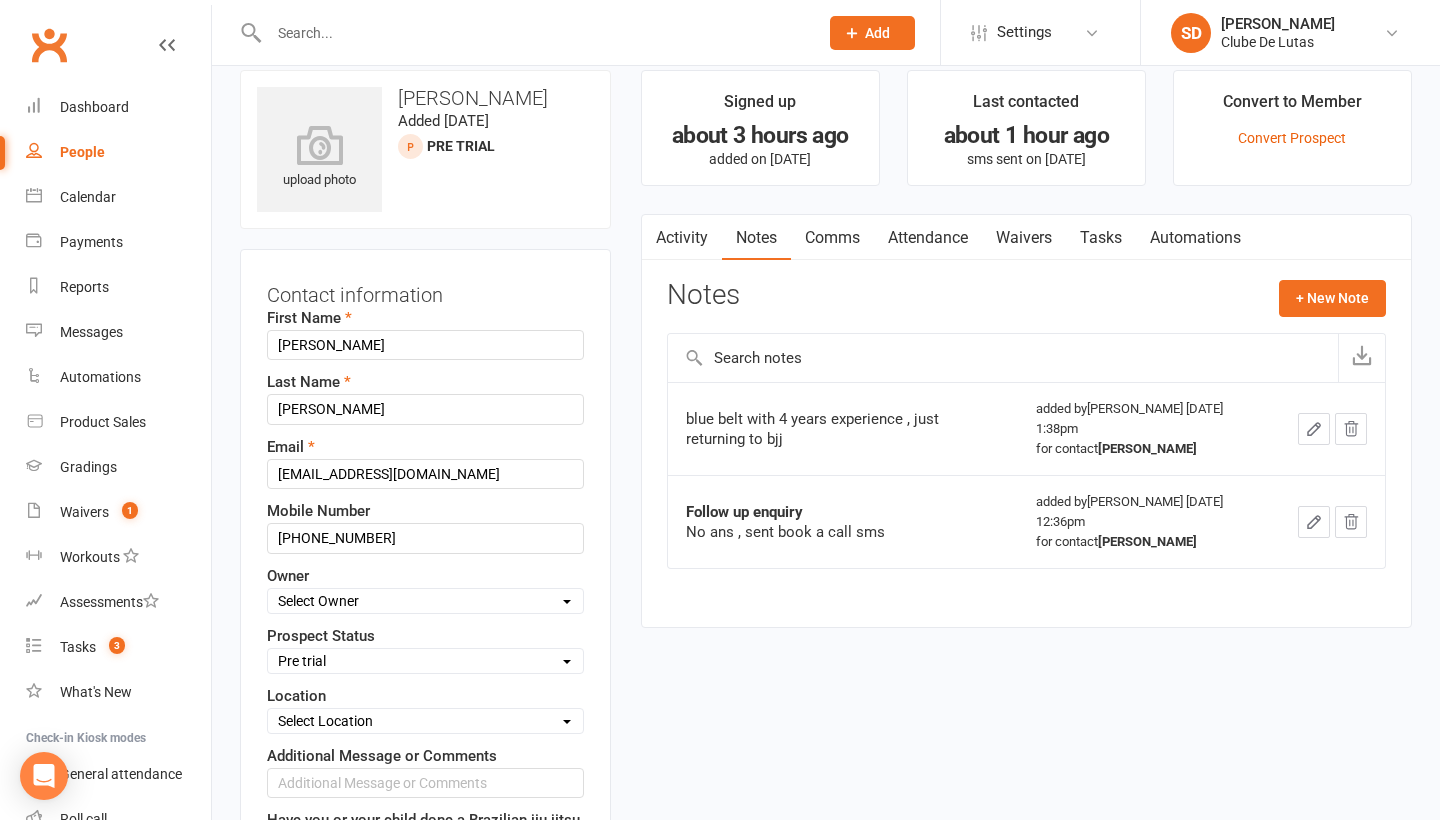 scroll, scrollTop: 94, scrollLeft: 0, axis: vertical 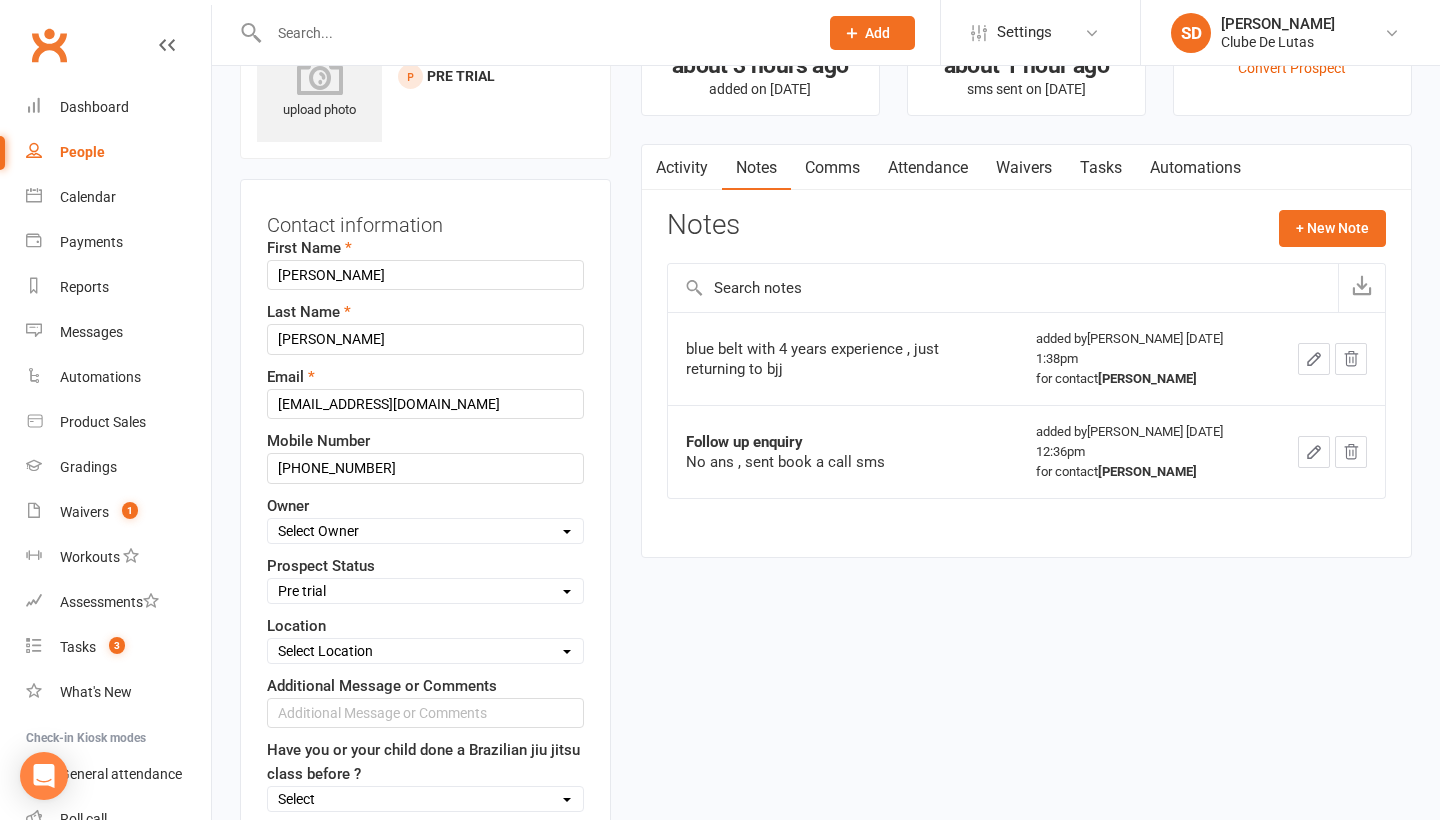 select on "Pre trial - ADULTS" 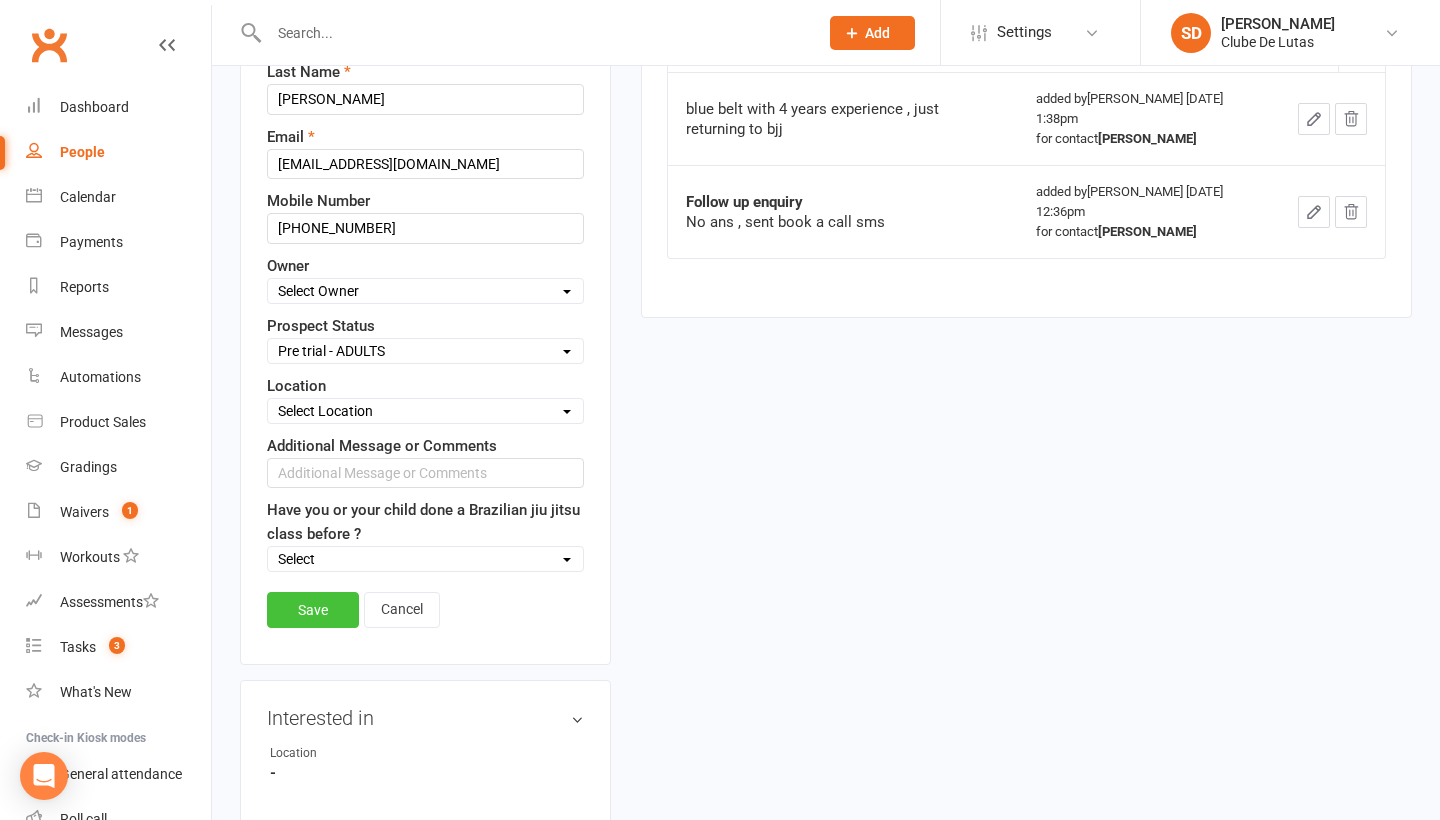 scroll, scrollTop: 338, scrollLeft: 0, axis: vertical 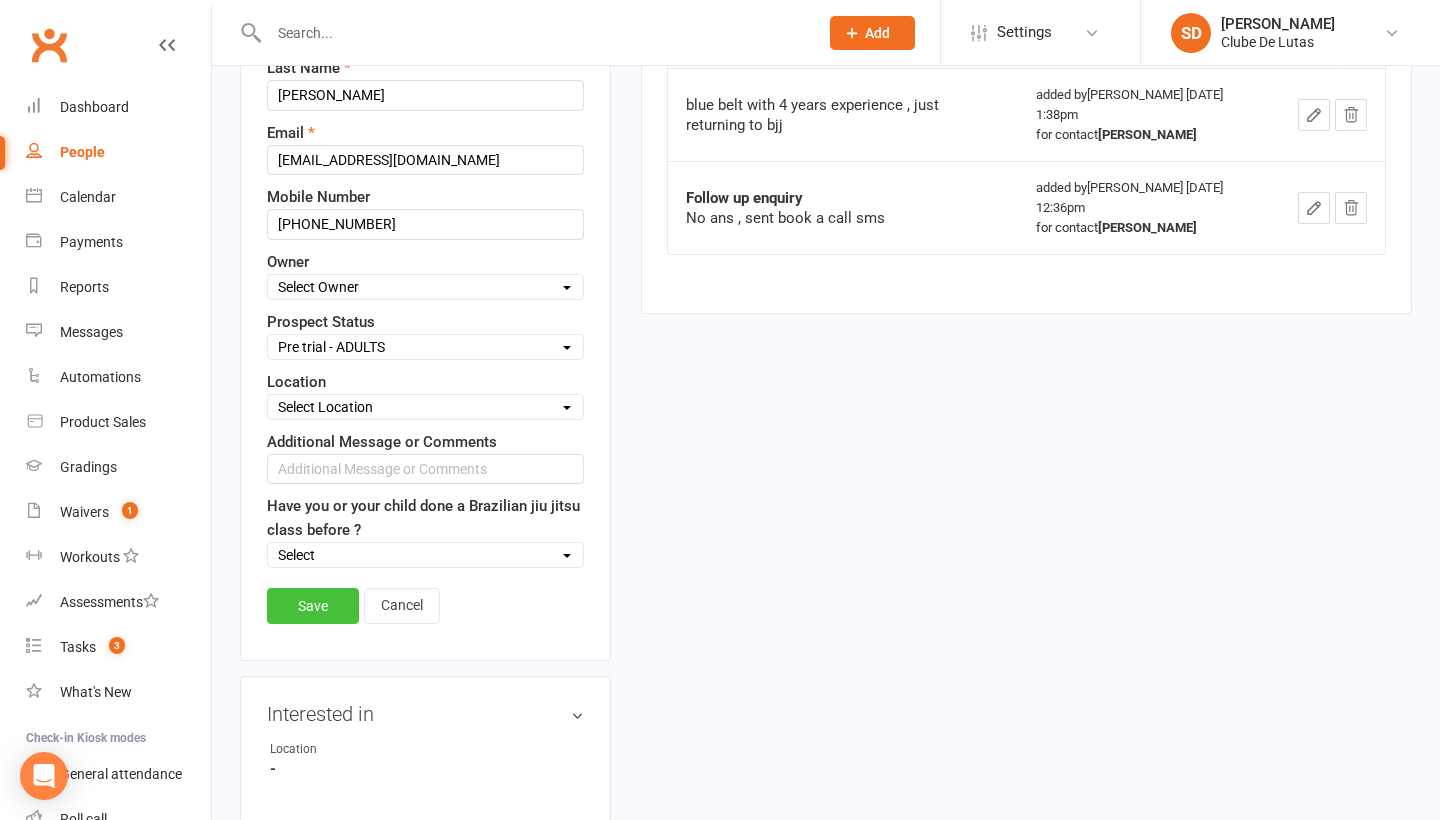 click on "Save" at bounding box center [313, 606] 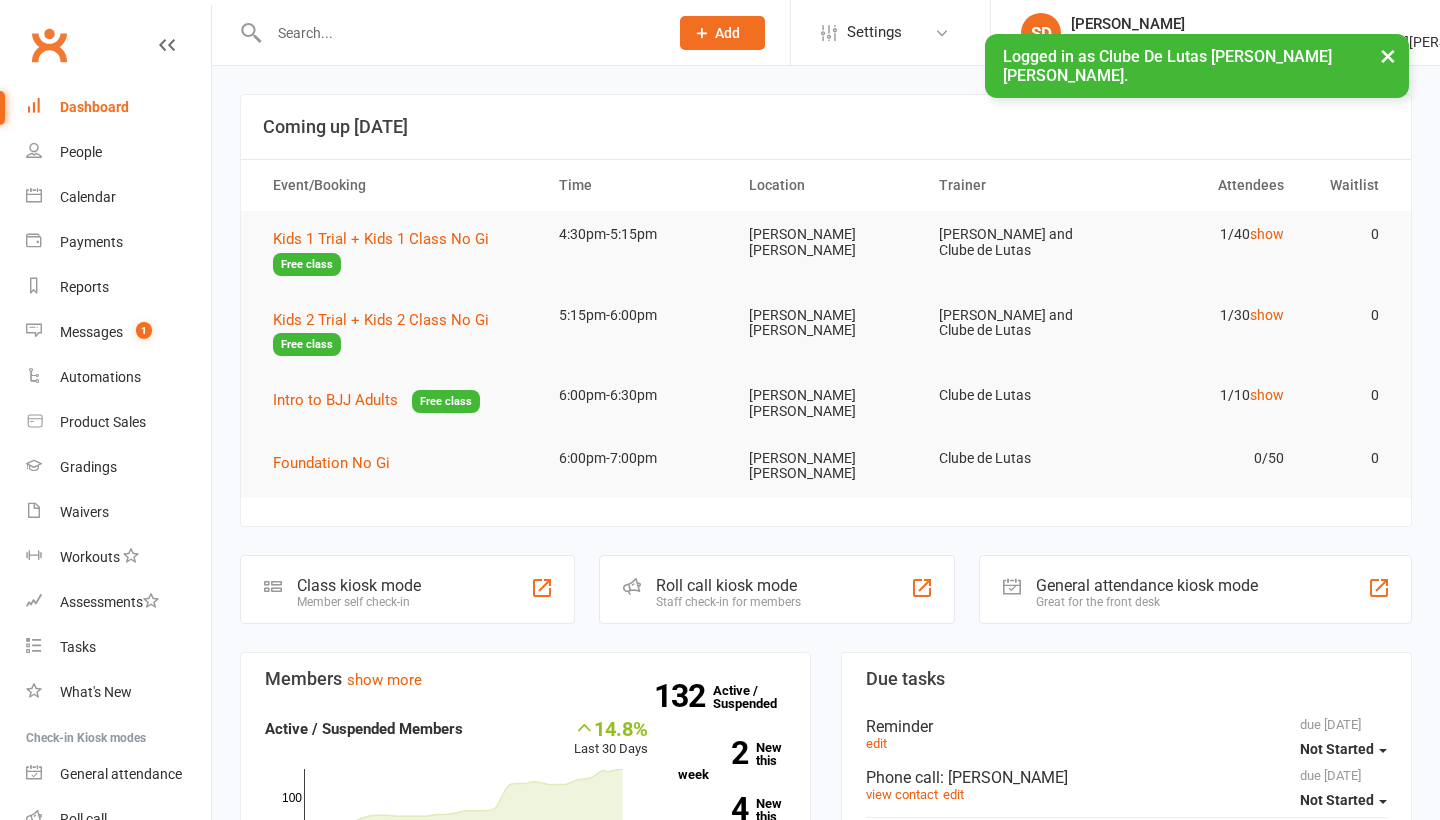 scroll, scrollTop: 78, scrollLeft: 0, axis: vertical 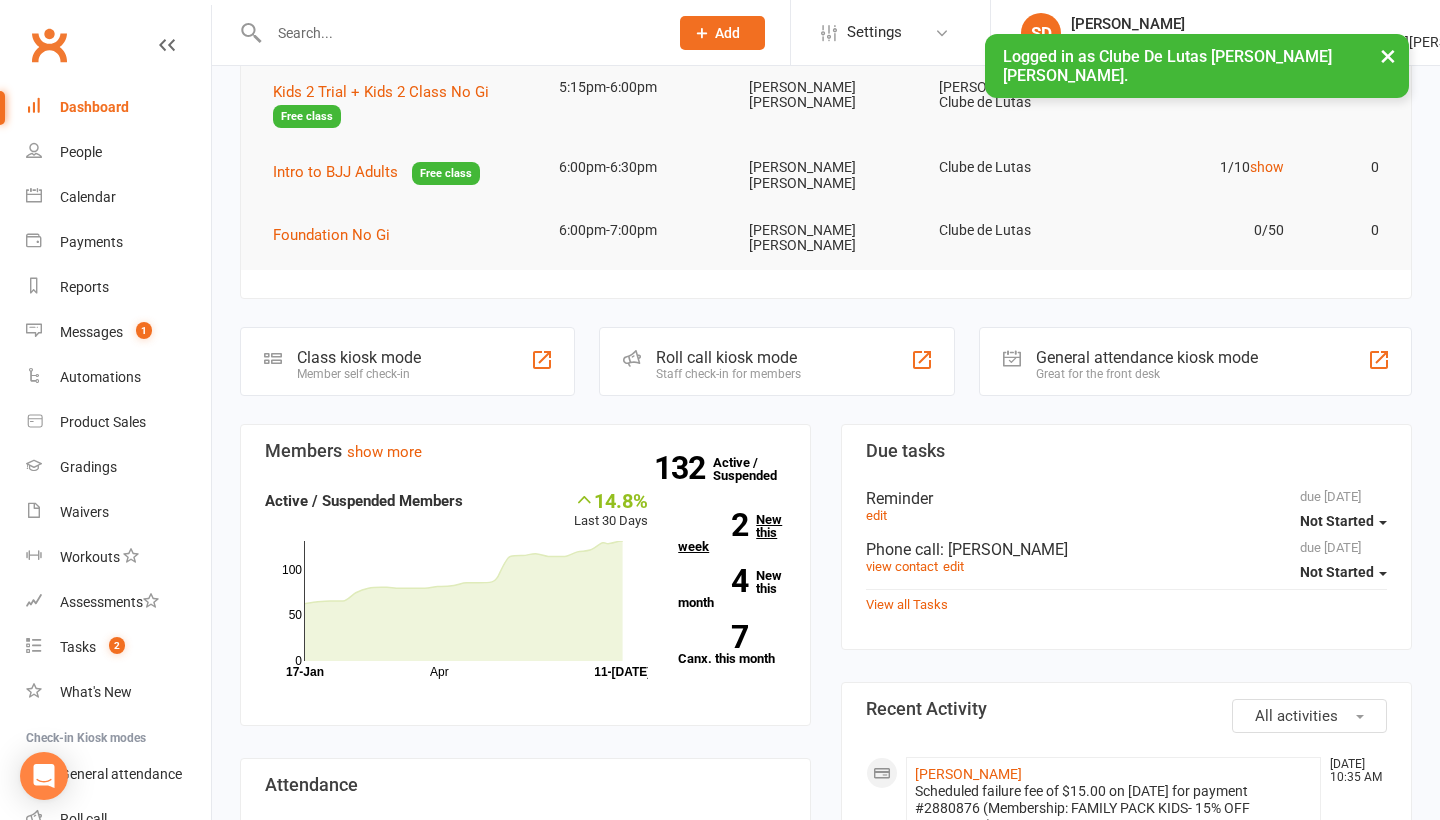 click on "2 New this week" at bounding box center [732, 533] 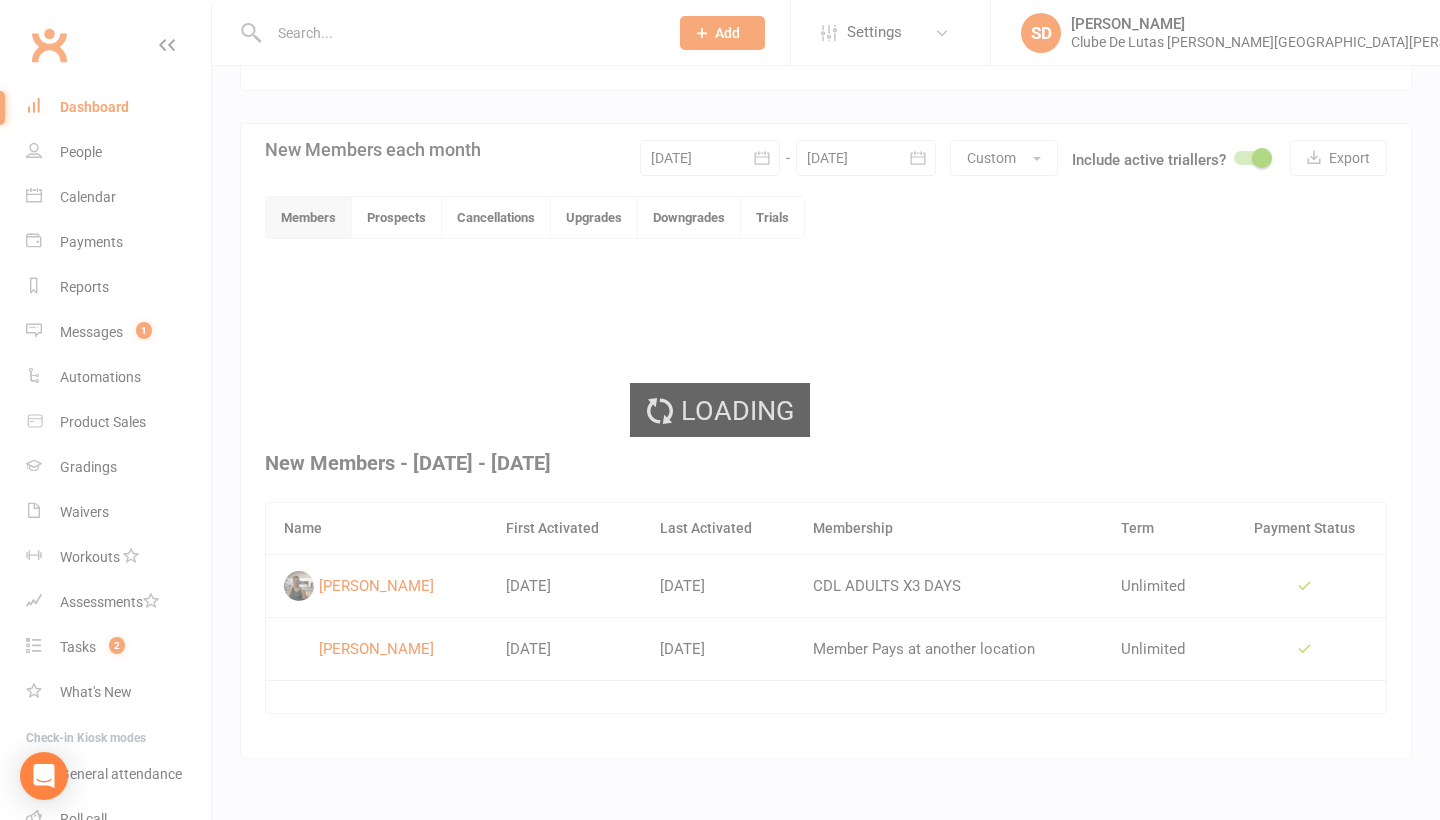 scroll, scrollTop: 406, scrollLeft: 0, axis: vertical 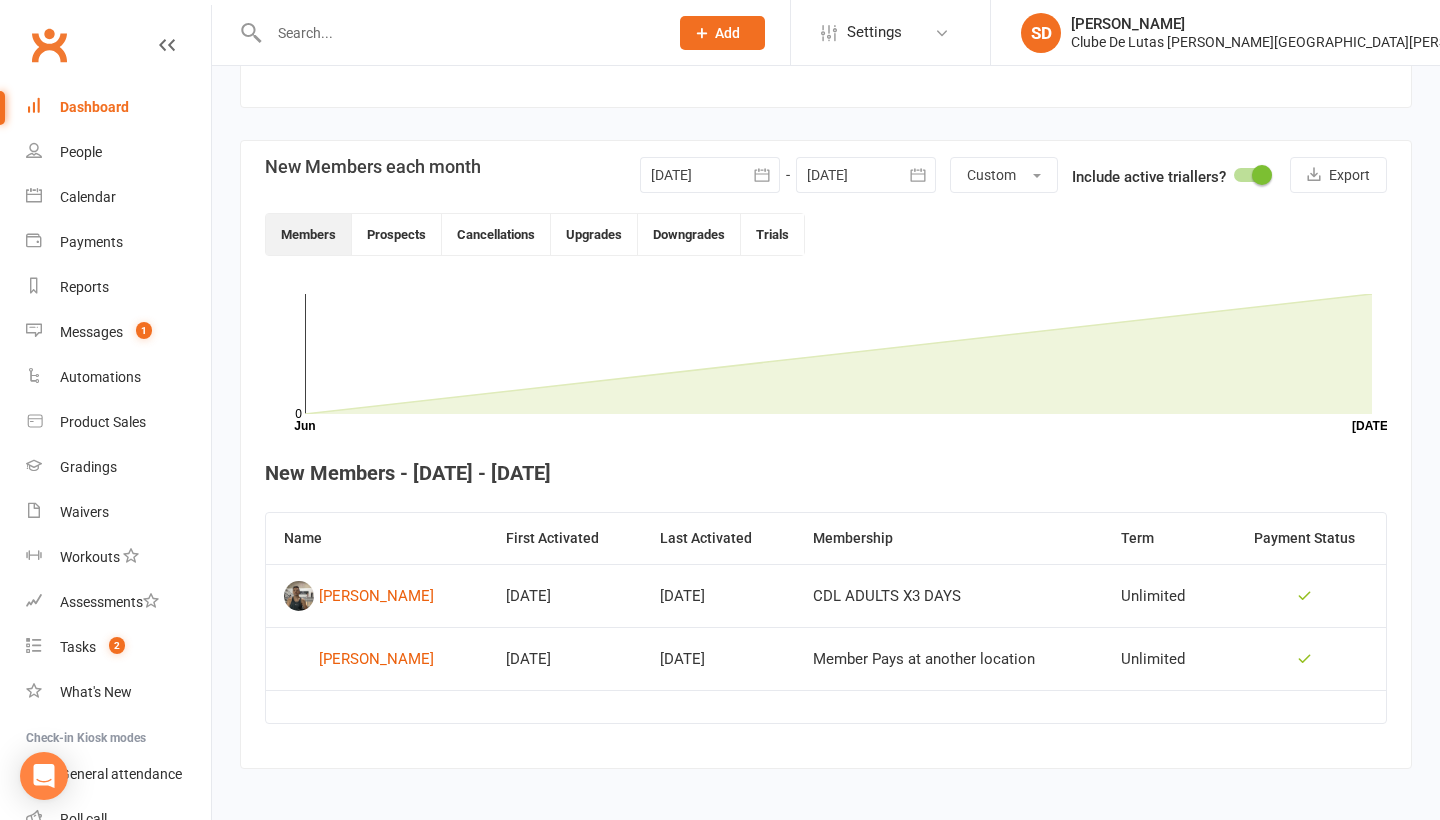 click at bounding box center (447, 32) 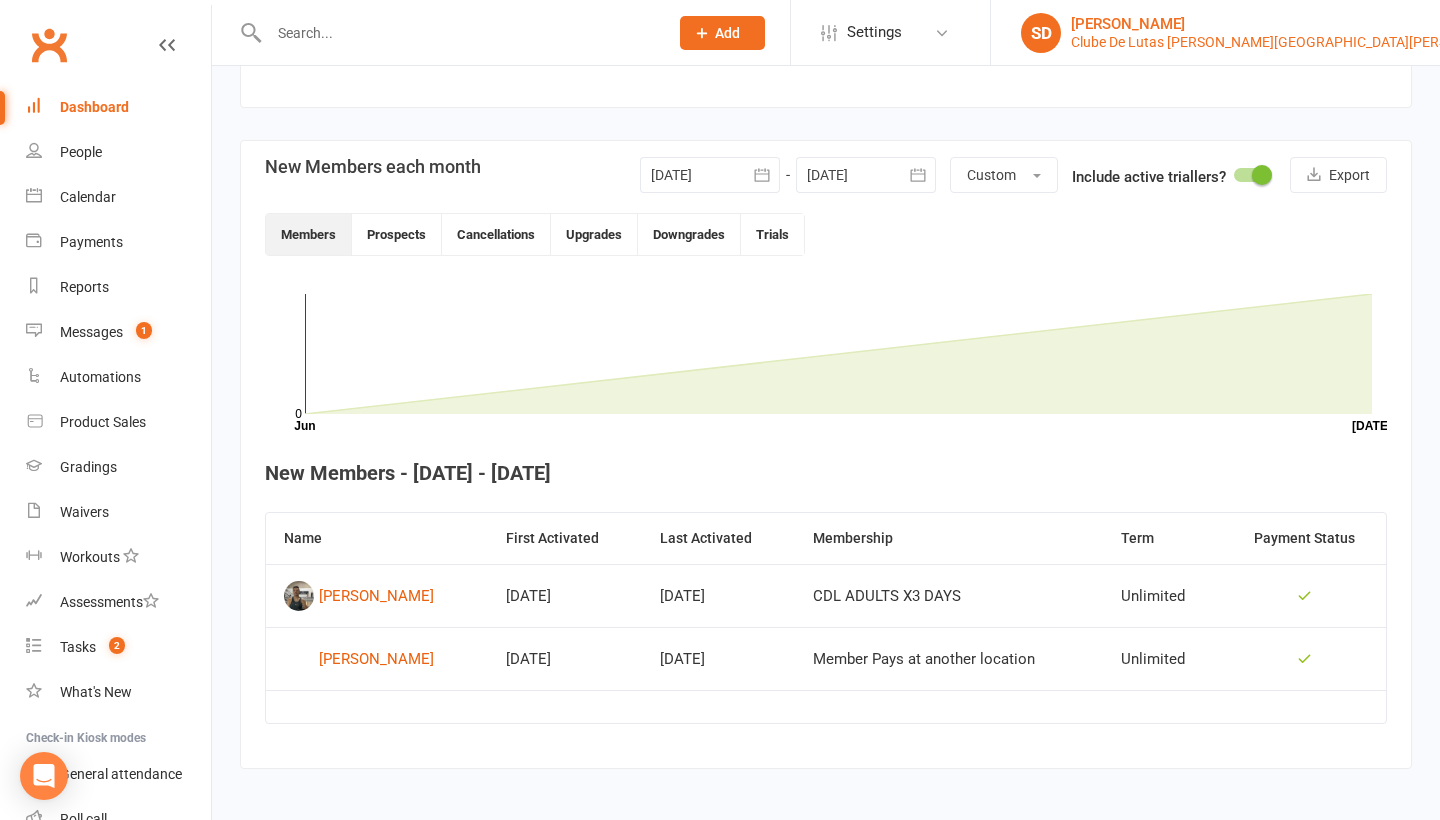 click on "[PERSON_NAME]" at bounding box center [1293, 24] 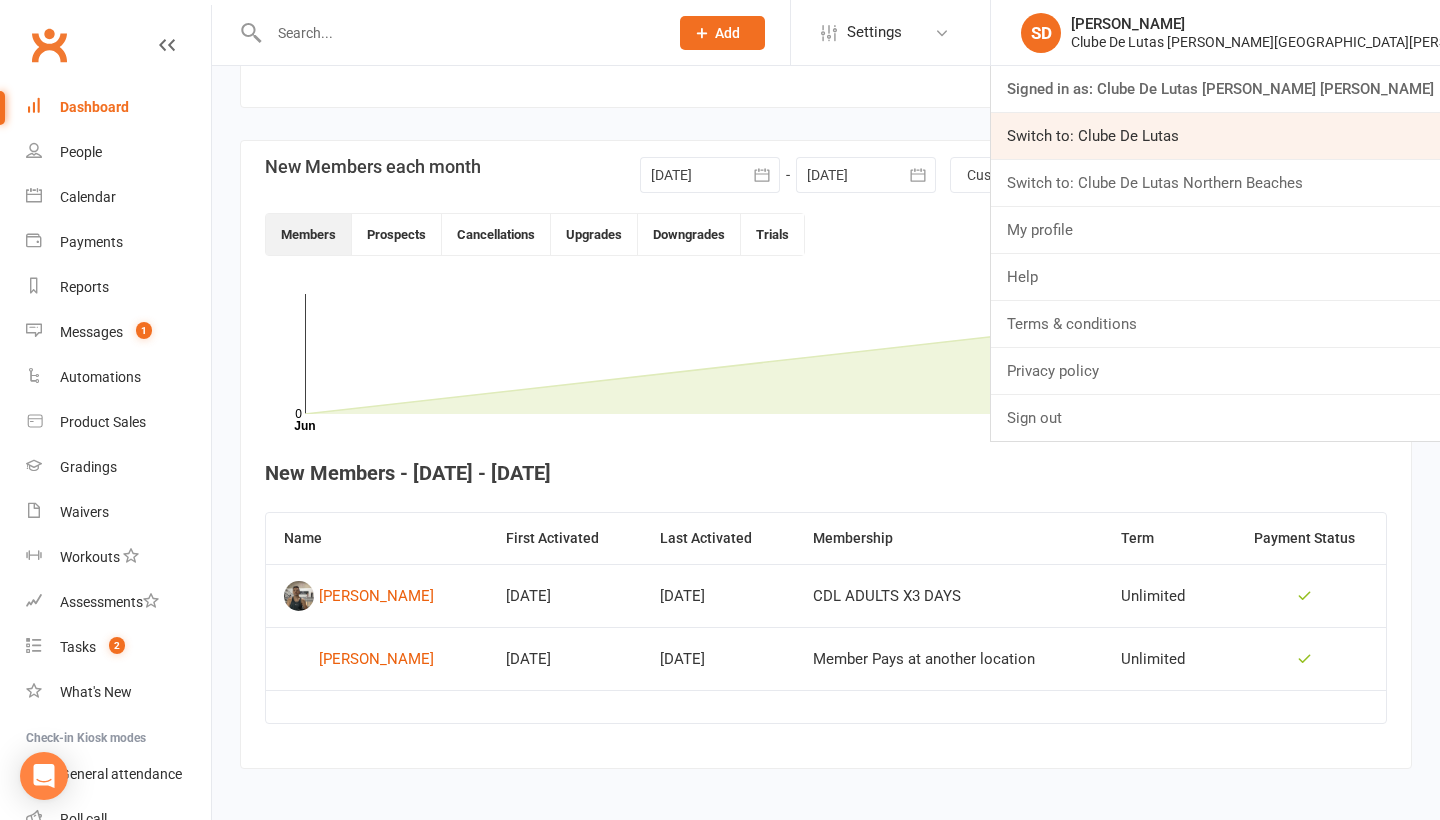 click on "Switch to: Clube De Lutas" at bounding box center [1215, 136] 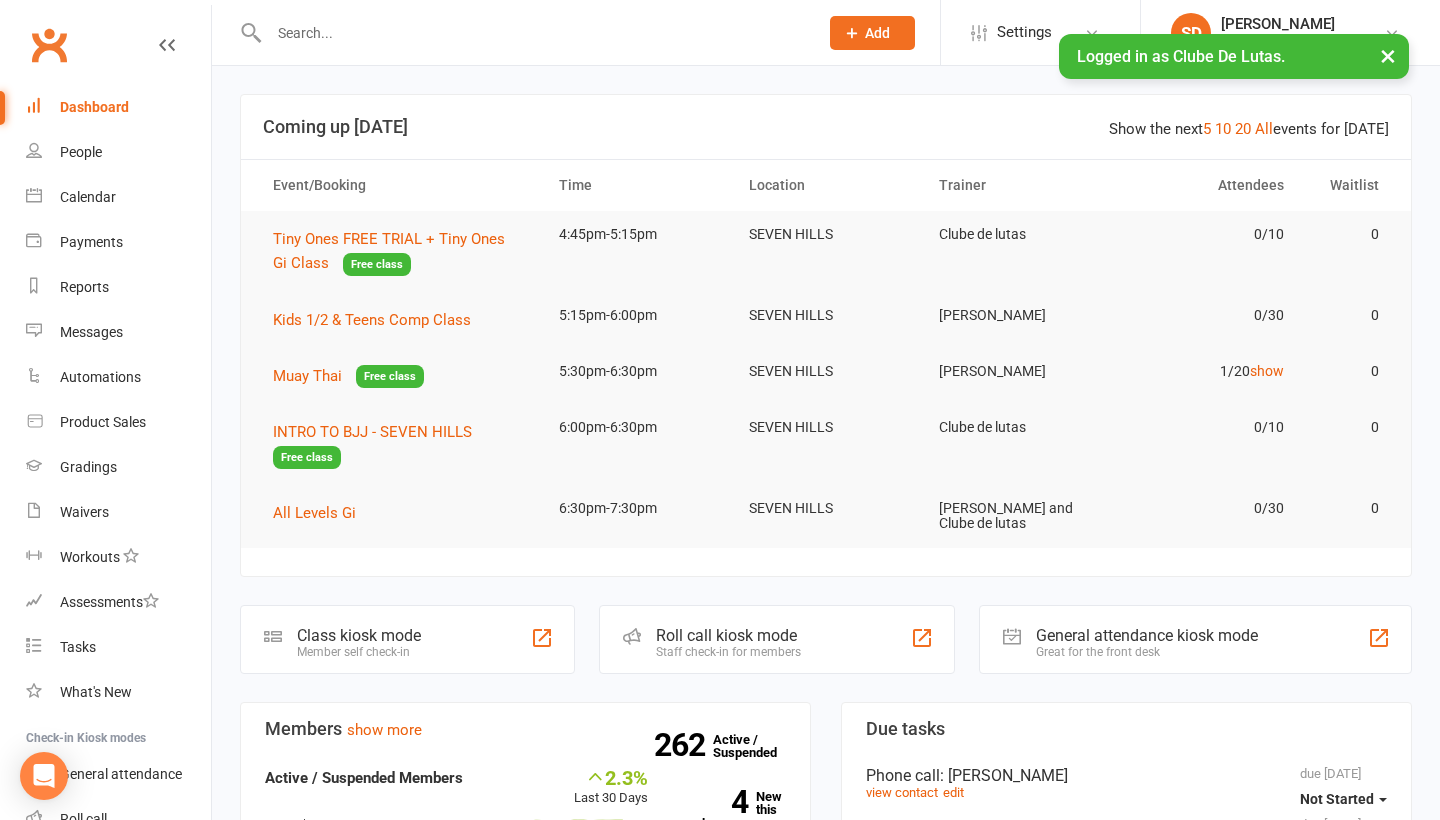 click at bounding box center (533, 33) 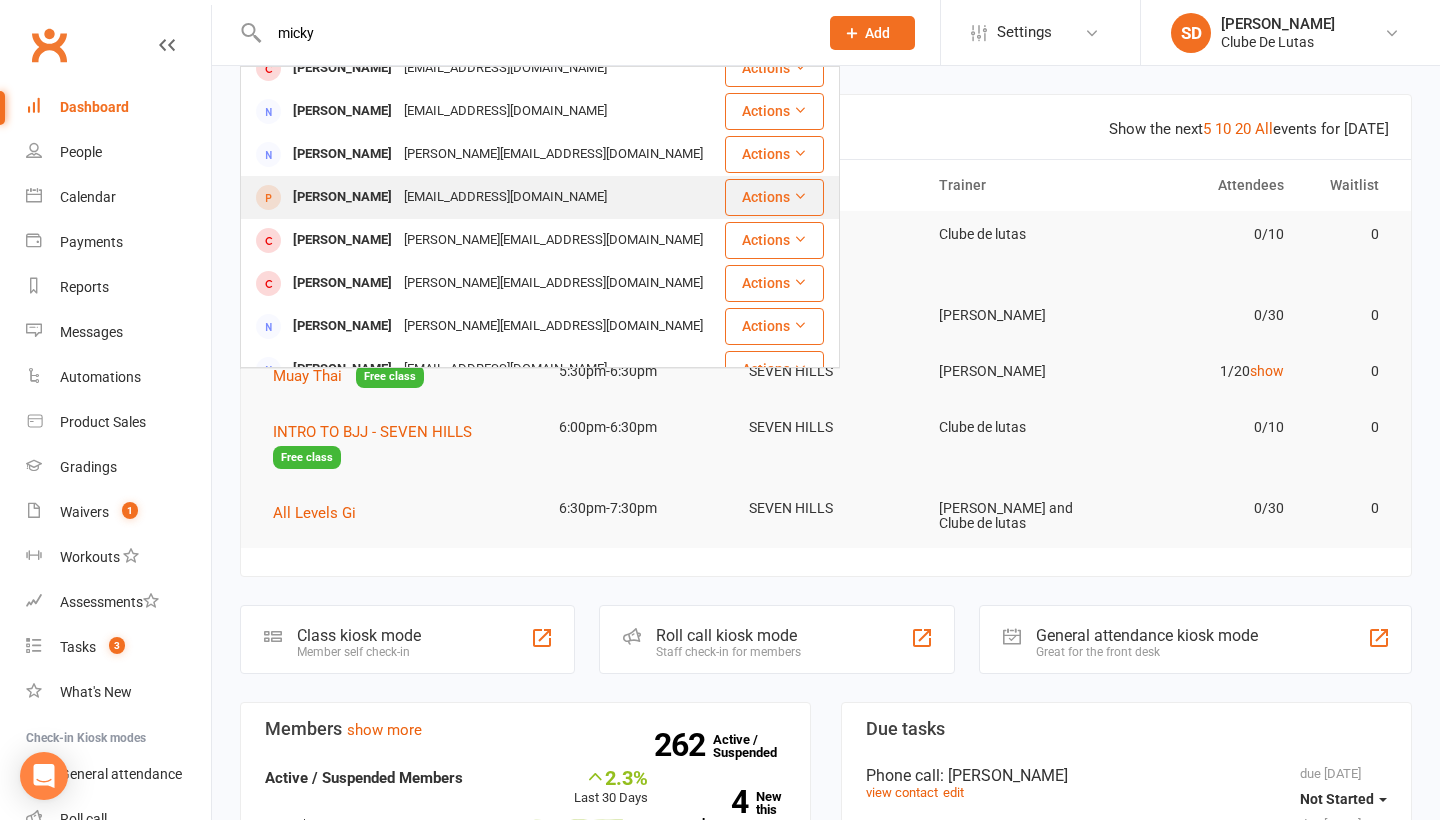 scroll, scrollTop: 560, scrollLeft: 0, axis: vertical 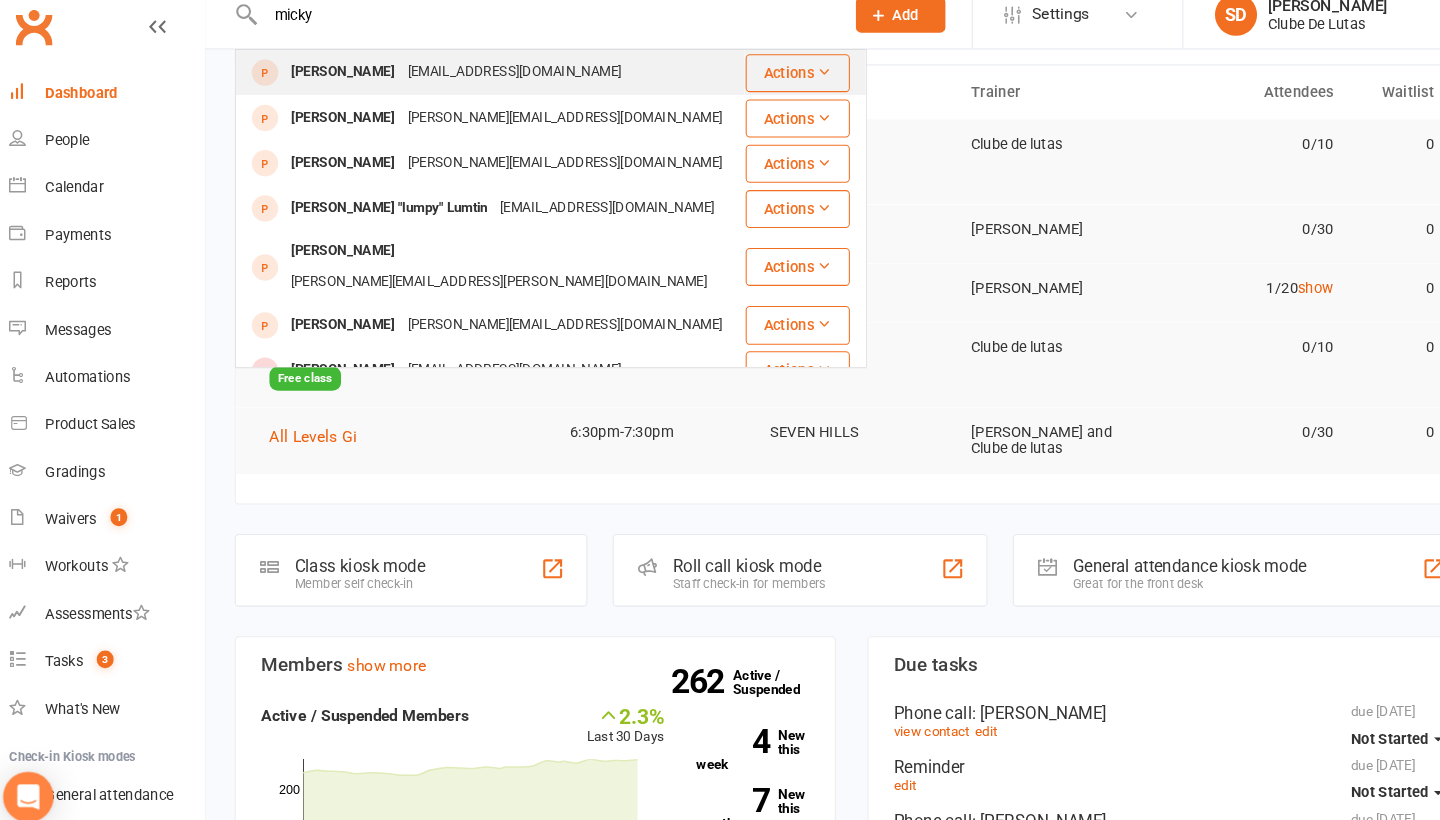 type on "micky" 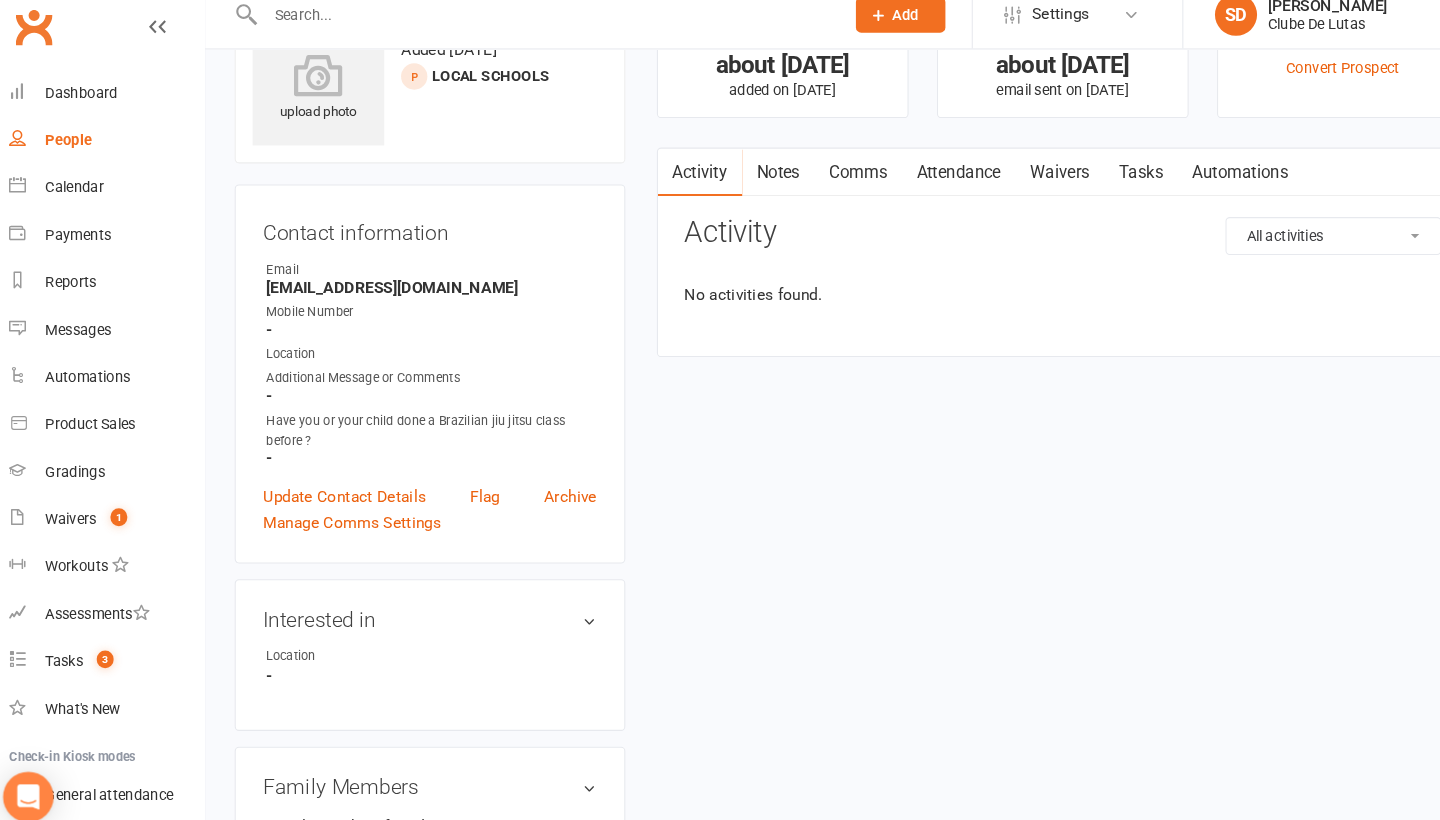 scroll, scrollTop: 0, scrollLeft: 0, axis: both 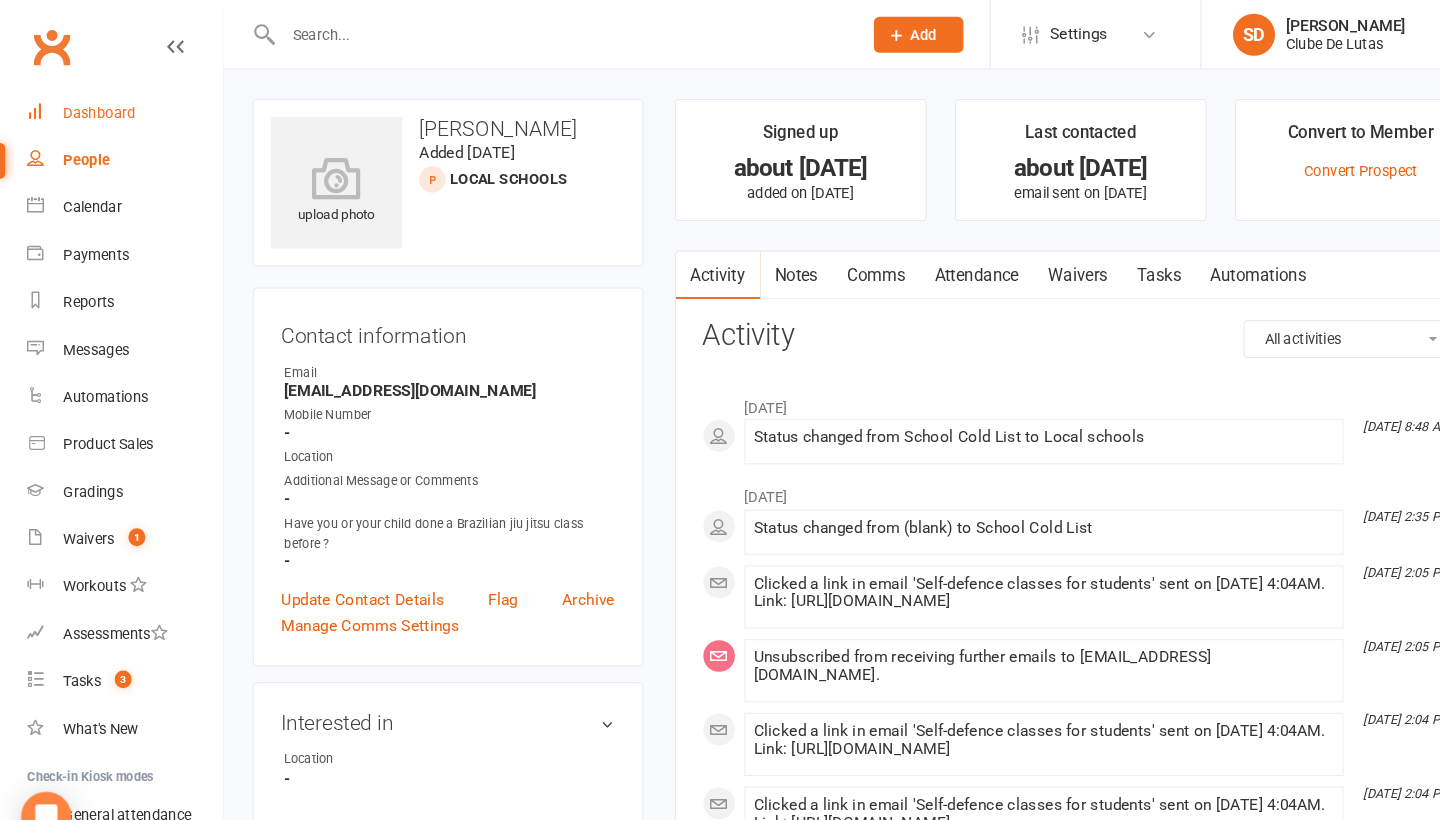 click on "Dashboard" at bounding box center (94, 107) 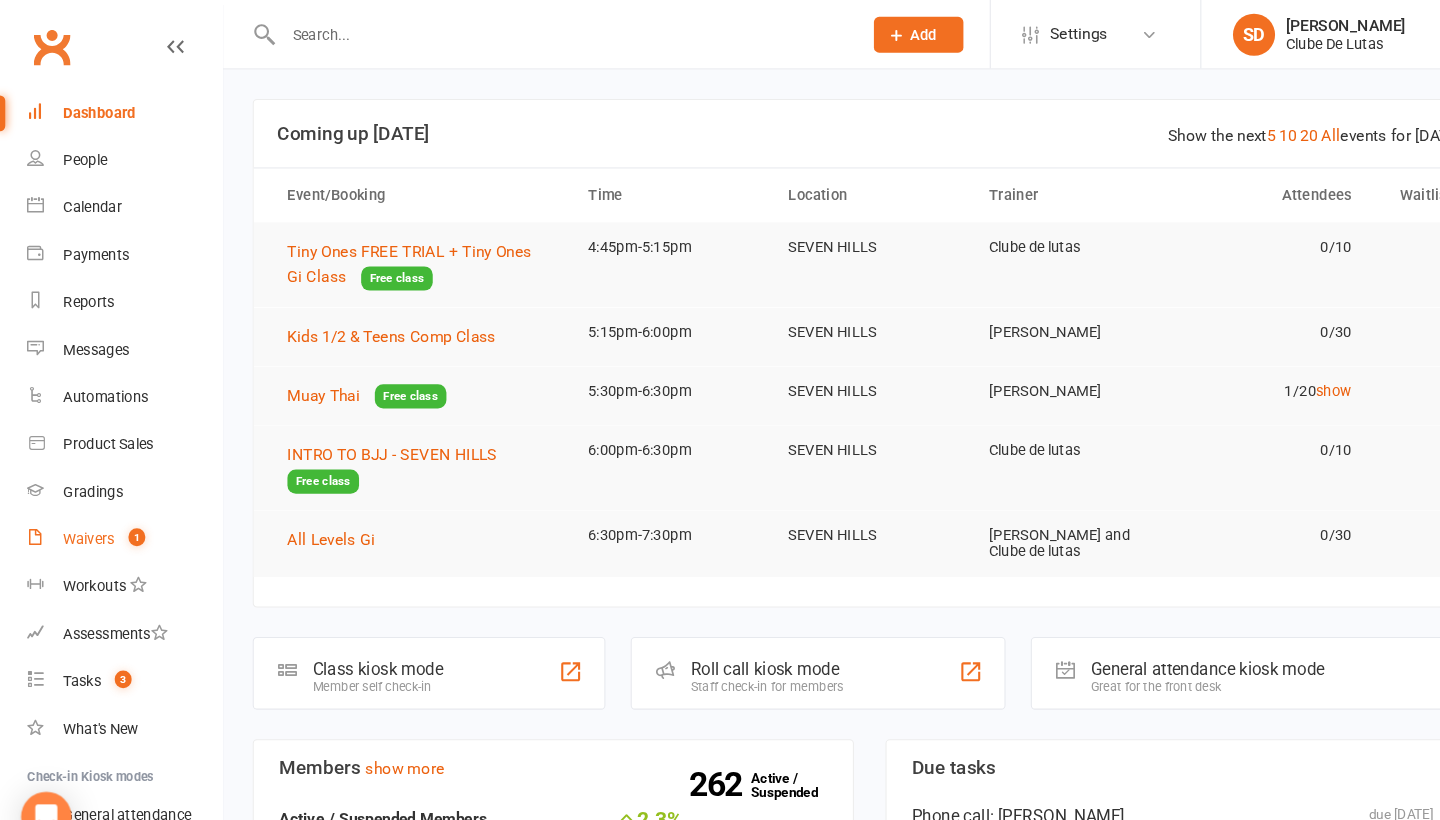click on "Waivers   1" at bounding box center [118, 512] 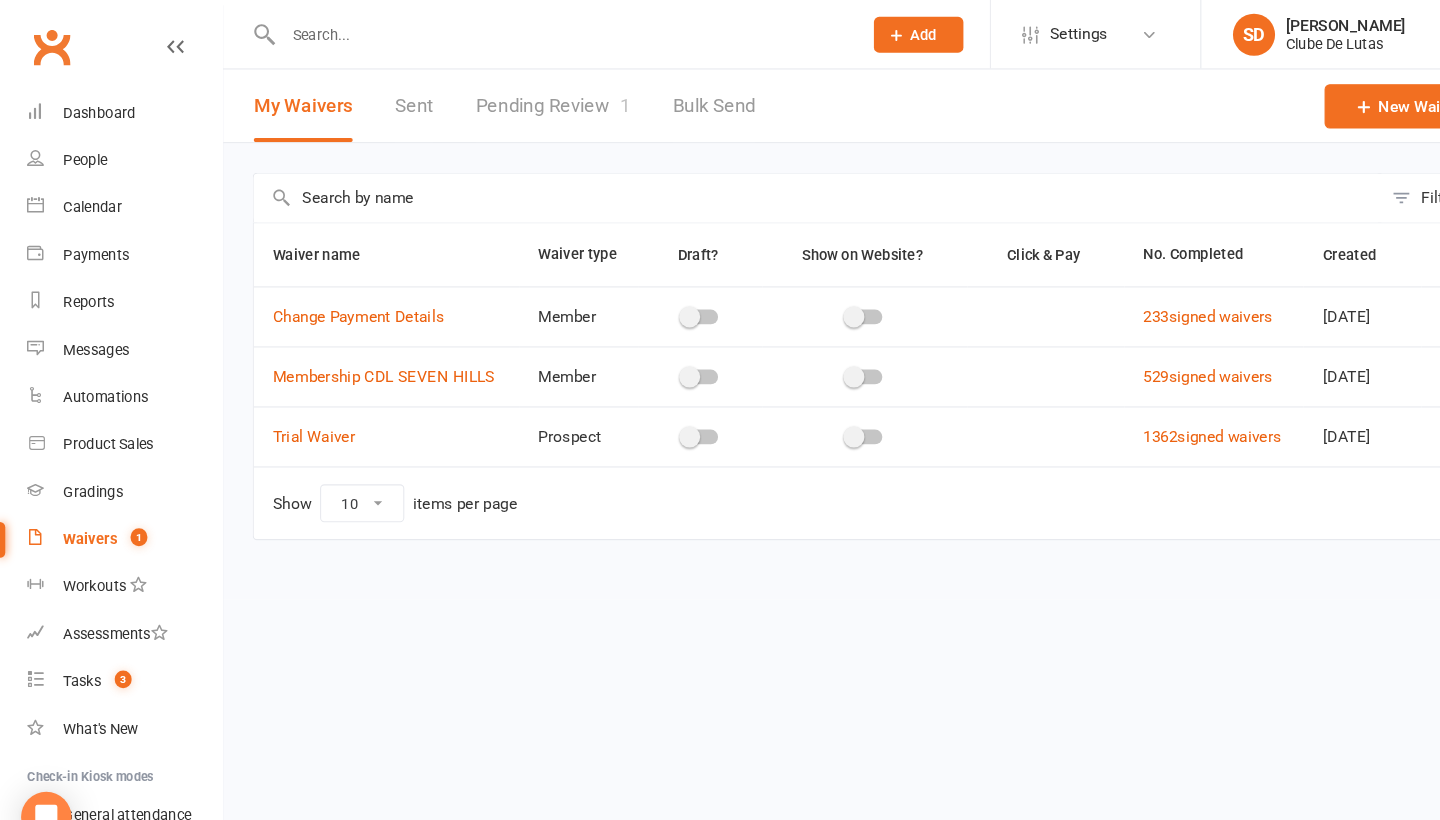 click on "Pending Review 1" at bounding box center [525, 100] 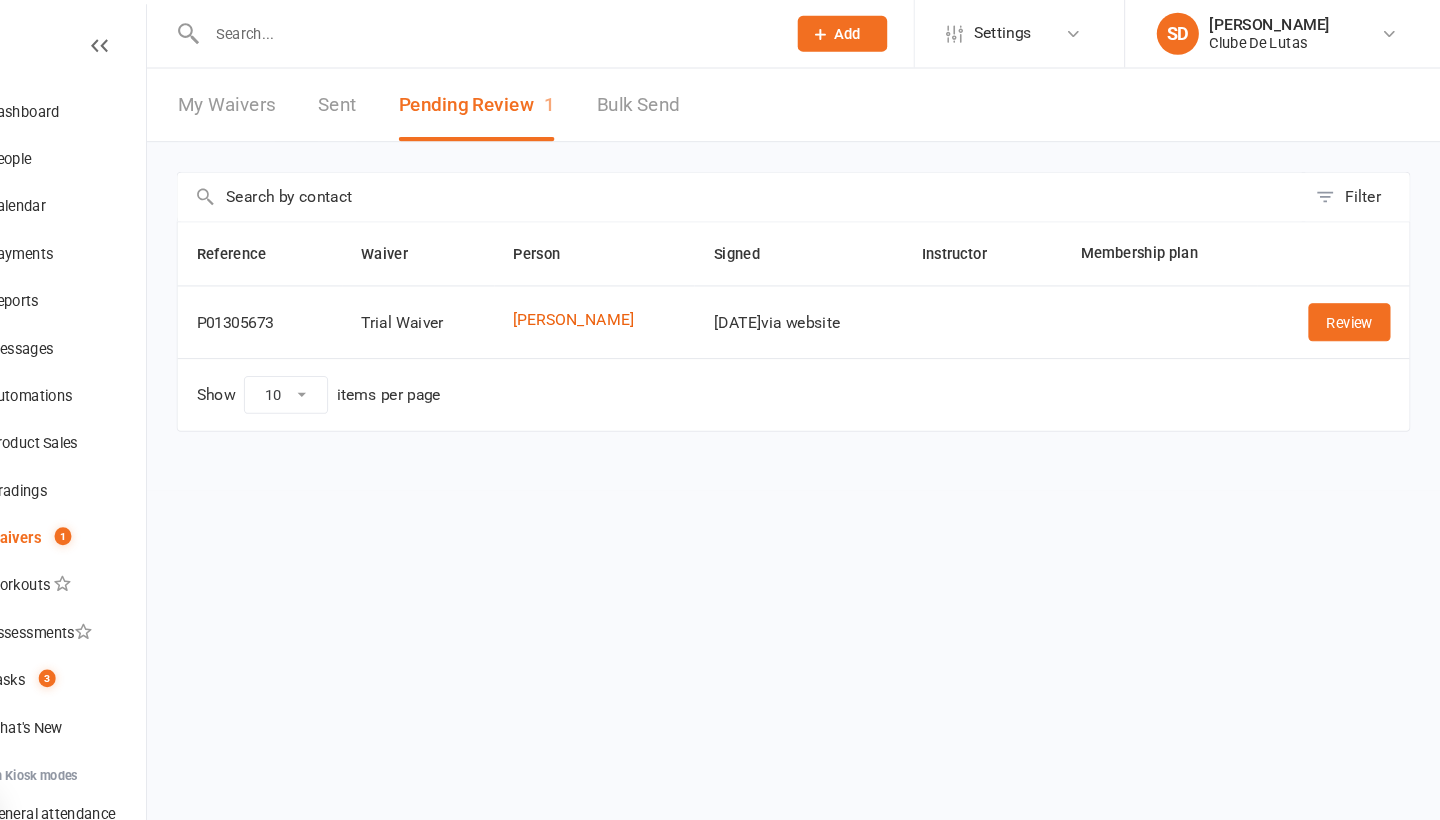 scroll, scrollTop: 0, scrollLeft: 0, axis: both 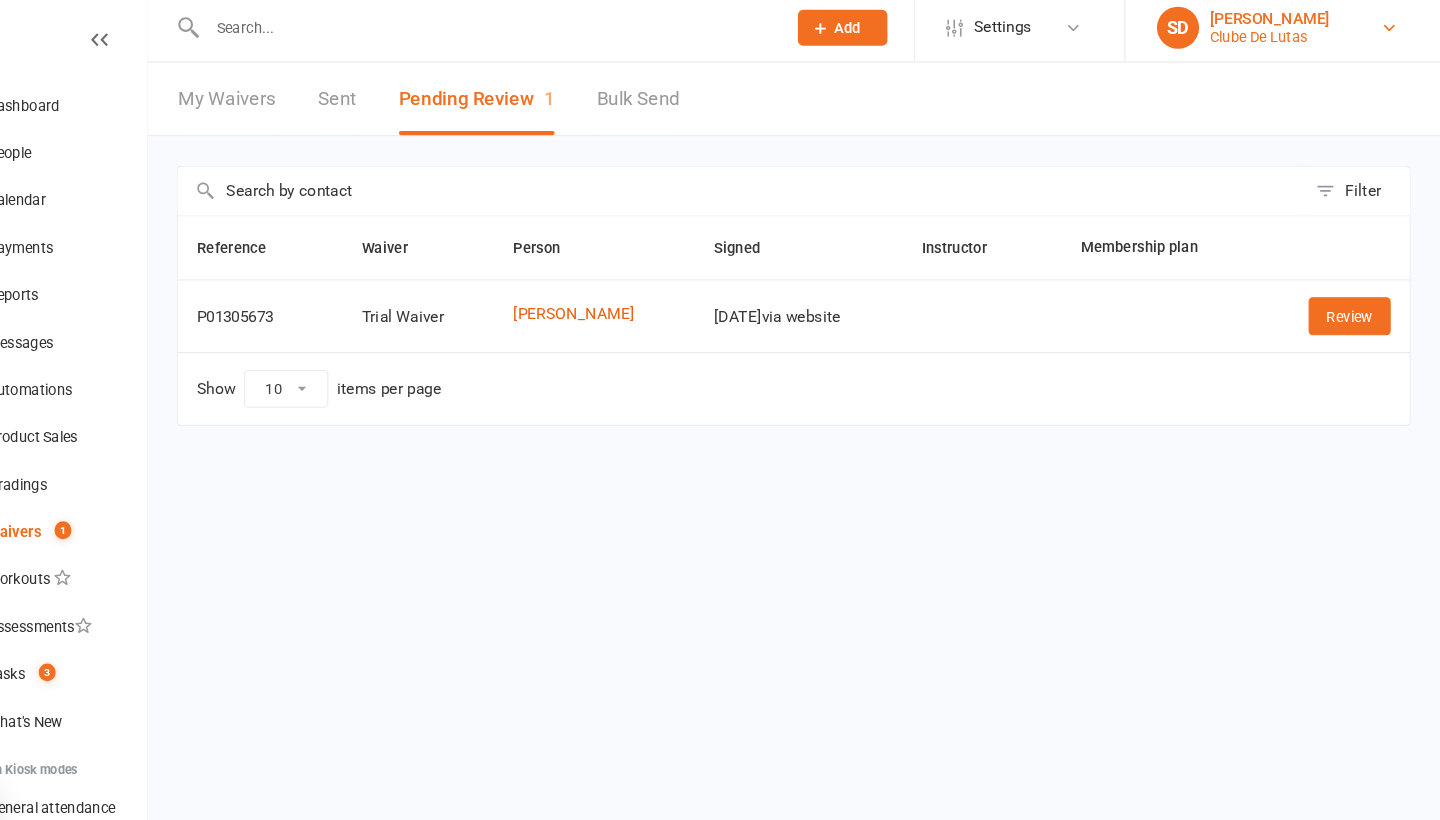 click on "[PERSON_NAME]" at bounding box center [1278, 24] 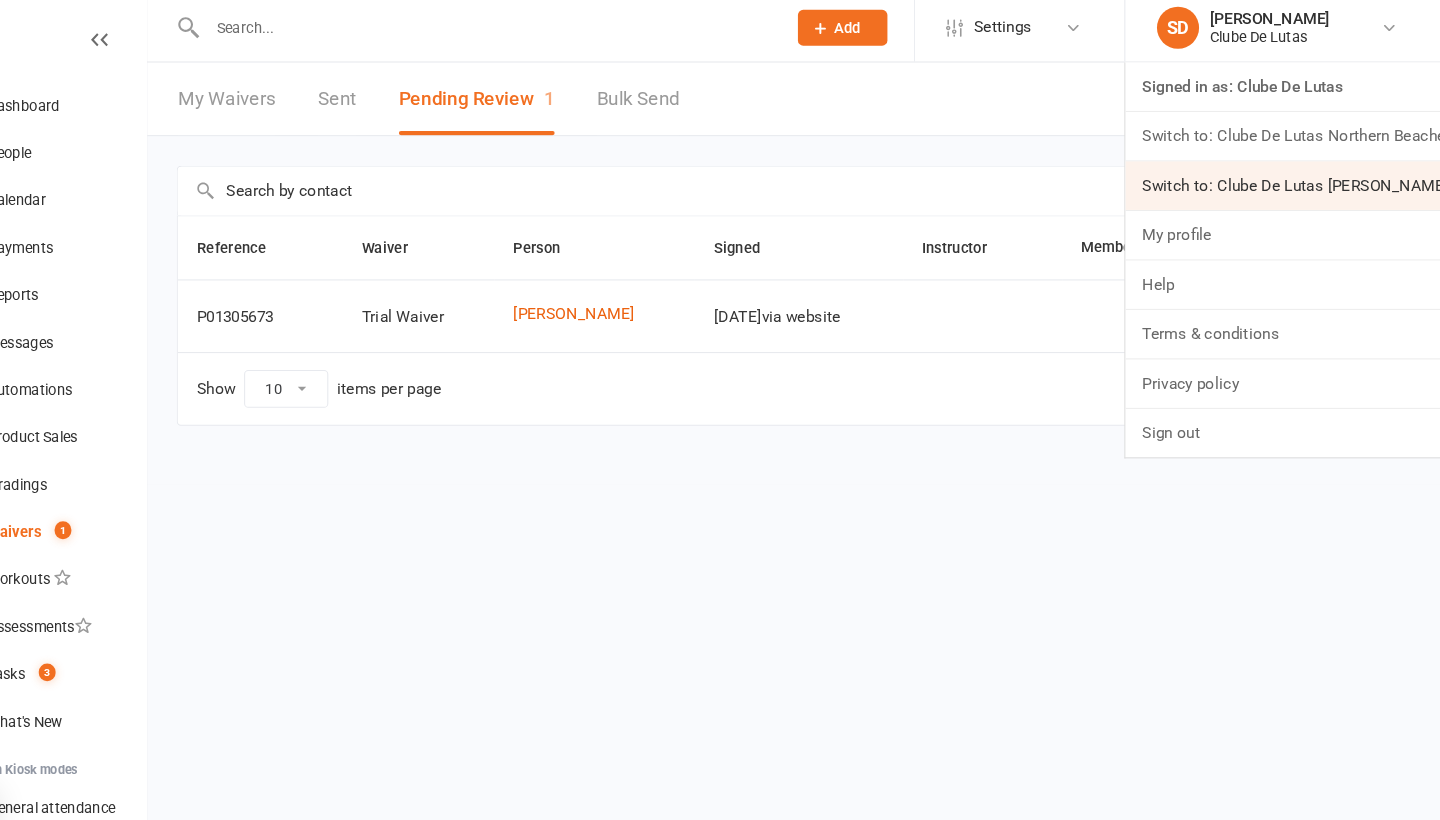 click on "Switch to: Clube De Lutas [PERSON_NAME] [PERSON_NAME]" at bounding box center [1290, 183] 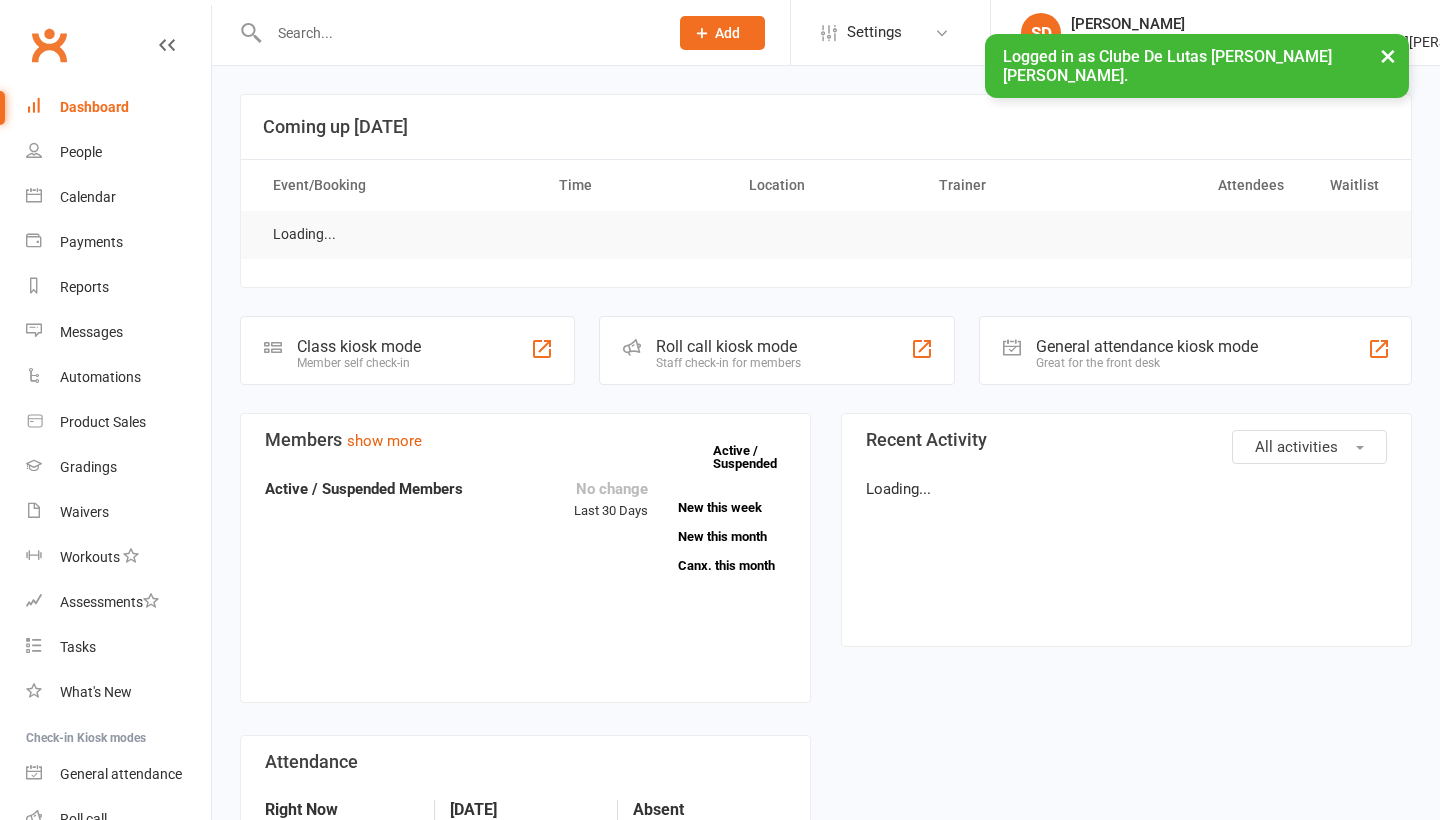 scroll, scrollTop: 0, scrollLeft: 0, axis: both 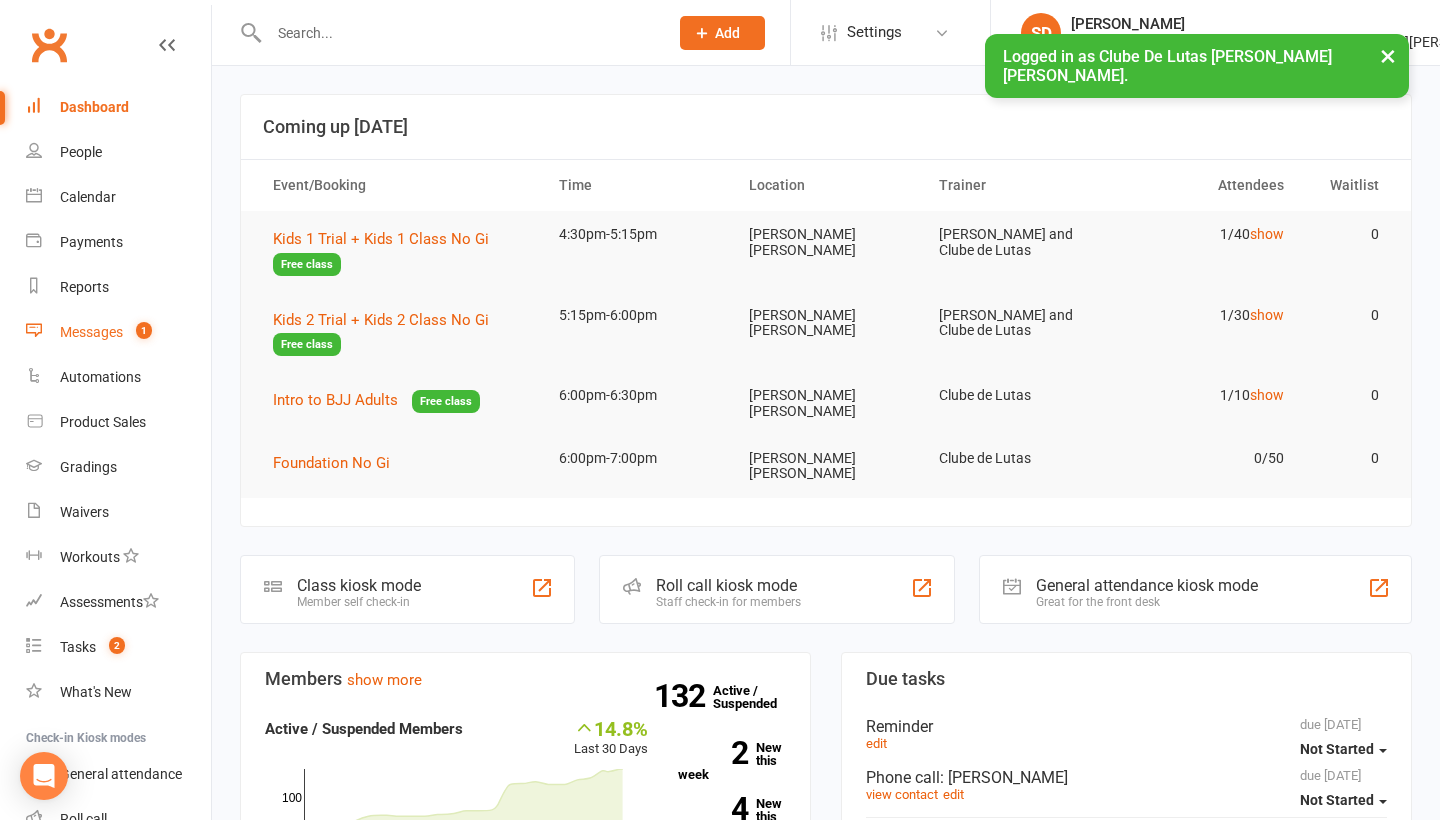 click on "Messages" at bounding box center (91, 332) 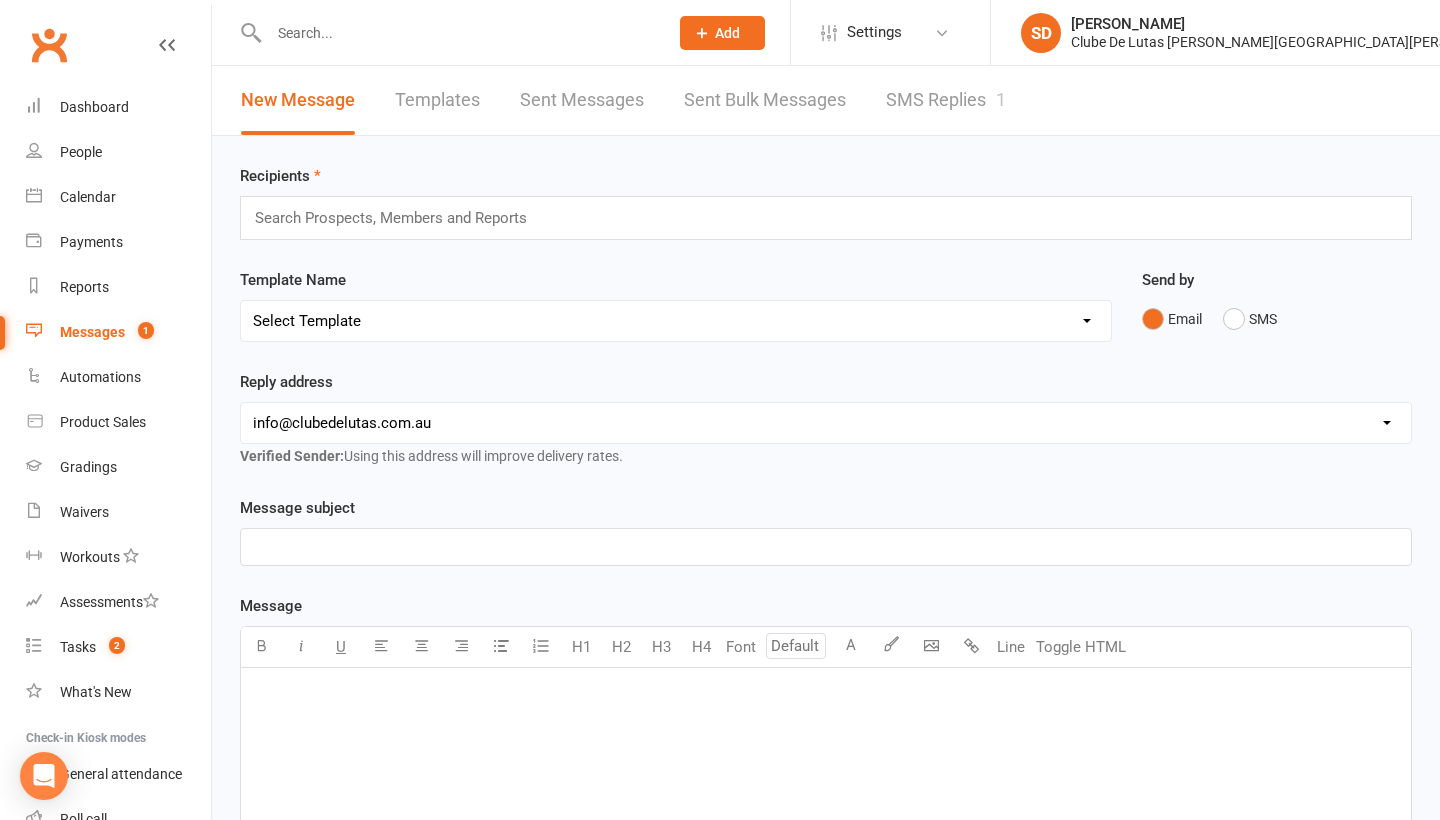 click on "SMS Replies  1" at bounding box center [946, 100] 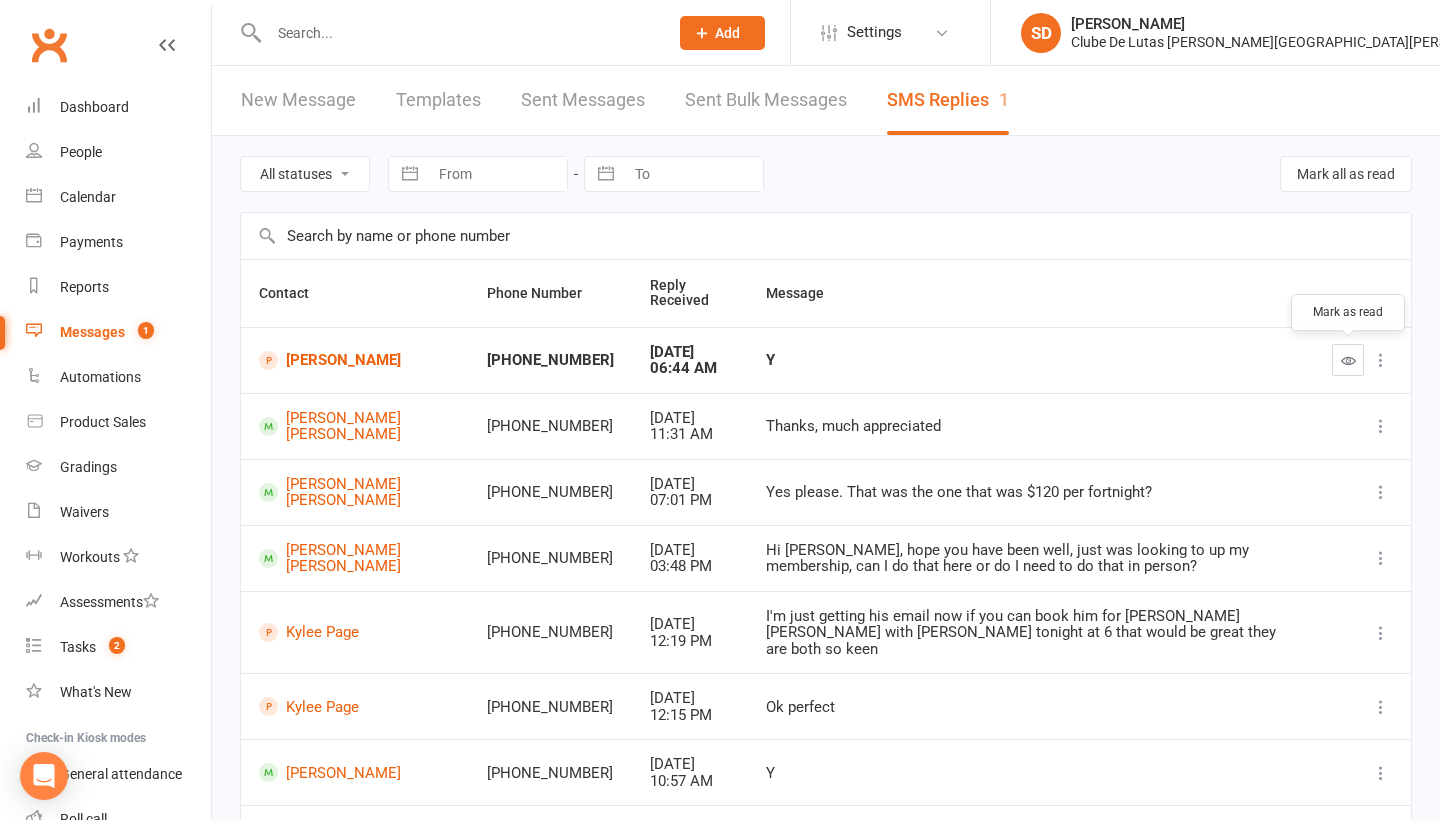 click at bounding box center [1348, 360] 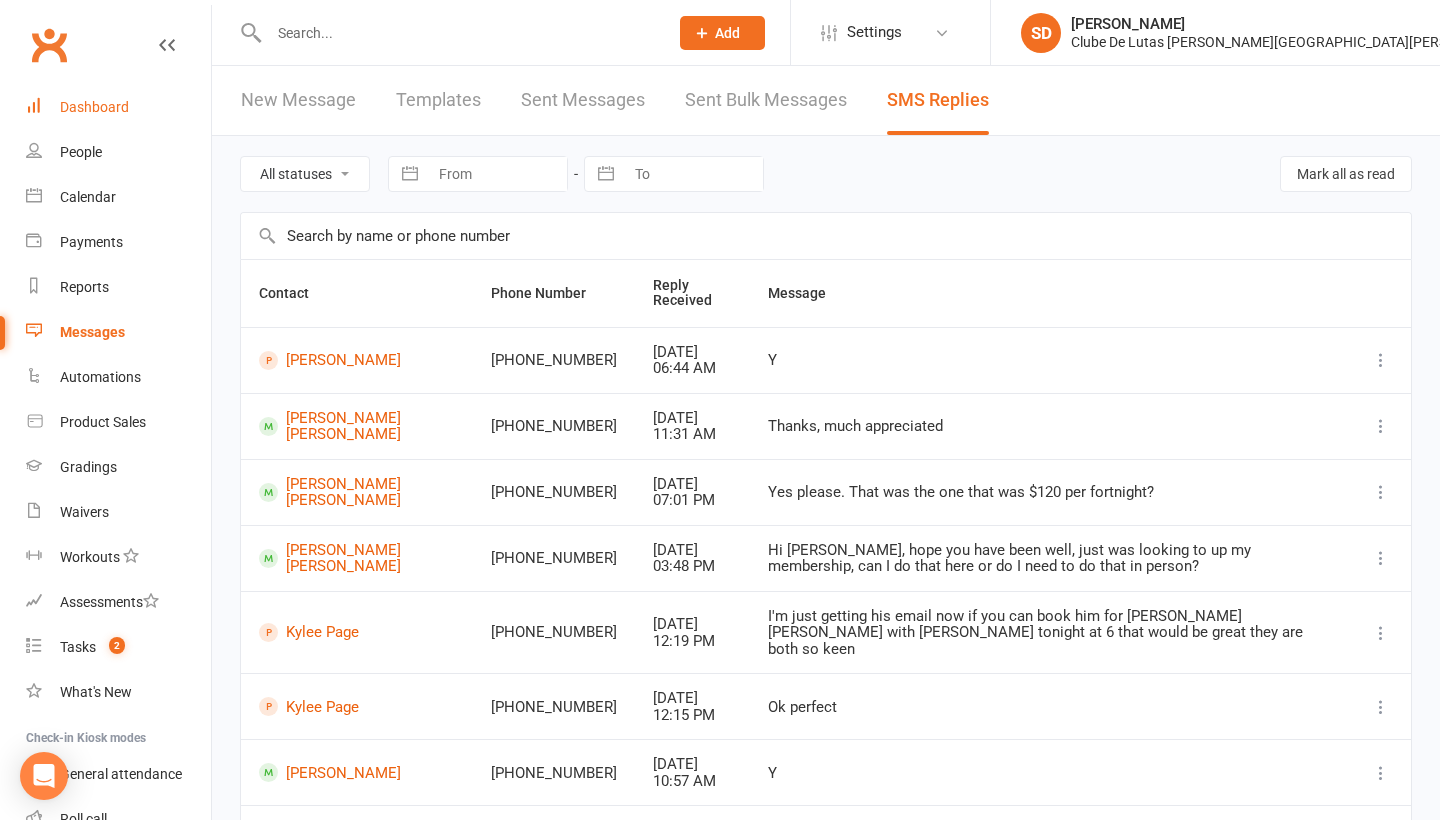 click on "Dashboard" at bounding box center (94, 107) 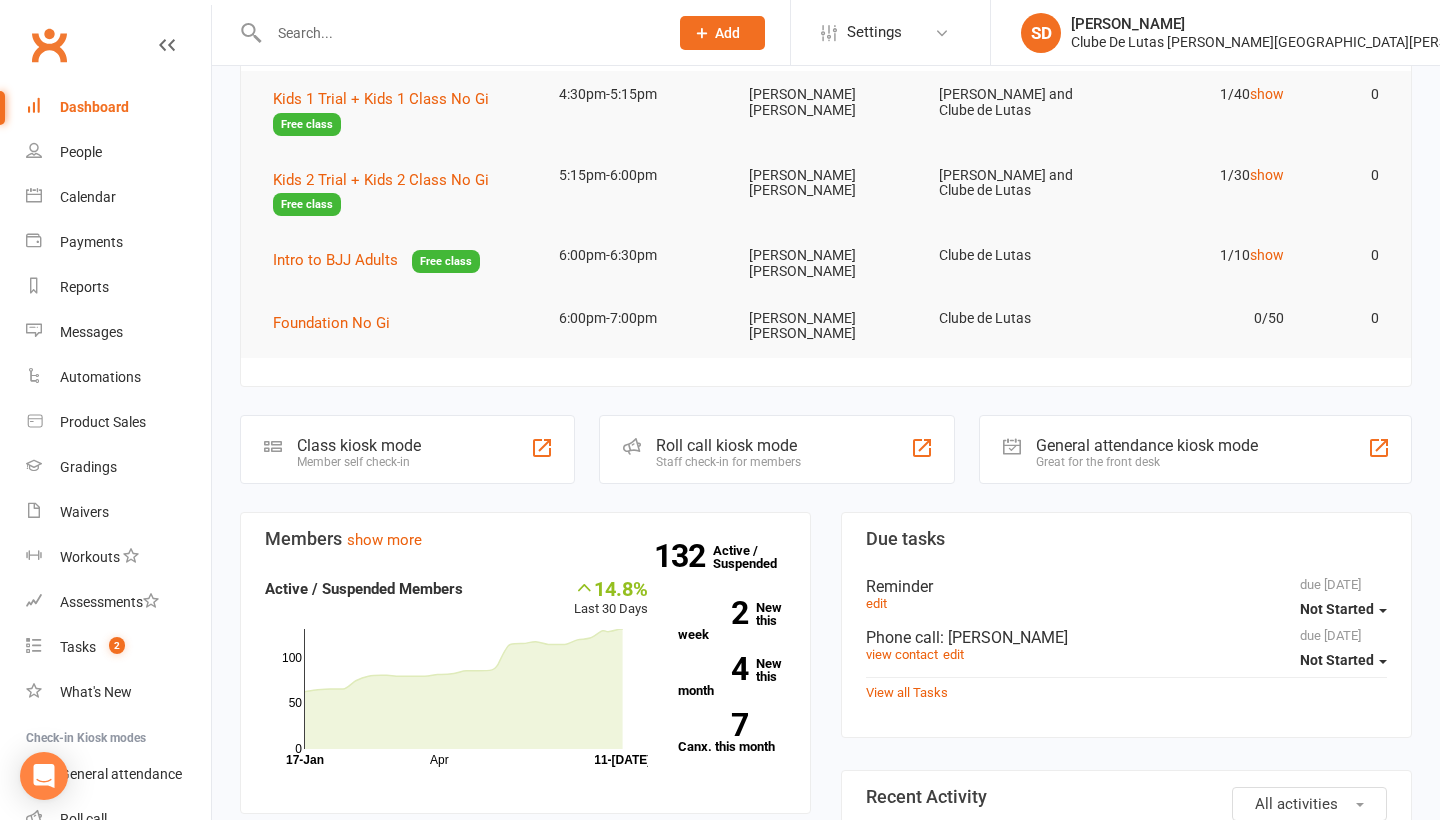 scroll, scrollTop: 138, scrollLeft: 0, axis: vertical 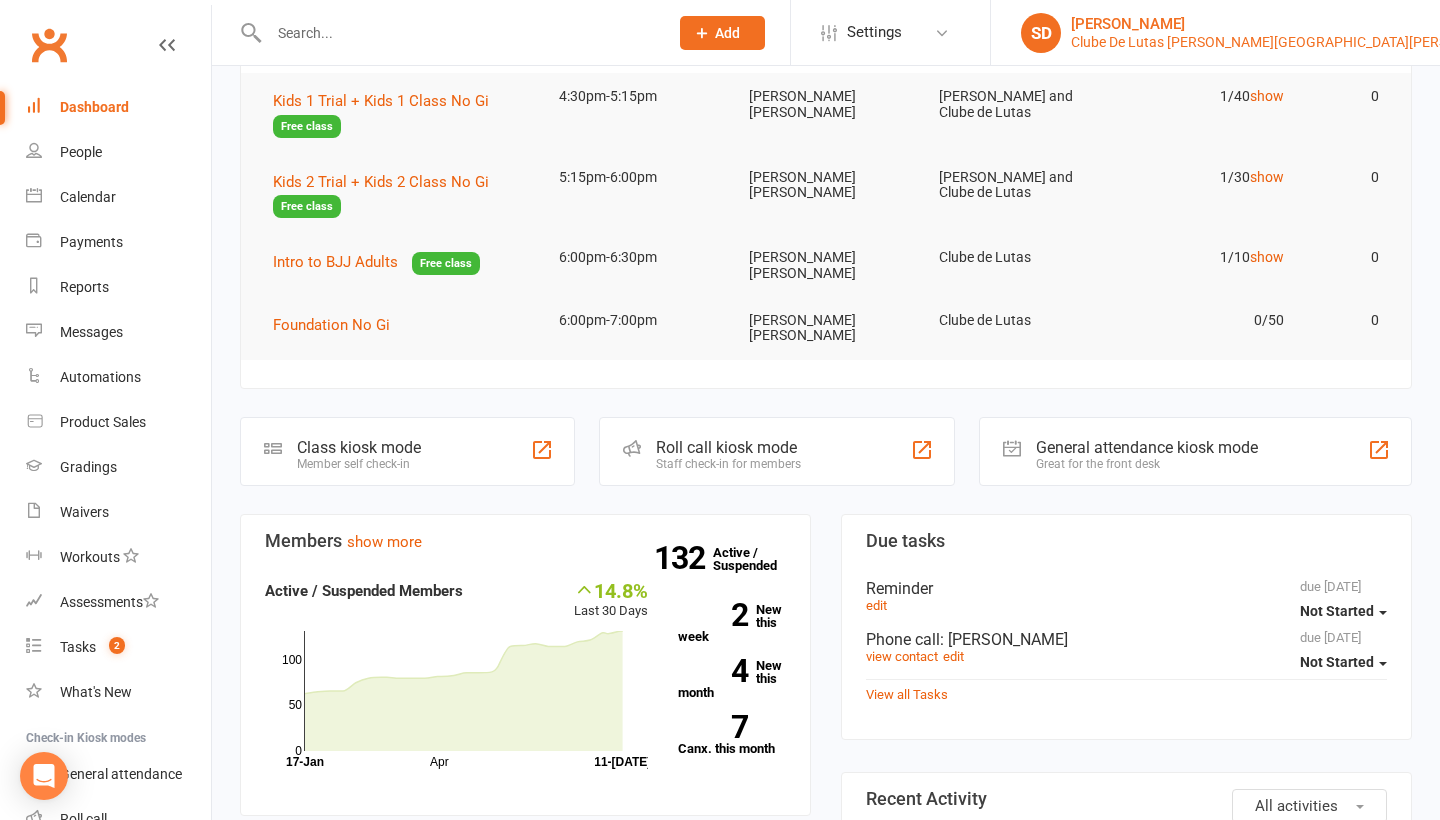 click on "[PERSON_NAME]" at bounding box center [1293, 24] 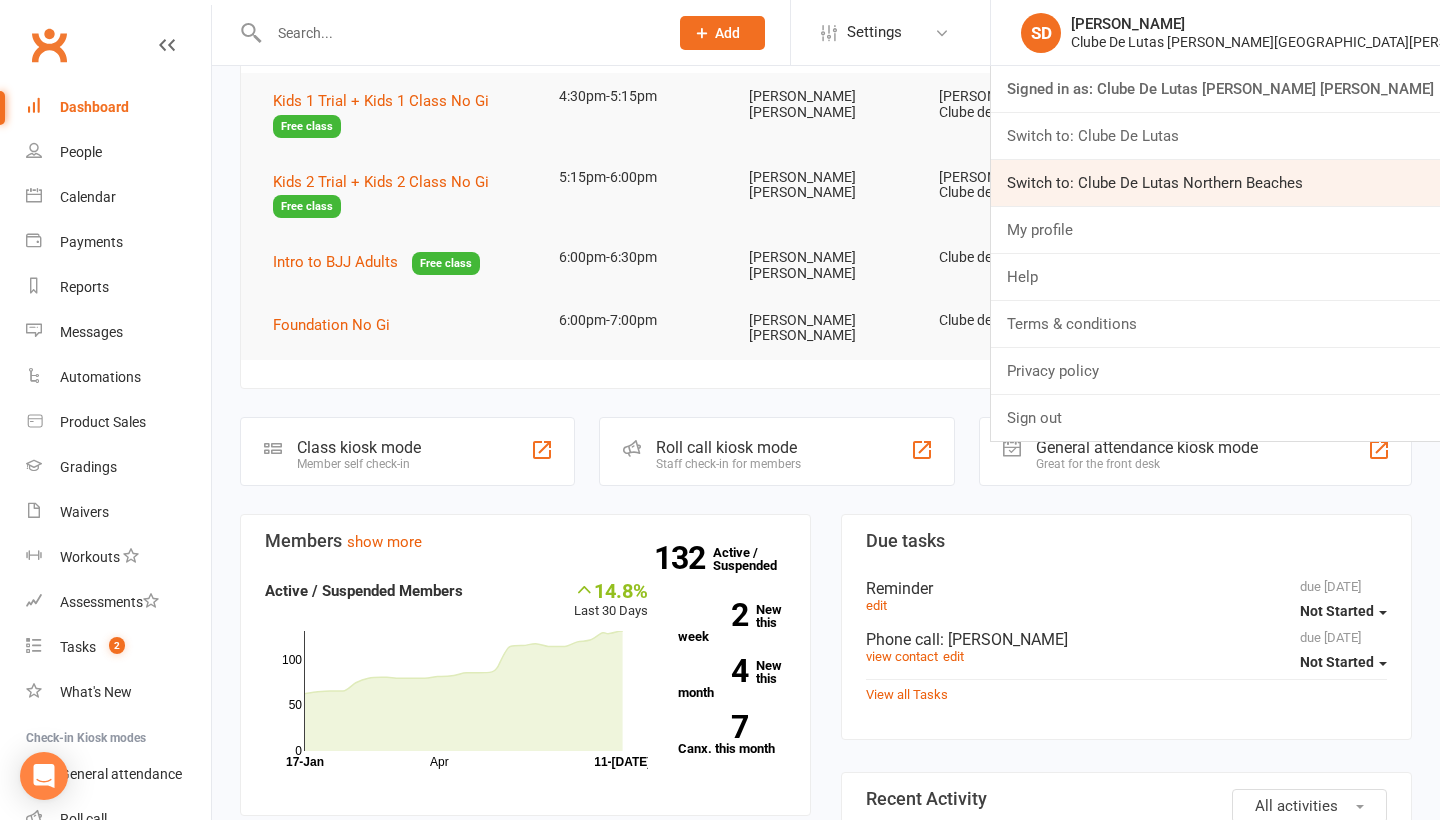 click on "Switch to: Clube De Lutas Northern Beaches" at bounding box center (1215, 183) 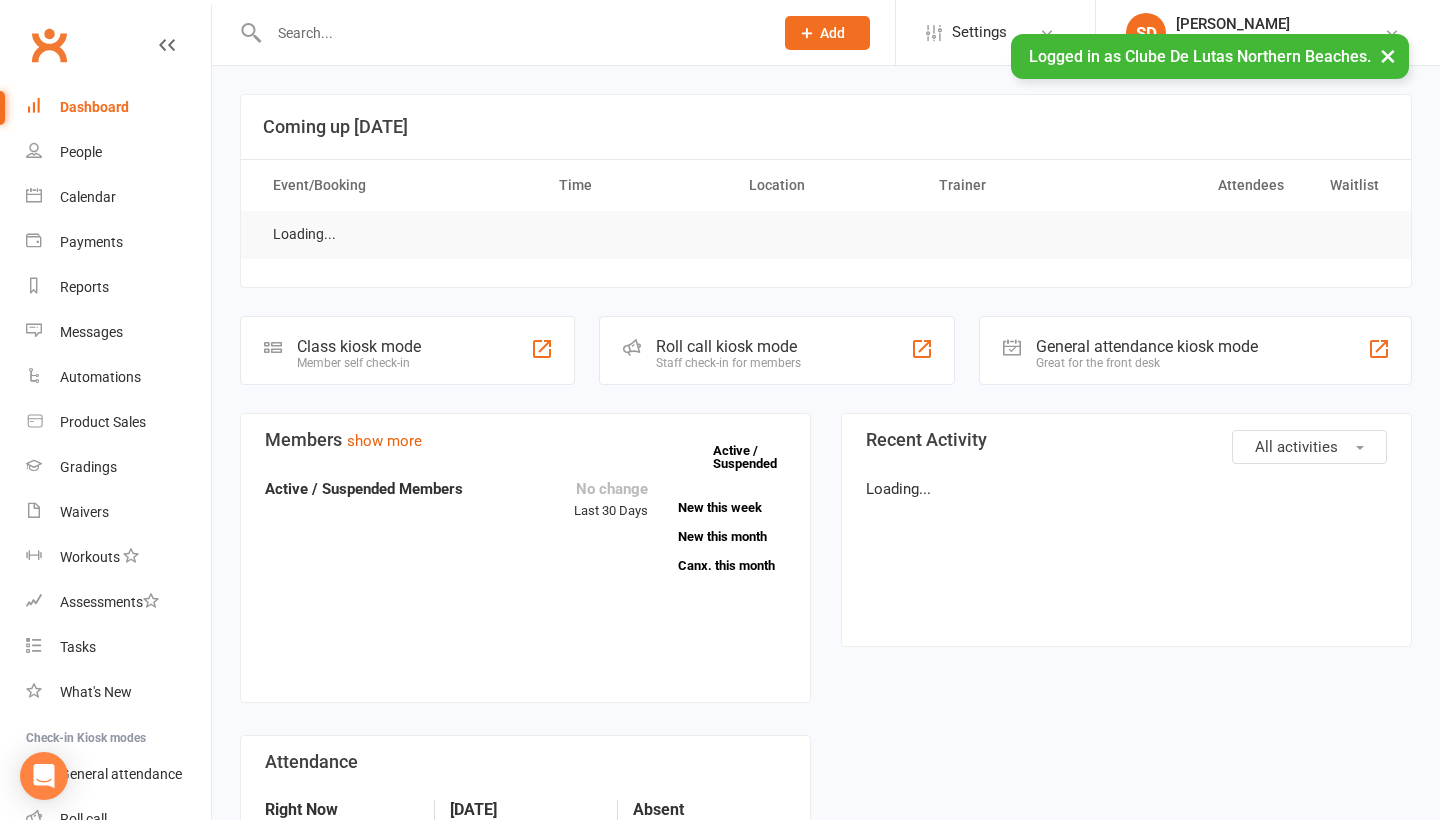 scroll, scrollTop: 0, scrollLeft: 0, axis: both 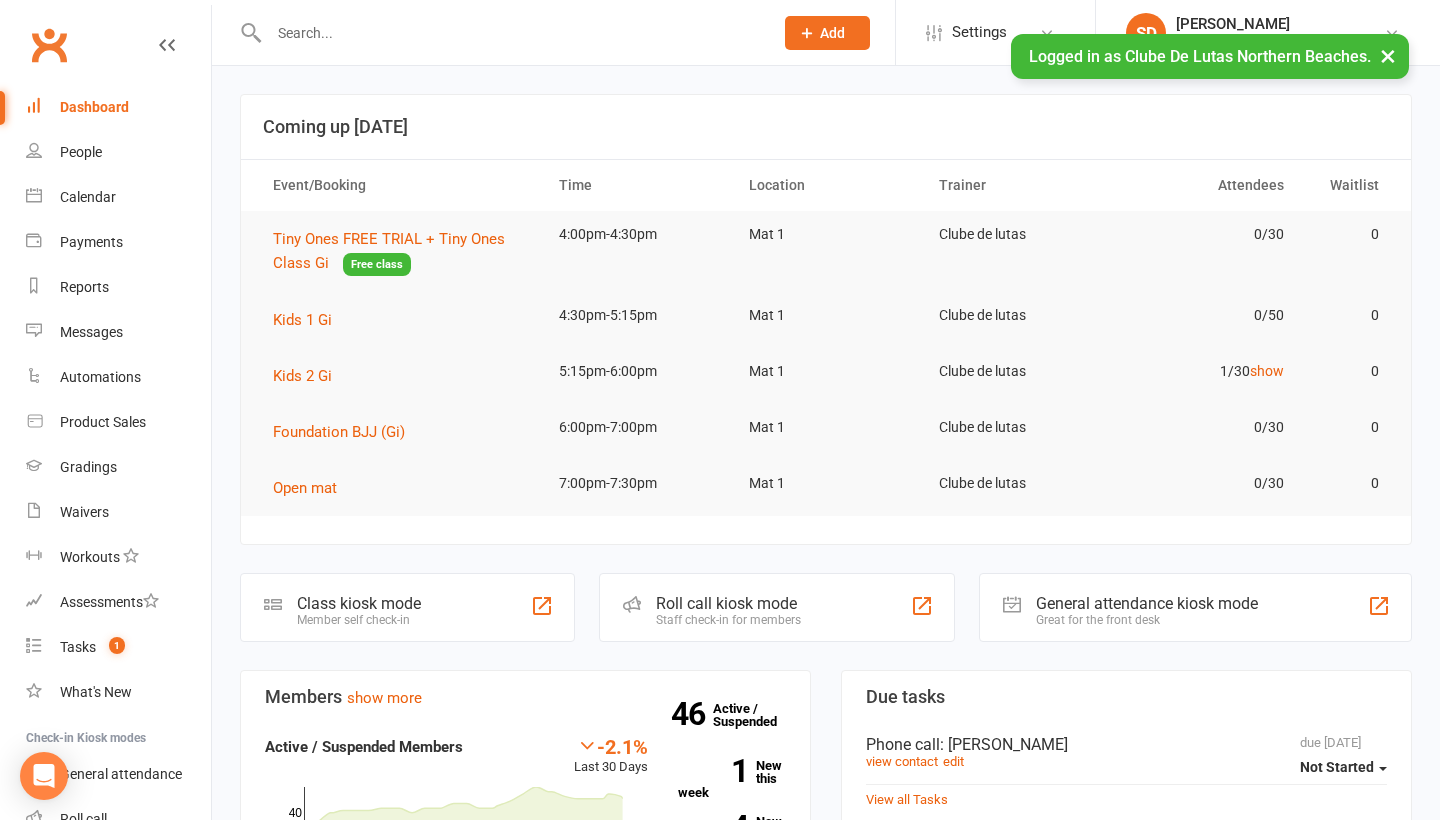 click on "Dashboard" at bounding box center [118, 107] 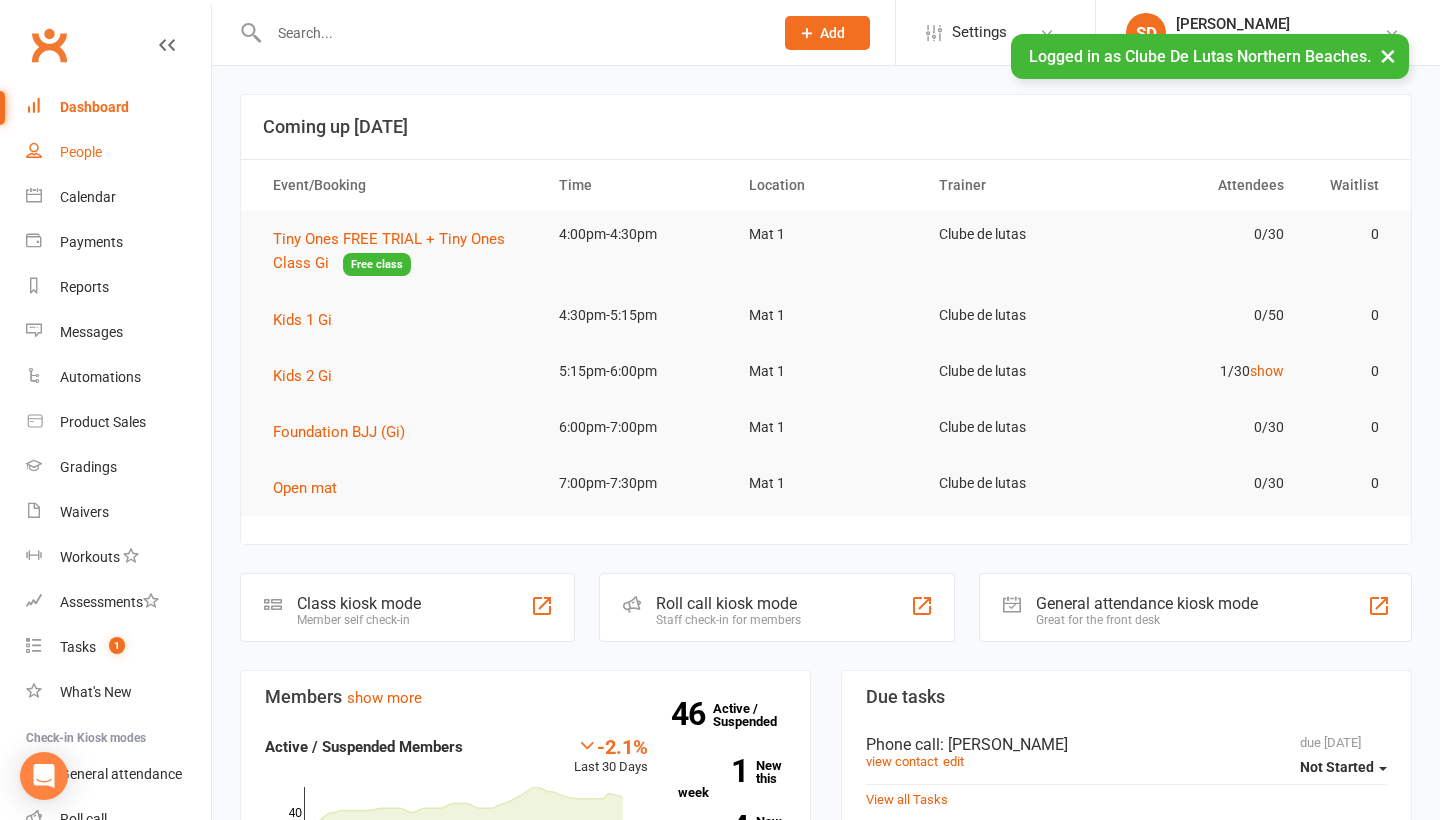 click on "People" at bounding box center (81, 152) 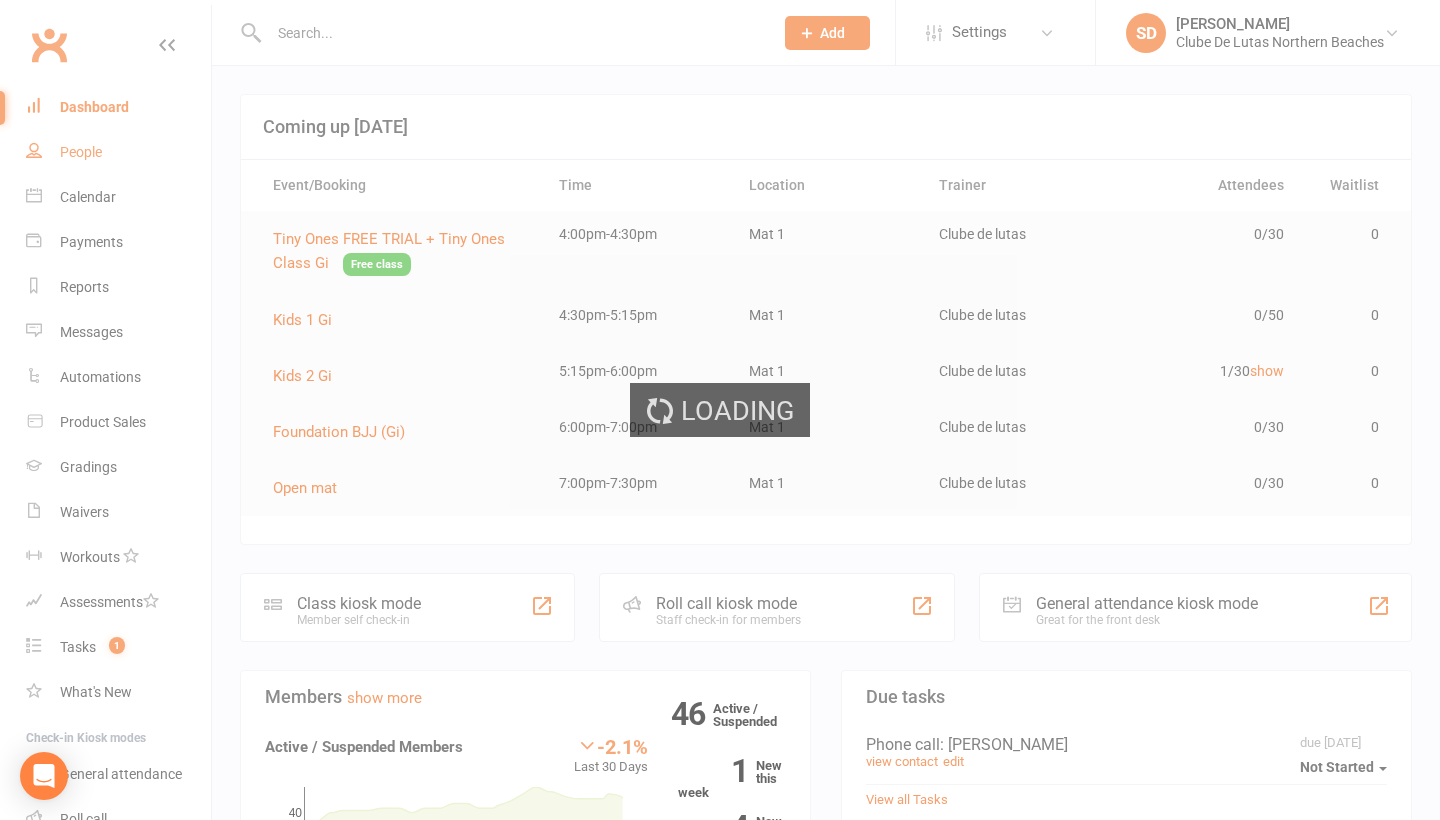select on "100" 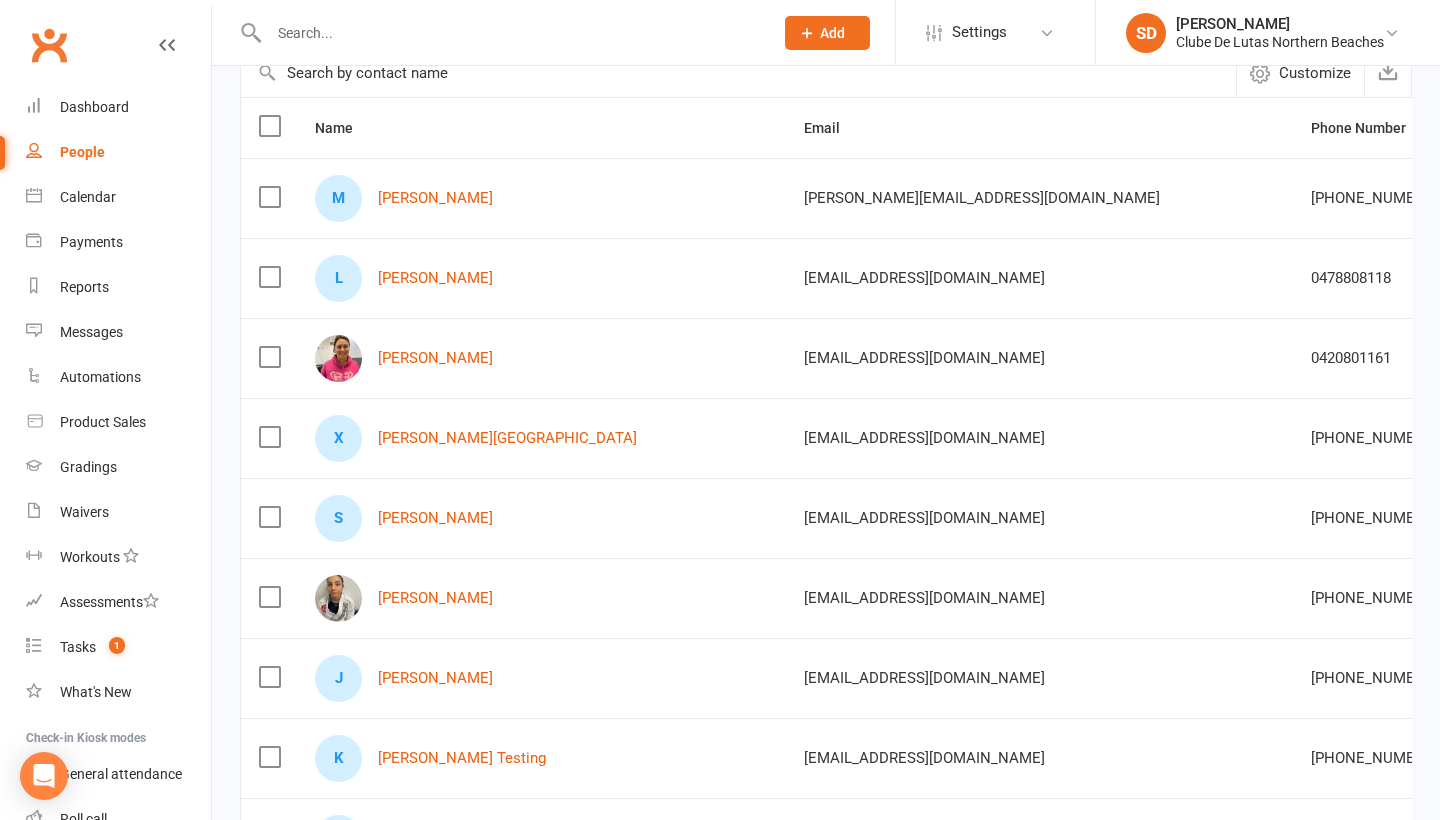 scroll, scrollTop: 305, scrollLeft: 0, axis: vertical 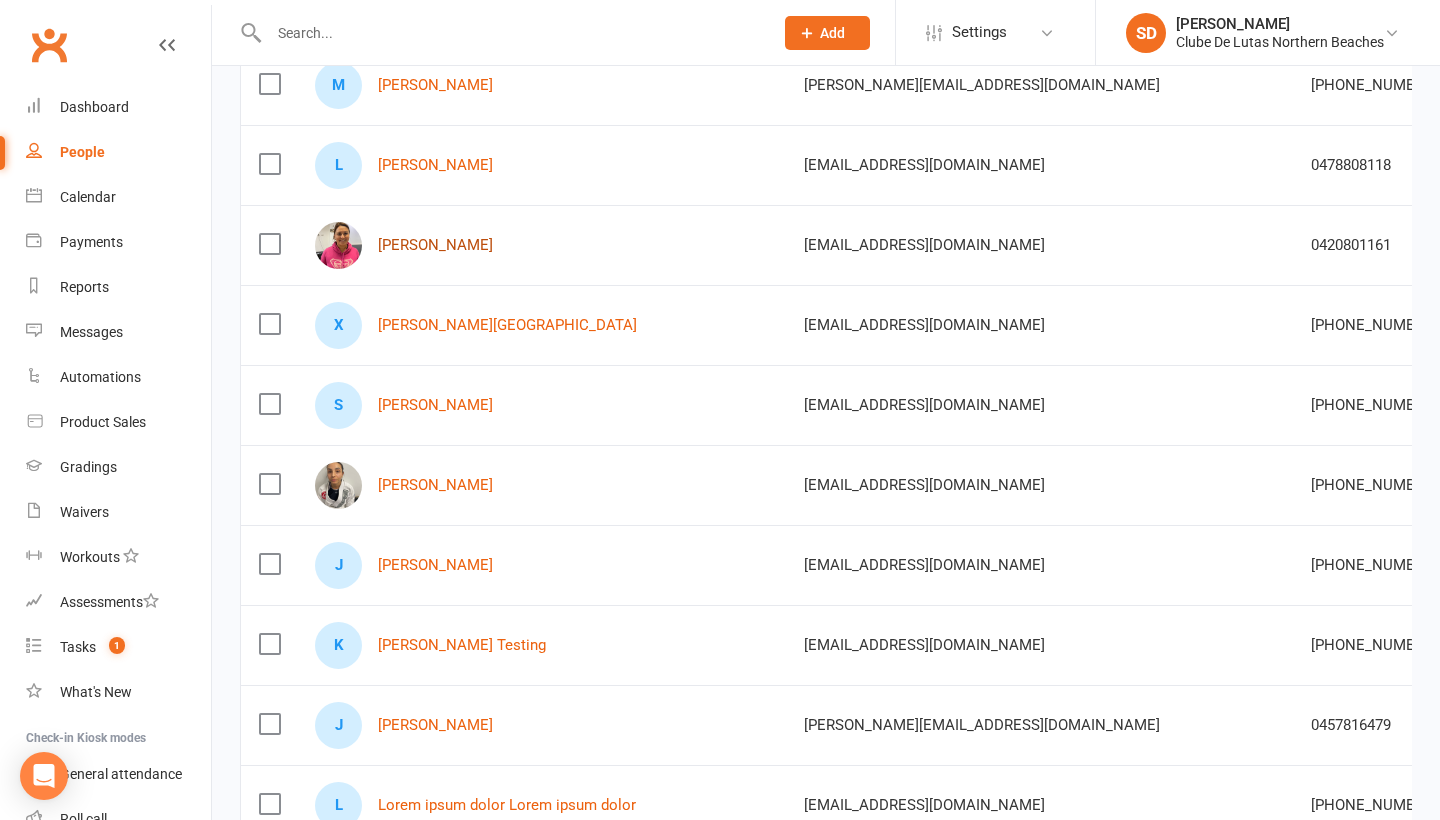 click on "Lynnette Ogrady" at bounding box center (435, 245) 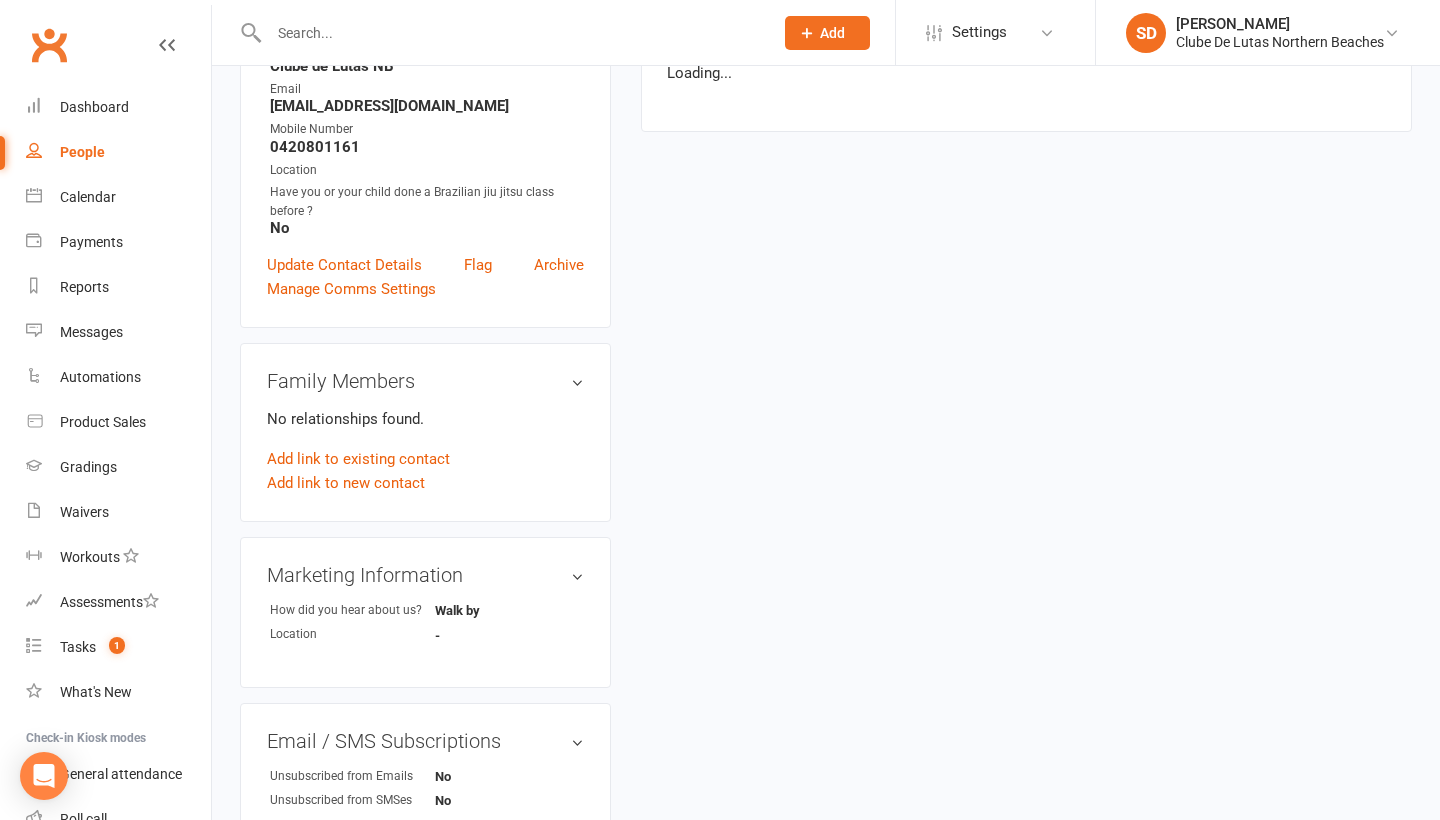 scroll, scrollTop: 0, scrollLeft: 0, axis: both 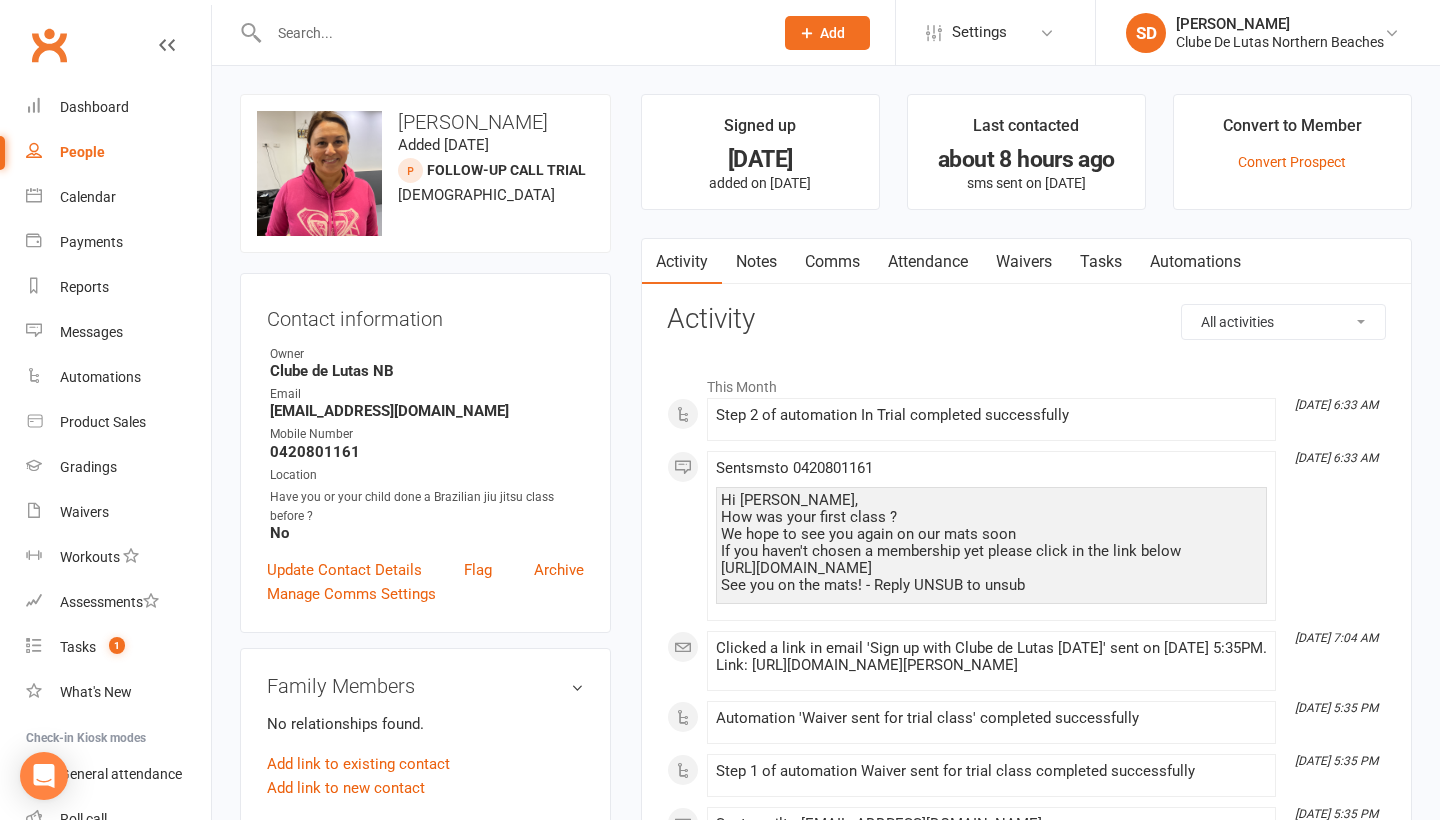 click on "SD Siobhan Duffy Clube De Lutas Northern Beaches Signed in as: Clube De Lutas Northern Beaches Switch to: Clube De Lutas Switch to: Clube De Lutas Rouse Hill My profile Help Terms & conditions  Privacy policy  Sign out" at bounding box center (1267, 32) 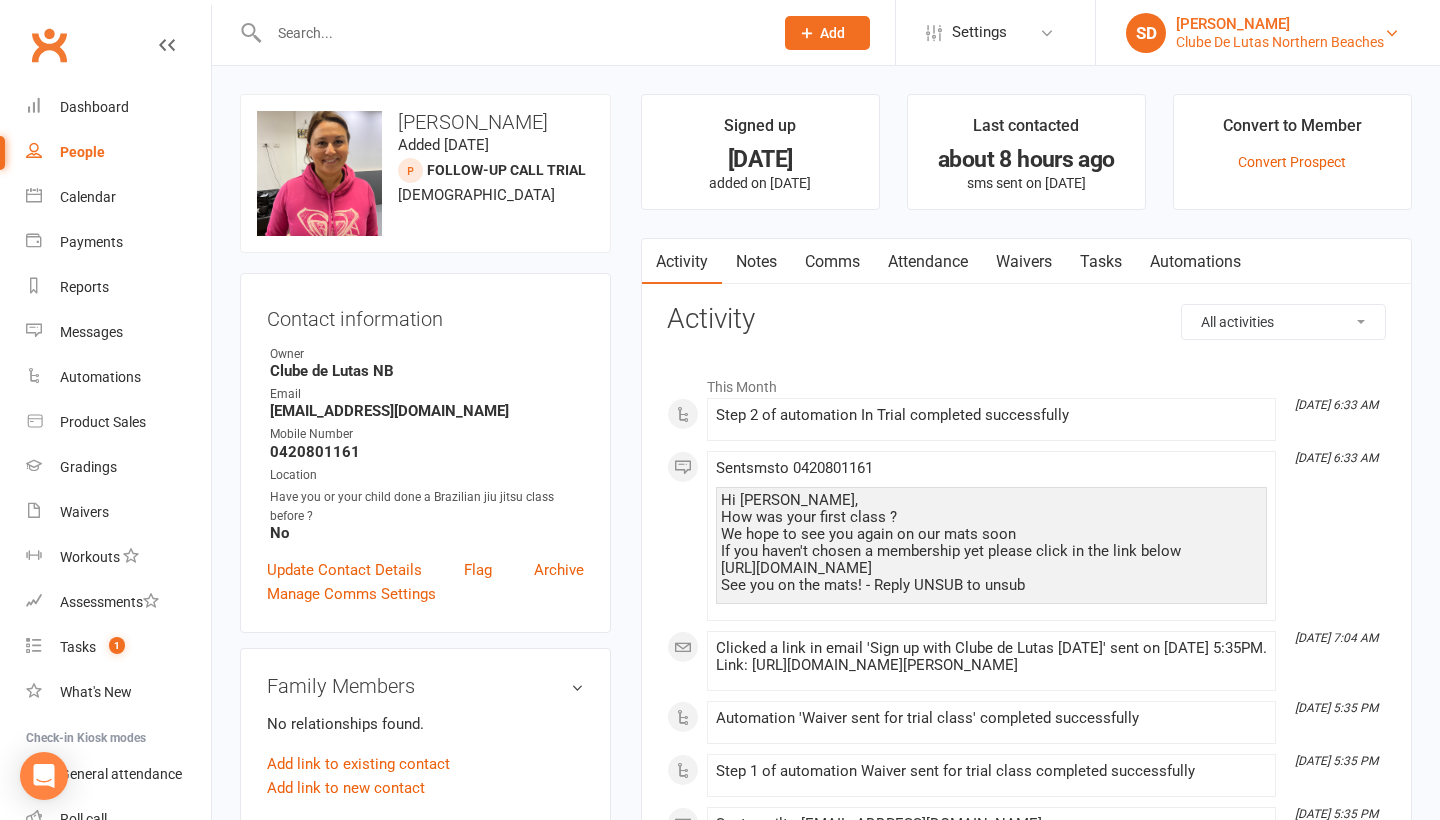 click on "Clube De Lutas Northern Beaches" at bounding box center (1280, 42) 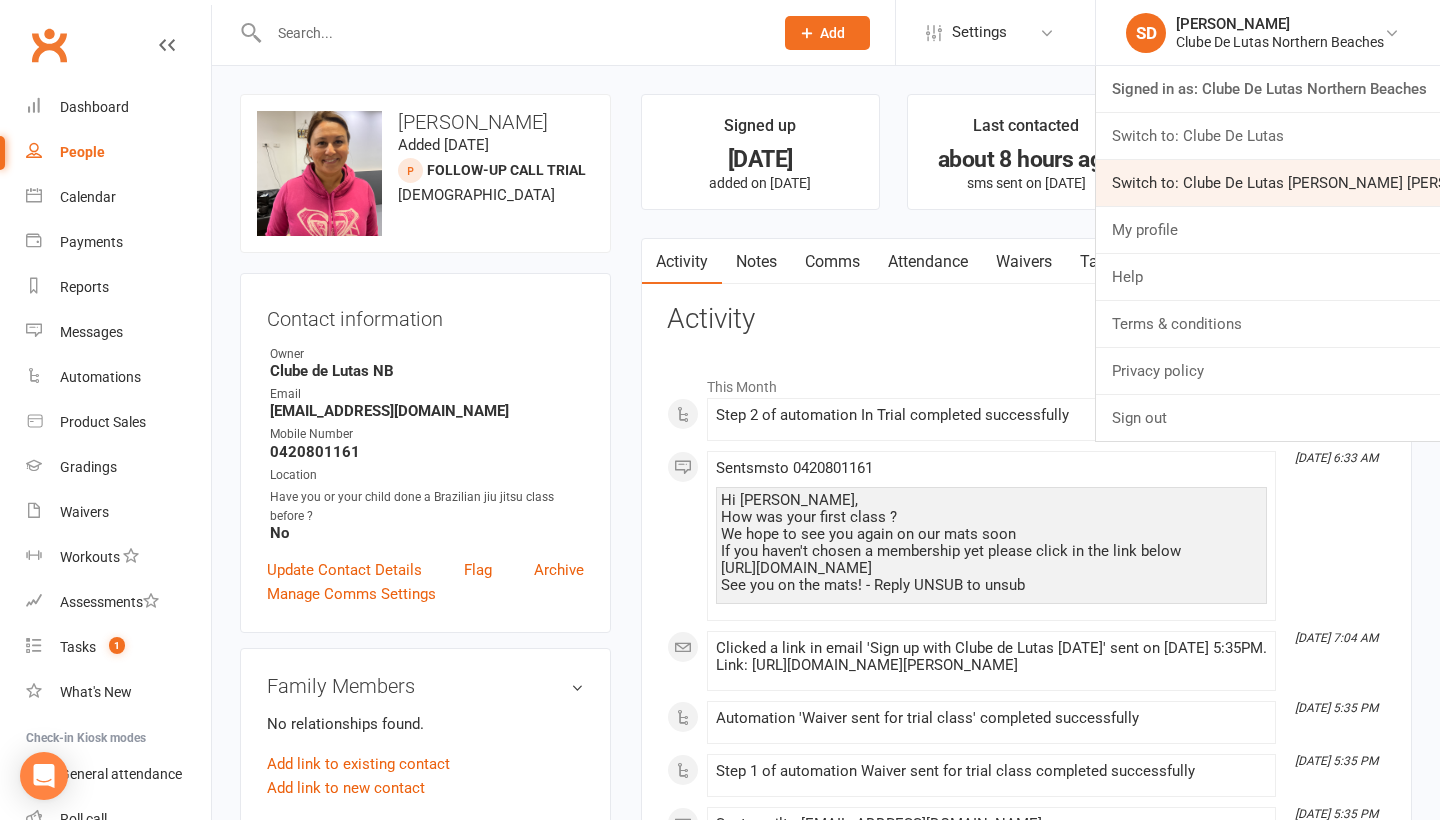 click on "Switch to: Clube De Lutas Rouse Hill" at bounding box center (1268, 183) 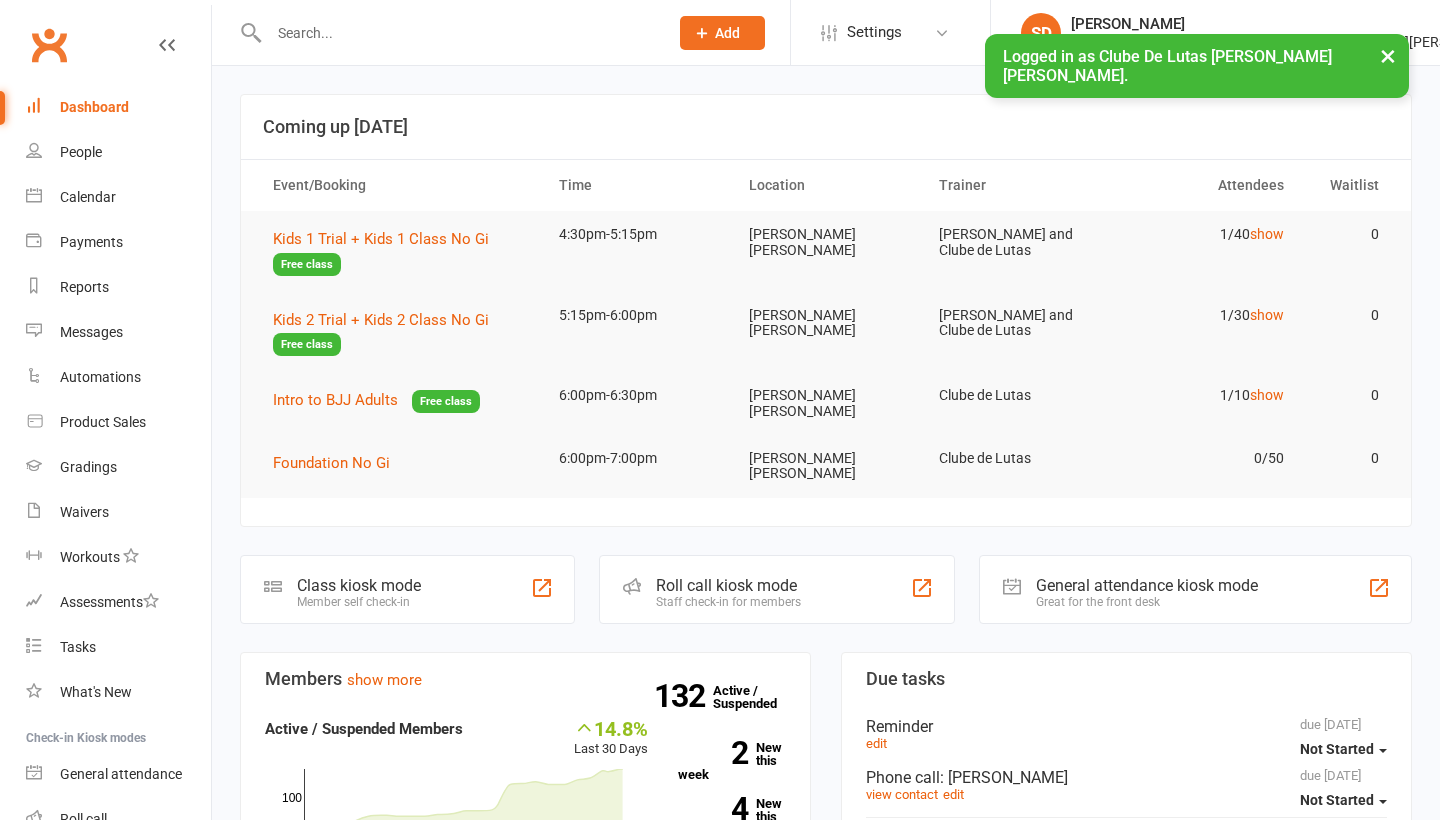scroll, scrollTop: 0, scrollLeft: 0, axis: both 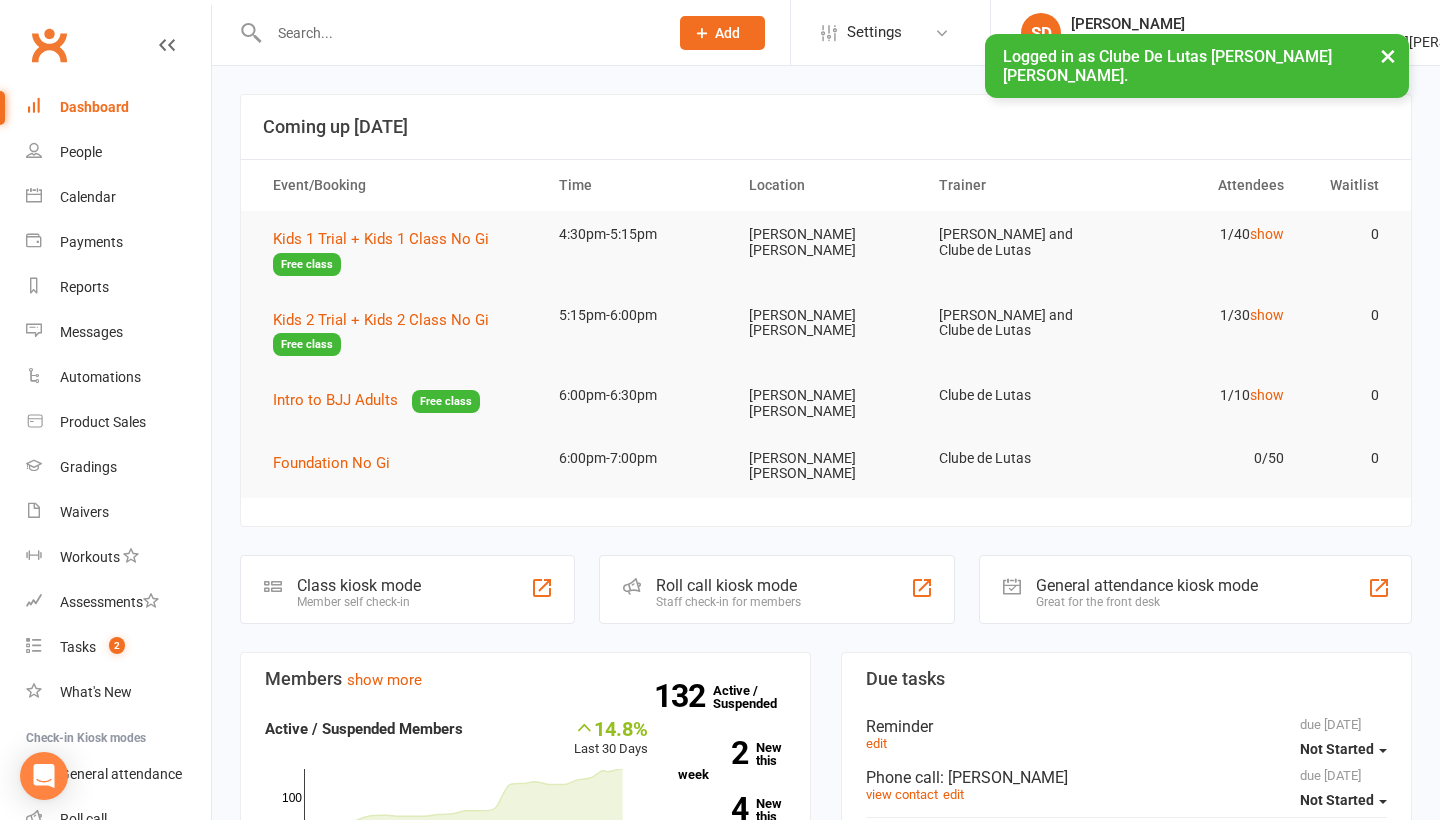 click at bounding box center [458, 33] 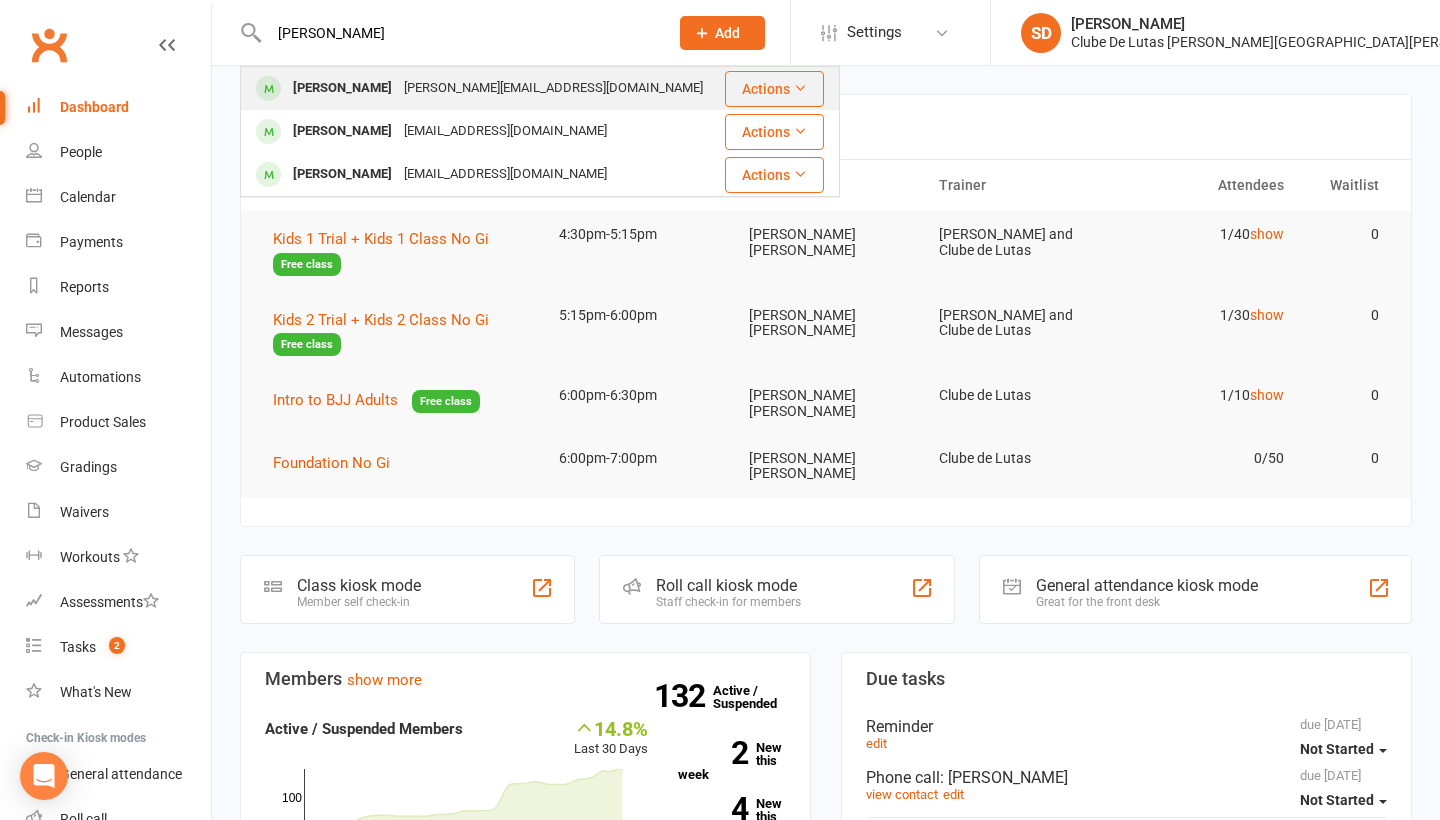 type on "[PERSON_NAME]" 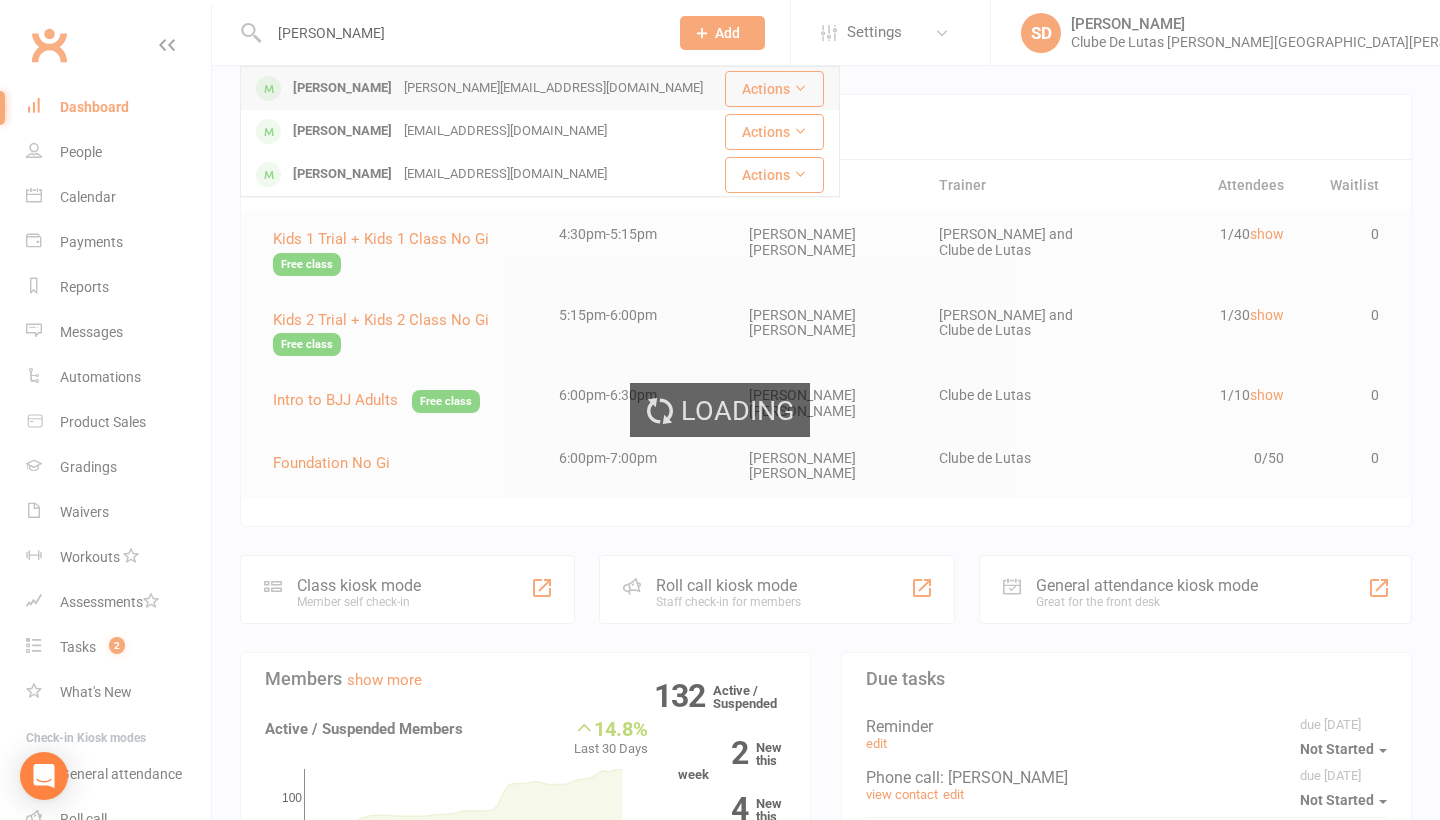 type 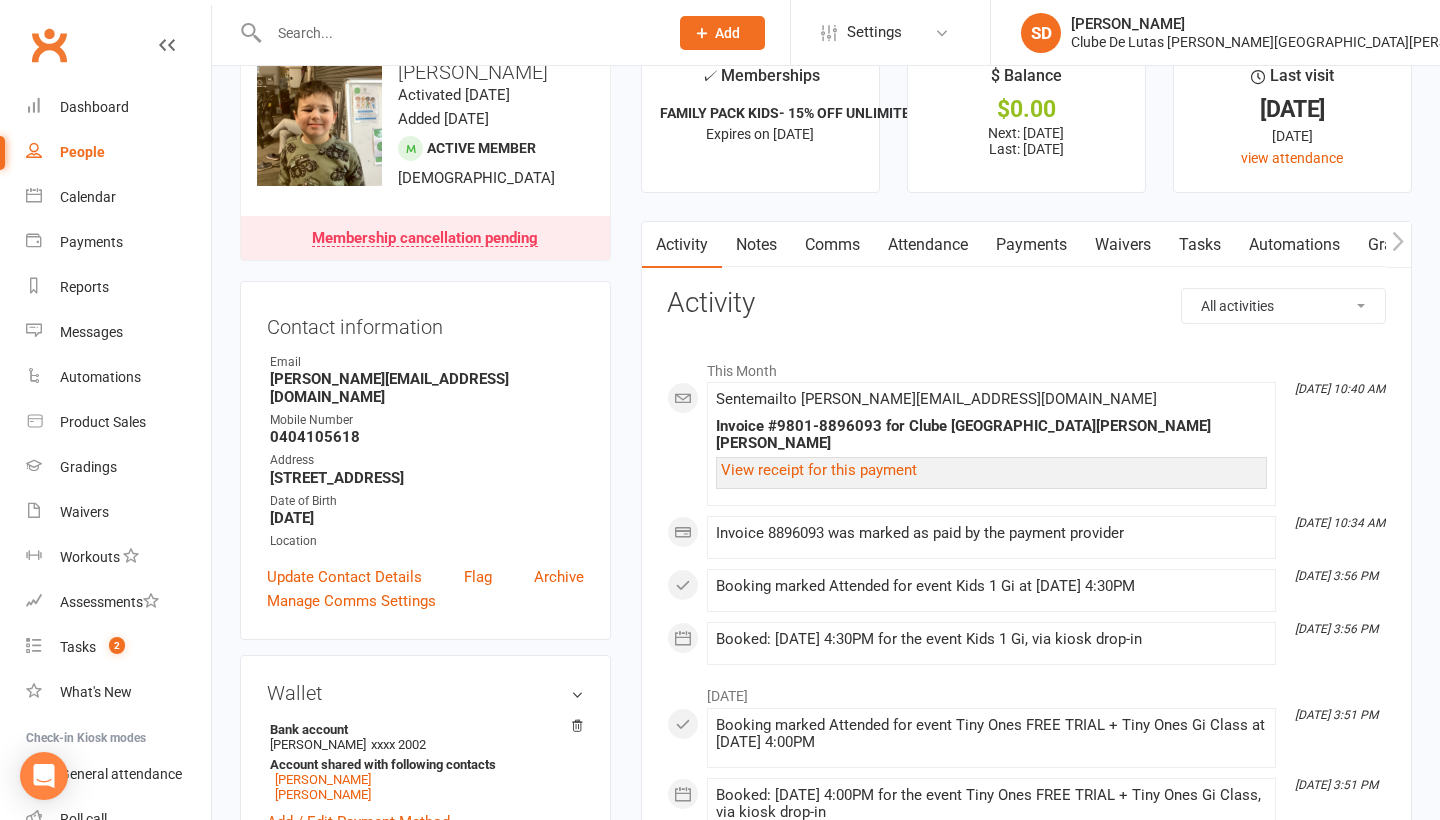 scroll, scrollTop: 30, scrollLeft: 0, axis: vertical 